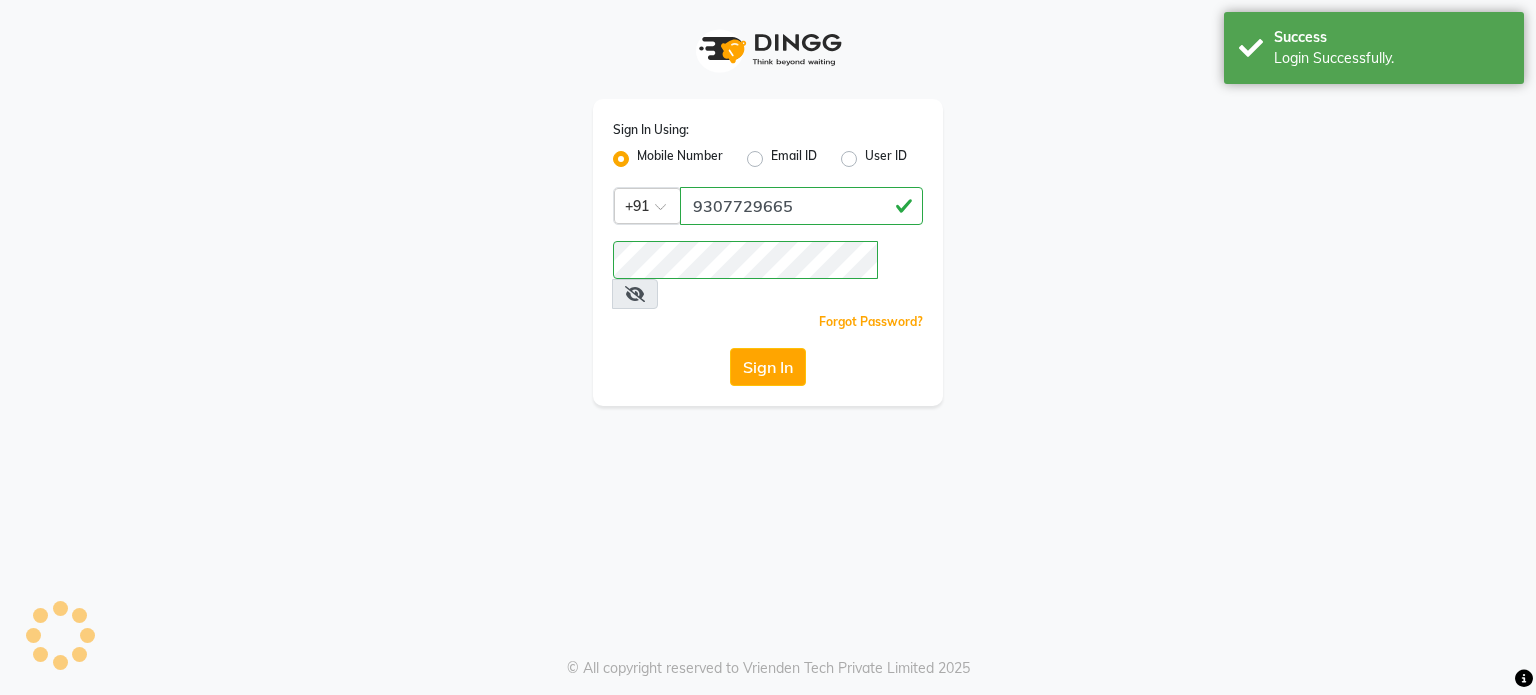 scroll, scrollTop: 0, scrollLeft: 0, axis: both 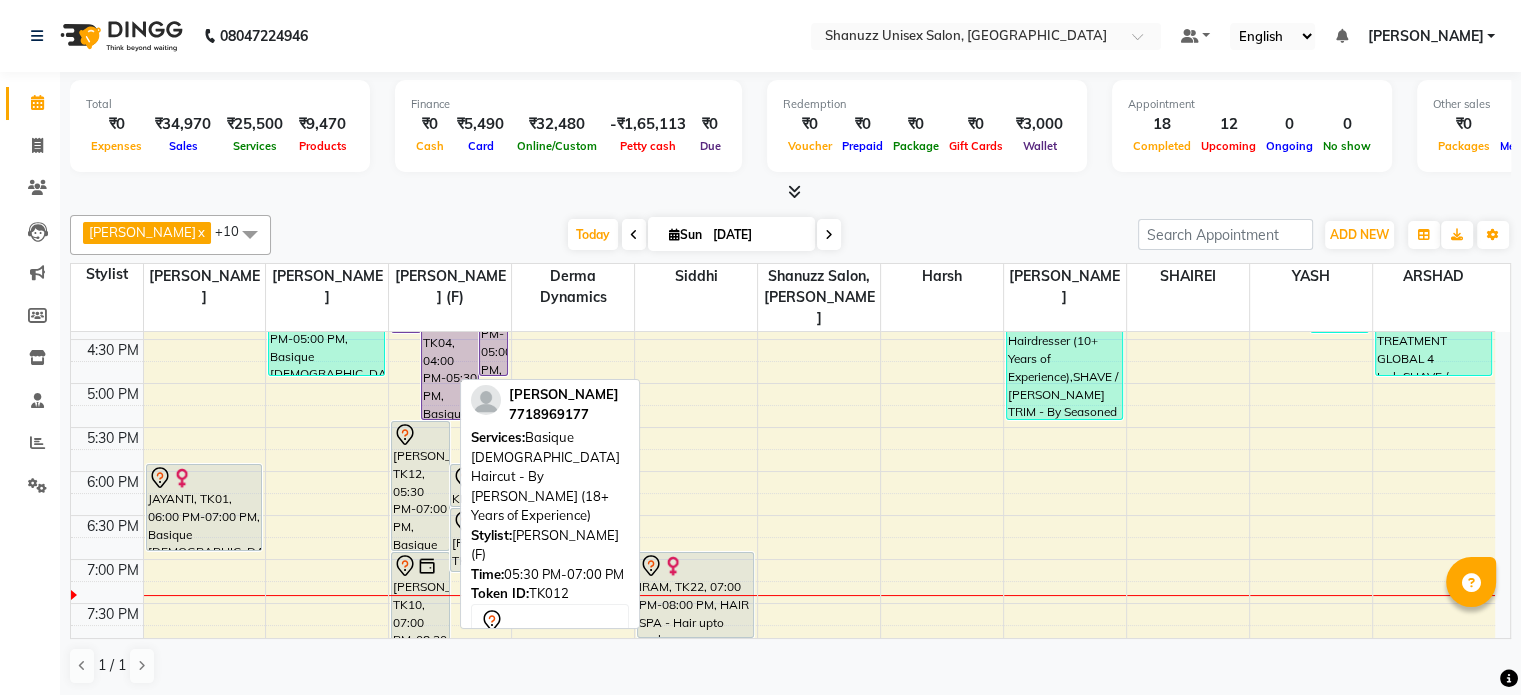 click on "[PERSON_NAME], TK12, 05:30 PM-07:00 PM, Basique [DEMOGRAPHIC_DATA] Haircut - By [PERSON_NAME] (18+ Years of Experience)" at bounding box center (420, 486) 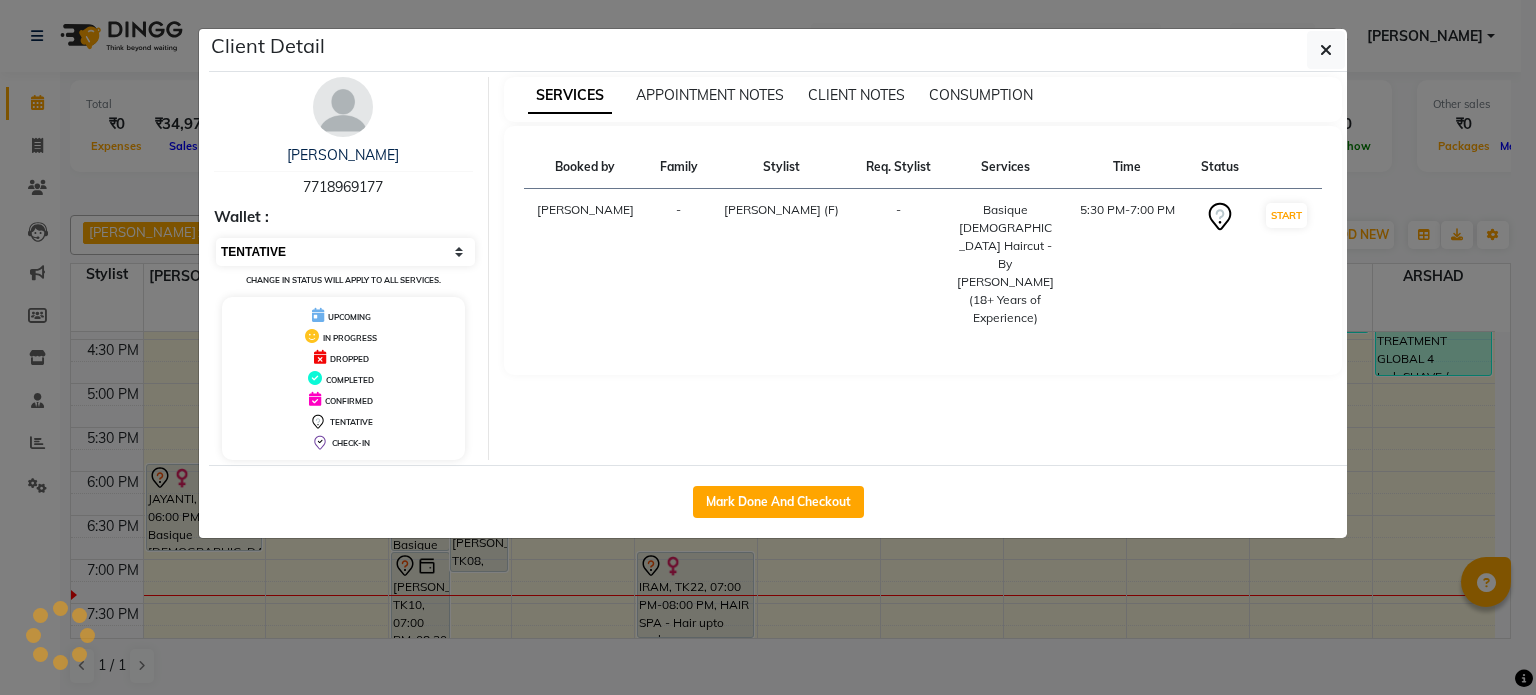 click on "Select IN SERVICE CONFIRMED TENTATIVE CHECK IN MARK DONE DROPPED UPCOMING" at bounding box center (345, 252) 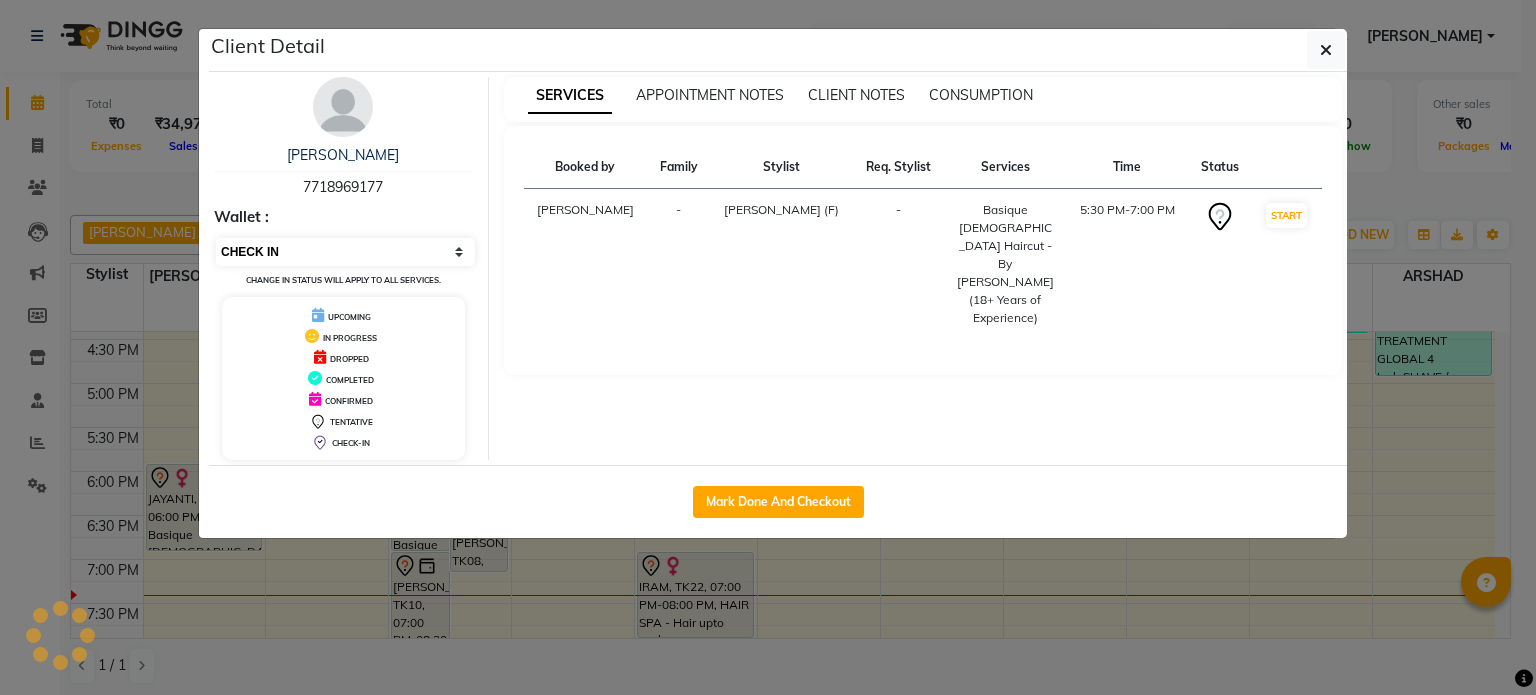 click on "Select IN SERVICE CONFIRMED TENTATIVE CHECK IN MARK DONE DROPPED UPCOMING" at bounding box center [345, 252] 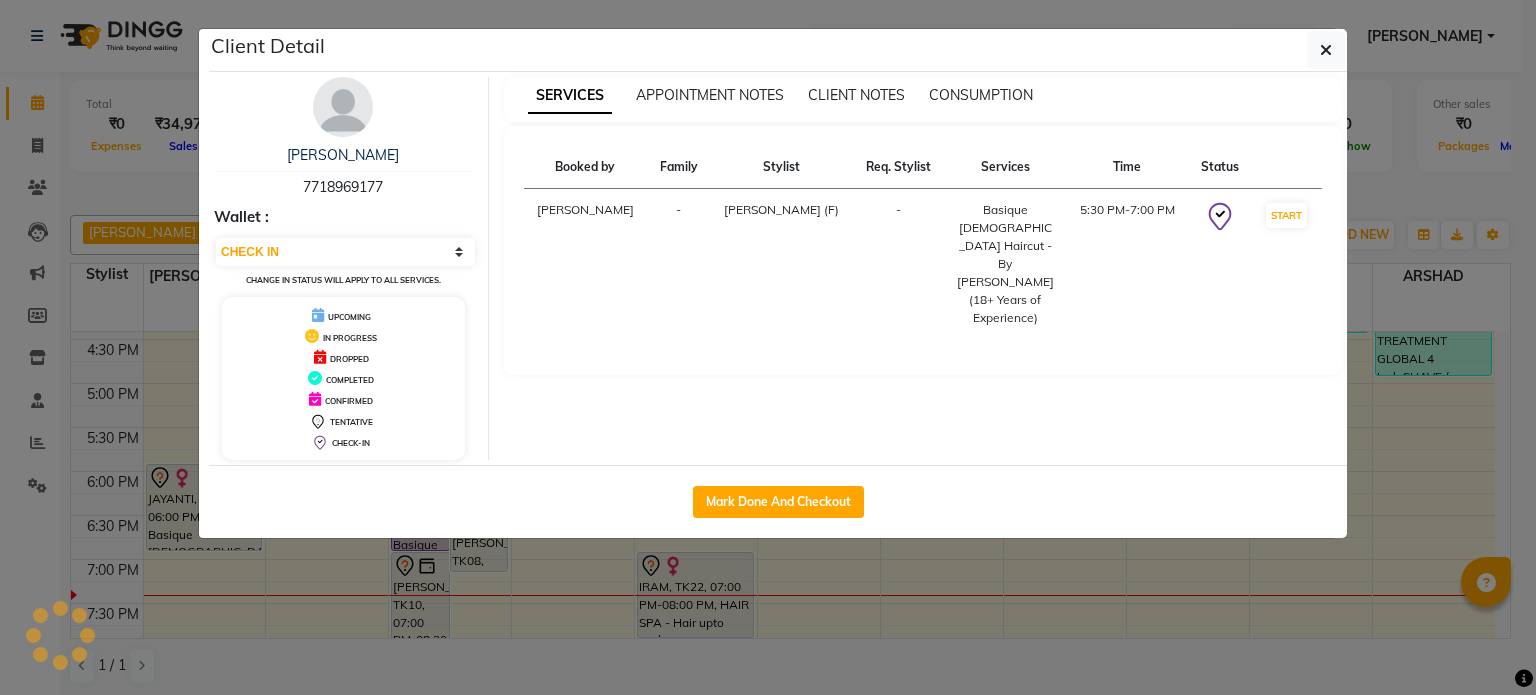click on "Client Detail  SIDDHARTH SHETTY   7718969177 Wallet : Select IN SERVICE CONFIRMED TENTATIVE CHECK IN MARK DONE DROPPED UPCOMING Change in status will apply to all services. UPCOMING IN PROGRESS DROPPED COMPLETED CONFIRMED TENTATIVE CHECK-IN SERVICES APPOINTMENT NOTES CLIENT NOTES CONSUMPTION Booked by Family Stylist Req. Stylist Services Time Status  [PERSON_NAME] Motha  - [PERSON_NAME] Sir (F) -  Basique [DEMOGRAPHIC_DATA] Haircut - By [PERSON_NAME] (18+ Years of Experience)   5:30 PM-7:00 PM   START   Mark Done And Checkout" 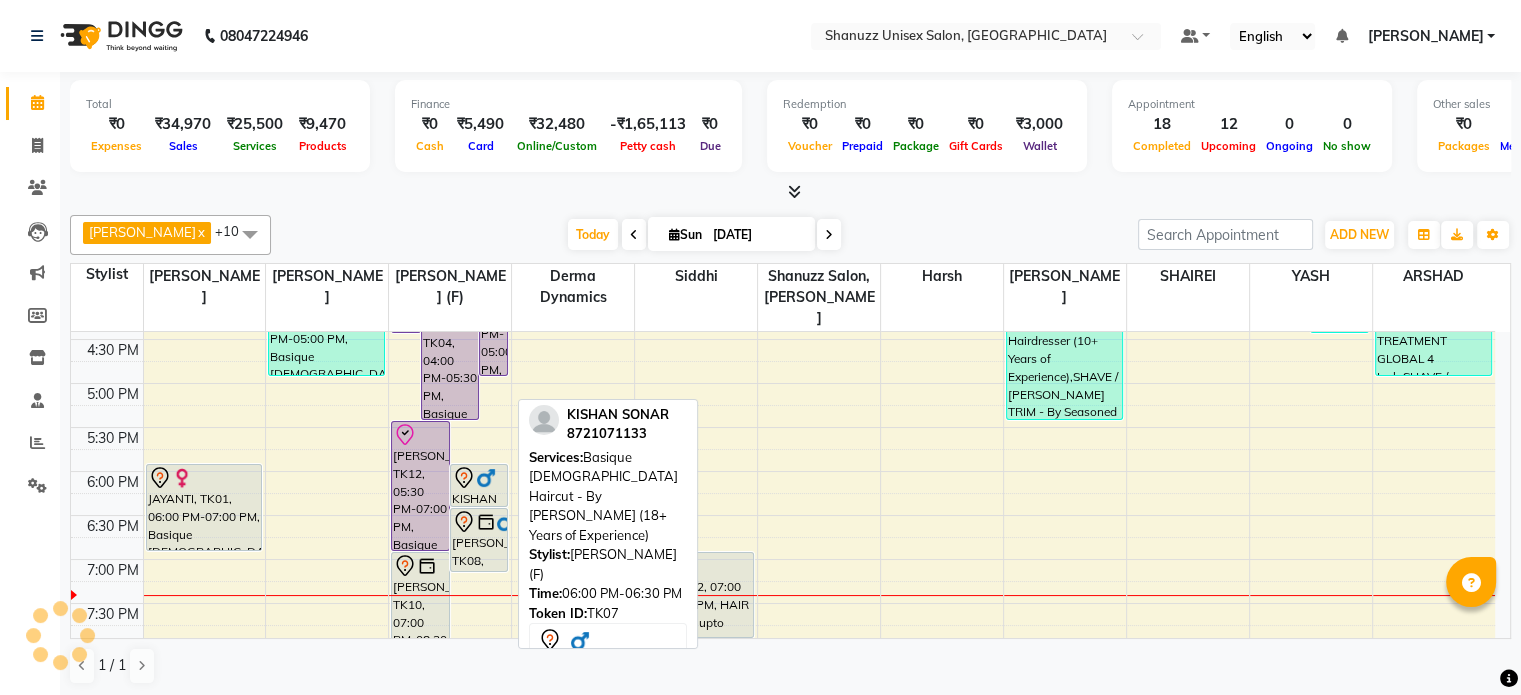 click on "KISHAN SONAR, TK07, 06:00 PM-06:30 PM, Basique [DEMOGRAPHIC_DATA] Haircut - By [PERSON_NAME] (18+ Years of Experience)" at bounding box center [479, 485] 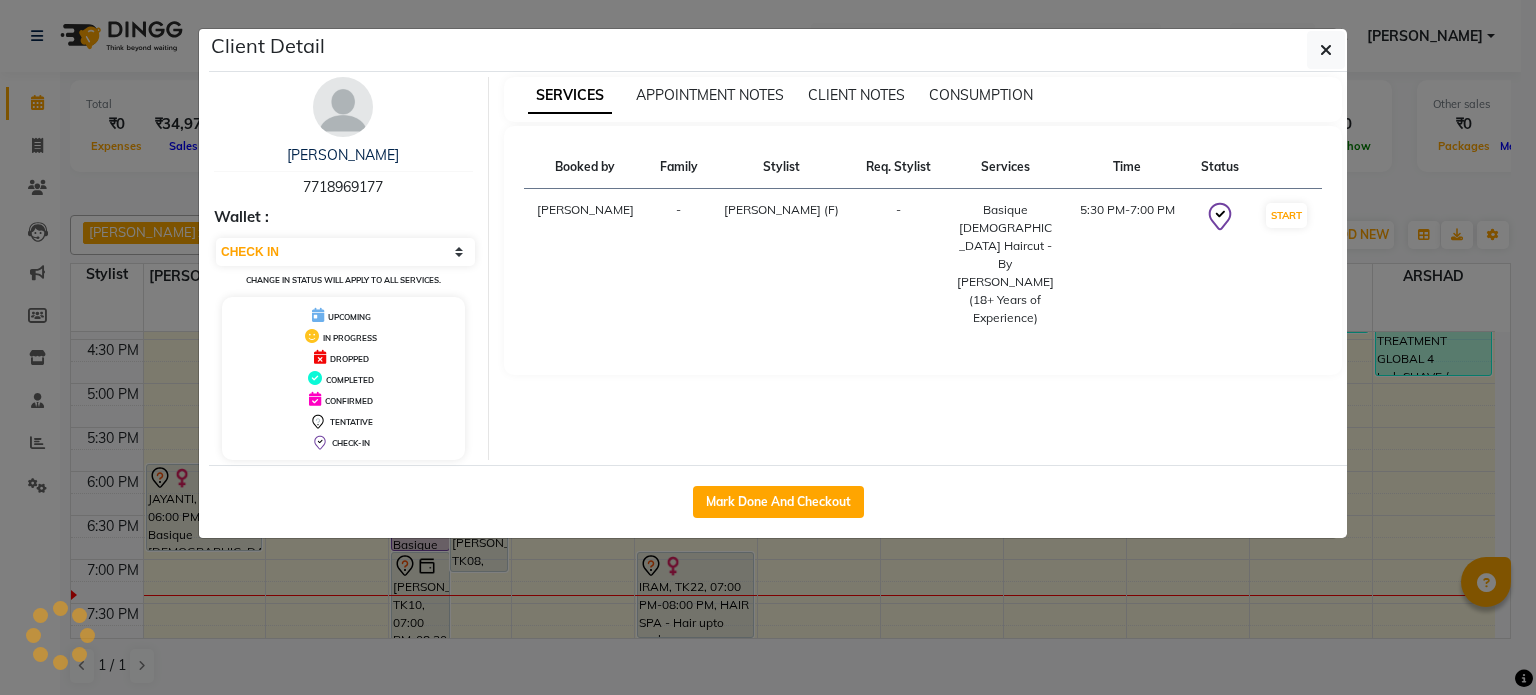 select on "7" 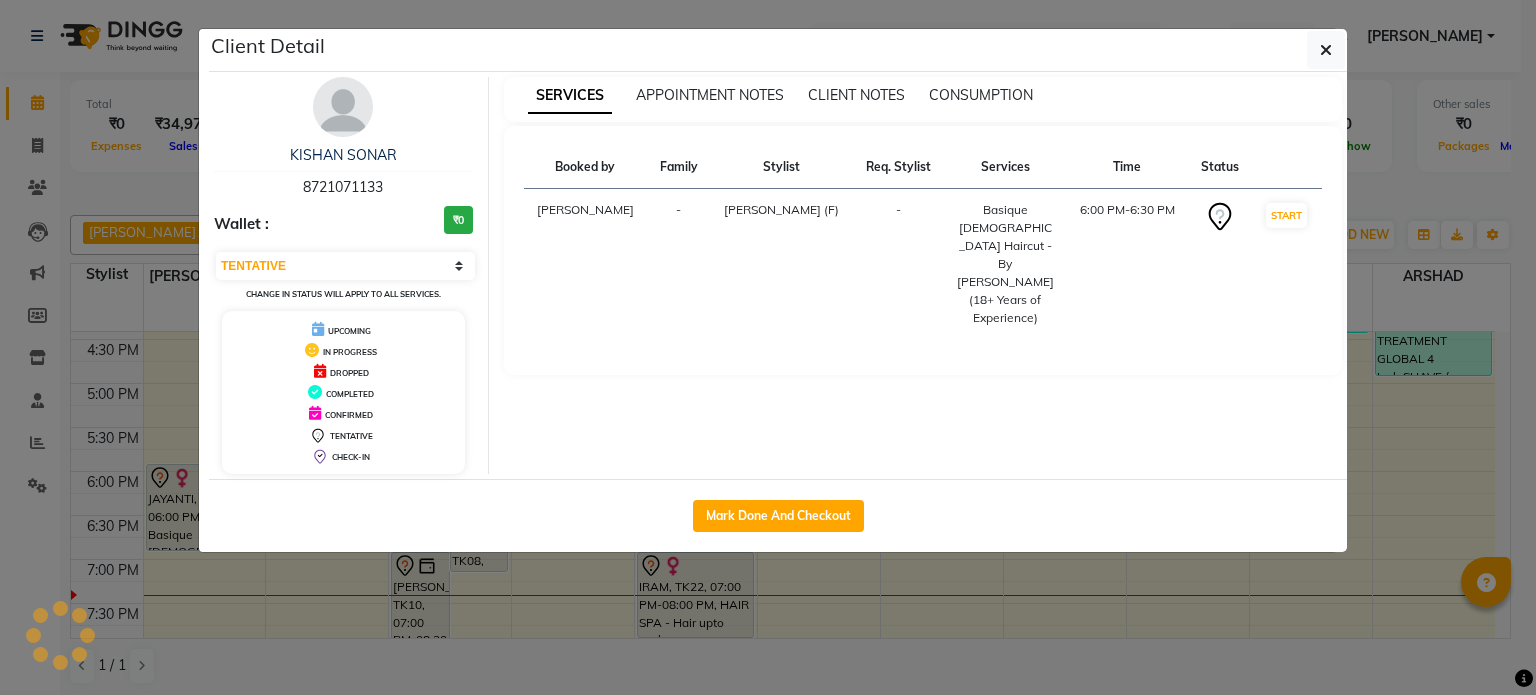 click on "Client Detail  KISHAN SONAR   8721071133 Wallet : ₹0 Select IN SERVICE CONFIRMED TENTATIVE CHECK IN MARK DONE DROPPED UPCOMING Change in status will apply to all services. UPCOMING IN PROGRESS DROPPED COMPLETED CONFIRMED TENTATIVE CHECK-IN SERVICES APPOINTMENT NOTES CLIENT NOTES CONSUMPTION Booked by Family Stylist Req. Stylist Services Time Status  [PERSON_NAME] Motha  - [PERSON_NAME] Sir (F) -  Basique [DEMOGRAPHIC_DATA] Haircut - By [PERSON_NAME] (18+ Years of Experience)   6:00 PM-6:30 PM   START   Mark Done And Checkout" 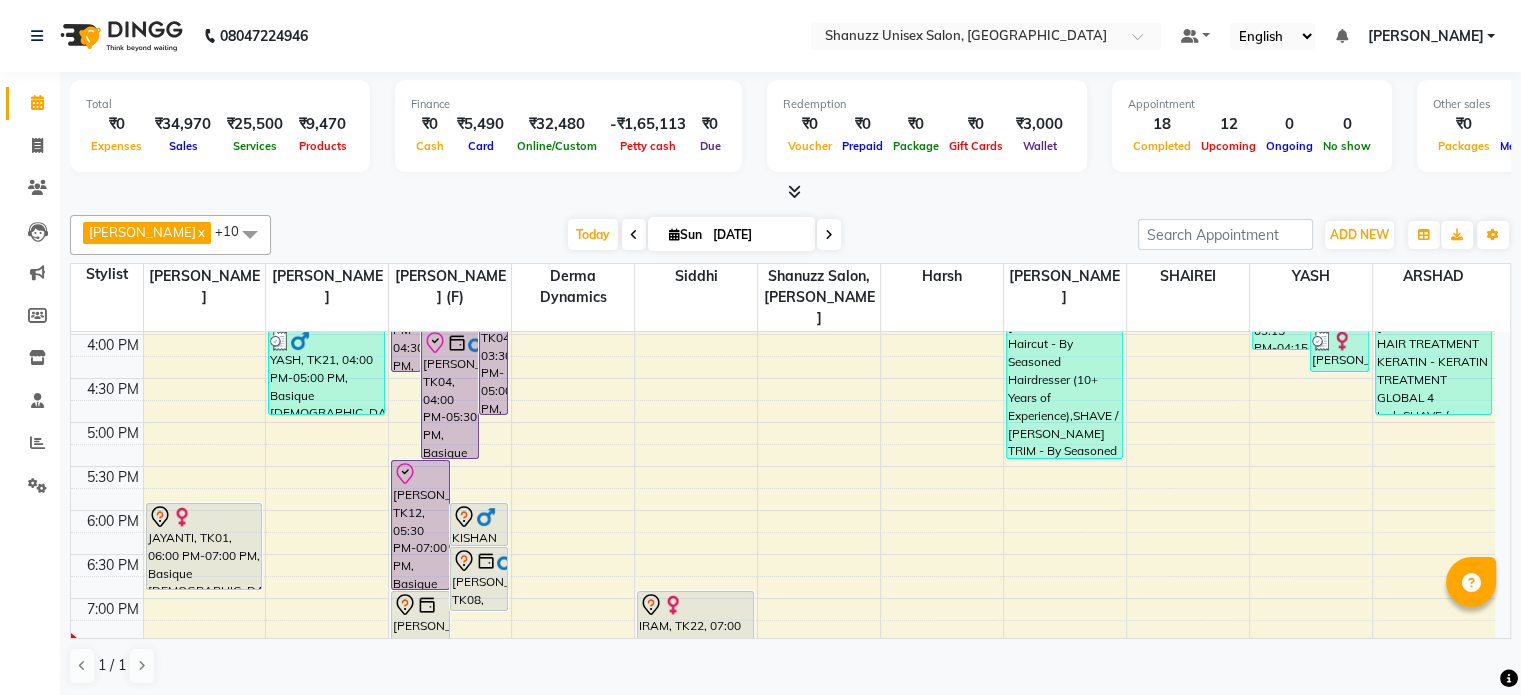 scroll, scrollTop: 718, scrollLeft: 0, axis: vertical 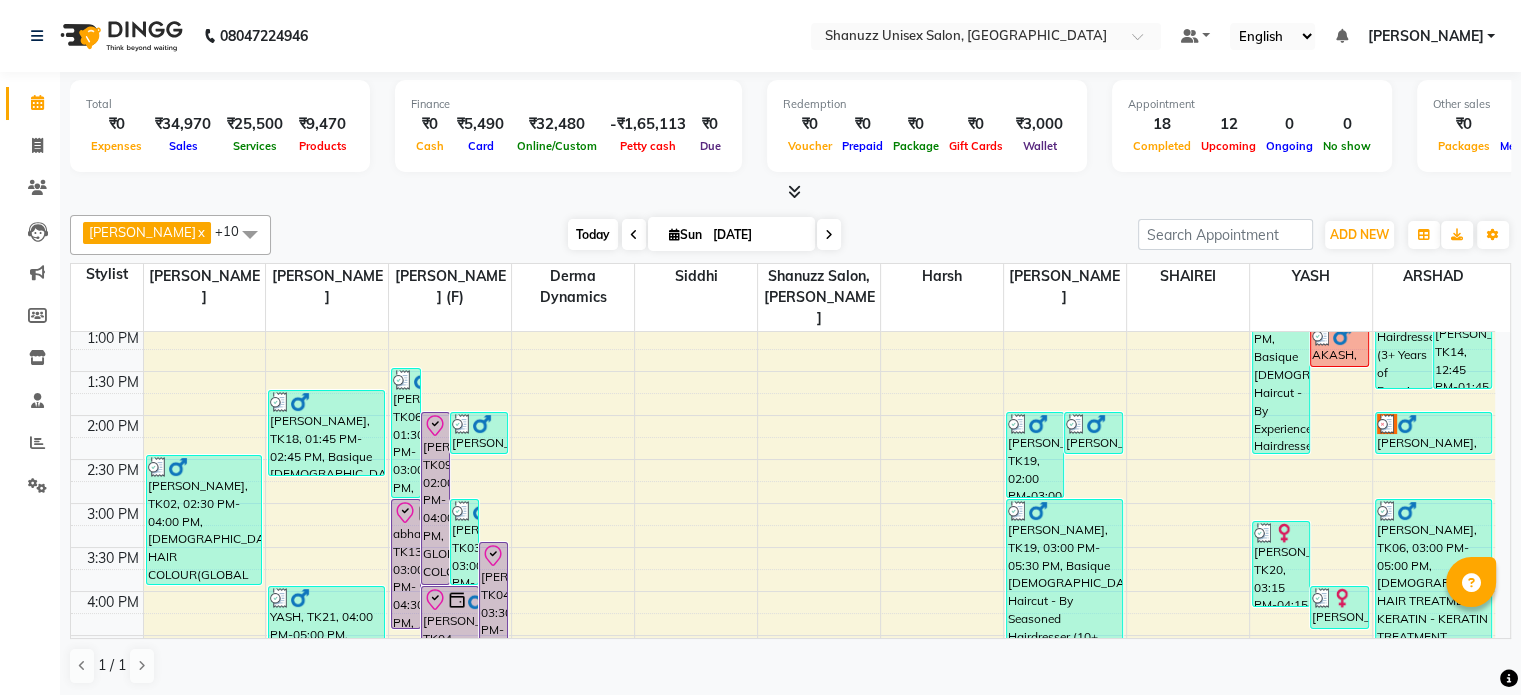 click on "Today" at bounding box center (593, 234) 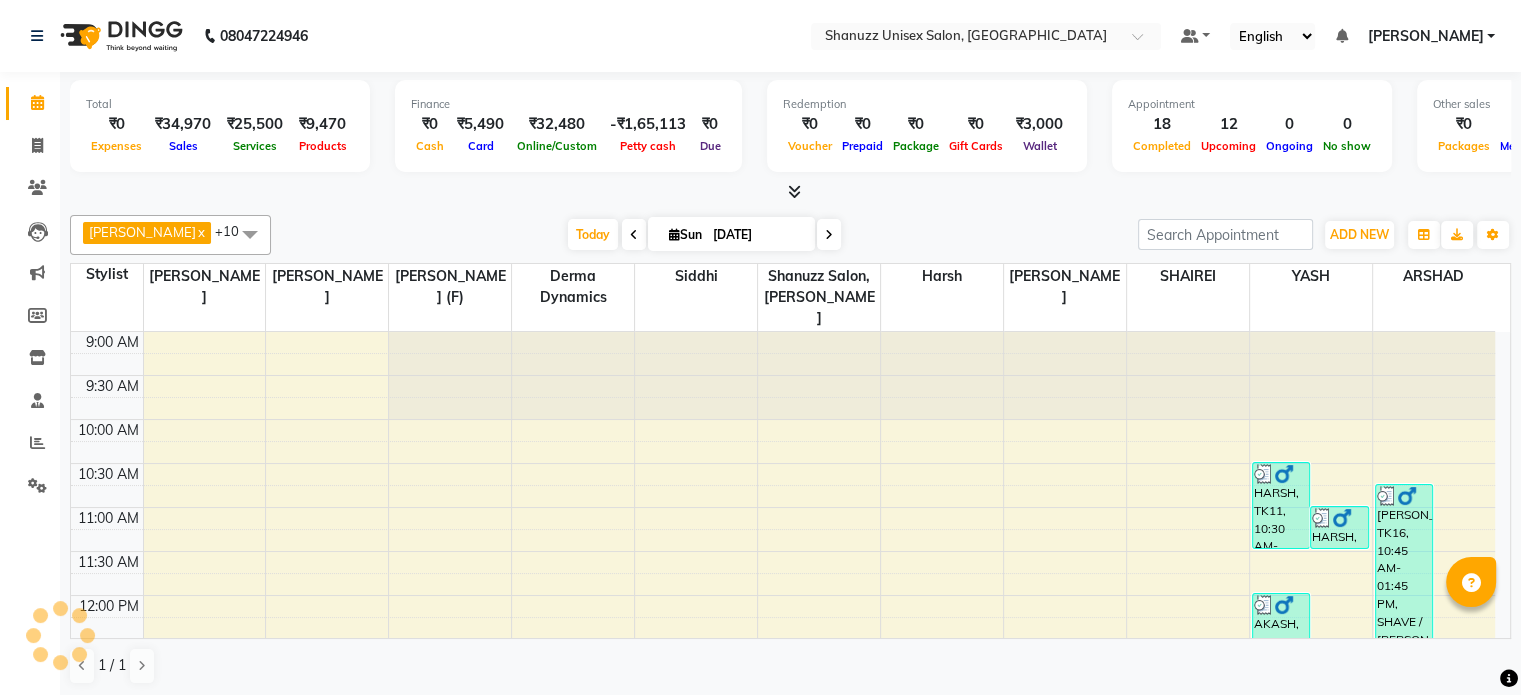 scroll, scrollTop: 719, scrollLeft: 0, axis: vertical 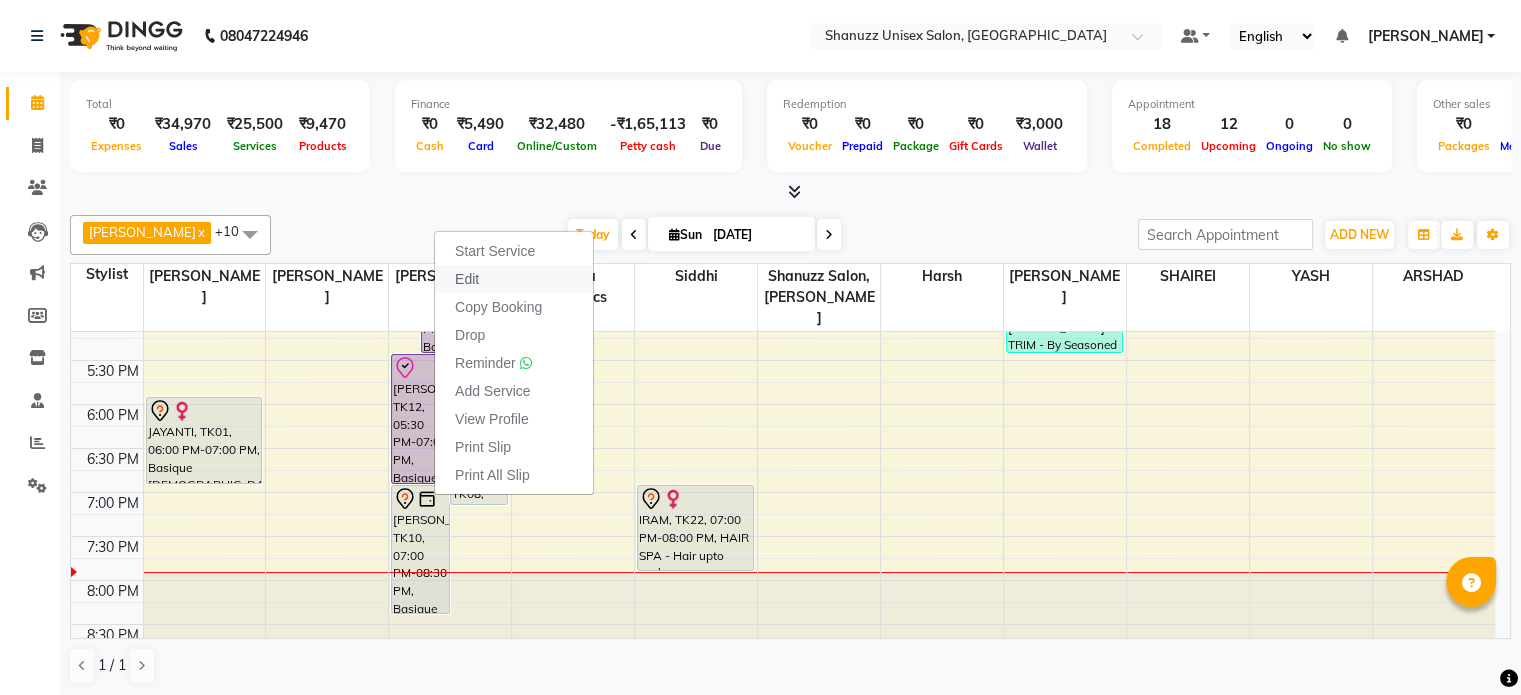 click on "Edit" at bounding box center (514, 279) 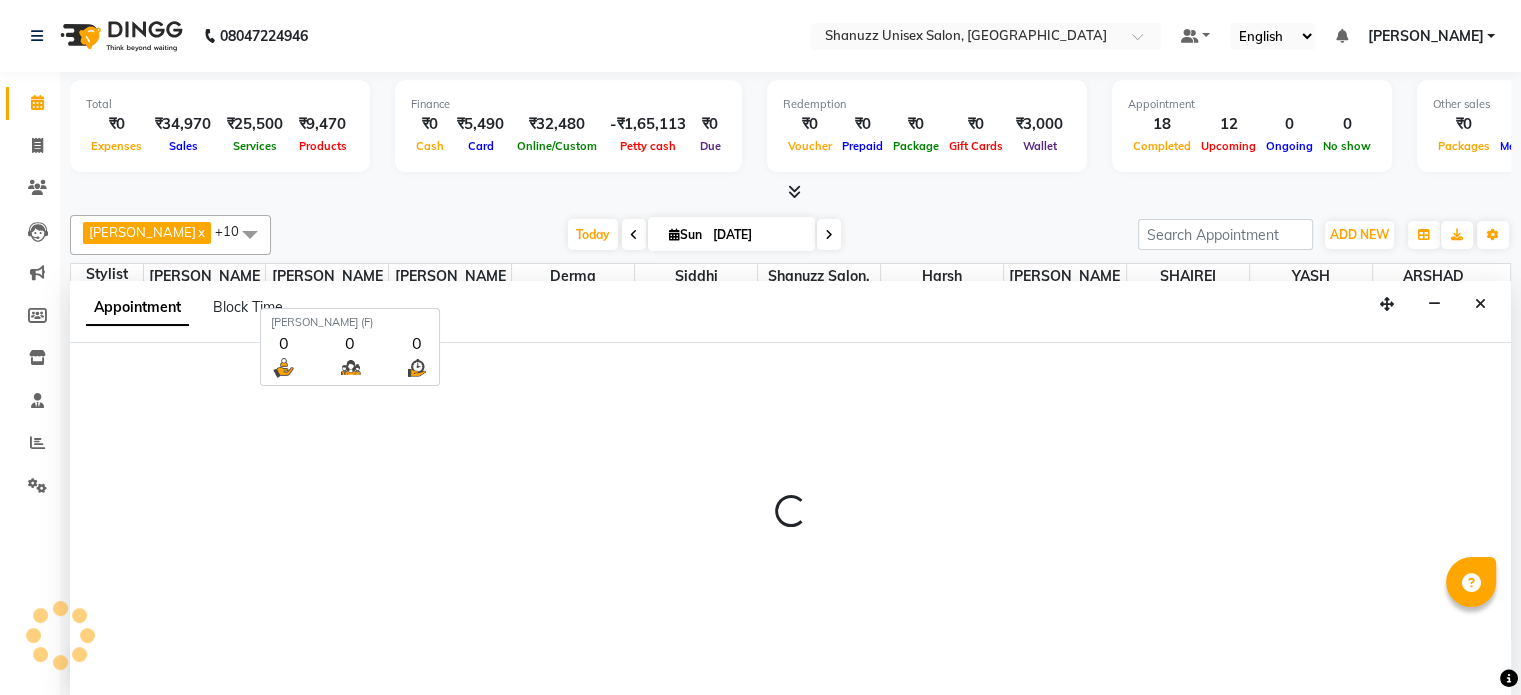 select on "tentative" 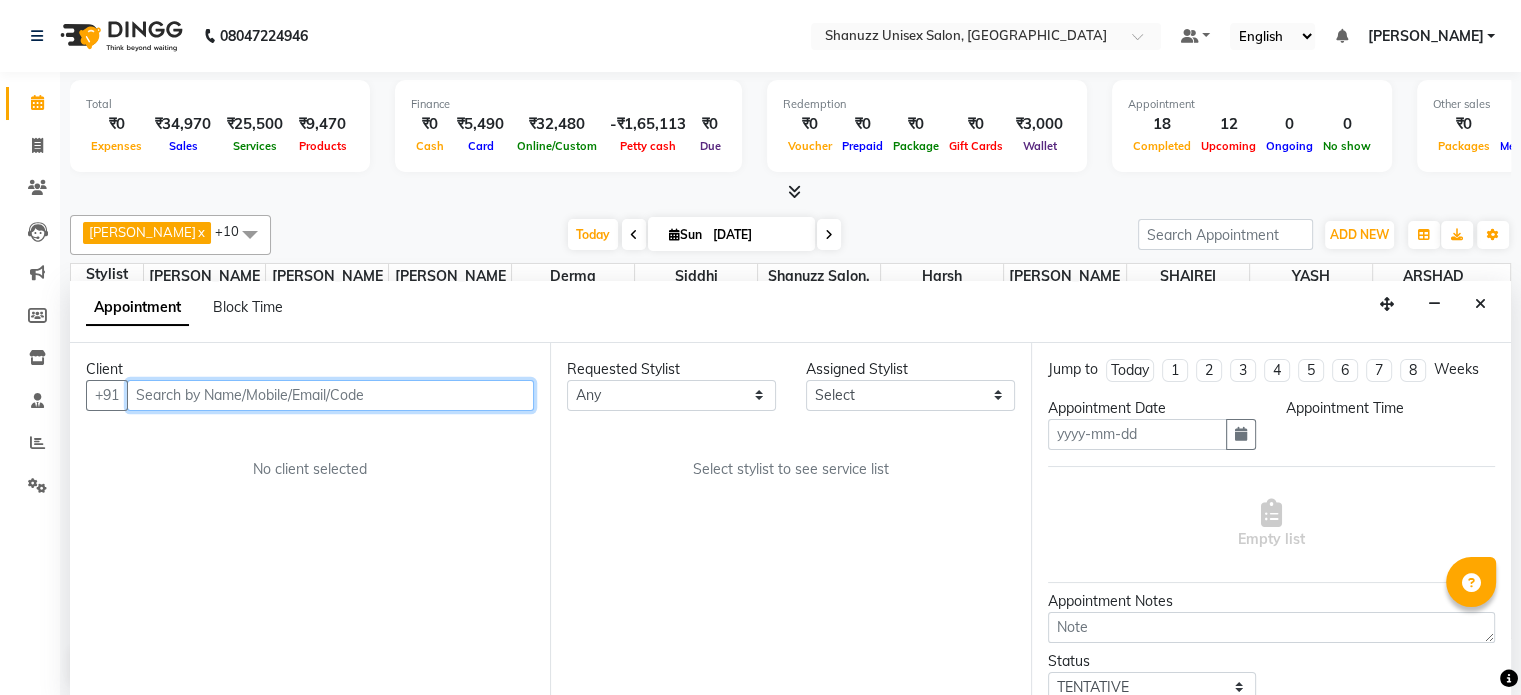 type on "[DATE]" 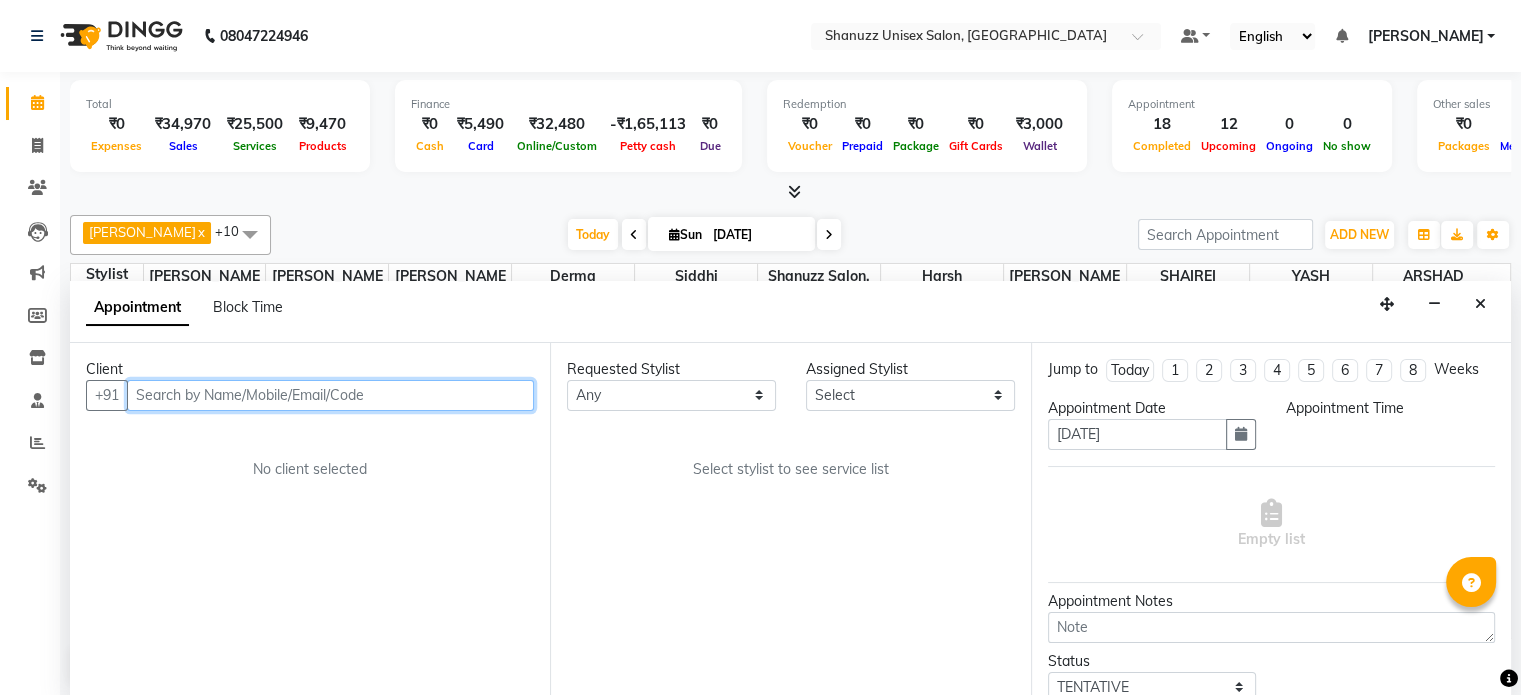scroll, scrollTop: 719, scrollLeft: 0, axis: vertical 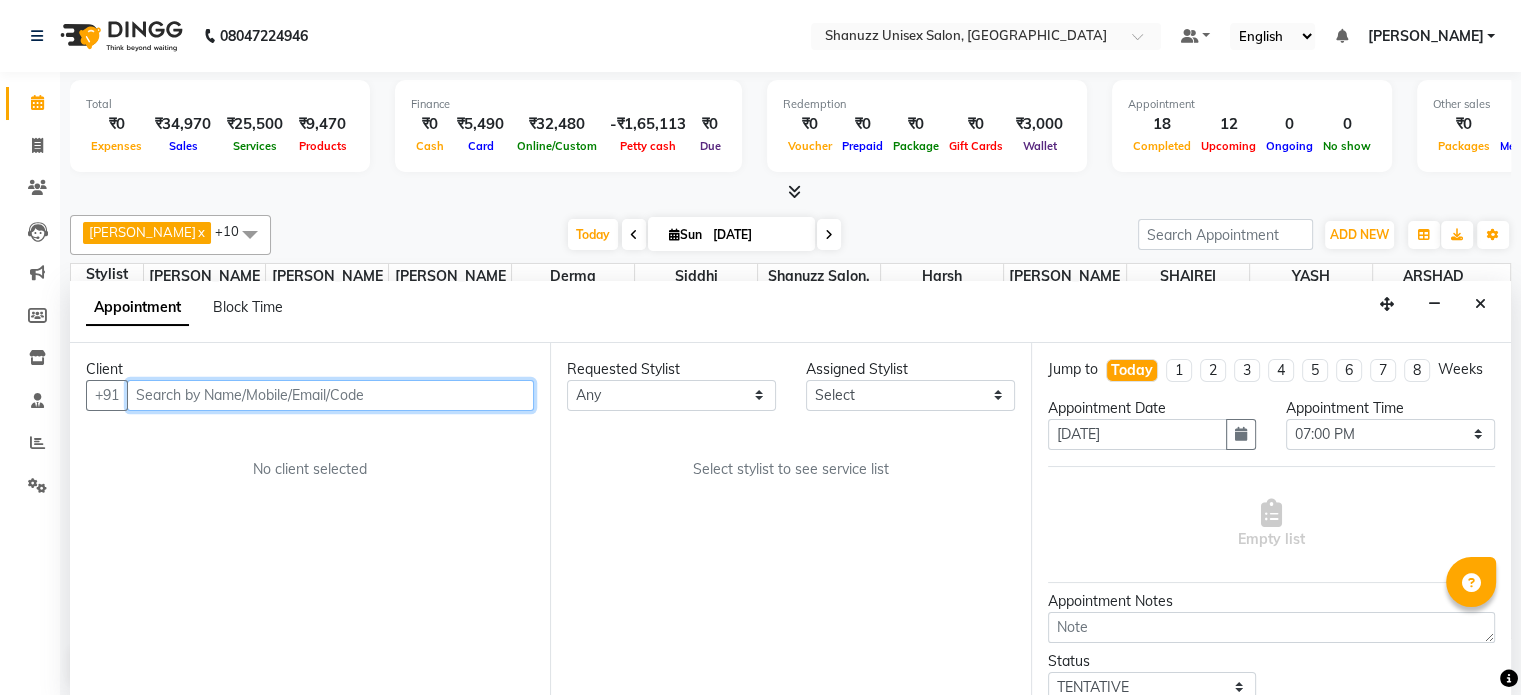 select on "59304" 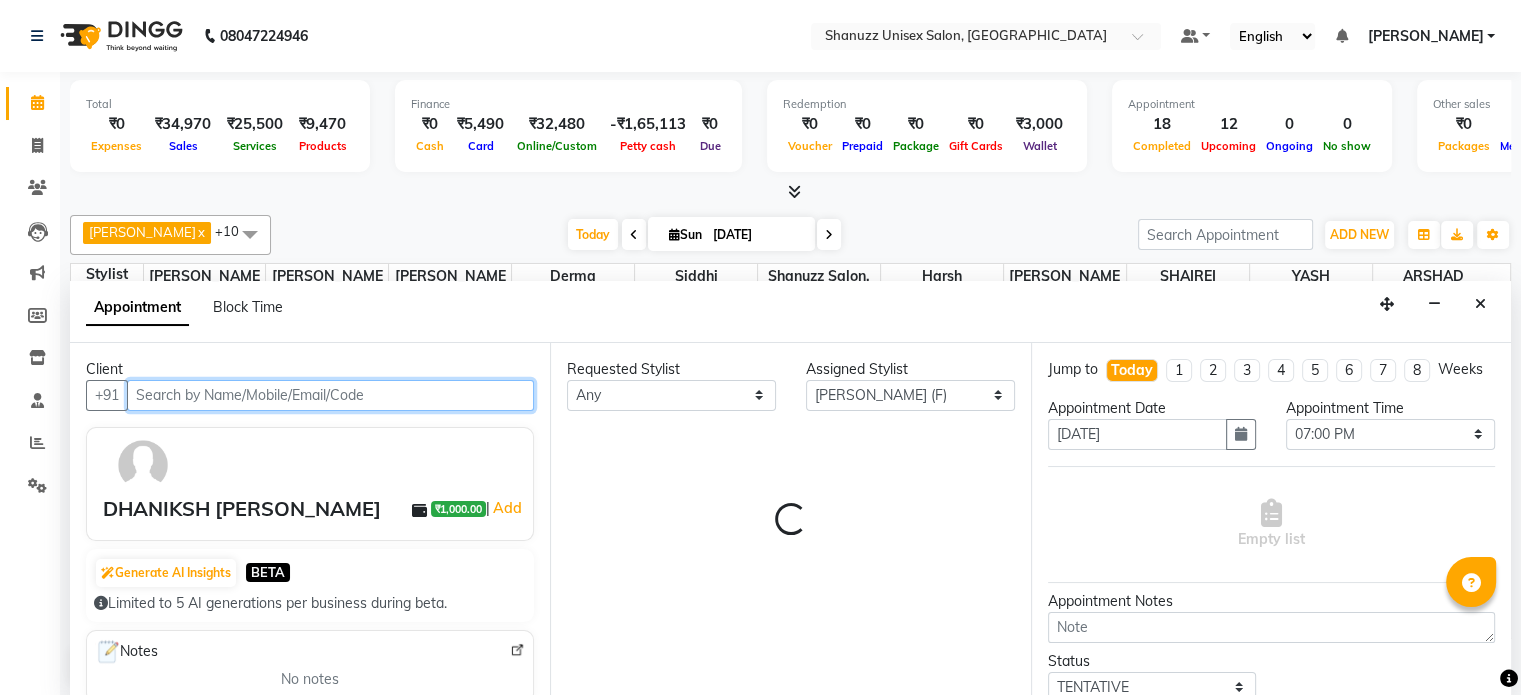 select on "3563" 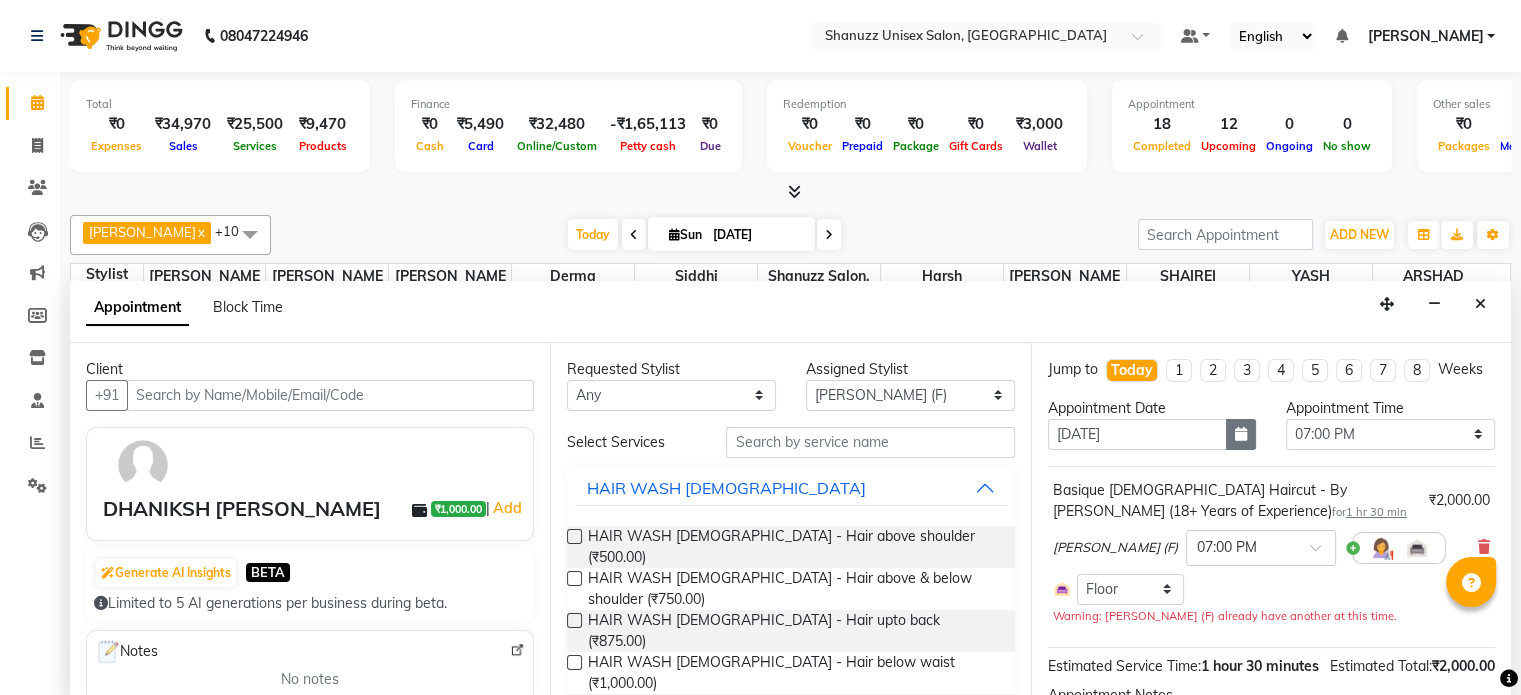 click at bounding box center [1241, 434] 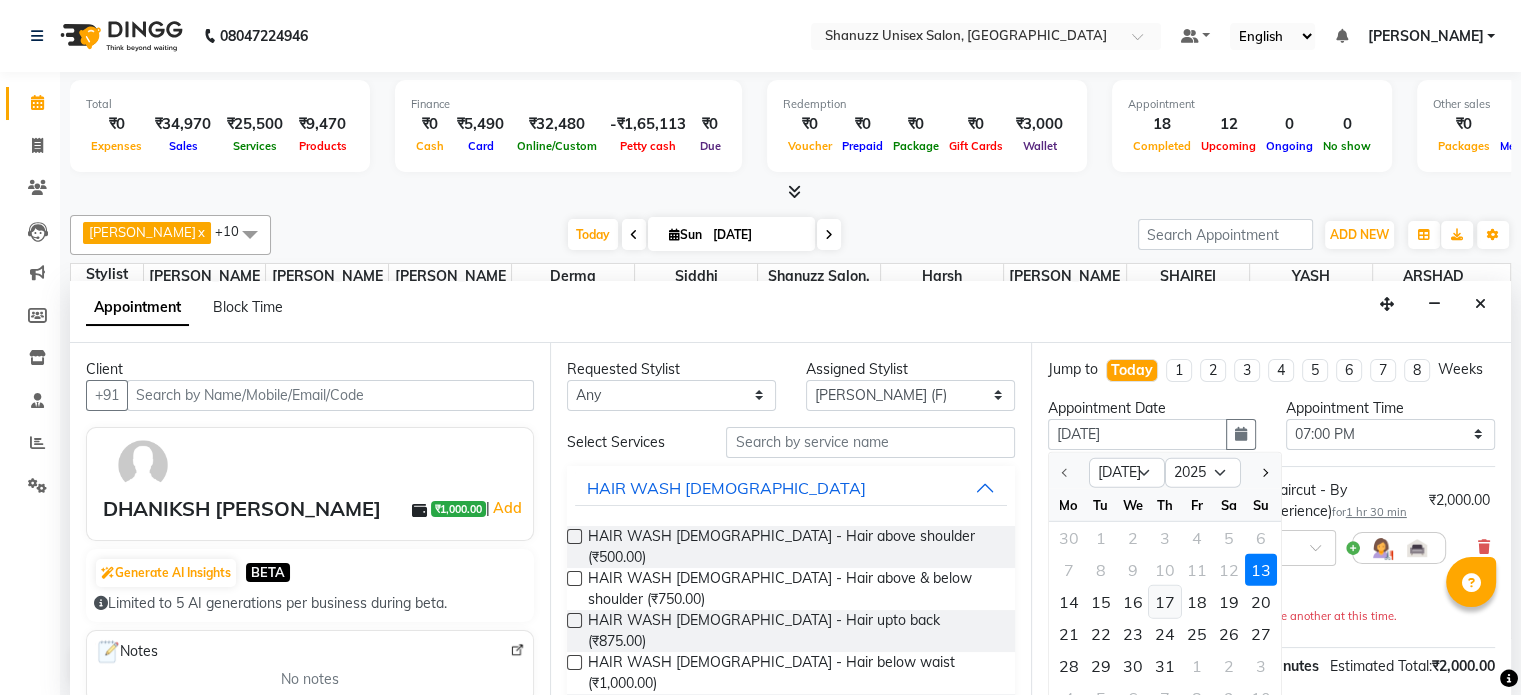 click on "17" at bounding box center [1165, 602] 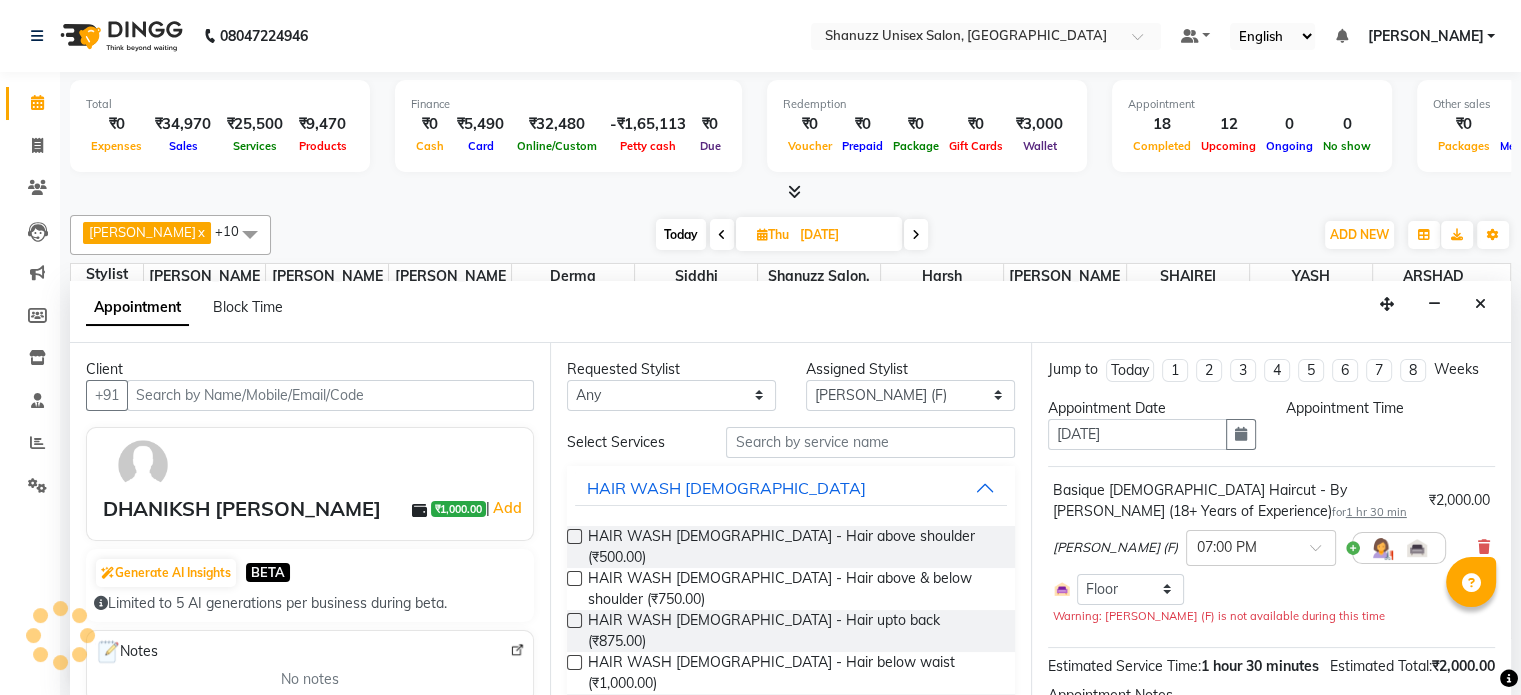 scroll, scrollTop: 0, scrollLeft: 0, axis: both 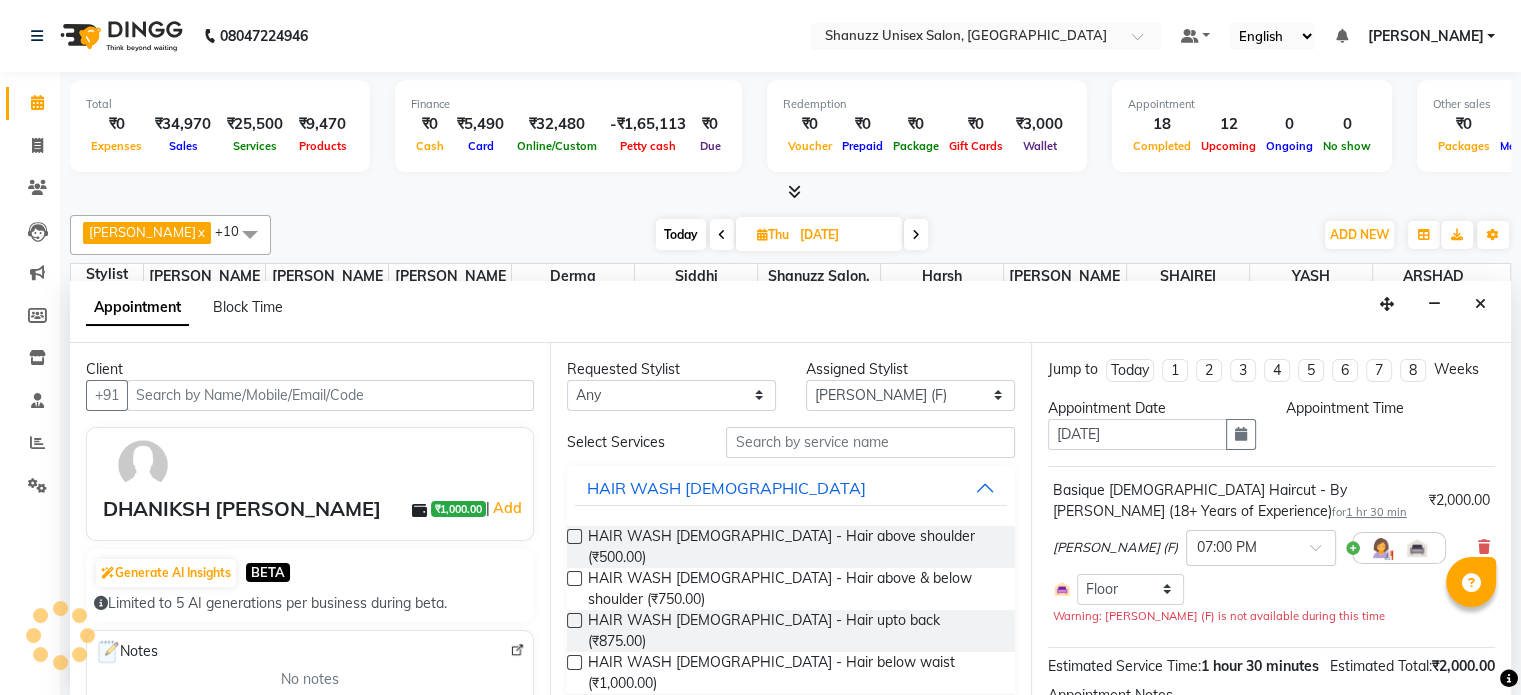 select on "1140" 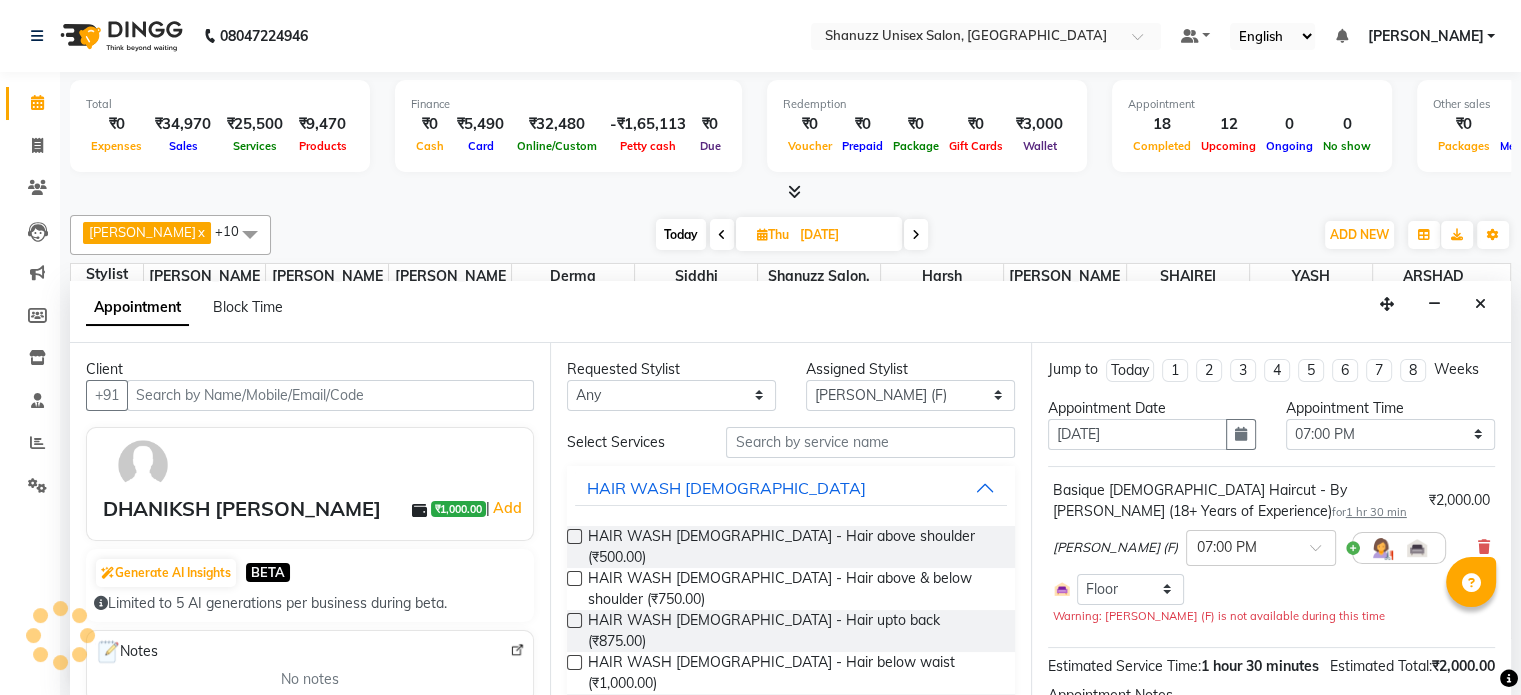 scroll, scrollTop: 719, scrollLeft: 0, axis: vertical 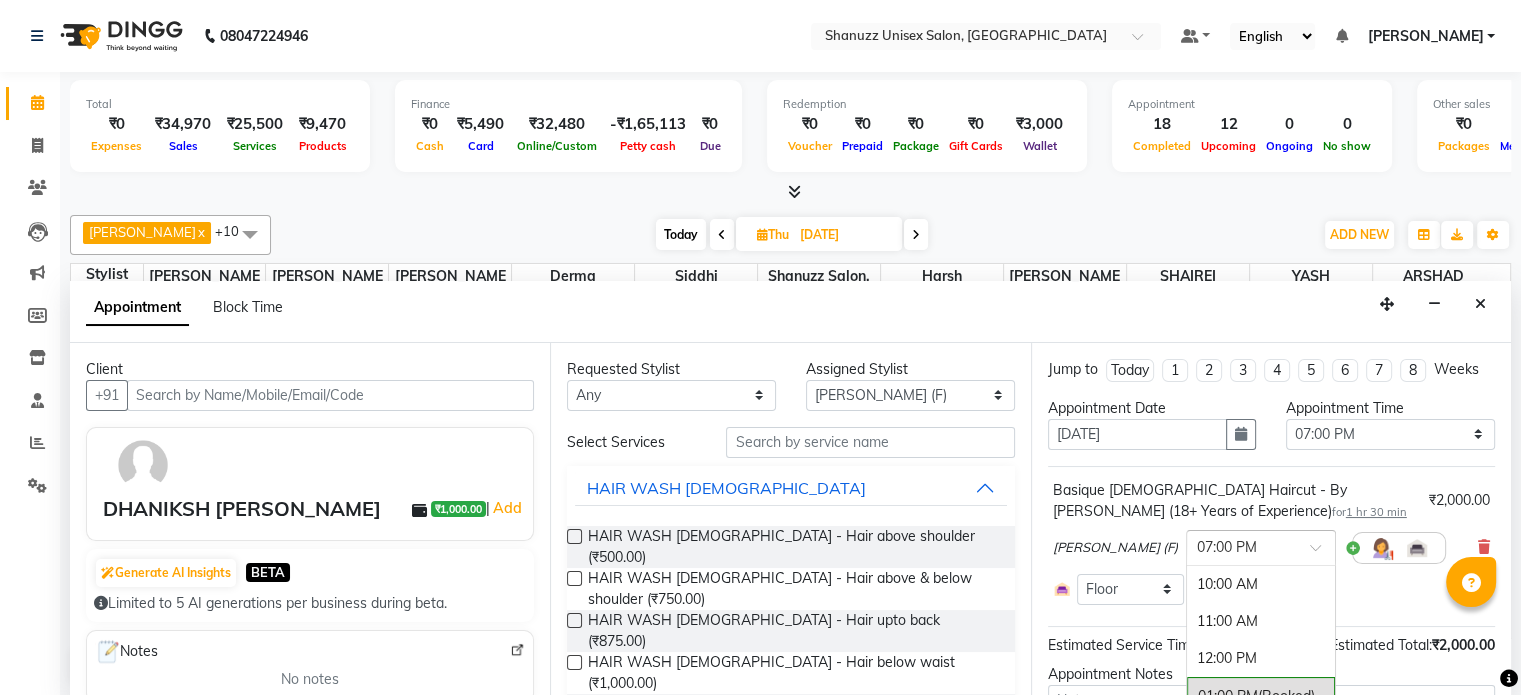 click at bounding box center (1322, 553) 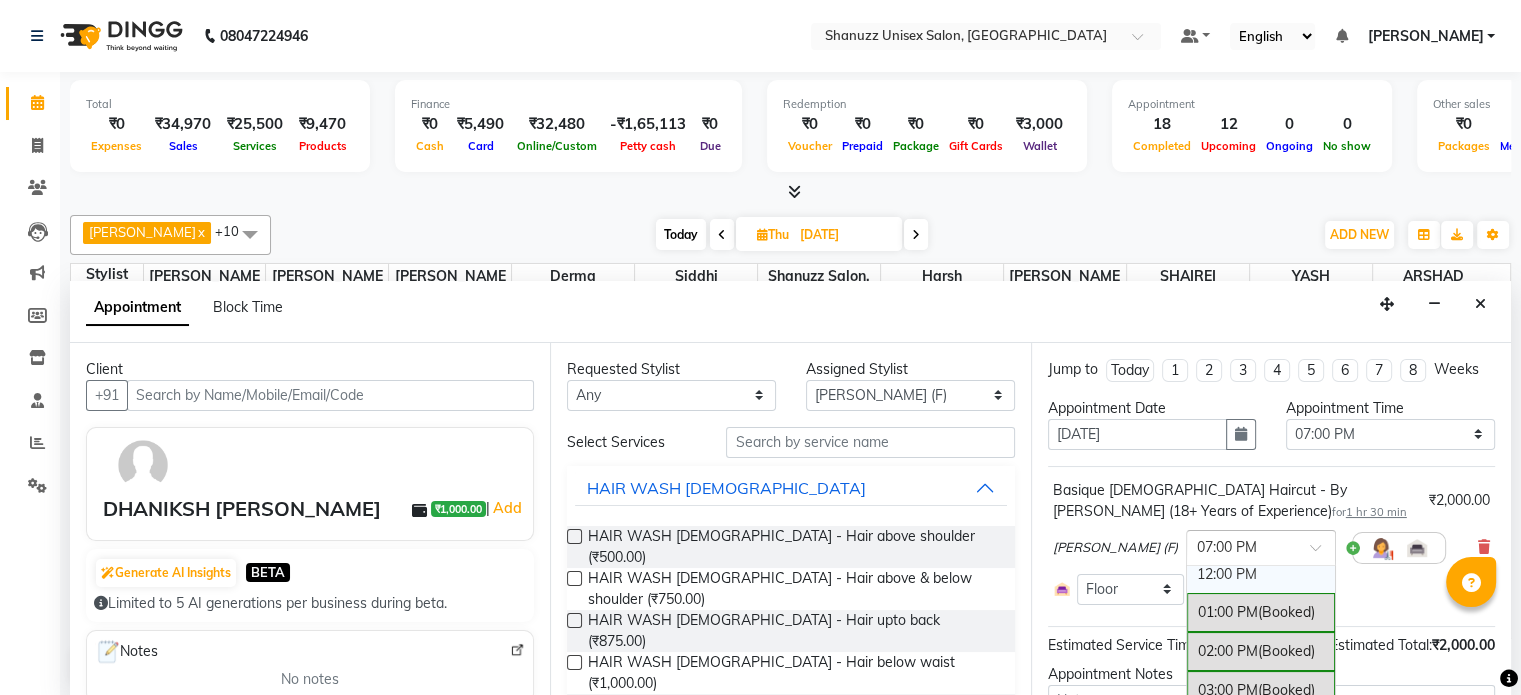 scroll, scrollTop: 86, scrollLeft: 0, axis: vertical 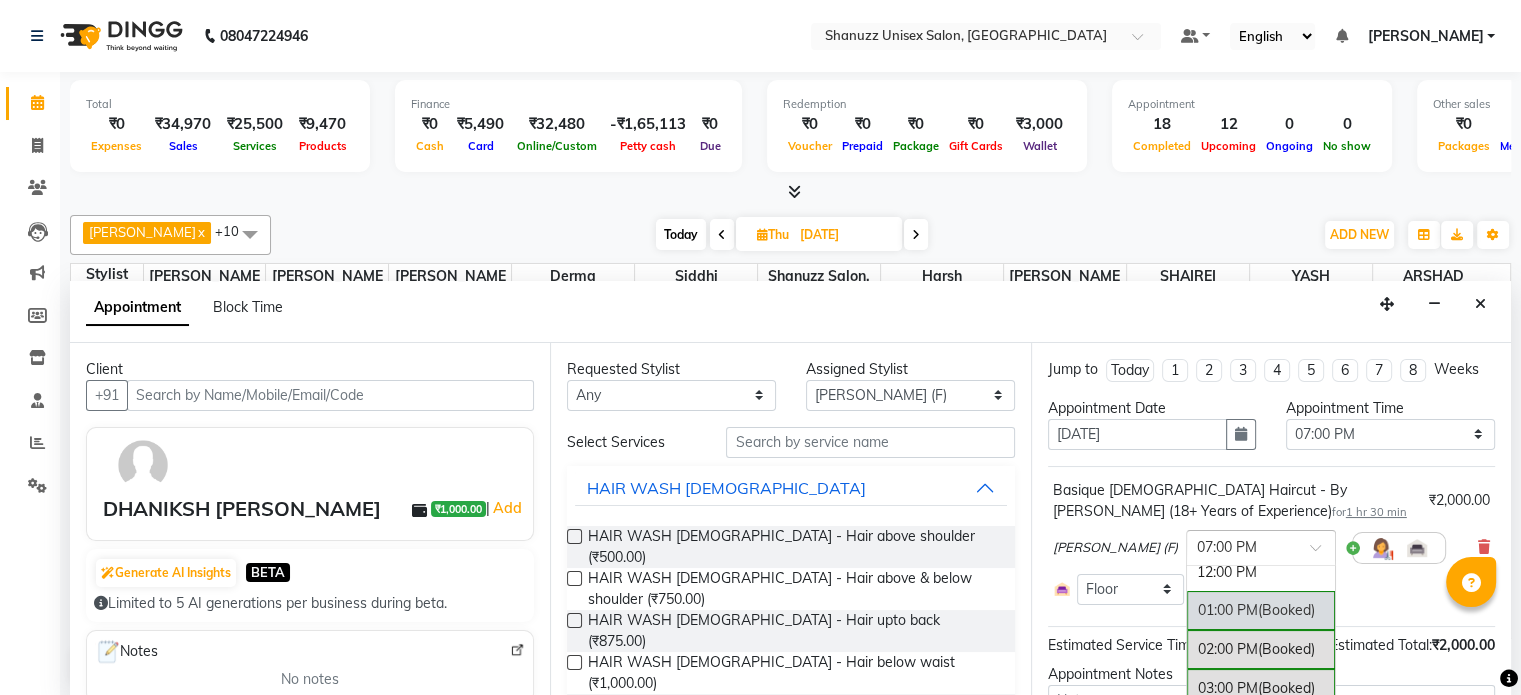 click on "01:00 PM   (Booked)" at bounding box center (1261, 610) 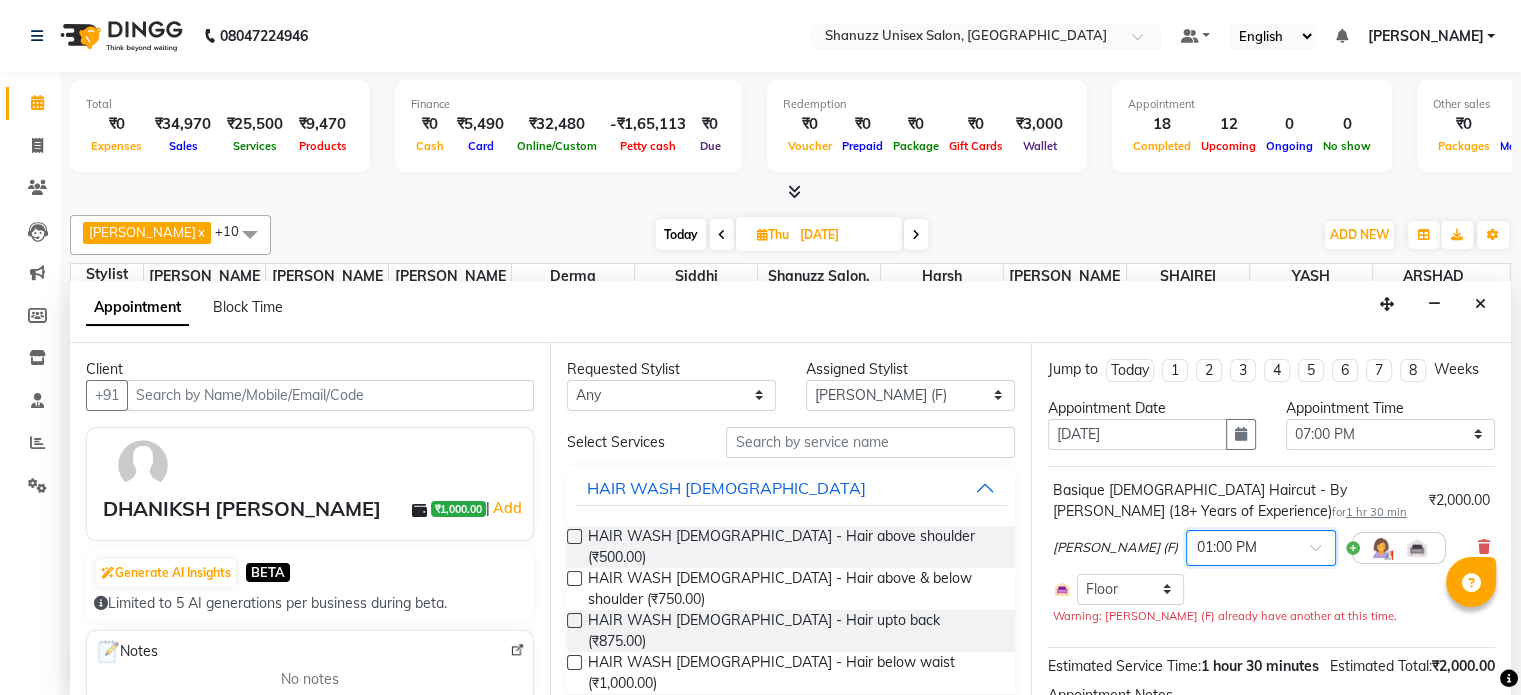 scroll, scrollTop: 187, scrollLeft: 0, axis: vertical 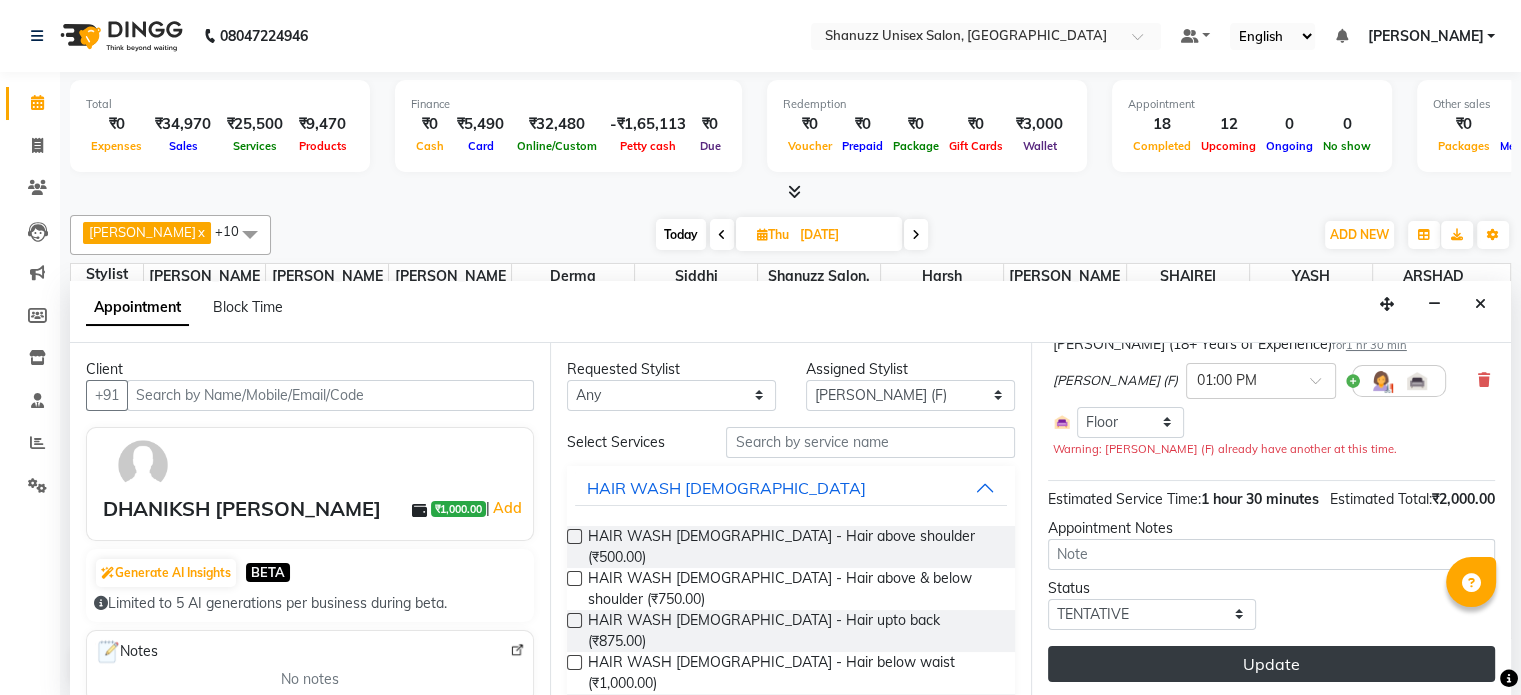 click on "Update" at bounding box center [1271, 664] 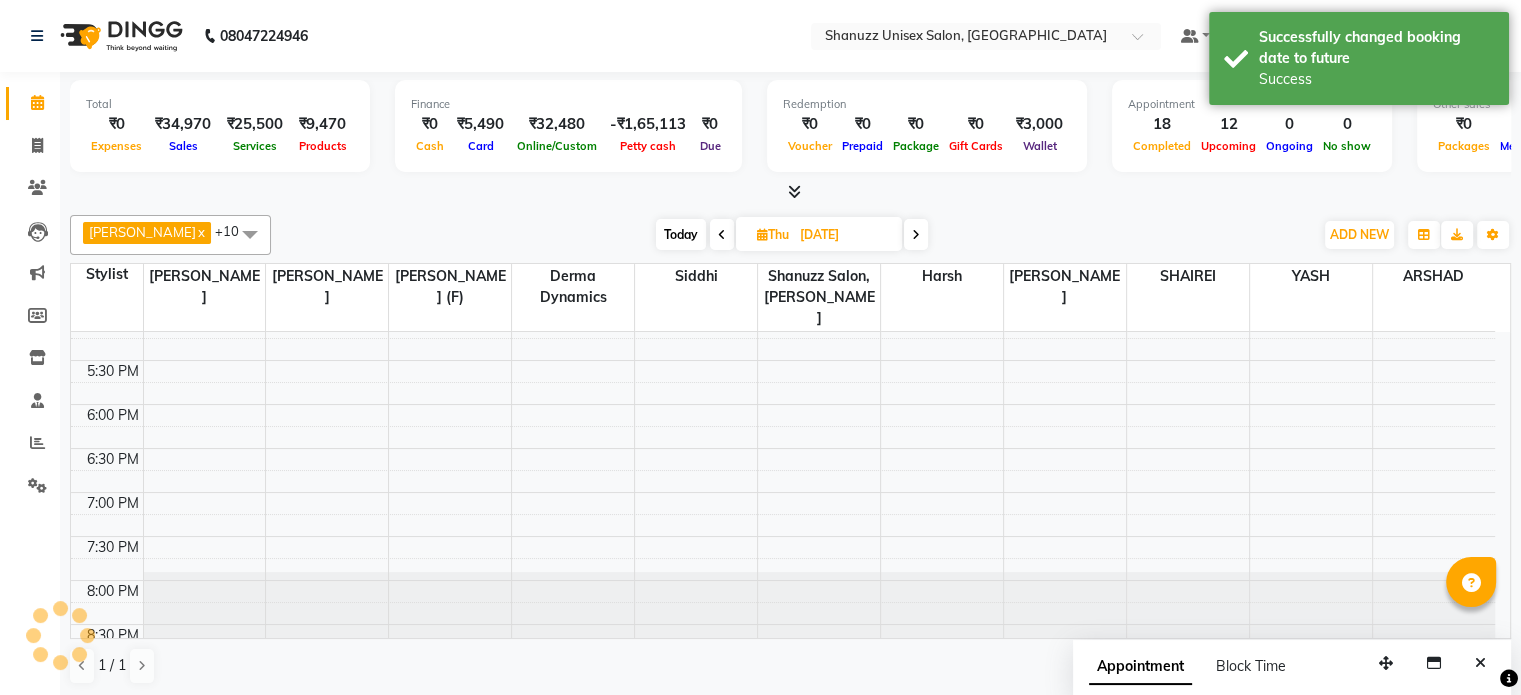 scroll, scrollTop: 0, scrollLeft: 0, axis: both 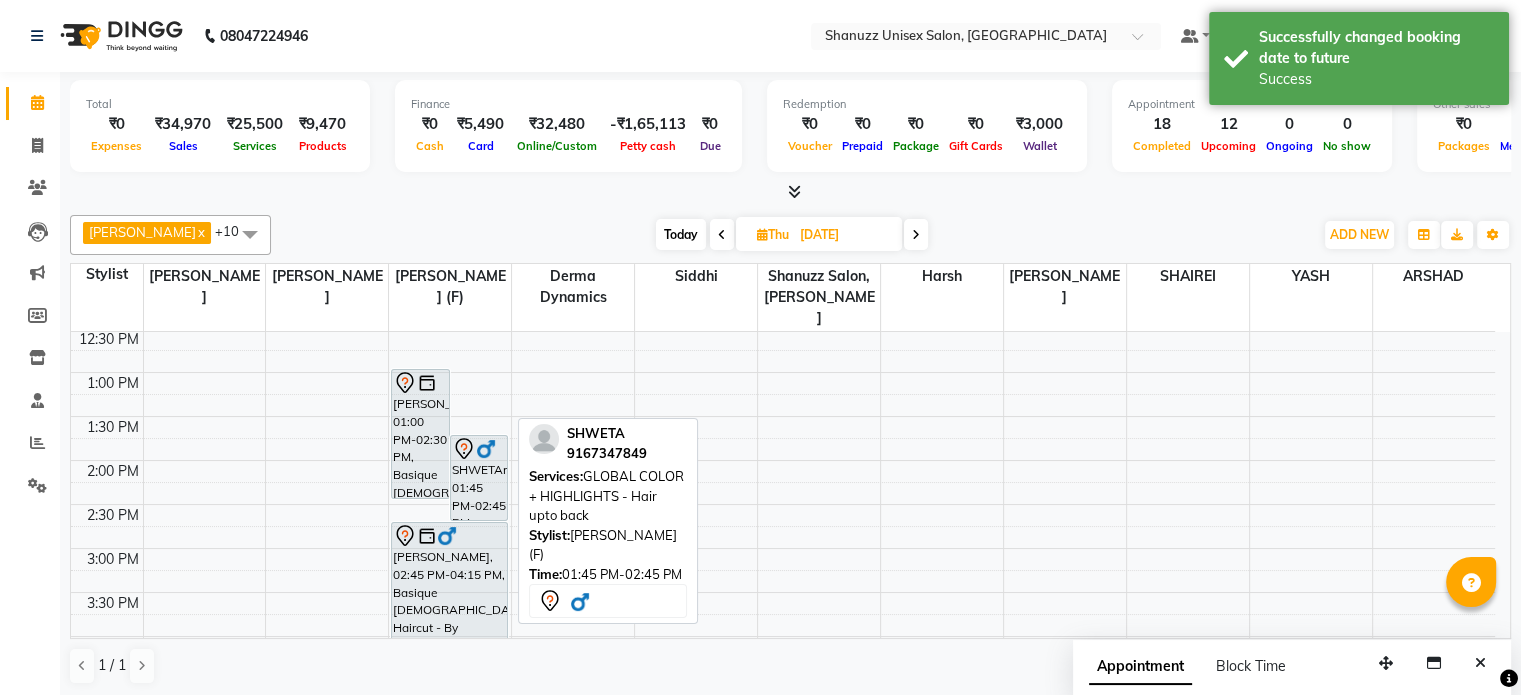 click 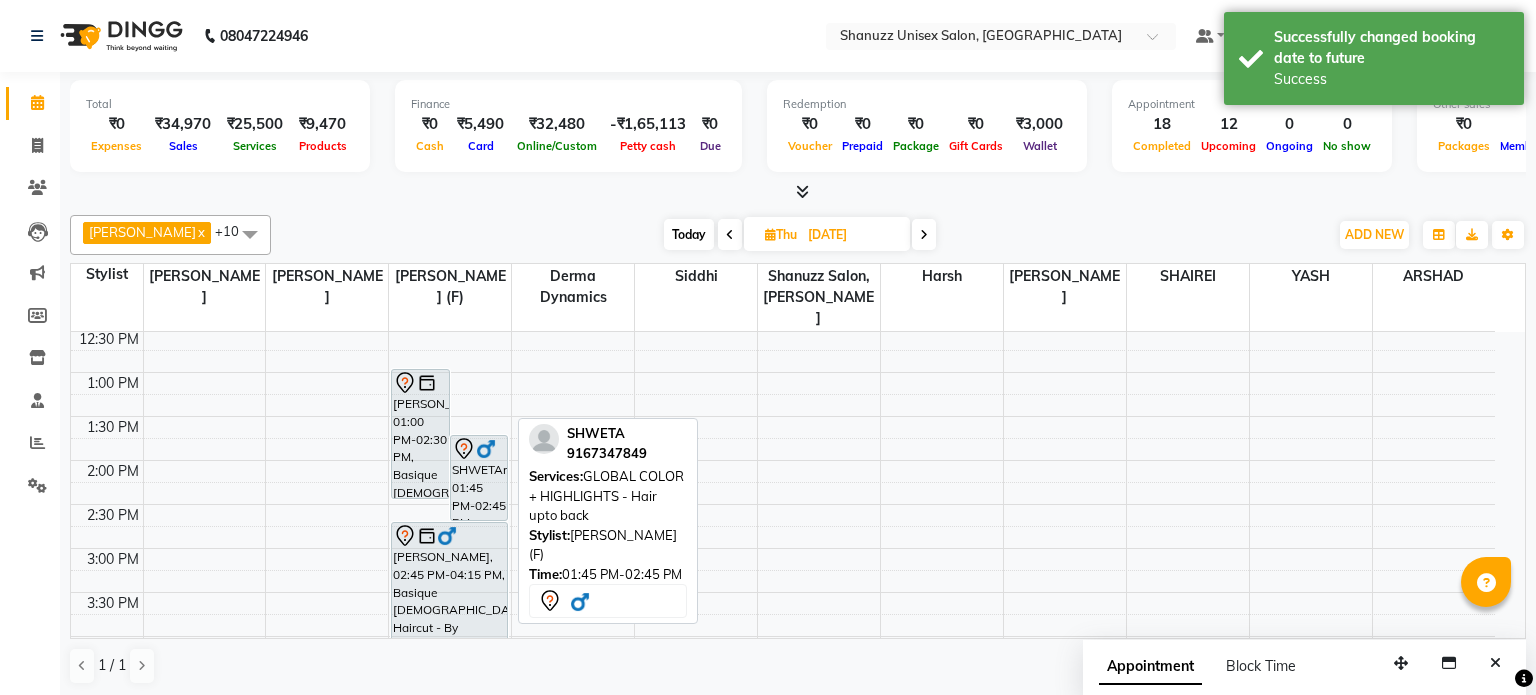 select on "7" 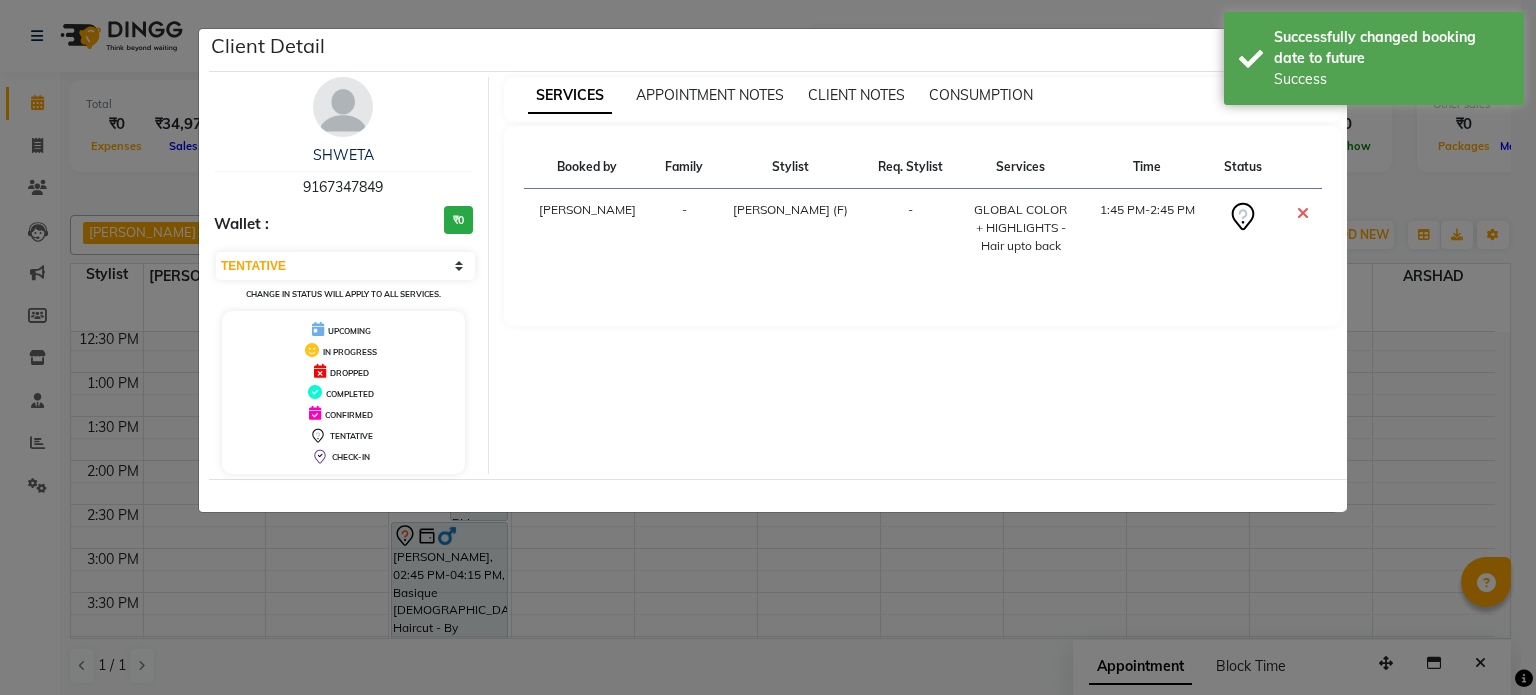 click on "Client Detail  SHWETA    9167347849 Wallet : ₹0 Select CONFIRMED TENTATIVE Change in status will apply to all services. UPCOMING IN PROGRESS DROPPED COMPLETED CONFIRMED TENTATIVE CHECK-IN SERVICES APPOINTMENT NOTES CLIENT NOTES CONSUMPTION Booked by Family Stylist Req. Stylist Services Time Status  Salvana Motha  - [PERSON_NAME] Sir (F) -  GLOBAL COLOR + HIGHLIGHTS  - Hair upto back   1:45 PM-2:45 PM" 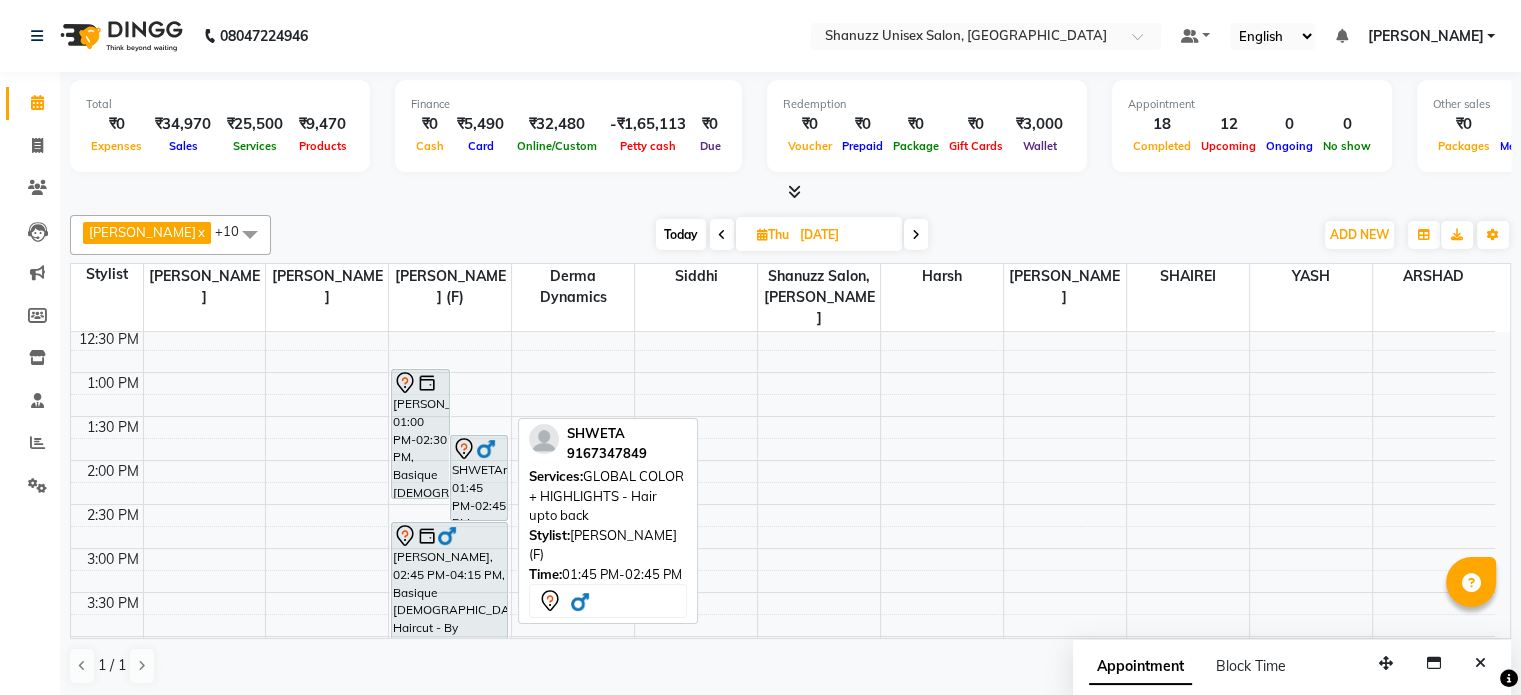 click on "SHWETAnull, 01:45 PM-02:45 PM, GLOBAL COLOR + HIGHLIGHTS  - Hair upto back" at bounding box center [479, 478] 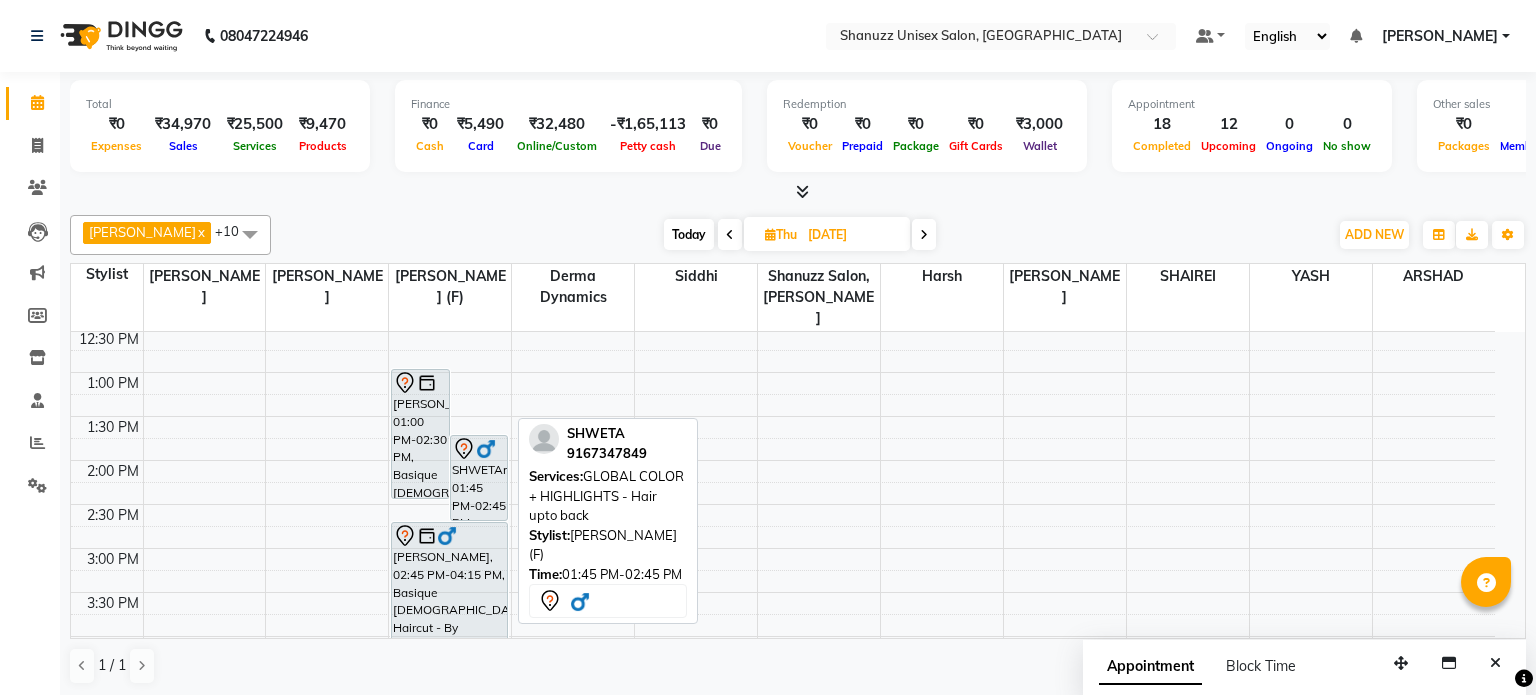 select on "7" 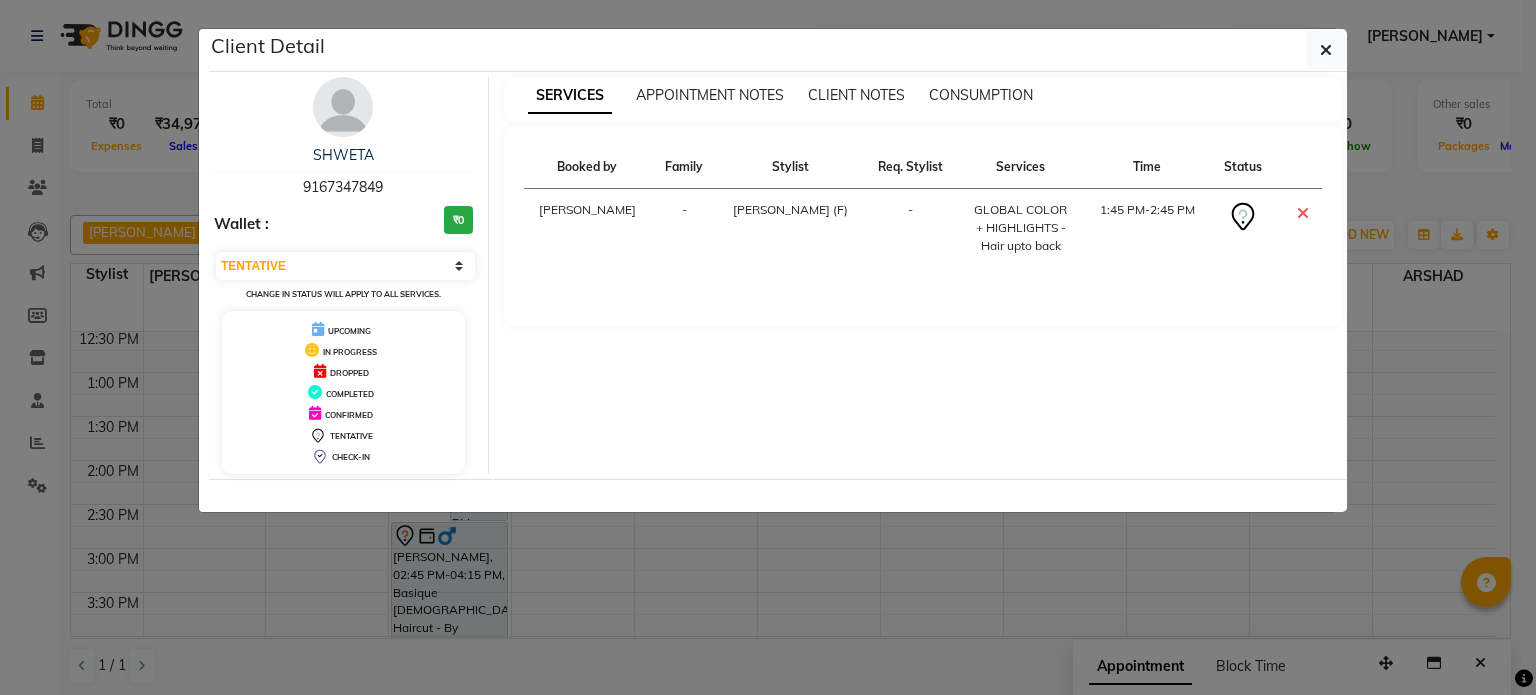 click on "Client Detail  SHWETA    9167347849 Wallet : ₹0 Select CONFIRMED TENTATIVE Change in status will apply to all services. UPCOMING IN PROGRESS DROPPED COMPLETED CONFIRMED TENTATIVE CHECK-IN SERVICES APPOINTMENT NOTES CLIENT NOTES CONSUMPTION Booked by Family Stylist Req. Stylist Services Time Status  Salvana Motha  - [PERSON_NAME] Sir (F) -  GLOBAL COLOR + HIGHLIGHTS  - Hair upto back   1:45 PM-2:45 PM" 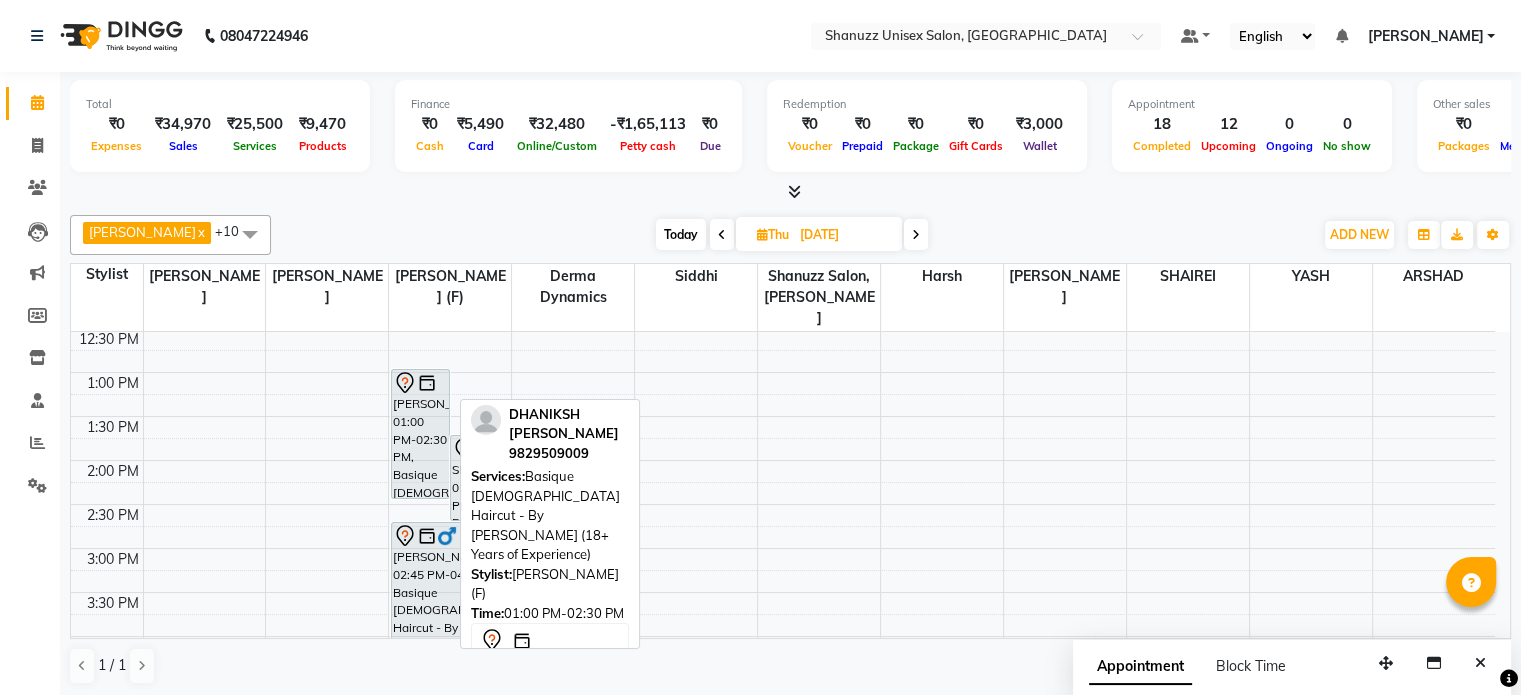 click on "[PERSON_NAME], 01:00 PM-02:30 PM, Basique [DEMOGRAPHIC_DATA] Haircut - By [PERSON_NAME] (18+ Years of Experience)" at bounding box center (420, 434) 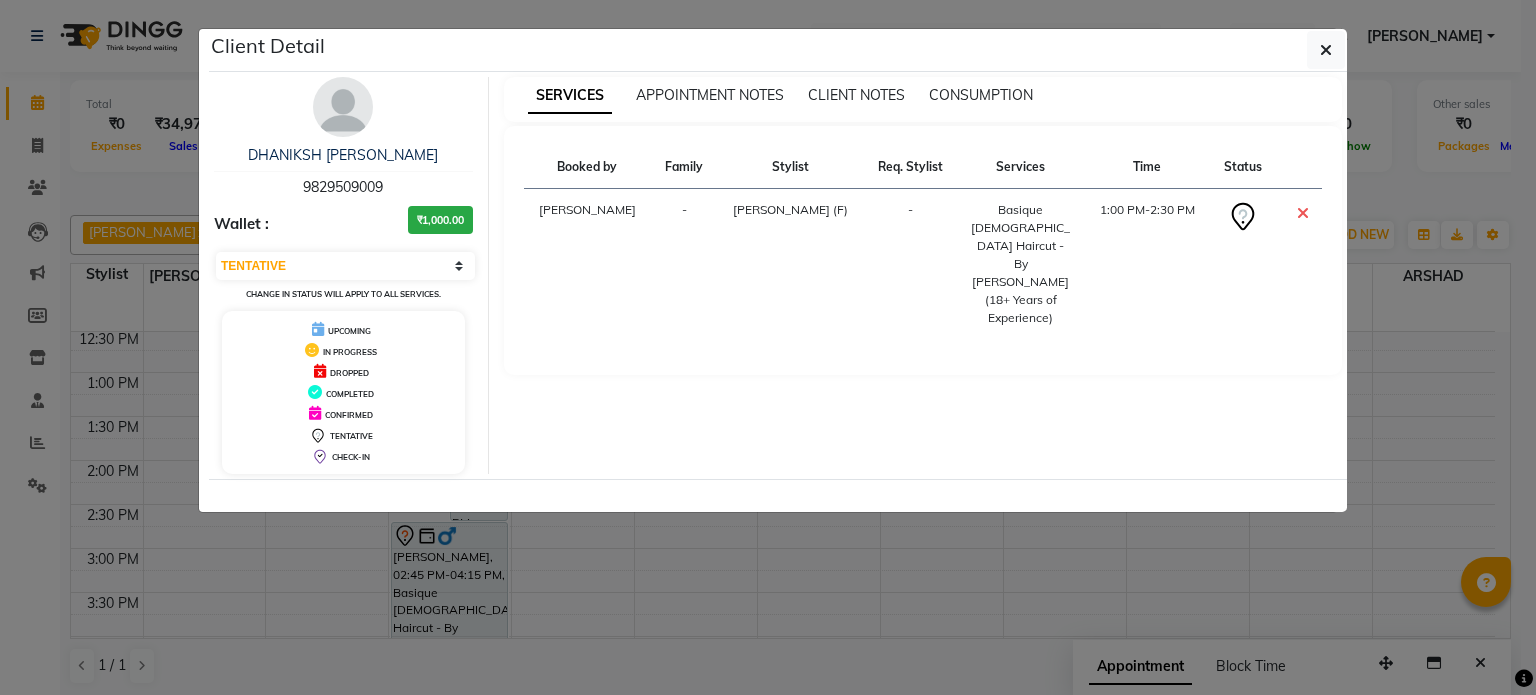click on "Client Detail  DHANIKSH [PERSON_NAME]   9829509009 Wallet : ₹1,000.00 Select CONFIRMED TENTATIVE Change in status will apply to all services. UPCOMING IN PROGRESS DROPPED COMPLETED CONFIRMED TENTATIVE CHECK-IN SERVICES APPOINTMENT NOTES CLIENT NOTES CONSUMPTION Booked by Family Stylist Req. Stylist Services Time Status  [PERSON_NAME] (F) -  Basique [DEMOGRAPHIC_DATA] Haircut - By [PERSON_NAME] (18+ Years of Experience)   1:00 PM-2:30 PM" 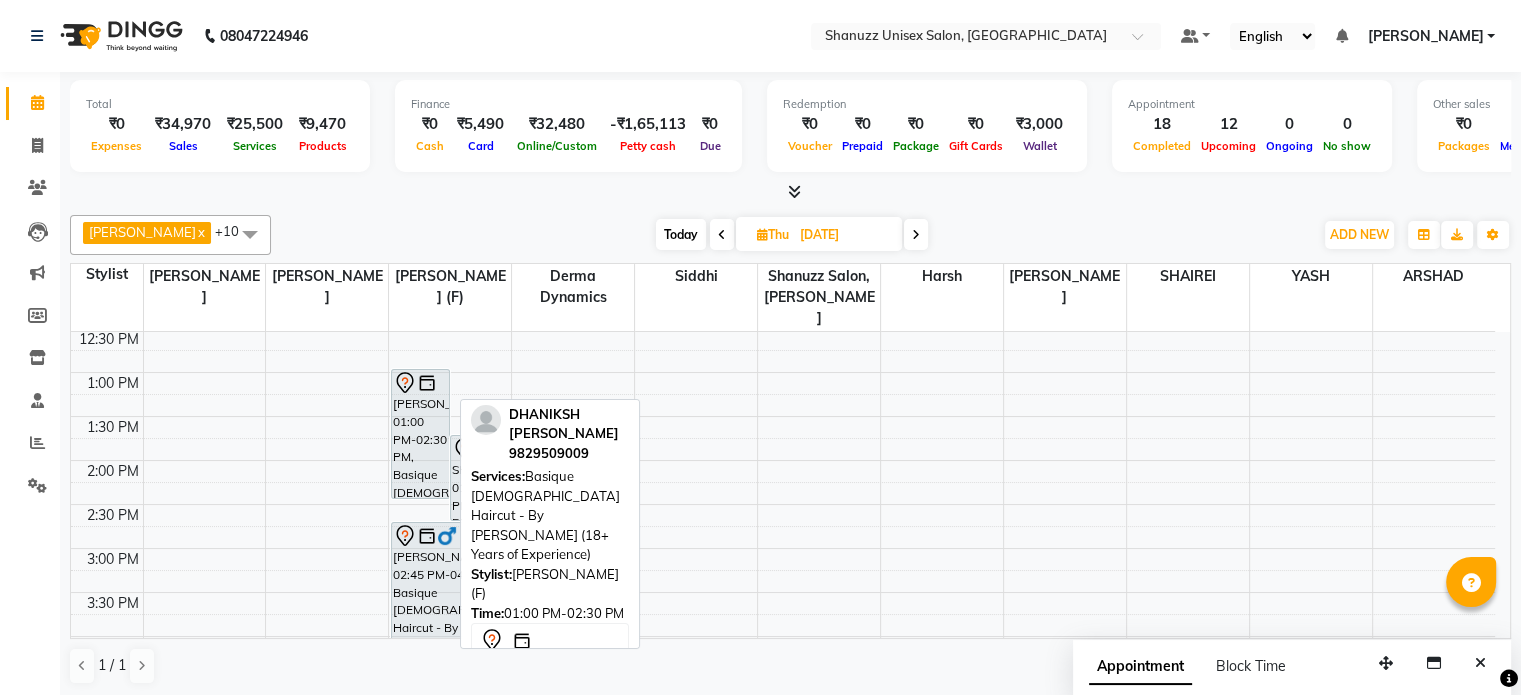 click on "[PERSON_NAME], 01:00 PM-02:30 PM, Basique [DEMOGRAPHIC_DATA] Haircut - By [PERSON_NAME] (18+ Years of Experience)" at bounding box center [420, 434] 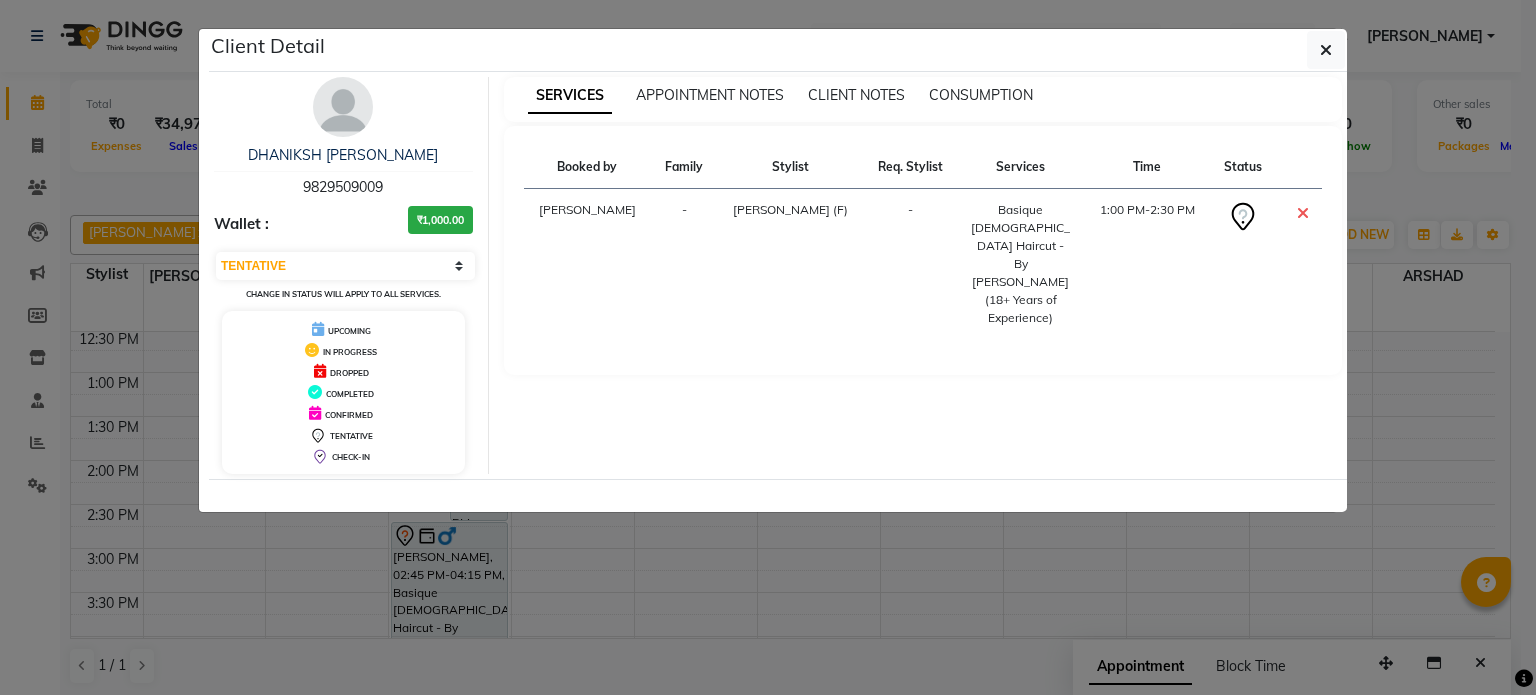 click on "Client Detail  DHANIKSH [PERSON_NAME]   9829509009 Wallet : ₹1,000.00 Select CONFIRMED TENTATIVE Change in status will apply to all services. UPCOMING IN PROGRESS DROPPED COMPLETED CONFIRMED TENTATIVE CHECK-IN SERVICES APPOINTMENT NOTES CLIENT NOTES CONSUMPTION Booked by Family Stylist Req. Stylist Services Time Status  [PERSON_NAME] (F) -  Basique [DEMOGRAPHIC_DATA] Haircut - By [PERSON_NAME] (18+ Years of Experience)   1:00 PM-2:30 PM" 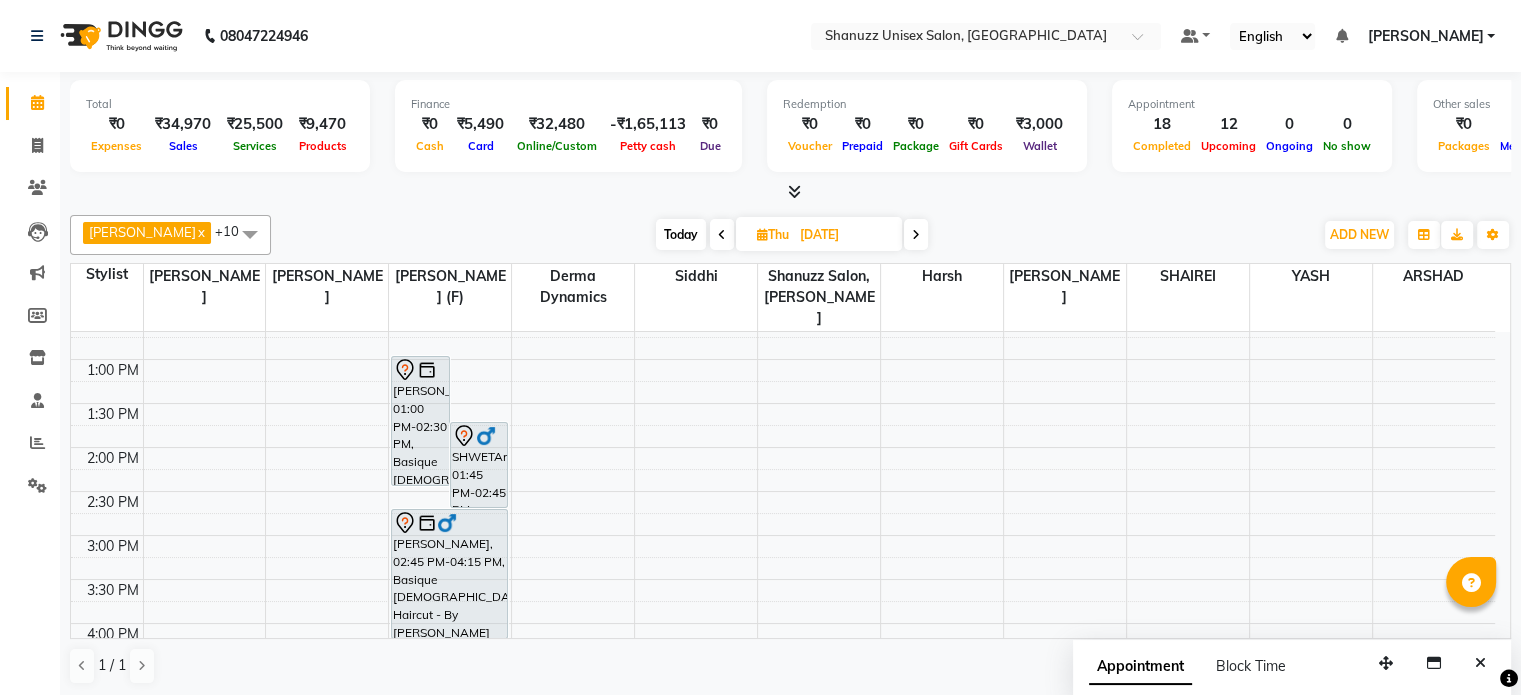 scroll, scrollTop: 328, scrollLeft: 0, axis: vertical 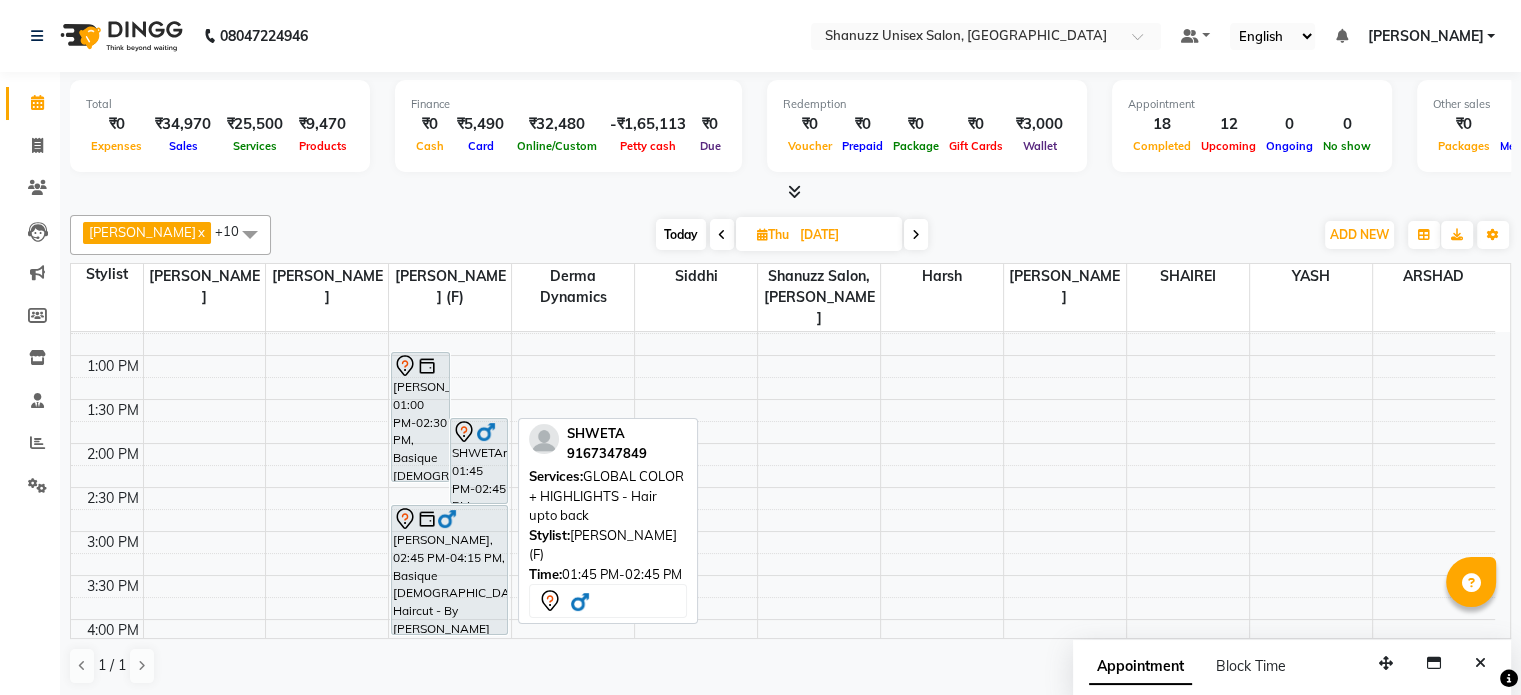 click on "SHWETAnull, 01:45 PM-02:45 PM, GLOBAL COLOR + HIGHLIGHTS  - Hair upto back" at bounding box center [479, 461] 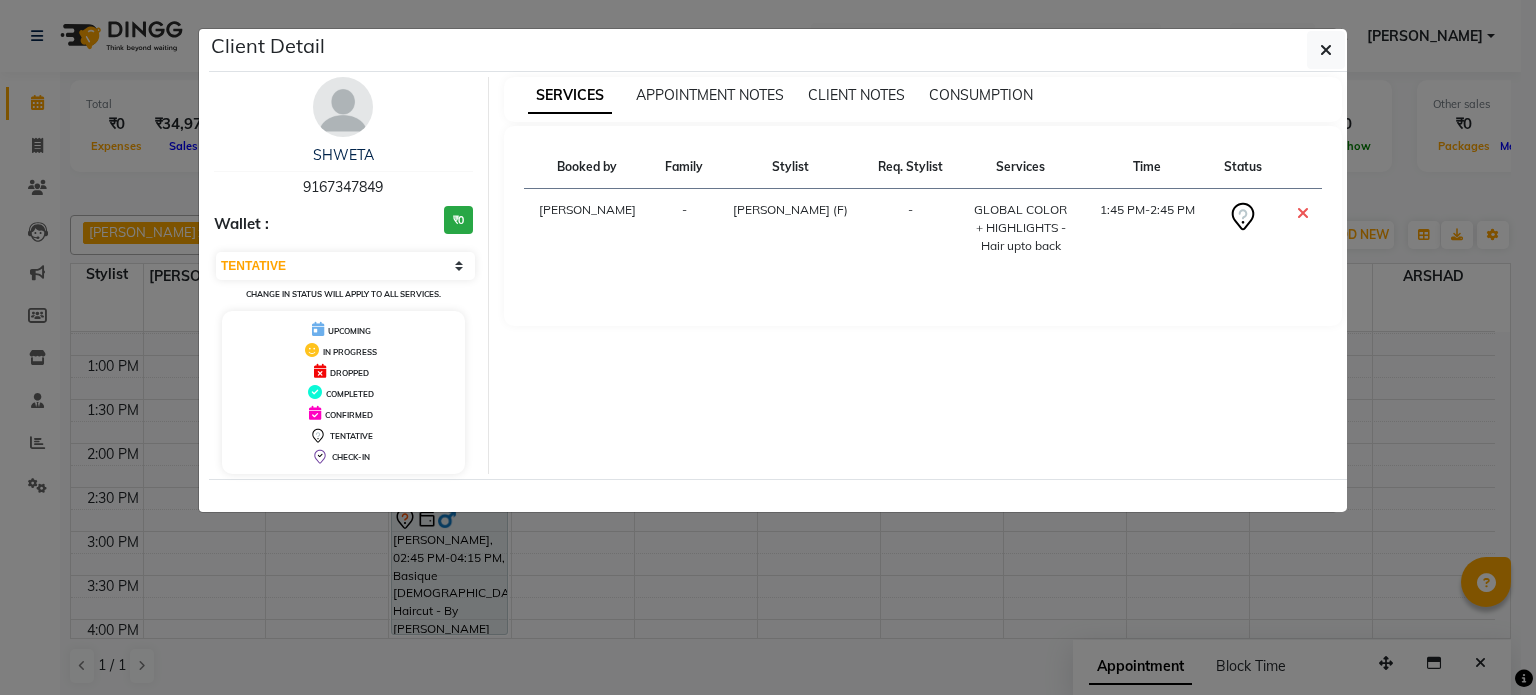 click on "Client Detail  SHWETA    9167347849 Wallet : ₹0 Select CONFIRMED TENTATIVE Change in status will apply to all services. UPCOMING IN PROGRESS DROPPED COMPLETED CONFIRMED TENTATIVE CHECK-IN SERVICES APPOINTMENT NOTES CLIENT NOTES CONSUMPTION Booked by Family Stylist Req. Stylist Services Time Status  Salvana Motha  - [PERSON_NAME] Sir (F) -  GLOBAL COLOR + HIGHLIGHTS  - Hair upto back   1:45 PM-2:45 PM" 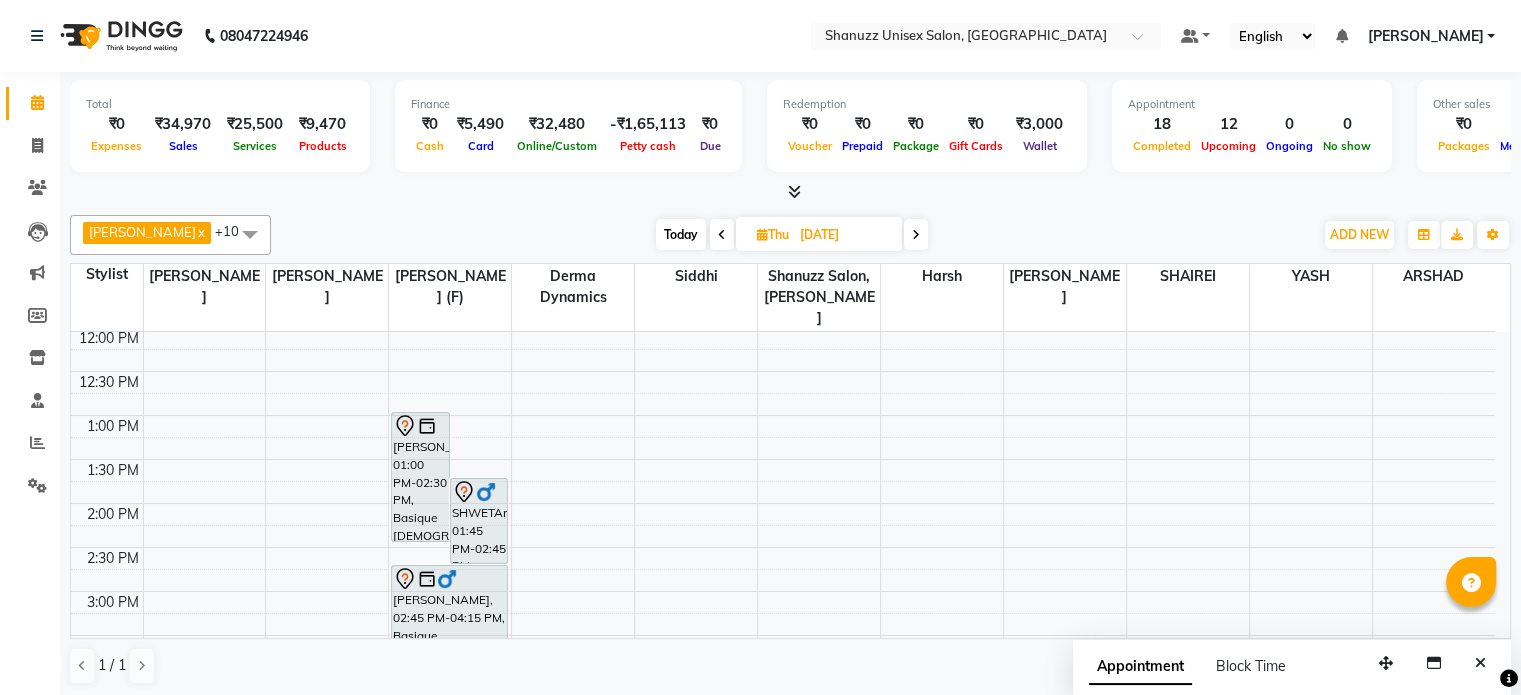 scroll, scrollTop: 259, scrollLeft: 0, axis: vertical 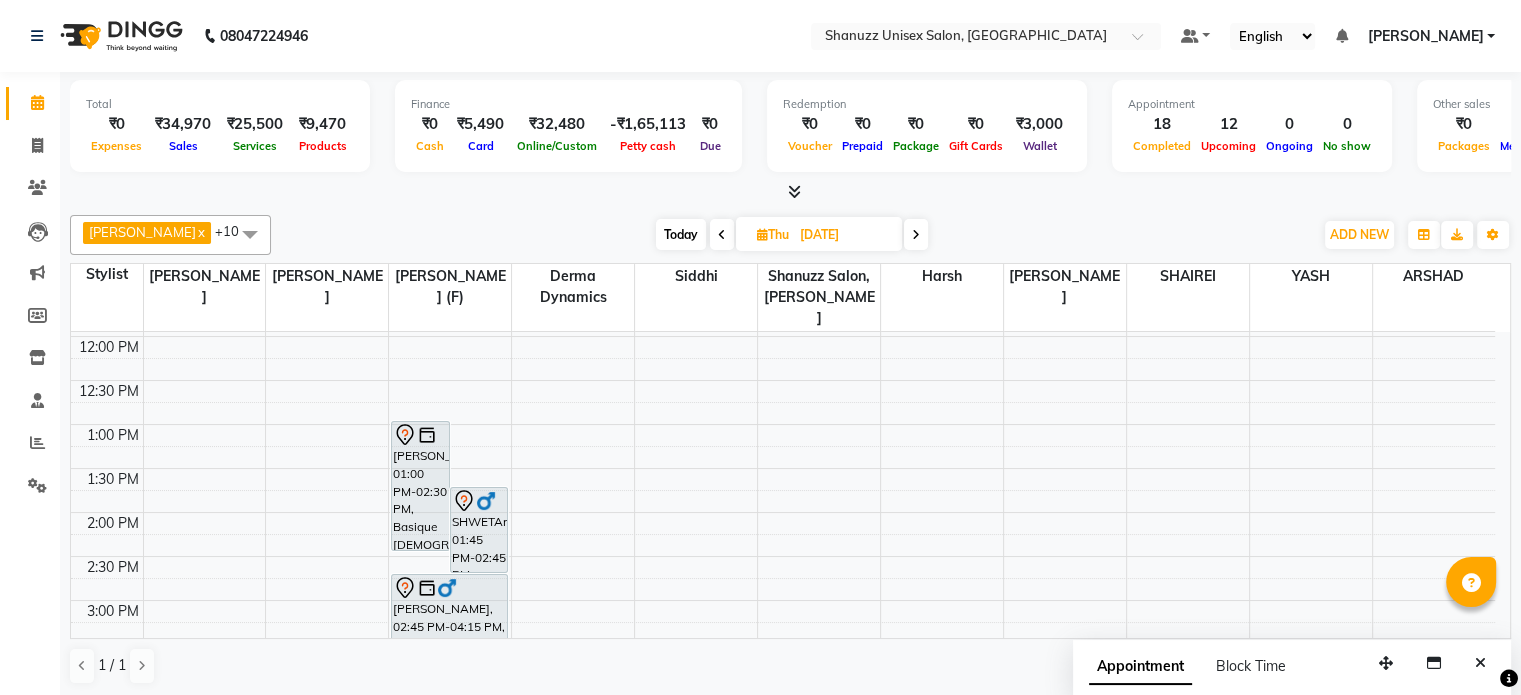click on "Today" at bounding box center (681, 234) 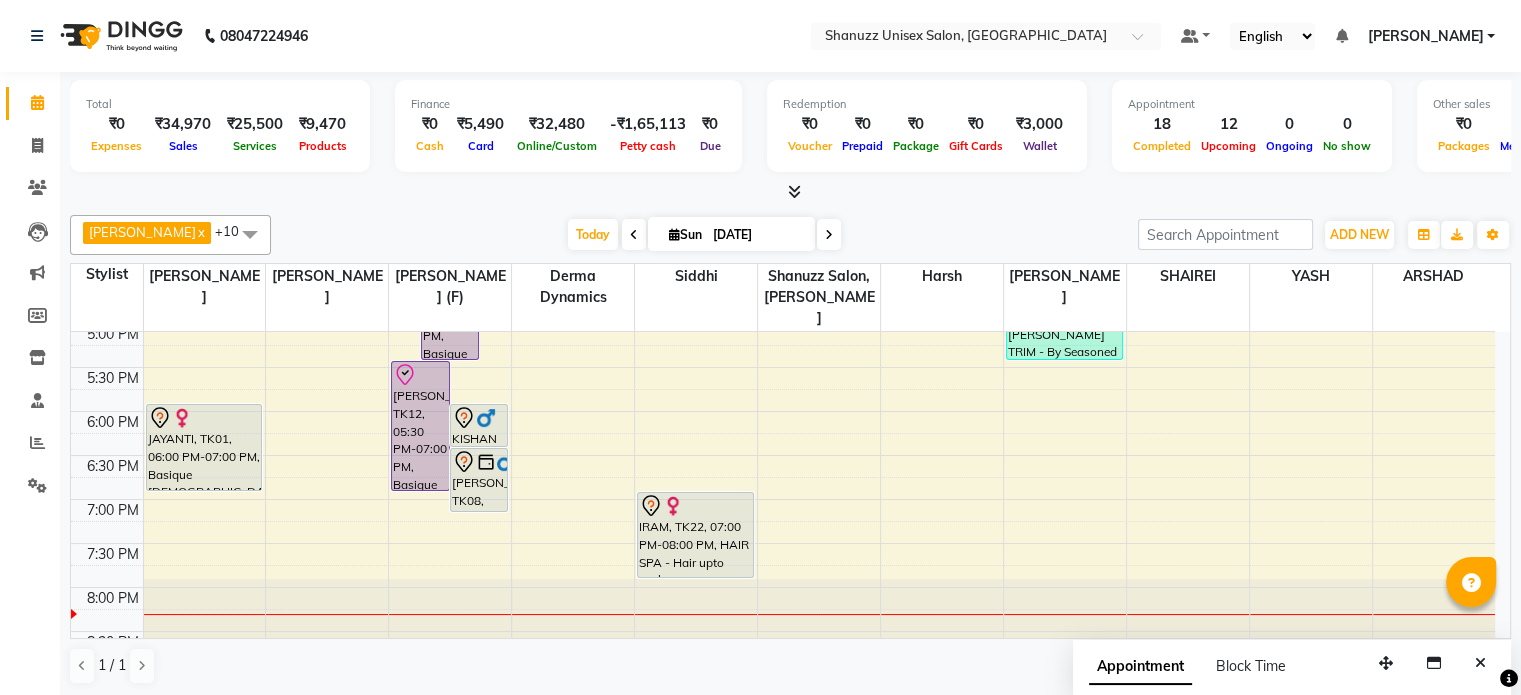 scroll, scrollTop: 718, scrollLeft: 0, axis: vertical 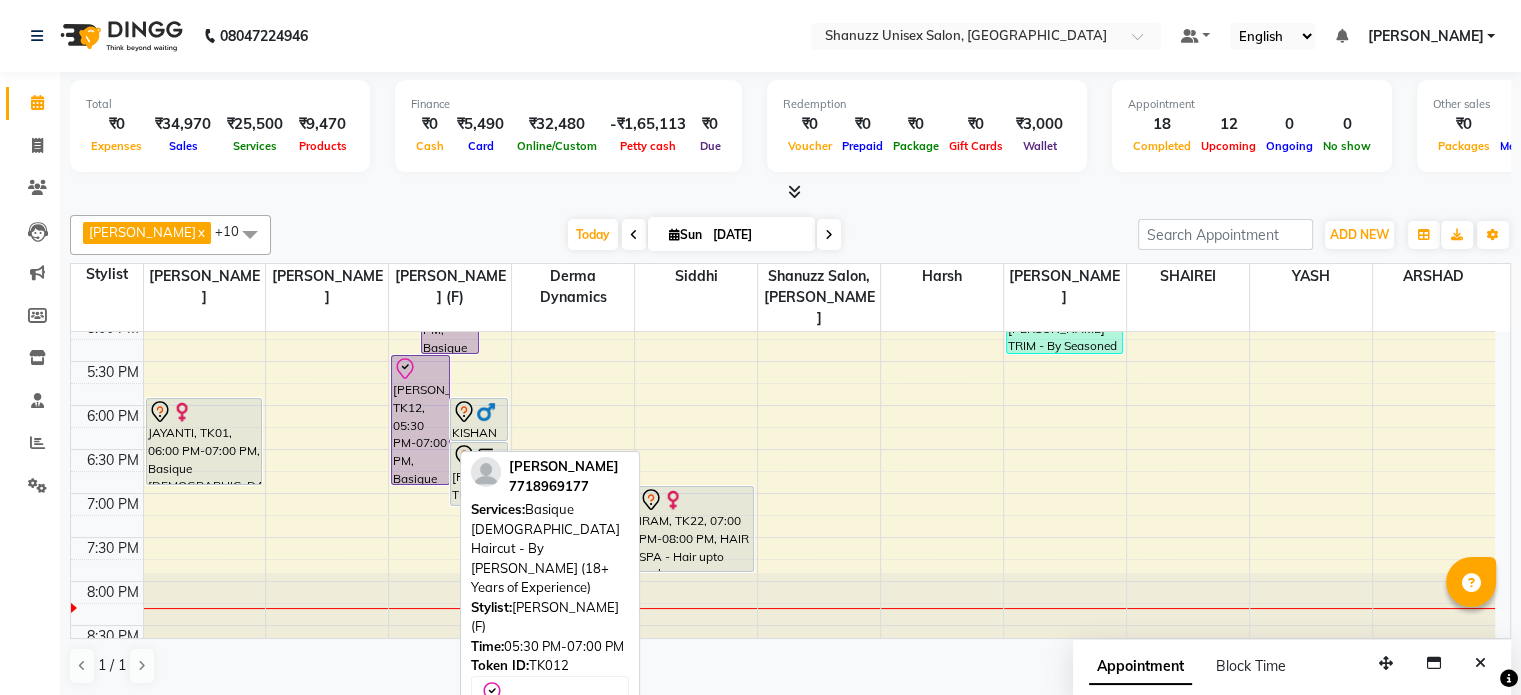 click on "[PERSON_NAME], TK12, 05:30 PM-07:00 PM, Basique [DEMOGRAPHIC_DATA] Haircut - By [PERSON_NAME] (18+ Years of Experience)" at bounding box center [420, 420] 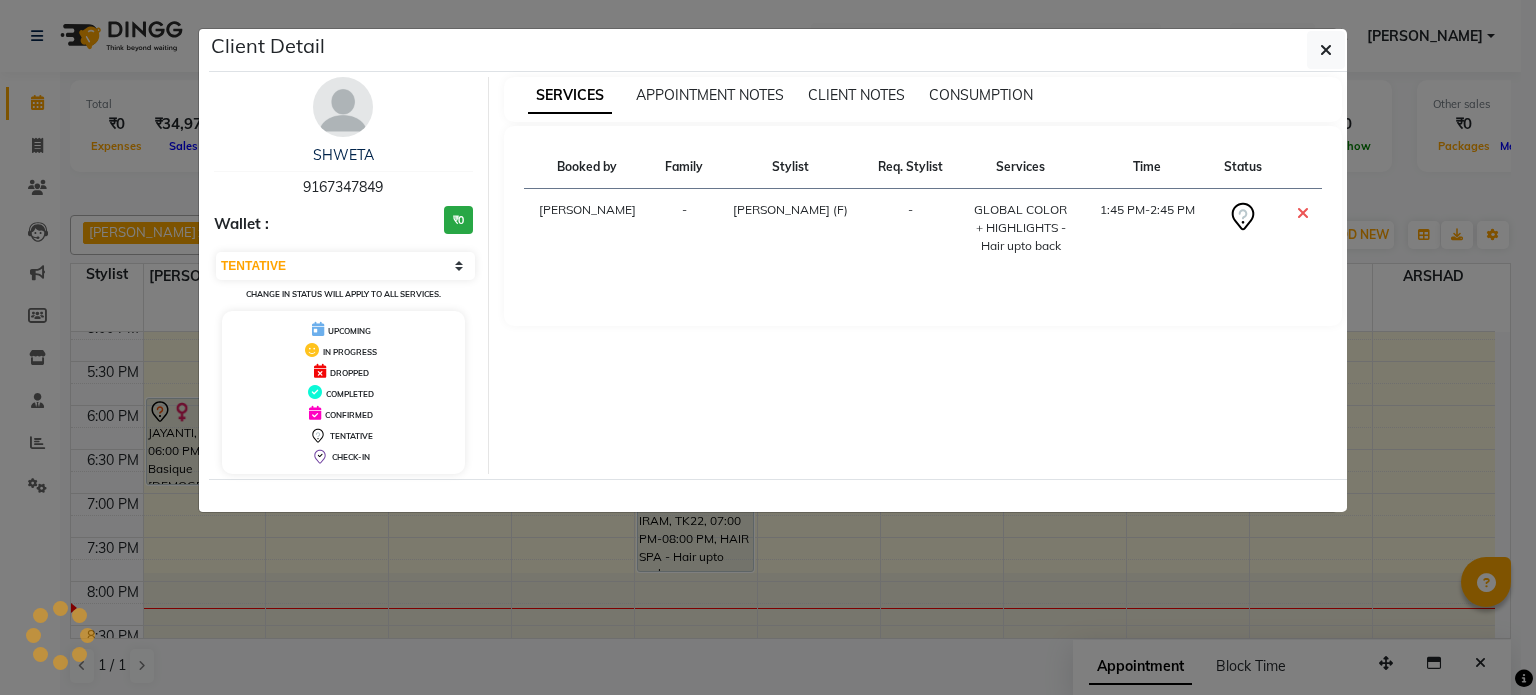 select on "8" 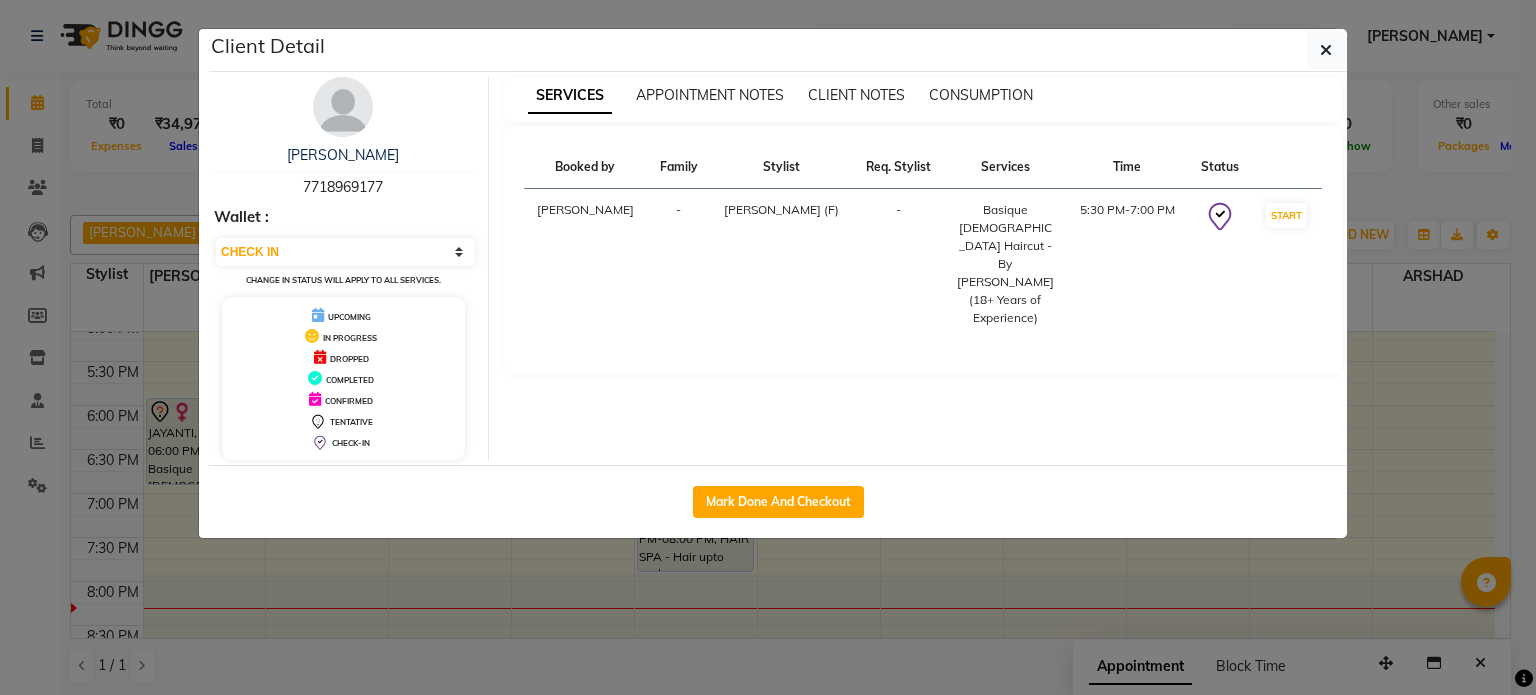 click on "Client Detail  SIDDHARTH SHETTY   7718969177 Wallet : Select IN SERVICE CONFIRMED TENTATIVE CHECK IN MARK DONE DROPPED UPCOMING Change in status will apply to all services. UPCOMING IN PROGRESS DROPPED COMPLETED CONFIRMED TENTATIVE CHECK-IN SERVICES APPOINTMENT NOTES CLIENT NOTES CONSUMPTION Booked by Family Stylist Req. Stylist Services Time Status  [PERSON_NAME] Motha  - [PERSON_NAME] Sir (F) -  Basique [DEMOGRAPHIC_DATA] Haircut - By [PERSON_NAME] (18+ Years of Experience)   5:30 PM-7:00 PM   START   Mark Done And Checkout" 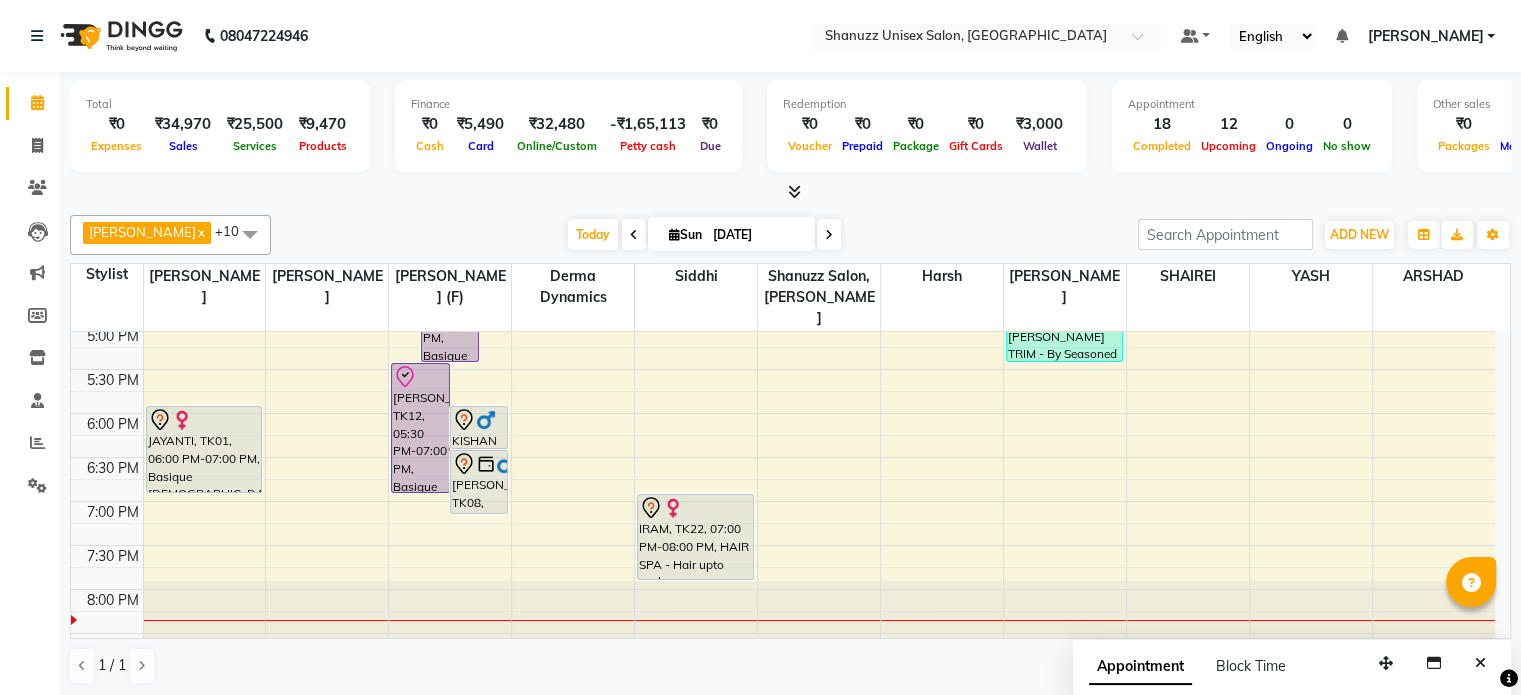 scroll, scrollTop: 718, scrollLeft: 0, axis: vertical 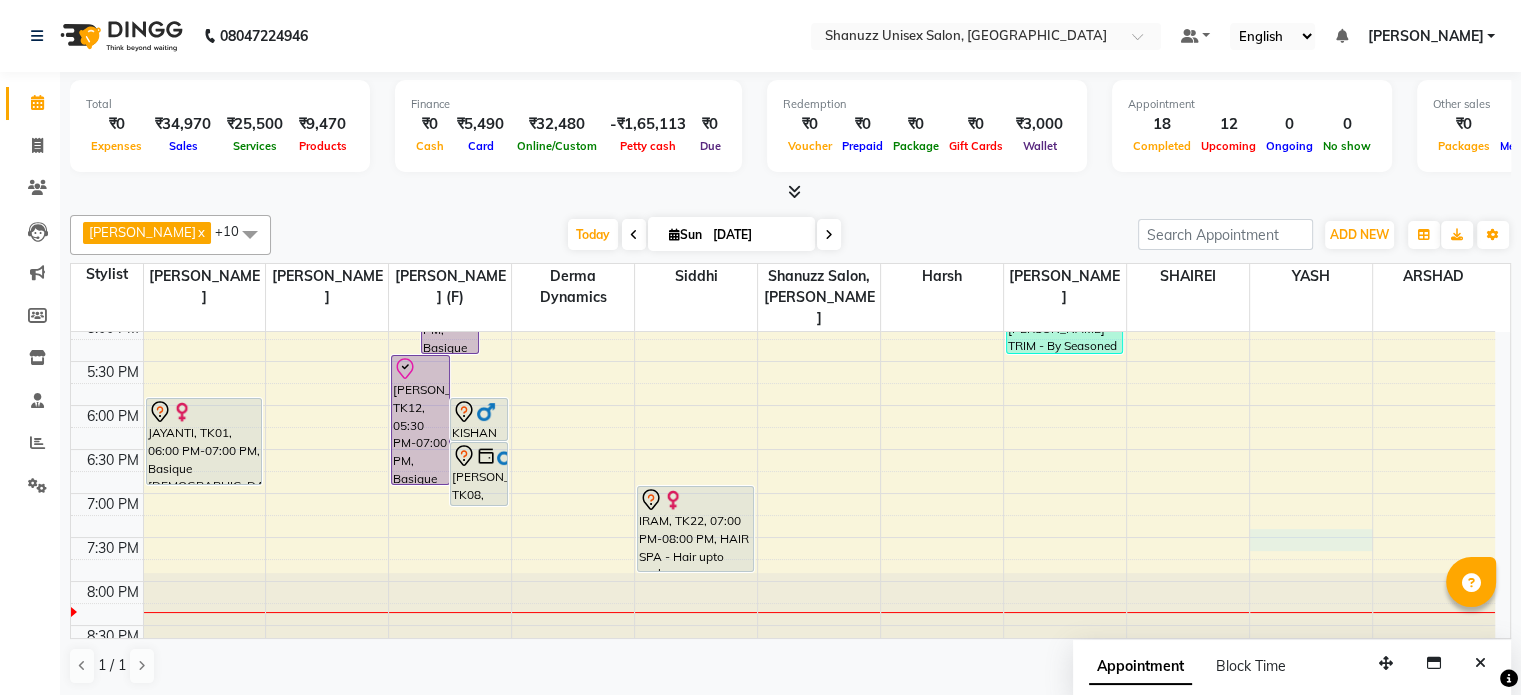 click on "9:00 AM 9:30 AM 10:00 AM 10:30 AM 11:00 AM 11:30 AM 12:00 PM 12:30 PM 1:00 PM 1:30 PM 2:00 PM 2:30 PM 3:00 PM 3:30 PM 4:00 PM 4:30 PM 5:00 PM 5:30 PM 6:00 PM 6:30 PM 7:00 PM 7:30 PM 8:00 PM 8:30 PM     [PERSON_NAME], TK02, 02:30 PM-04:00 PM, [DEMOGRAPHIC_DATA] HAIR COLOUR(GLOBAL COLOR) - Medium             JAYANTI, TK01, 06:00 PM-07:00 PM, Basique [DEMOGRAPHIC_DATA] Haircut - By Seasoned Hairdresser (10+ Years of Experience)     [PERSON_NAME], TK18, 01:45 PM-02:45 PM, Basique [DEMOGRAPHIC_DATA] Haircut - By Seasoned Hairdresser (10+ Years of Experience)     YASH, TK21, 04:00 PM-05:00 PM, Basique [DEMOGRAPHIC_DATA] Haircut - By Experienced Hairdresser (3+ Years of Experience)     [PERSON_NAME], TK06, 01:30 PM-03:00 PM, Basique [DEMOGRAPHIC_DATA] Haircut - By [PERSON_NAME] (18+ Years of Experience)
[PERSON_NAME], TK09, 02:00 PM-04:00 PM, GLOBAL COLOR - Hair below waist     [PERSON_NAME], TK03, 03:00 PM-04:00 PM, Basique [DEMOGRAPHIC_DATA] Haircut - By [PERSON_NAME] (18+ Years of Experience)" at bounding box center [783, 141] 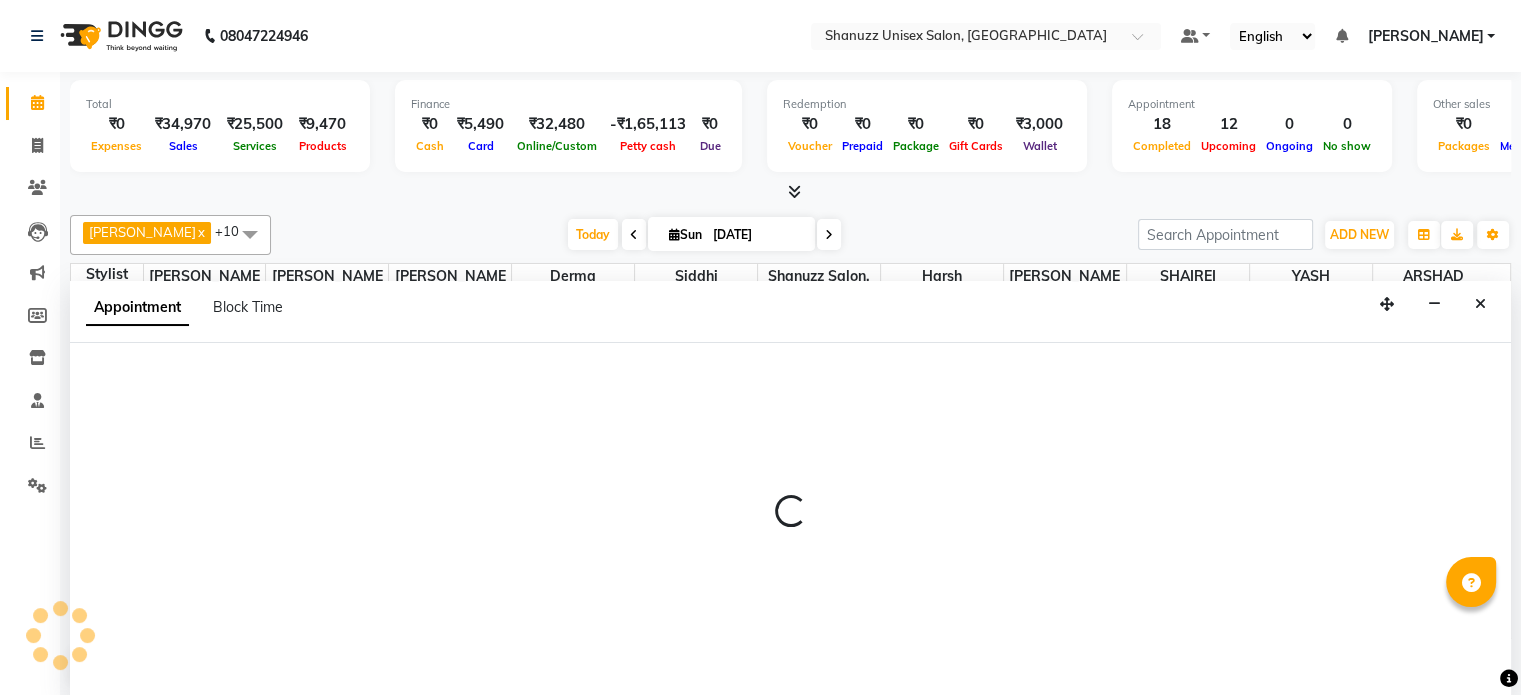 select on "84401" 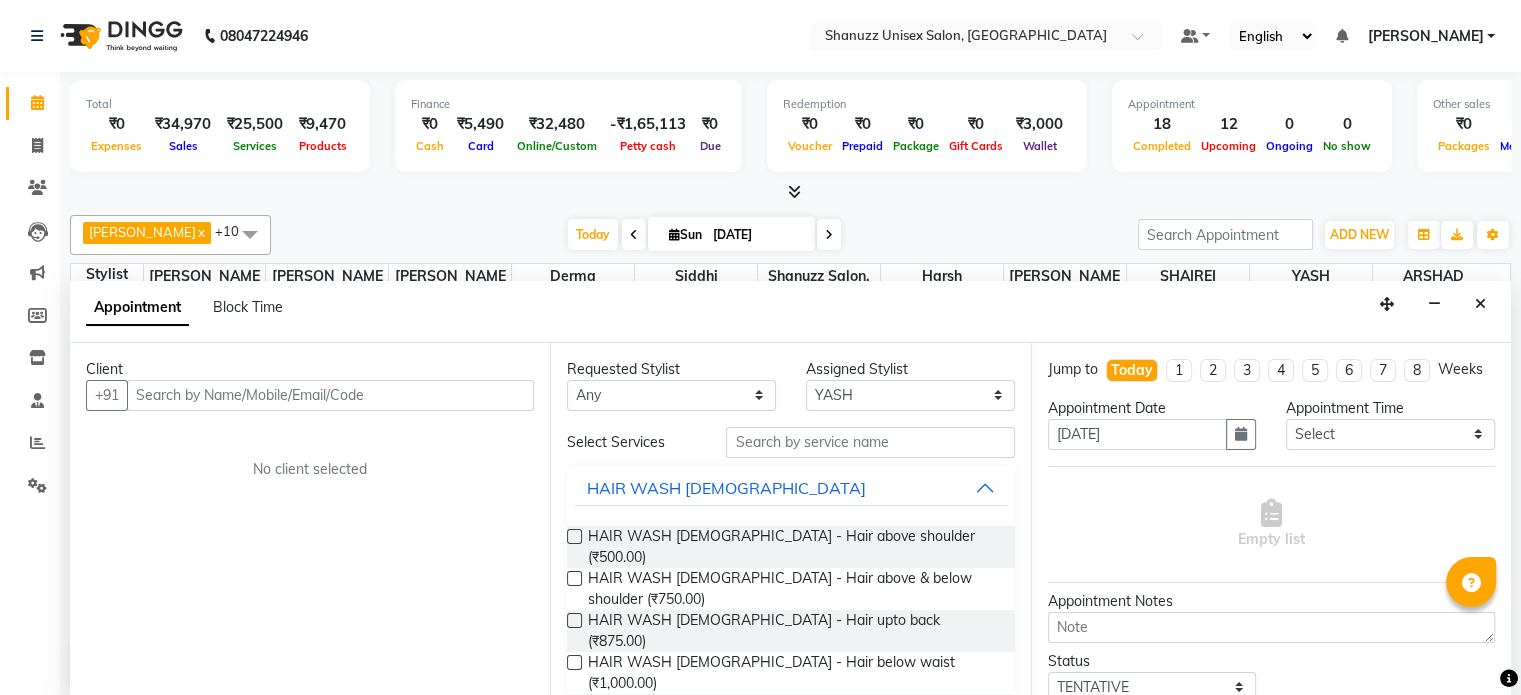 click at bounding box center [330, 395] 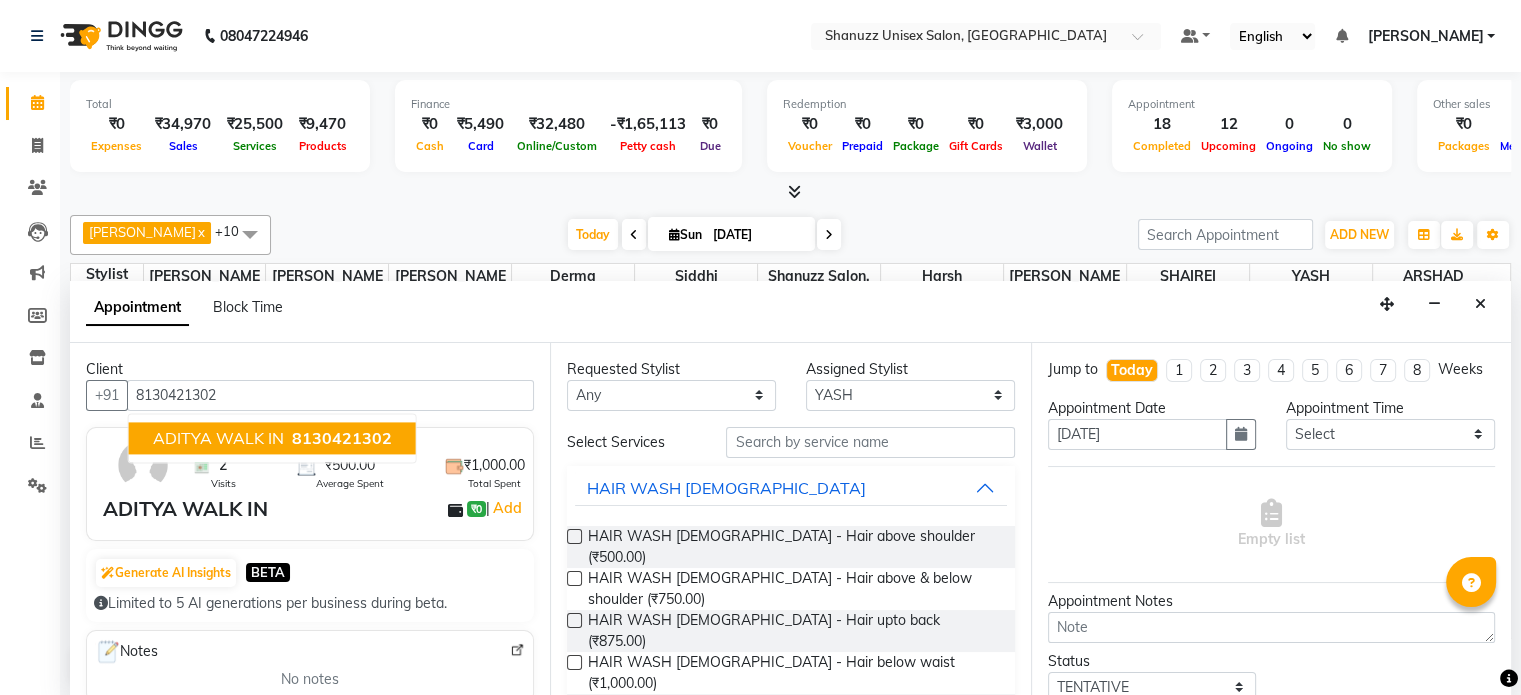 click on "8130421302" at bounding box center [342, 438] 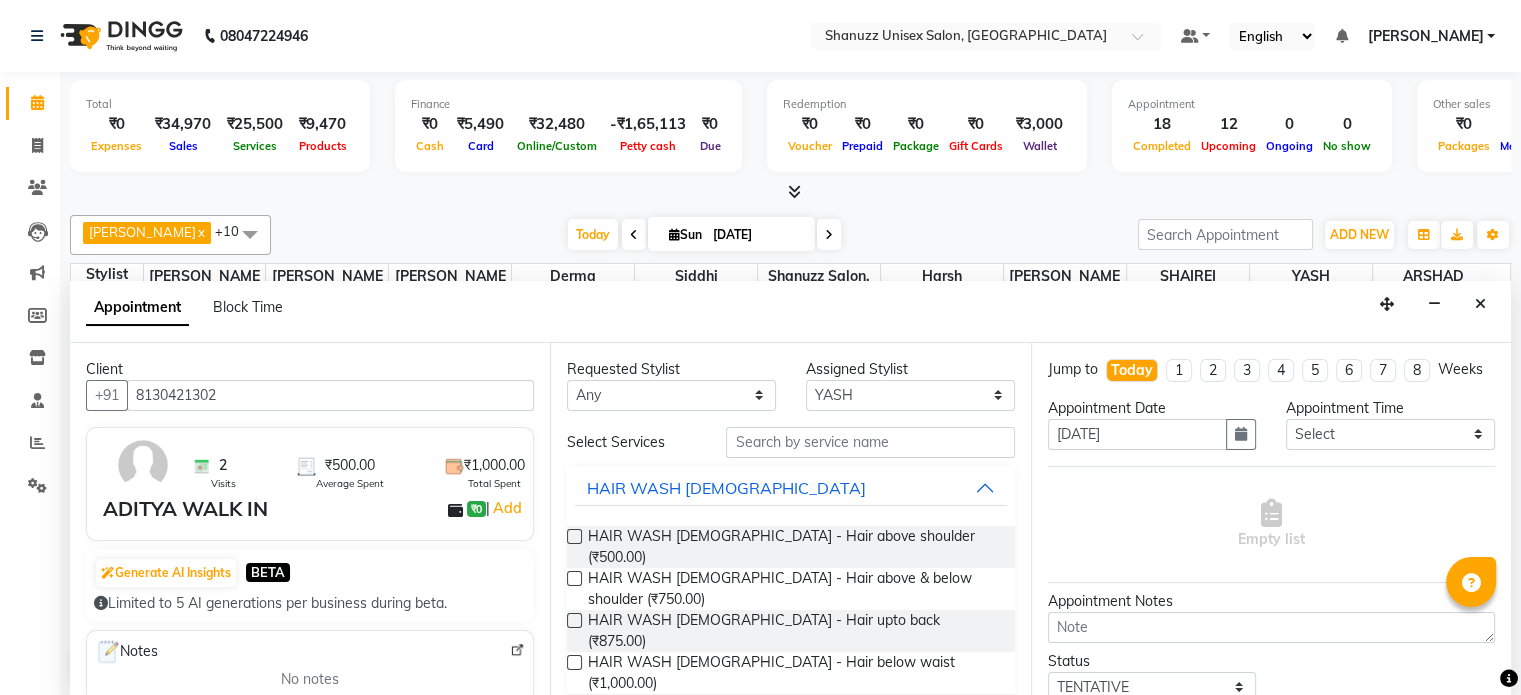 type on "8130421302" 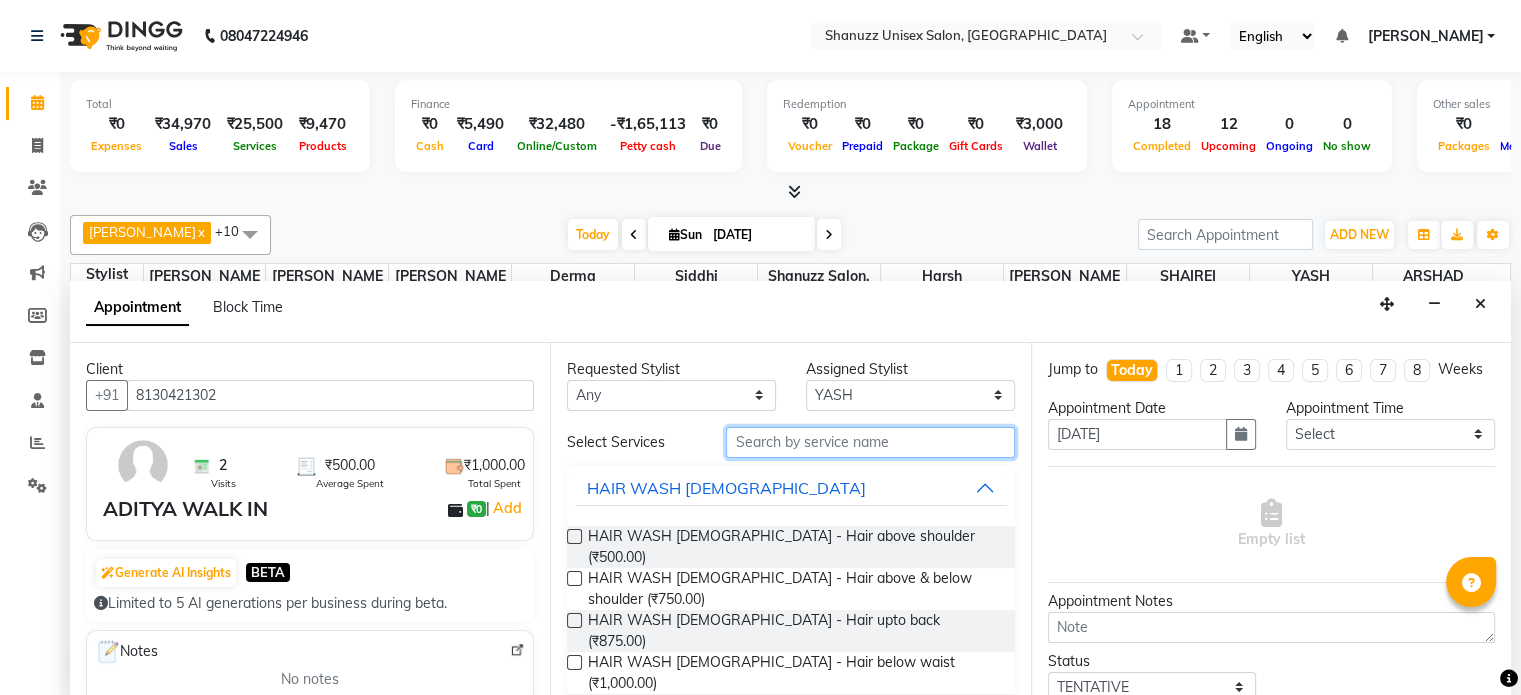 click at bounding box center [870, 442] 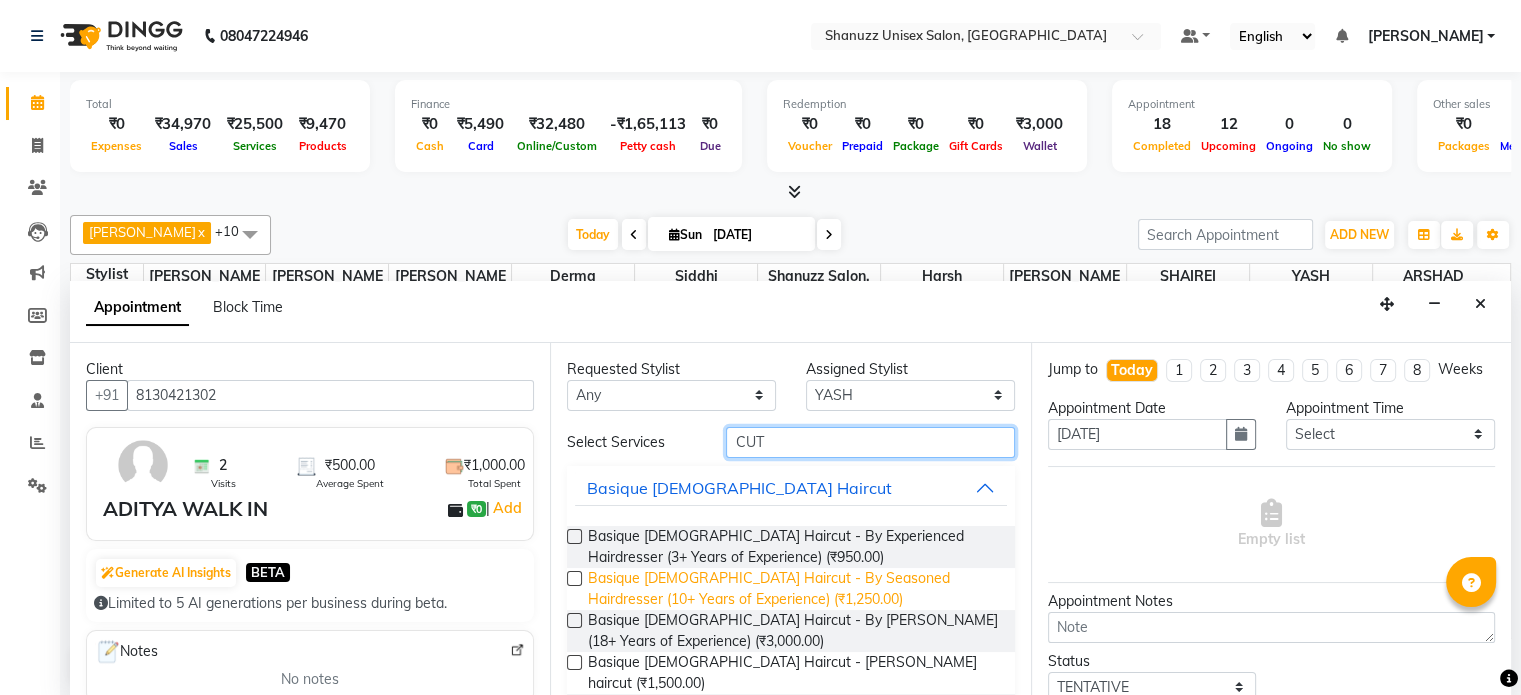 scroll, scrollTop: 148, scrollLeft: 0, axis: vertical 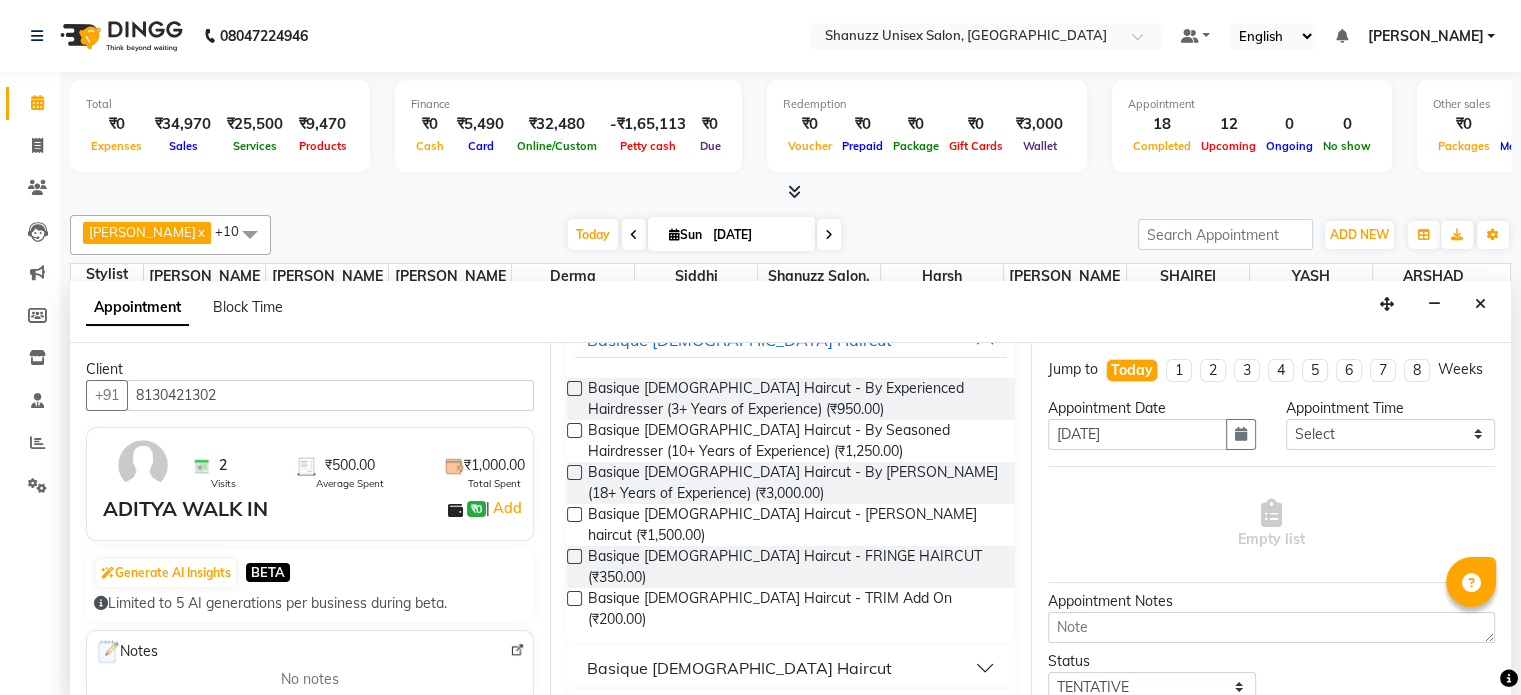 type on "CUT" 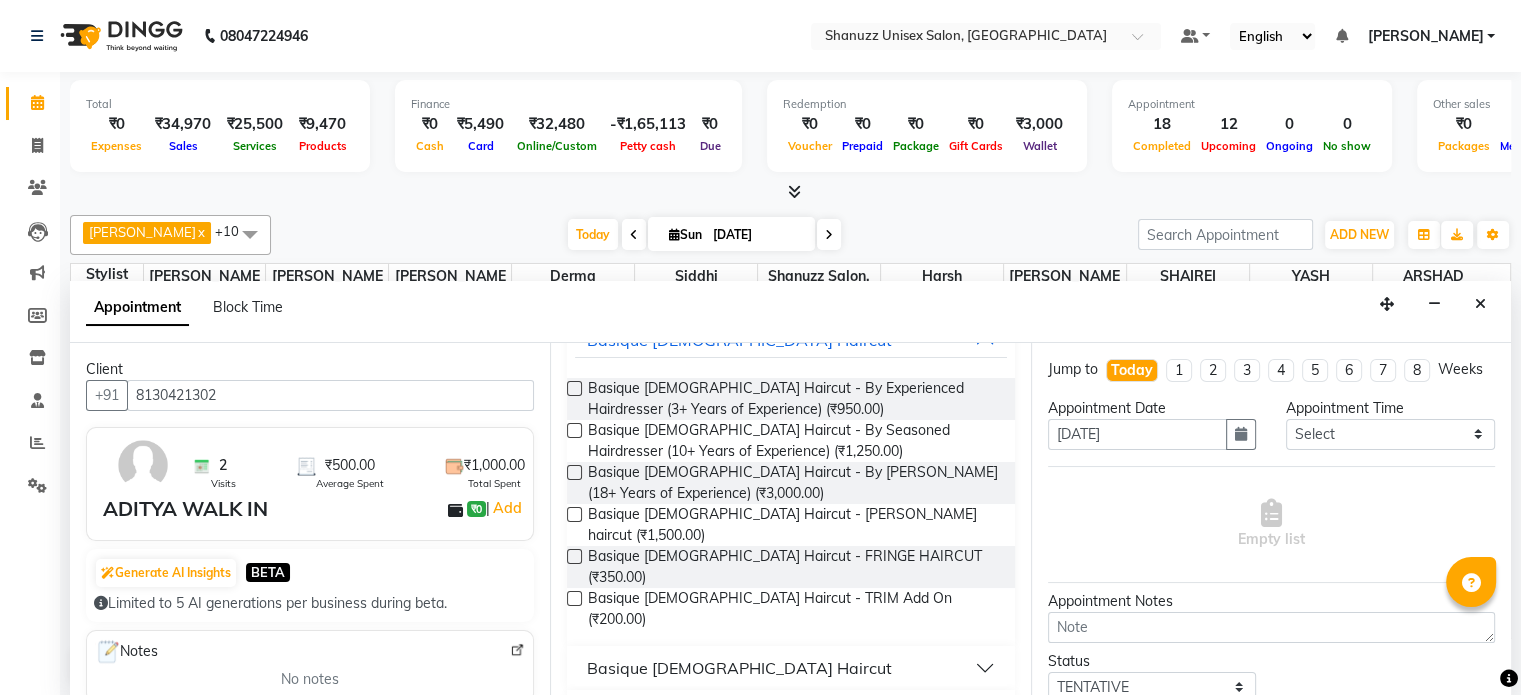 click on "Basique [DEMOGRAPHIC_DATA] Haircut" at bounding box center (739, 668) 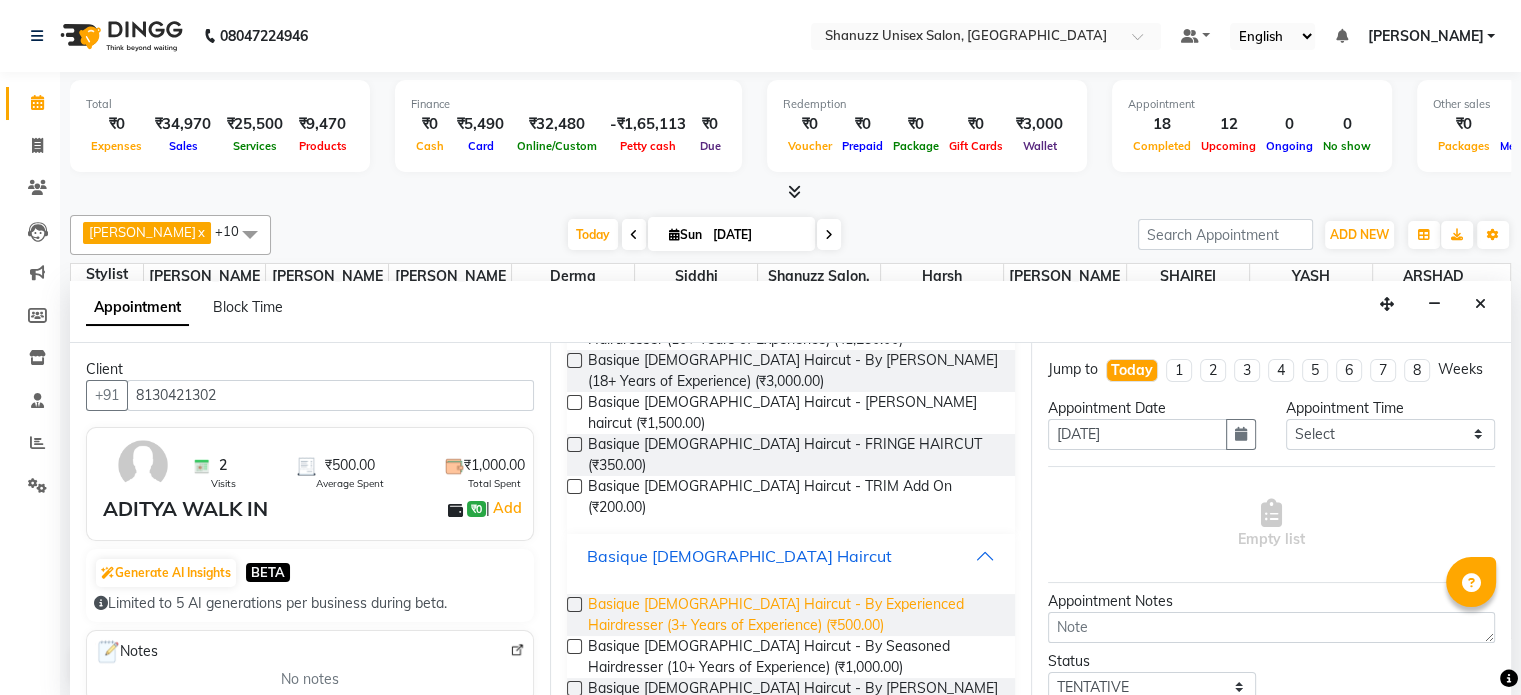 scroll, scrollTop: 260, scrollLeft: 0, axis: vertical 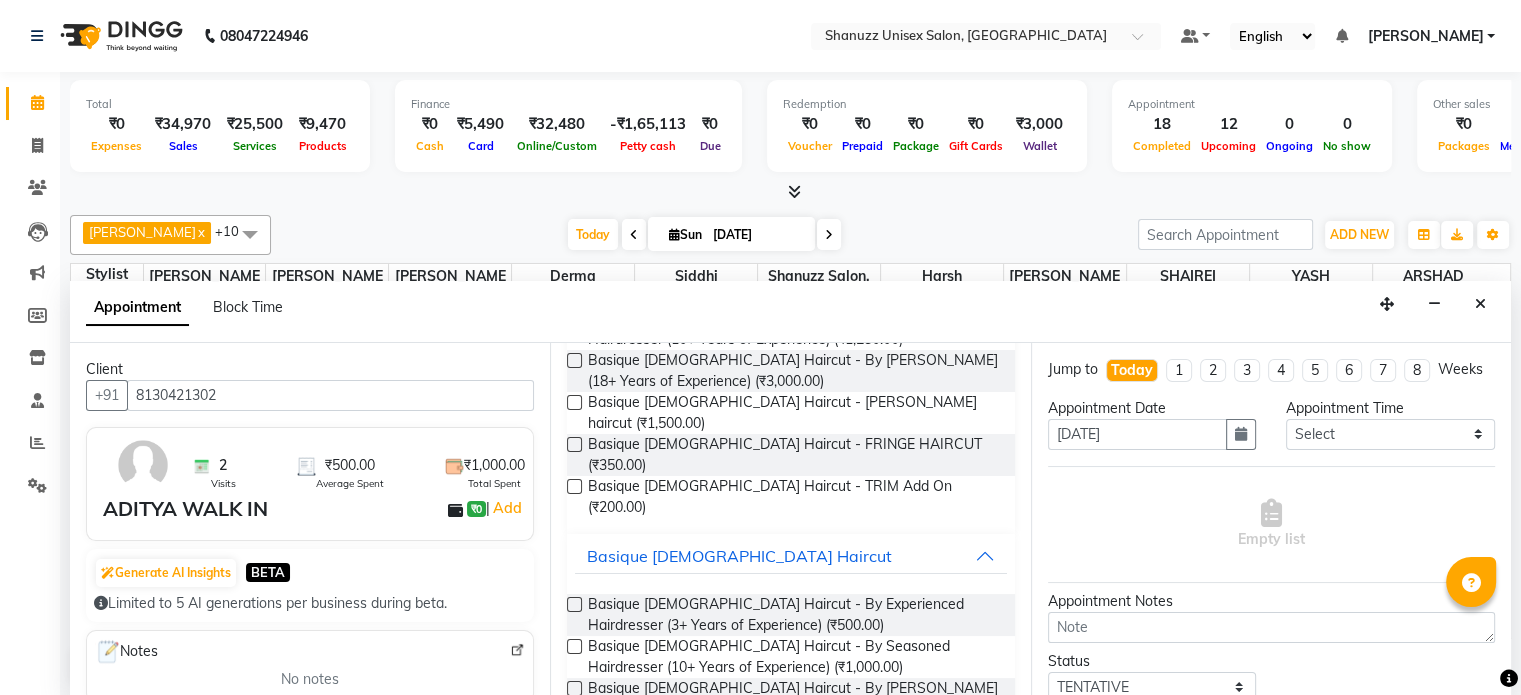 click at bounding box center [574, 604] 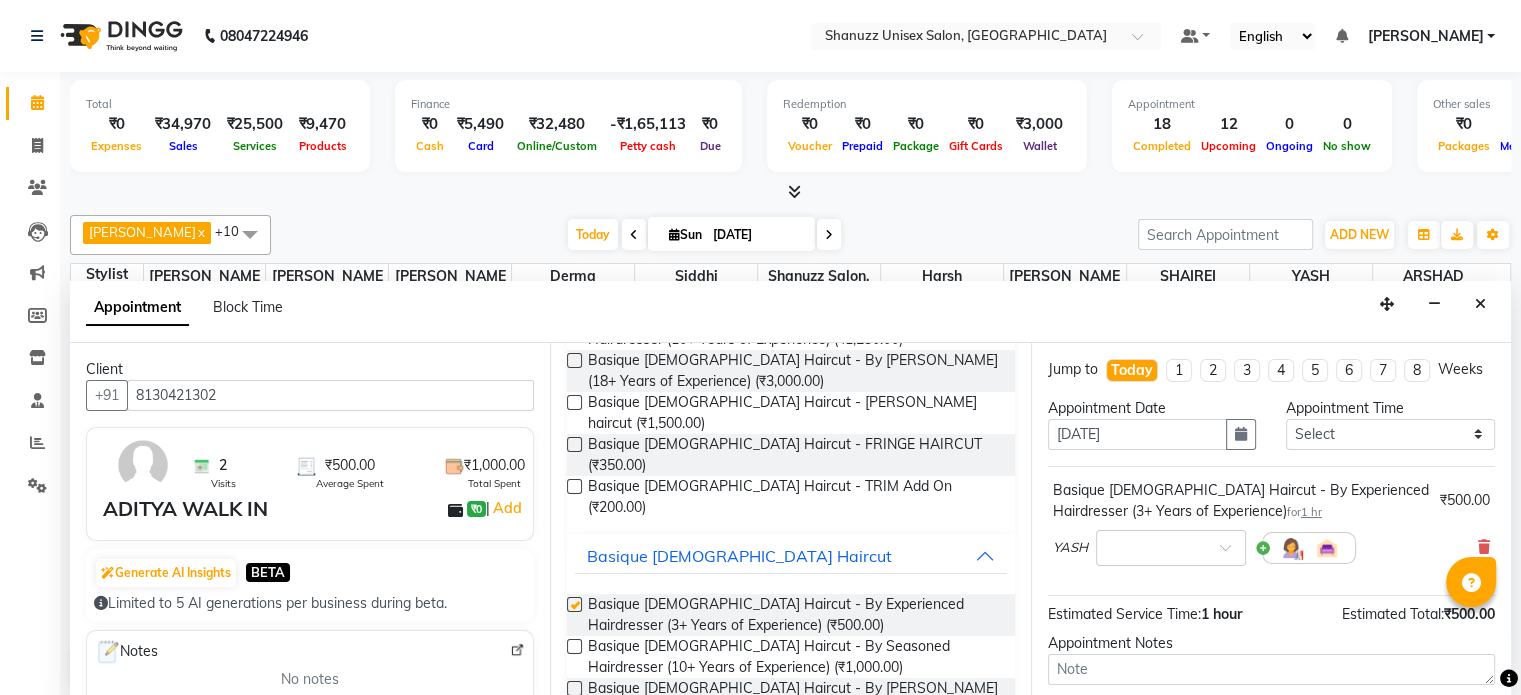 checkbox on "false" 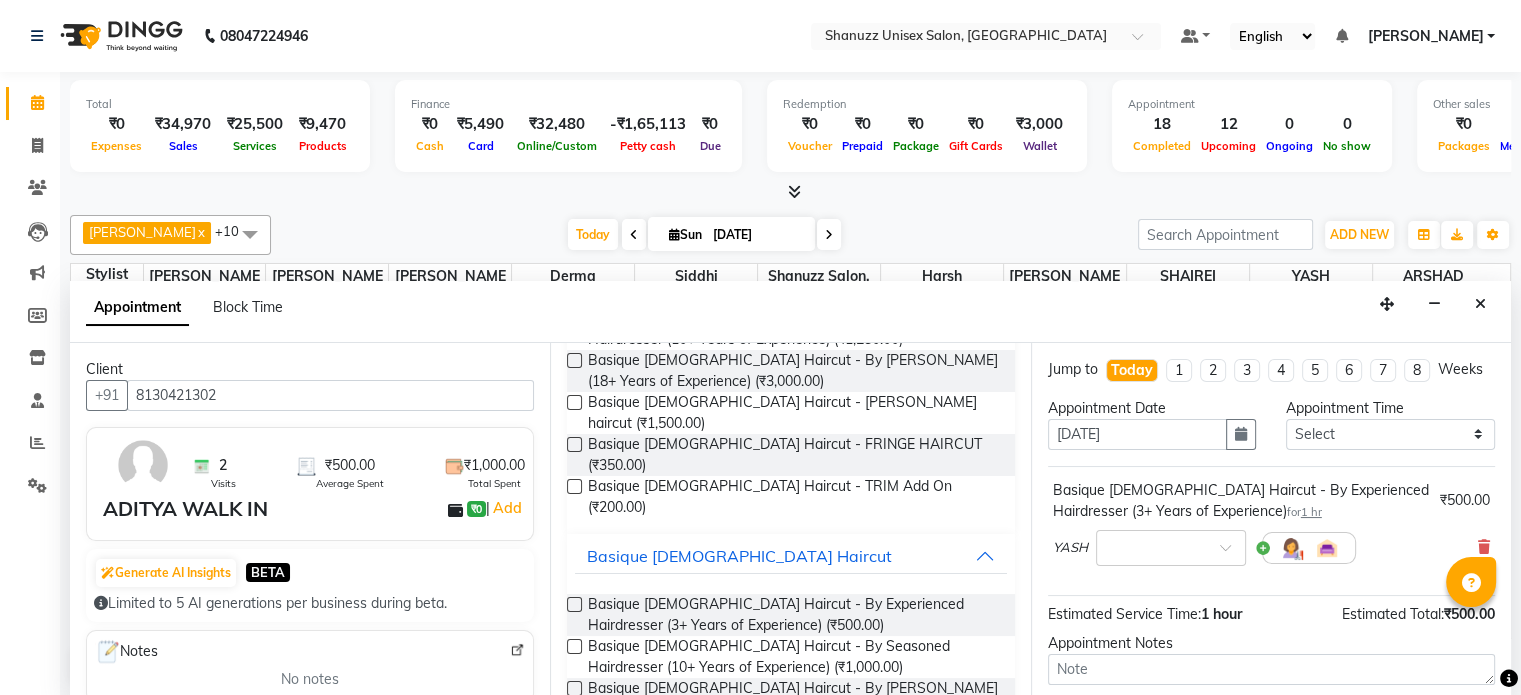 scroll, scrollTop: 191, scrollLeft: 0, axis: vertical 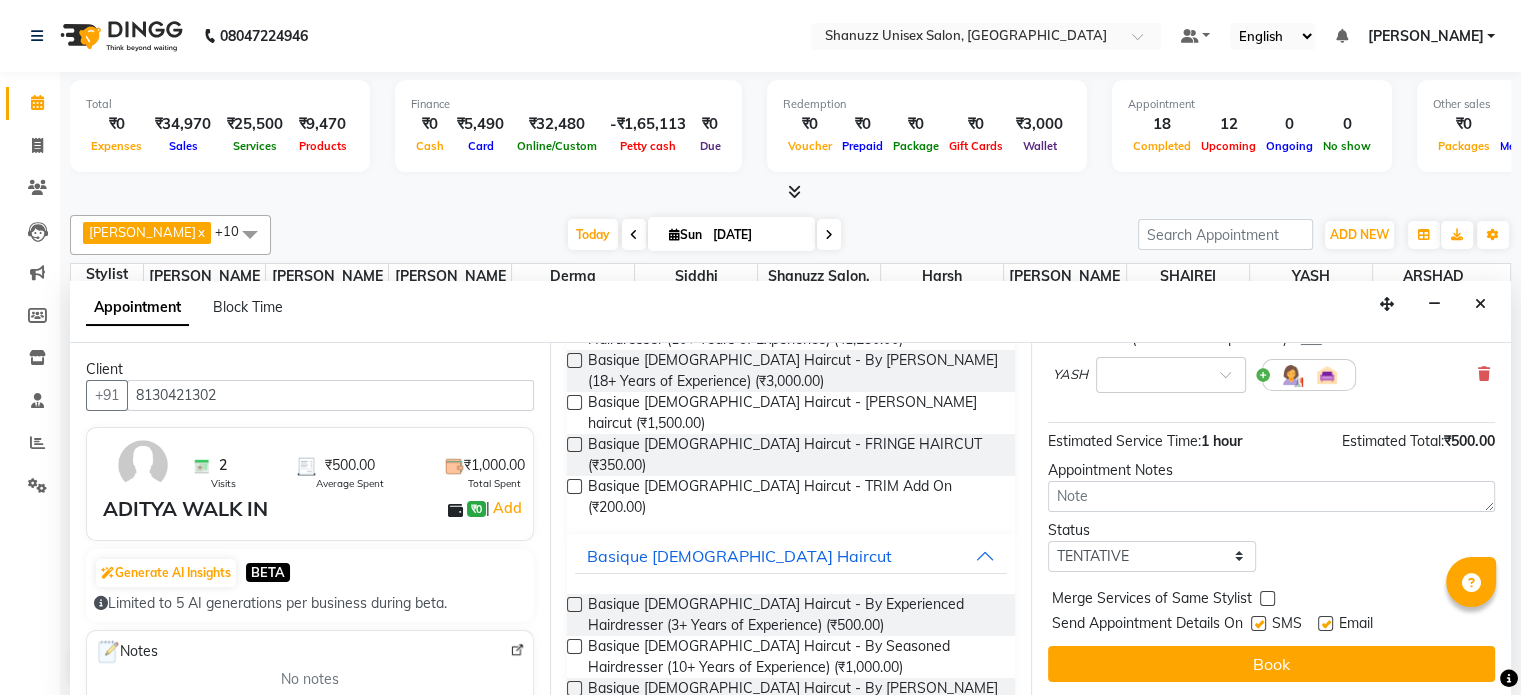 click on "SMS" at bounding box center [1284, 625] 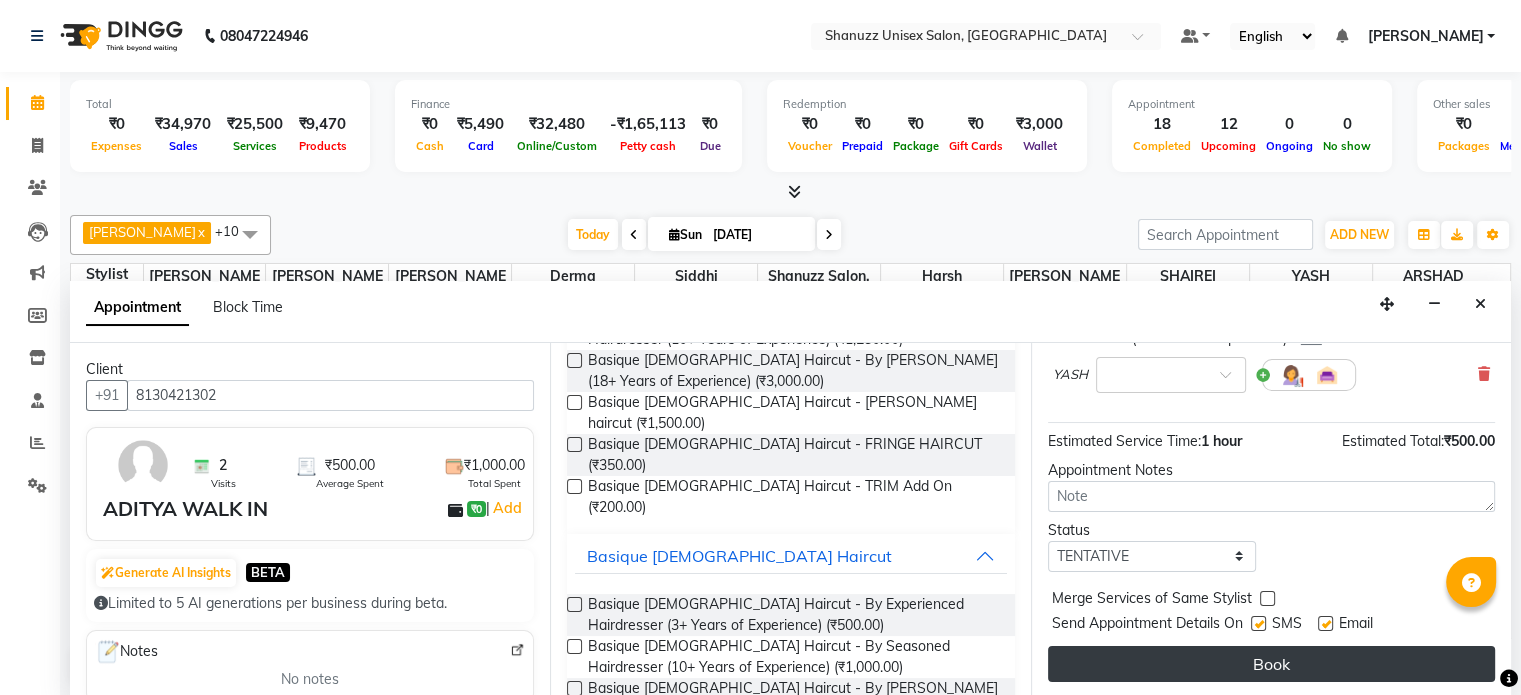 click on "Book" at bounding box center [1271, 664] 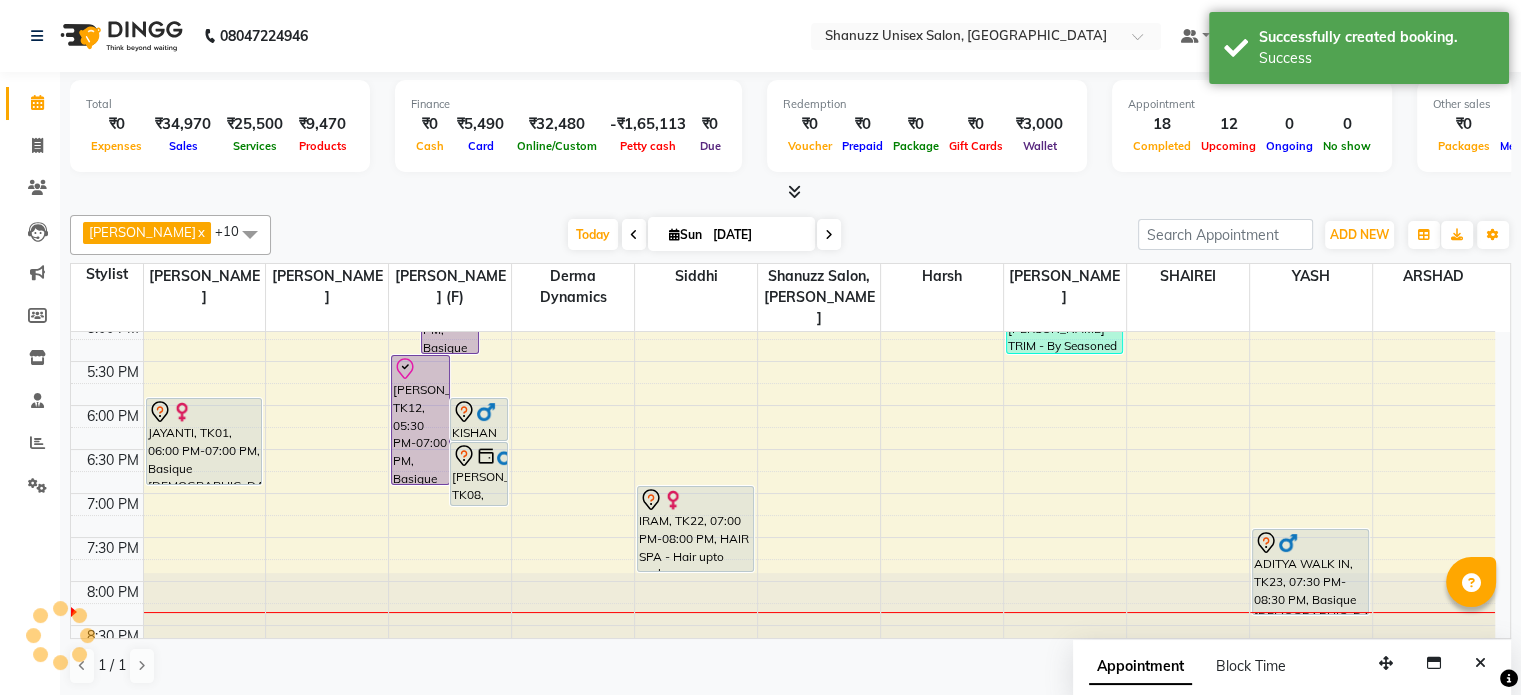 scroll, scrollTop: 0, scrollLeft: 0, axis: both 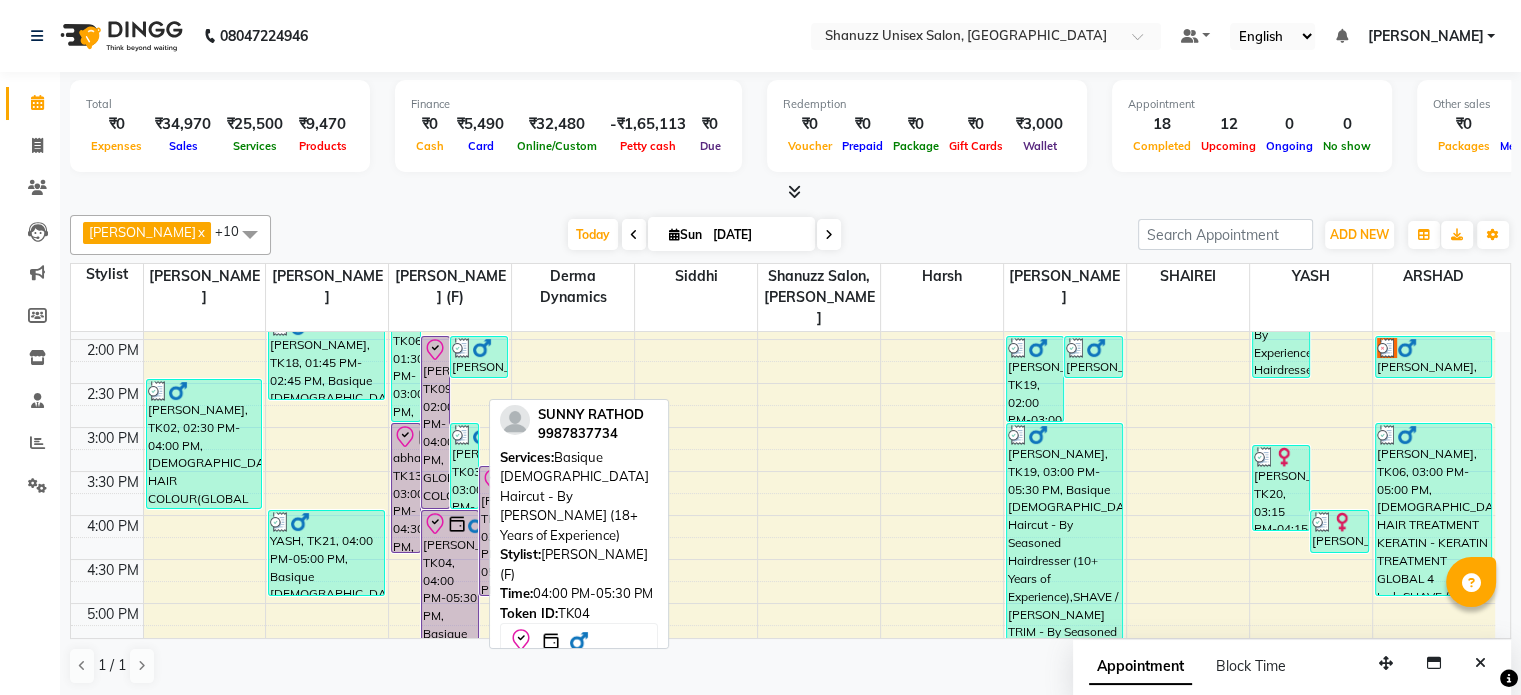 click 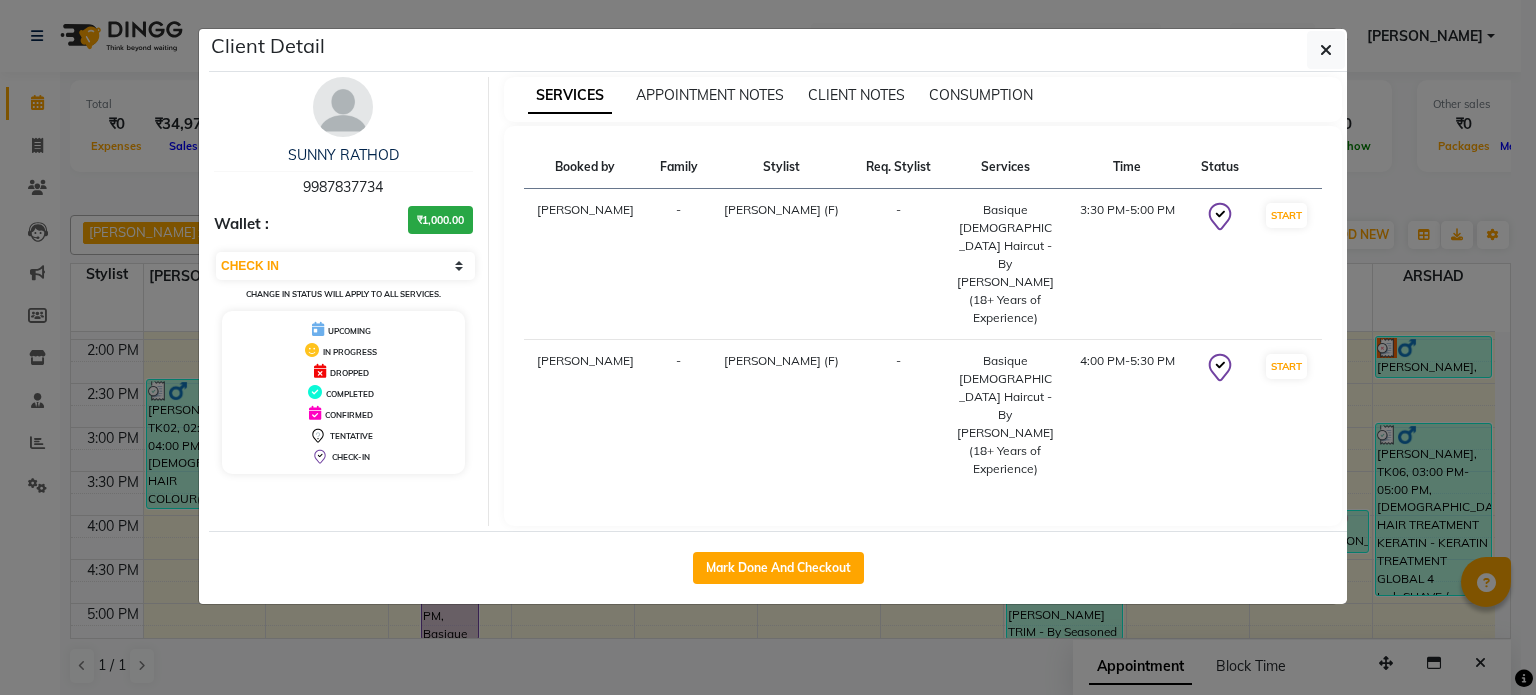 click on "Client Detail  SUNNY RATHOD   9987837734 Wallet : ₹1,000.00 Select IN SERVICE CONFIRMED TENTATIVE CHECK IN MARK DONE DROPPED UPCOMING Change in status will apply to all services. UPCOMING IN PROGRESS DROPPED COMPLETED CONFIRMED TENTATIVE CHECK-IN SERVICES APPOINTMENT NOTES CLIENT NOTES CONSUMPTION Booked by Family Stylist Req. Stylist Services Time Status  [PERSON_NAME] Motha  - [PERSON_NAME] Sir (F) -  Basique [DEMOGRAPHIC_DATA] Haircut - By [PERSON_NAME] (18+ Years of Experience)   3:30 PM-5:00 PM   START   [PERSON_NAME] Motha  - [PERSON_NAME] Sir (F) -  Basique [DEMOGRAPHIC_DATA] Haircut - By [PERSON_NAME] (18+ Years of Experience)   4:00 PM-5:30 PM   START   Mark Done And Checkout" 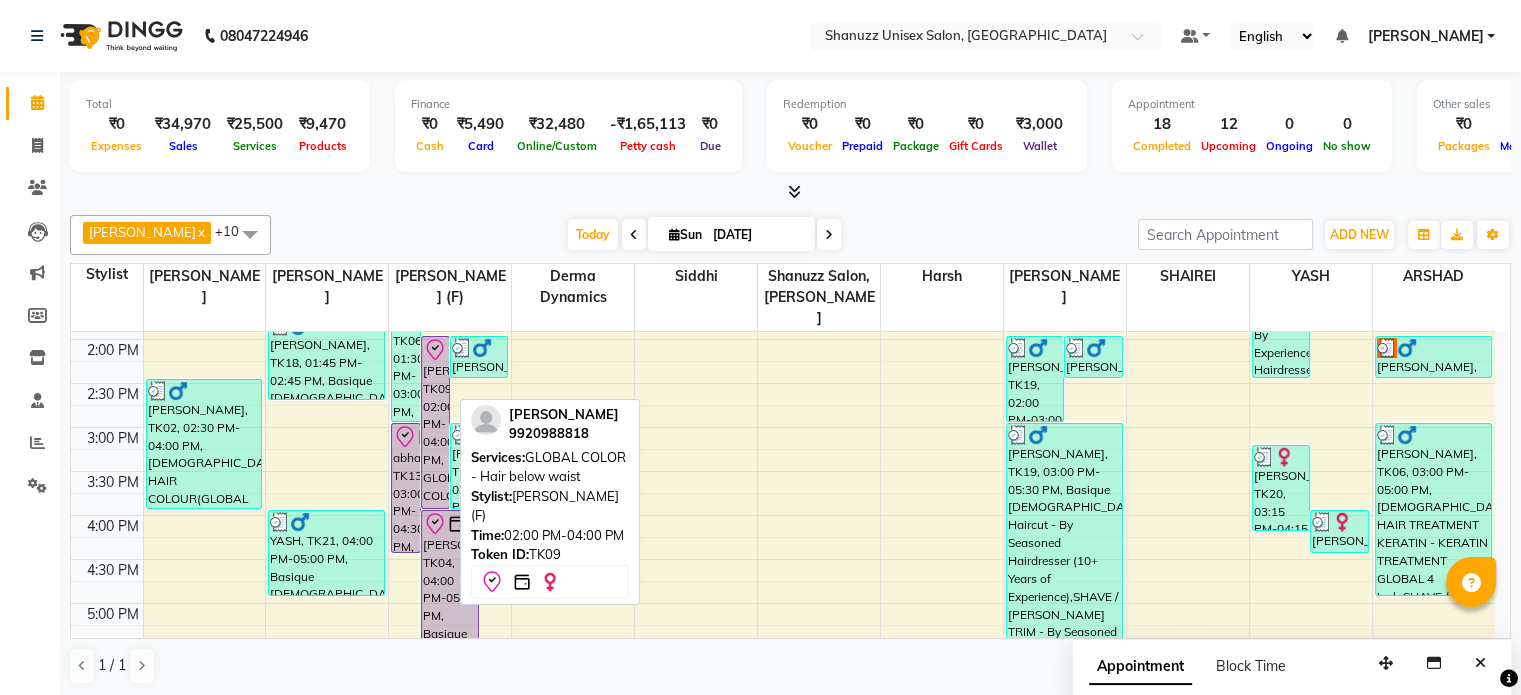 scroll, scrollTop: 396, scrollLeft: 0, axis: vertical 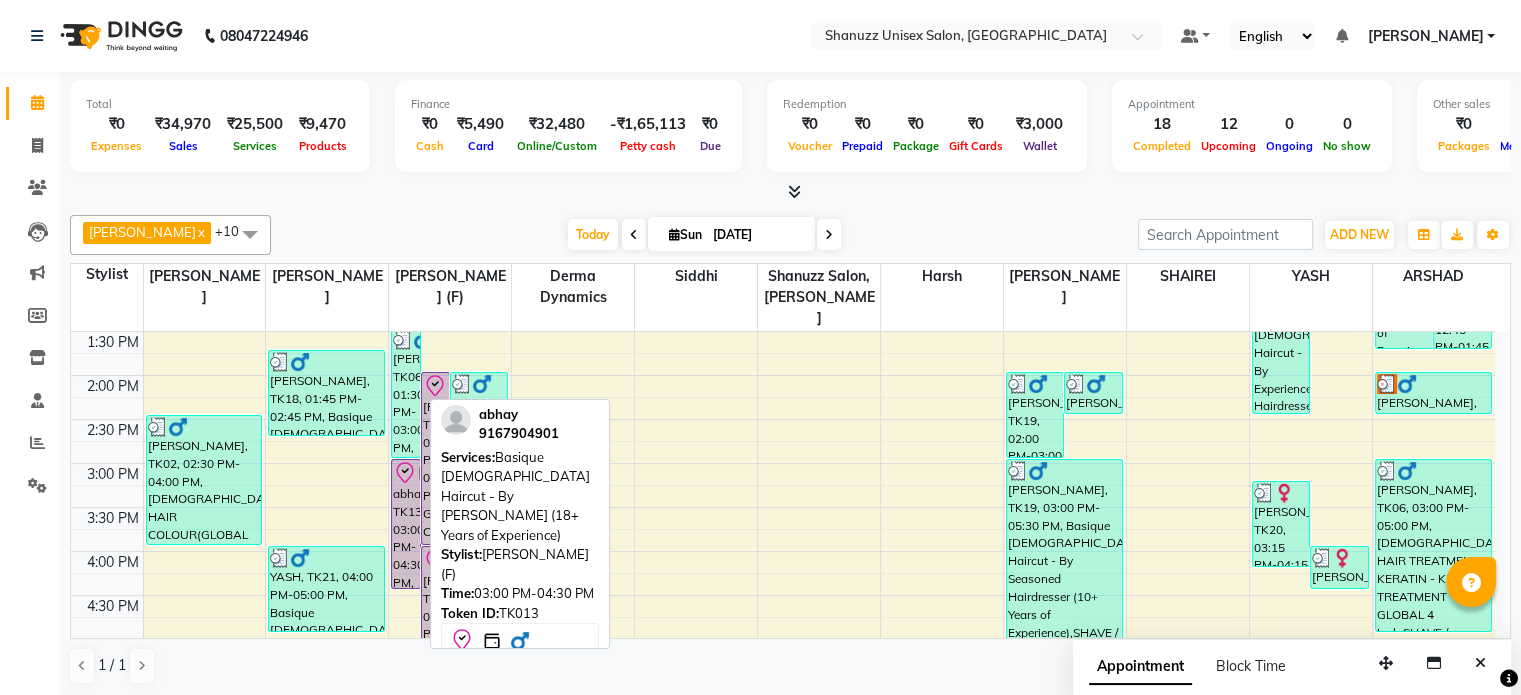 click on "abhay, TK13, 03:00 PM-04:30 PM, Basique [DEMOGRAPHIC_DATA] Haircut - By [PERSON_NAME] (18+ Years of Experience)" at bounding box center [405, 524] 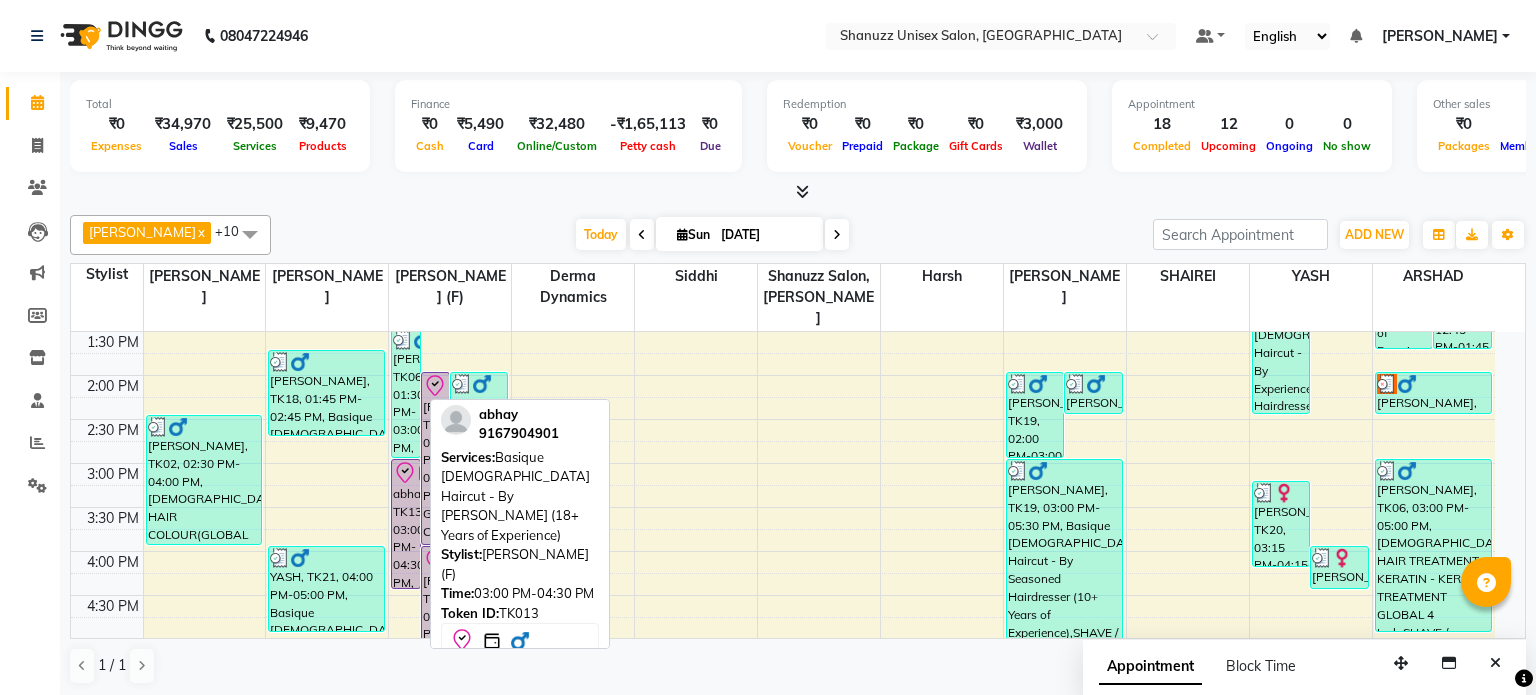 select on "8" 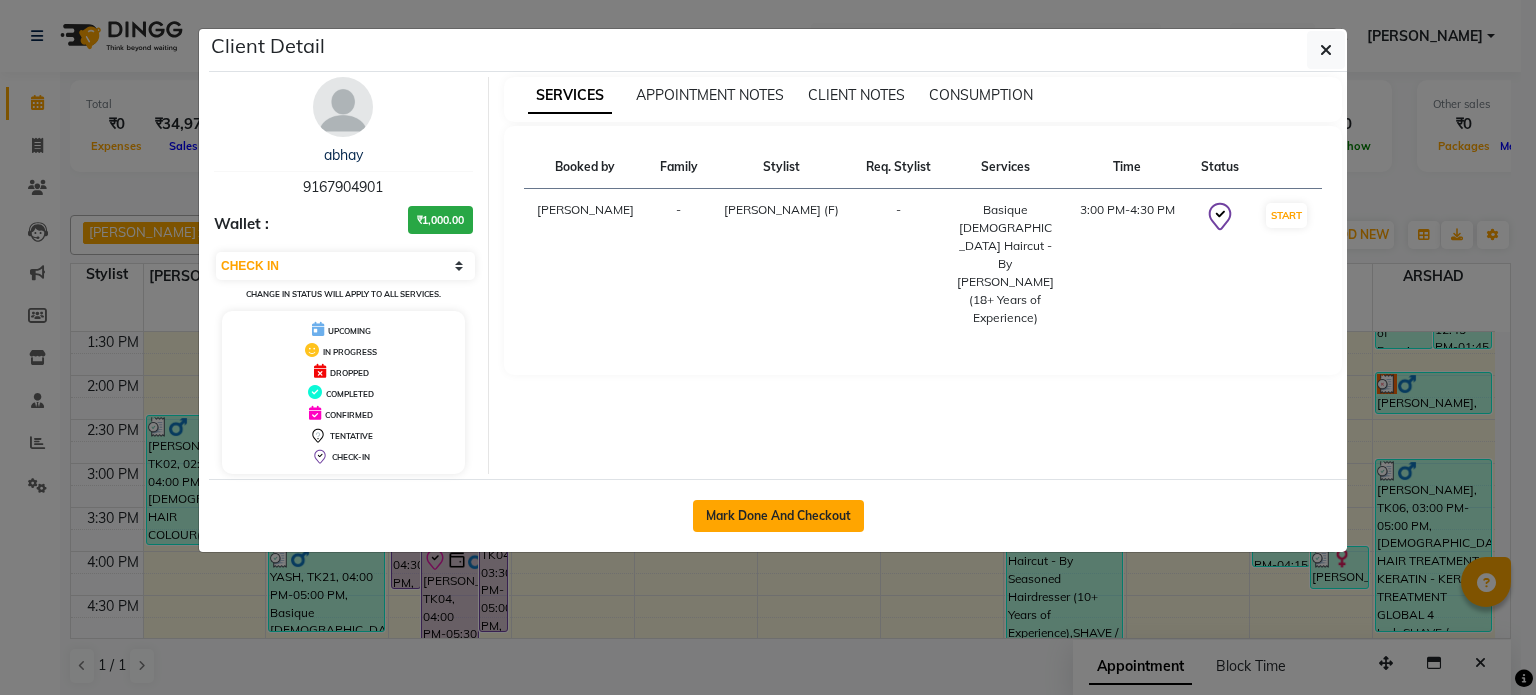 click on "Mark Done And Checkout" 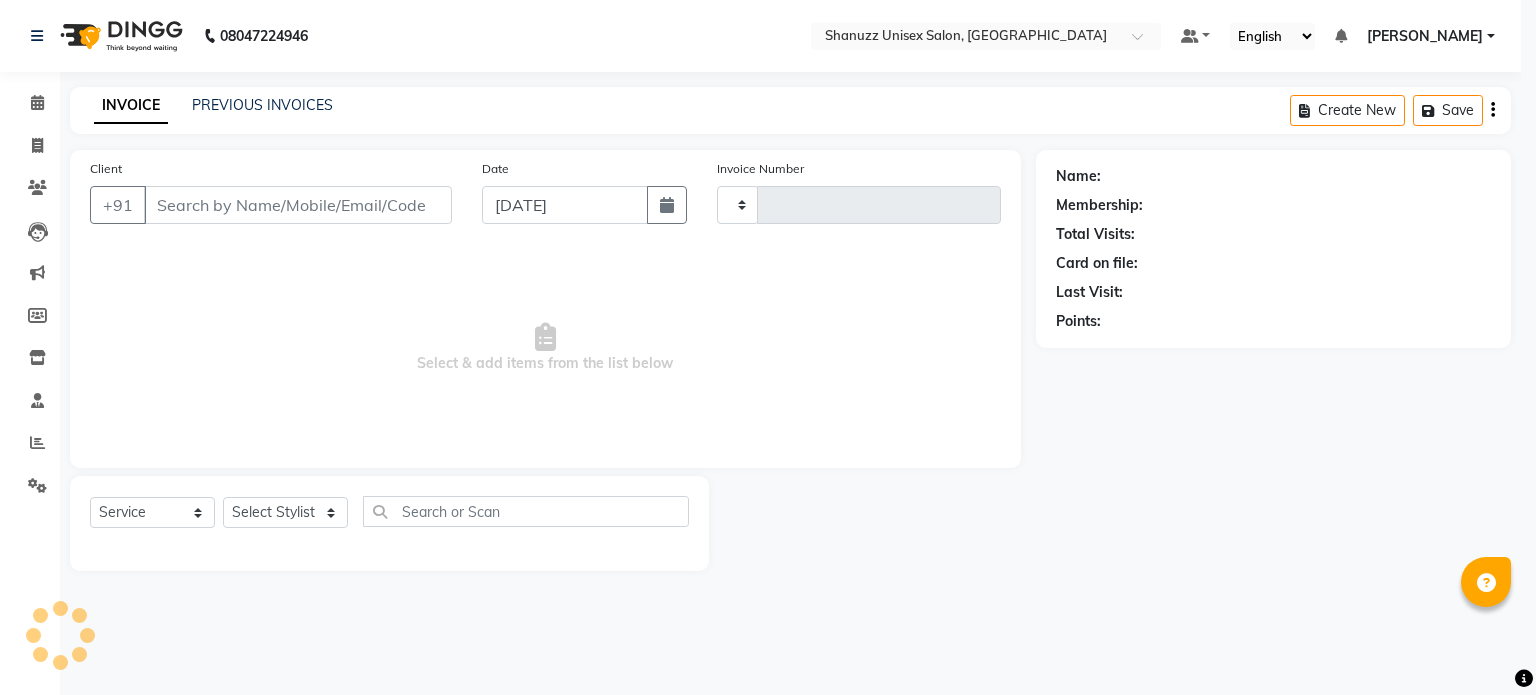 type on "0993" 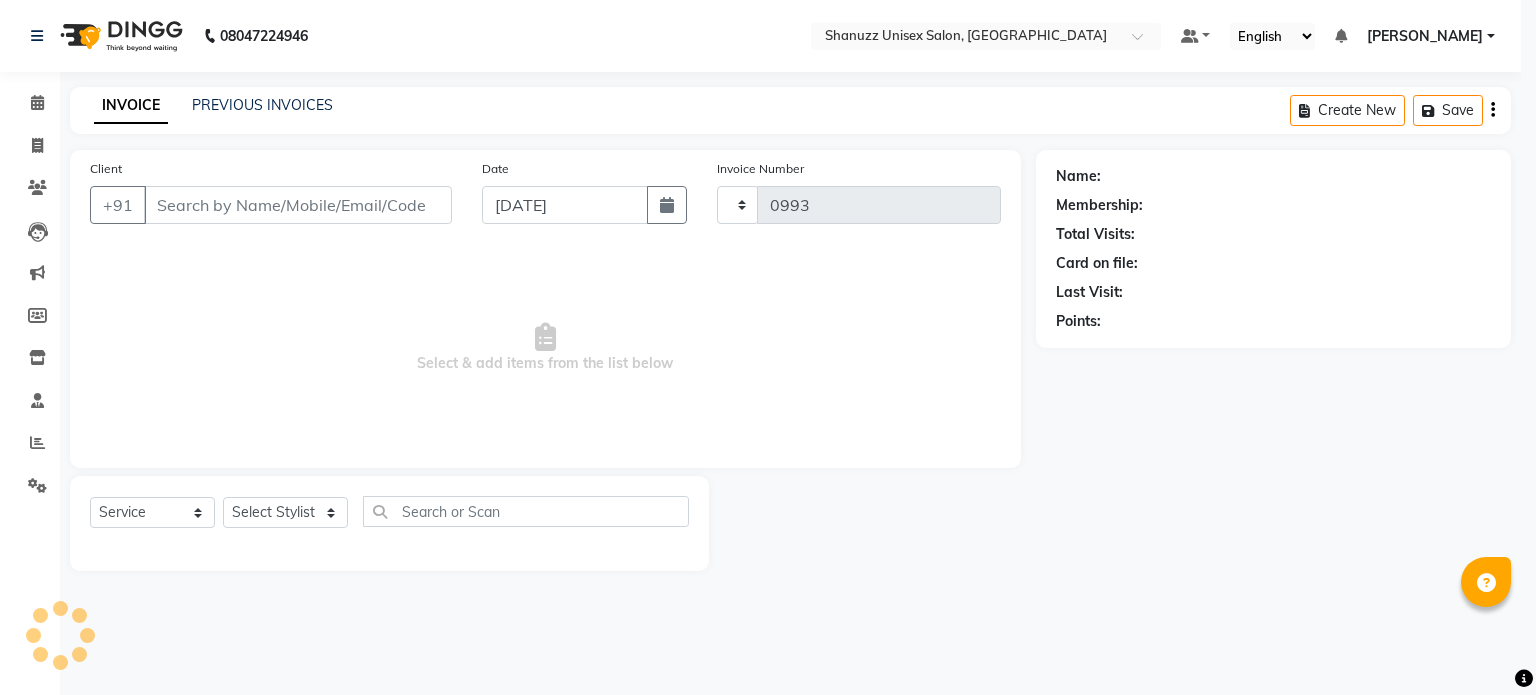 select on "7102" 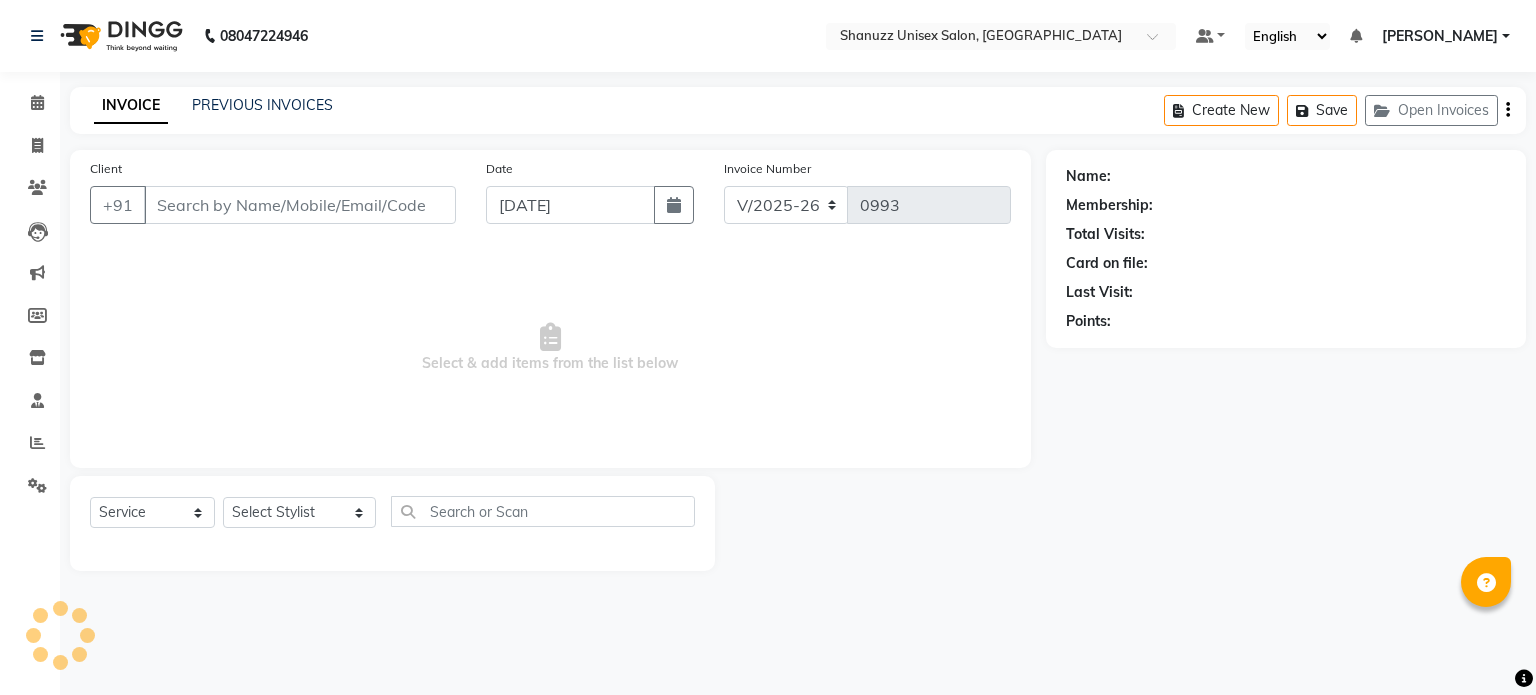 type on "9167904901" 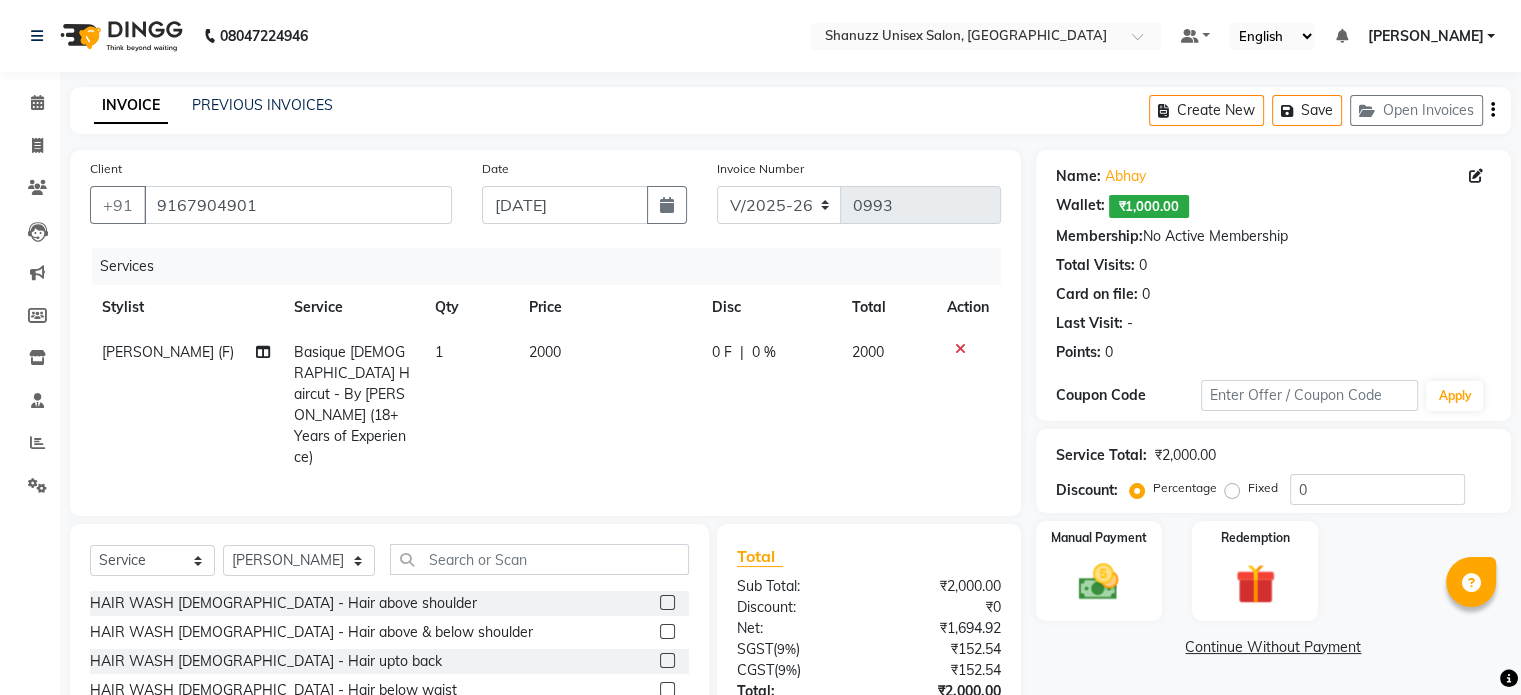 scroll, scrollTop: 0, scrollLeft: 0, axis: both 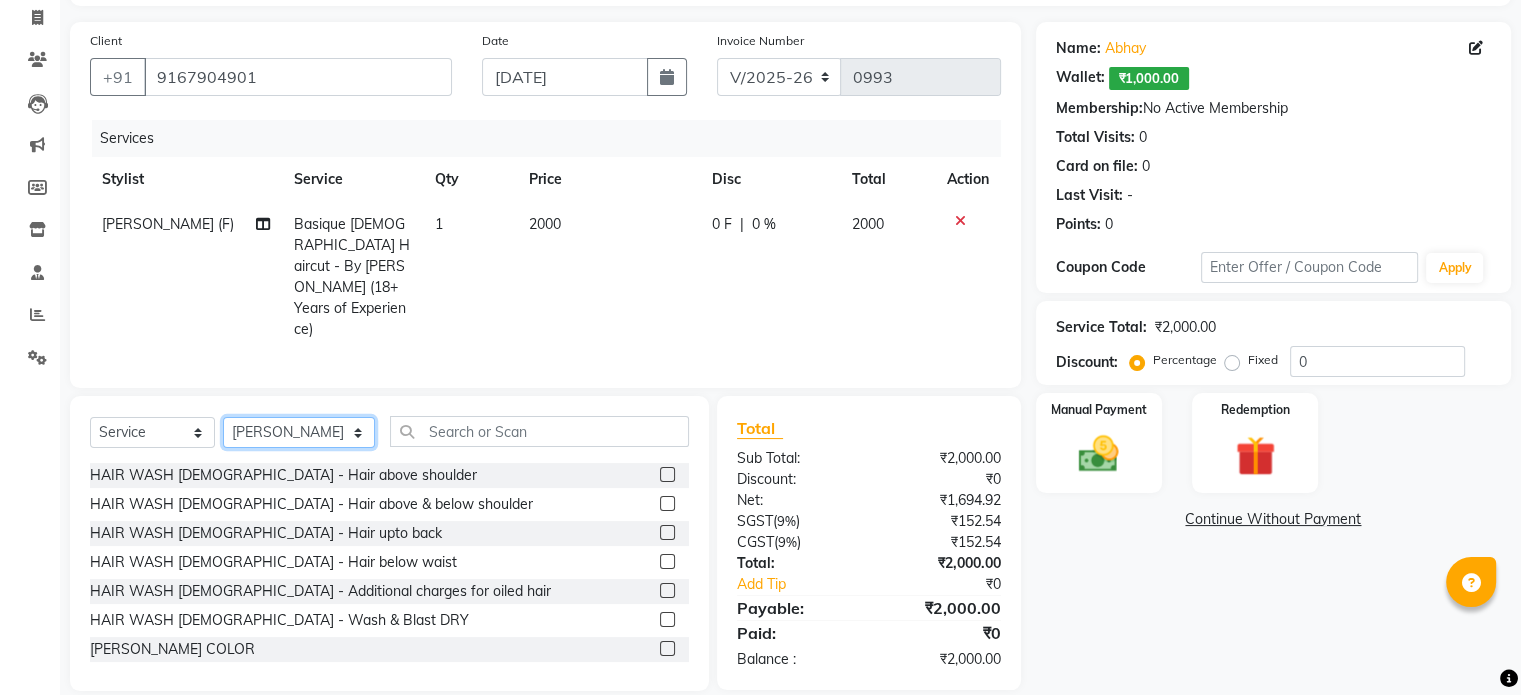 click on "Select Stylist [PERSON_NAME] Dynamics [PERSON_NAME] ([GEOGRAPHIC_DATA]) [PERSON_NAME] Harsh [PERSON_NAME] Mohd [PERSON_NAME] [PERSON_NAME] Rohan  [PERSON_NAME] Motha [PERSON_NAME] (D) [PERSON_NAME] SHAIREI [PERSON_NAME] Sir (F) [PERSON_NAME] ([PERSON_NAME] Salon, Andheri Siddhi  [PERSON_NAME]  [PERSON_NAME] [PERSON_NAME] YASH" 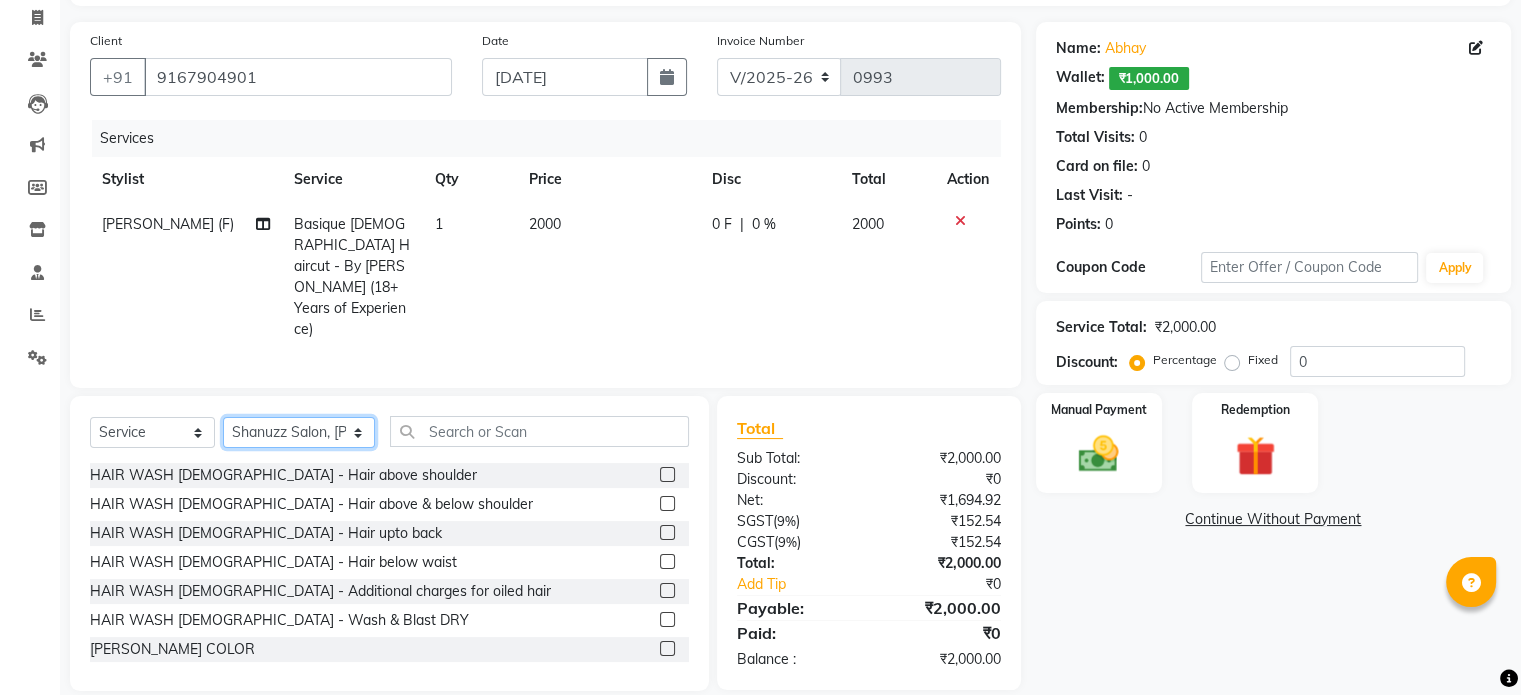 click on "Select Stylist [PERSON_NAME] Dynamics [PERSON_NAME] ([GEOGRAPHIC_DATA]) [PERSON_NAME] Harsh [PERSON_NAME] Mohd [PERSON_NAME] [PERSON_NAME] Rohan  [PERSON_NAME] Motha [PERSON_NAME] (D) [PERSON_NAME] SHAIREI [PERSON_NAME] Sir (F) [PERSON_NAME] ([PERSON_NAME] Salon, Andheri Siddhi  [PERSON_NAME]  [PERSON_NAME] [PERSON_NAME] YASH" 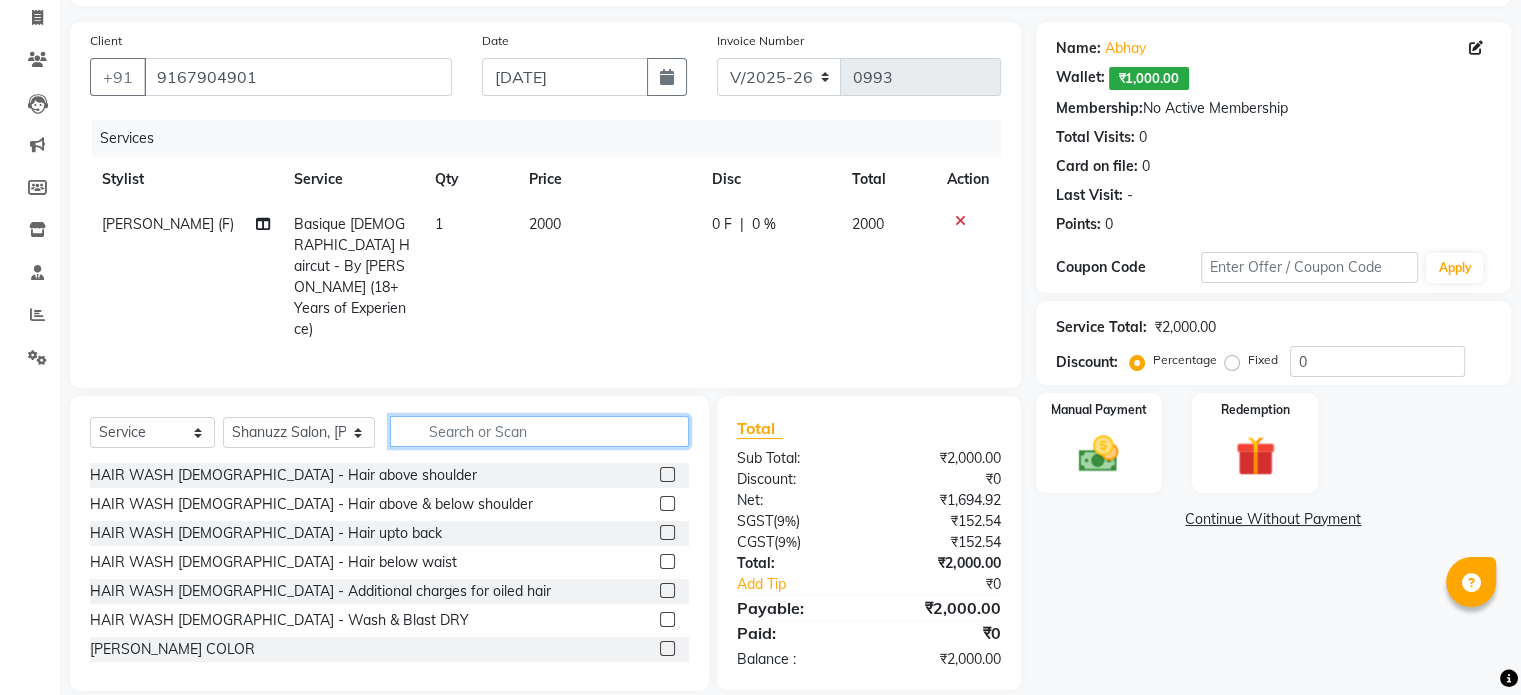 click 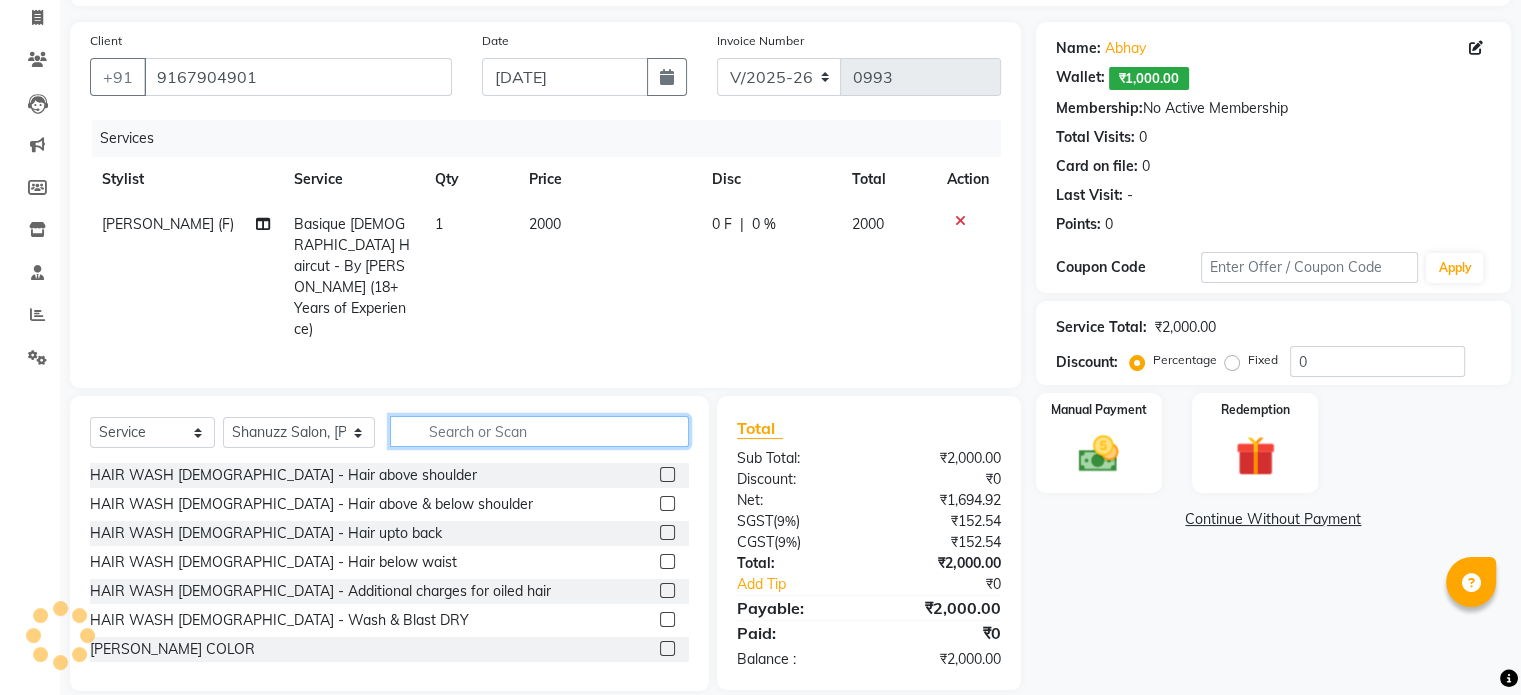 click 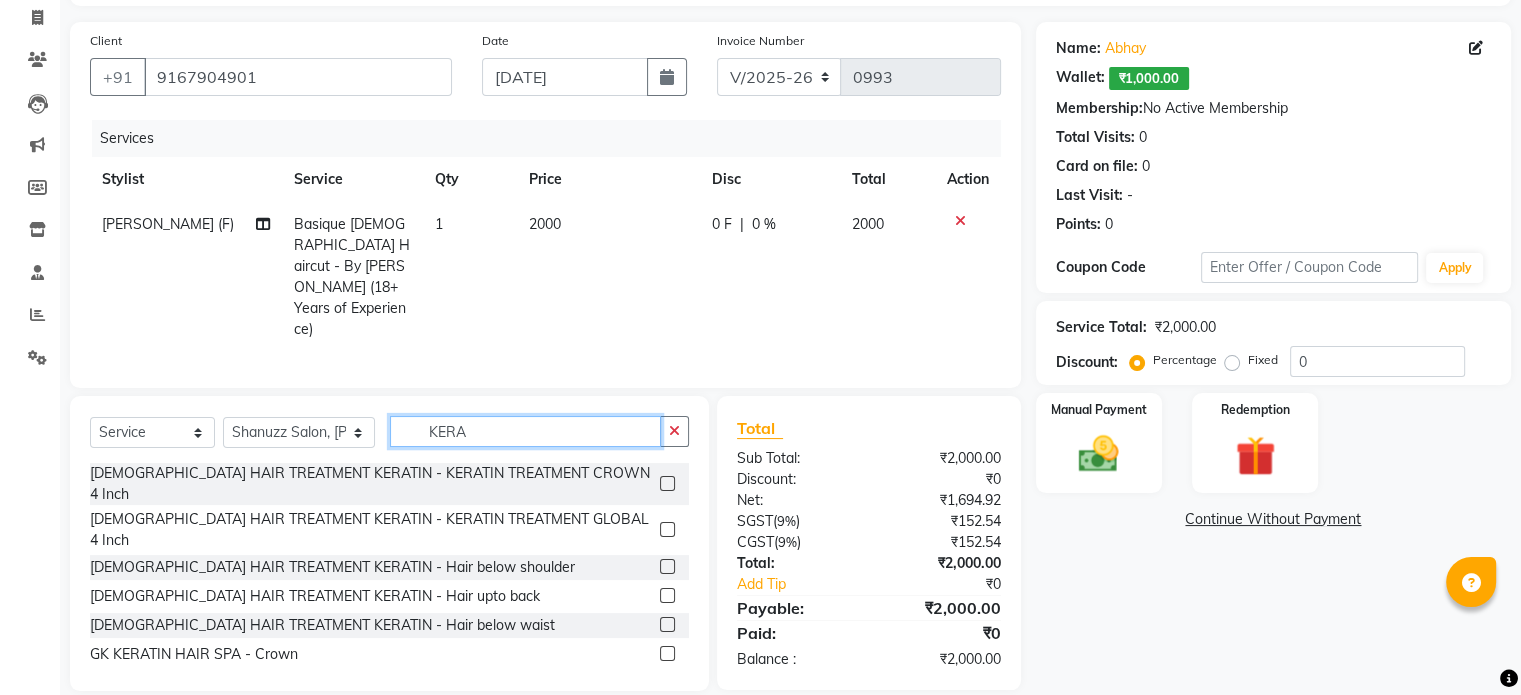 type on "KERA" 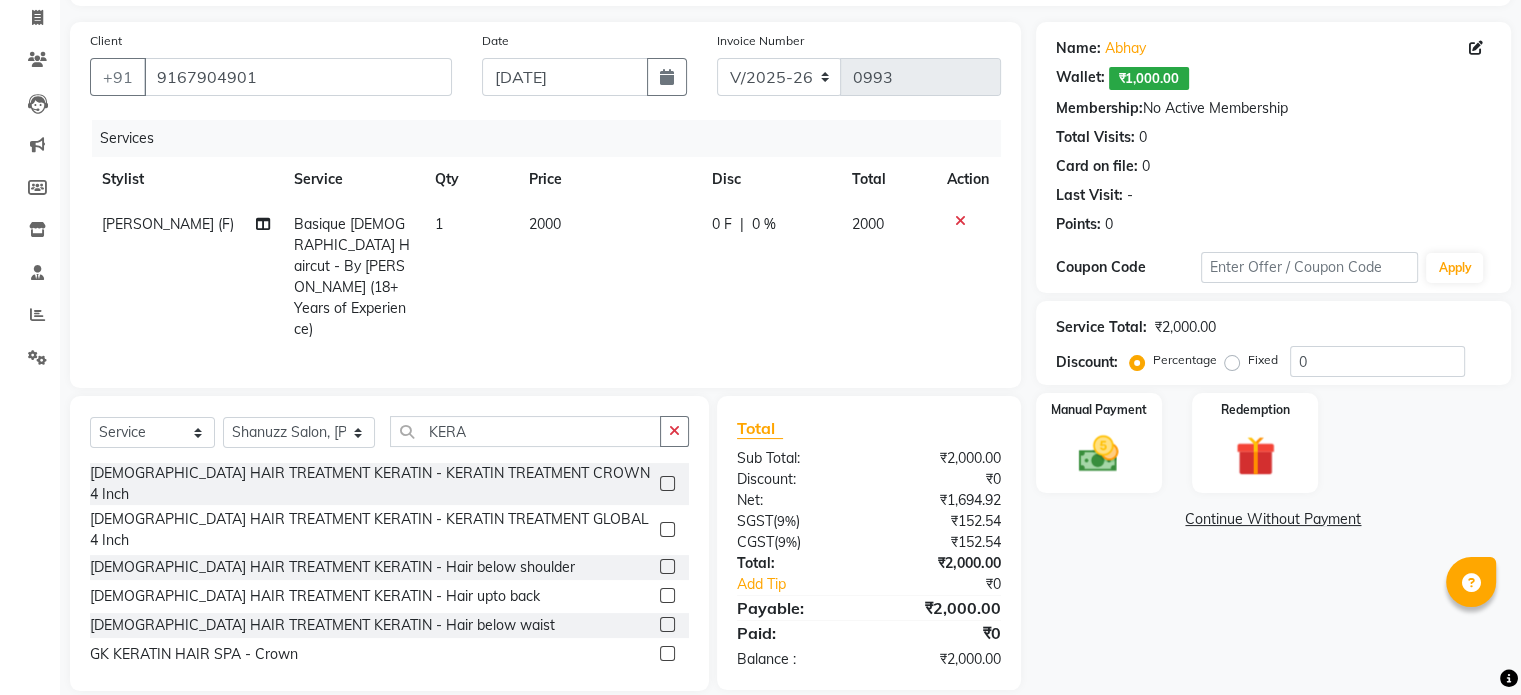 click 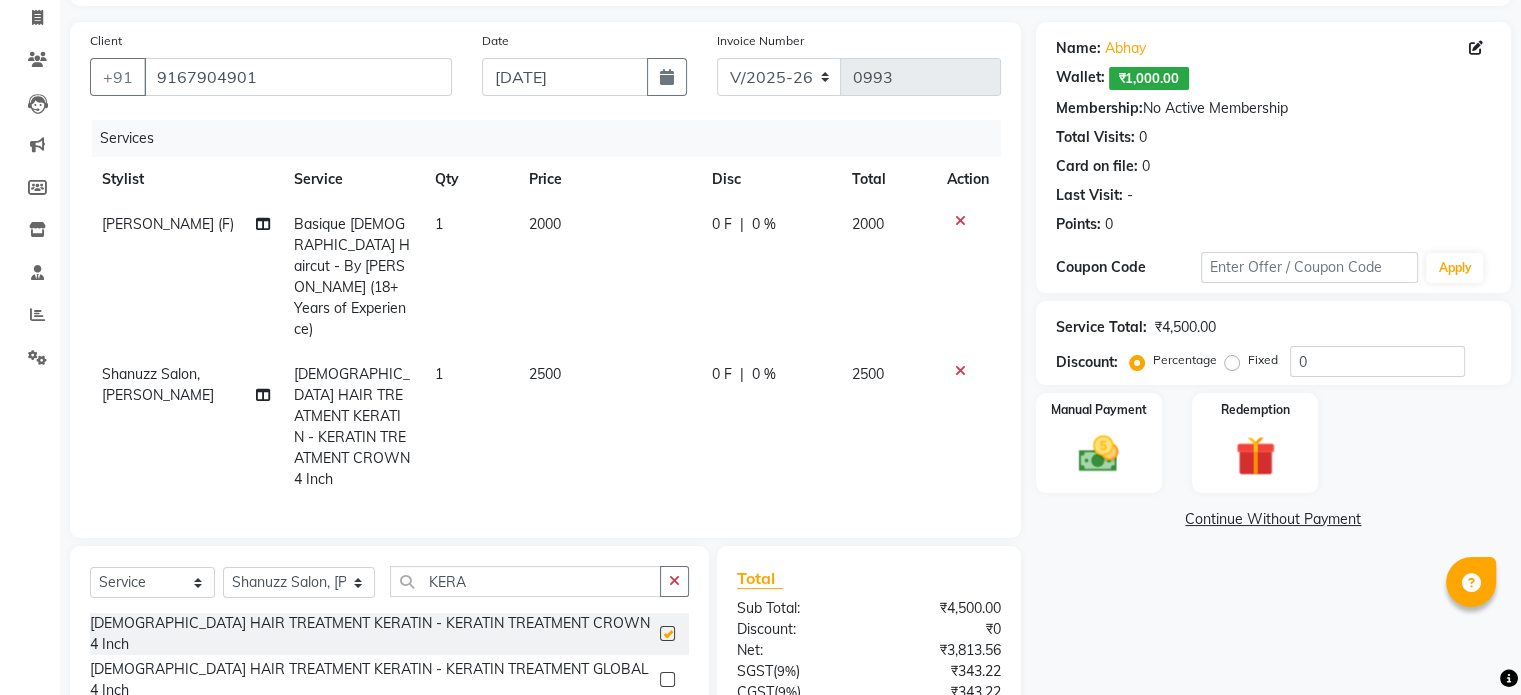 checkbox on "false" 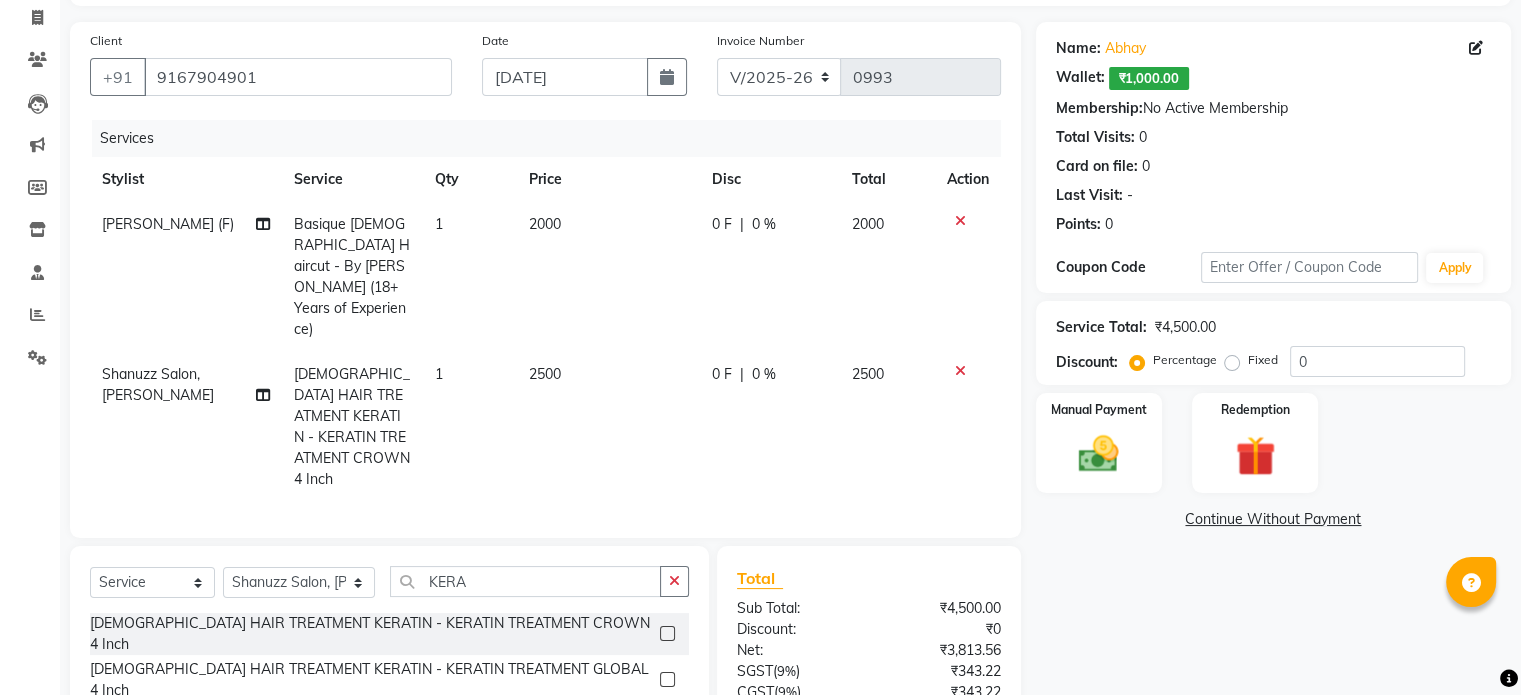 scroll, scrollTop: 256, scrollLeft: 0, axis: vertical 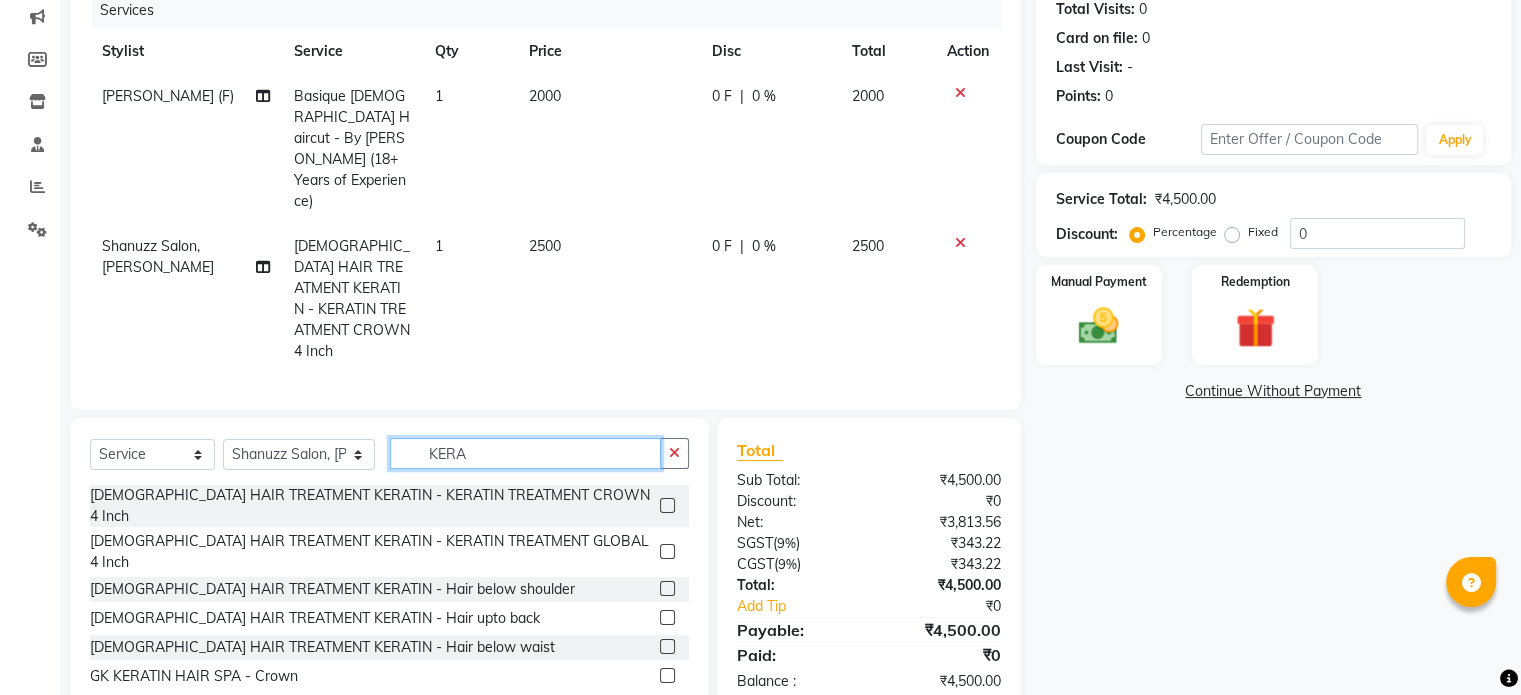 click on "KERA" 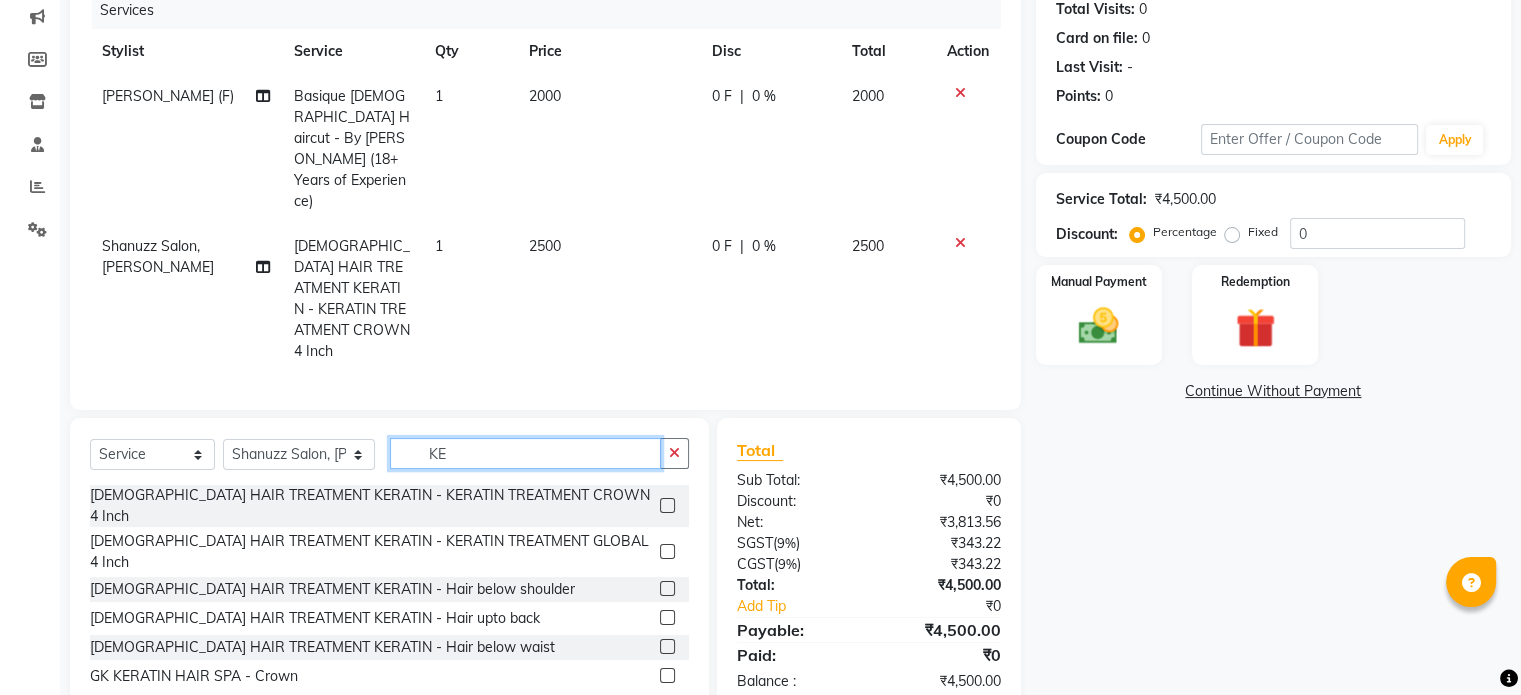 type on "K" 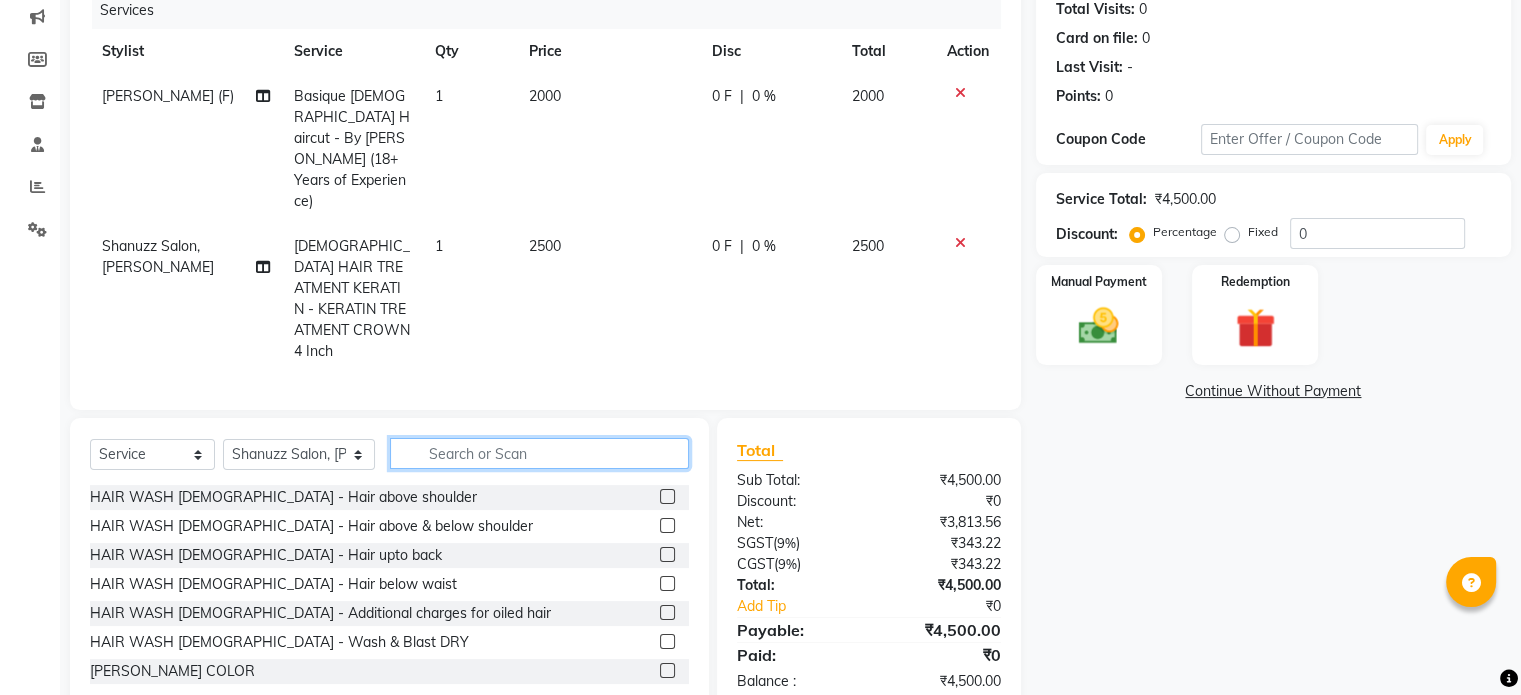 click 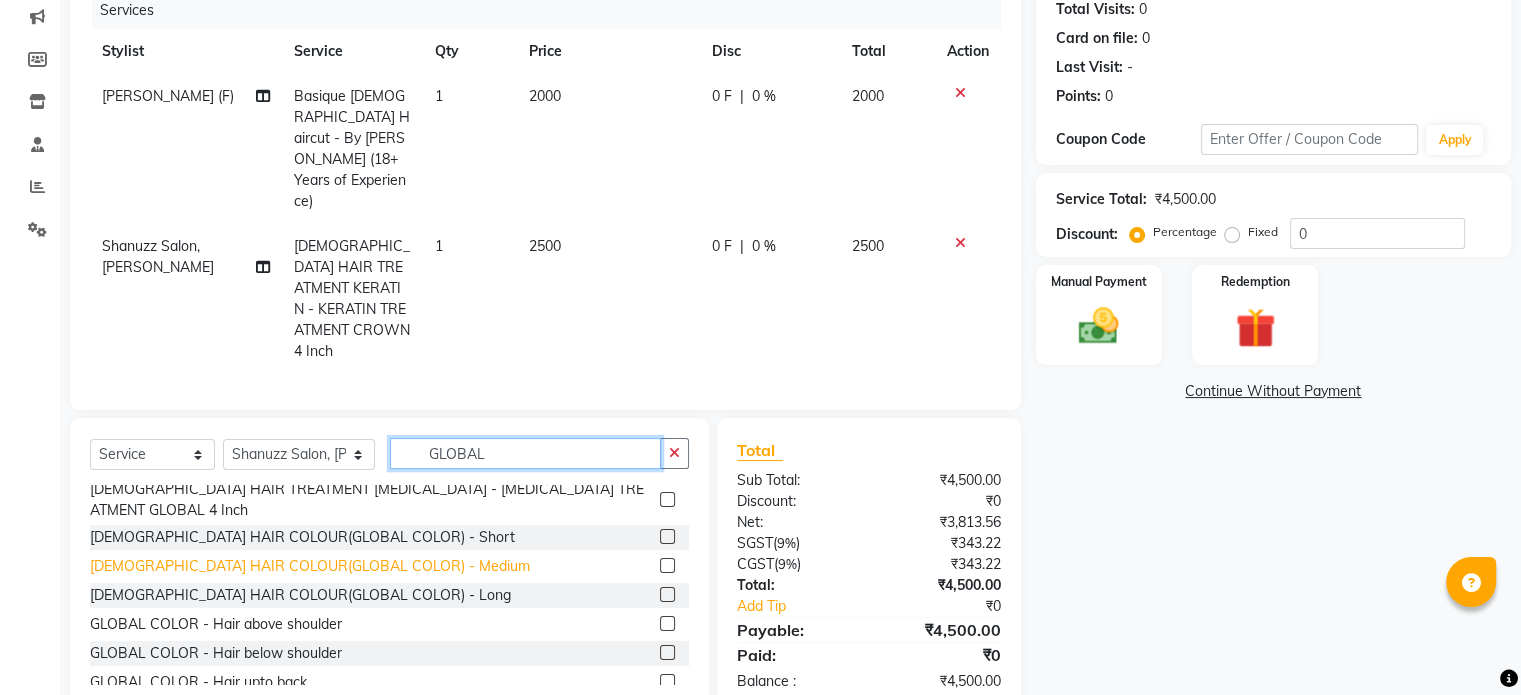 scroll, scrollTop: 0, scrollLeft: 0, axis: both 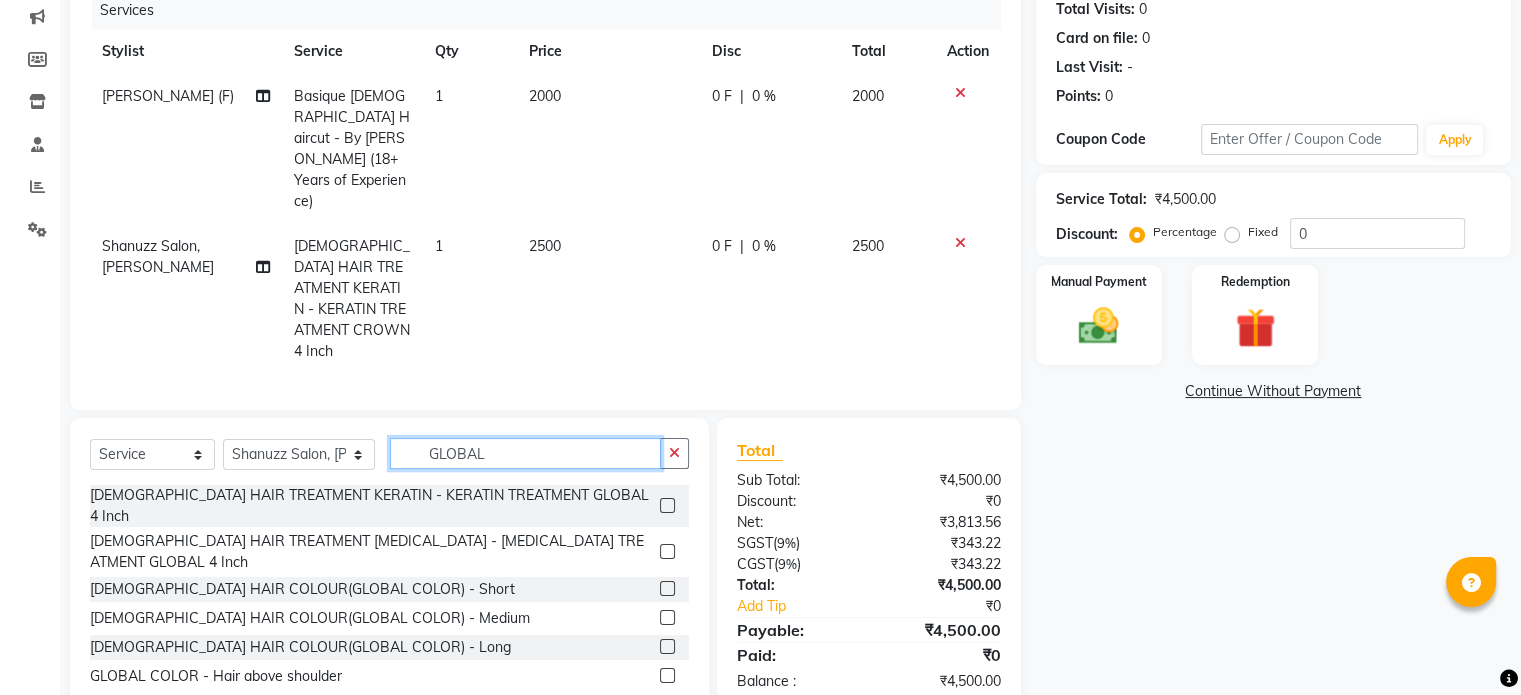 type on "GLOBAL" 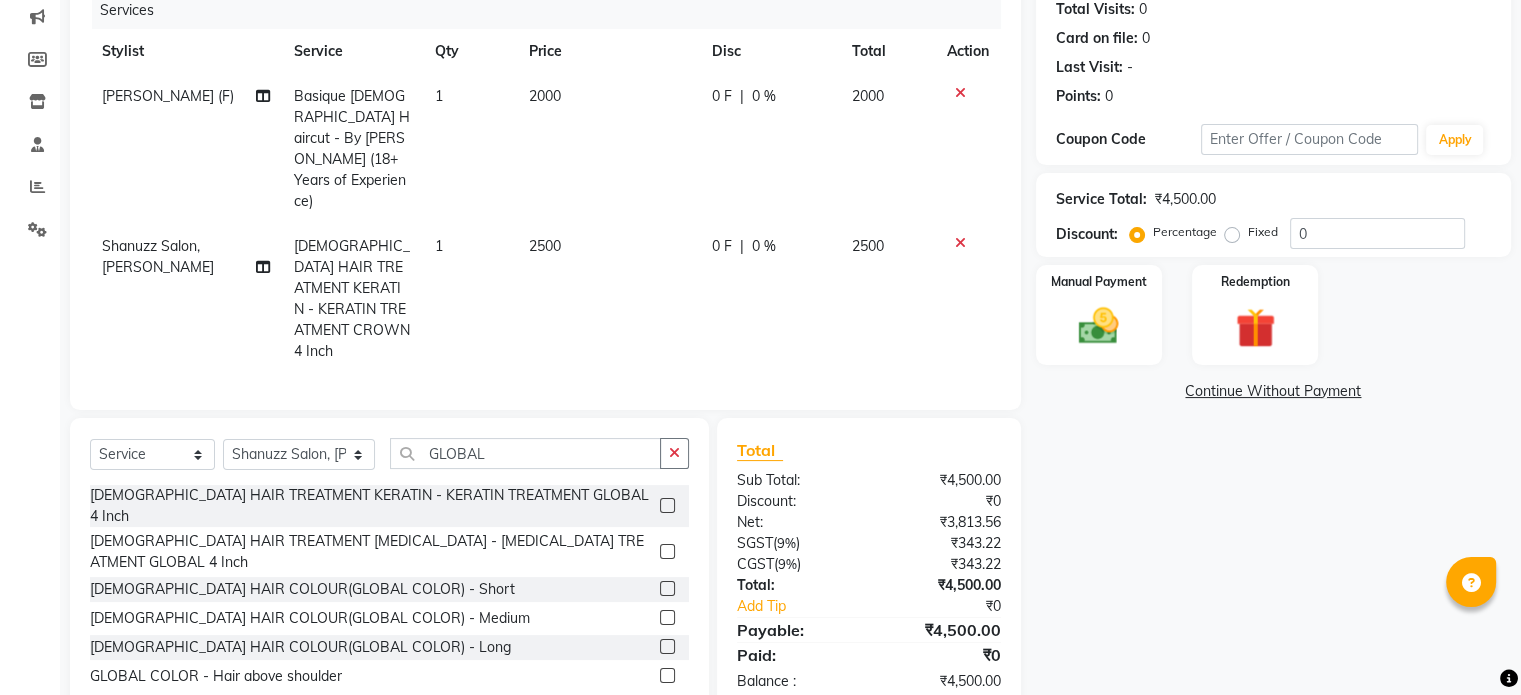 click 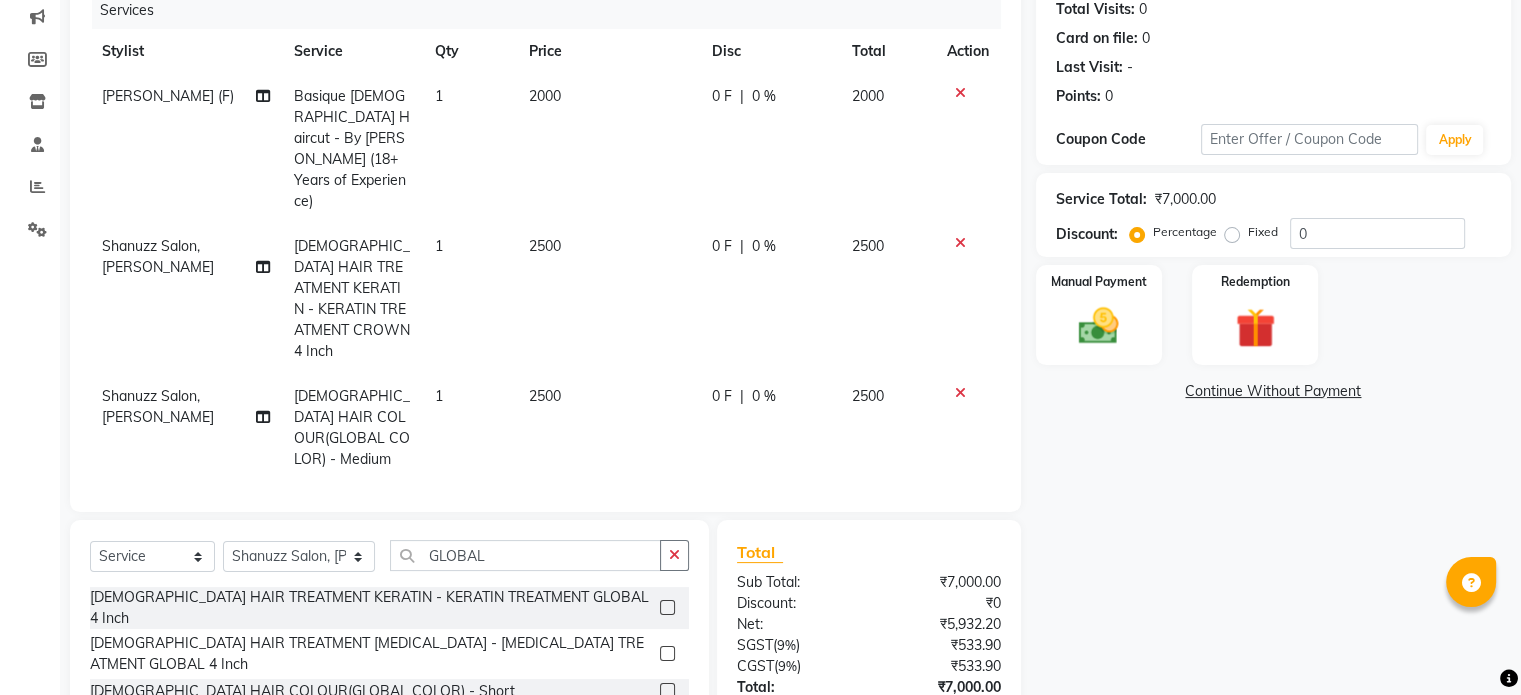 checkbox on "false" 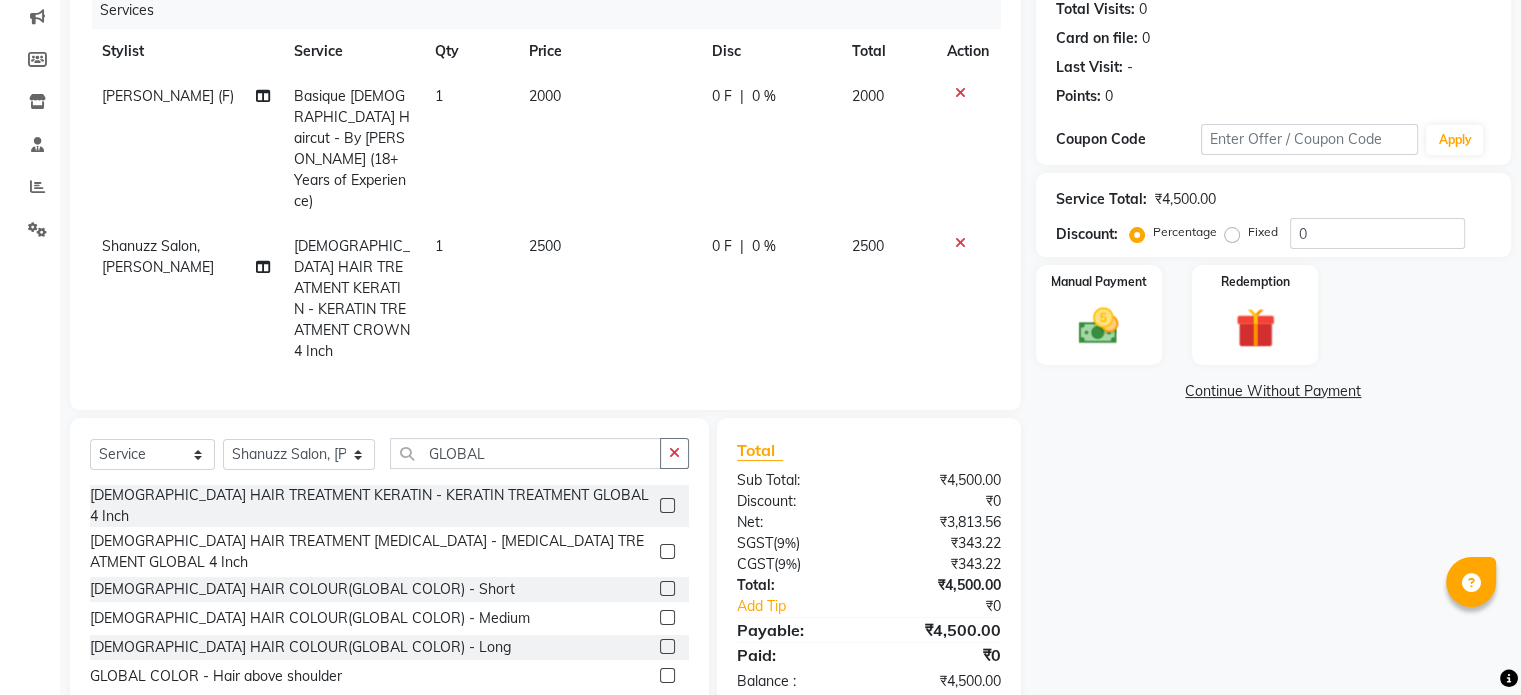 click 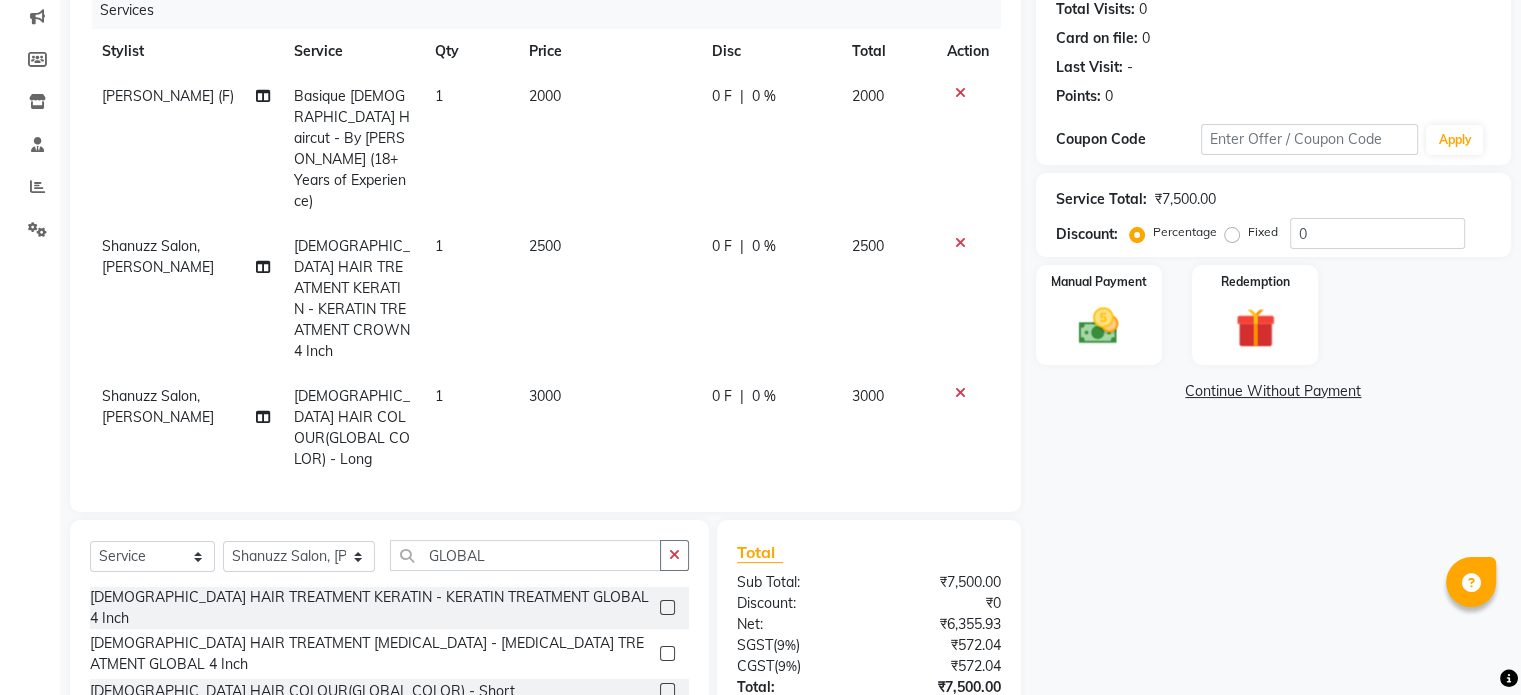 checkbox on "false" 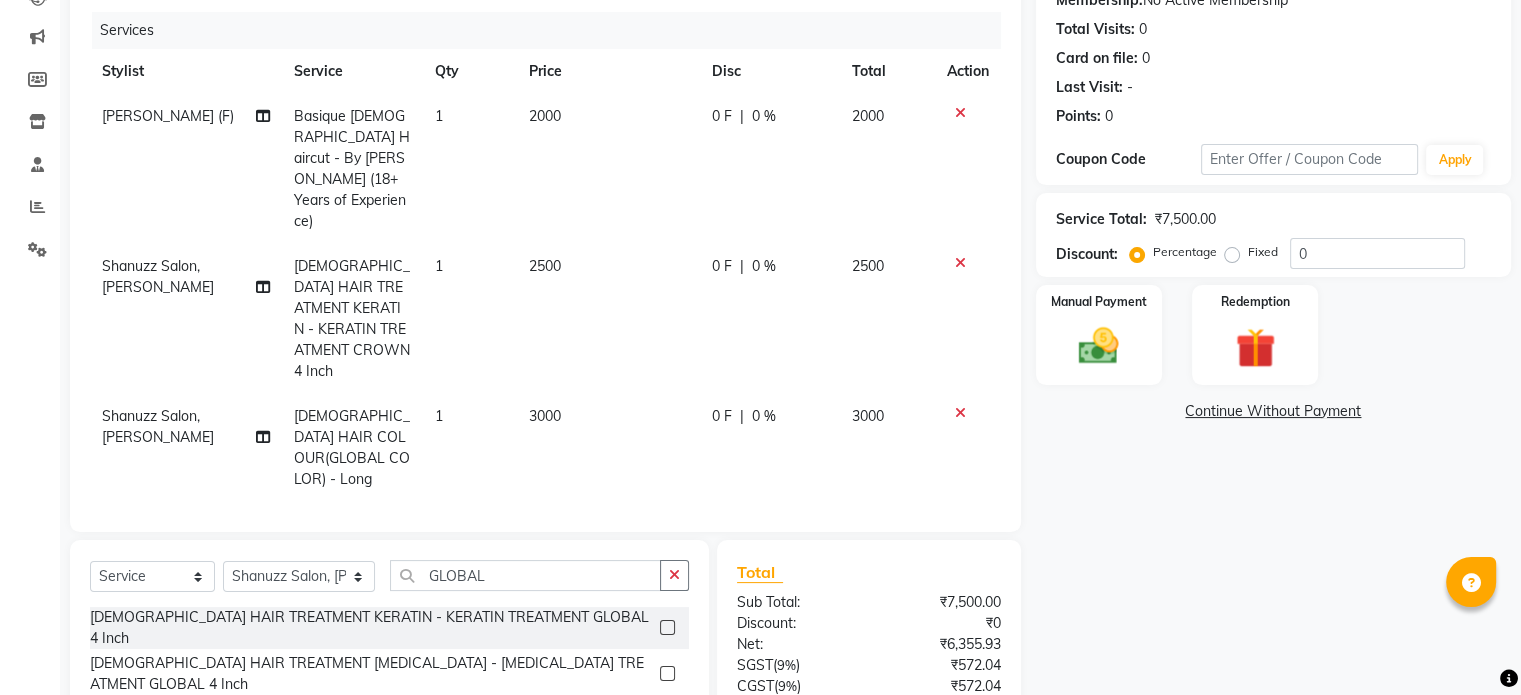 scroll, scrollTop: 266, scrollLeft: 0, axis: vertical 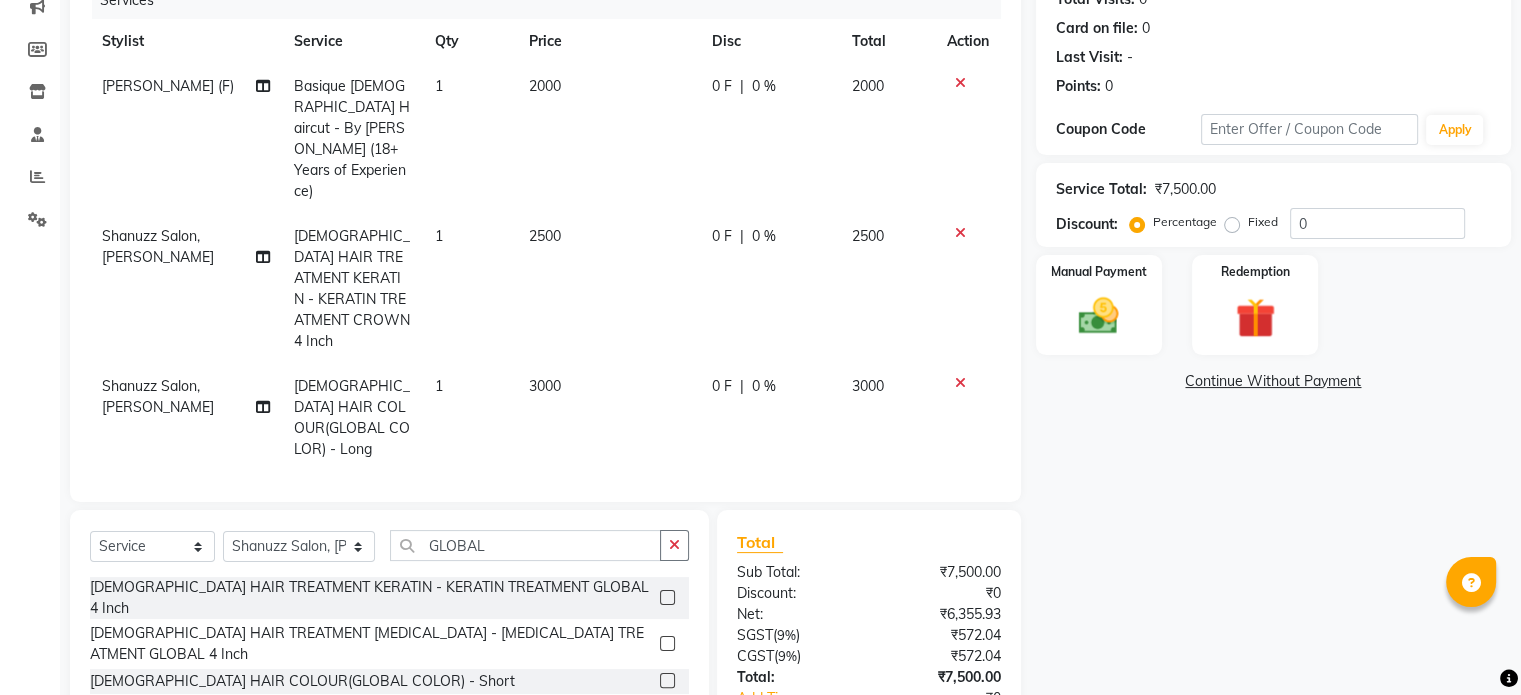 click 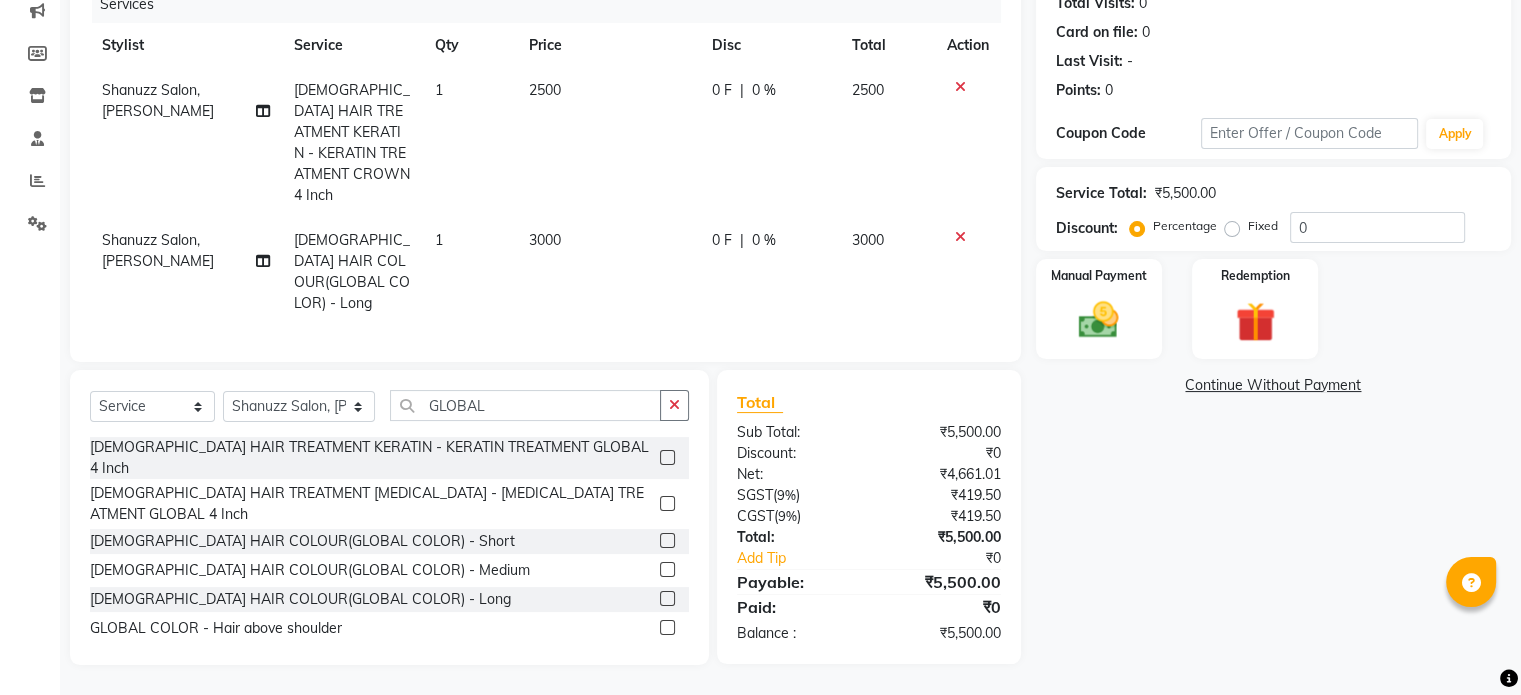 scroll, scrollTop: 236, scrollLeft: 0, axis: vertical 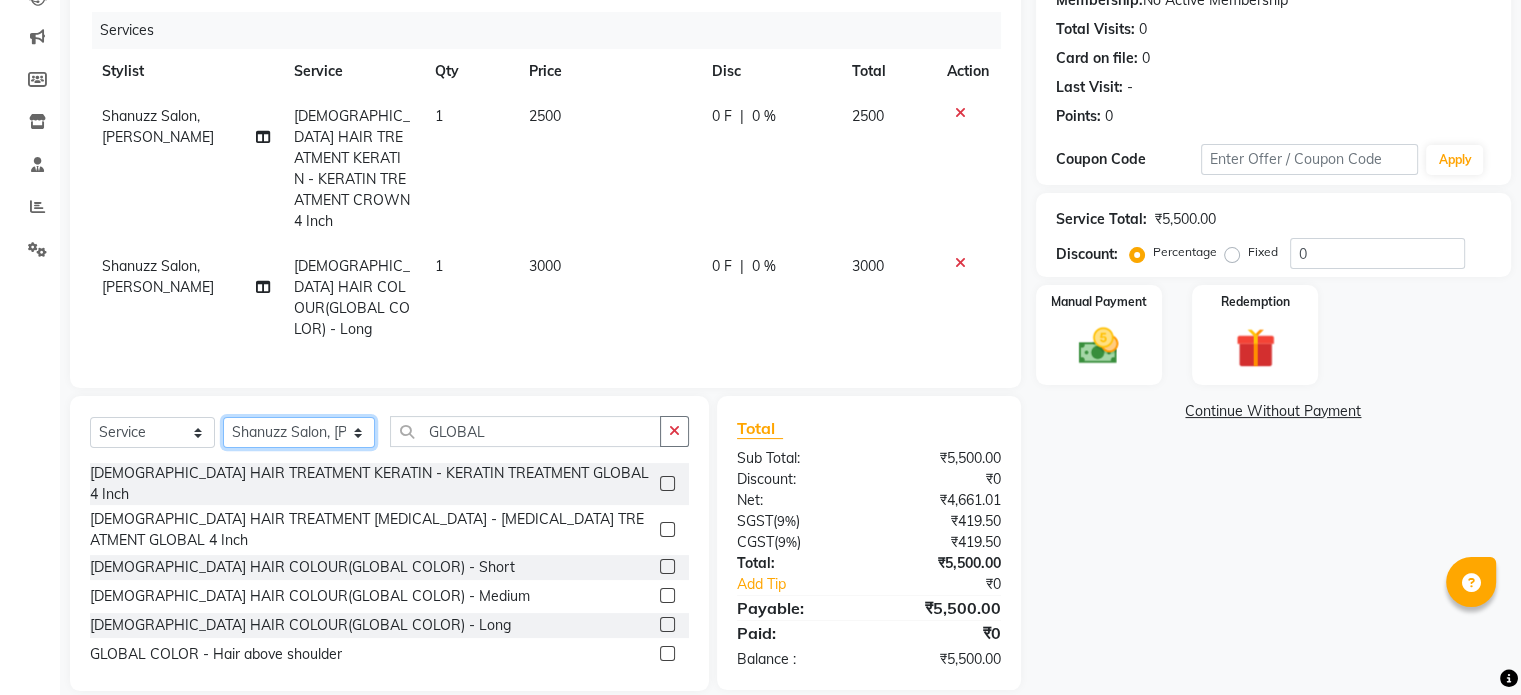 click on "Select Stylist [PERSON_NAME] Dynamics [PERSON_NAME] ([GEOGRAPHIC_DATA]) [PERSON_NAME] Harsh [PERSON_NAME] Mohd [PERSON_NAME] [PERSON_NAME] Rohan  [PERSON_NAME] Motha [PERSON_NAME] (D) [PERSON_NAME] SHAIREI [PERSON_NAME] Sir (F) [PERSON_NAME] ([PERSON_NAME] Salon, Andheri Siddhi  [PERSON_NAME]  [PERSON_NAME] [PERSON_NAME] YASH" 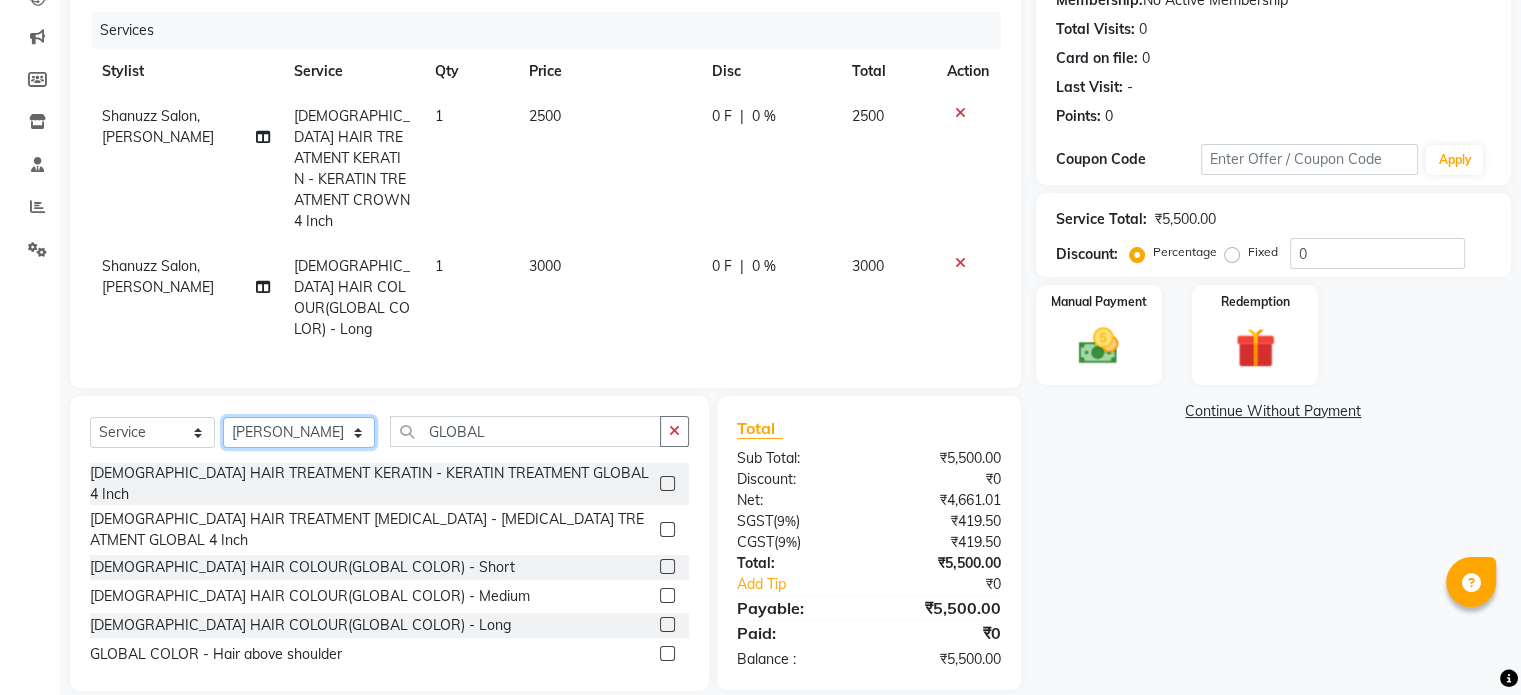 click on "Select Stylist [PERSON_NAME] Dynamics [PERSON_NAME] ([GEOGRAPHIC_DATA]) [PERSON_NAME] Harsh [PERSON_NAME] Mohd [PERSON_NAME] [PERSON_NAME] Rohan  [PERSON_NAME] Motha [PERSON_NAME] (D) [PERSON_NAME] SHAIREI [PERSON_NAME] Sir (F) [PERSON_NAME] ([PERSON_NAME] Salon, Andheri Siddhi  [PERSON_NAME]  [PERSON_NAME] [PERSON_NAME] YASH" 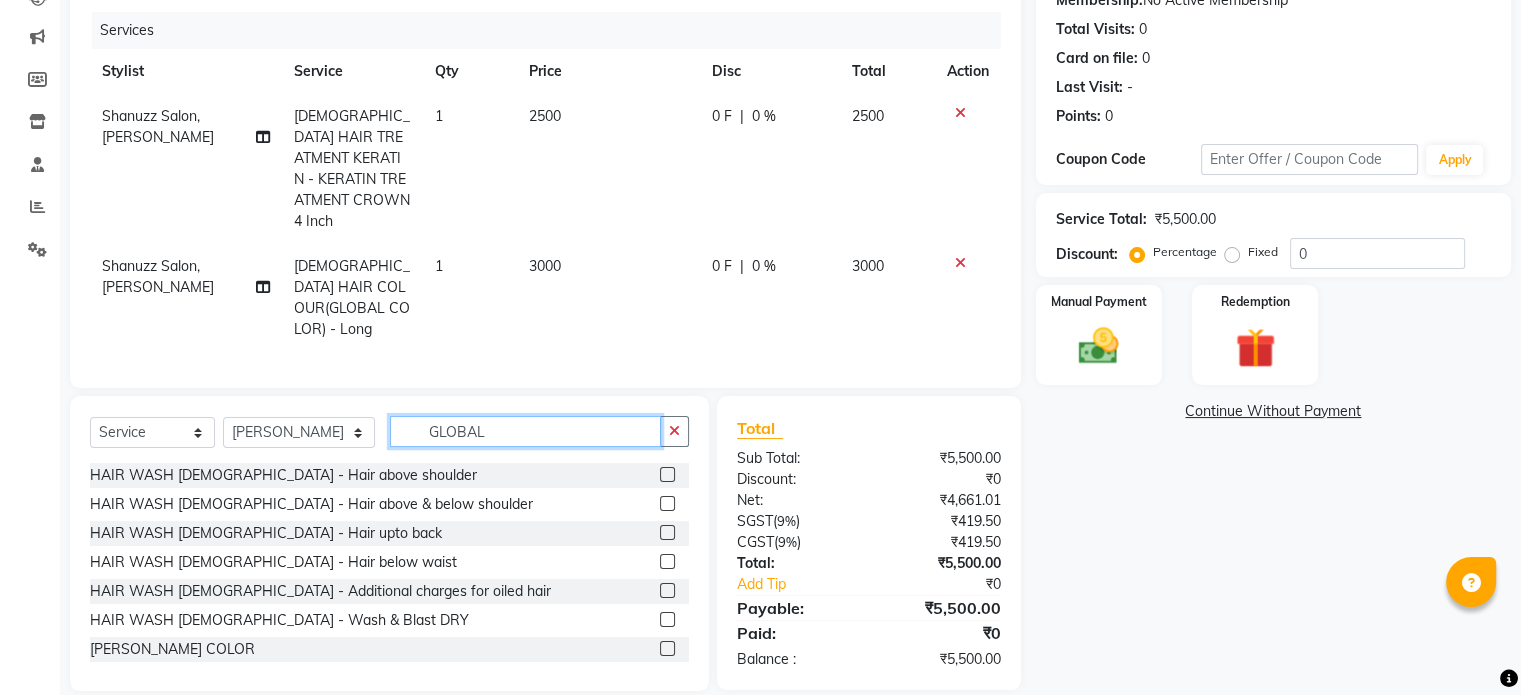 click on "GLOBAL" 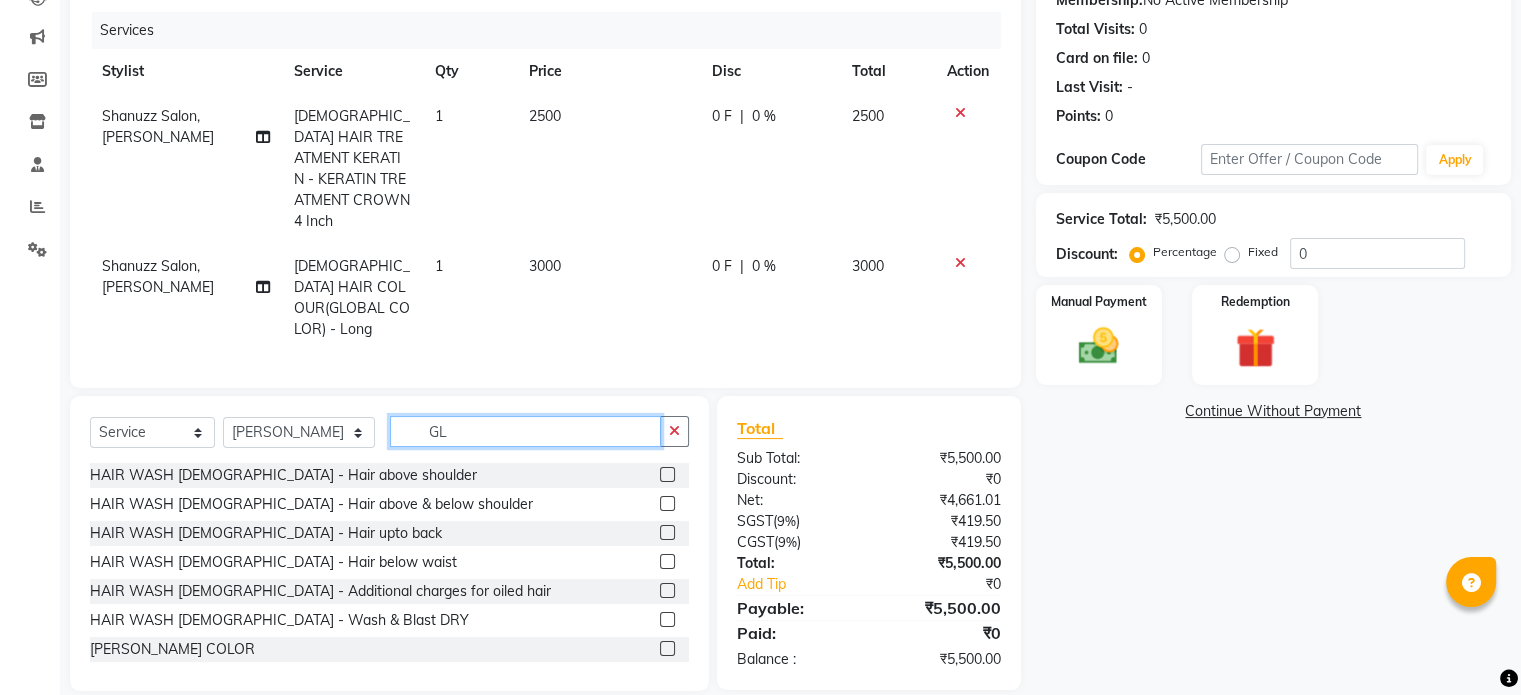 type on "G" 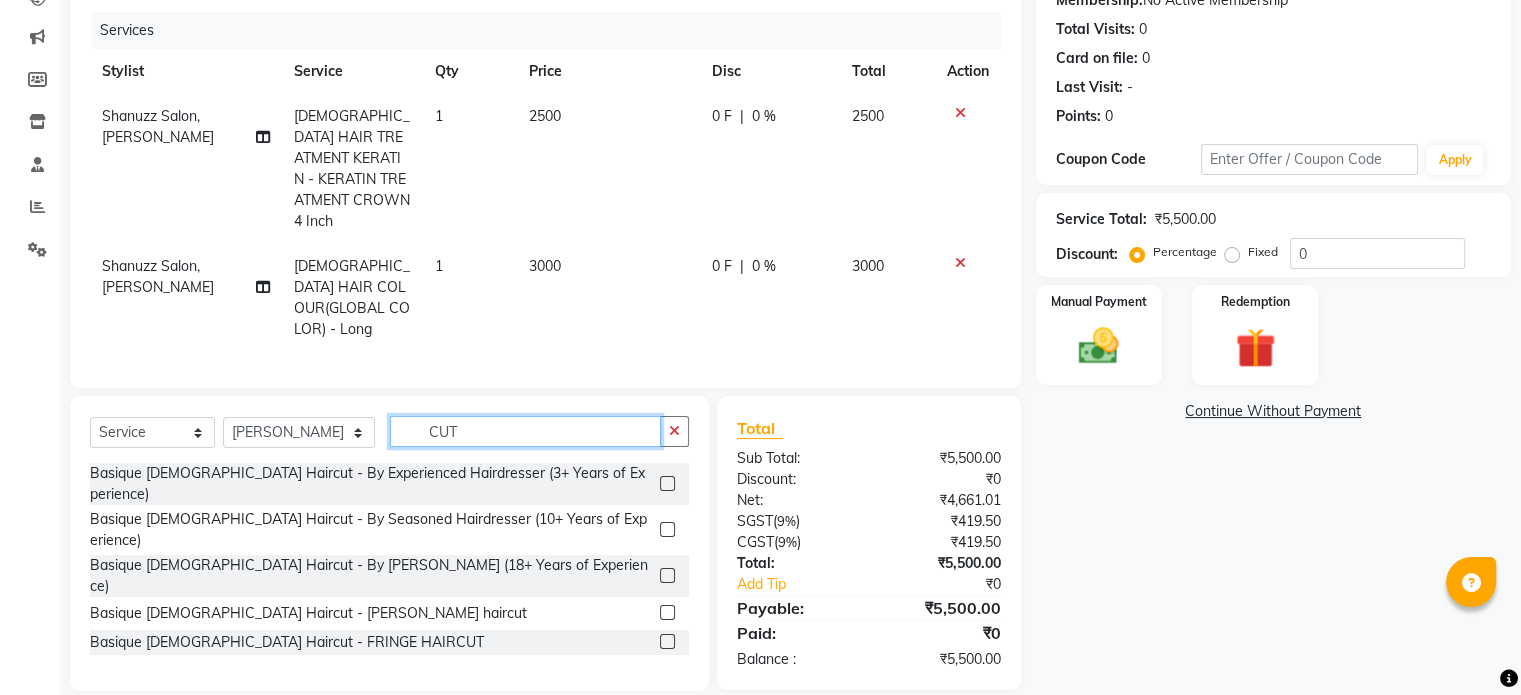 type on "CUT" 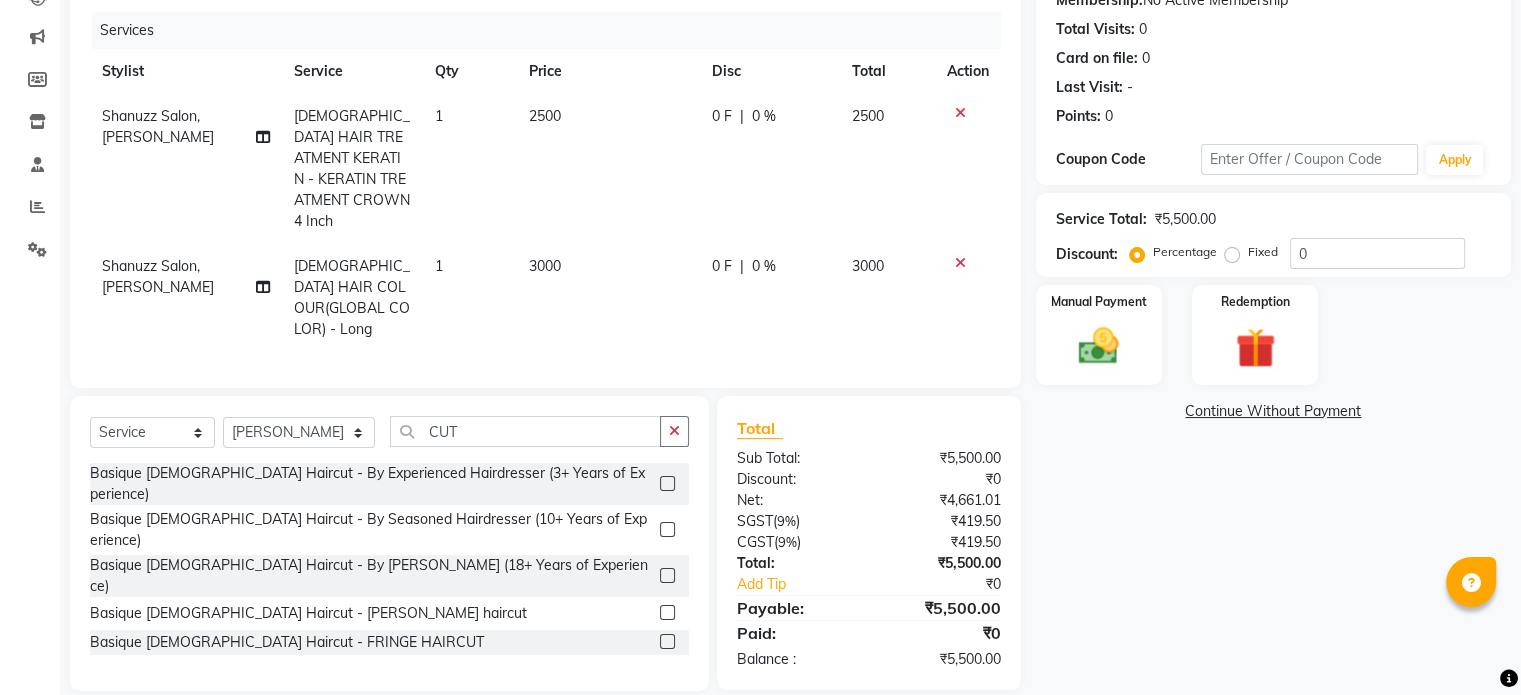 click 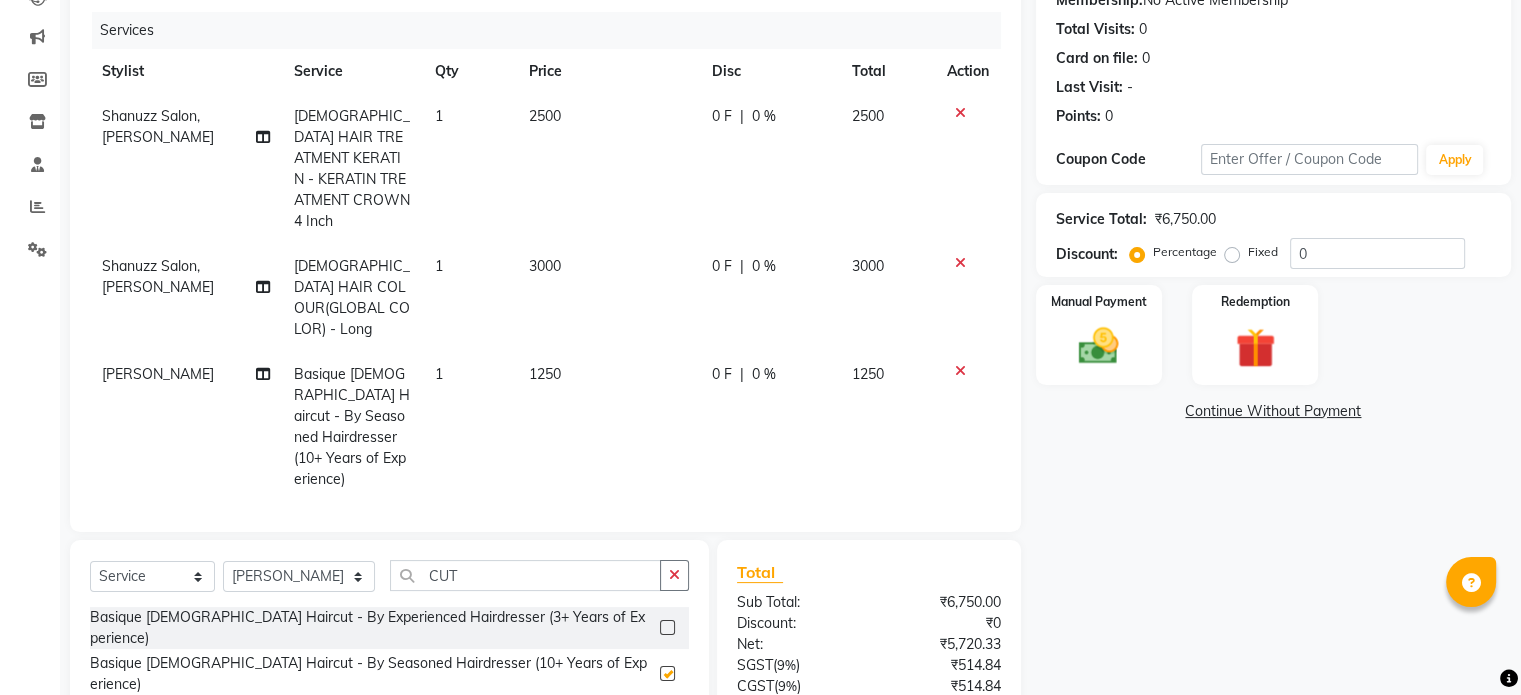 checkbox on "false" 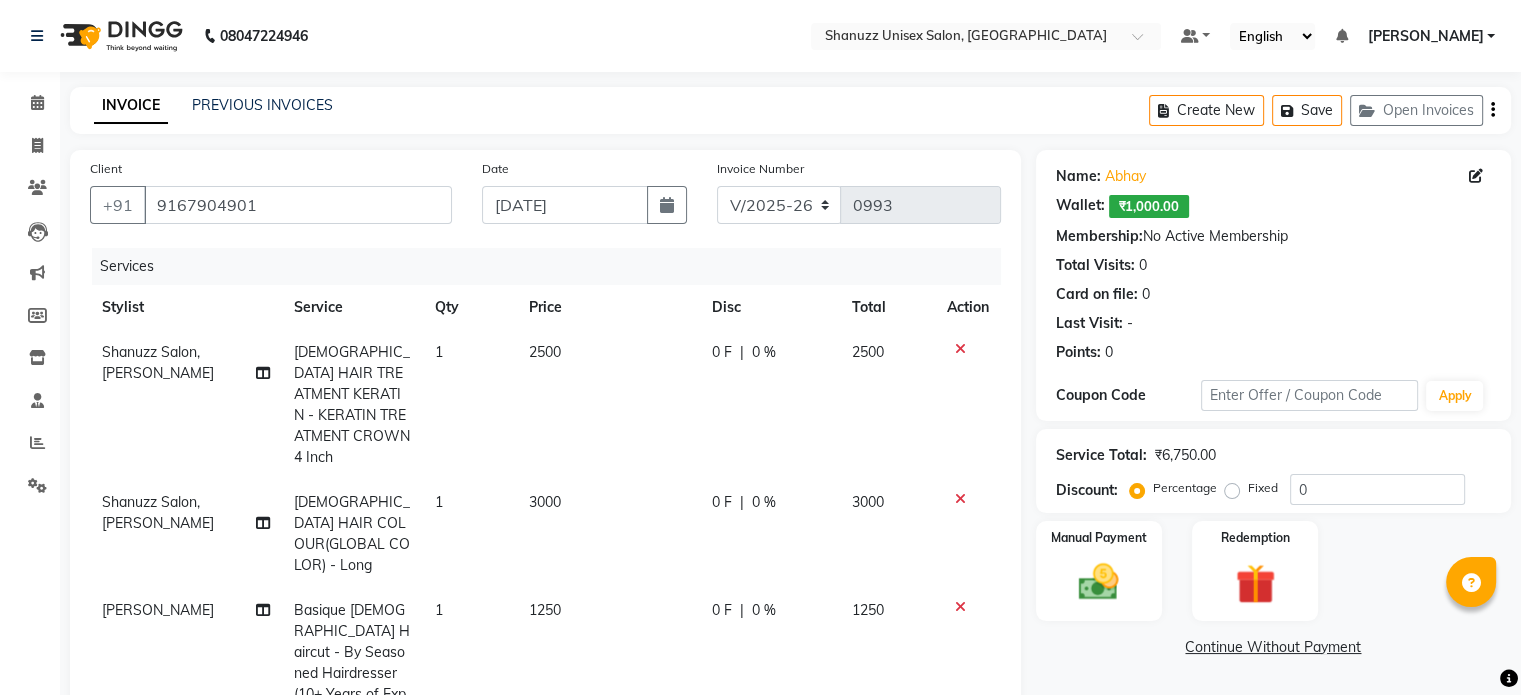scroll, scrollTop: 364, scrollLeft: 0, axis: vertical 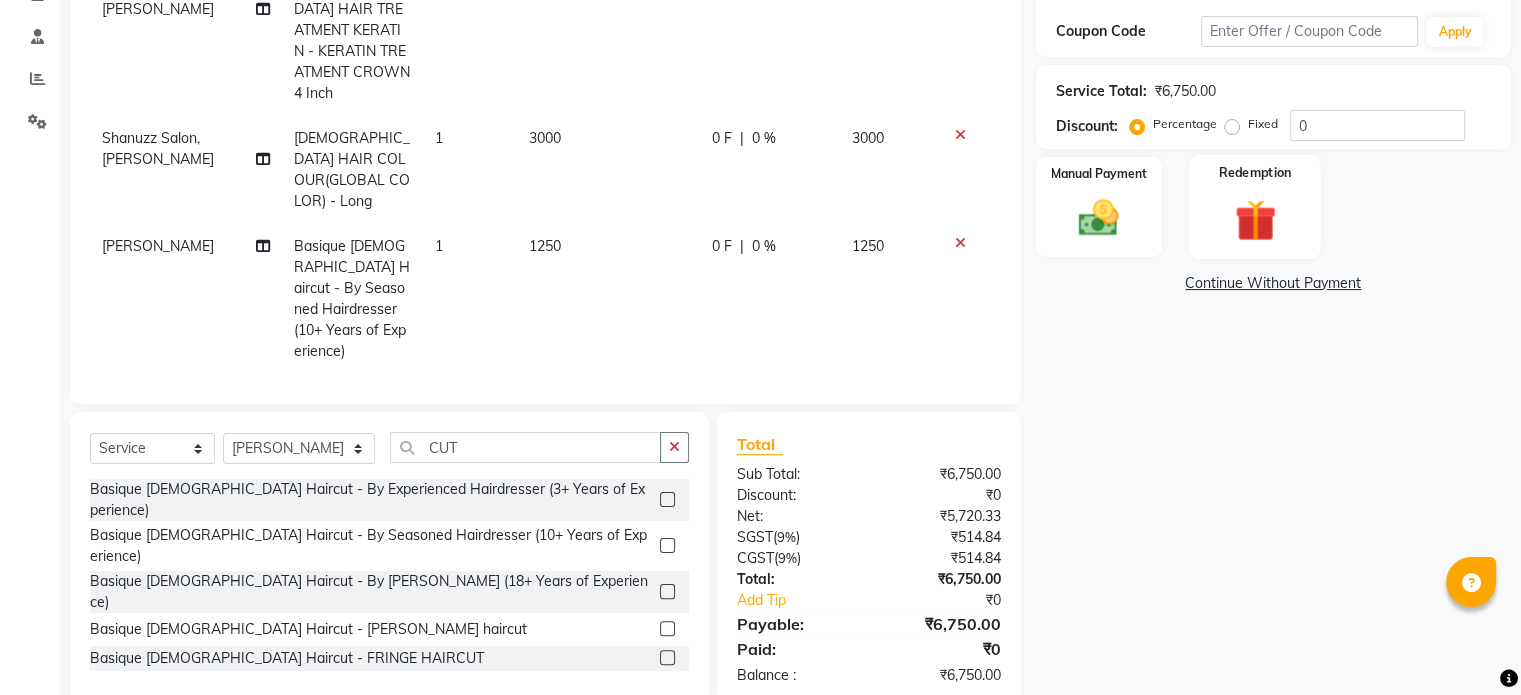 click 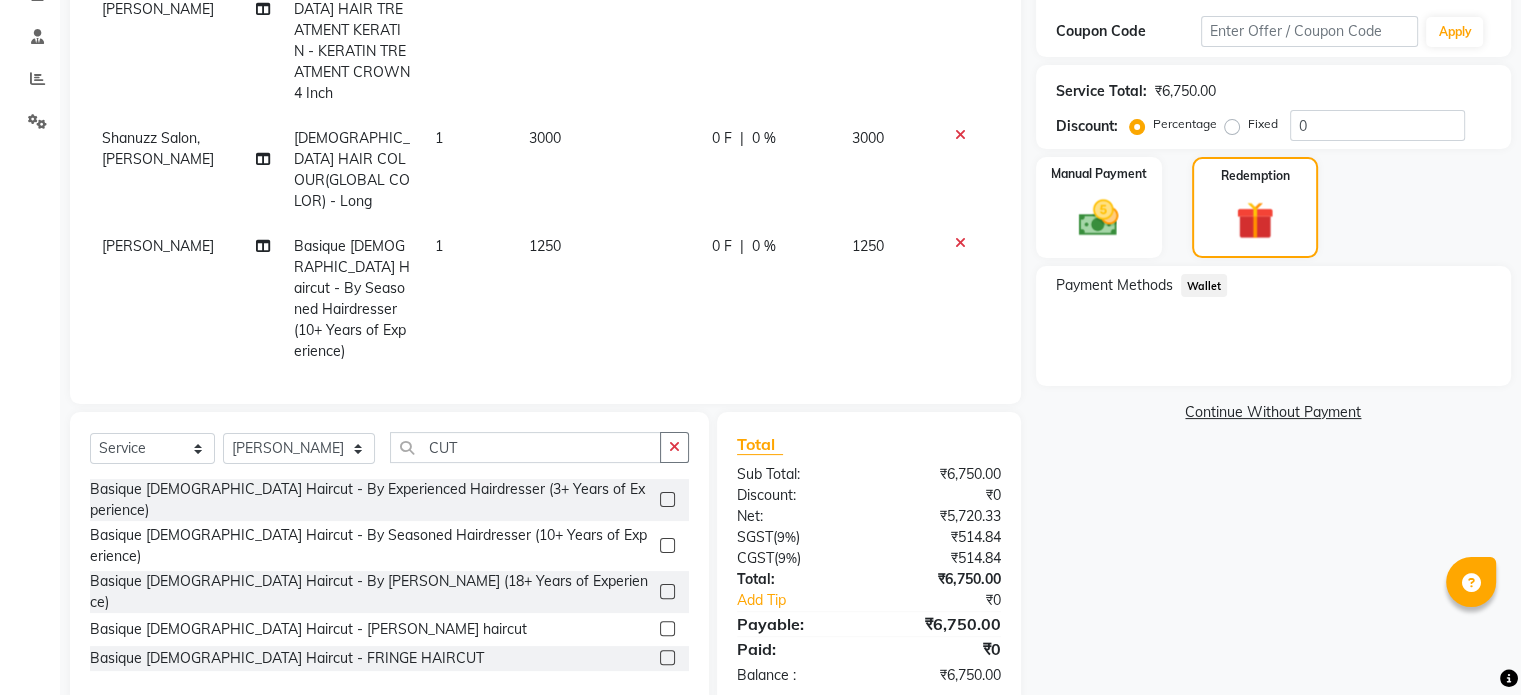 click on "Wallet" 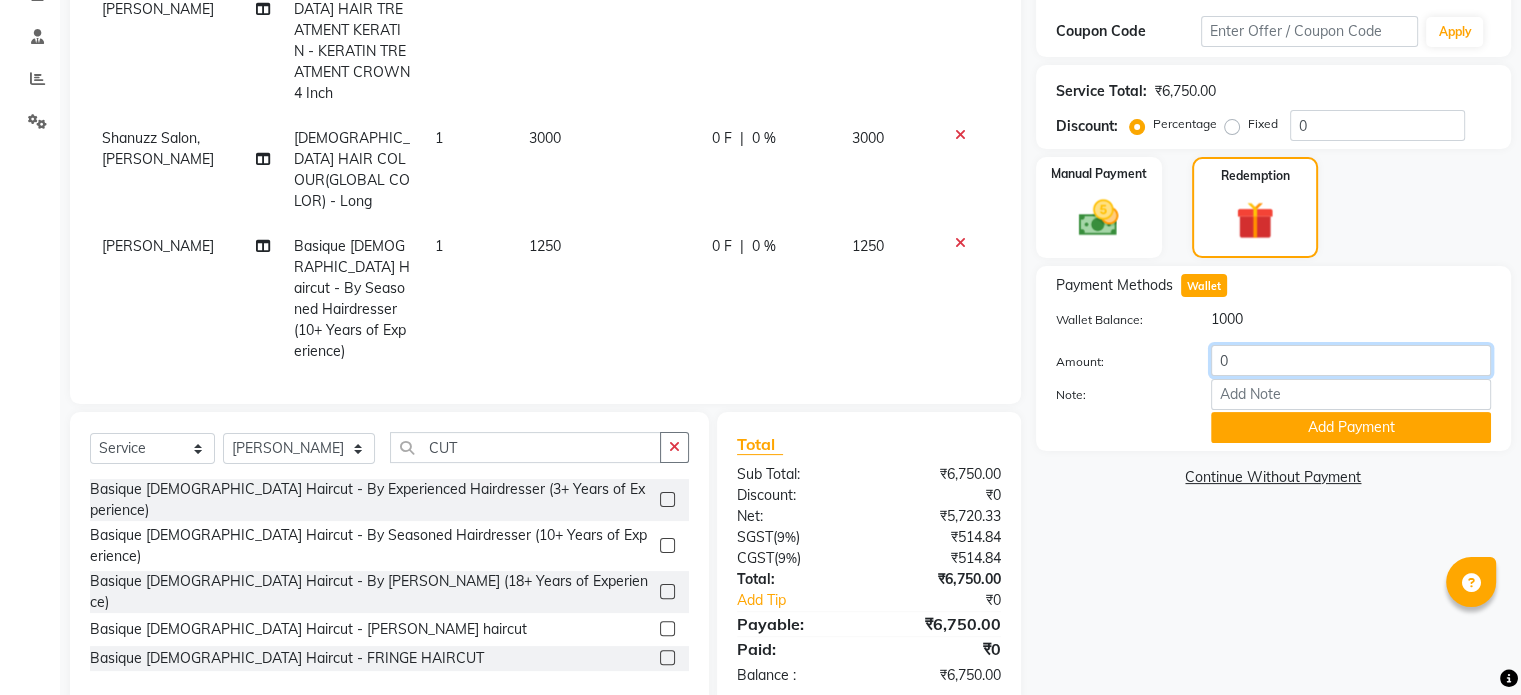 click on "0" 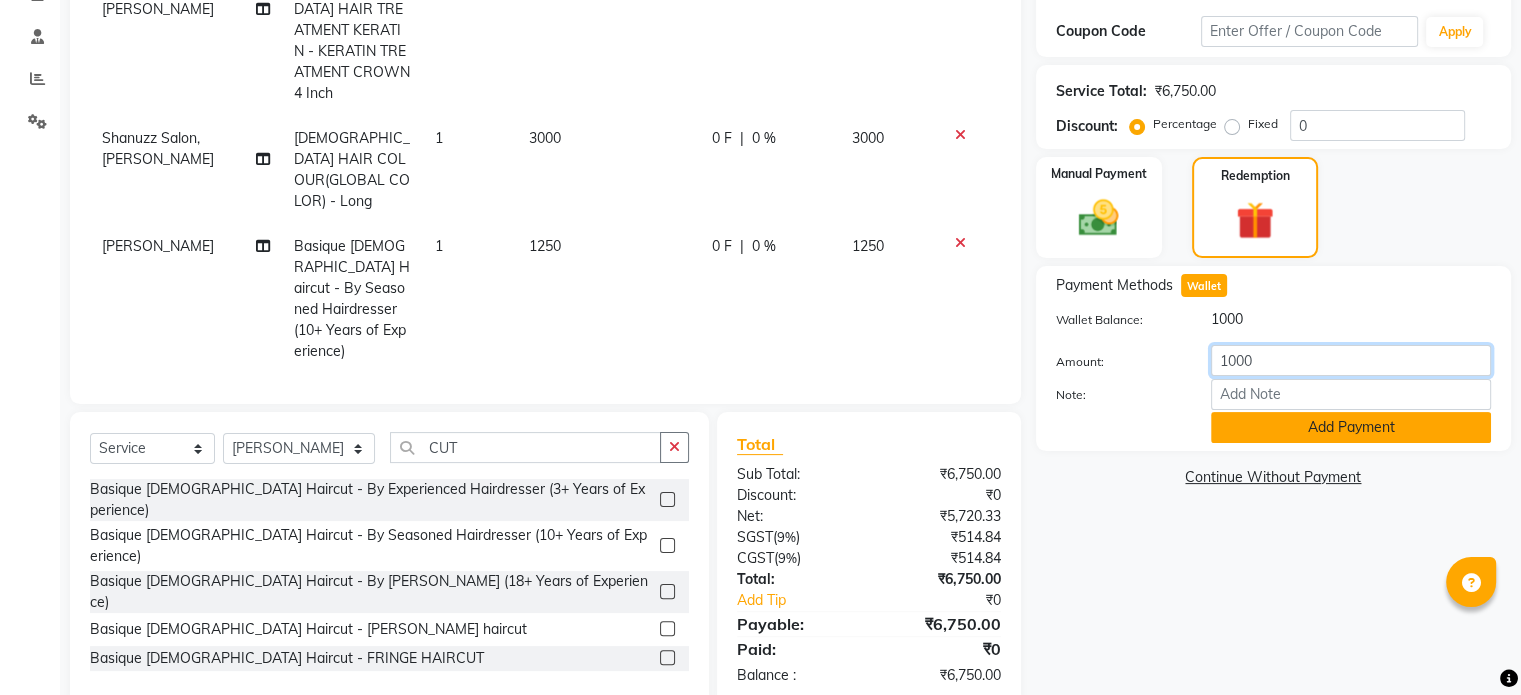type on "1000" 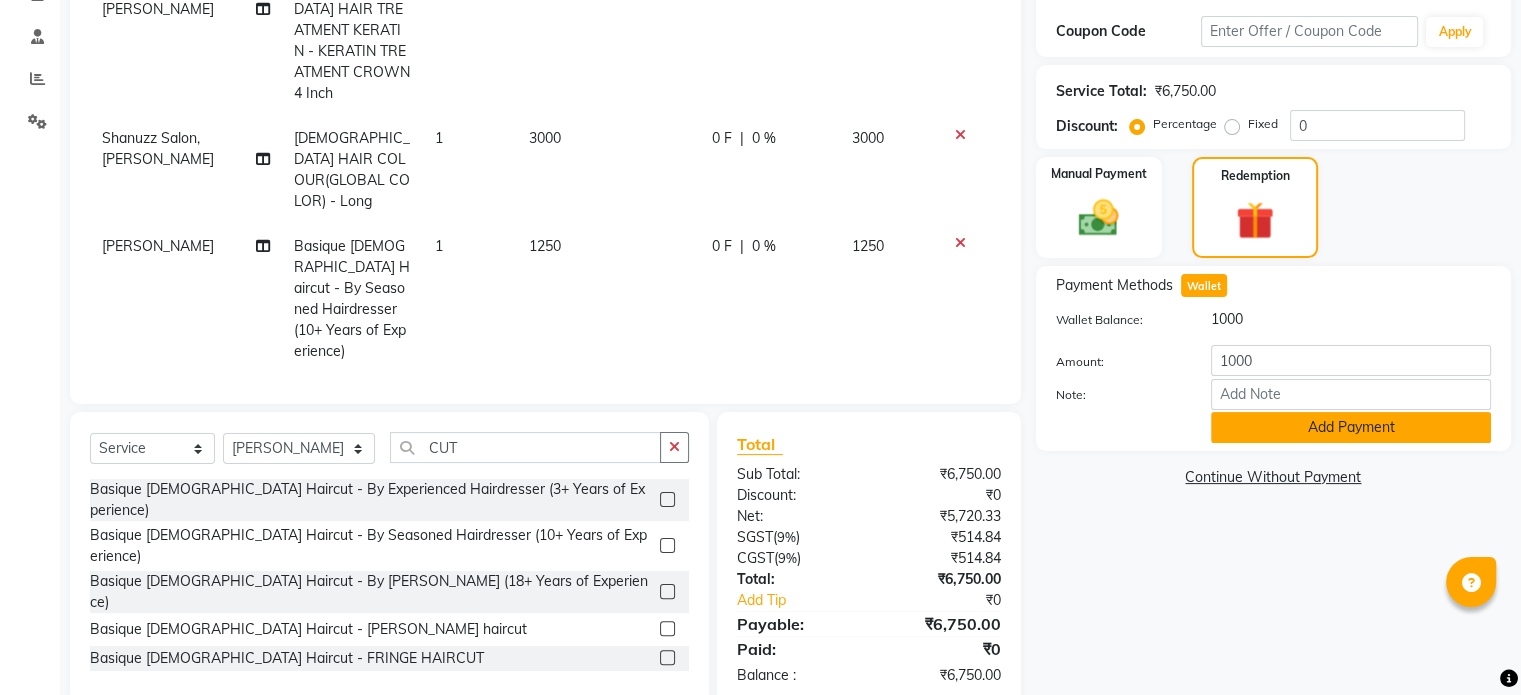 click on "Add Payment" 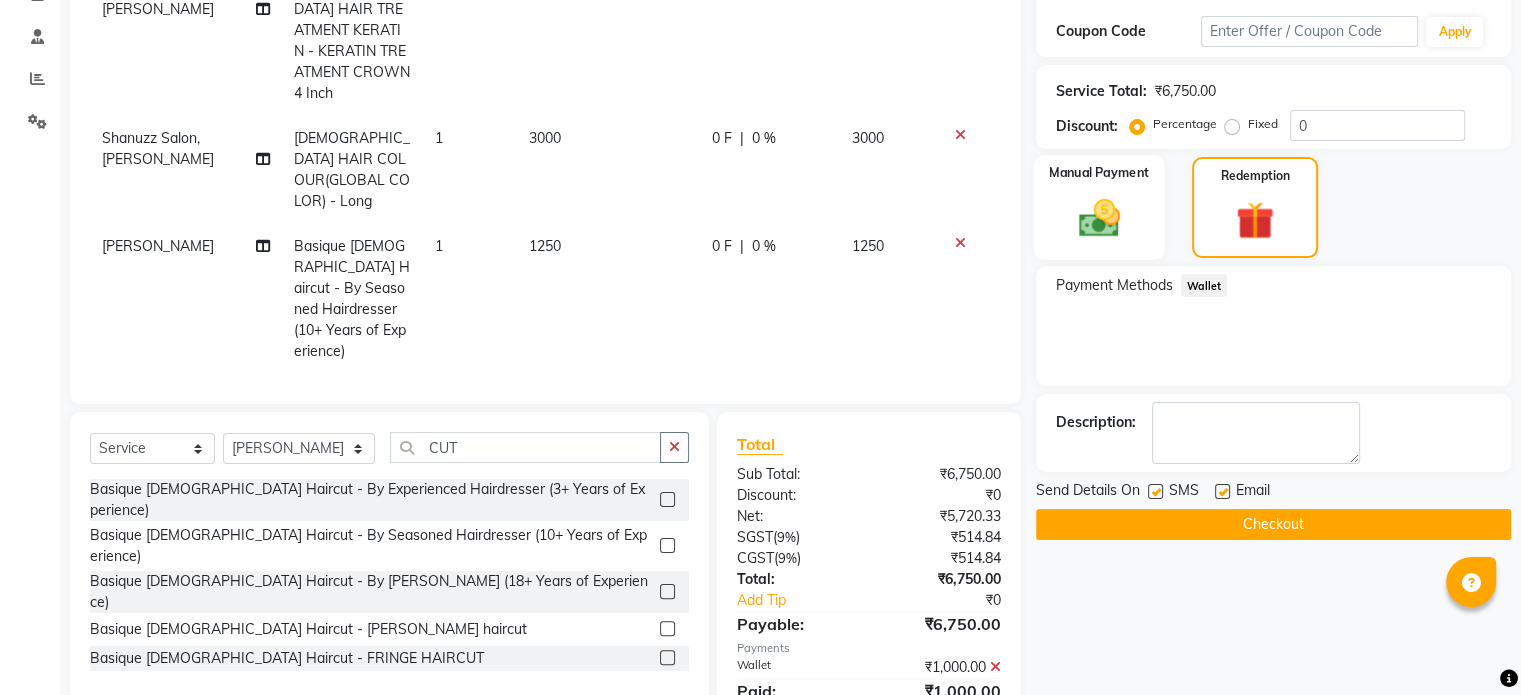 scroll, scrollTop: 405, scrollLeft: 0, axis: vertical 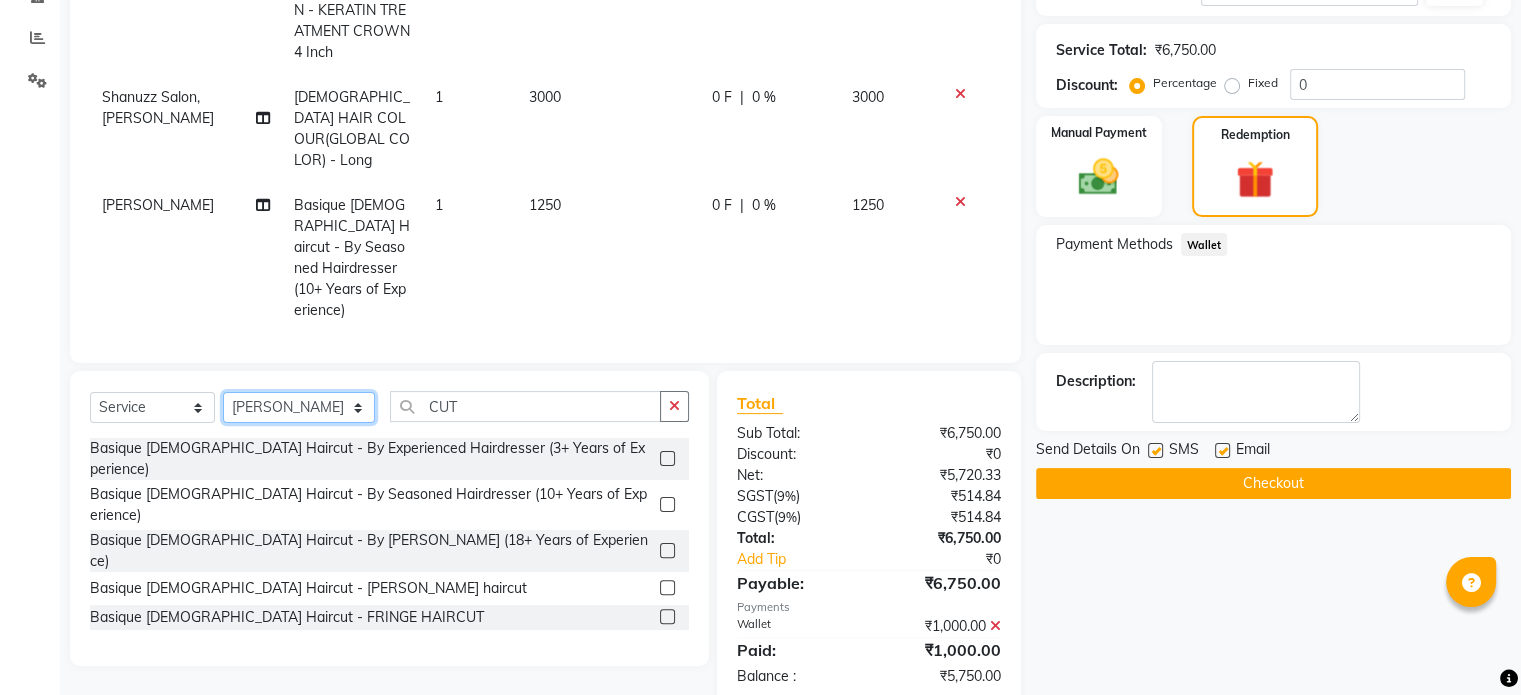 click on "Select Stylist [PERSON_NAME] Dynamics [PERSON_NAME] ([GEOGRAPHIC_DATA]) [PERSON_NAME] Harsh [PERSON_NAME] Mohd [PERSON_NAME] [PERSON_NAME] Rohan  [PERSON_NAME] Motha [PERSON_NAME] (D) [PERSON_NAME] SHAIREI [PERSON_NAME] Sir (F) [PERSON_NAME] ([PERSON_NAME] Salon, Andheri Siddhi  [PERSON_NAME]  [PERSON_NAME] [PERSON_NAME] YASH" 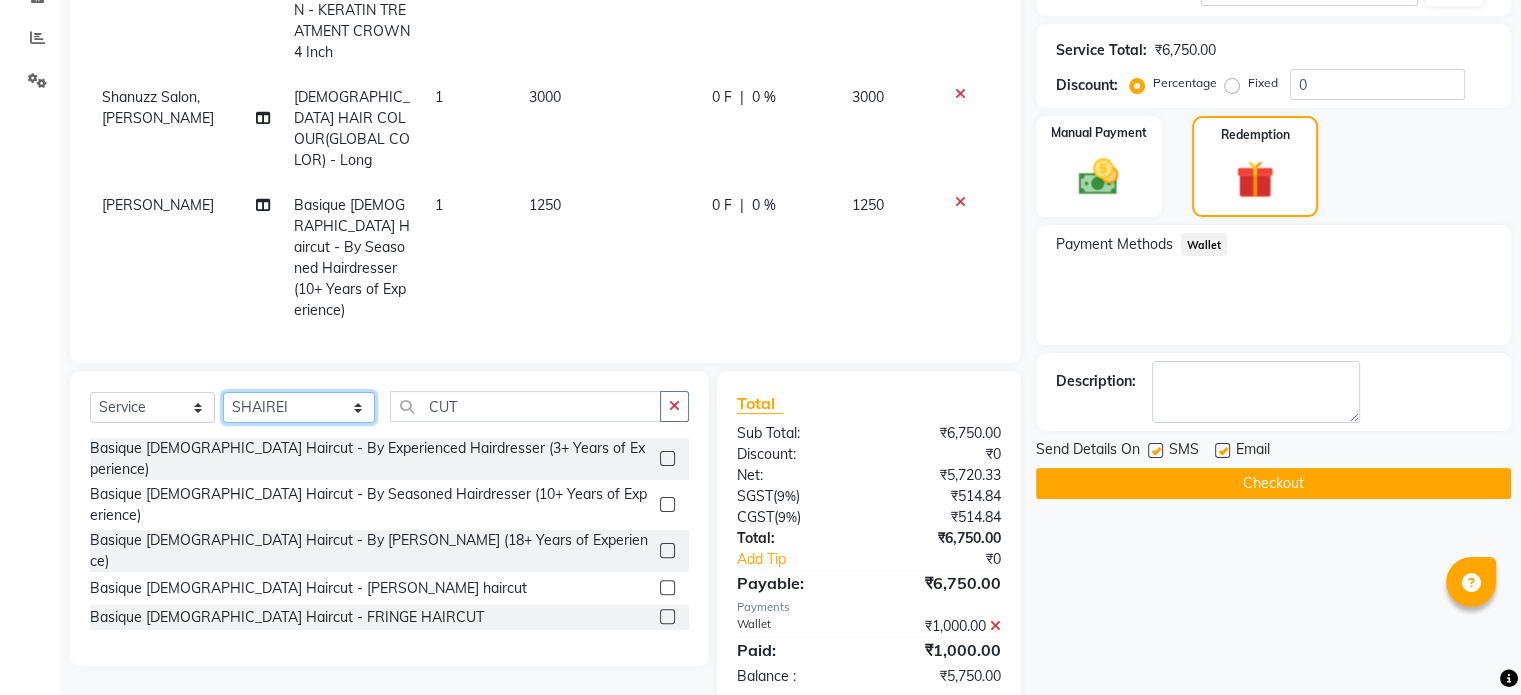 click on "Select Stylist [PERSON_NAME] Dynamics [PERSON_NAME] ([GEOGRAPHIC_DATA]) [PERSON_NAME] Harsh [PERSON_NAME] Mohd [PERSON_NAME] [PERSON_NAME] Rohan  [PERSON_NAME] Motha [PERSON_NAME] (D) [PERSON_NAME] SHAIREI [PERSON_NAME] Sir (F) [PERSON_NAME] ([PERSON_NAME] Salon, Andheri Siddhi  [PERSON_NAME]  [PERSON_NAME] [PERSON_NAME] YASH" 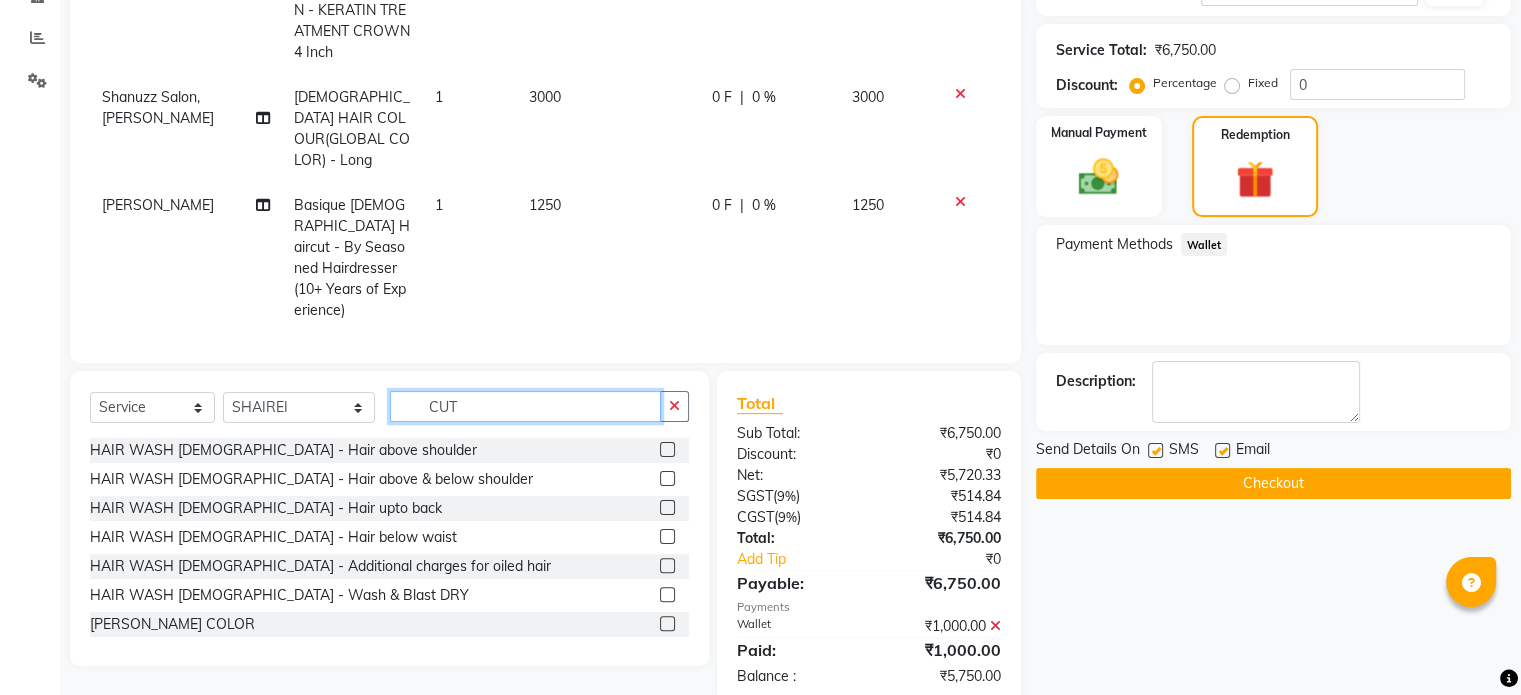 click on "CUT" 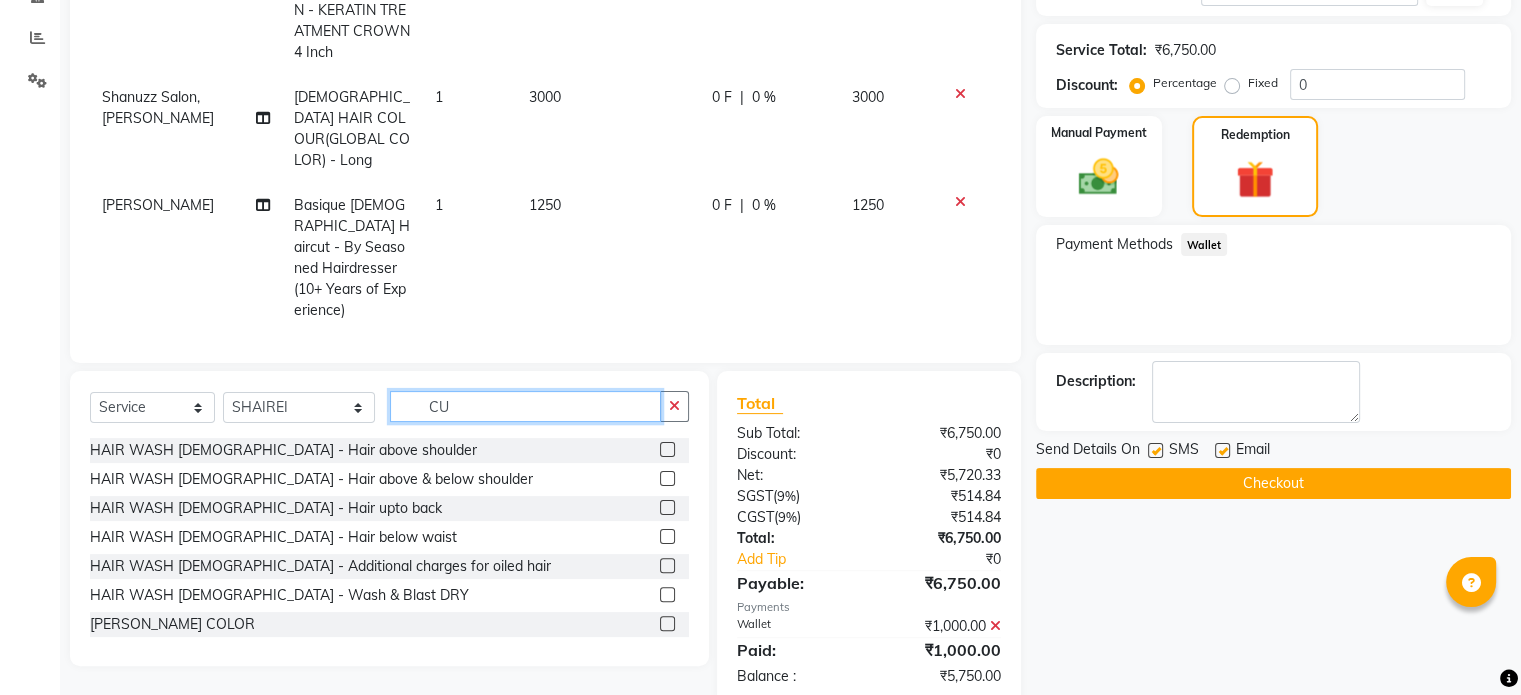 type on "C" 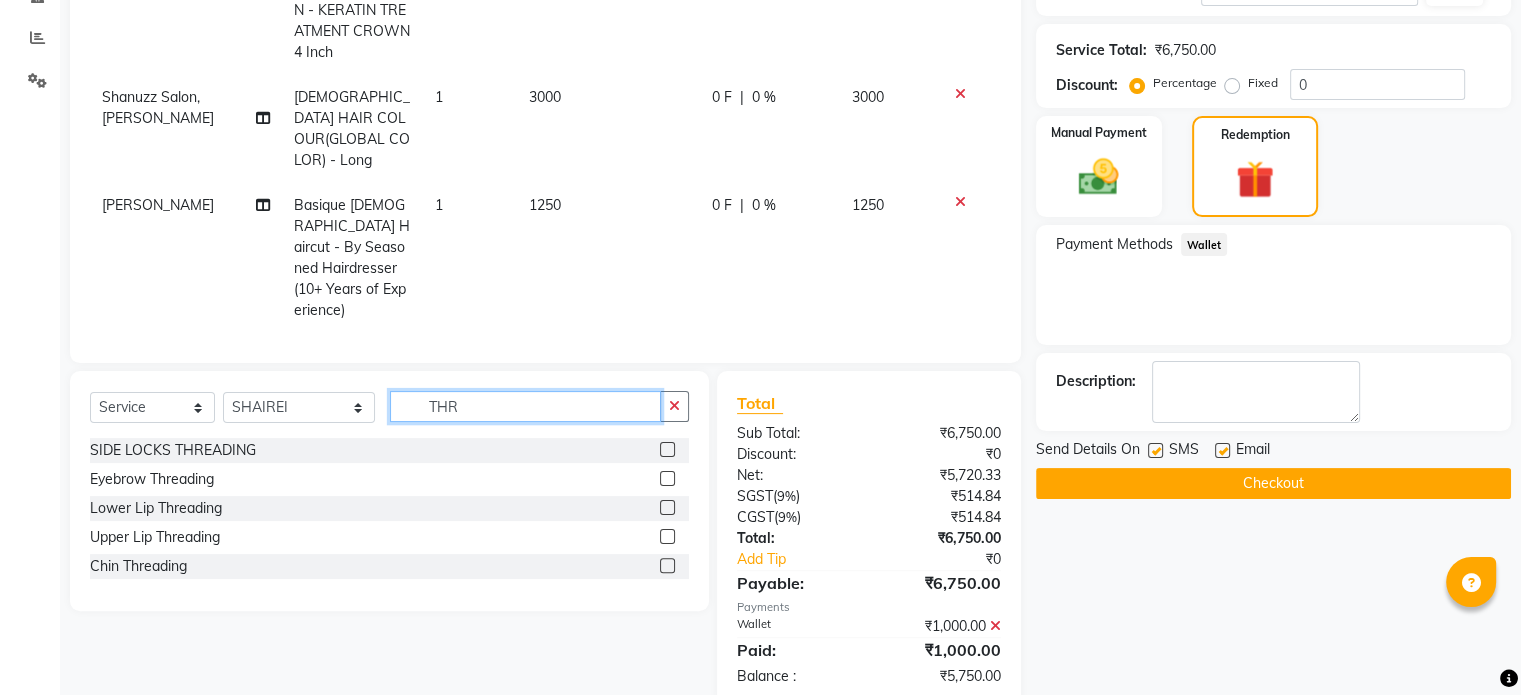 type on "THR" 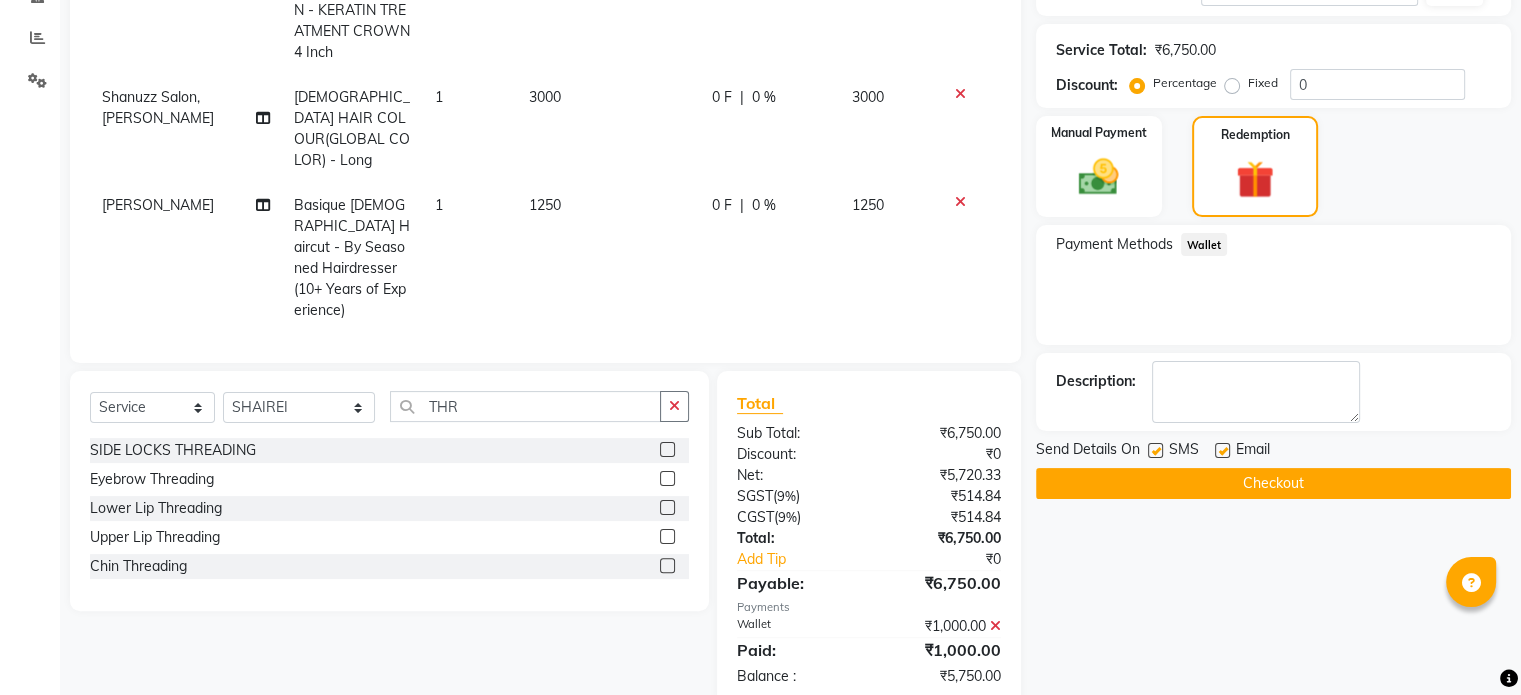 click 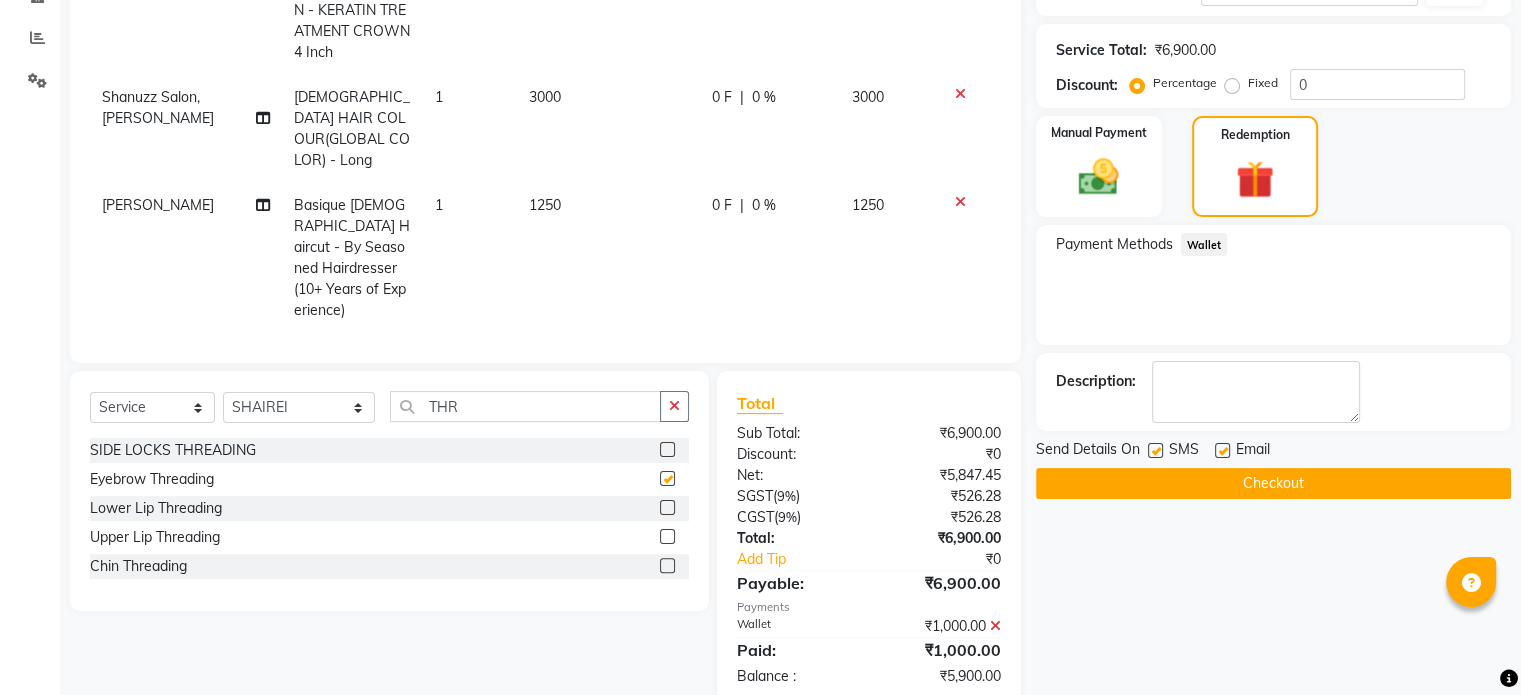 checkbox on "false" 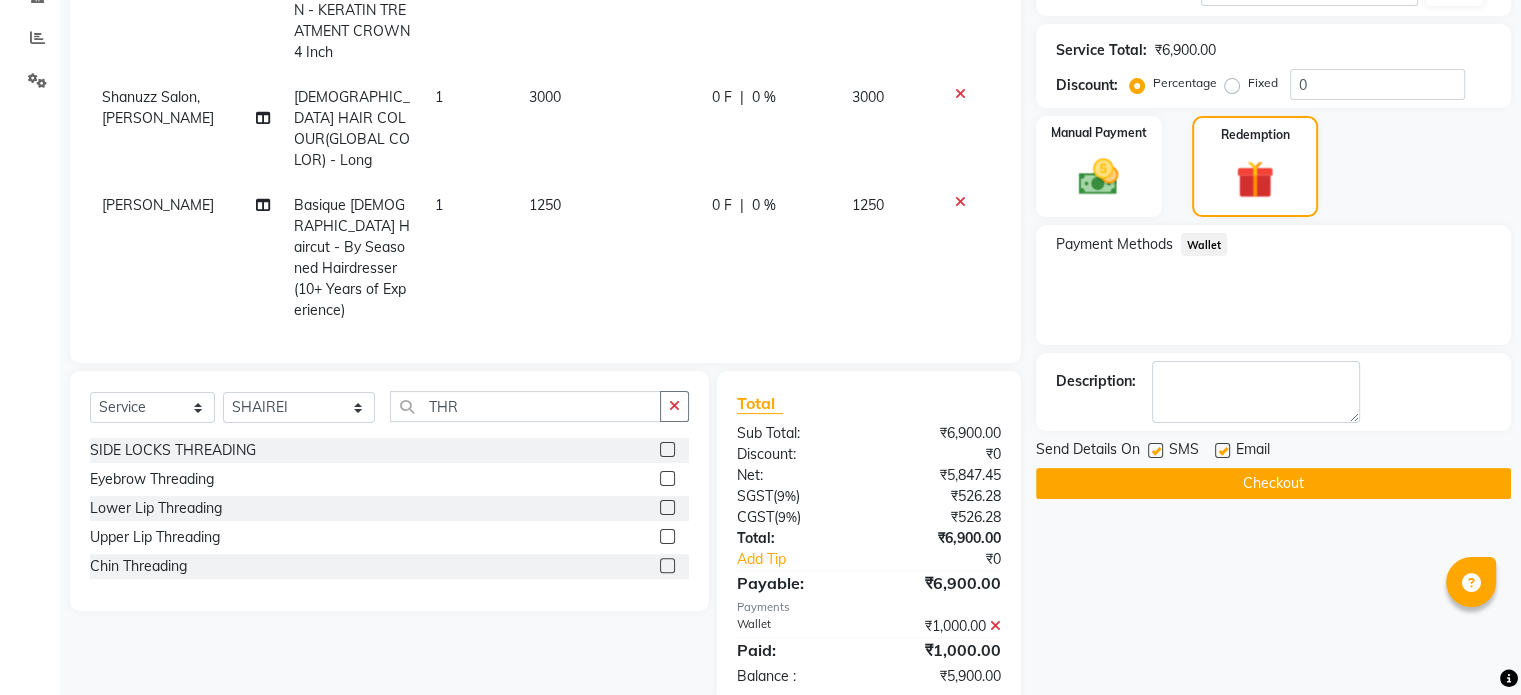 click 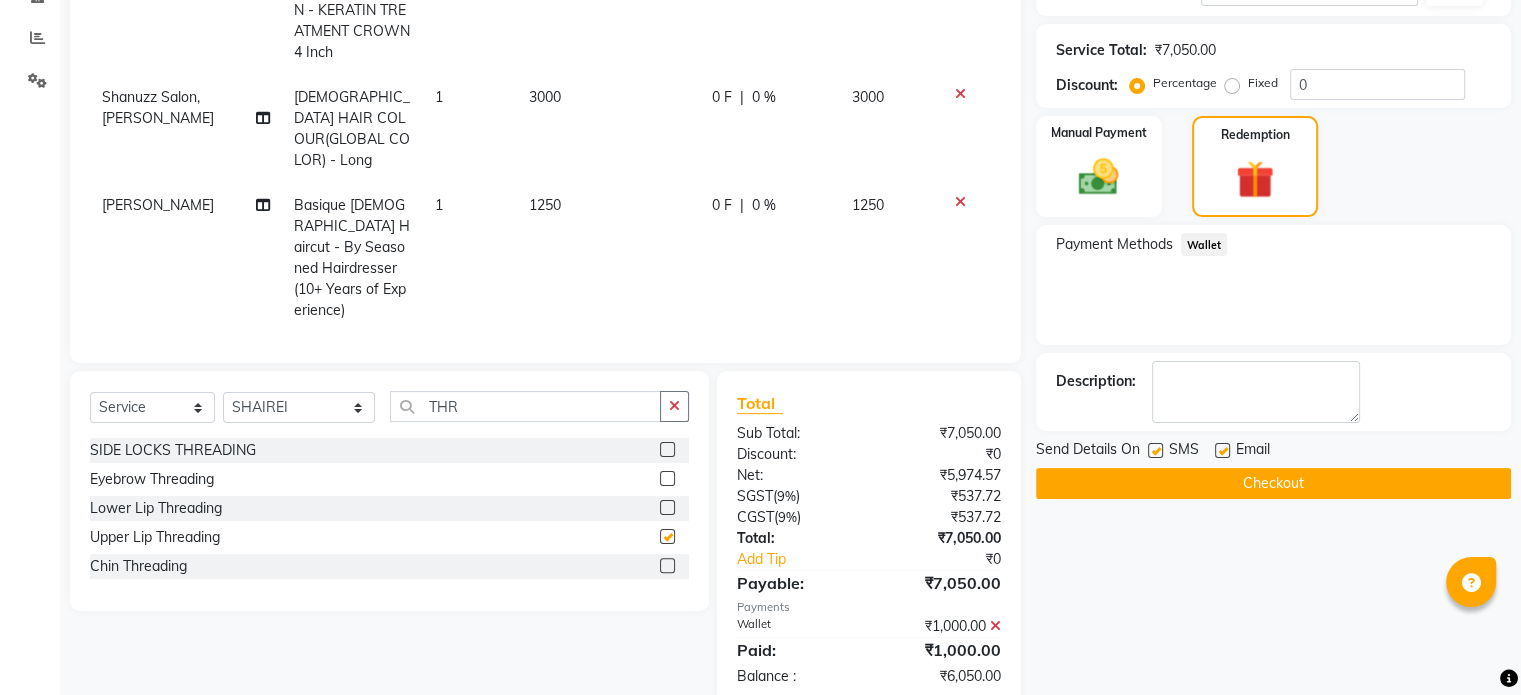 checkbox on "false" 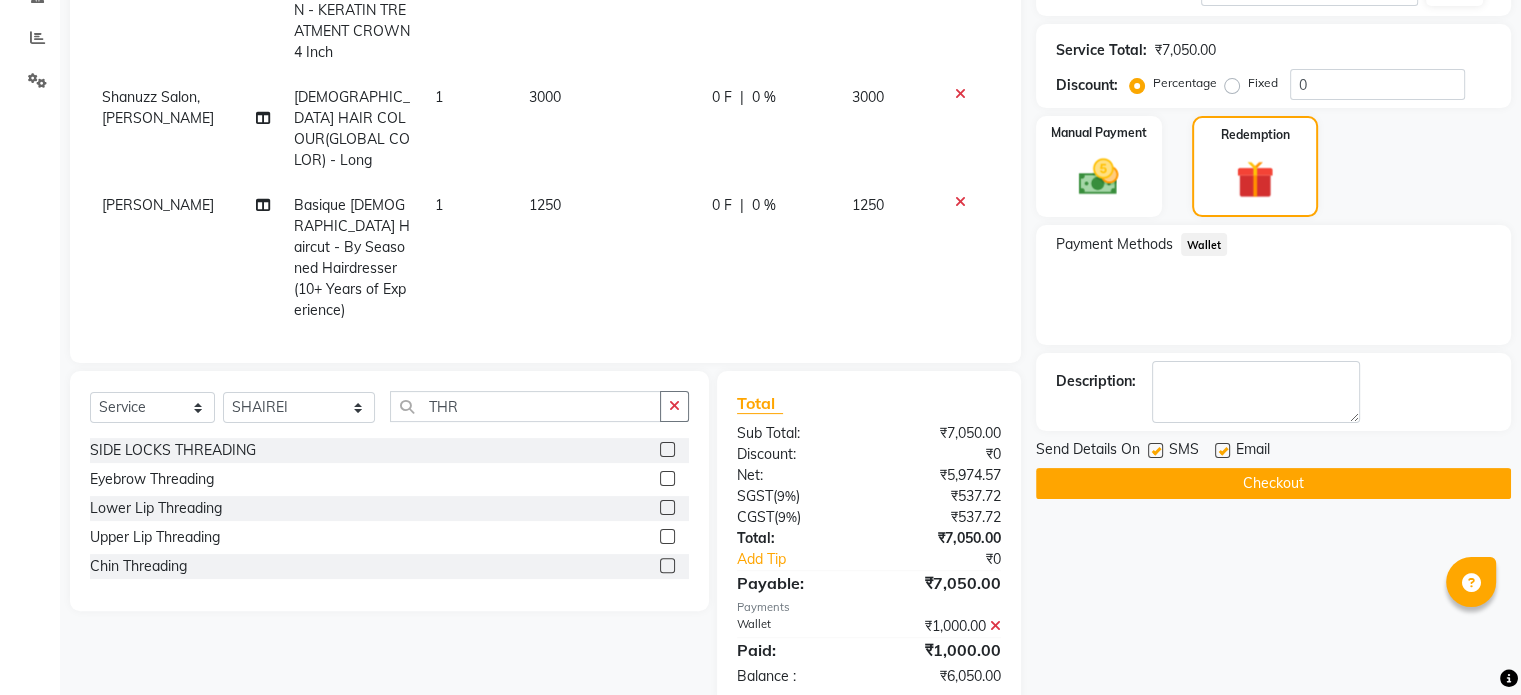 scroll, scrollTop: 90, scrollLeft: 0, axis: vertical 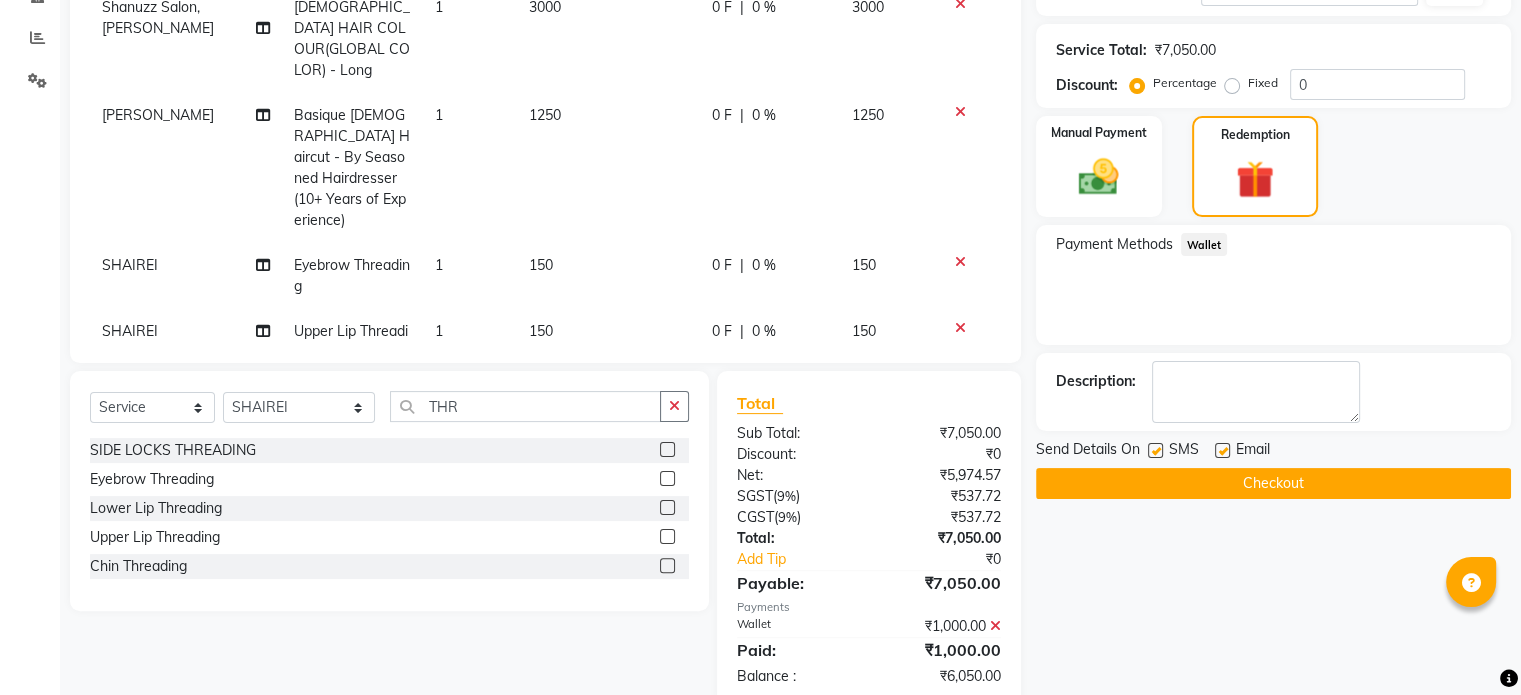 click on "150" 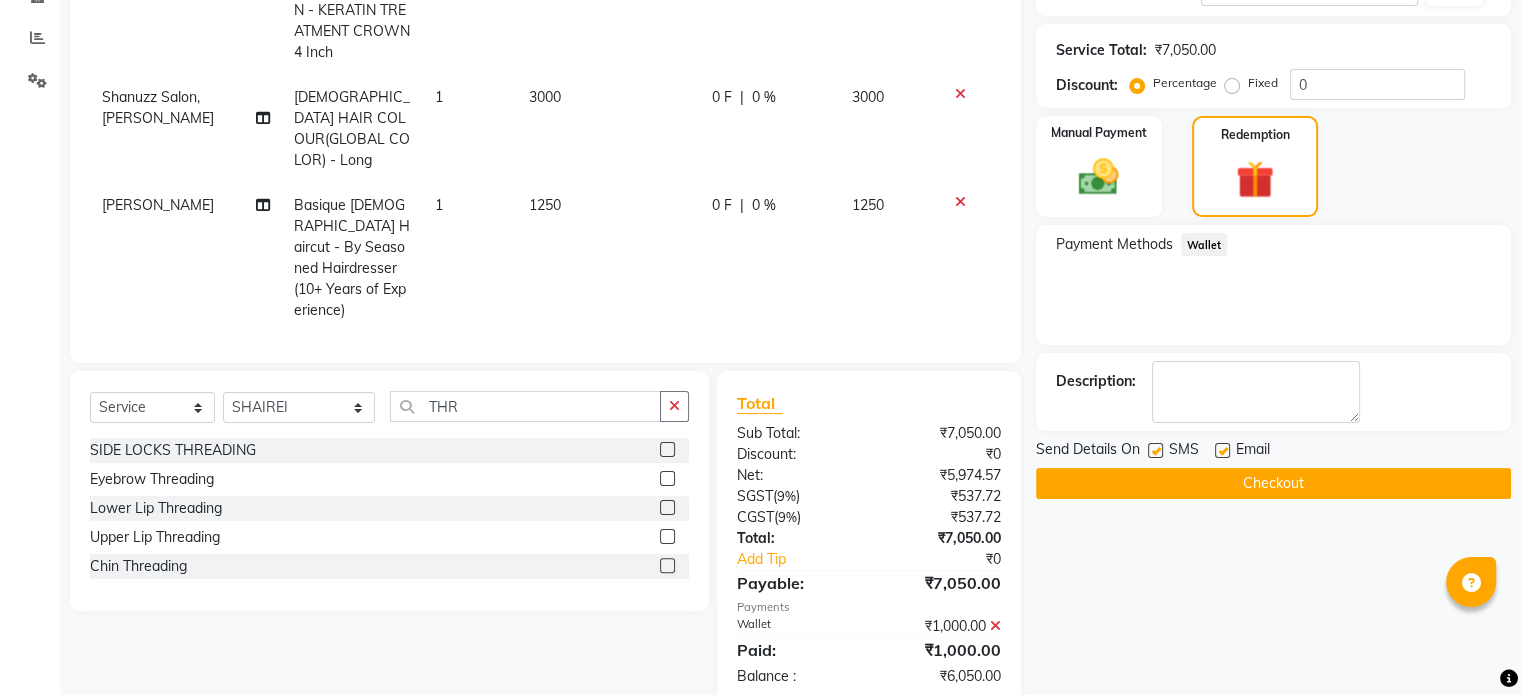 select on "80487" 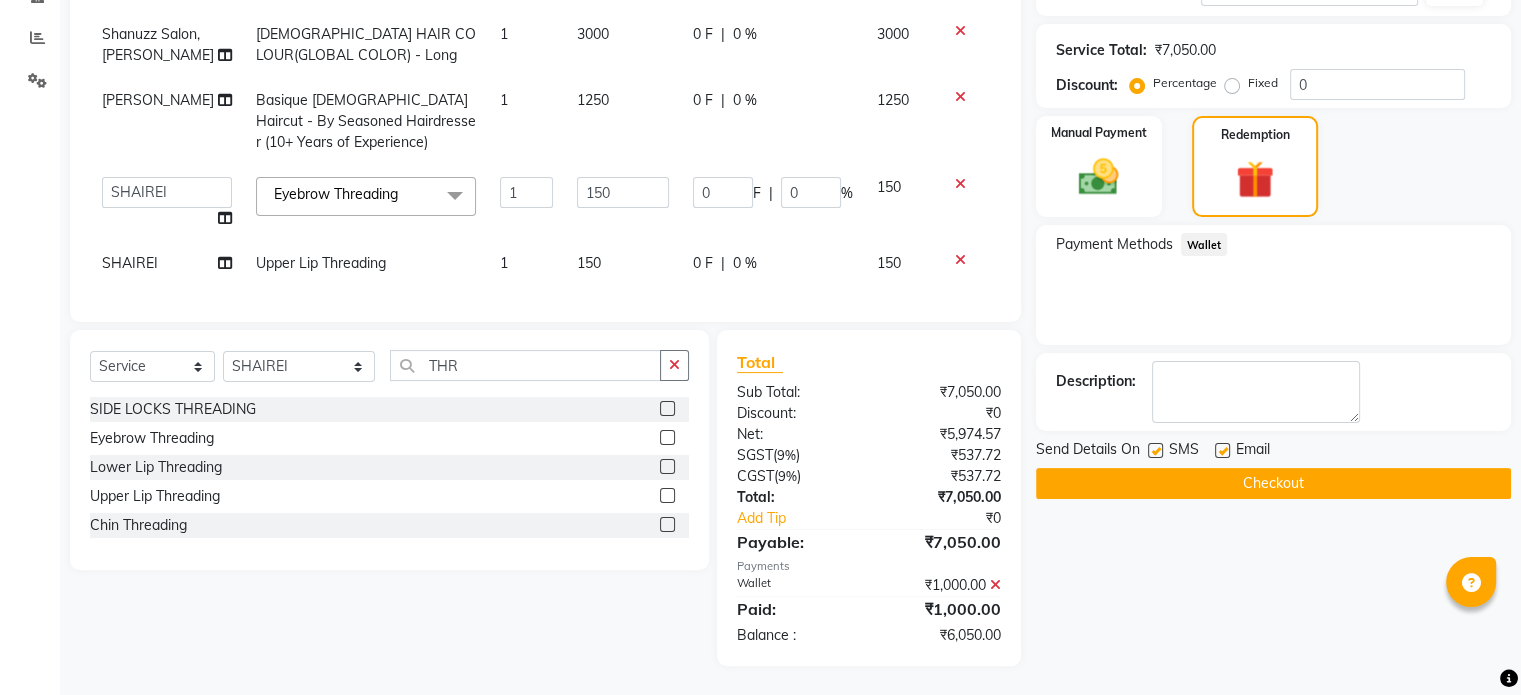 click 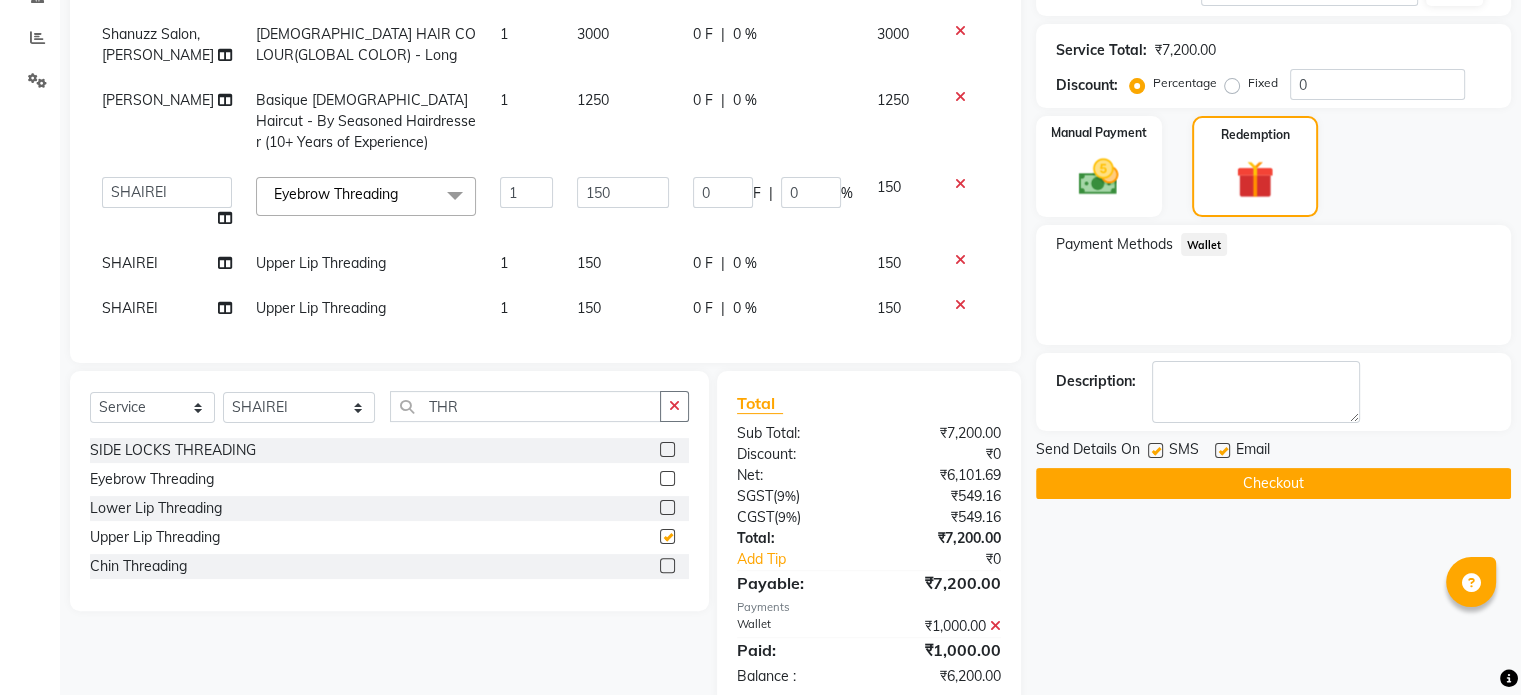 checkbox on "false" 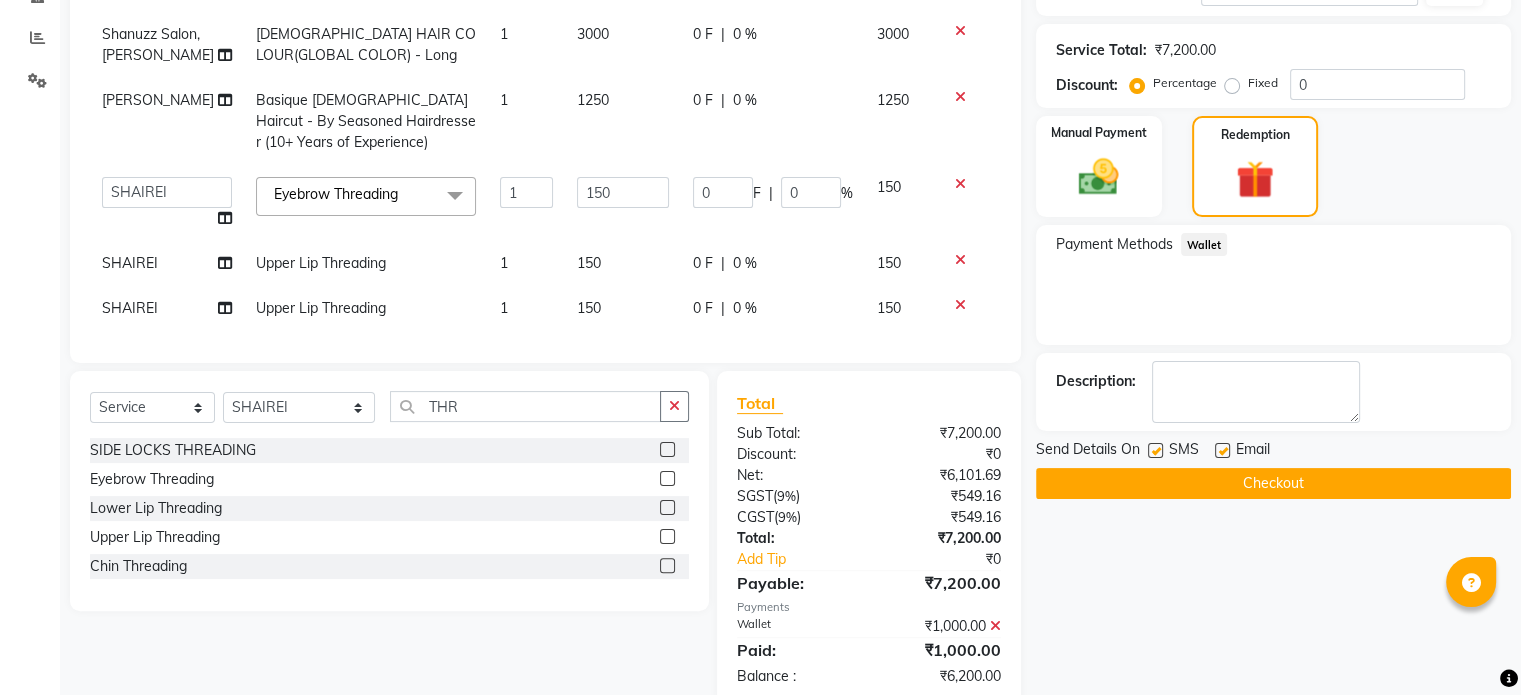 scroll, scrollTop: 19, scrollLeft: 0, axis: vertical 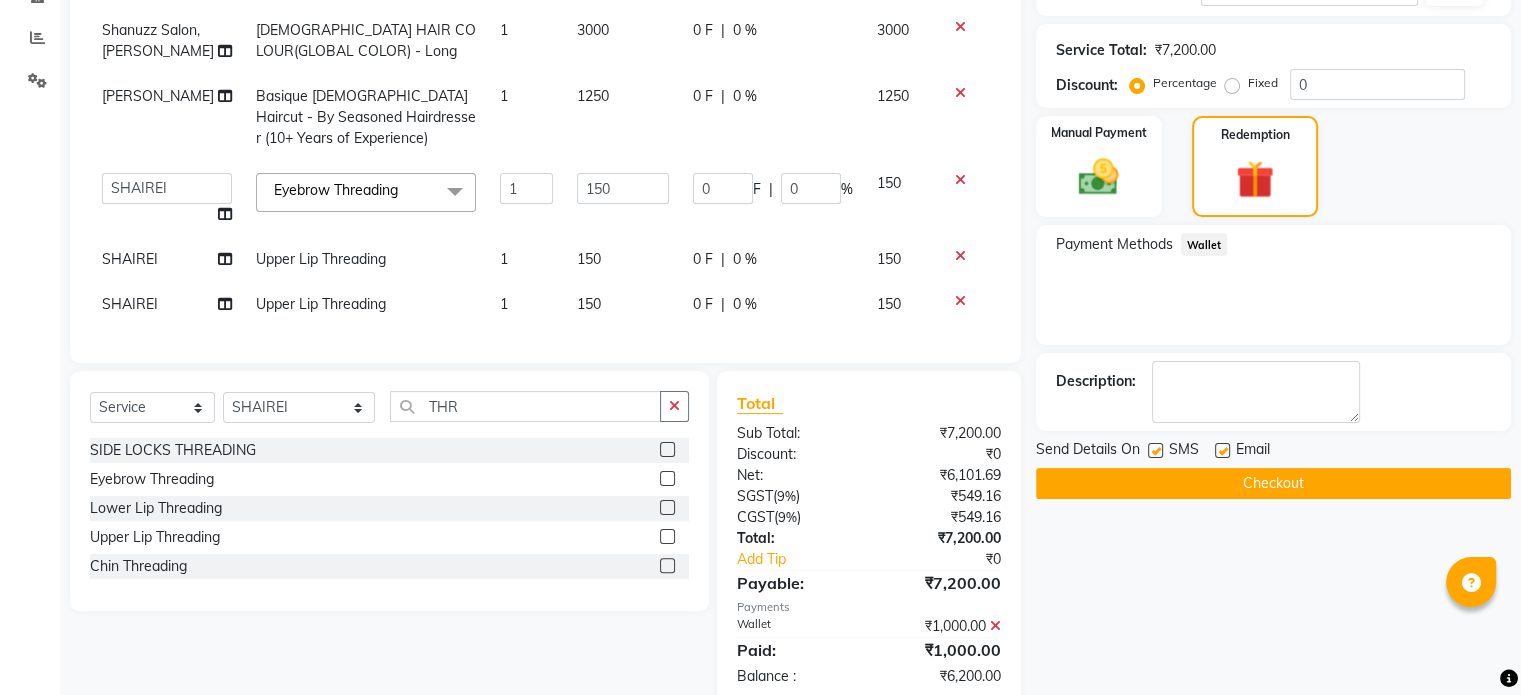 click on "150" 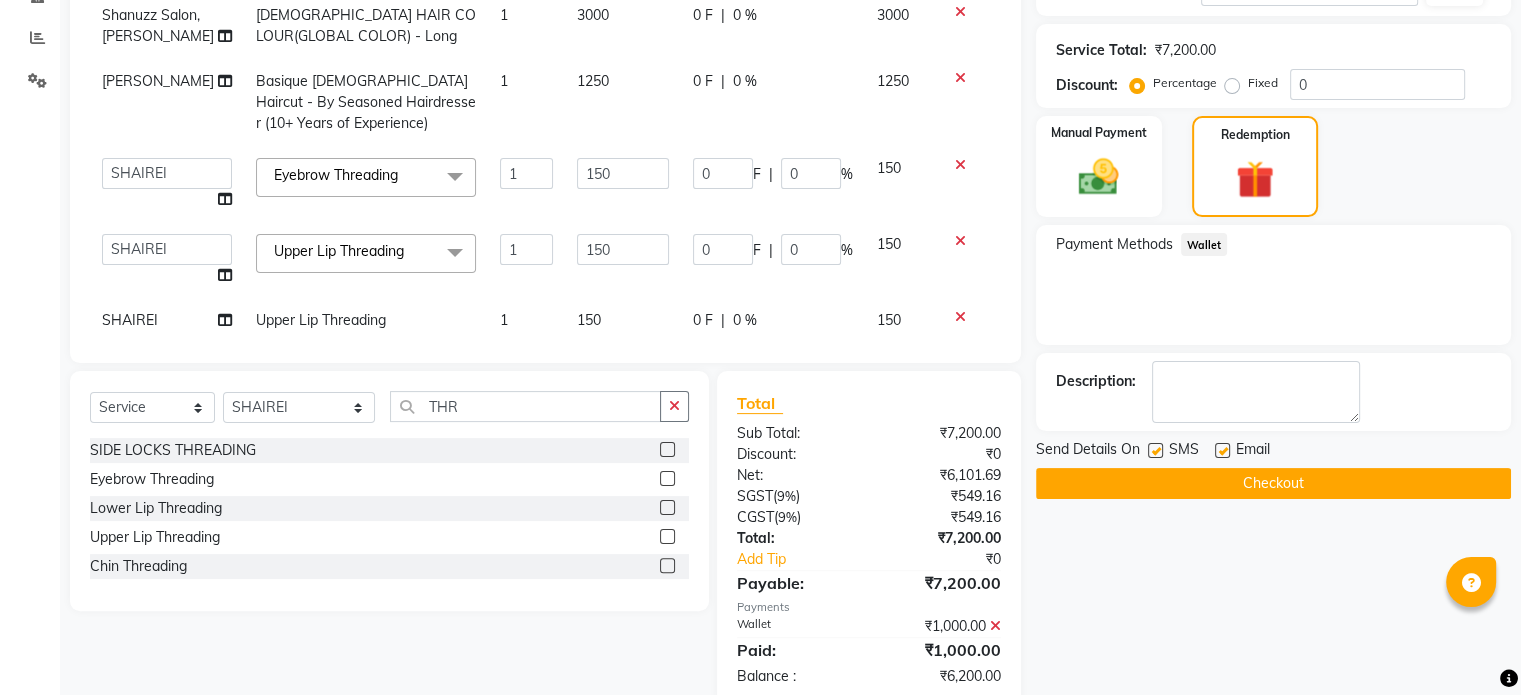 scroll, scrollTop: 50, scrollLeft: 0, axis: vertical 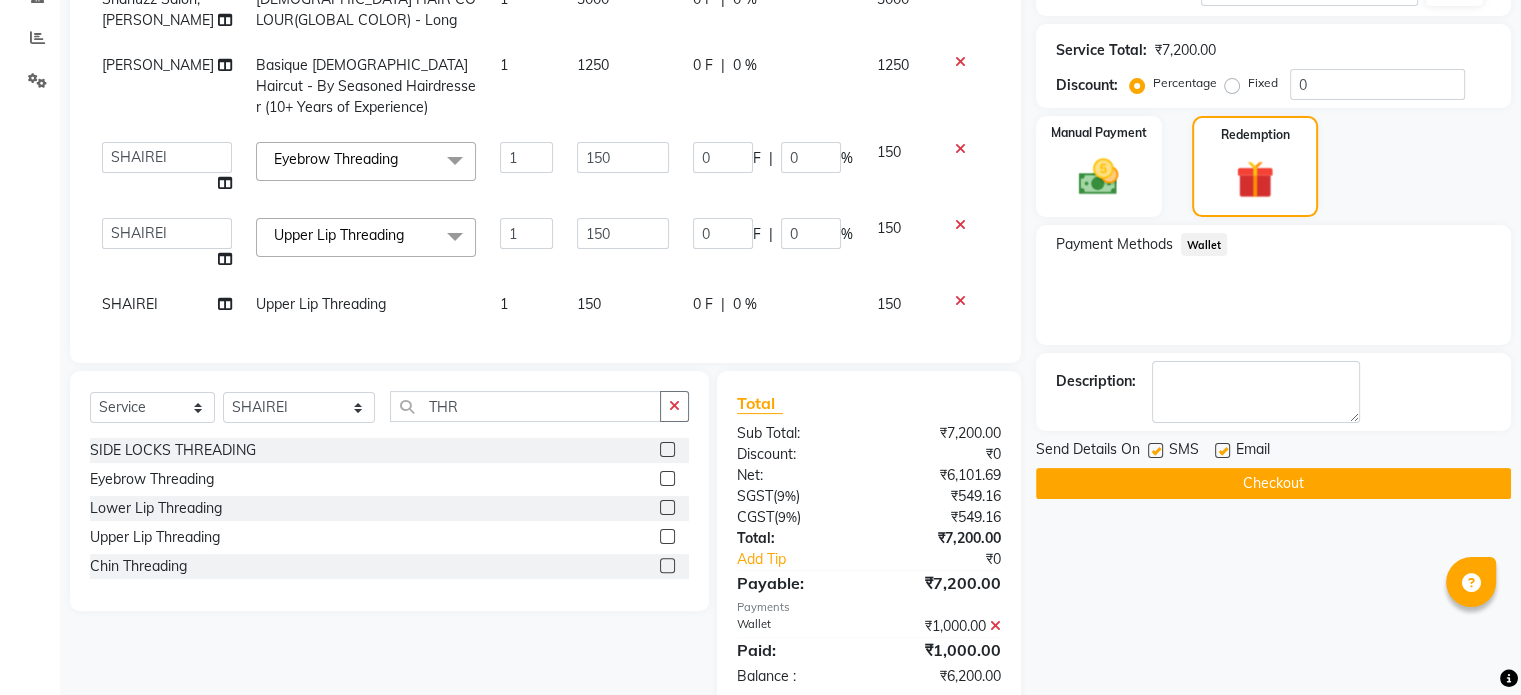 click 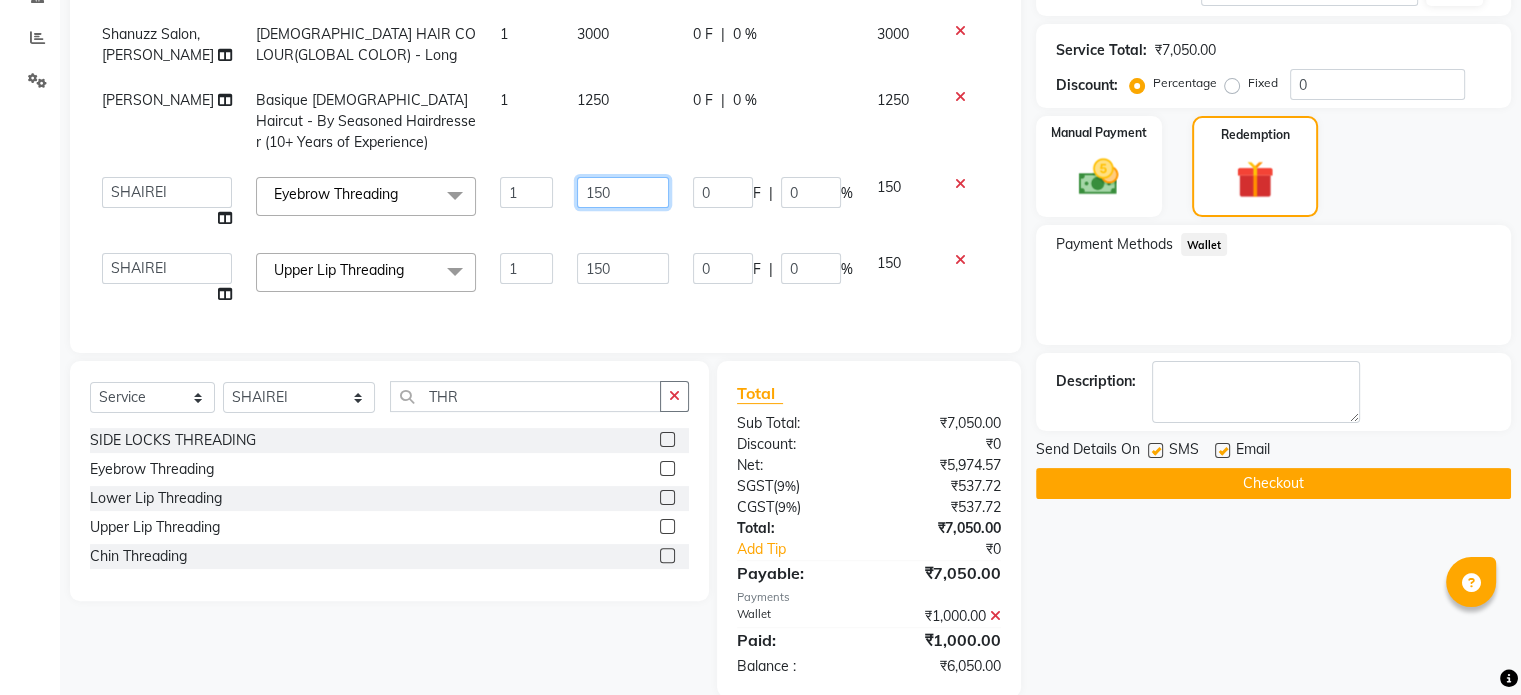 click on "150" 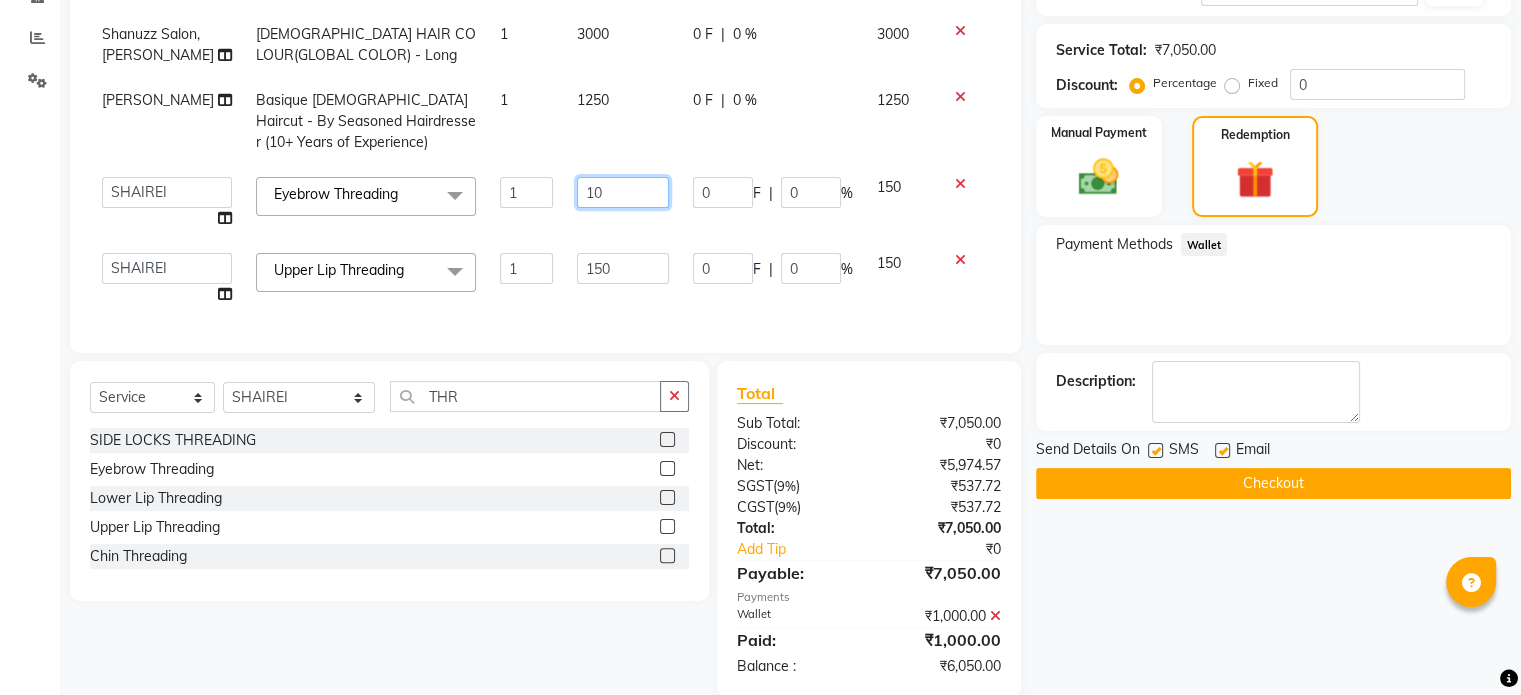 type on "100" 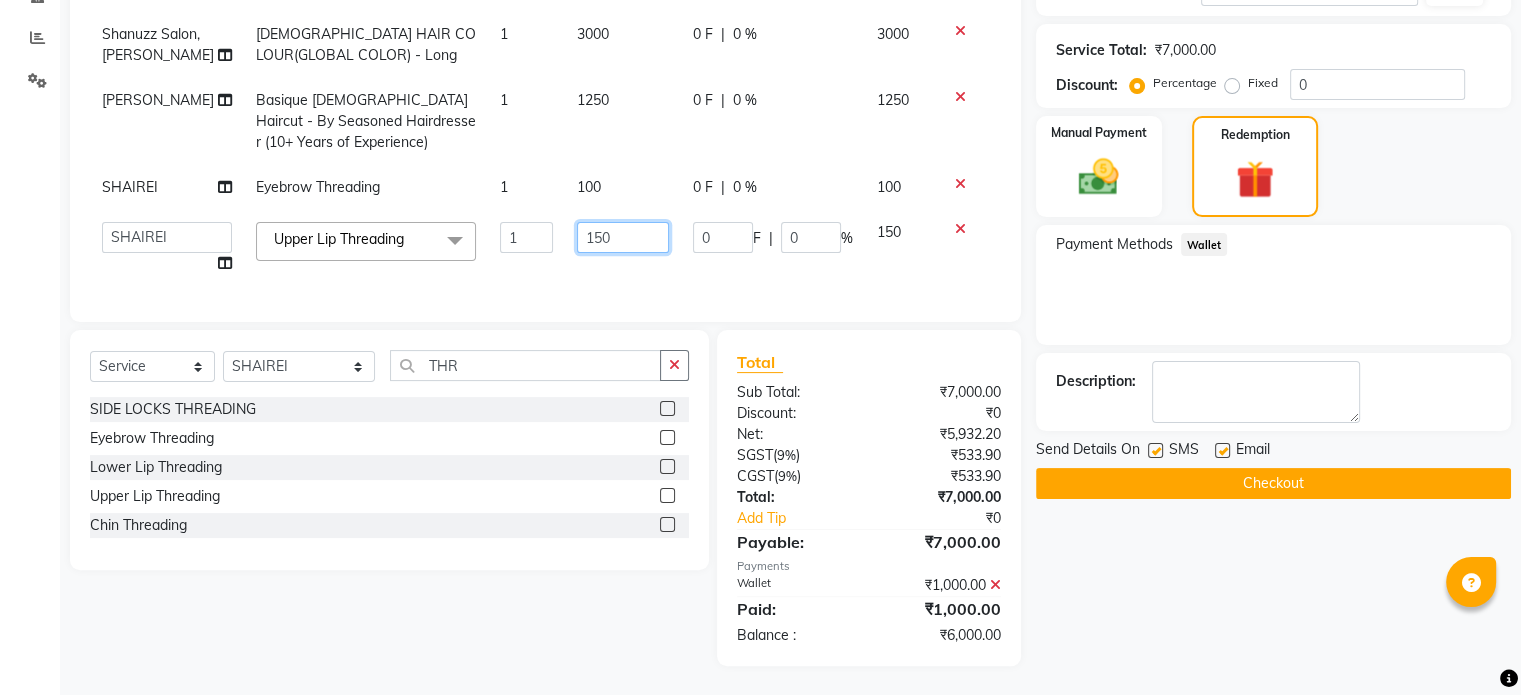 click on "150" 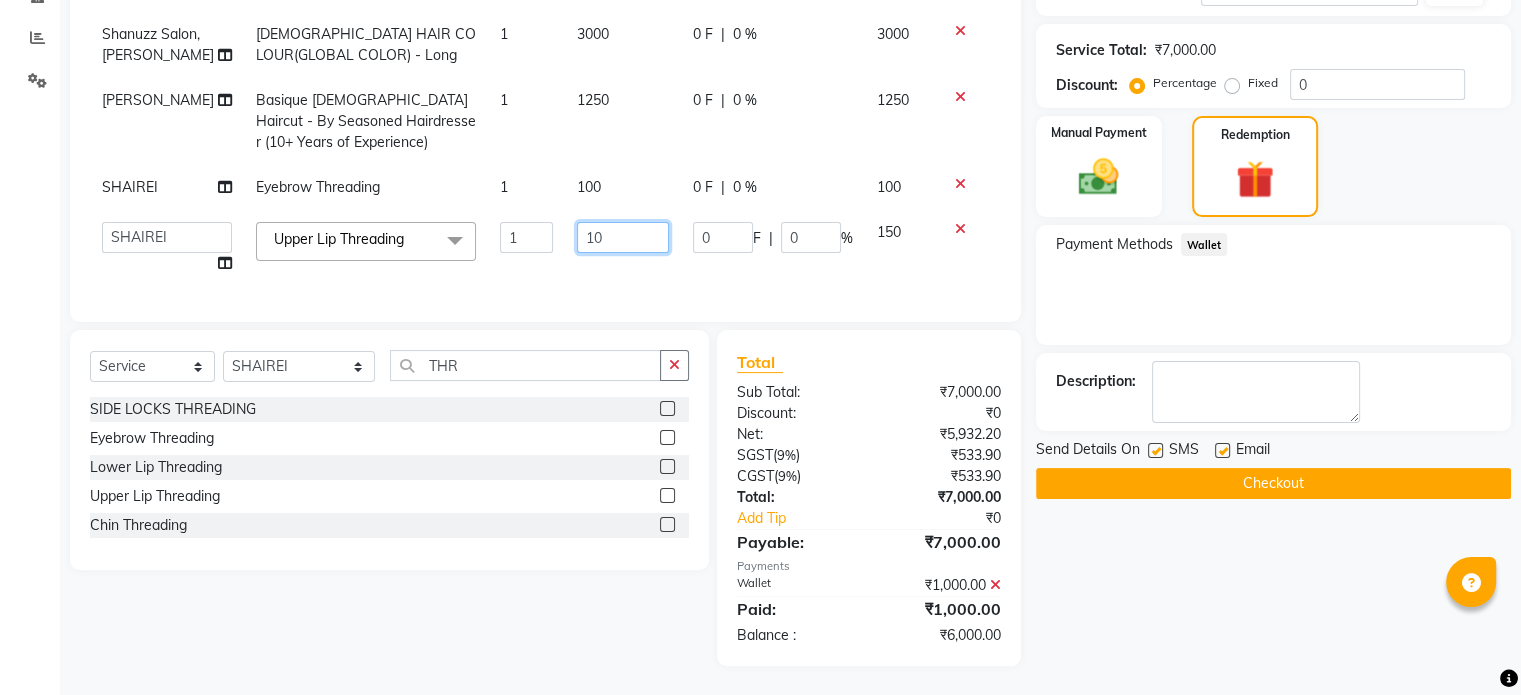 type on "100" 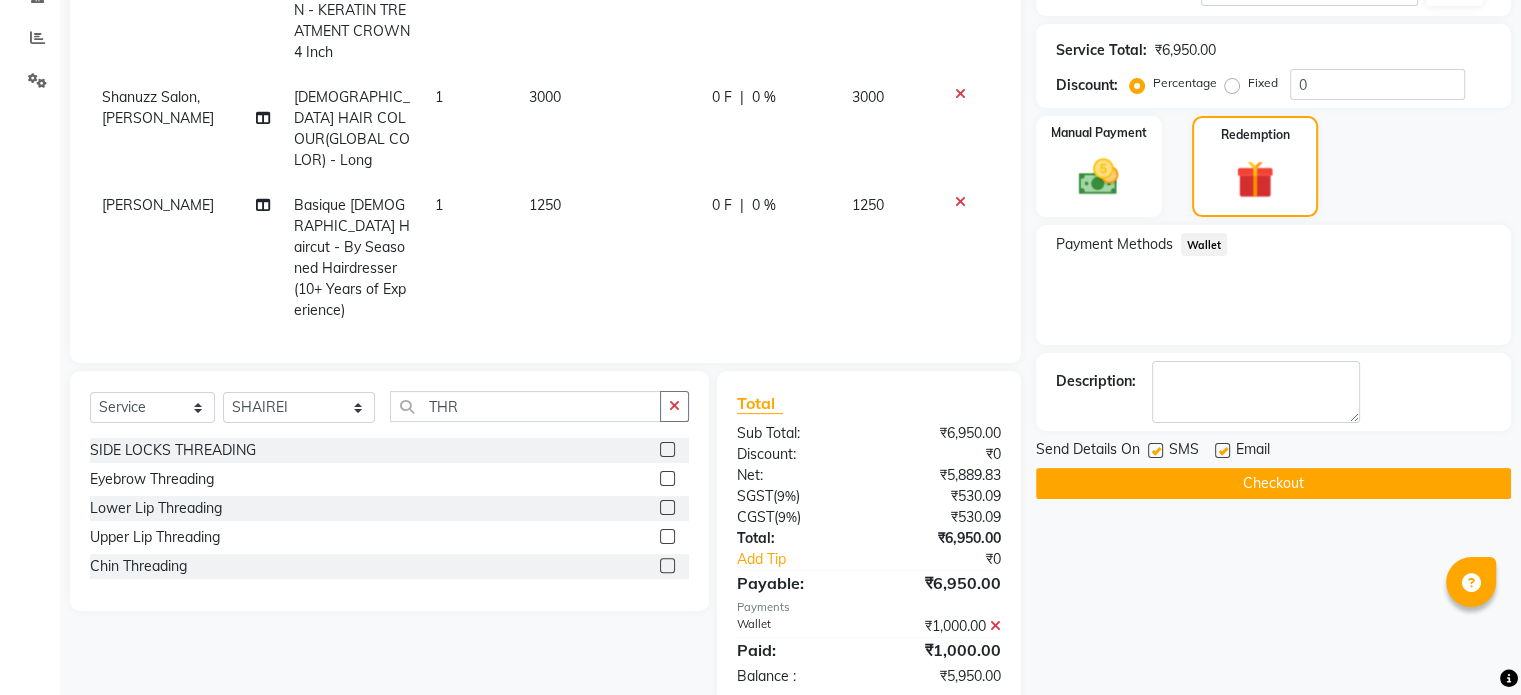 click on "Shanuzz Salon, Andheri [DEMOGRAPHIC_DATA] HAIR TREATMENT KERATIN - KERATIN TREATMENT CROWN 4 Inch 1 2500 0 F | 0 % 2500 Shanuzz Salon, Andheri [DEMOGRAPHIC_DATA] HAIR COLOUR(GLOBAL COLOR) - Long 1 3000 0 F | 0 % 3000 [PERSON_NAME] Basique [DEMOGRAPHIC_DATA] Haircut - By Seasoned Hairdresser (10+ Years of Experience) 1 1250 0 F | 0 % 1250 SHAIREI Eyebrow Threading 1 100 0 F | 0 % 100 SHAIREI Upper Lip Threading 1 100 0 F | 0 % 100" 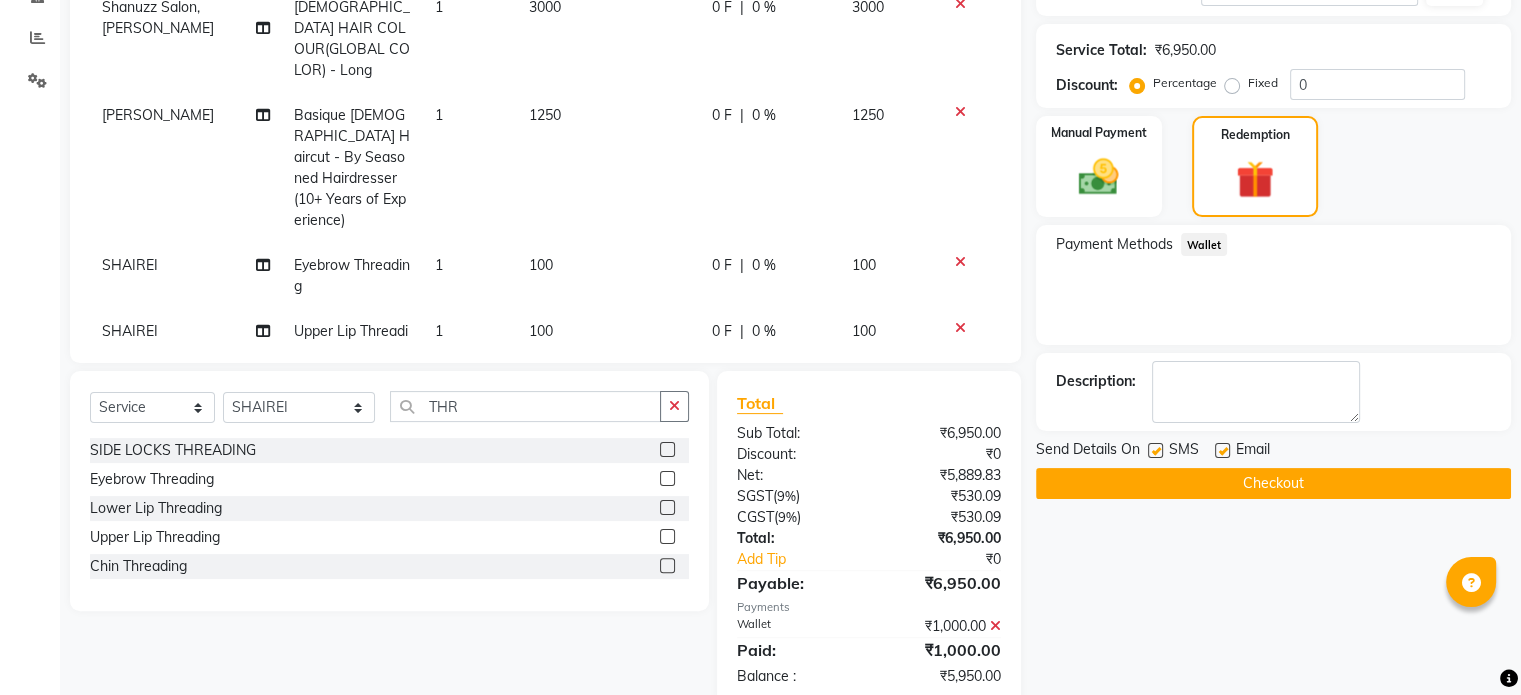 scroll, scrollTop: 447, scrollLeft: 0, axis: vertical 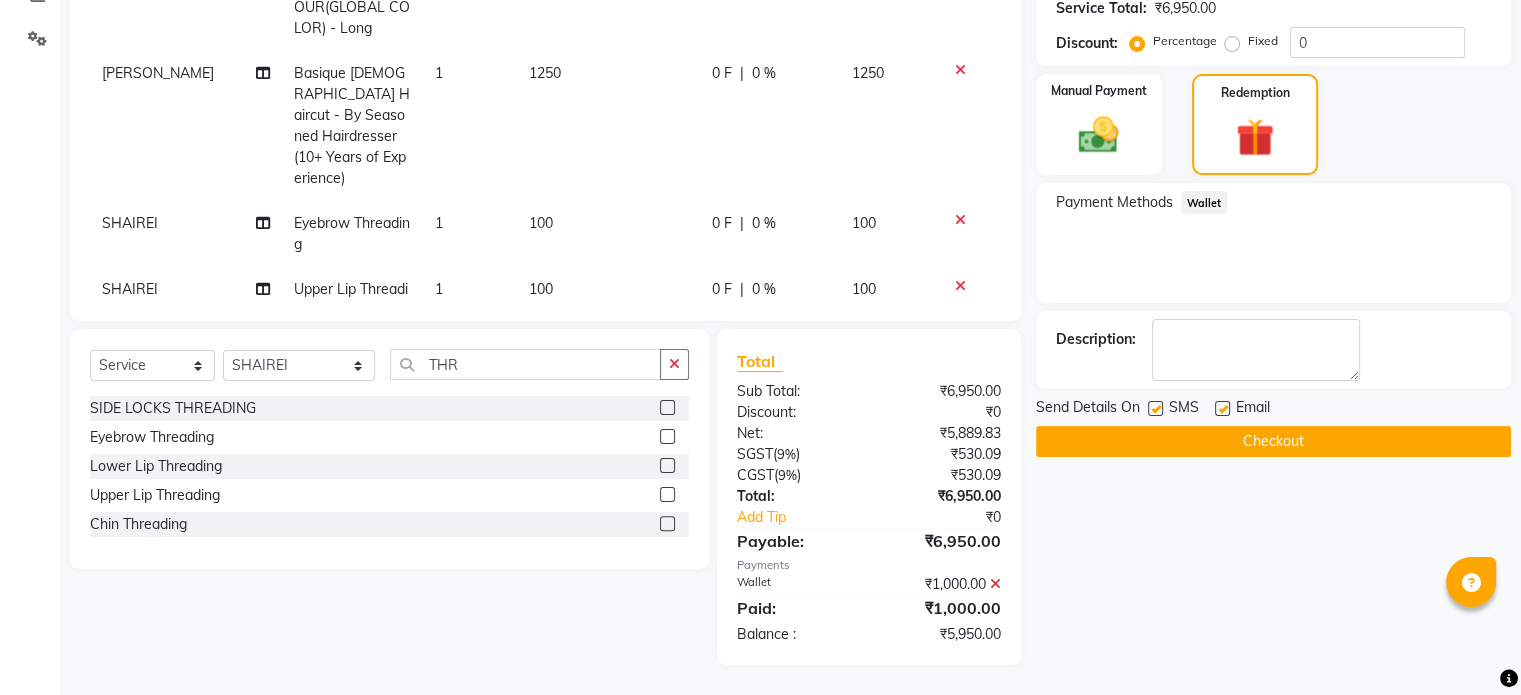 click 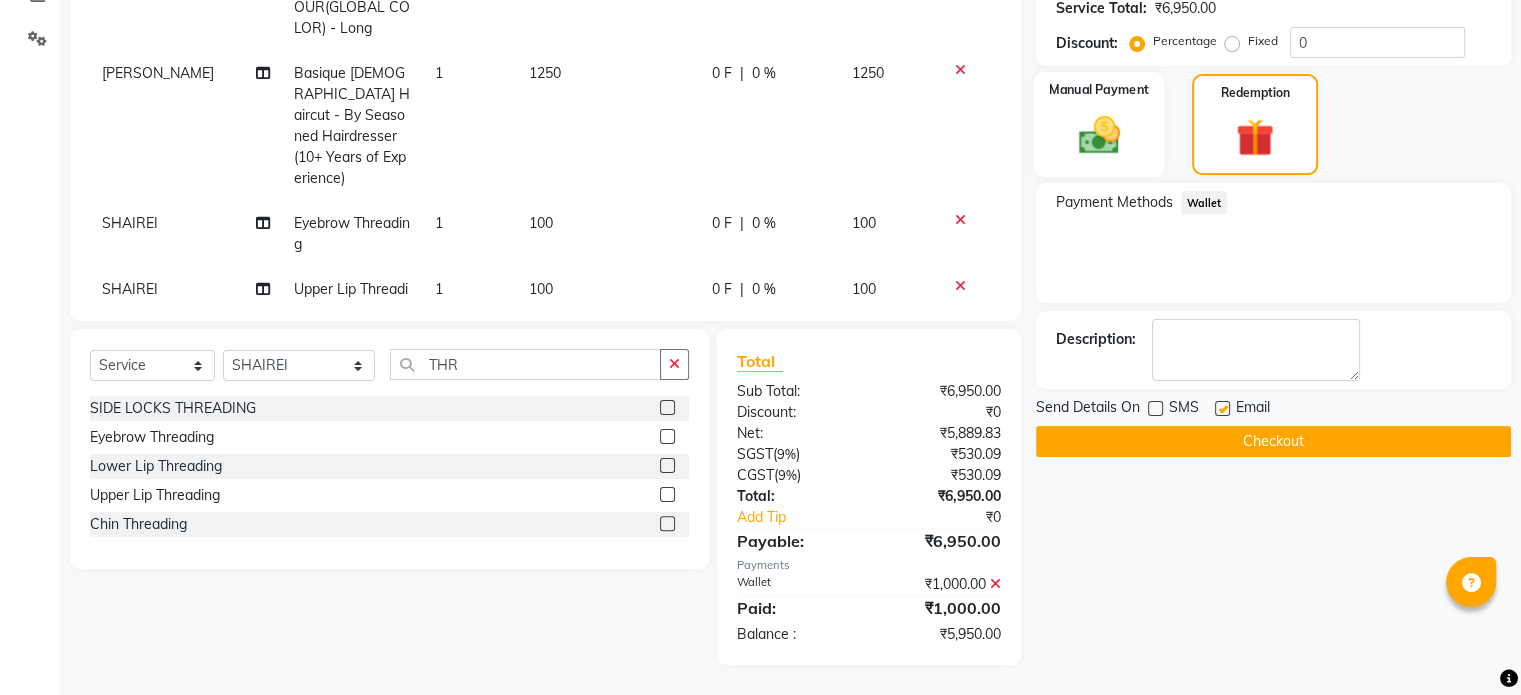 click on "Manual Payment" 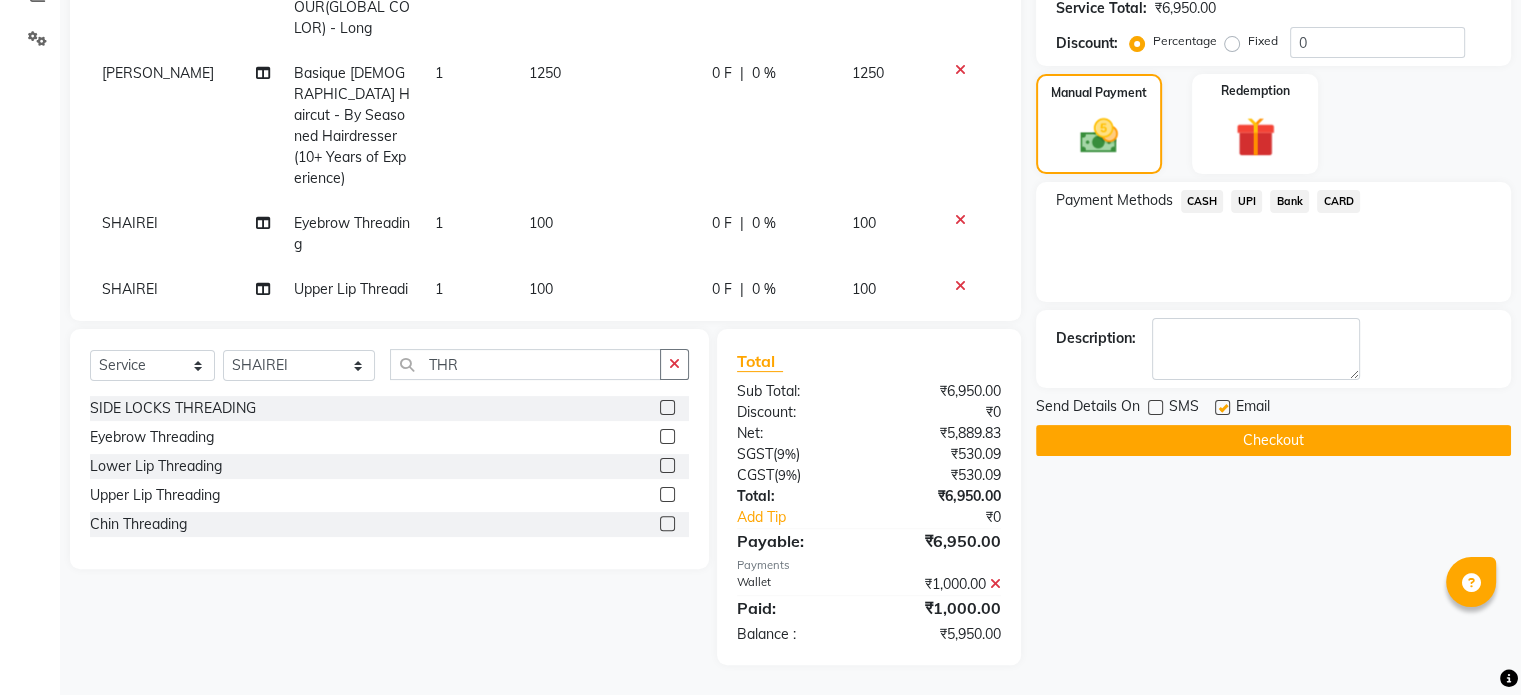 click on "CARD" 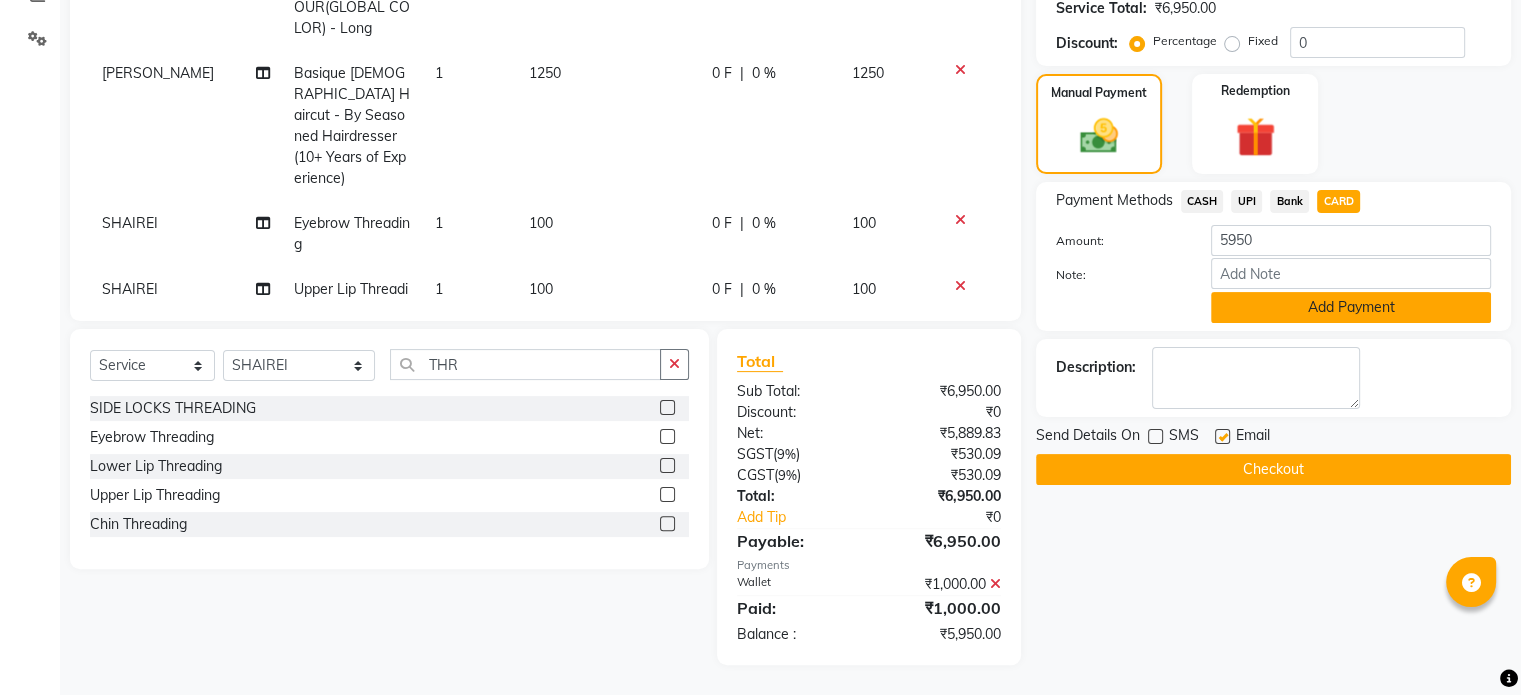 click on "Add Payment" 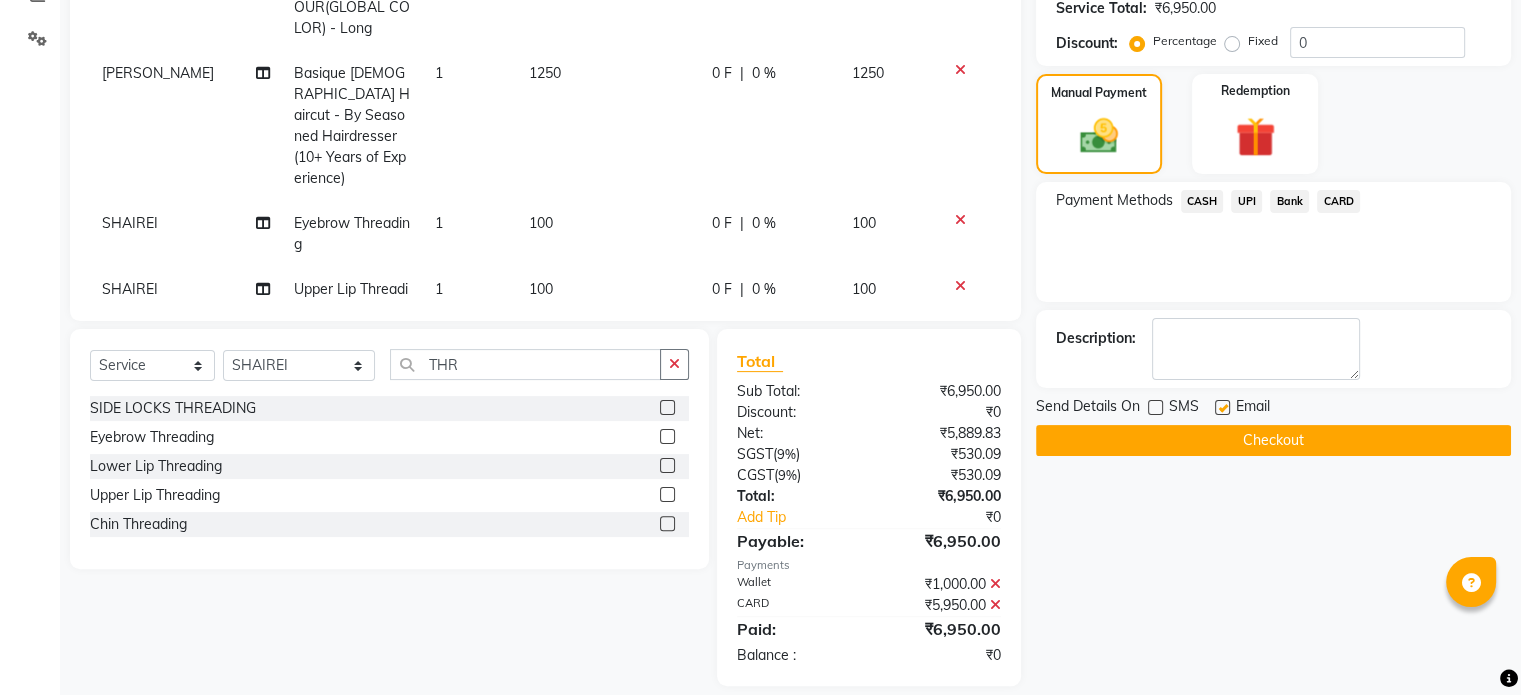 scroll, scrollTop: 468, scrollLeft: 0, axis: vertical 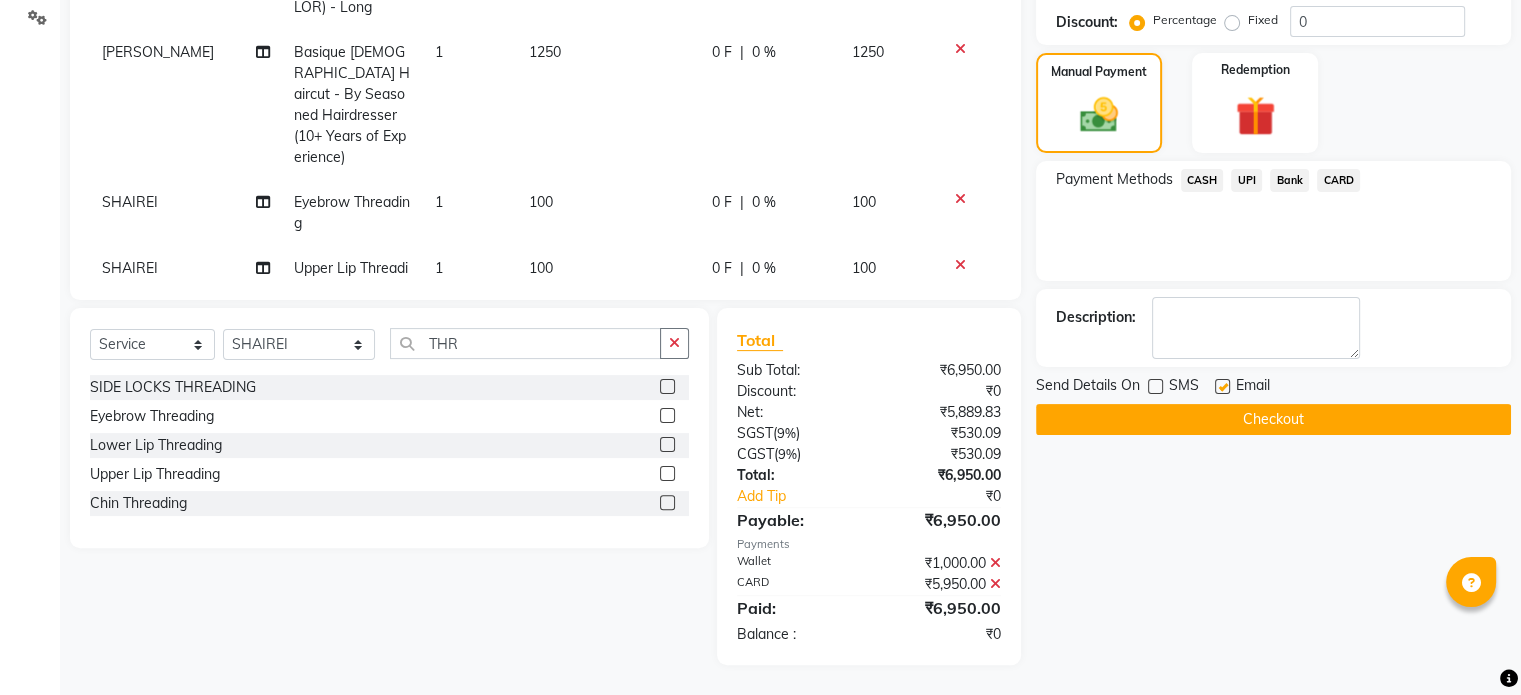 click 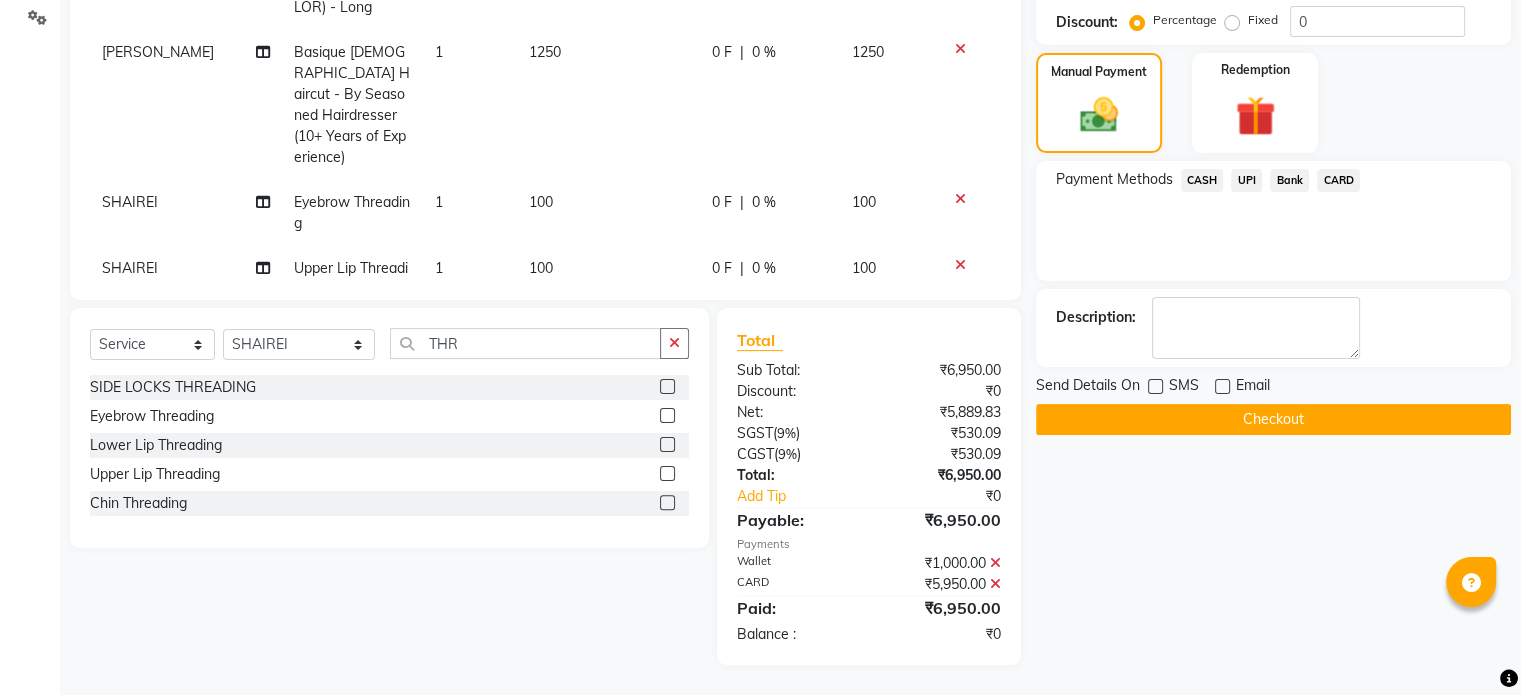 click on "Checkout" 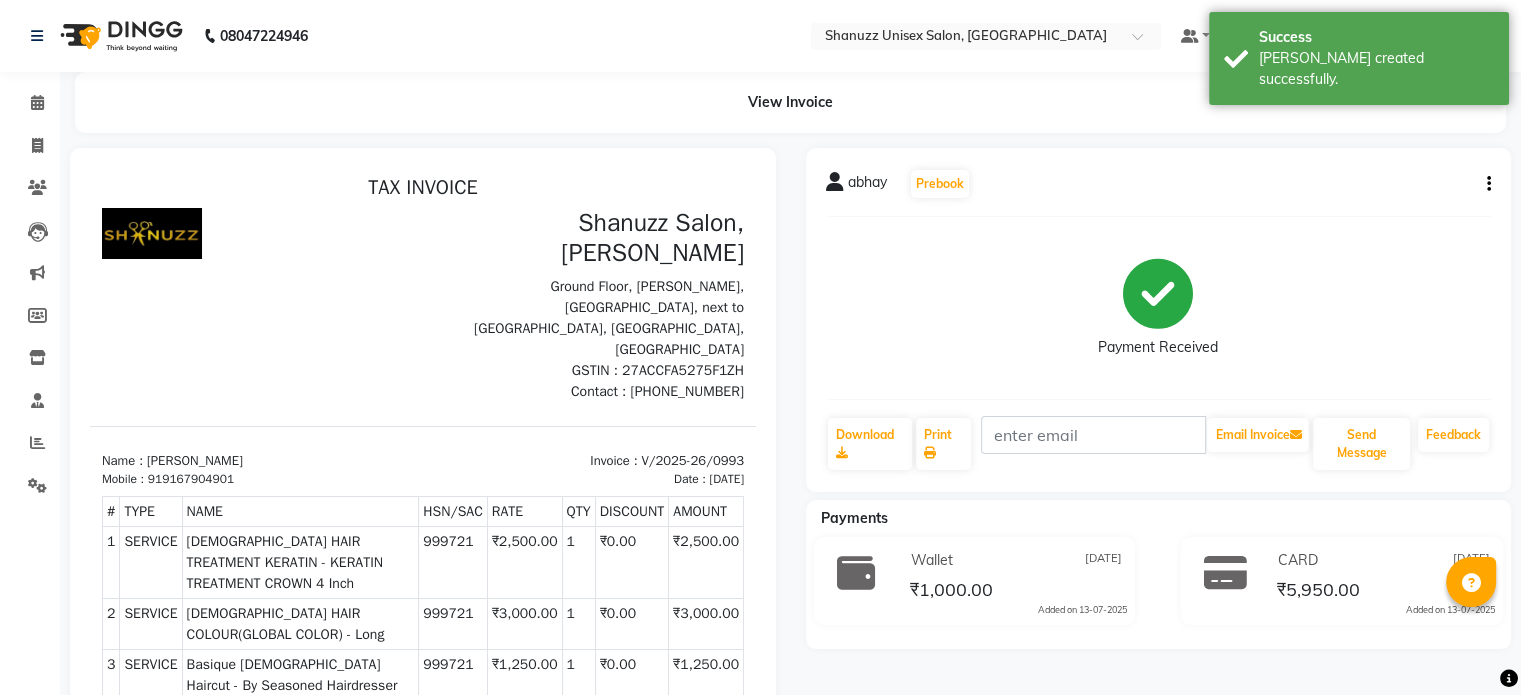 scroll, scrollTop: 0, scrollLeft: 0, axis: both 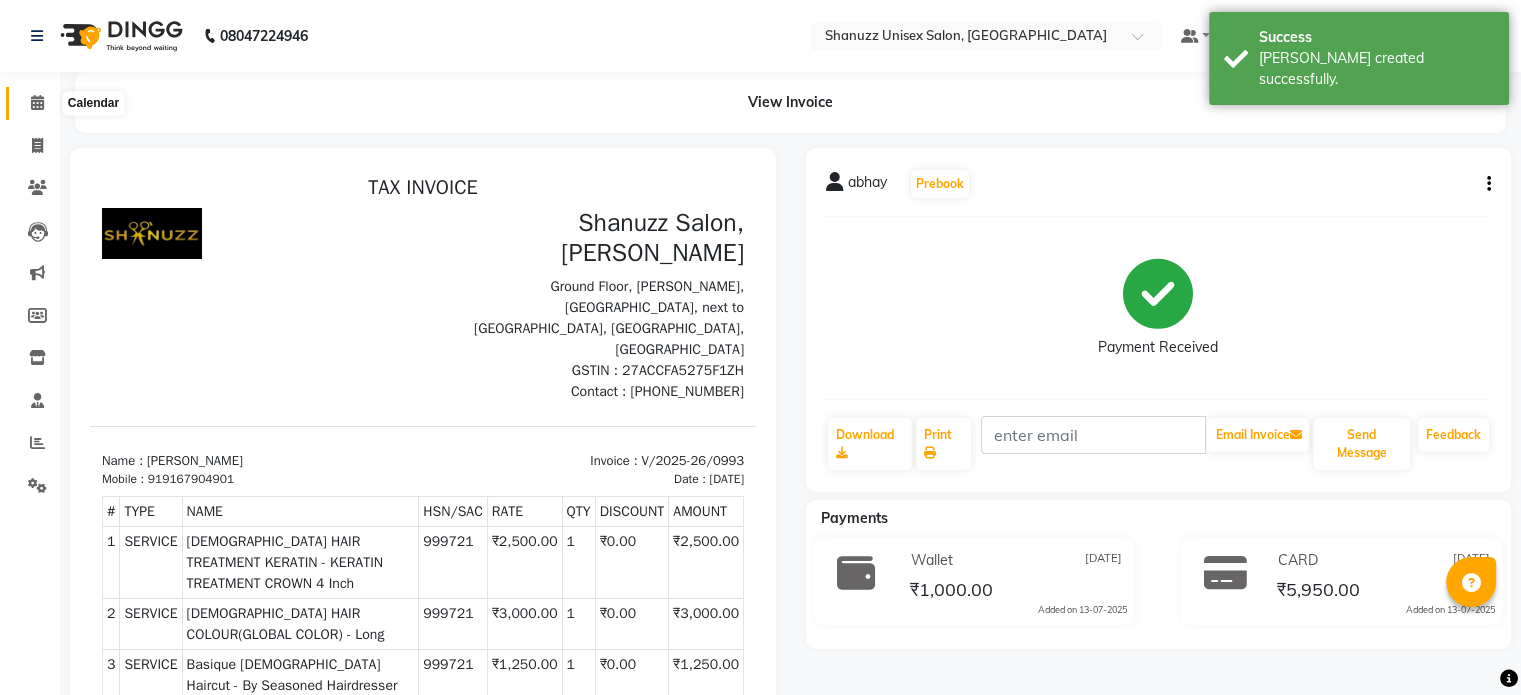 click 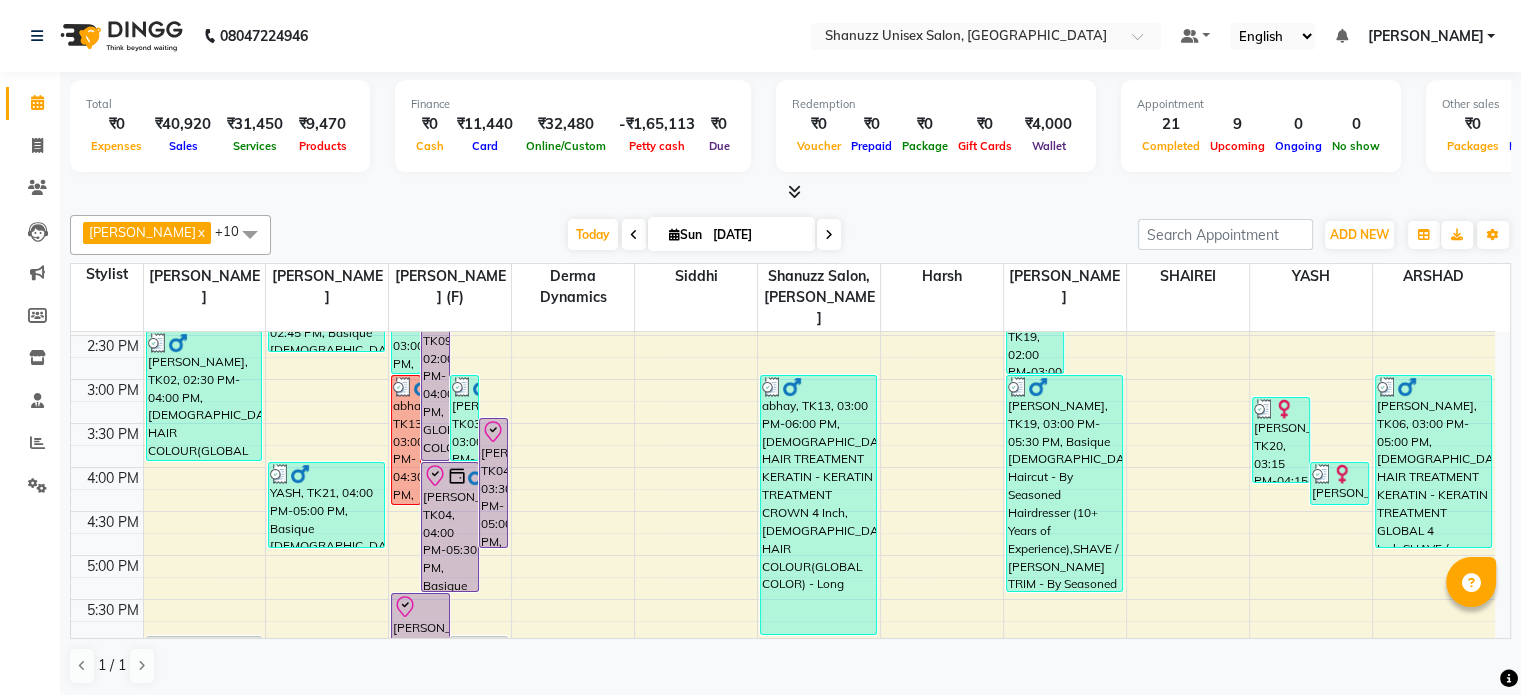 scroll, scrollTop: 497, scrollLeft: 0, axis: vertical 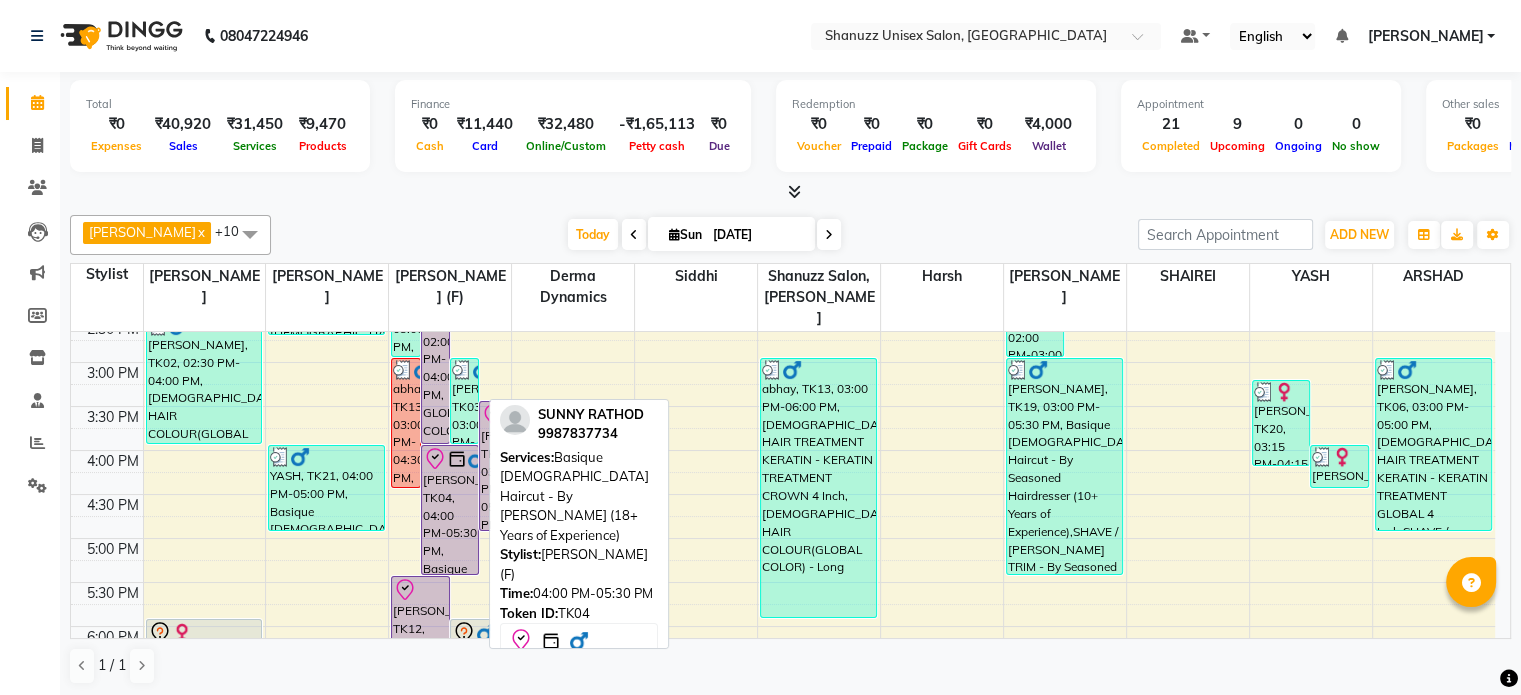 click on "[PERSON_NAME], TK04, 04:00 PM-05:30 PM, Basique [DEMOGRAPHIC_DATA] Haircut - By [PERSON_NAME] (18+ Years of Experience)" at bounding box center [450, 510] 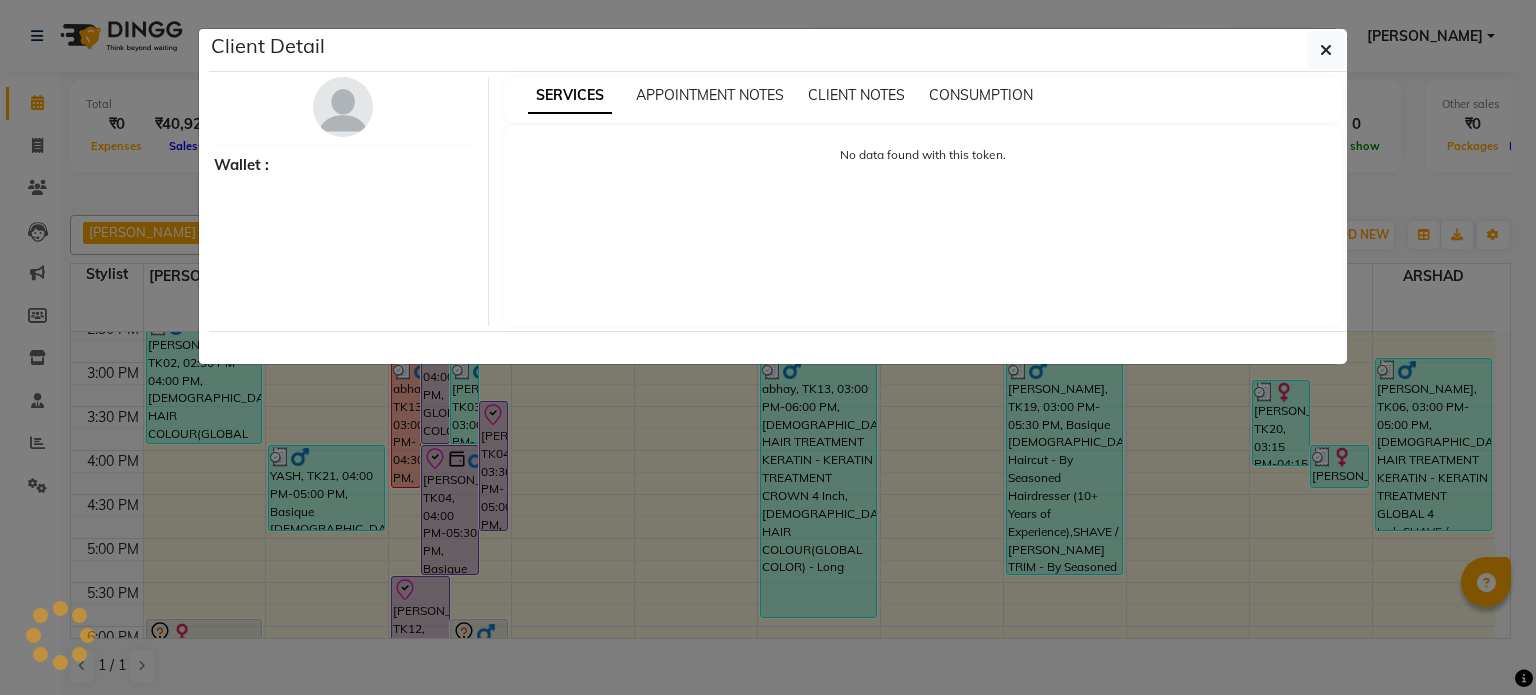 select on "8" 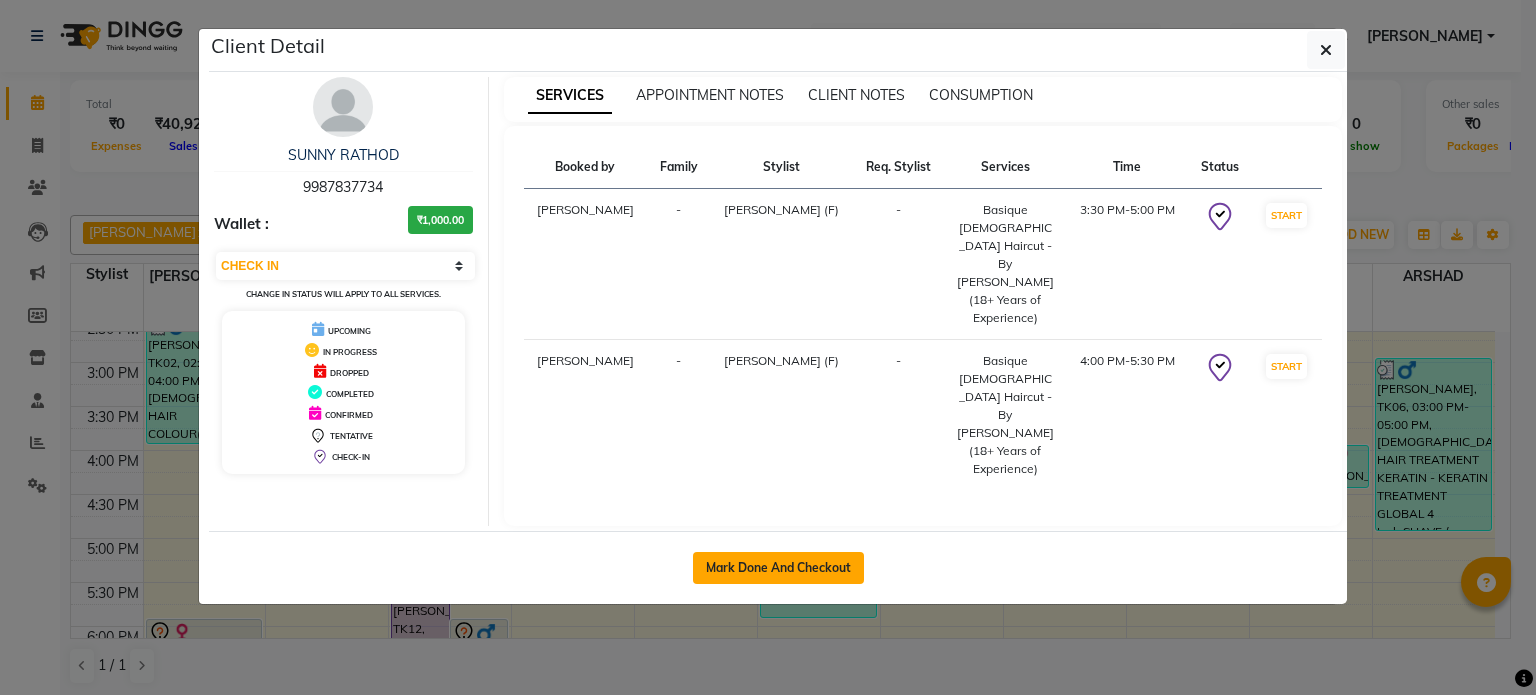 click on "Mark Done And Checkout" 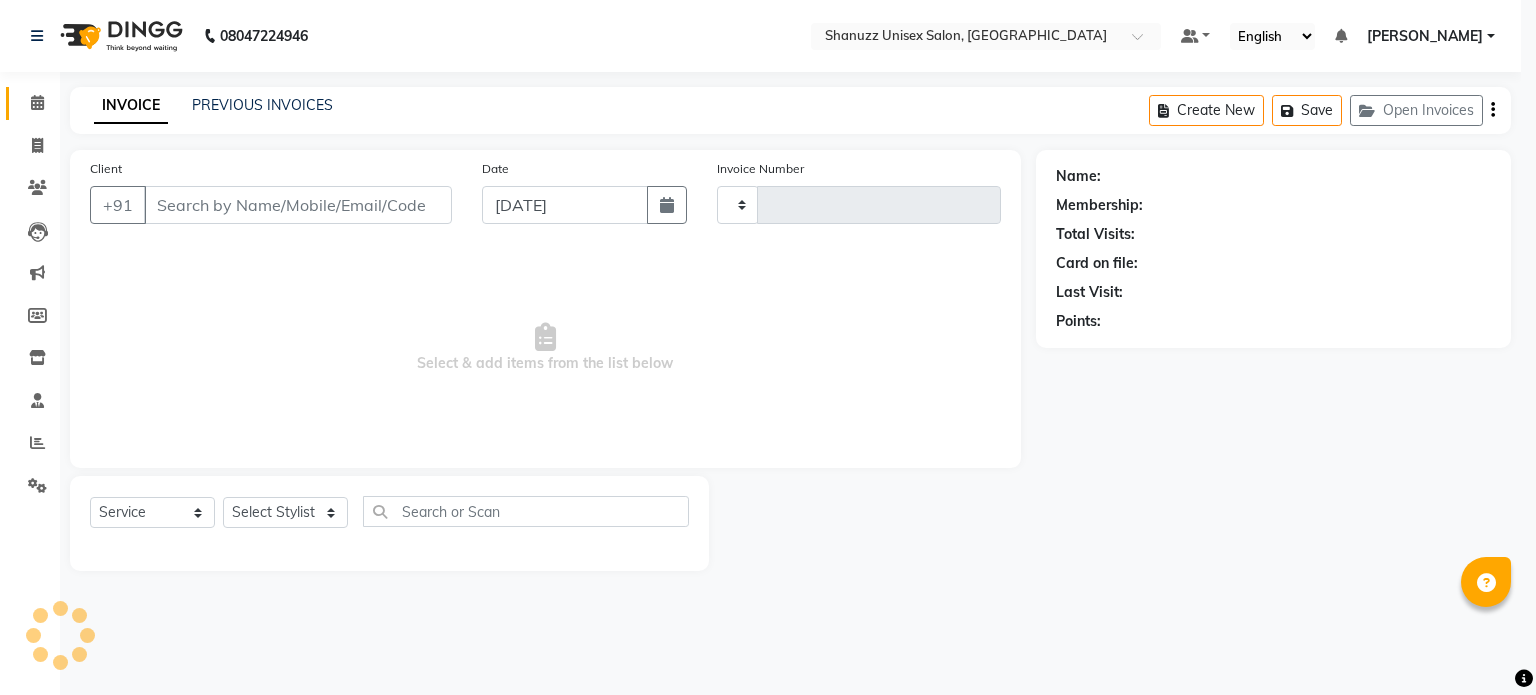 type on "0994" 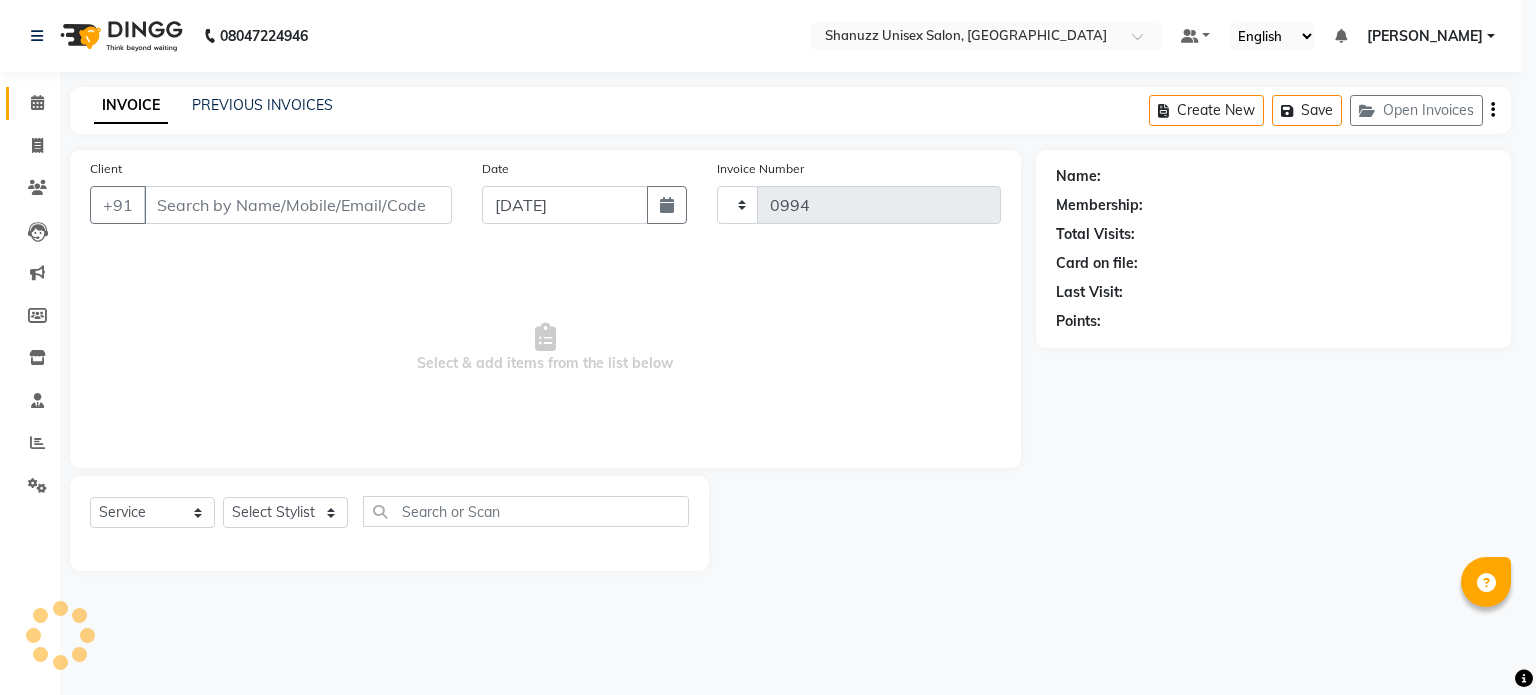 select on "7102" 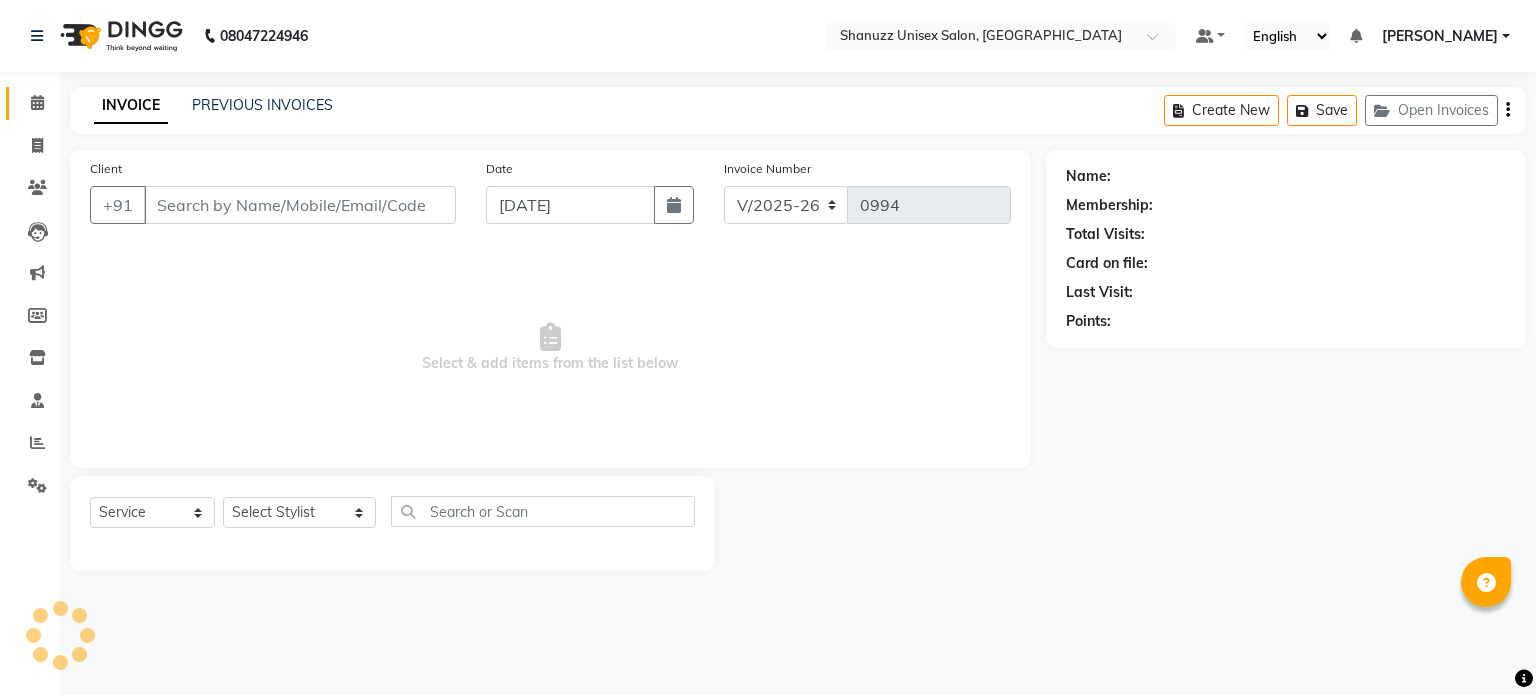 type on "9987837734" 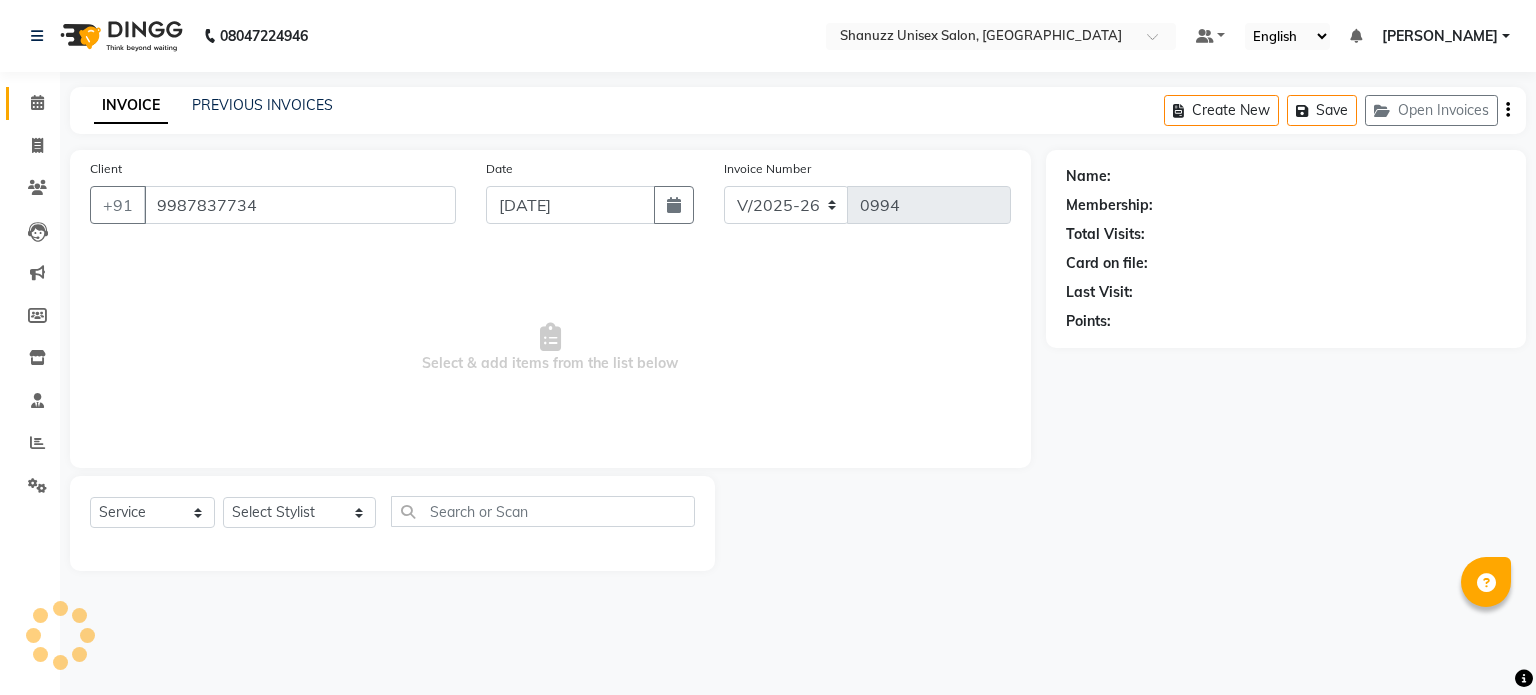 select on "59304" 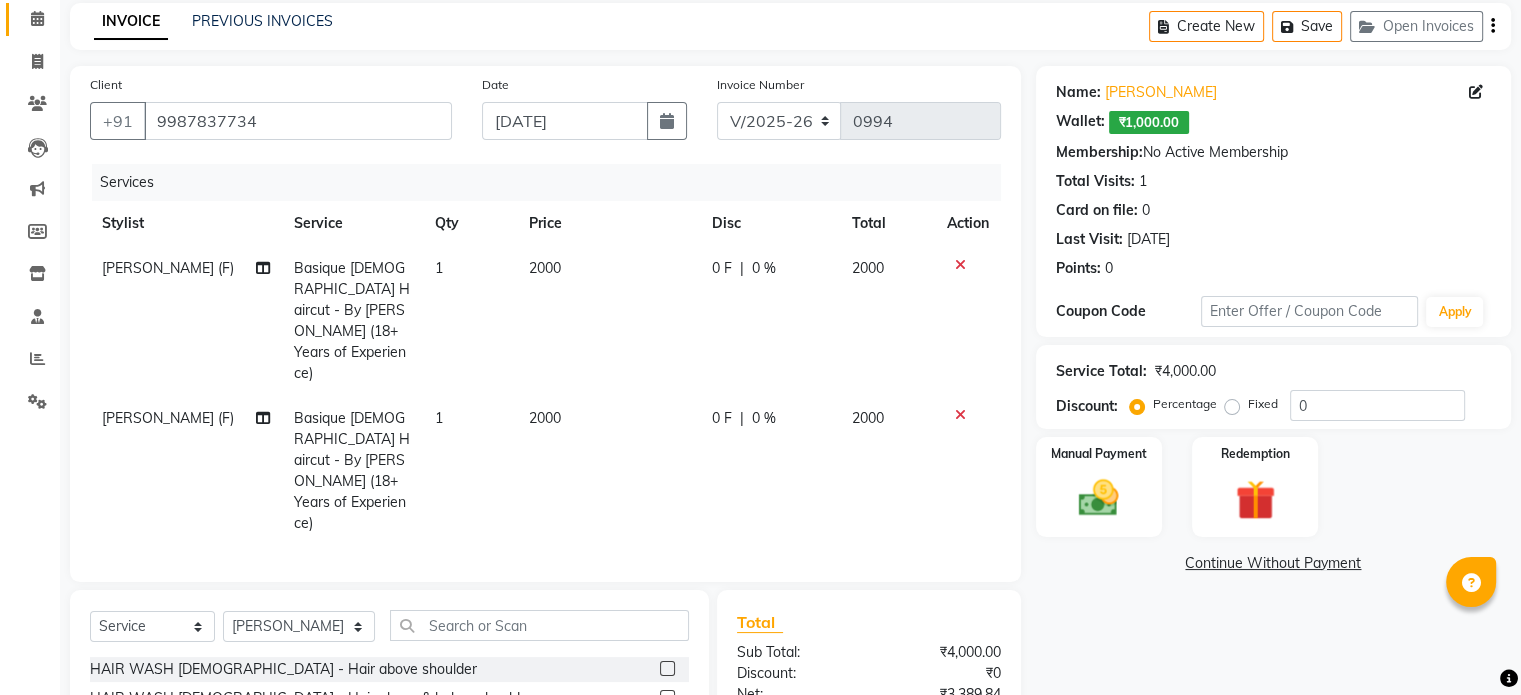 scroll, scrollTop: 236, scrollLeft: 0, axis: vertical 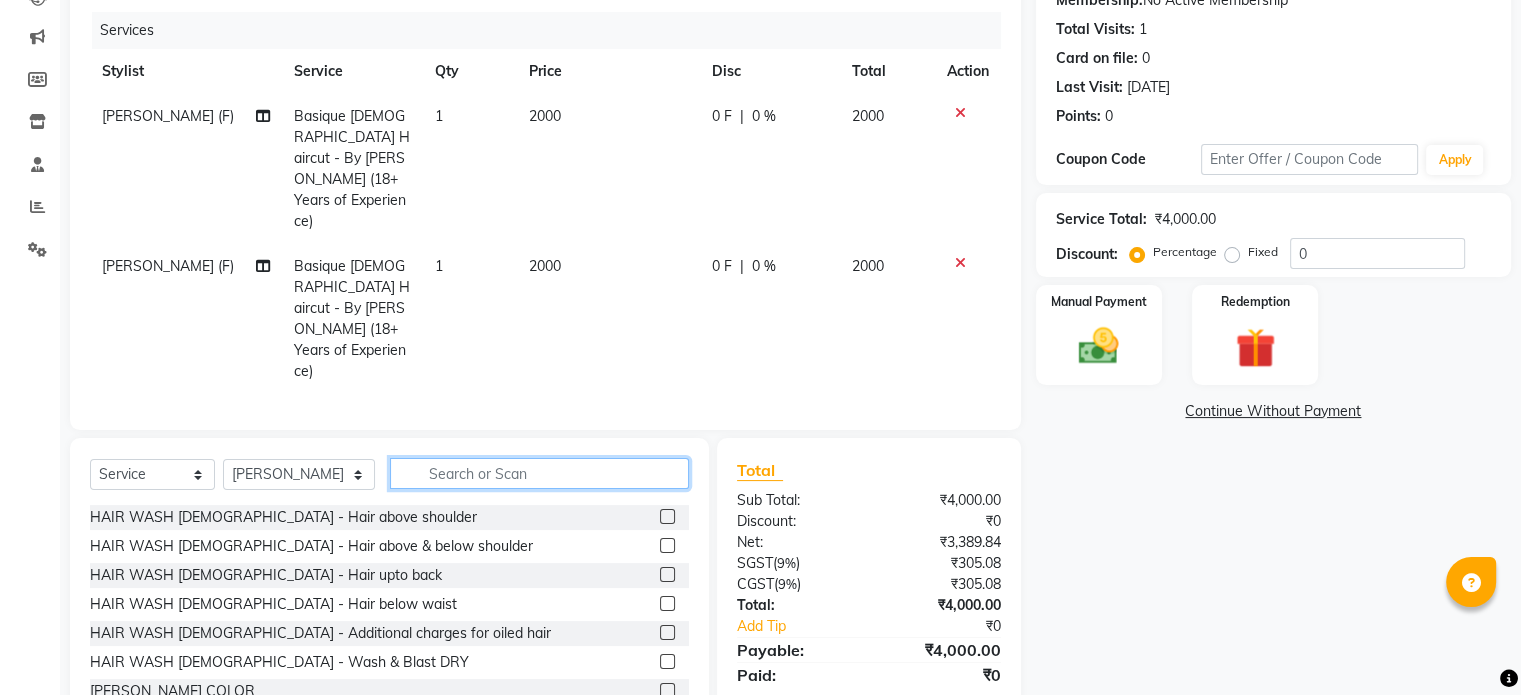 click 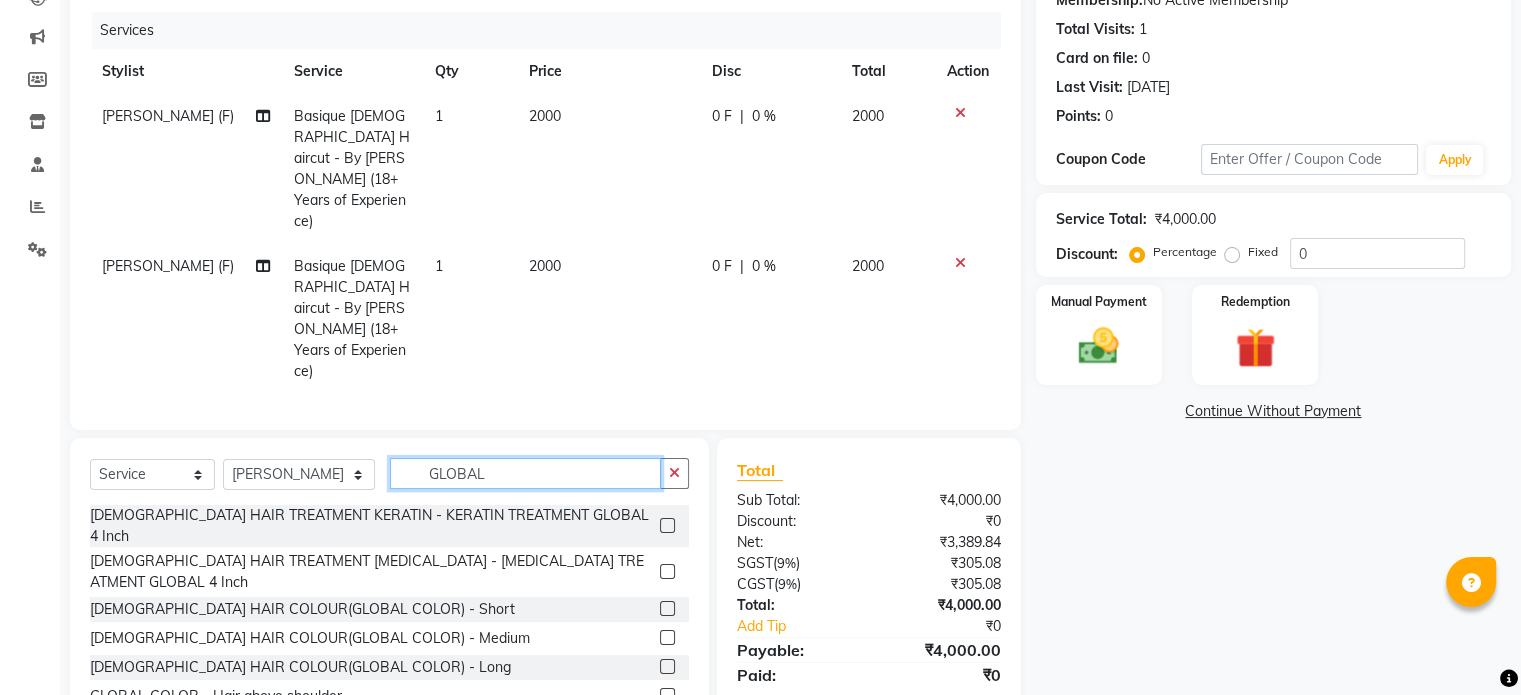 type on "GLOBAL" 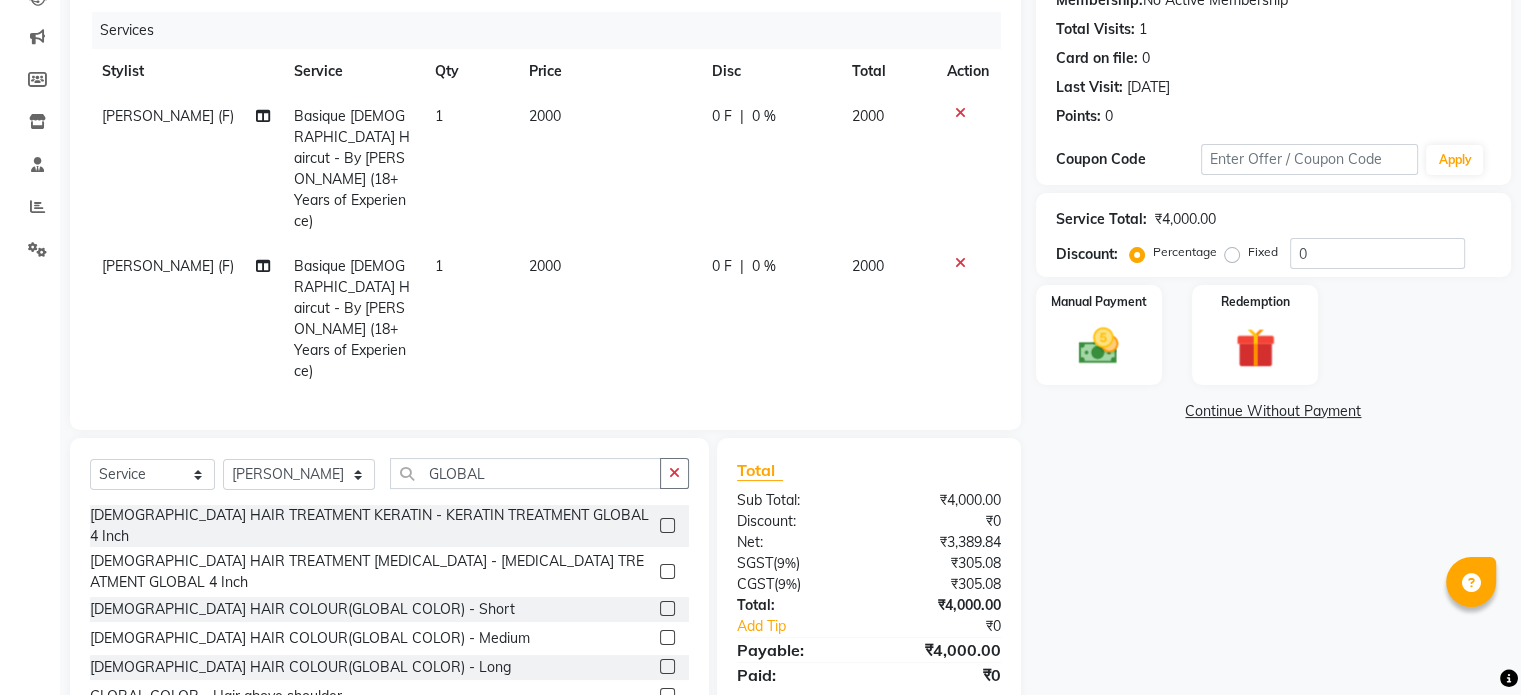click 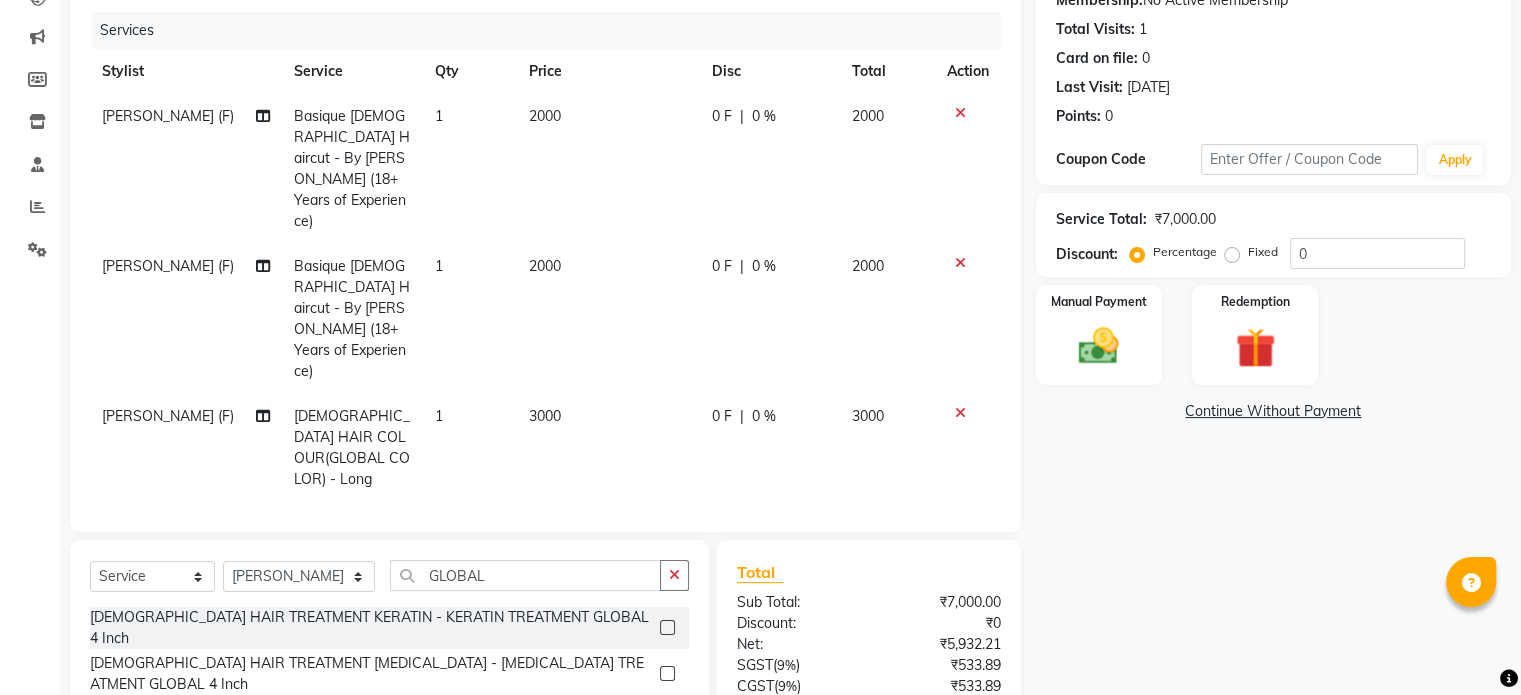 checkbox on "false" 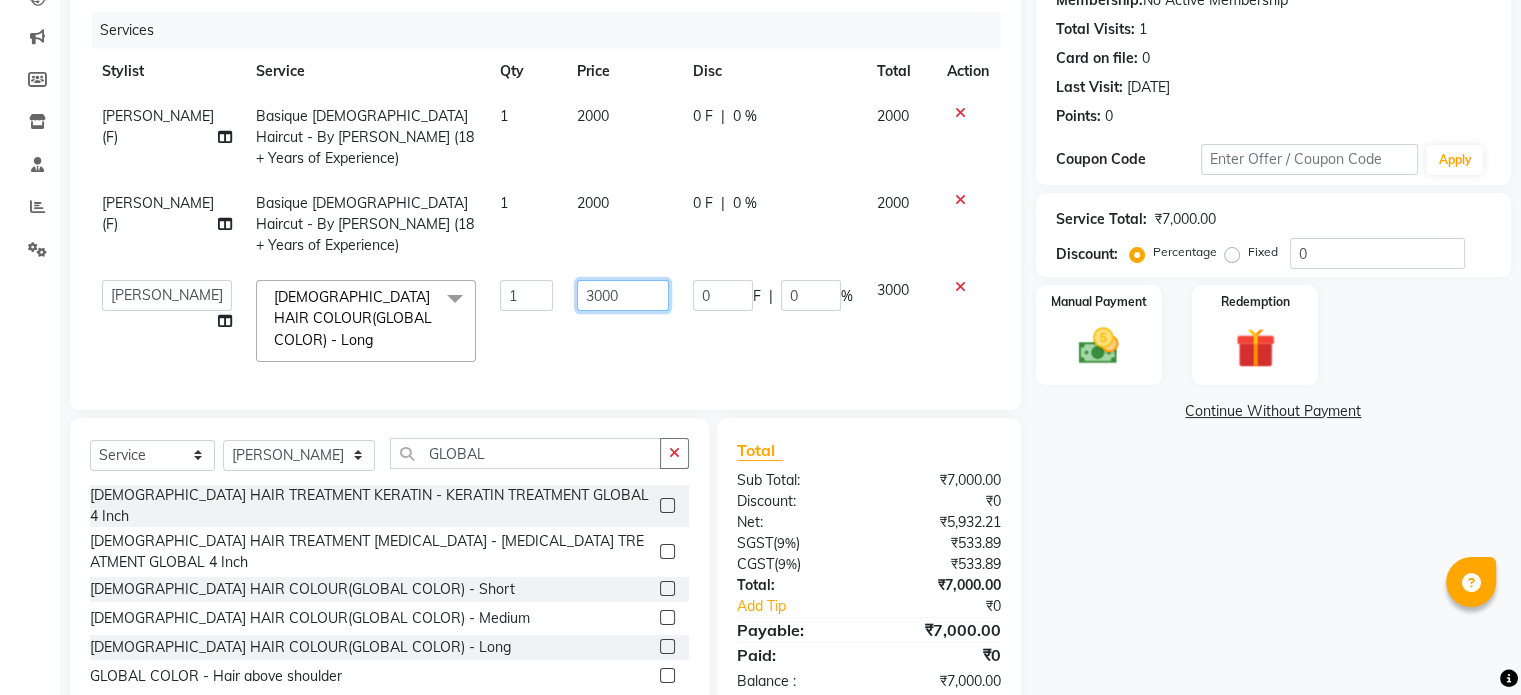 click on "3000" 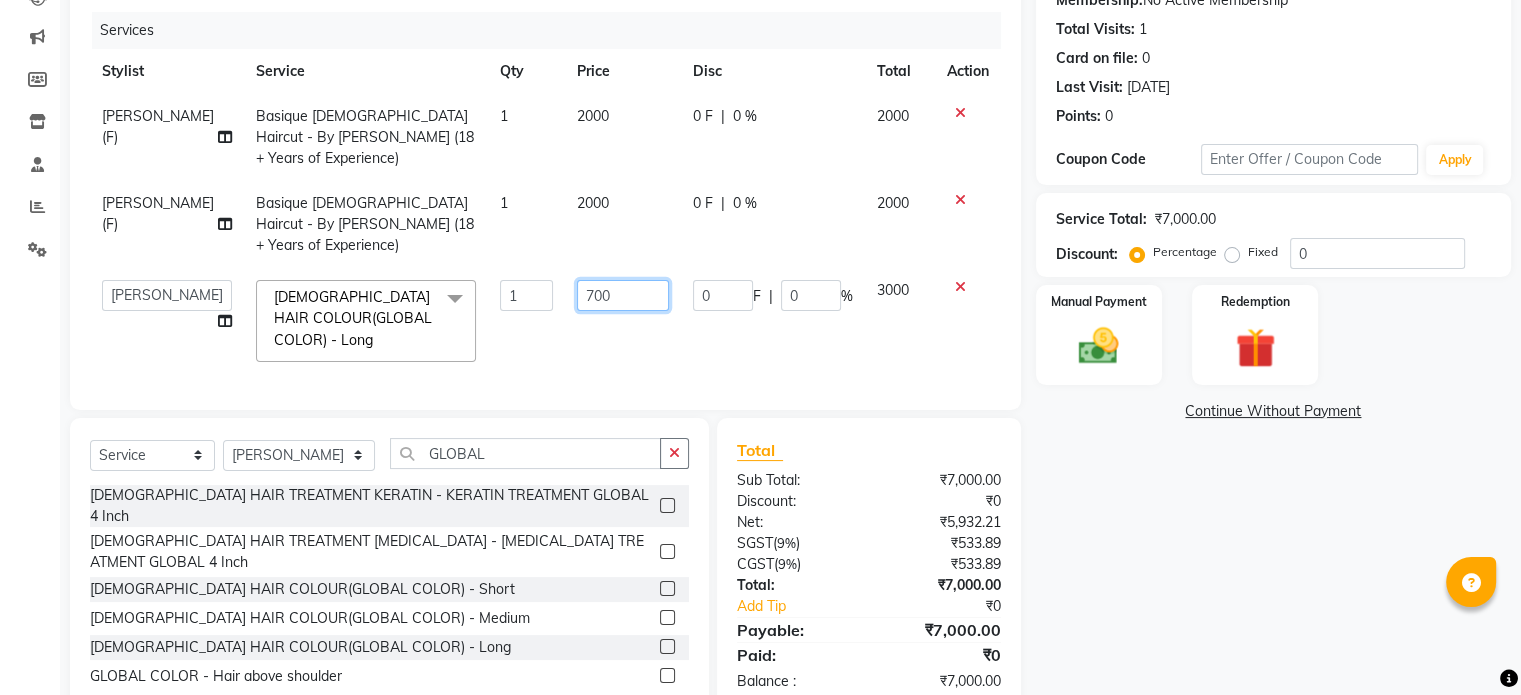 type on "7500" 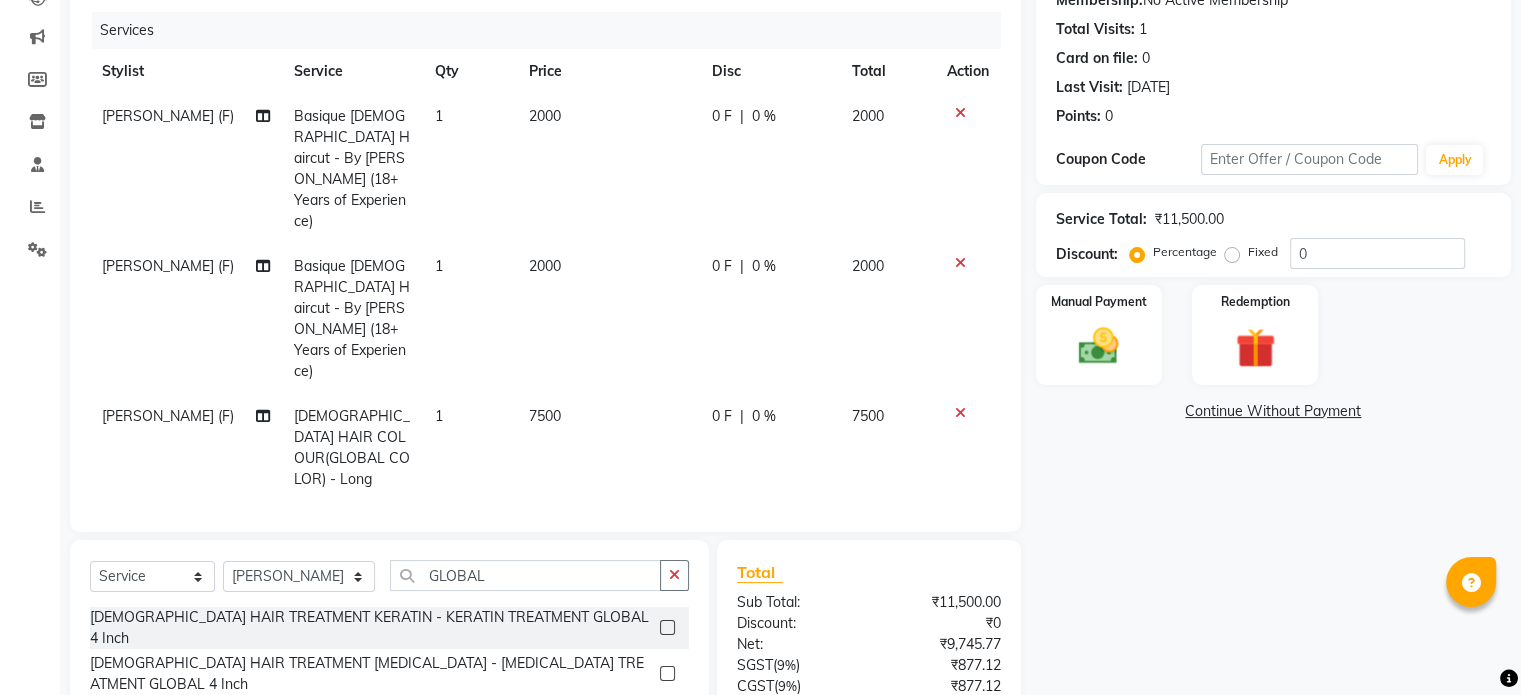 click on "[PERSON_NAME] (F) Basique [DEMOGRAPHIC_DATA] Haircut - By [PERSON_NAME] (18+ Years of Experience) 1 2000 0 F | 0 % 2000 [PERSON_NAME] (F) Basique [DEMOGRAPHIC_DATA] Haircut - By [PERSON_NAME] (18+ Years of Experience) 1 2000 0 F | 0 % 2000 [PERSON_NAME] (F) [DEMOGRAPHIC_DATA] HAIR COLOUR(GLOBAL COLOR) - Long 1 7500 0 F | 0 % 7500" 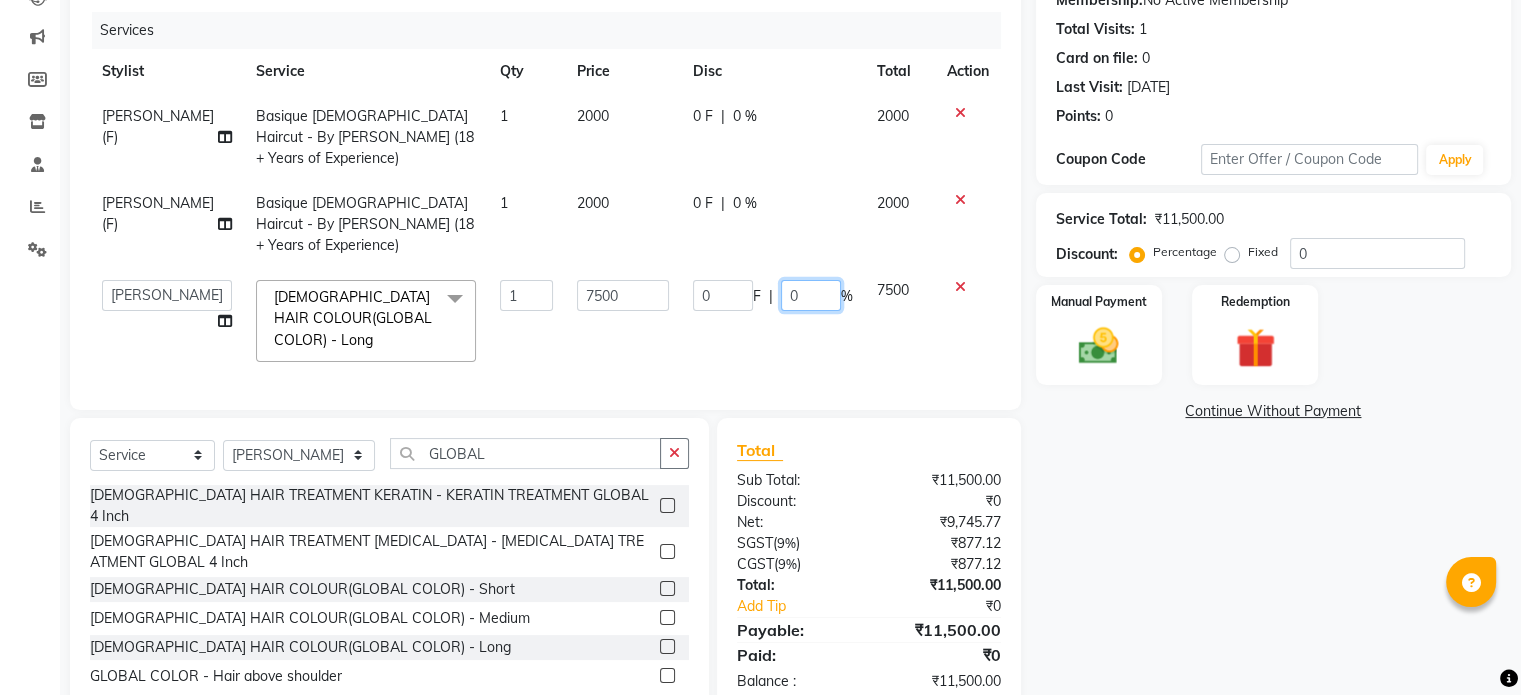 click on "0" 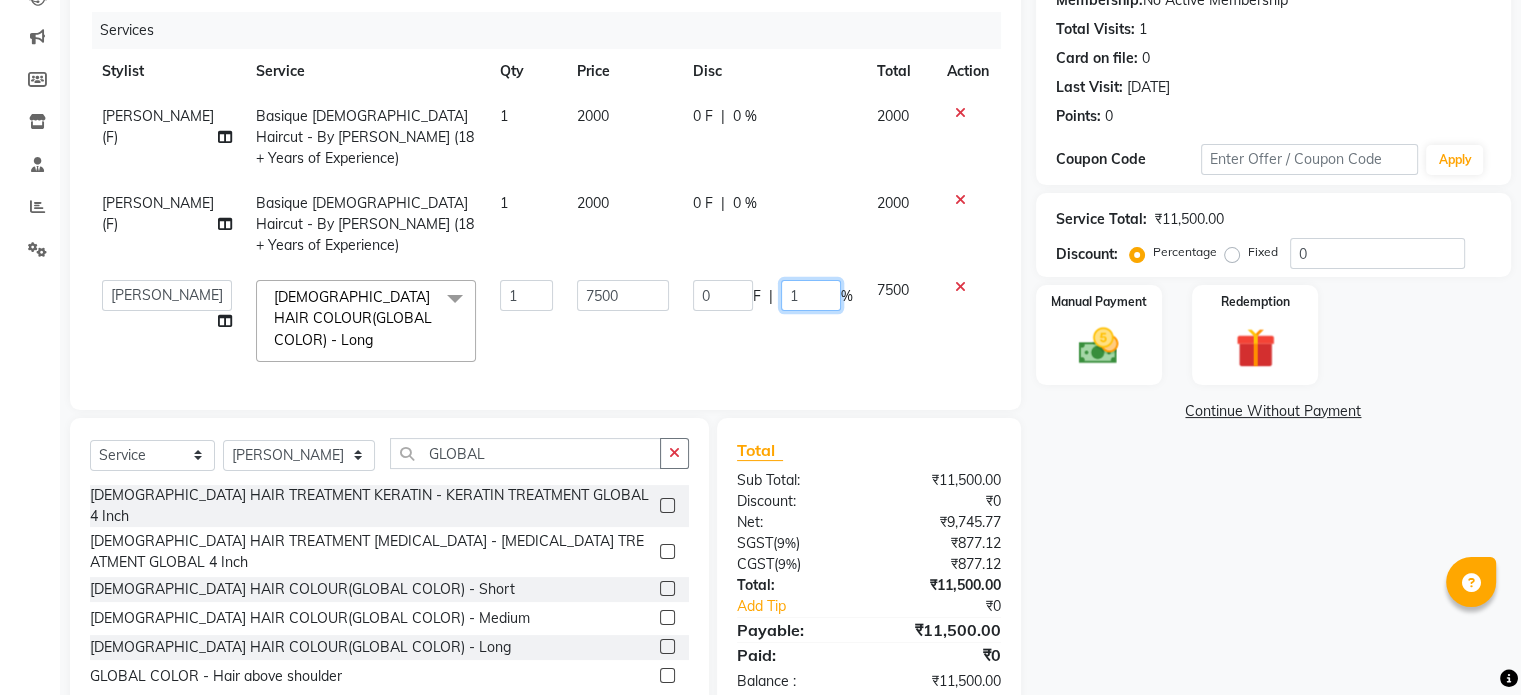 type on "10" 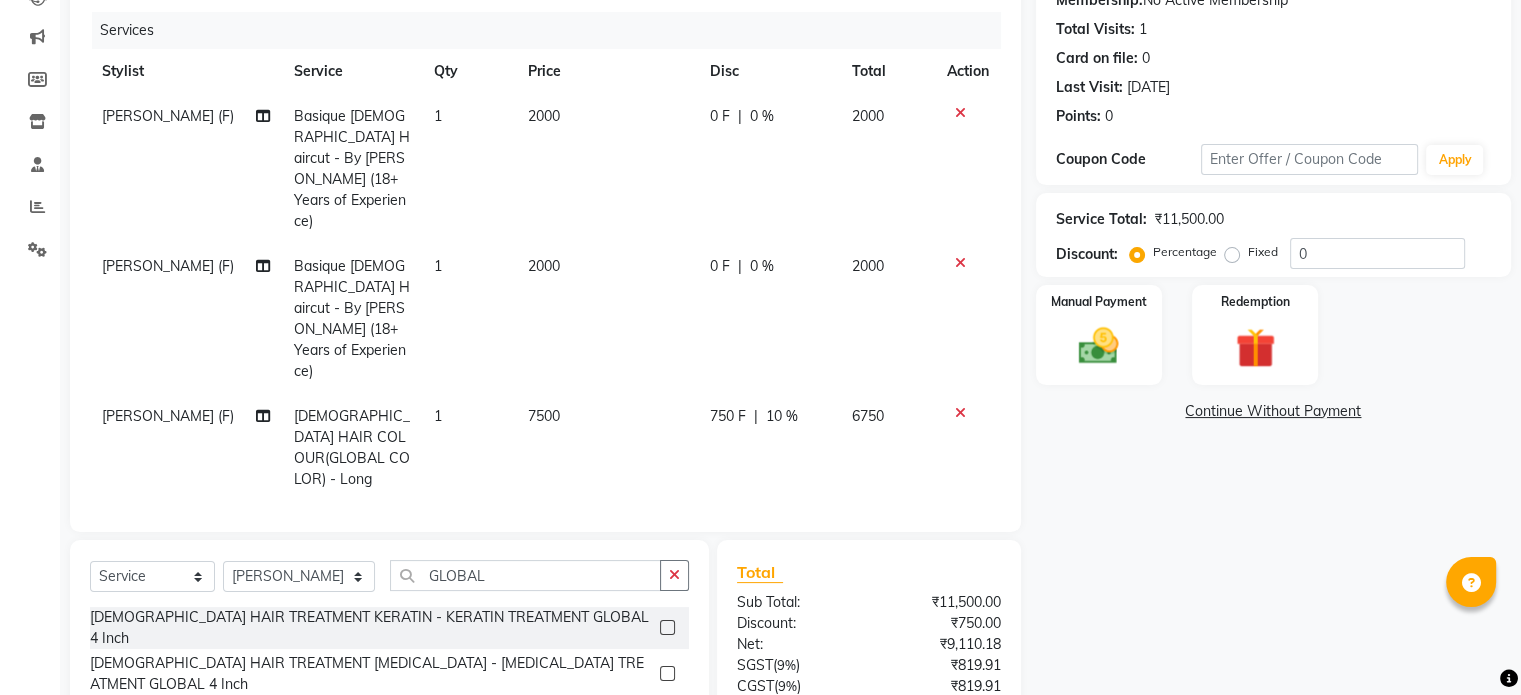 click on "Services Stylist Service Qty Price Disc Total Action [PERSON_NAME] Sir (F) Basique [DEMOGRAPHIC_DATA] Haircut - By [PERSON_NAME] (18+ Years of Experience) 1 2000 0 F | 0 % 2000 [PERSON_NAME] (F) Basique [DEMOGRAPHIC_DATA] Haircut - By [PERSON_NAME] (18+ Years of Experience) 1 2000 0 F | 0 % 2000 [PERSON_NAME] (F) [DEMOGRAPHIC_DATA] HAIR COLOUR(GLOBAL COLOR) - Long 1 7500 750 F | 10 % 6750" 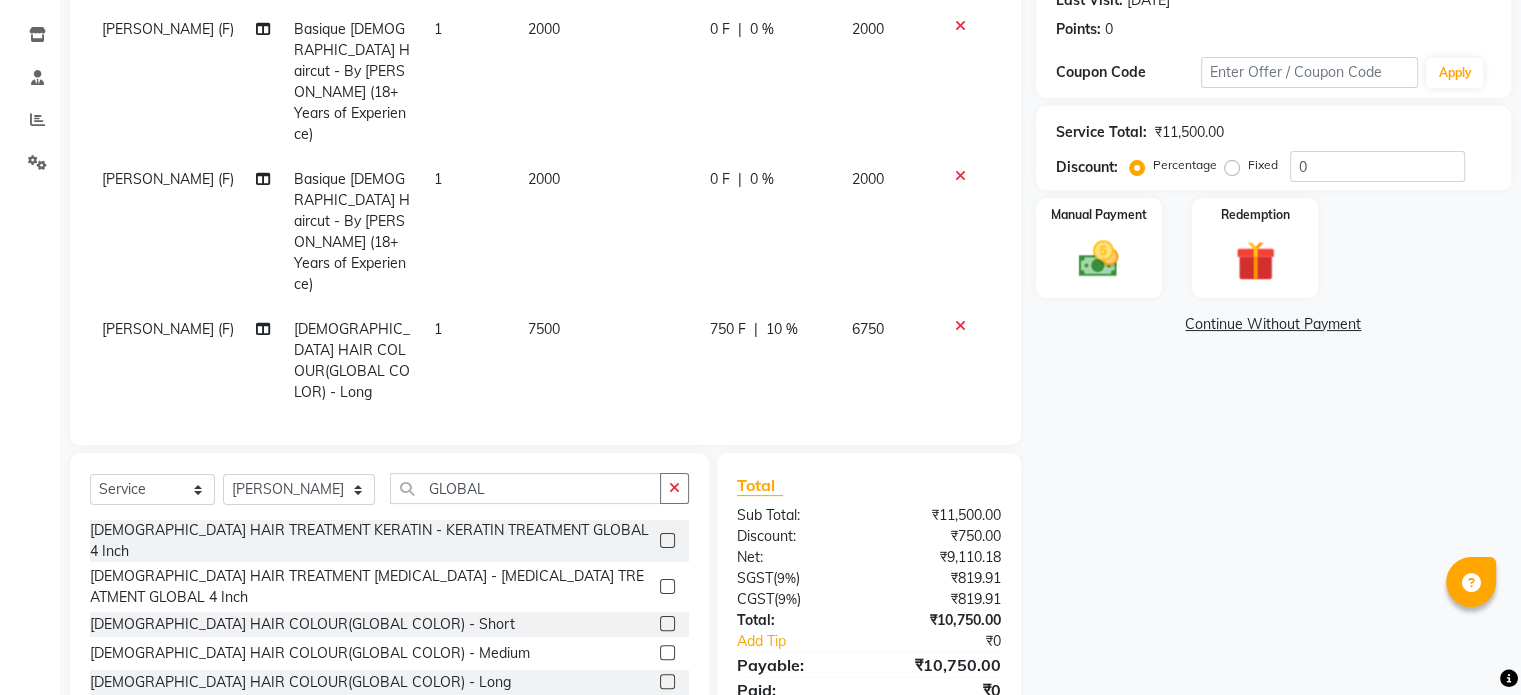 scroll, scrollTop: 235, scrollLeft: 0, axis: vertical 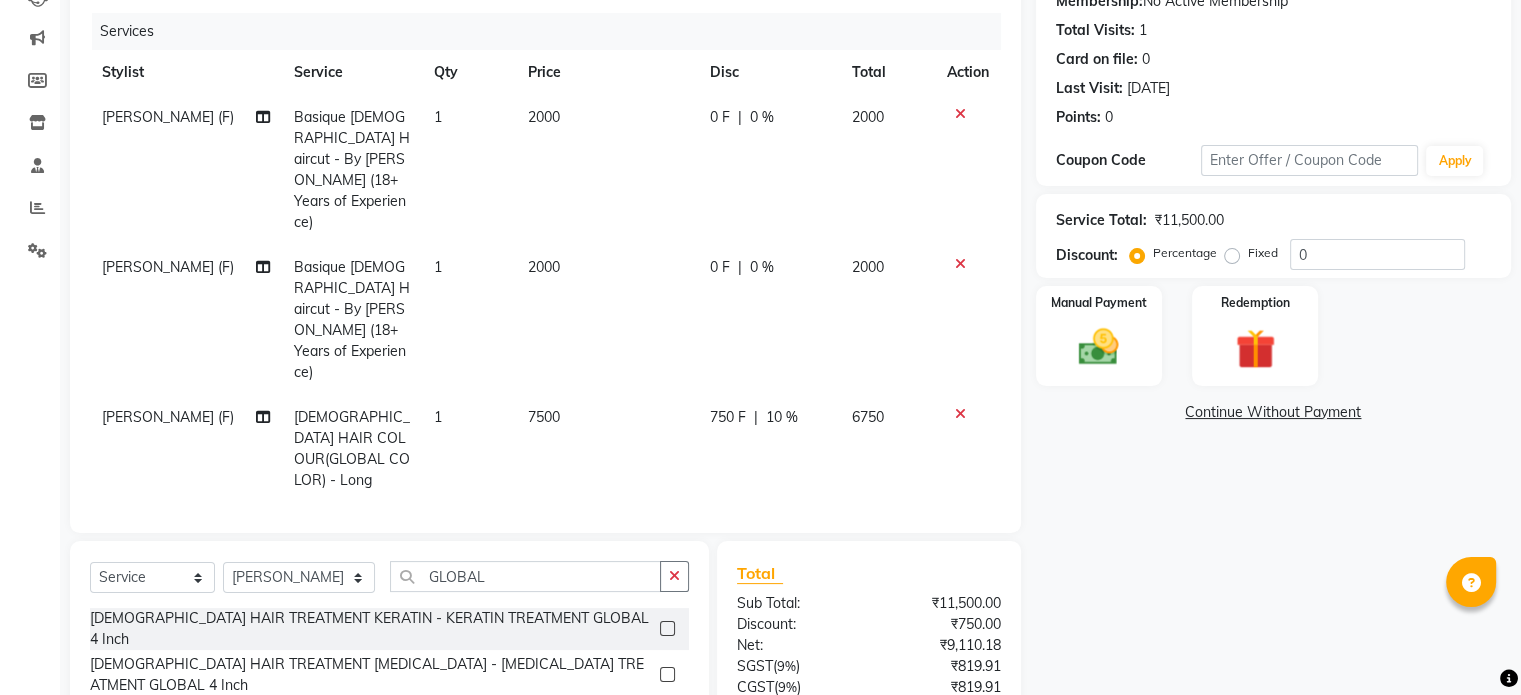 click 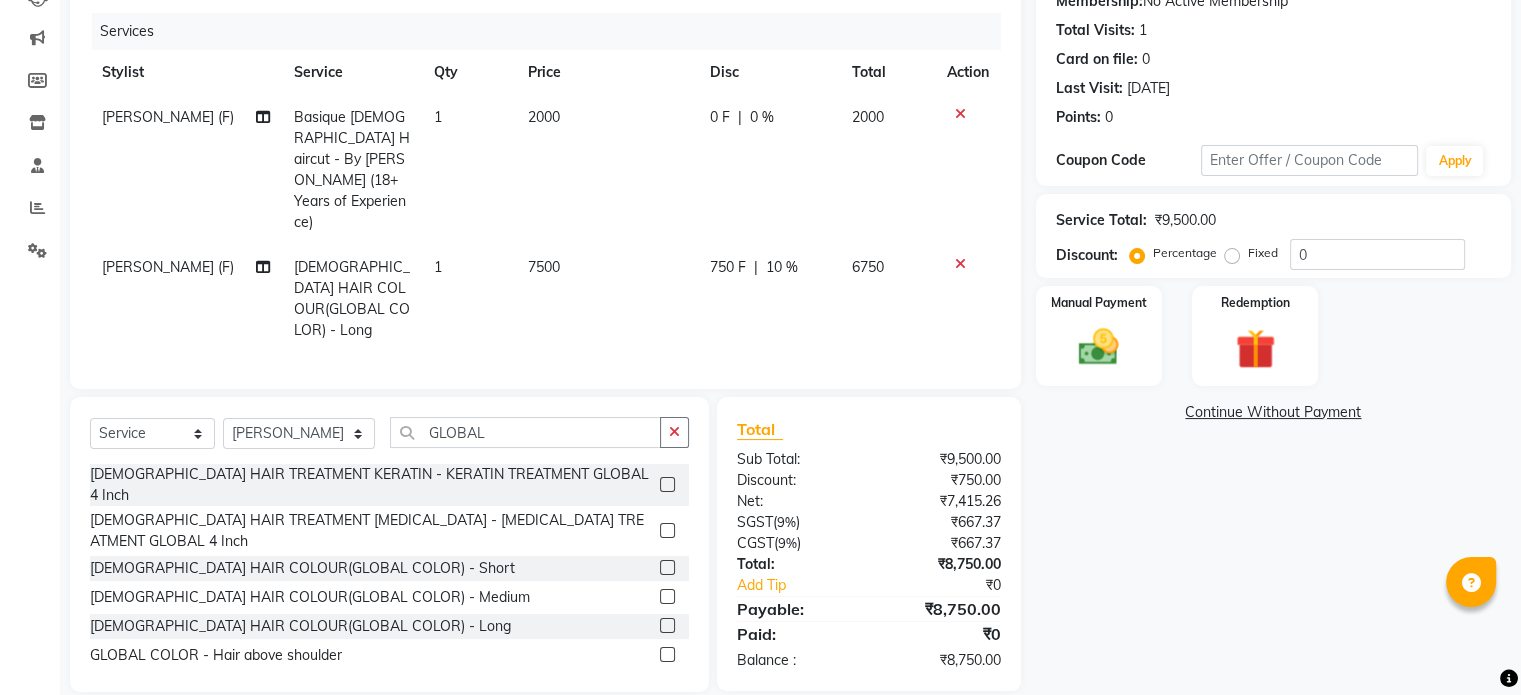 scroll, scrollTop: 215, scrollLeft: 0, axis: vertical 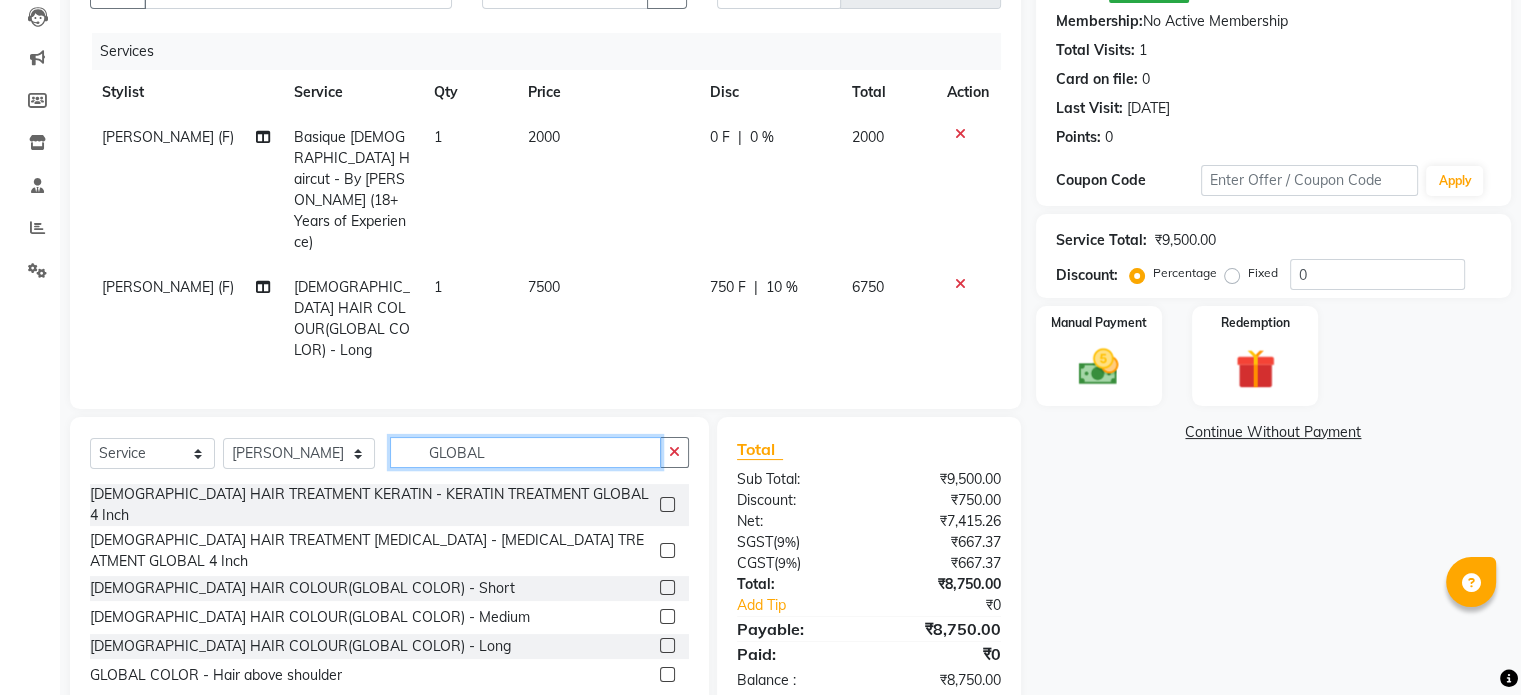 click on "GLOBAL" 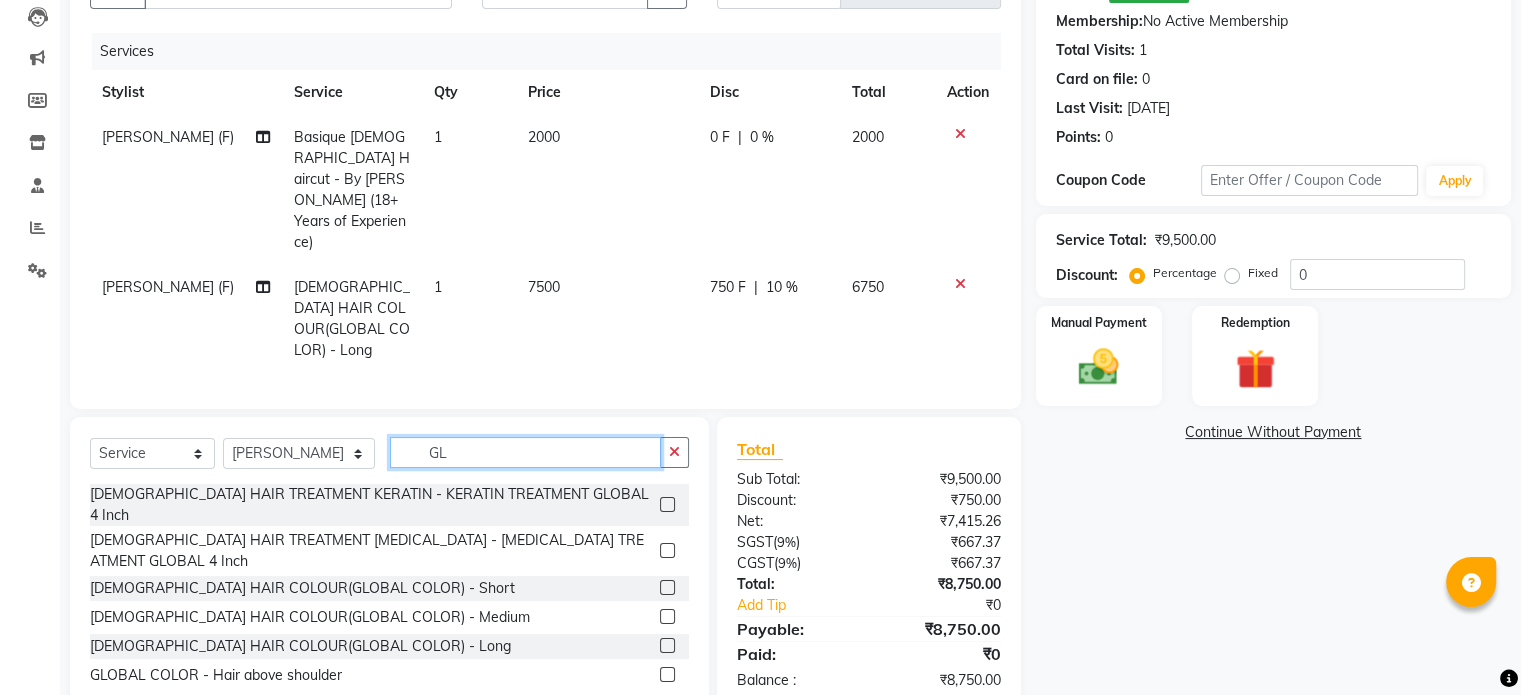 type on "G" 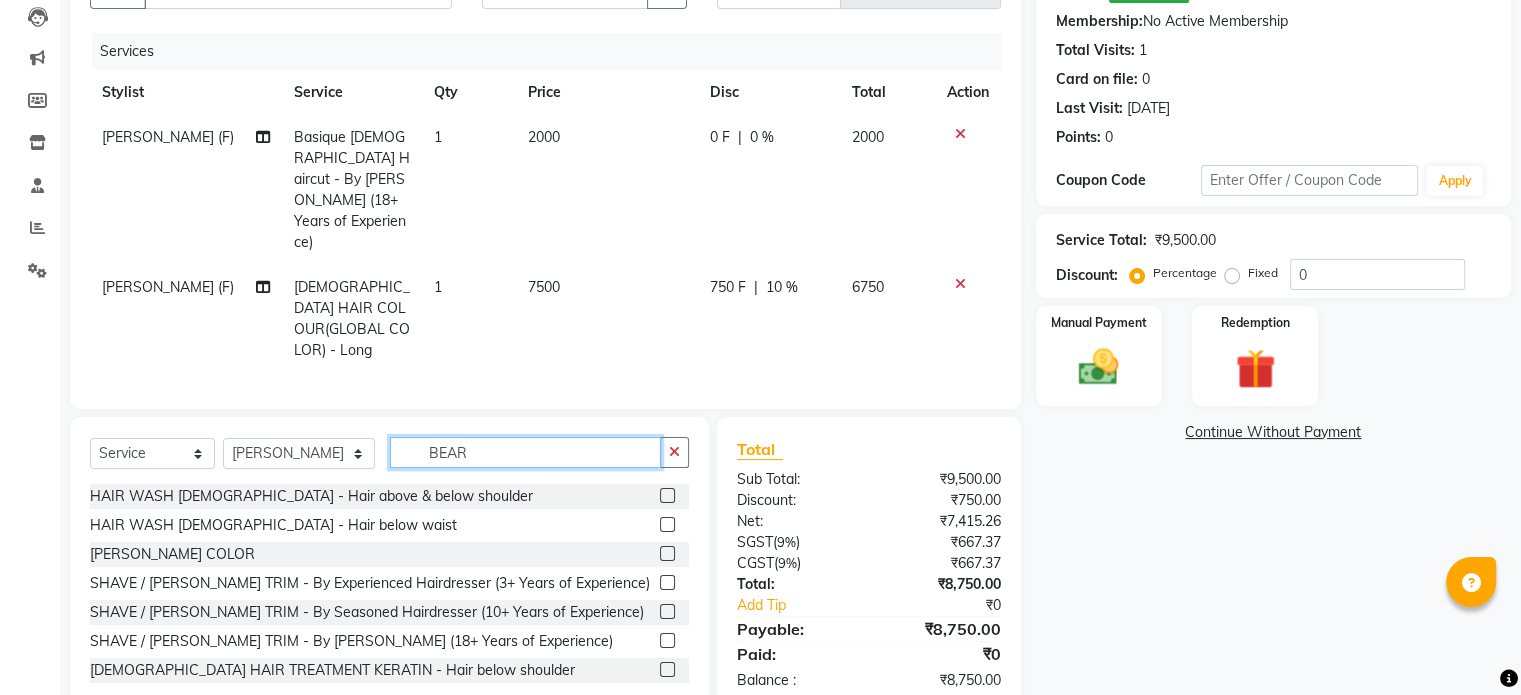 scroll, scrollTop: 213, scrollLeft: 0, axis: vertical 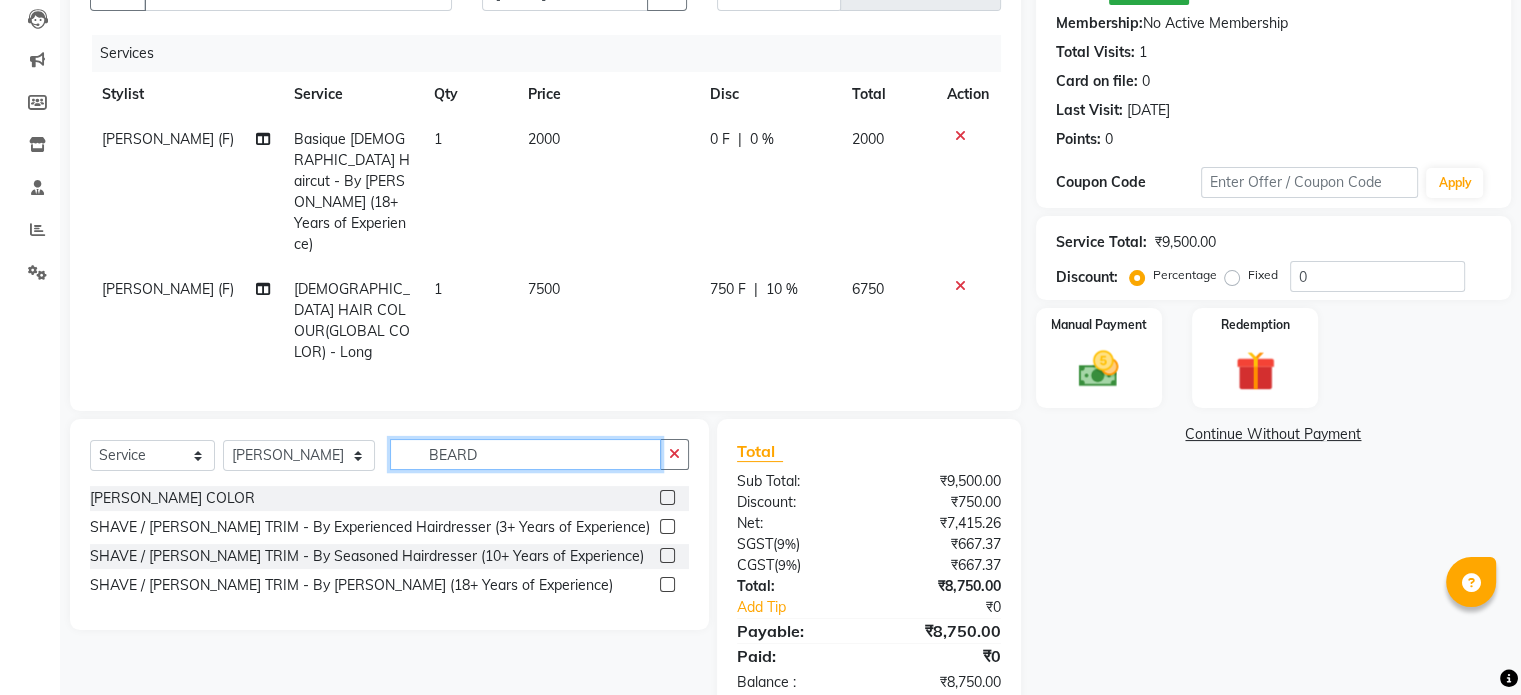 type on "BEARD" 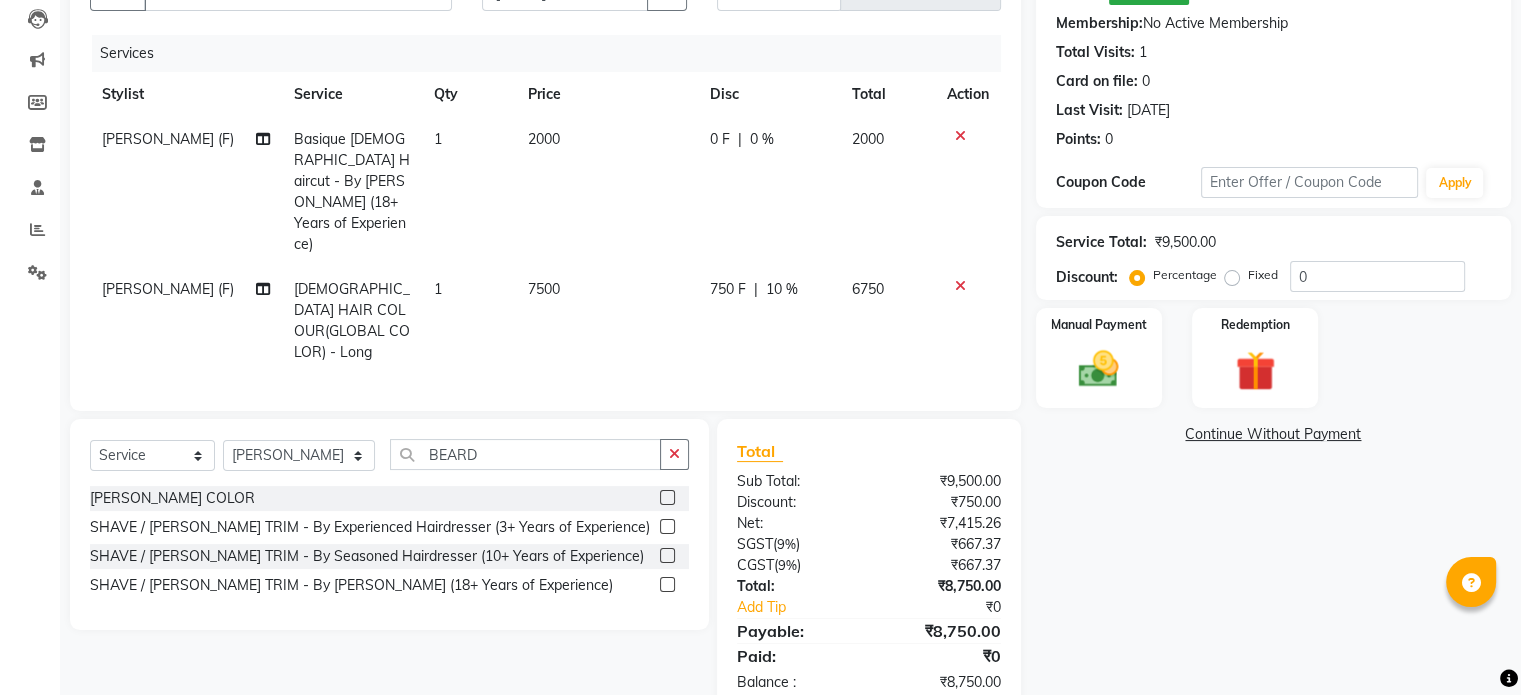 click 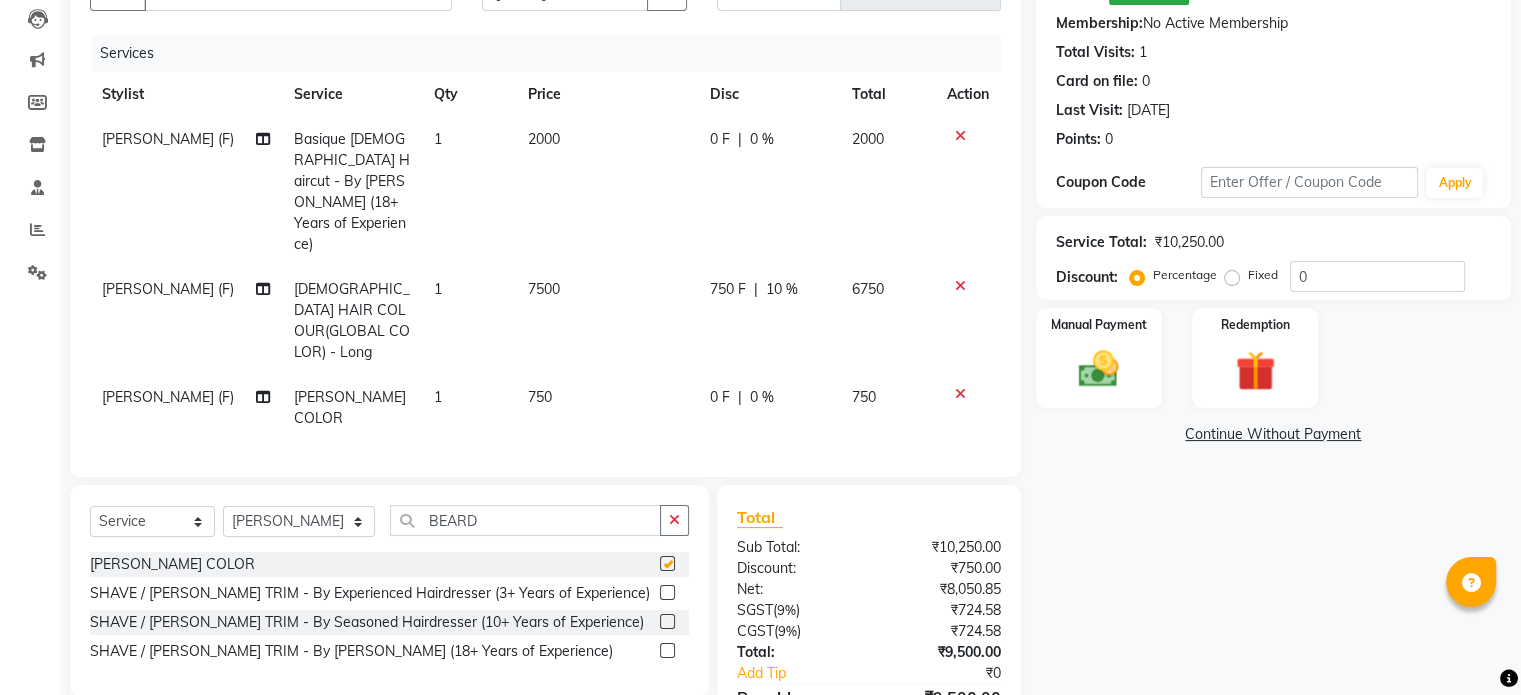 checkbox on "false" 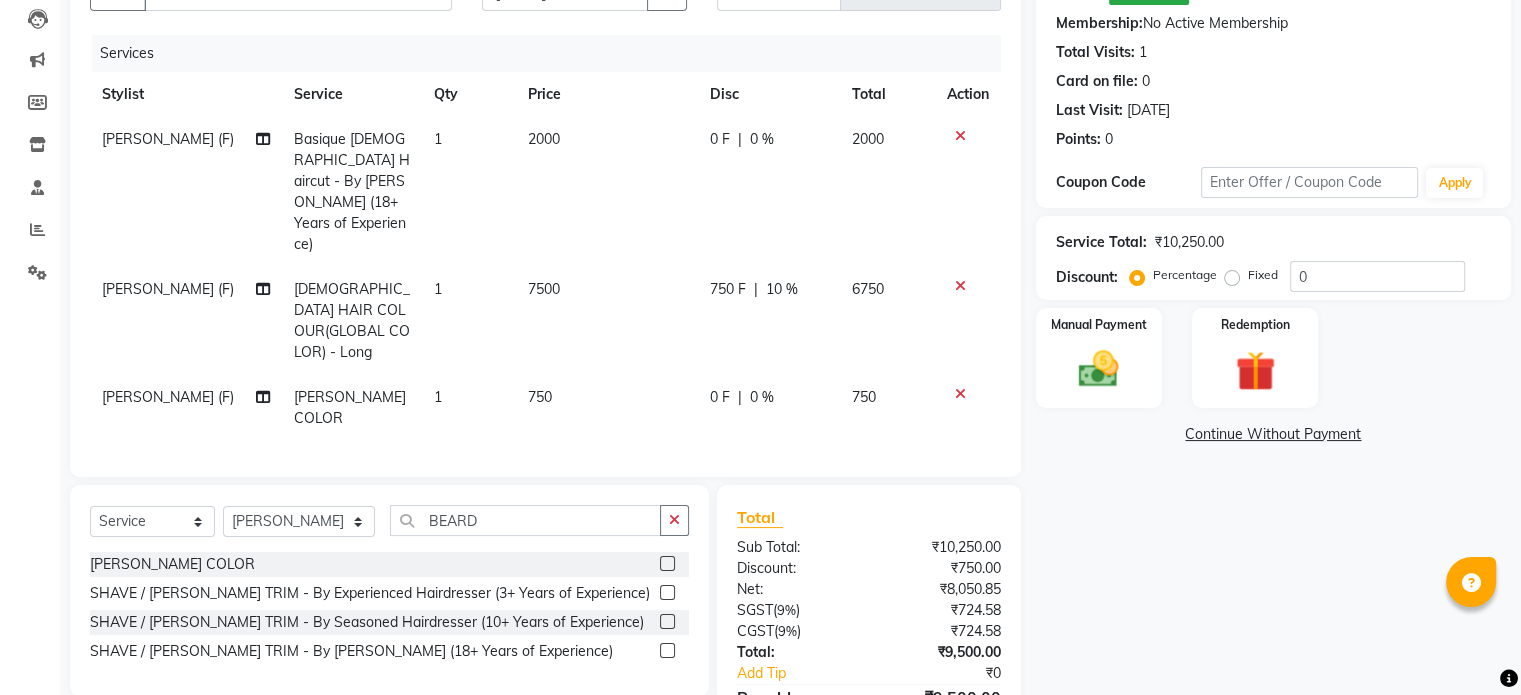scroll, scrollTop: 258, scrollLeft: 0, axis: vertical 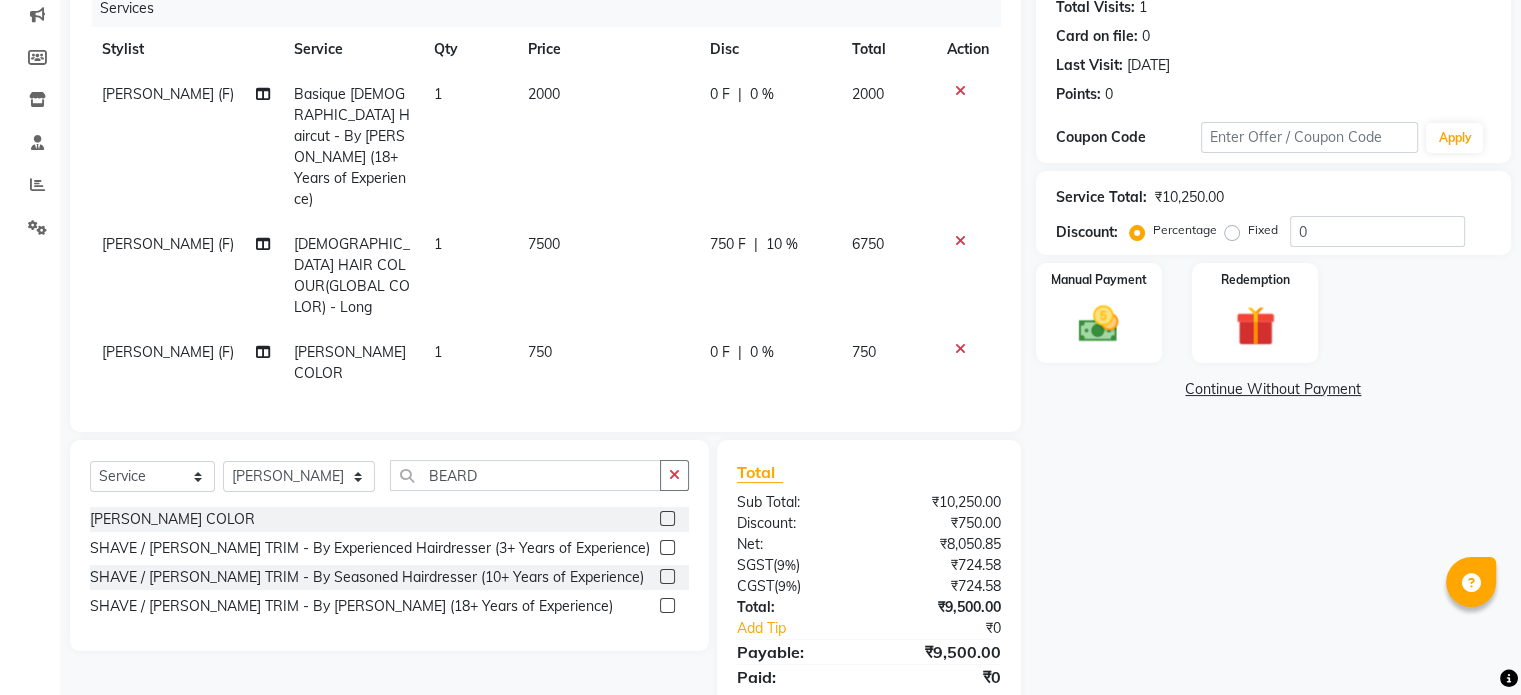 click on "[PERSON_NAME] (F)" 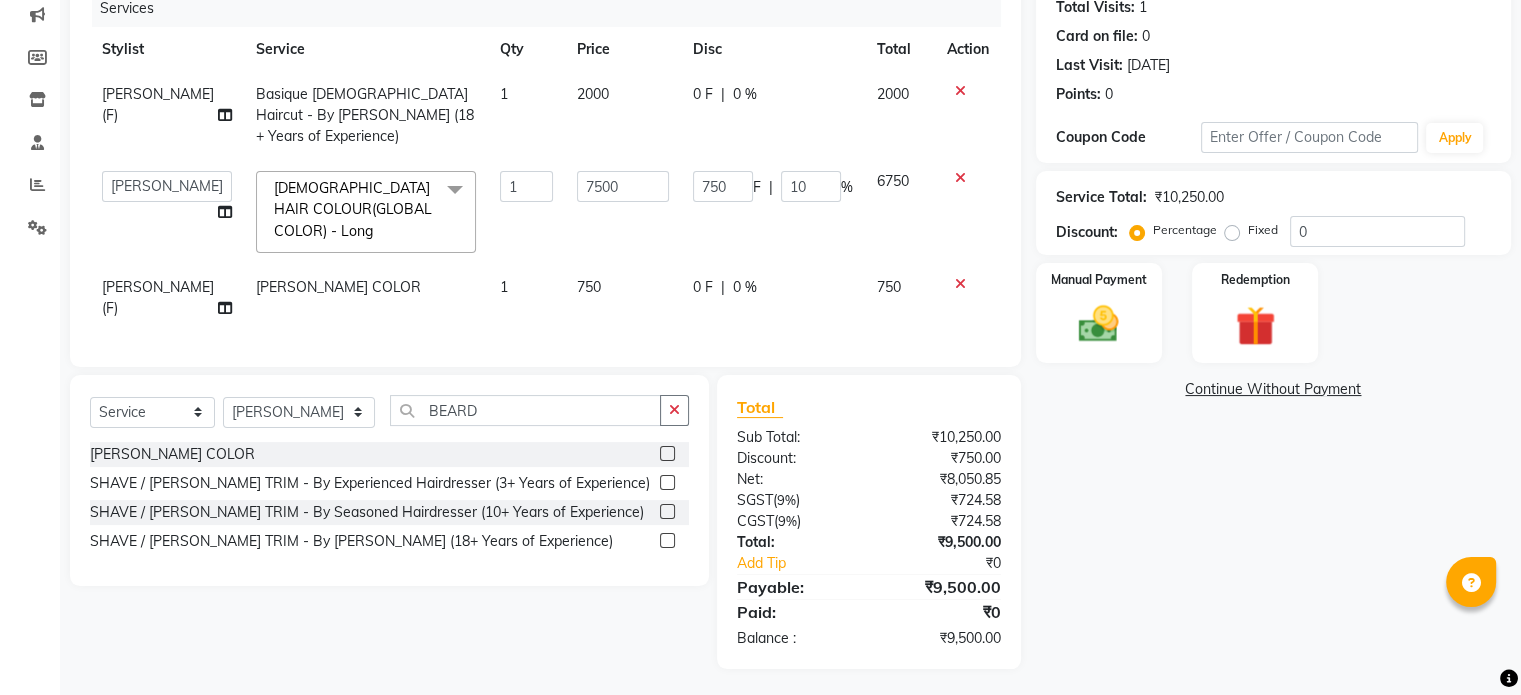 scroll, scrollTop: 235, scrollLeft: 0, axis: vertical 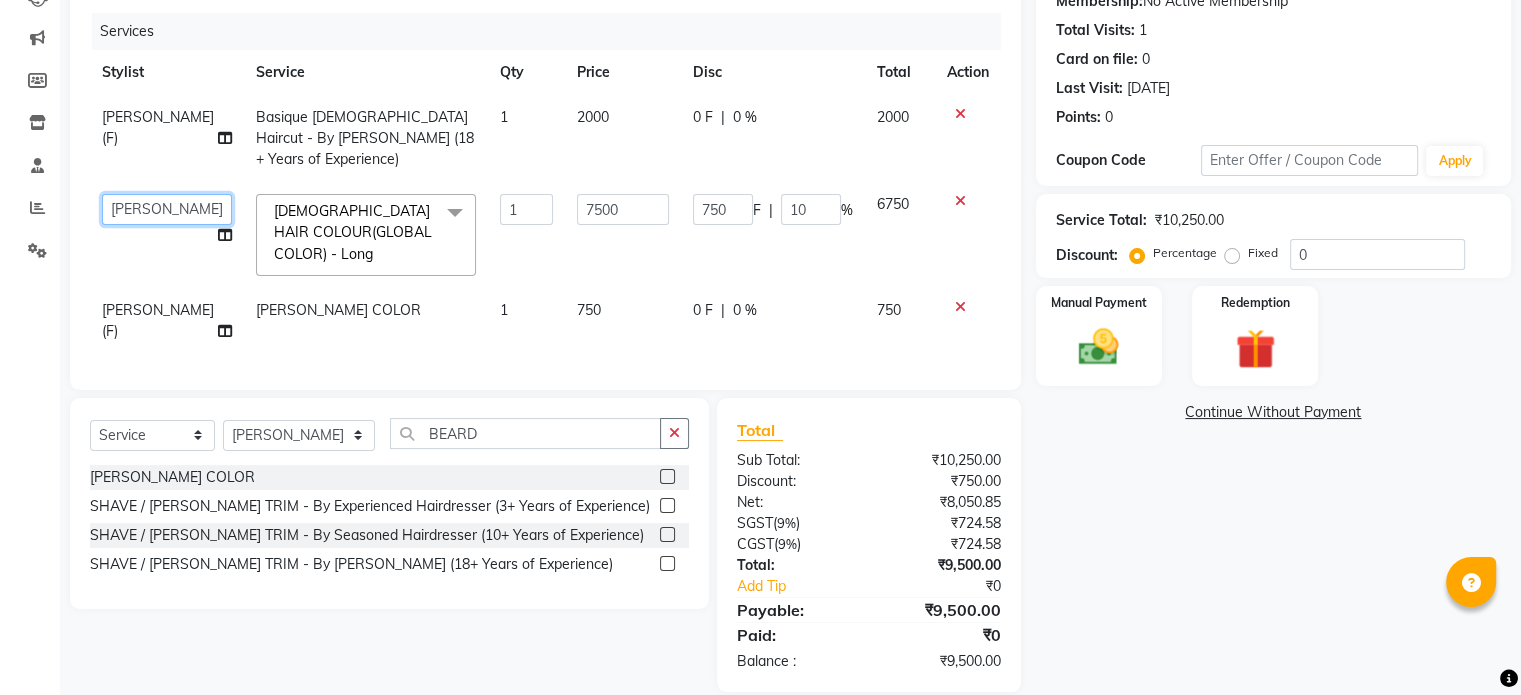 click on "[PERSON_NAME] Dynamics   [PERSON_NAME] (MO)   [PERSON_NAME]   Harsh   [PERSON_NAME]   Mohd [PERSON_NAME]   [PERSON_NAME]   Rohan    [PERSON_NAME] Motha   [PERSON_NAME] (D)   [PERSON_NAME]   SHAIREI   [PERSON_NAME] Sir (F)   Shanuzz (Oshiwara)   [PERSON_NAME], Andheri   Siddhi    [PERSON_NAME]    [PERSON_NAME]   [PERSON_NAME]   YASH" 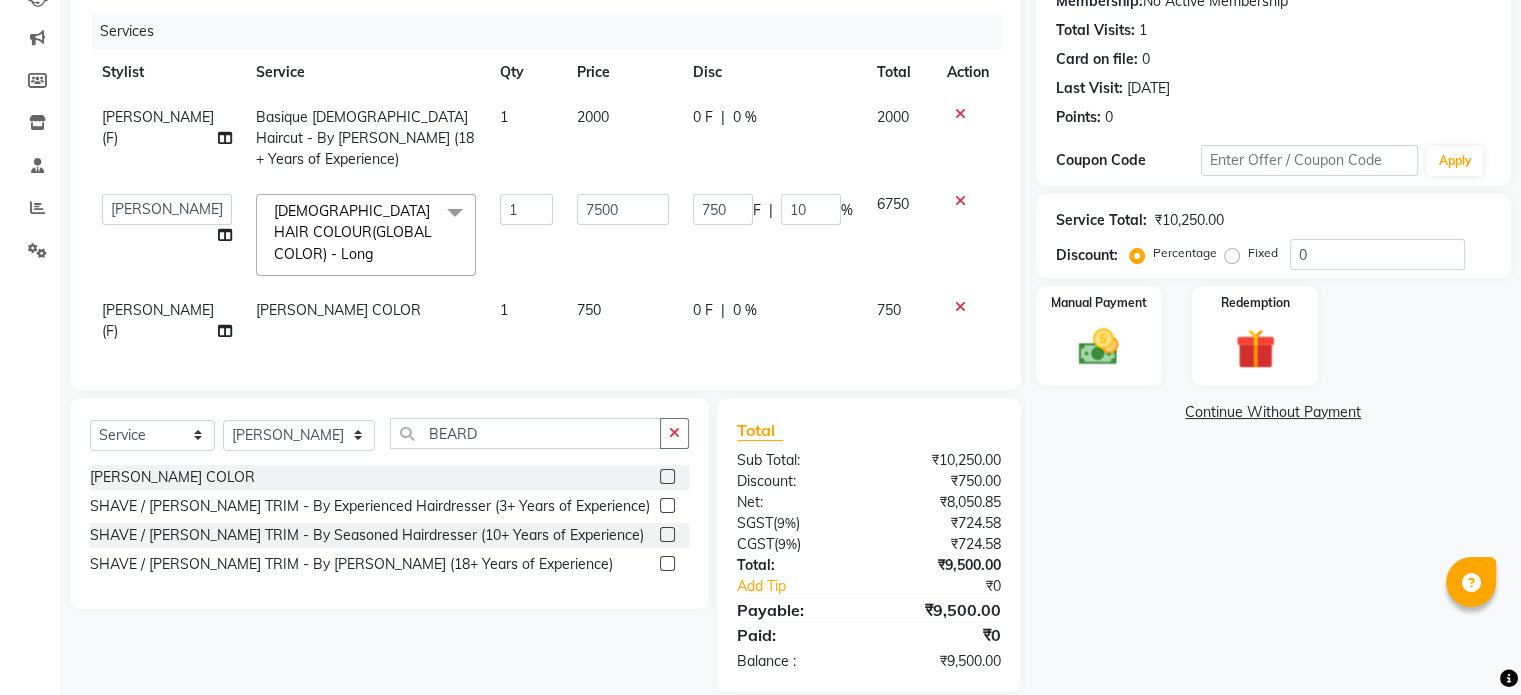 click on "[PERSON_NAME] (F)" 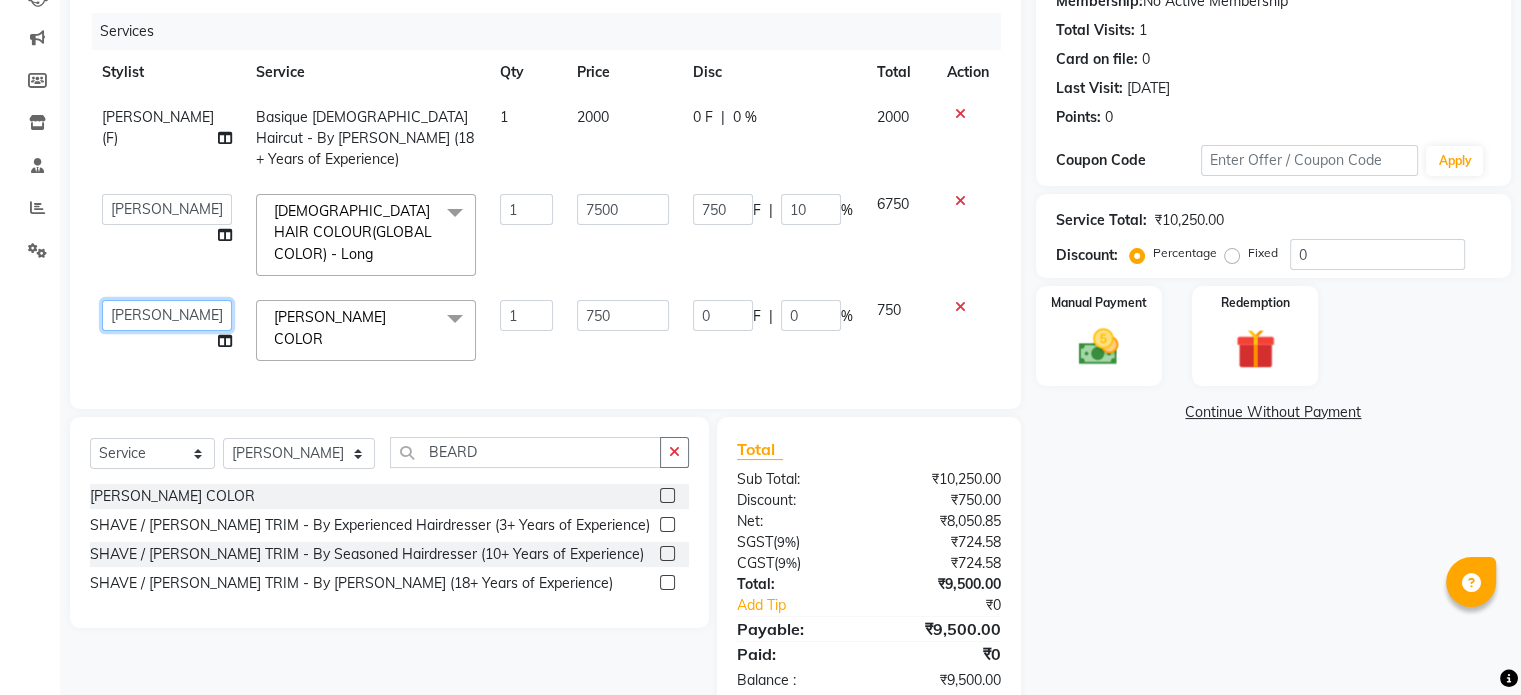 click on "[PERSON_NAME] Dynamics   [PERSON_NAME] (MO)   [PERSON_NAME]   Harsh   [PERSON_NAME]   Mohd [PERSON_NAME]   [PERSON_NAME]   Rohan    [PERSON_NAME] Motha   [PERSON_NAME] (D)   [PERSON_NAME]   SHAIREI   [PERSON_NAME] Sir (F)   Shanuzz (Oshiwara)   [PERSON_NAME], Andheri   Siddhi    [PERSON_NAME]    [PERSON_NAME]   [PERSON_NAME]   YASH" 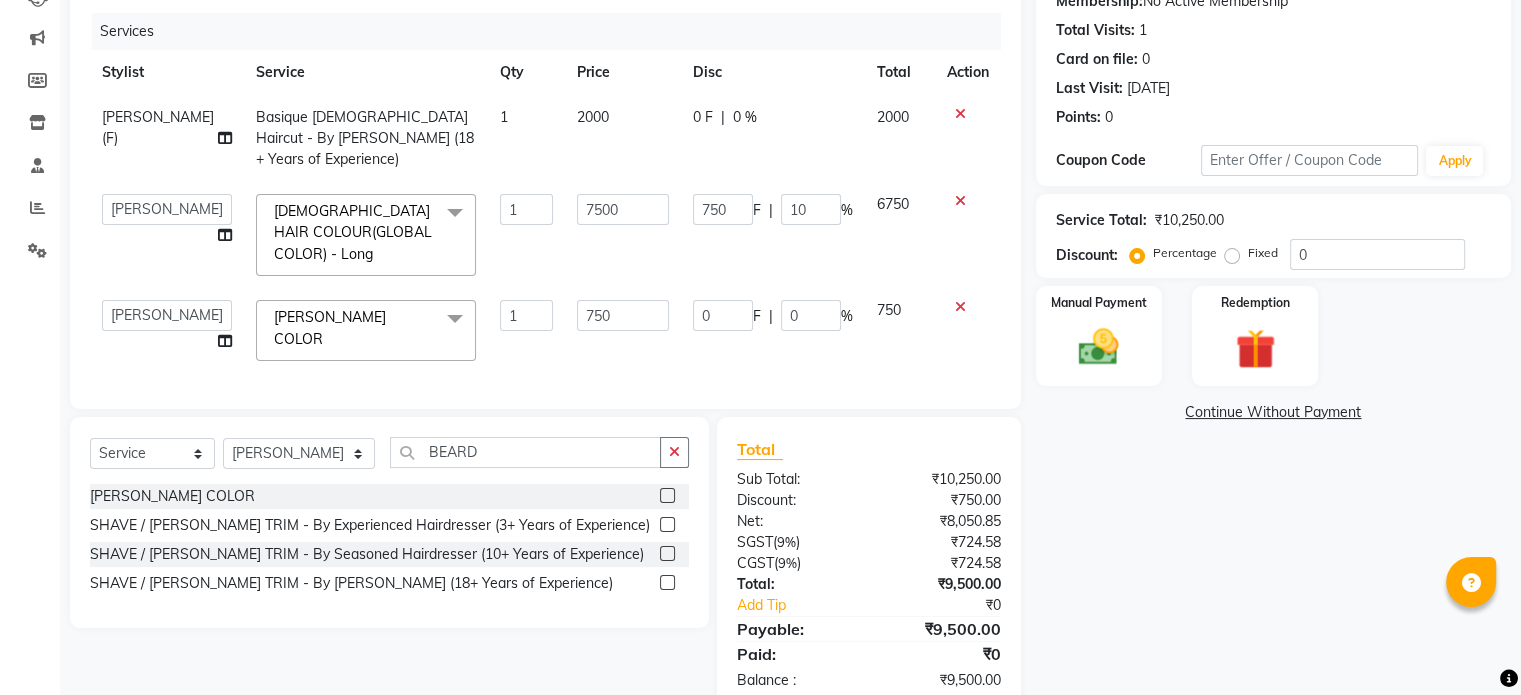 click on "1" 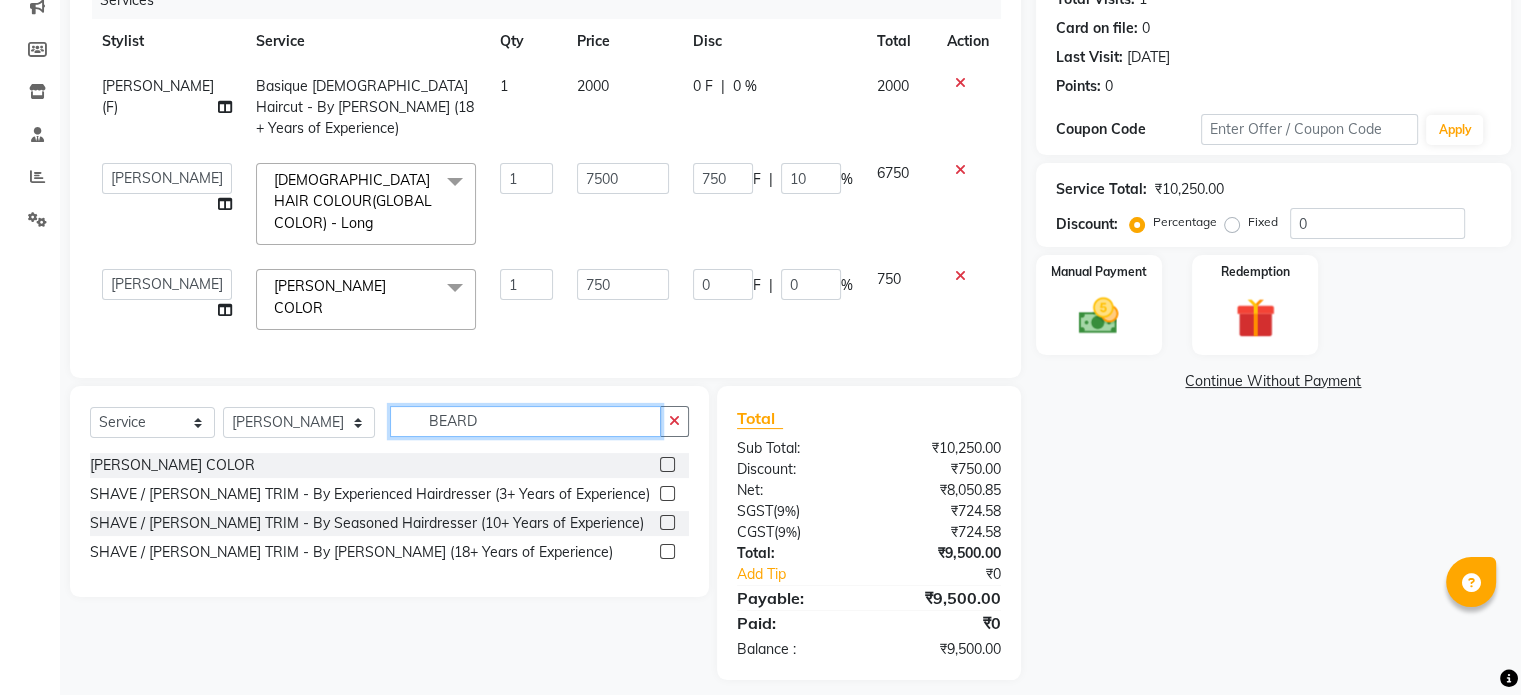 click on "BEARD" 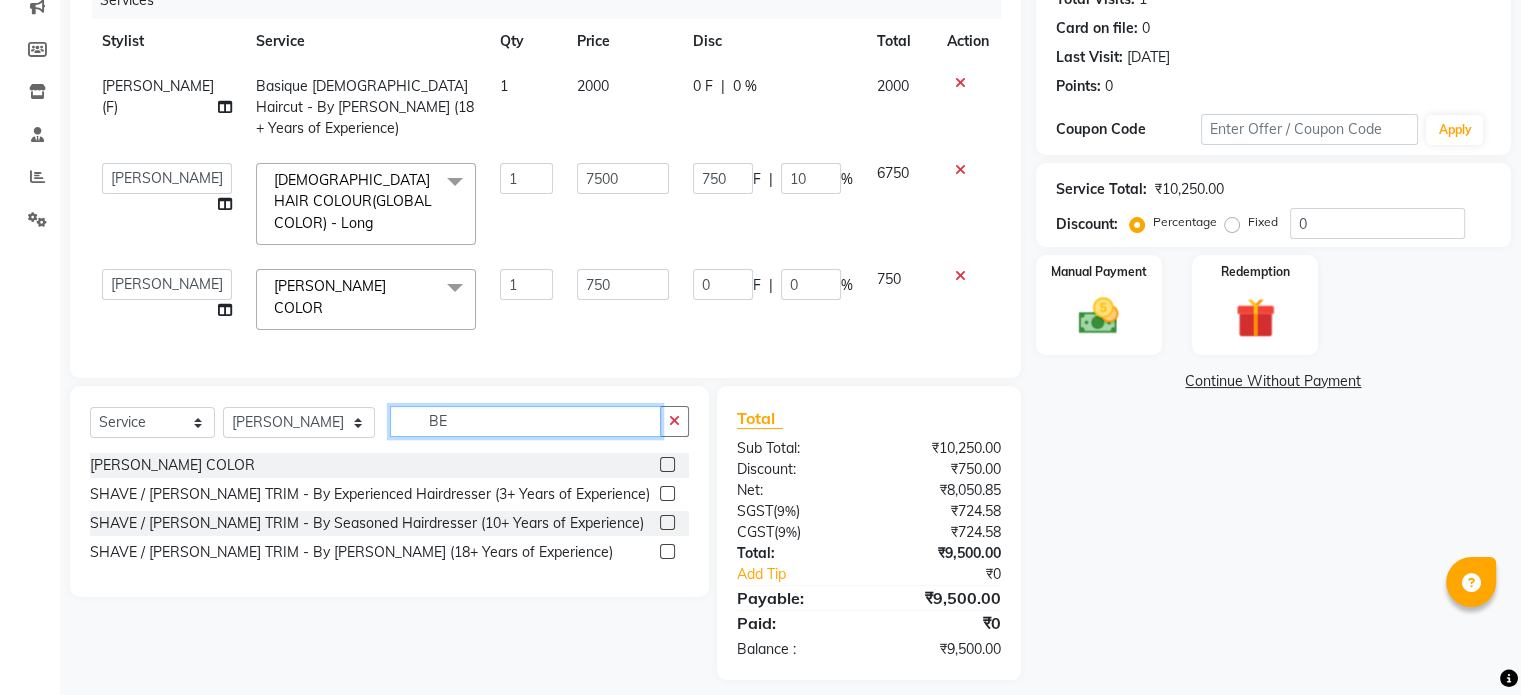 type on "B" 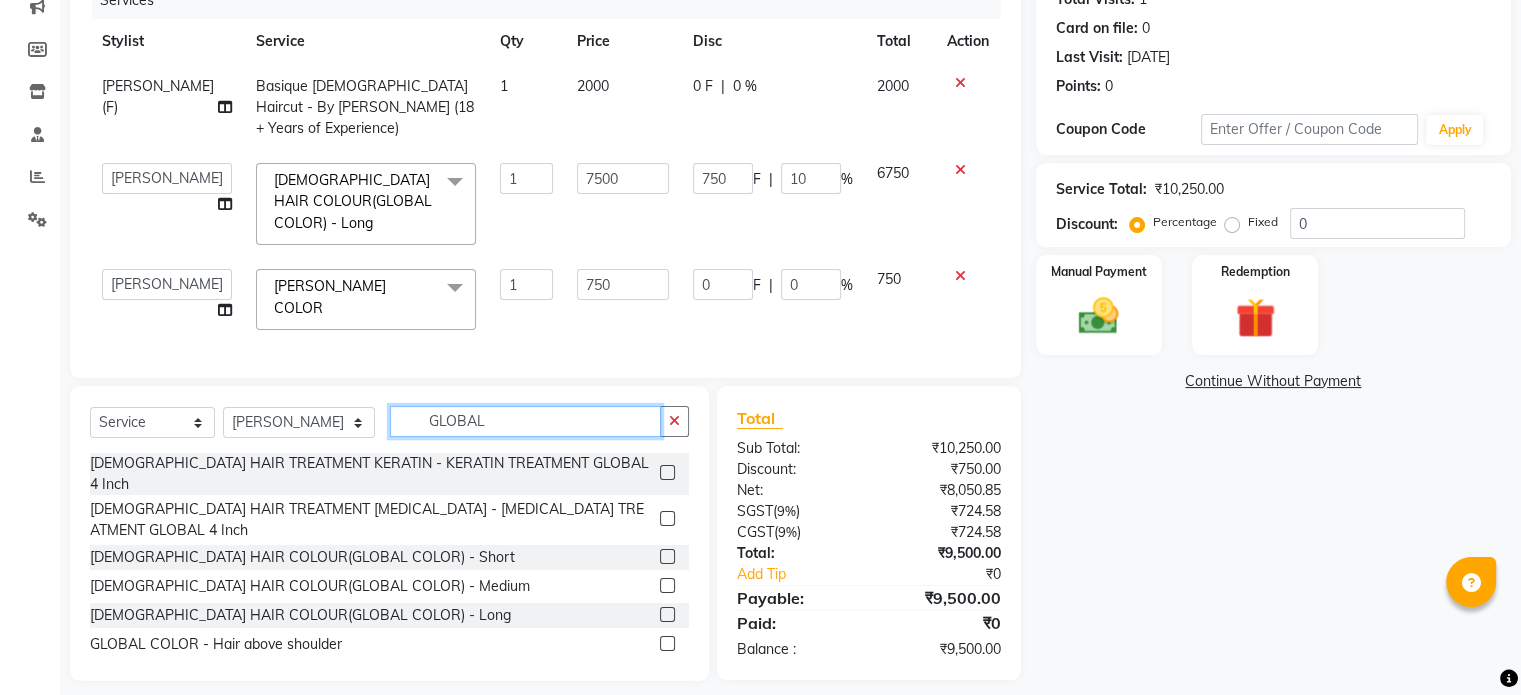 type on "GLOBAL" 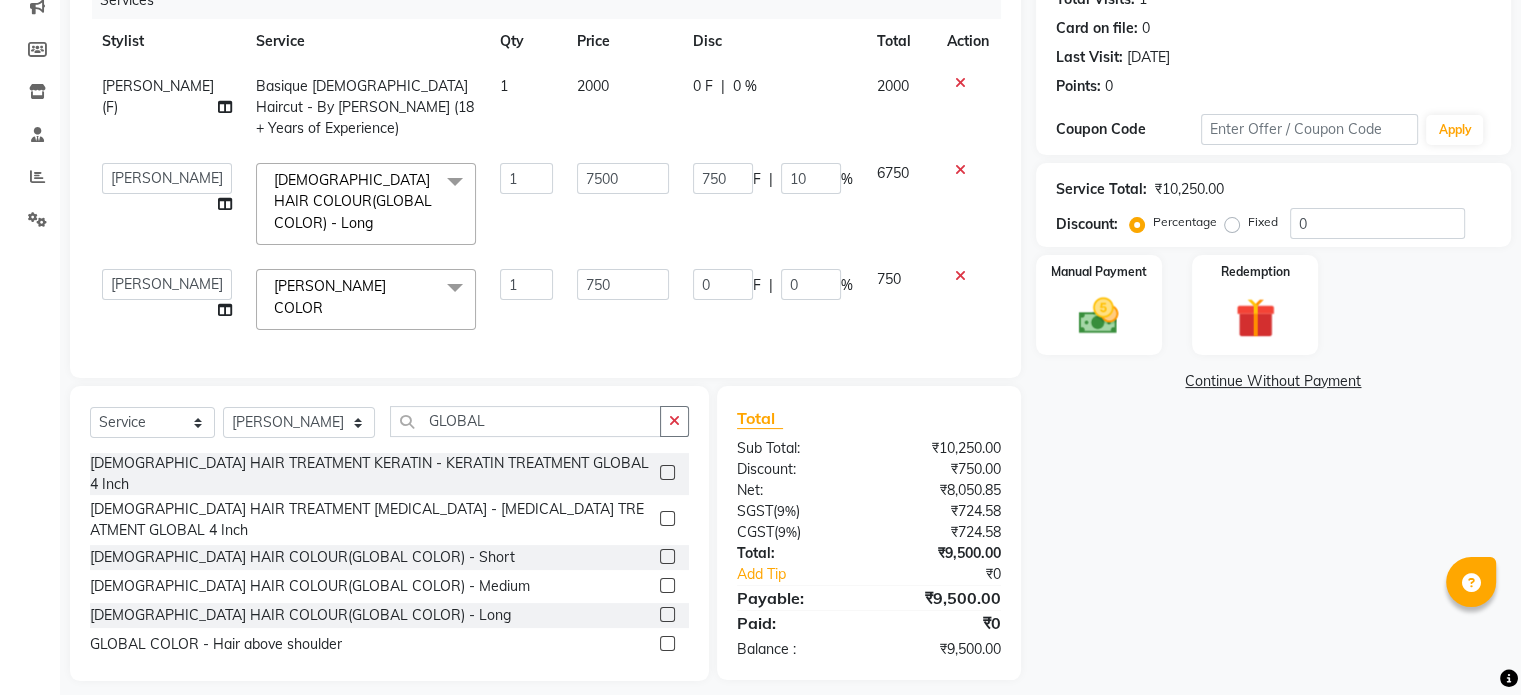 click 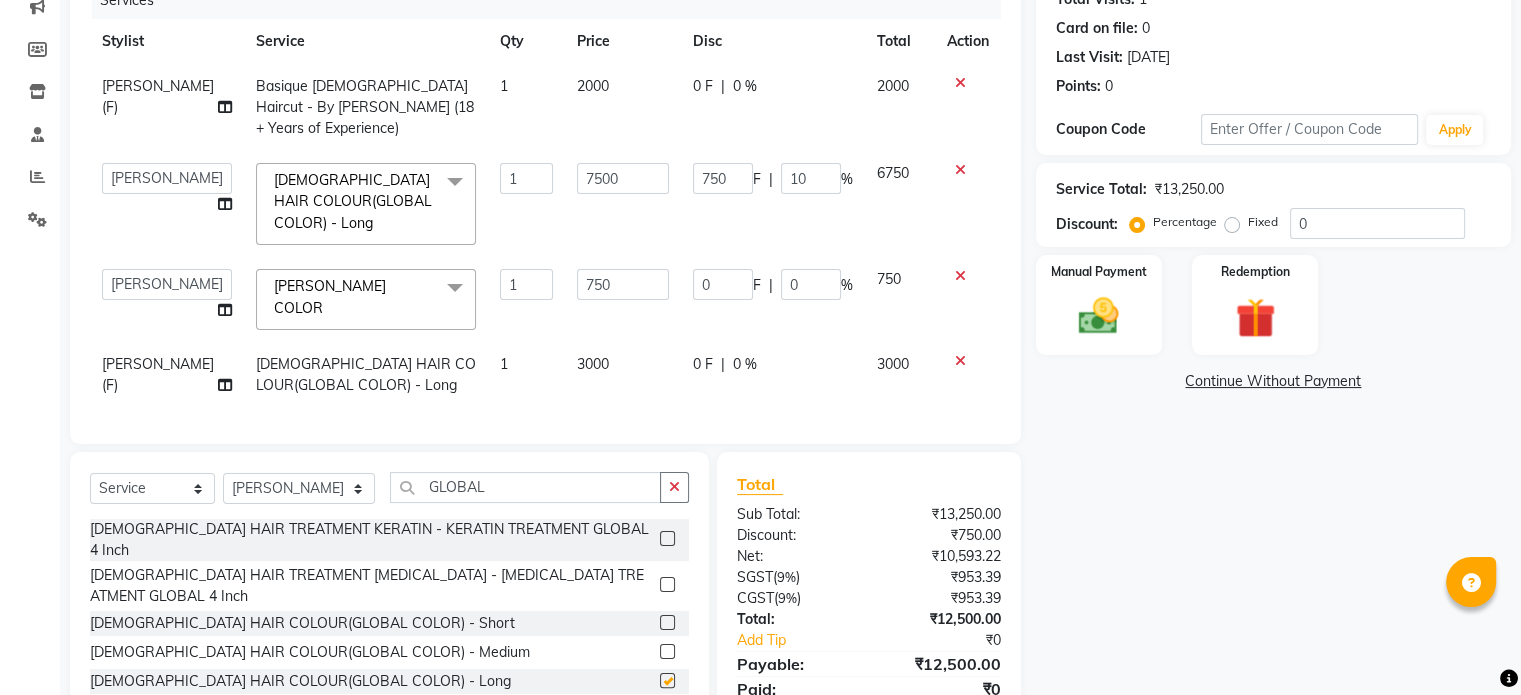 checkbox on "false" 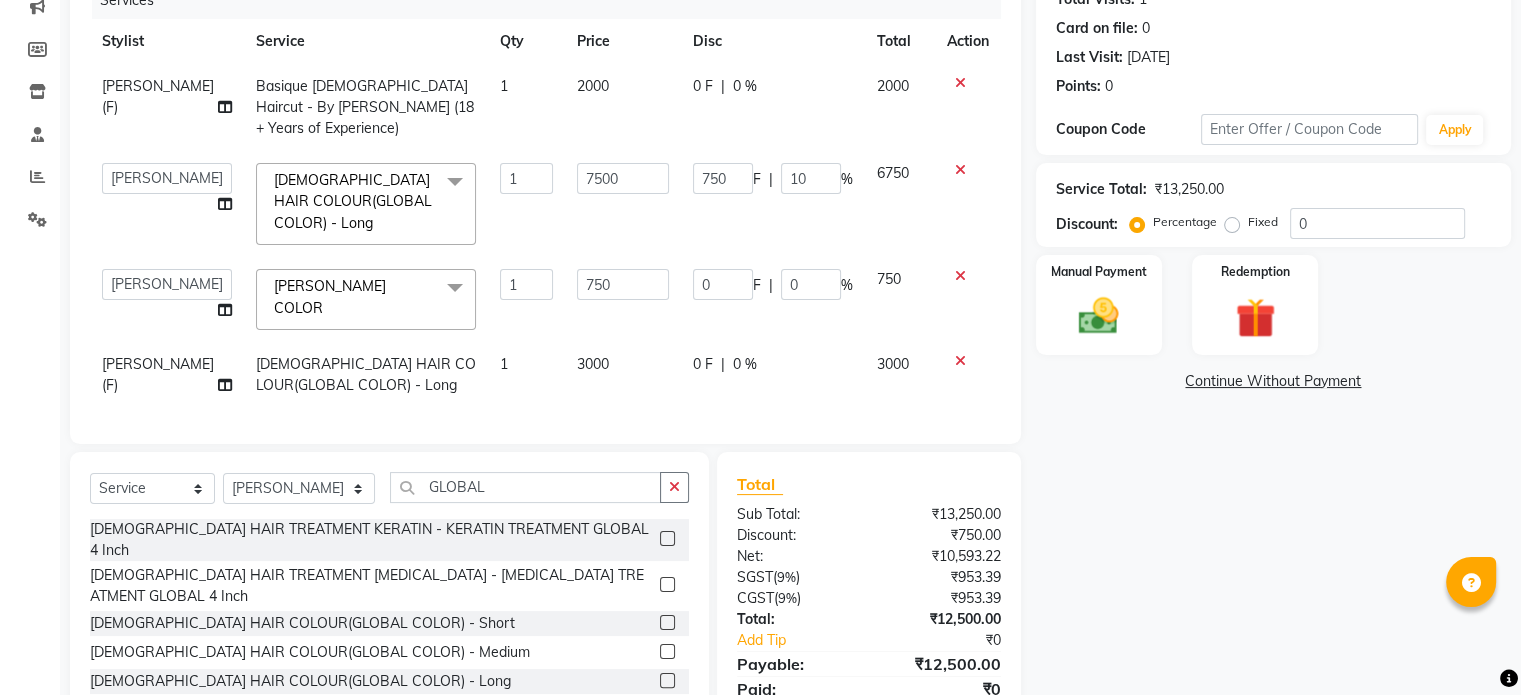 scroll, scrollTop: 333, scrollLeft: 0, axis: vertical 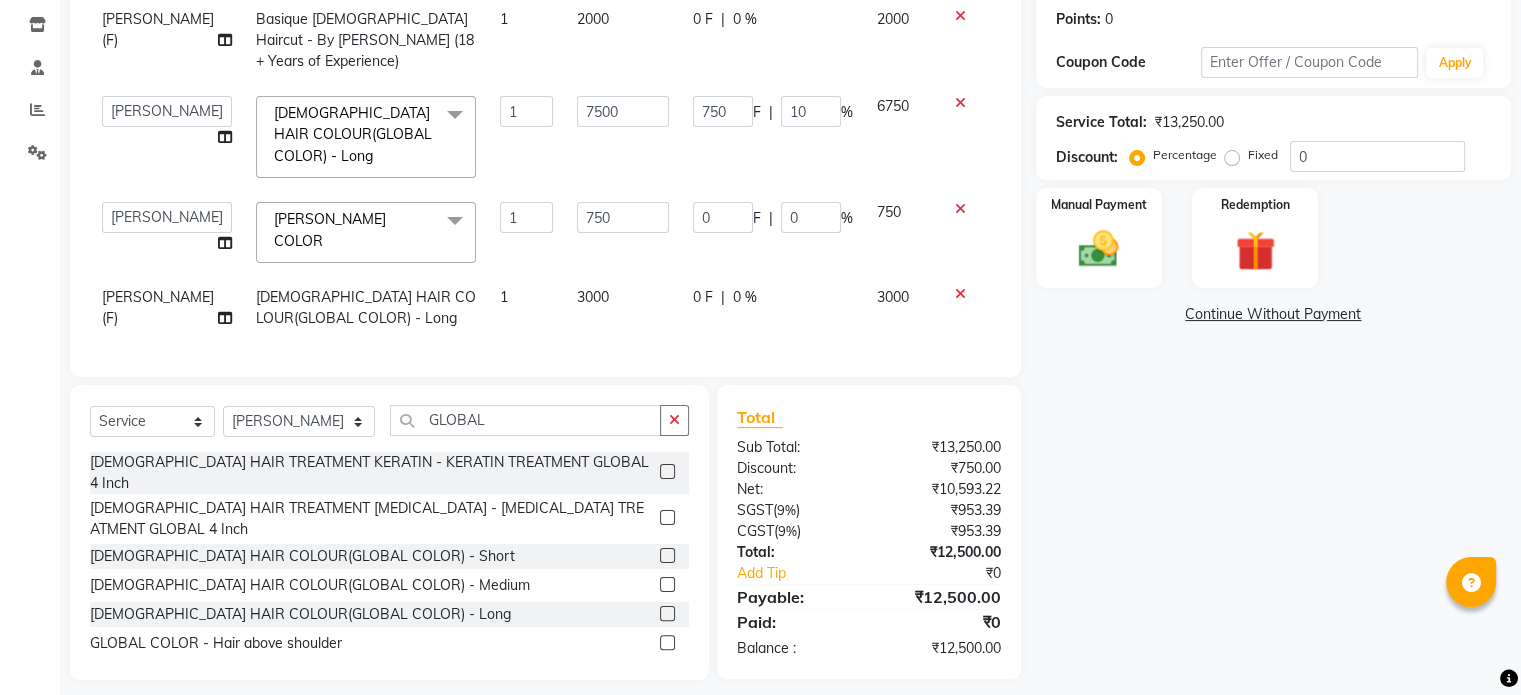 click on "3000" 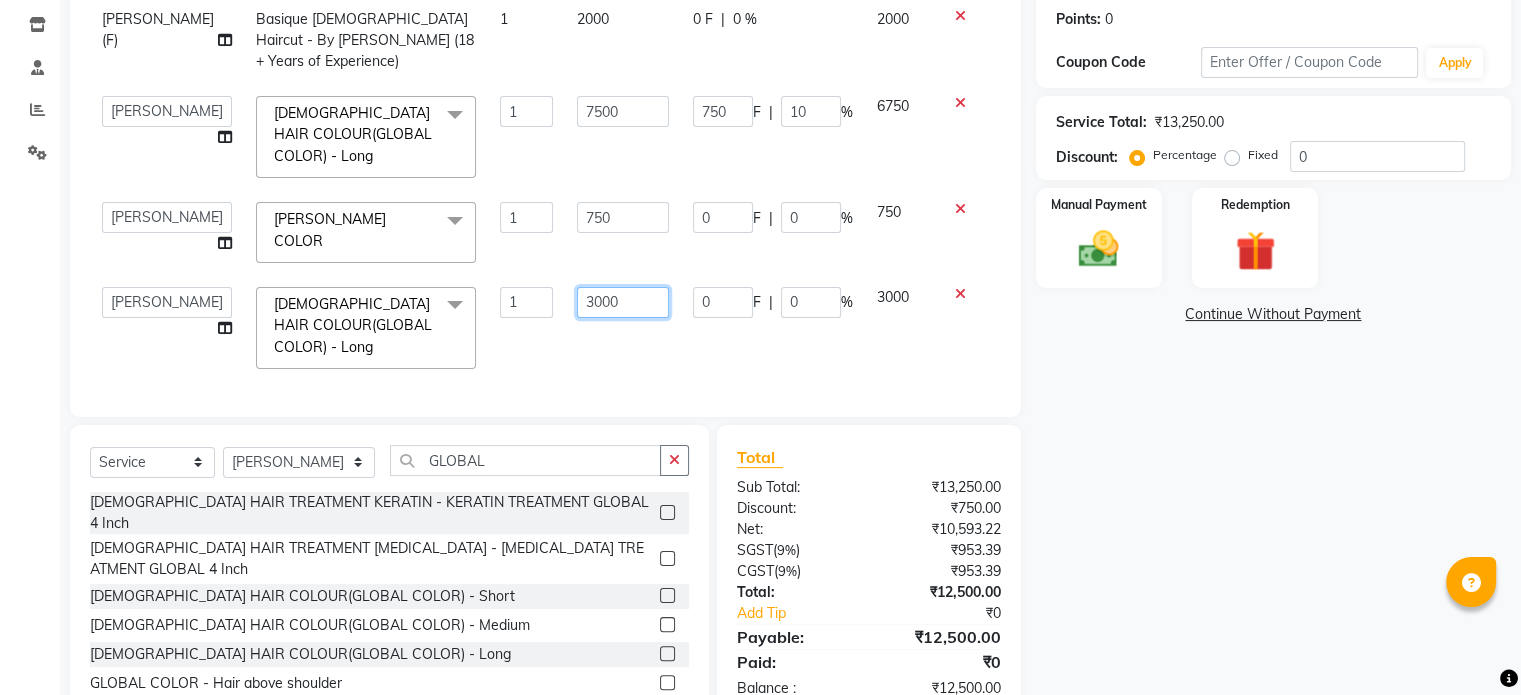 click on "3000" 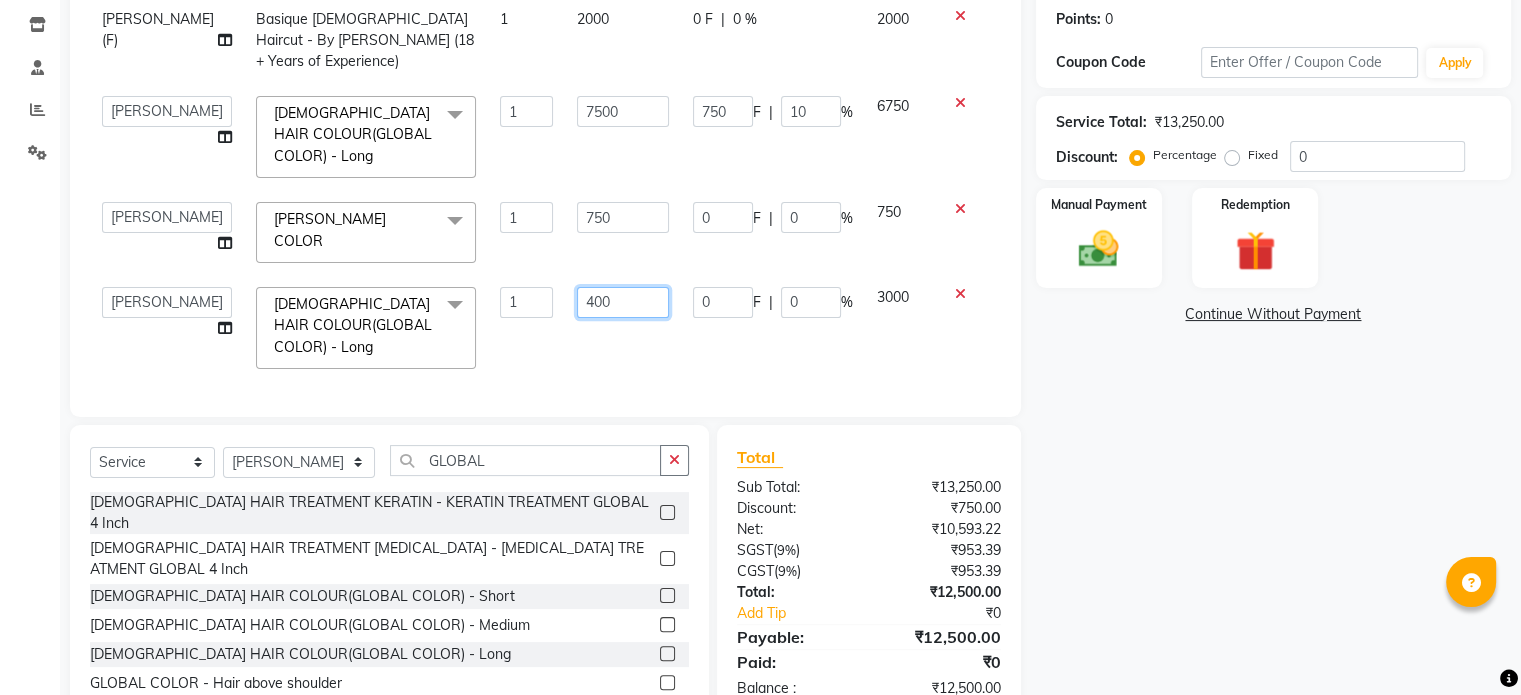 type on "4500" 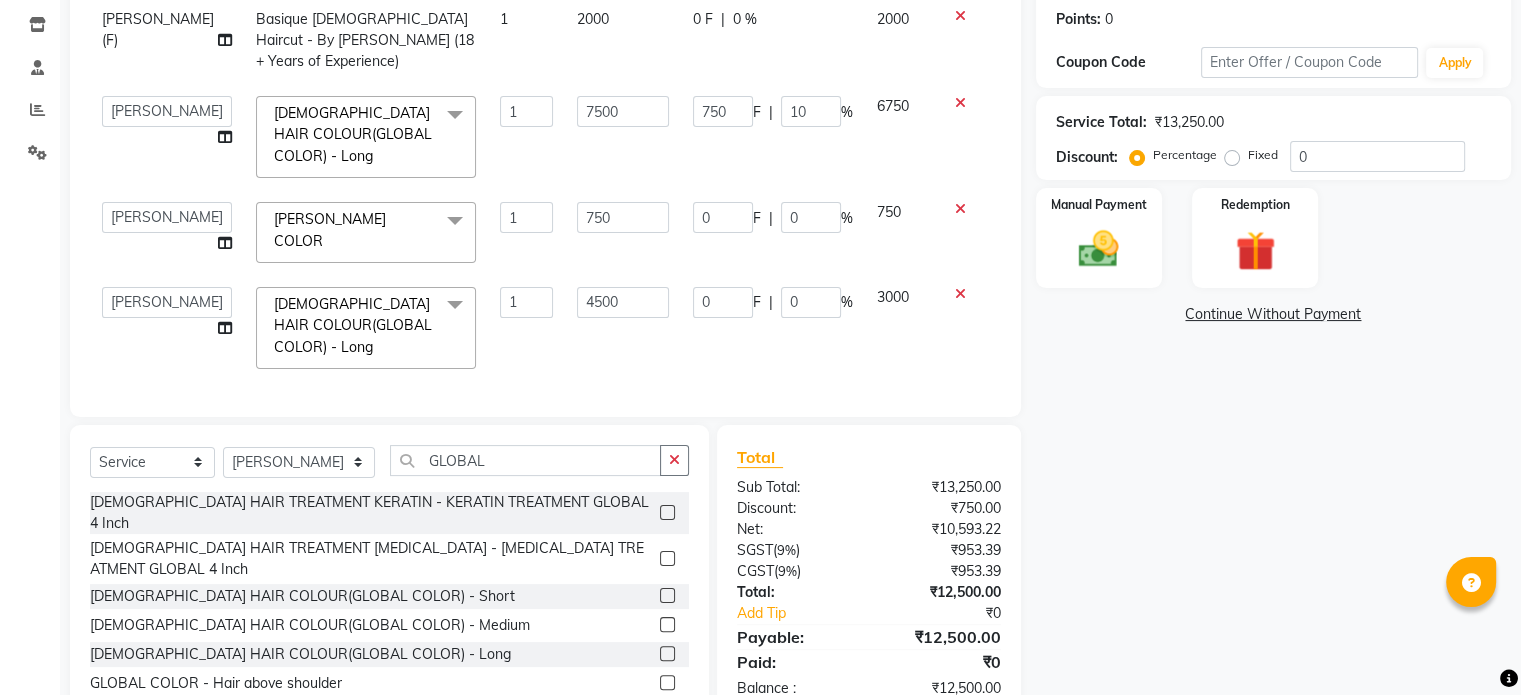 click on "4500" 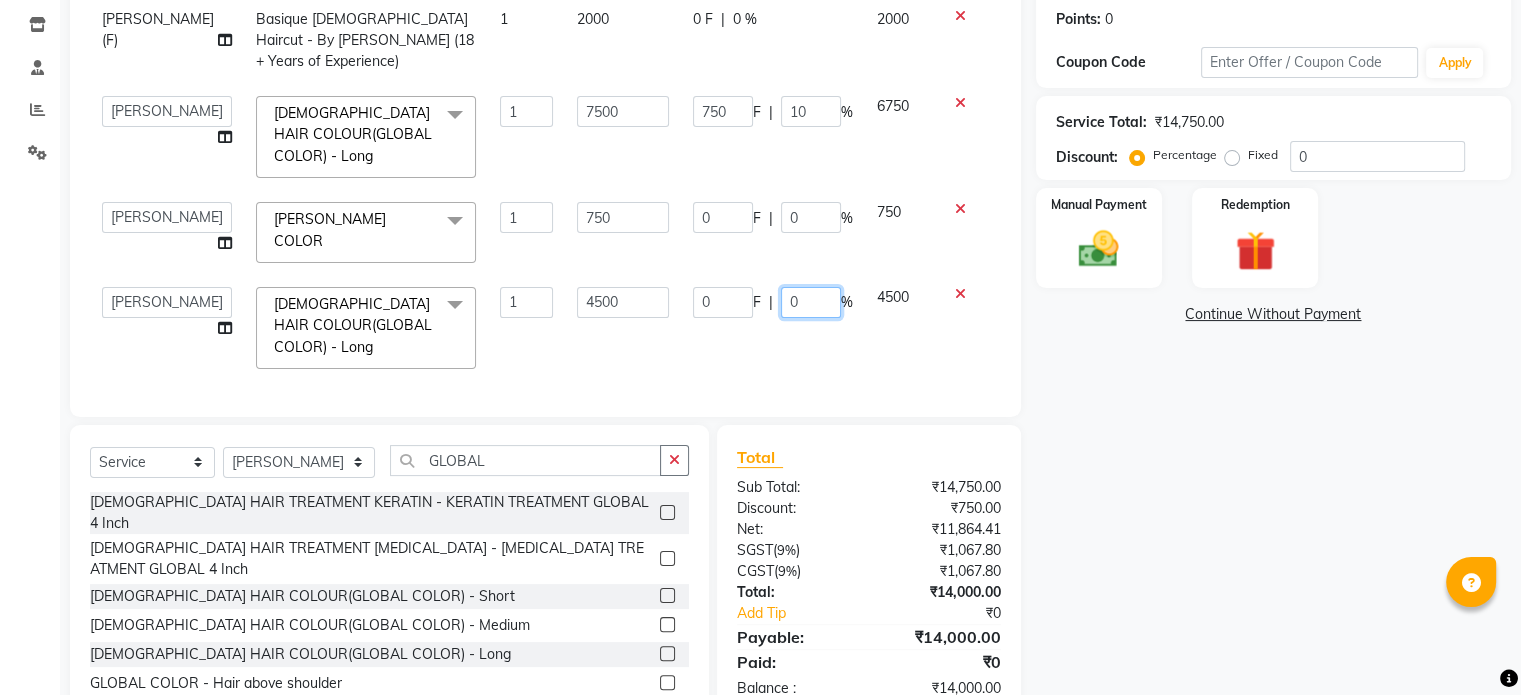click on "0" 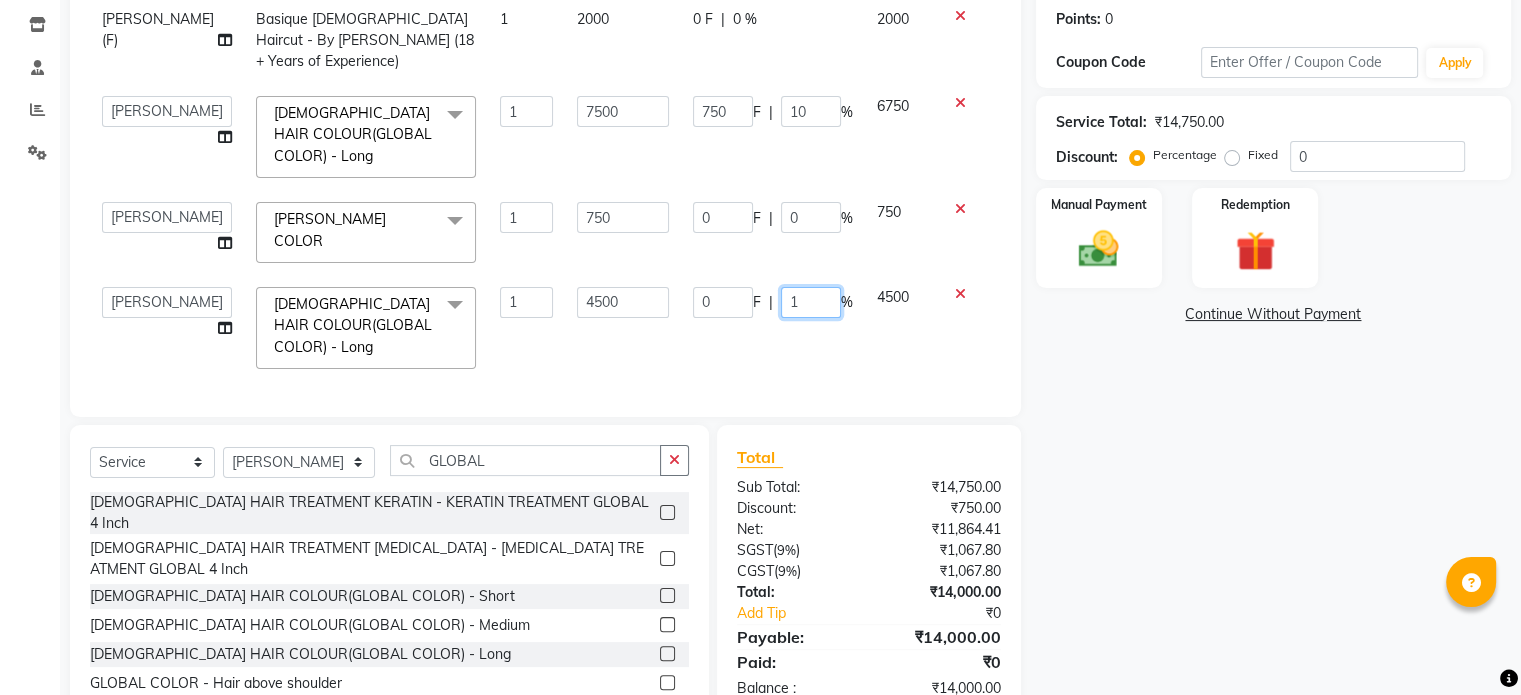 type on "10" 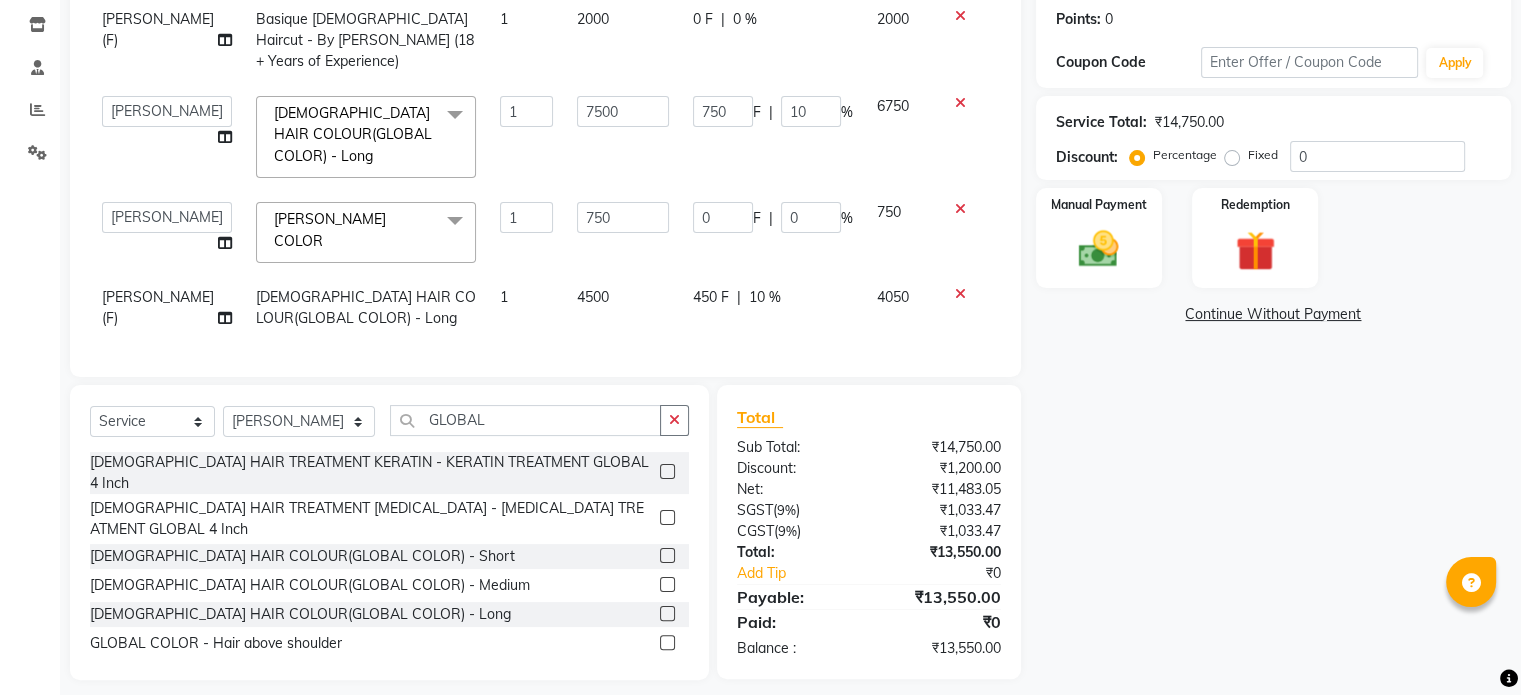 click on "Services Stylist Service Qty Price Disc Total Action [PERSON_NAME] (F) Basique [DEMOGRAPHIC_DATA] Haircut - By [PERSON_NAME] (18+ Years of Experience) 1 2000 0 F | 0 % 2000  [PERSON_NAME] Dynamics   [PERSON_NAME] (MO)   [PERSON_NAME]   Harsh   [PERSON_NAME]   Mohd [PERSON_NAME]   [PERSON_NAME]   Rohan    [PERSON_NAME] Motha   [PERSON_NAME] (D)   [PERSON_NAME]   SHAIREI   [PERSON_NAME] Sir (F)   Shanuzz (Oshiwara)   Shanuzz Salon, Andheri   Siddhi    SUBHASH    [PERSON_NAME]   [PERSON_NAME]   YASH    [DEMOGRAPHIC_DATA] HAIR COLOUR(GLOBAL COLOR) - Long  x HAIR WASH [DEMOGRAPHIC_DATA] - Hair above shoulder HAIR WASH [DEMOGRAPHIC_DATA] - Hair above & below shoulder HAIR WASH [DEMOGRAPHIC_DATA] - Hair upto back HAIR WASH [DEMOGRAPHIC_DATA] - Hair below waist HAIR WASH [DEMOGRAPHIC_DATA] - Additional charges for oiled hair HAIR WASH [DEMOGRAPHIC_DATA] - Wash & Blast DRY [PERSON_NAME] COLOR SIDE LOCKS THREADING PERMING  CONSULTATION HAIR WASH [DEMOGRAPHIC_DATA] - Wash / Style HAIR WASH [DEMOGRAPHIC_DATA] - Style HAIR WASH [DEMOGRAPHIC_DATA] - Additional charges for oiled hair Basique [DEMOGRAPHIC_DATA] Haircut - By Experienced Hairdresser (3+ Years of Experience) 1 F" 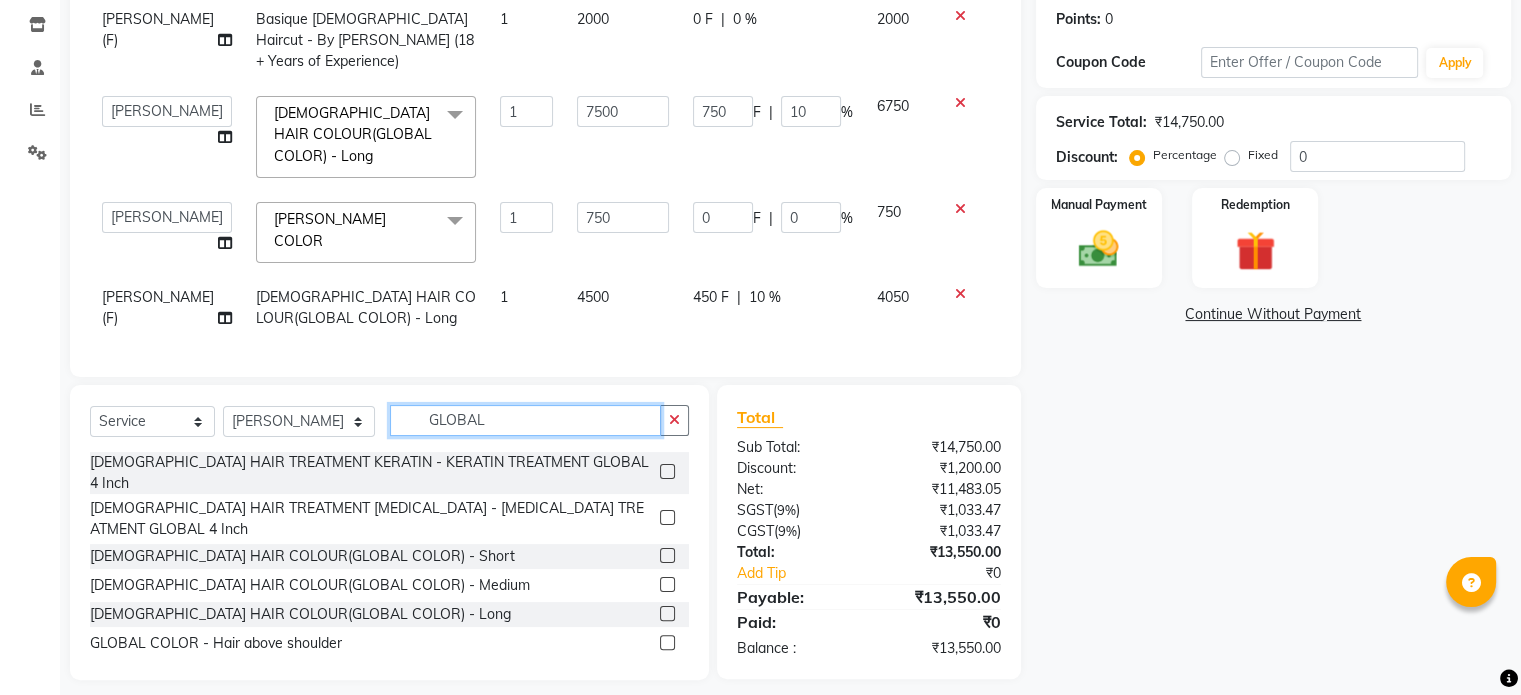 click on "GLOBAL" 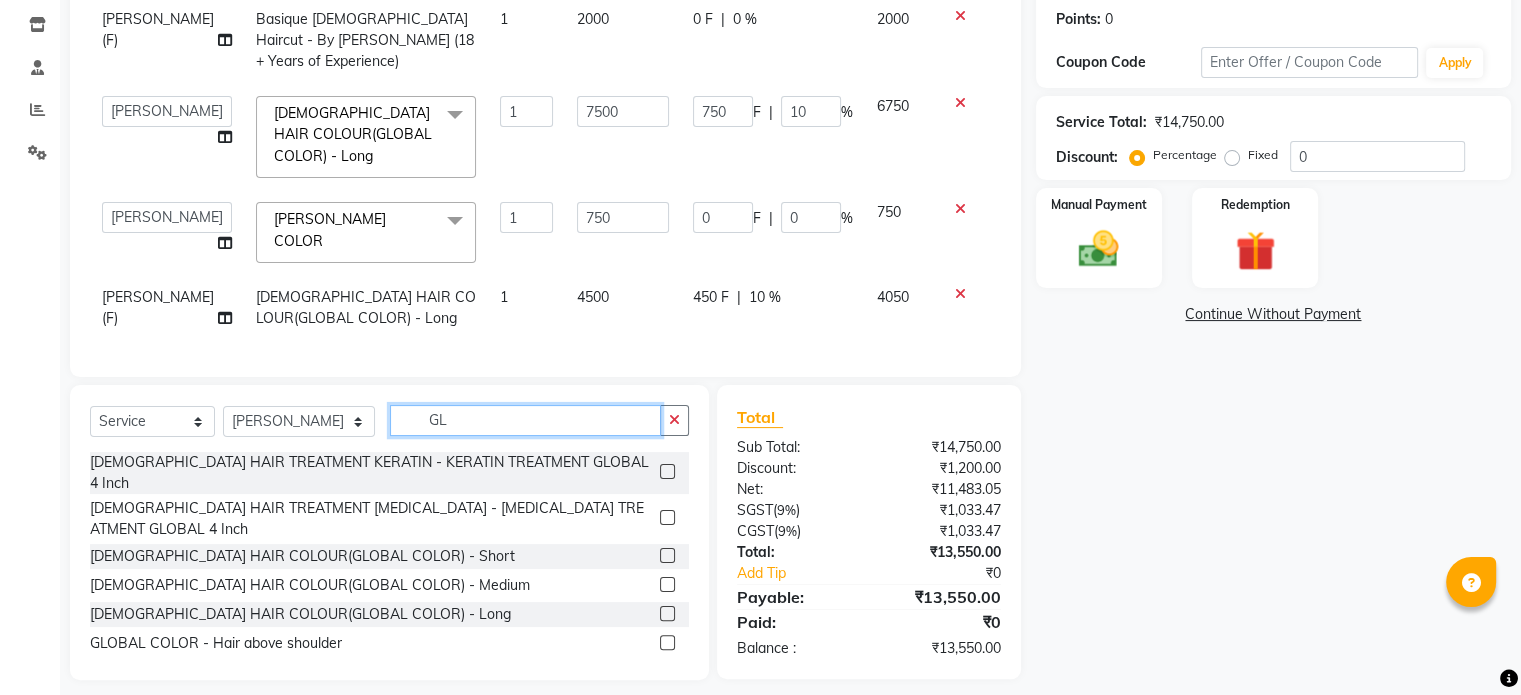 type on "G" 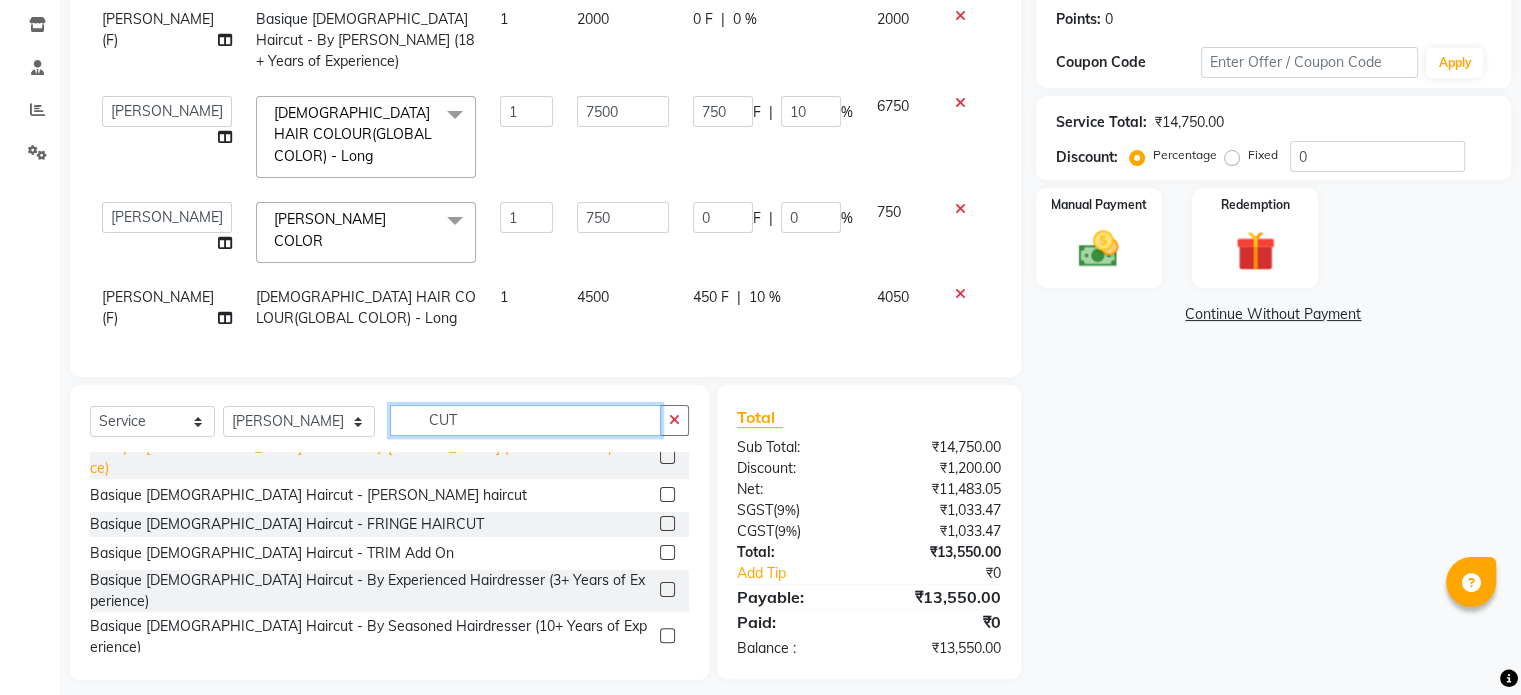 scroll, scrollTop: 108, scrollLeft: 0, axis: vertical 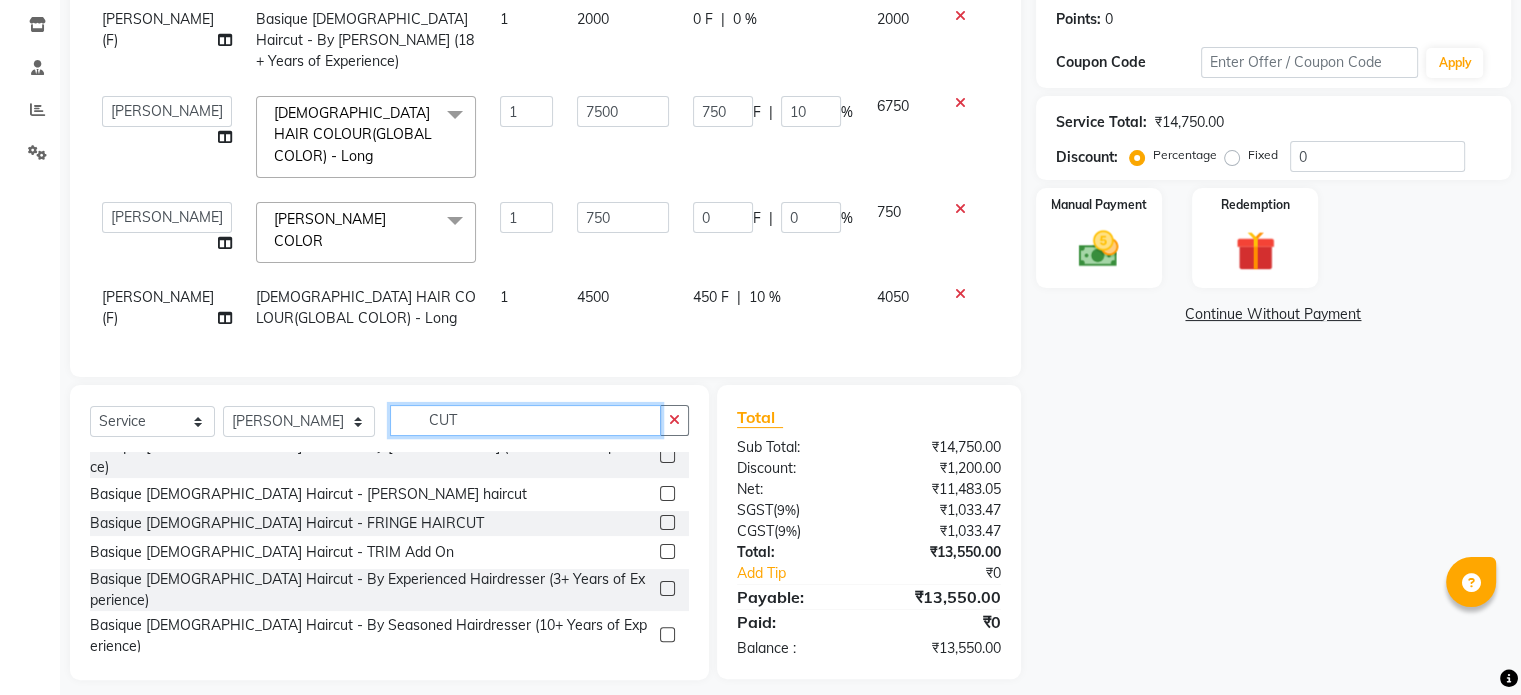 type on "CUT" 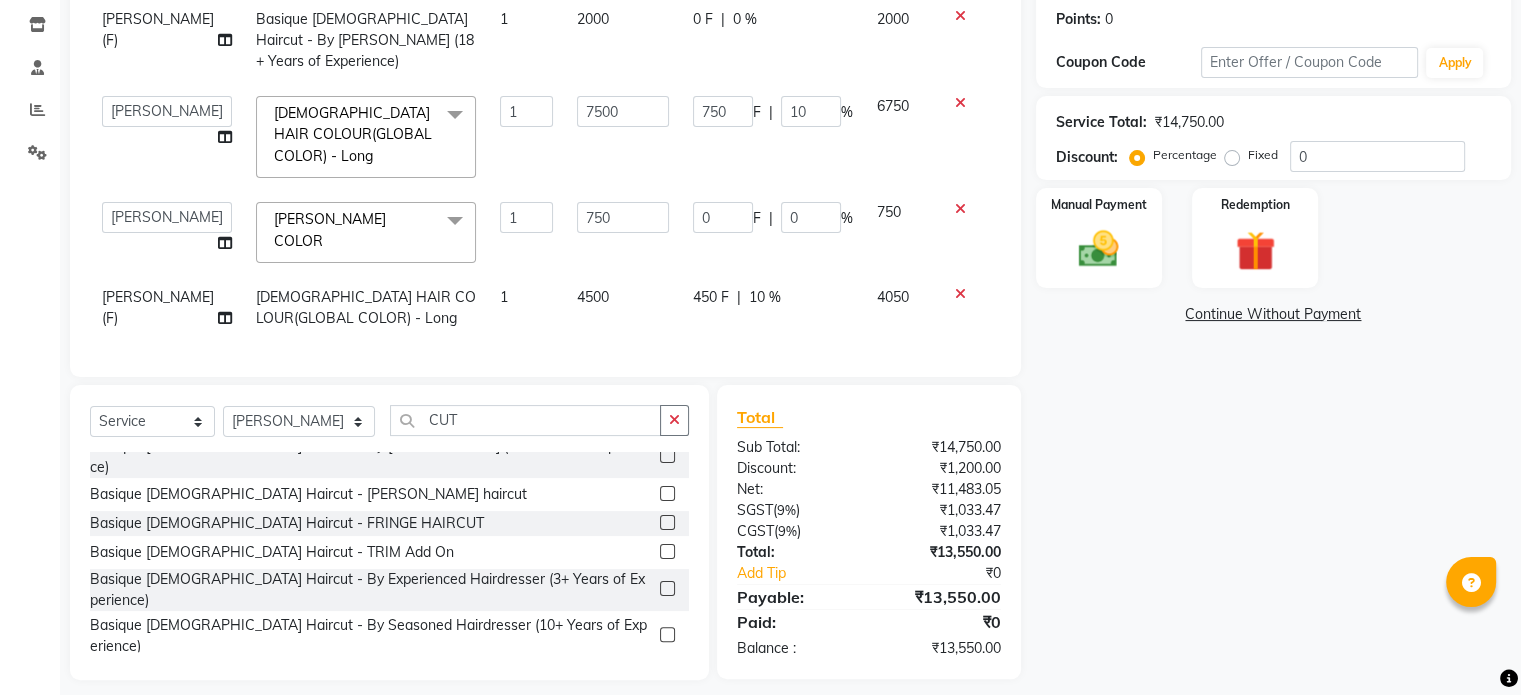 click 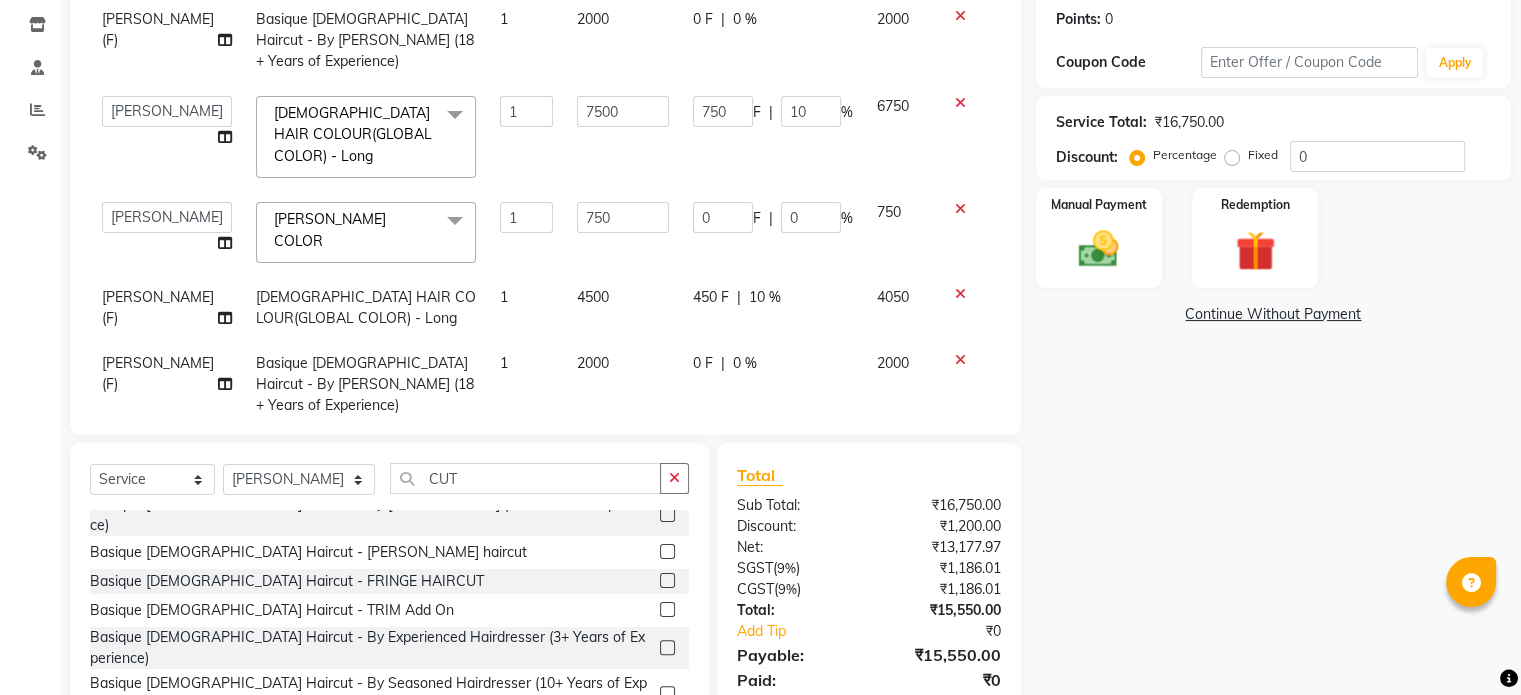 checkbox on "false" 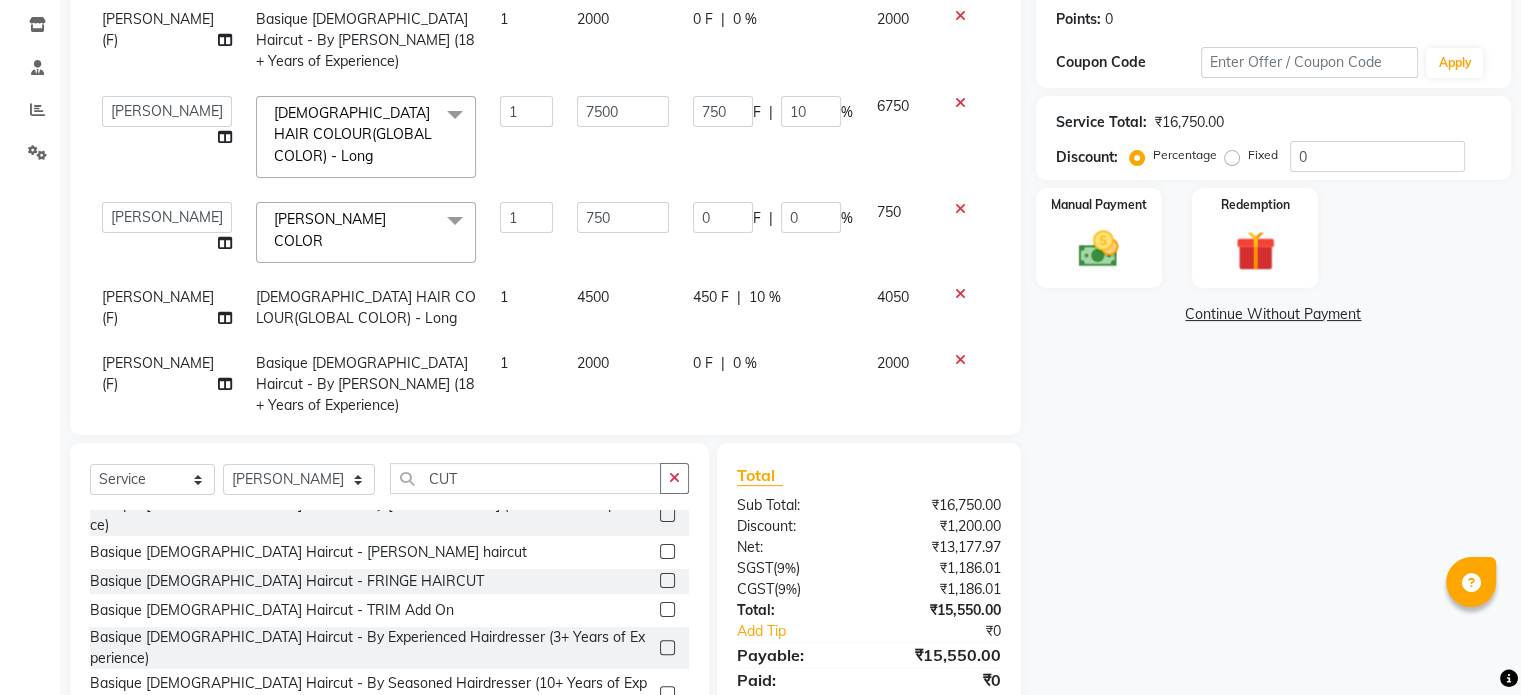 scroll, scrollTop: 400, scrollLeft: 0, axis: vertical 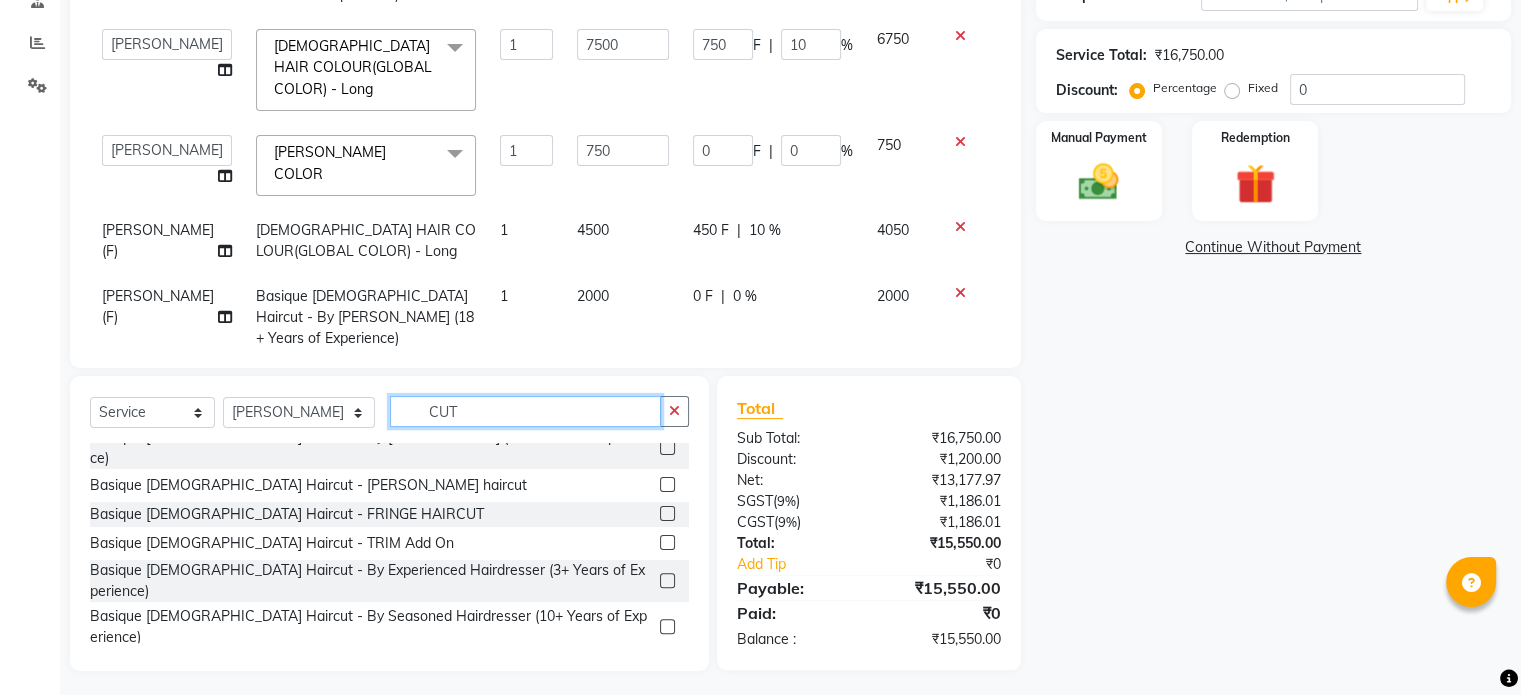 click on "CUT" 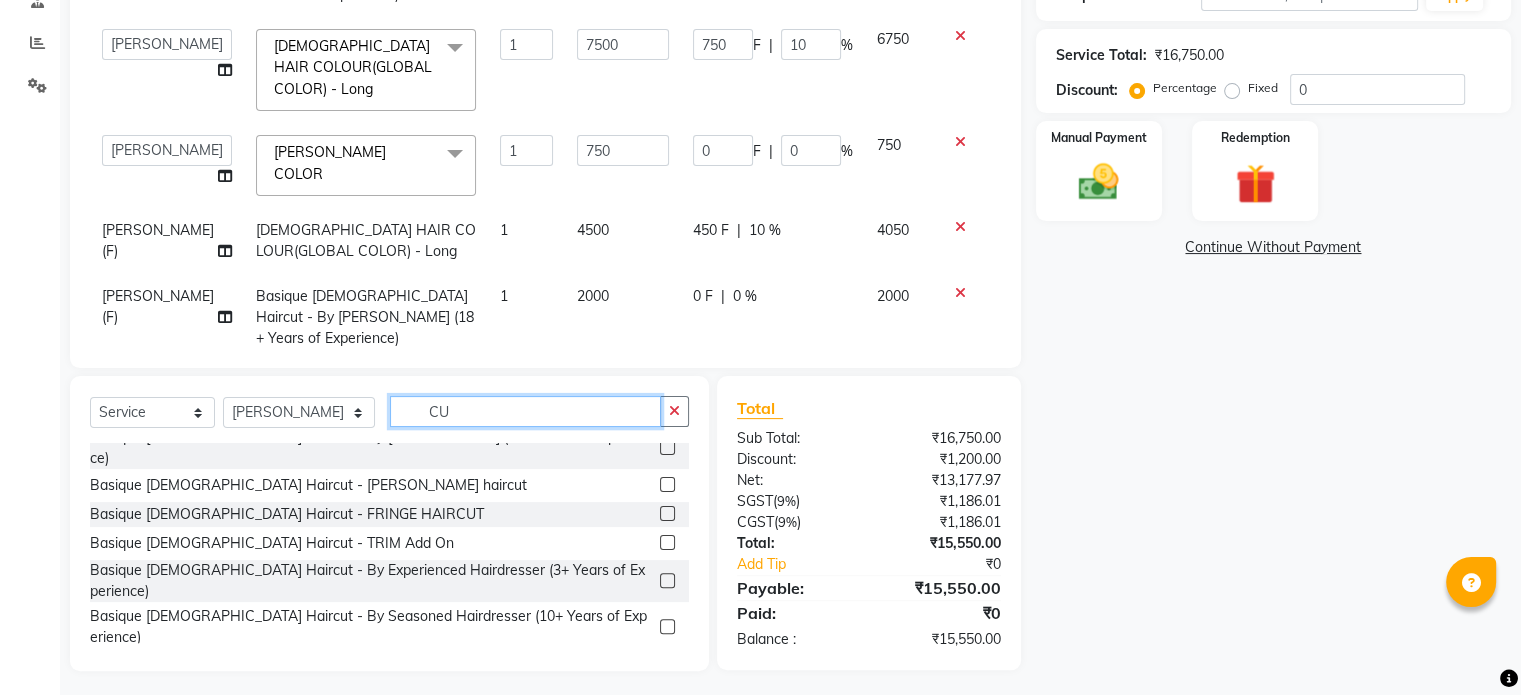 type on "C" 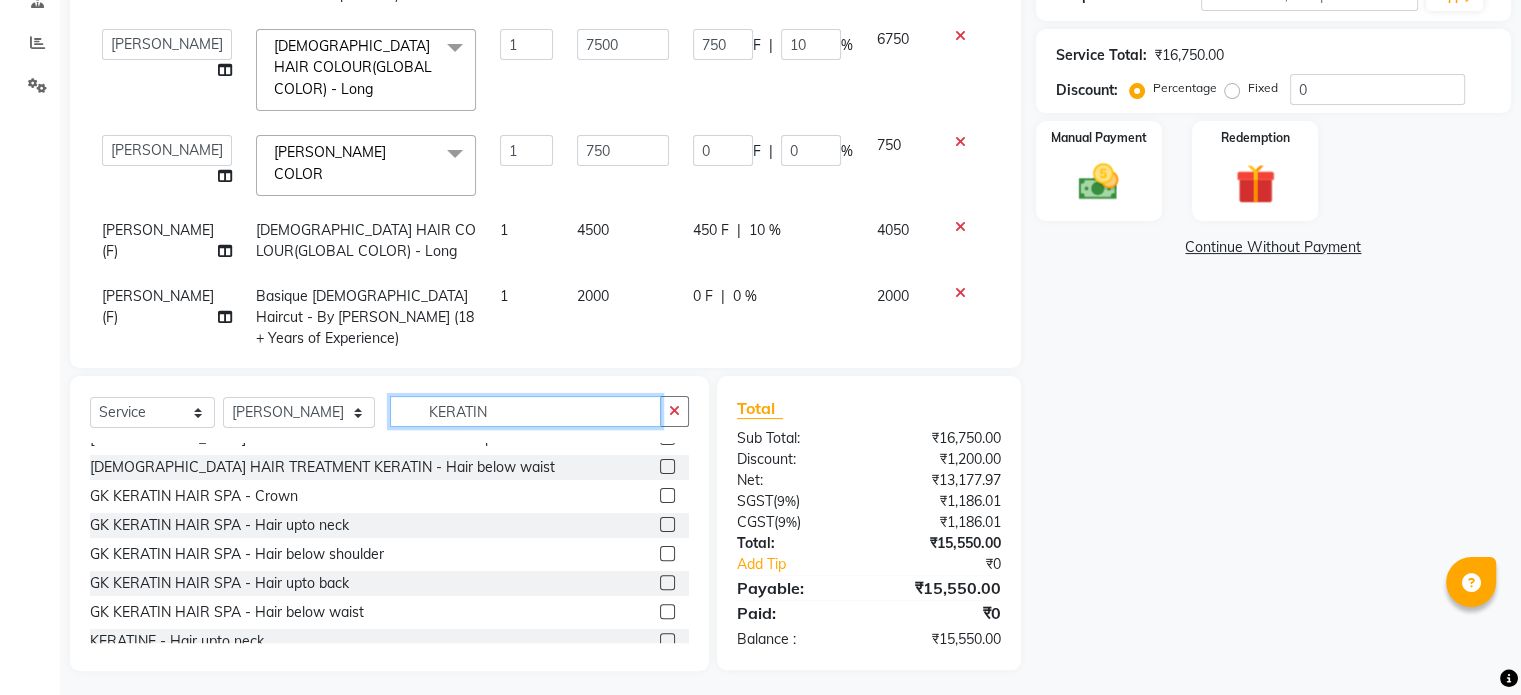 scroll, scrollTop: 0, scrollLeft: 0, axis: both 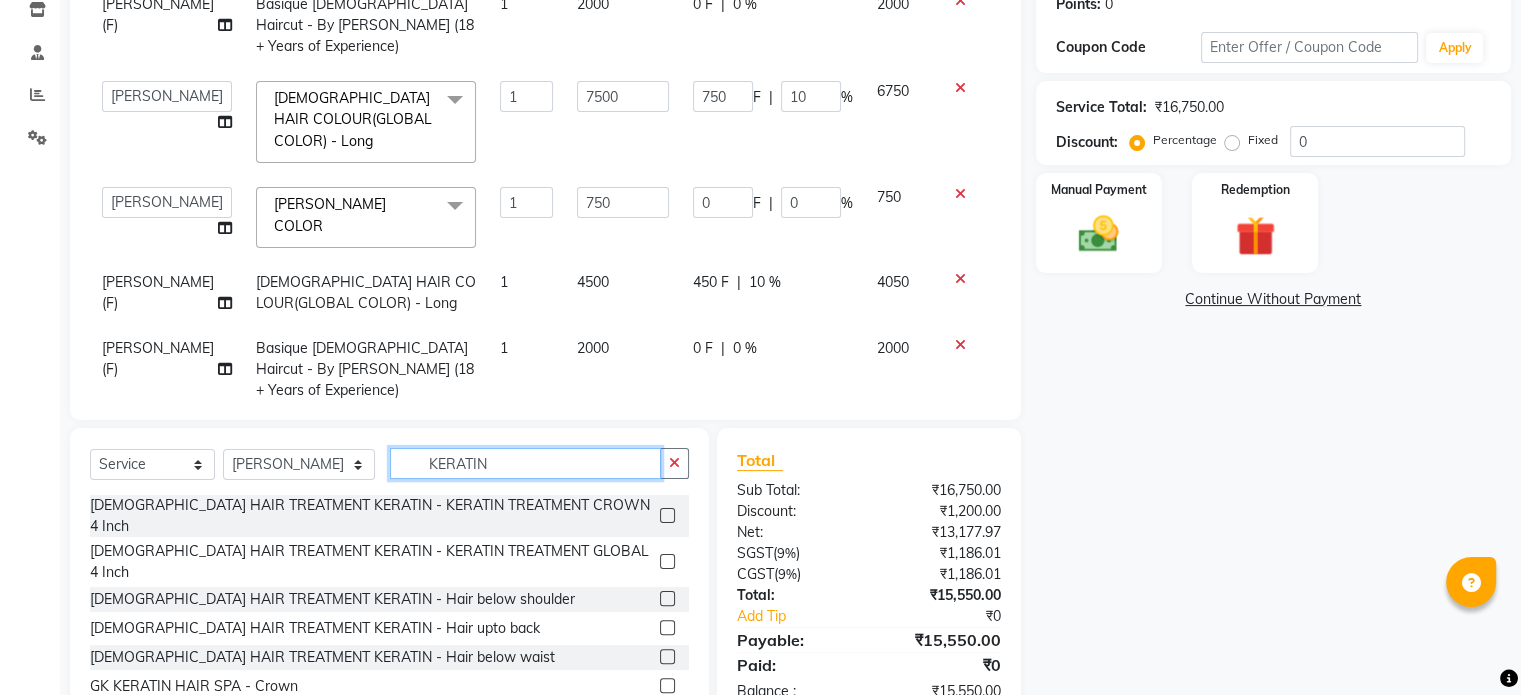 type on "KERATIN" 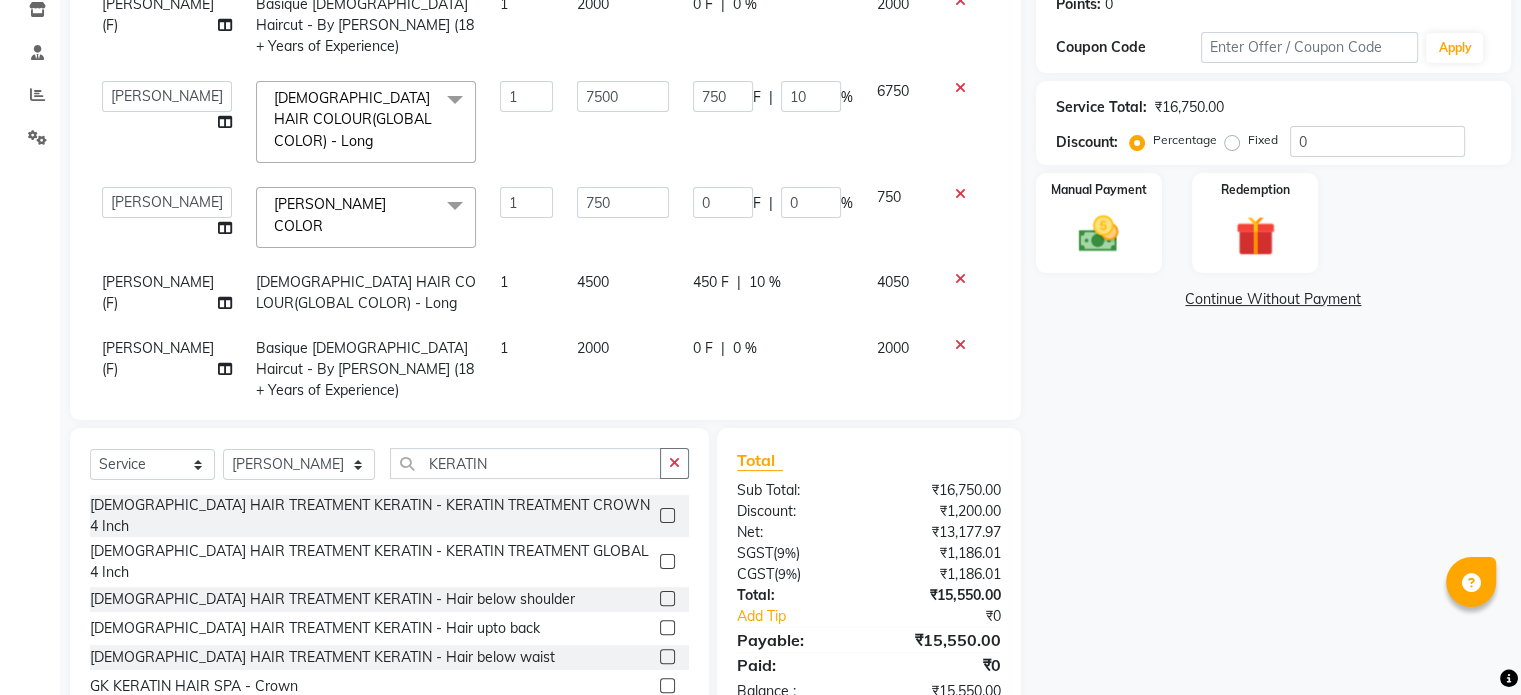 click 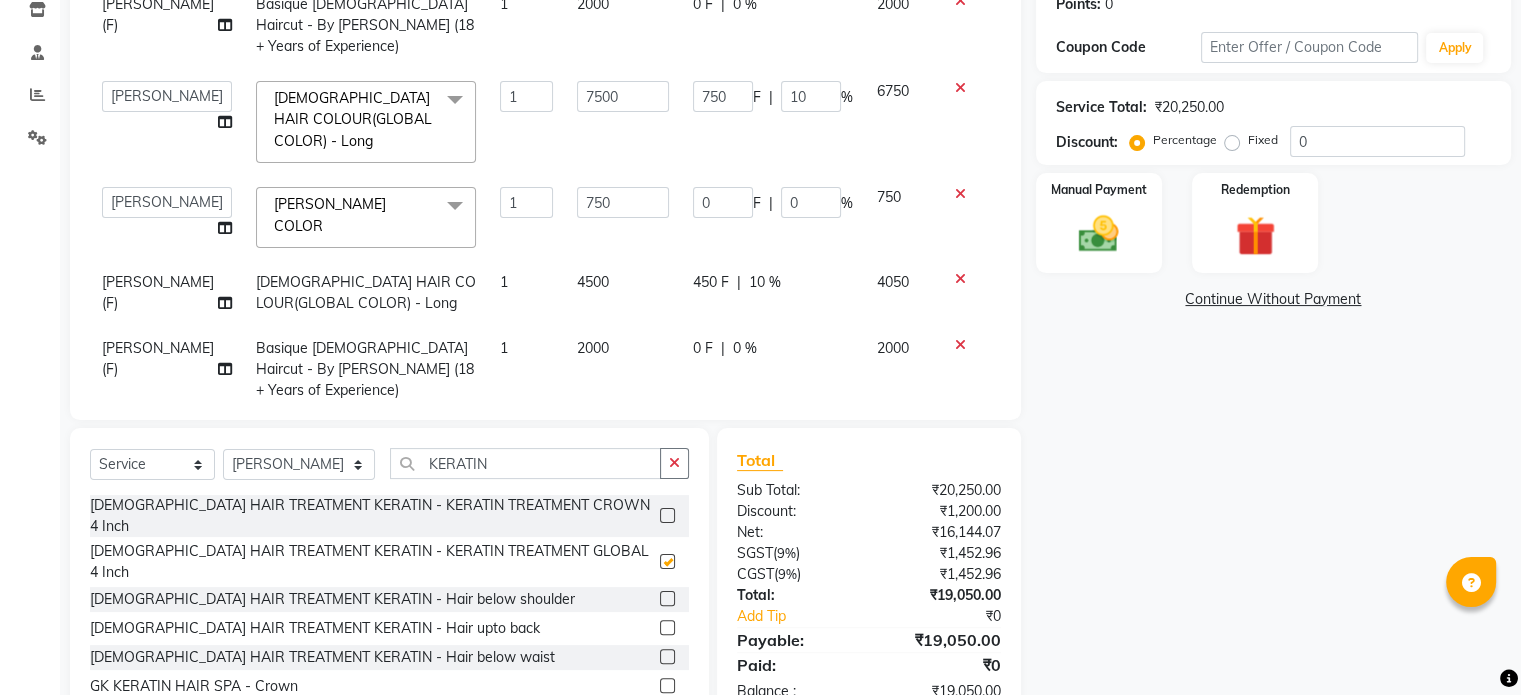 checkbox on "false" 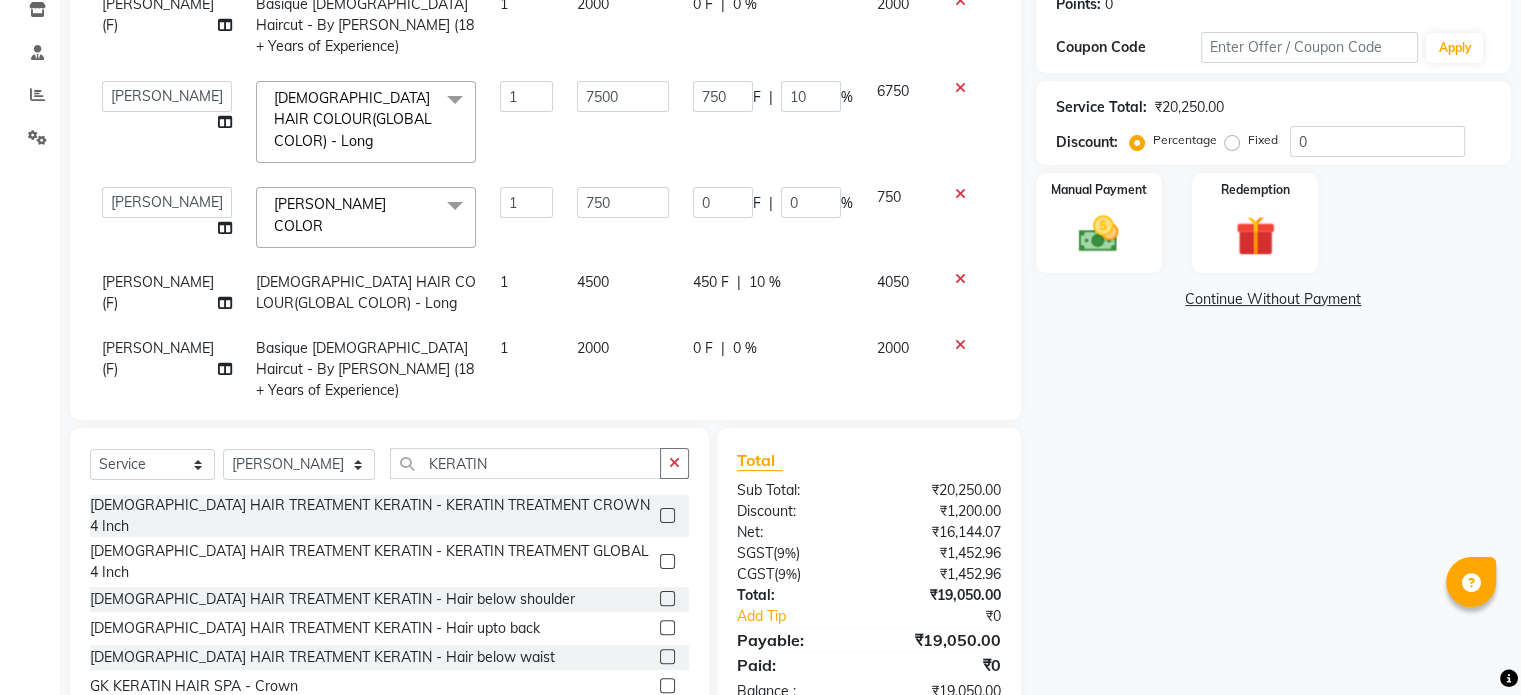 scroll, scrollTop: 80, scrollLeft: 0, axis: vertical 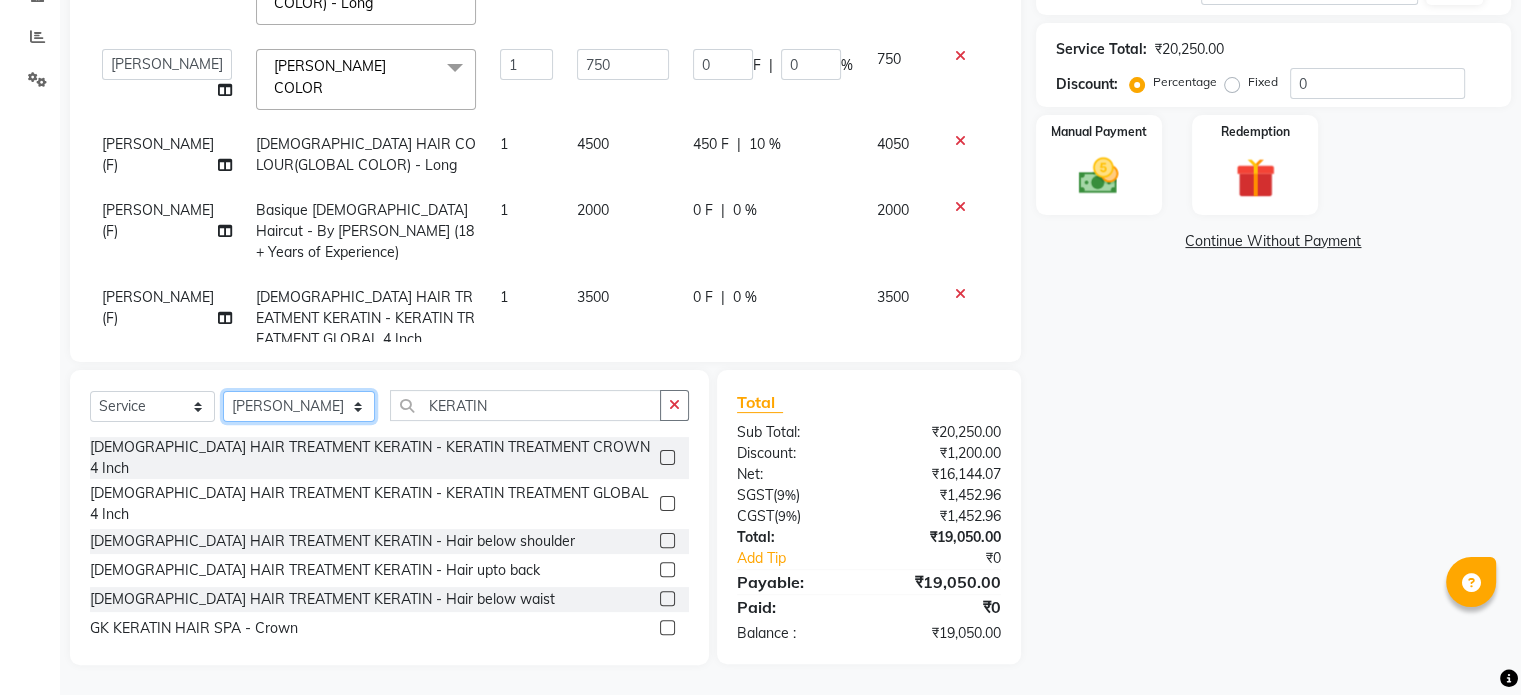 click on "Select Stylist [PERSON_NAME] Dynamics [PERSON_NAME] ([GEOGRAPHIC_DATA]) [PERSON_NAME] Harsh [PERSON_NAME] Mohd [PERSON_NAME] [PERSON_NAME] Rohan  [PERSON_NAME] Motha [PERSON_NAME] (D) [PERSON_NAME] SHAIREI [PERSON_NAME] Sir (F) [PERSON_NAME] ([PERSON_NAME] Salon, Andheri Siddhi  [PERSON_NAME]  [PERSON_NAME] [PERSON_NAME] YASH" 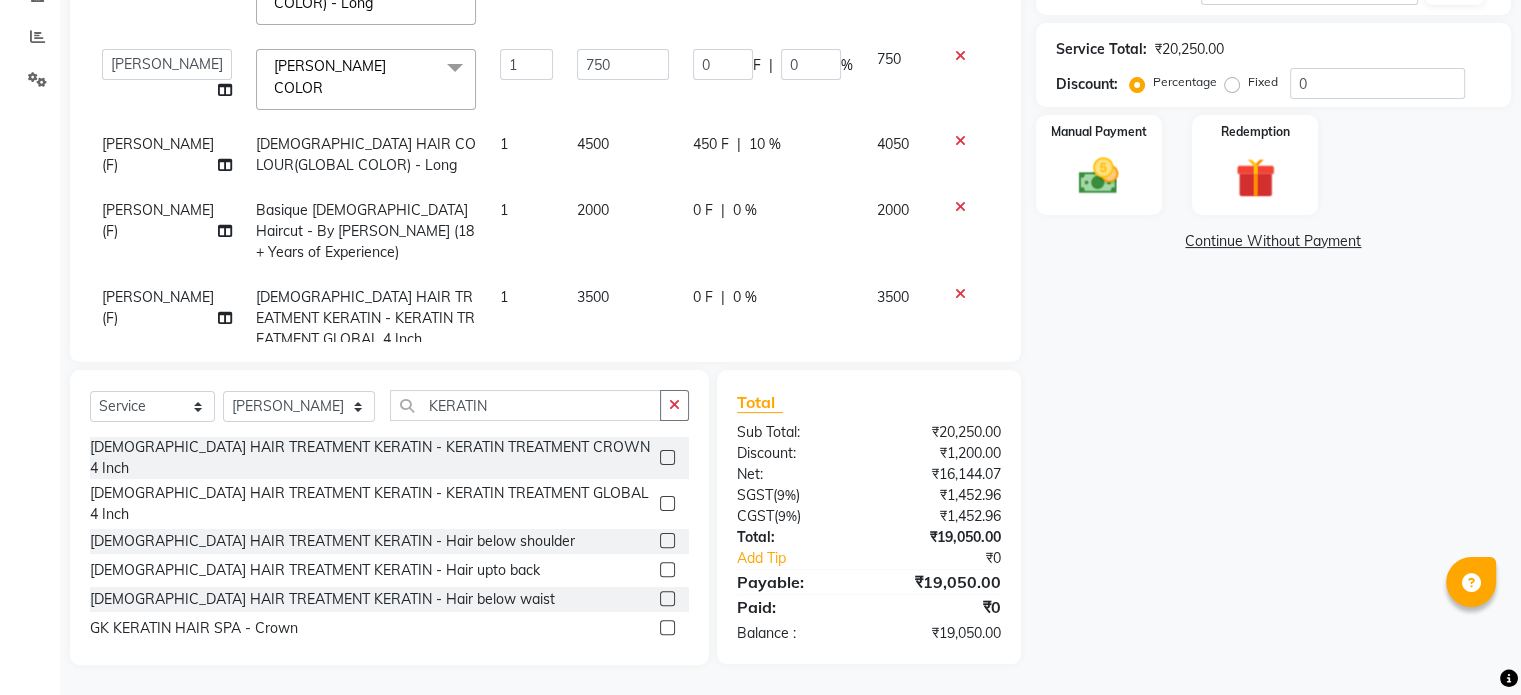 click on "Services Stylist Service Qty Price Disc Total Action [PERSON_NAME] (F) Basique [DEMOGRAPHIC_DATA] Haircut - By [PERSON_NAME] (18+ Years of Experience) 1 2000 0 F | 0 % 2000  [PERSON_NAME] Dynamics   [PERSON_NAME] (MO)   [PERSON_NAME]   Harsh   [PERSON_NAME]   Mohd [PERSON_NAME]   [PERSON_NAME]   Rohan    [PERSON_NAME] Motha   [PERSON_NAME] (D)   [PERSON_NAME]   SHAIREI   [PERSON_NAME] Sir (F)   Shanuzz (Oshiwara)   Shanuzz Salon, Andheri   Siddhi    SUBHASH    [PERSON_NAME]   [PERSON_NAME]   YASH    [DEMOGRAPHIC_DATA] HAIR COLOUR(GLOBAL COLOR) - Long  x HAIR WASH [DEMOGRAPHIC_DATA] - Hair above shoulder HAIR WASH [DEMOGRAPHIC_DATA] - Hair above & below shoulder HAIR WASH [DEMOGRAPHIC_DATA] - Hair upto back HAIR WASH [DEMOGRAPHIC_DATA] - Hair below waist HAIR WASH [DEMOGRAPHIC_DATA] - Additional charges for oiled hair HAIR WASH [DEMOGRAPHIC_DATA] - Wash & Blast DRY [PERSON_NAME] COLOR SIDE LOCKS THREADING PERMING  CONSULTATION HAIR WASH [DEMOGRAPHIC_DATA] - Wash / Style HAIR WASH [DEMOGRAPHIC_DATA] - Style HAIR WASH [DEMOGRAPHIC_DATA] - Additional charges for oiled hair Basique [DEMOGRAPHIC_DATA] Haircut - By Experienced Hairdresser (3+ Years of Experience) 1 F" 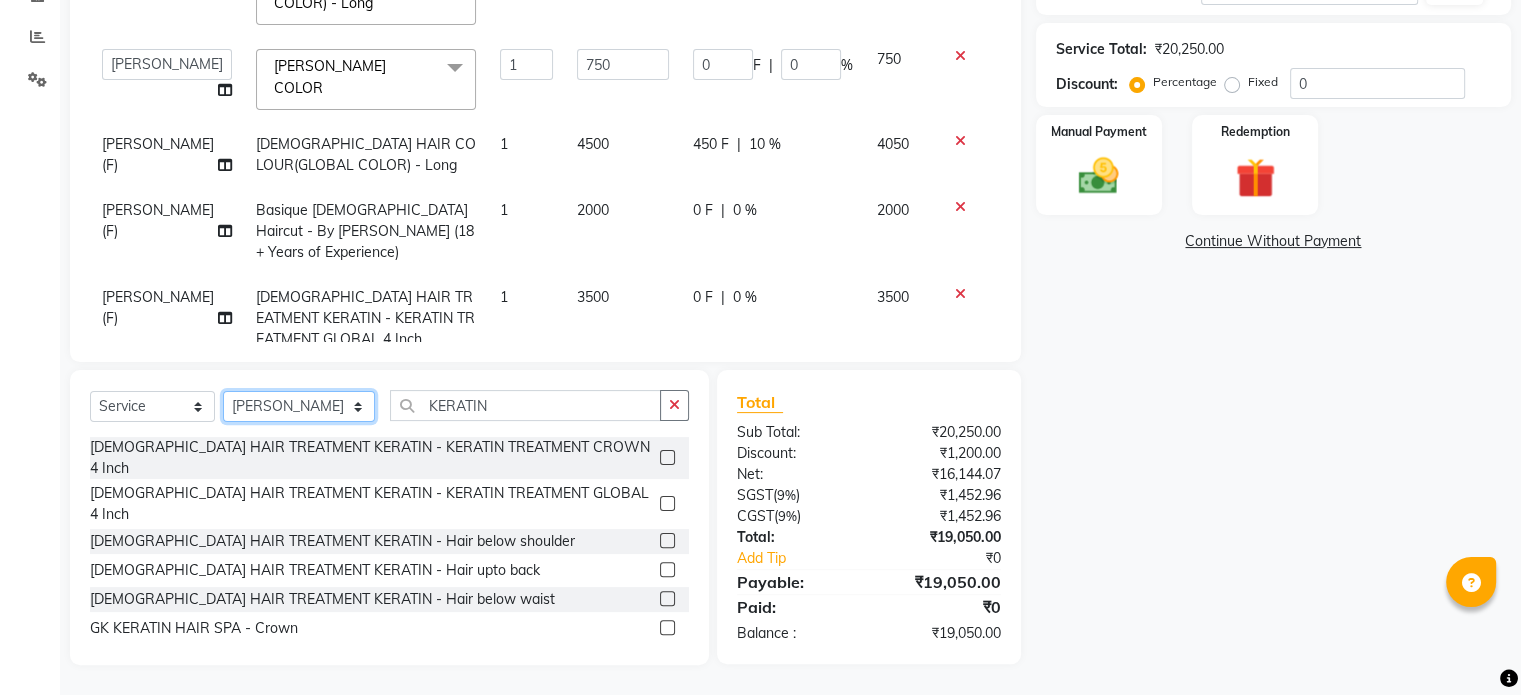 click on "Select Stylist [PERSON_NAME] Dynamics [PERSON_NAME] ([GEOGRAPHIC_DATA]) [PERSON_NAME] Harsh [PERSON_NAME] Mohd [PERSON_NAME] [PERSON_NAME] Rohan  [PERSON_NAME] Motha [PERSON_NAME] (D) [PERSON_NAME] SHAIREI [PERSON_NAME] Sir (F) [PERSON_NAME] ([PERSON_NAME] Salon, Andheri Siddhi  [PERSON_NAME]  [PERSON_NAME] [PERSON_NAME] YASH" 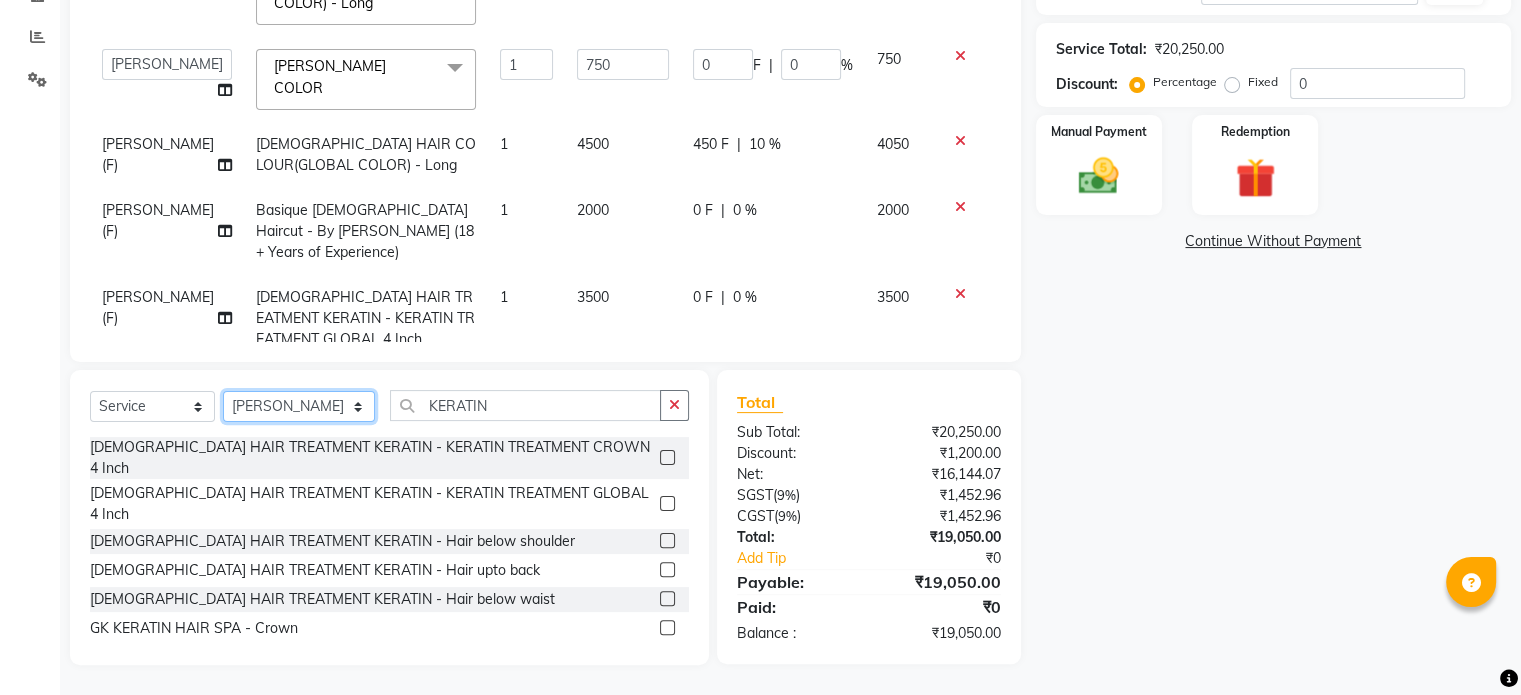 select on "59594" 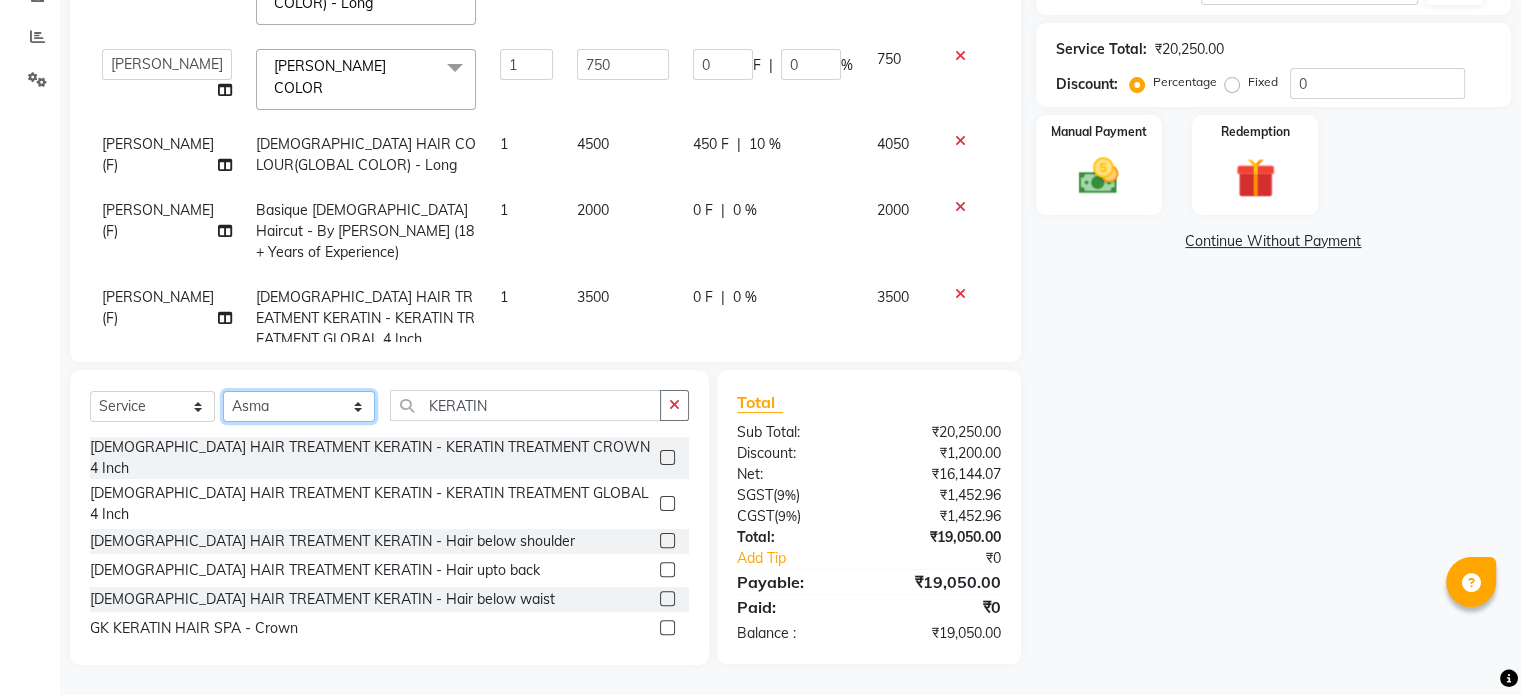 click on "Select Stylist [PERSON_NAME] Dynamics [PERSON_NAME] ([GEOGRAPHIC_DATA]) [PERSON_NAME] Harsh [PERSON_NAME] Mohd [PERSON_NAME] [PERSON_NAME] Rohan  [PERSON_NAME] Motha [PERSON_NAME] (D) [PERSON_NAME] SHAIREI [PERSON_NAME] Sir (F) [PERSON_NAME] ([PERSON_NAME] Salon, Andheri Siddhi  [PERSON_NAME]  [PERSON_NAME] [PERSON_NAME] YASH" 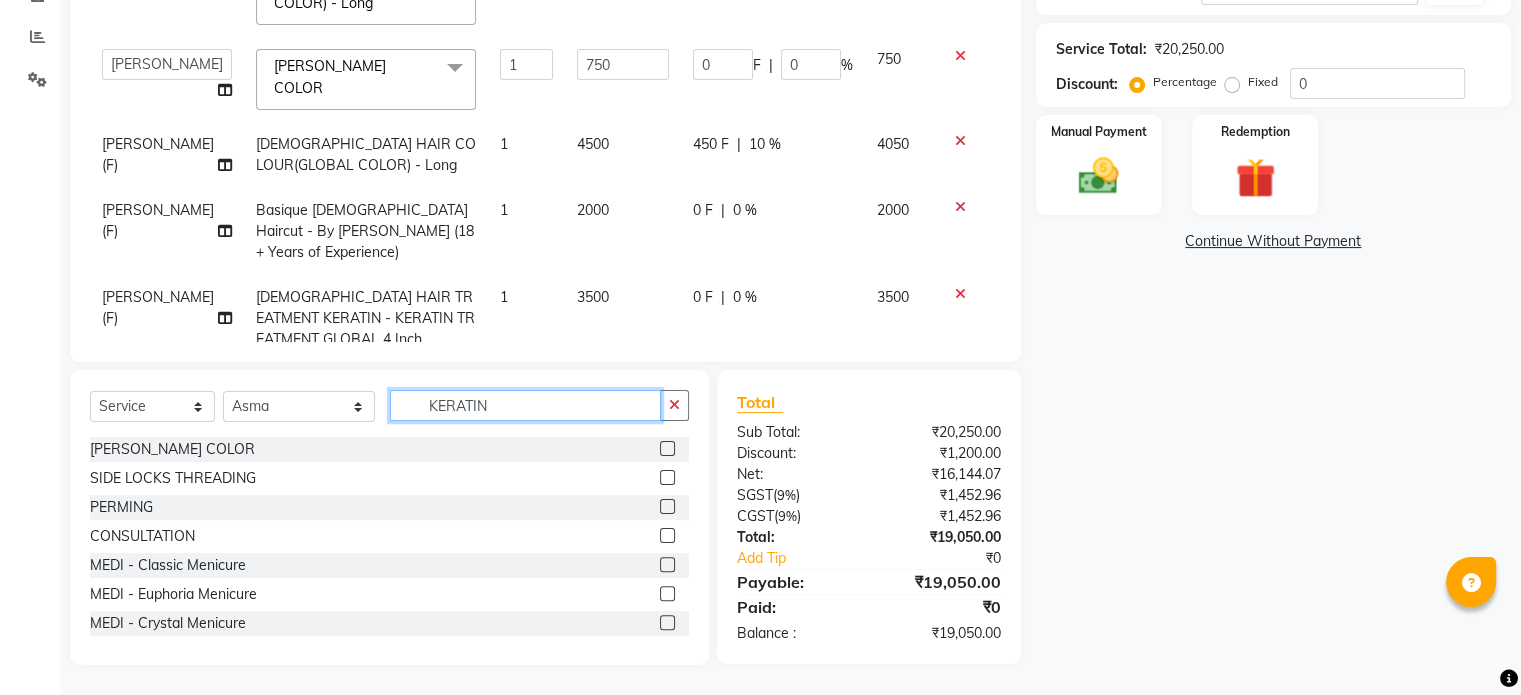 click on "KERATIN" 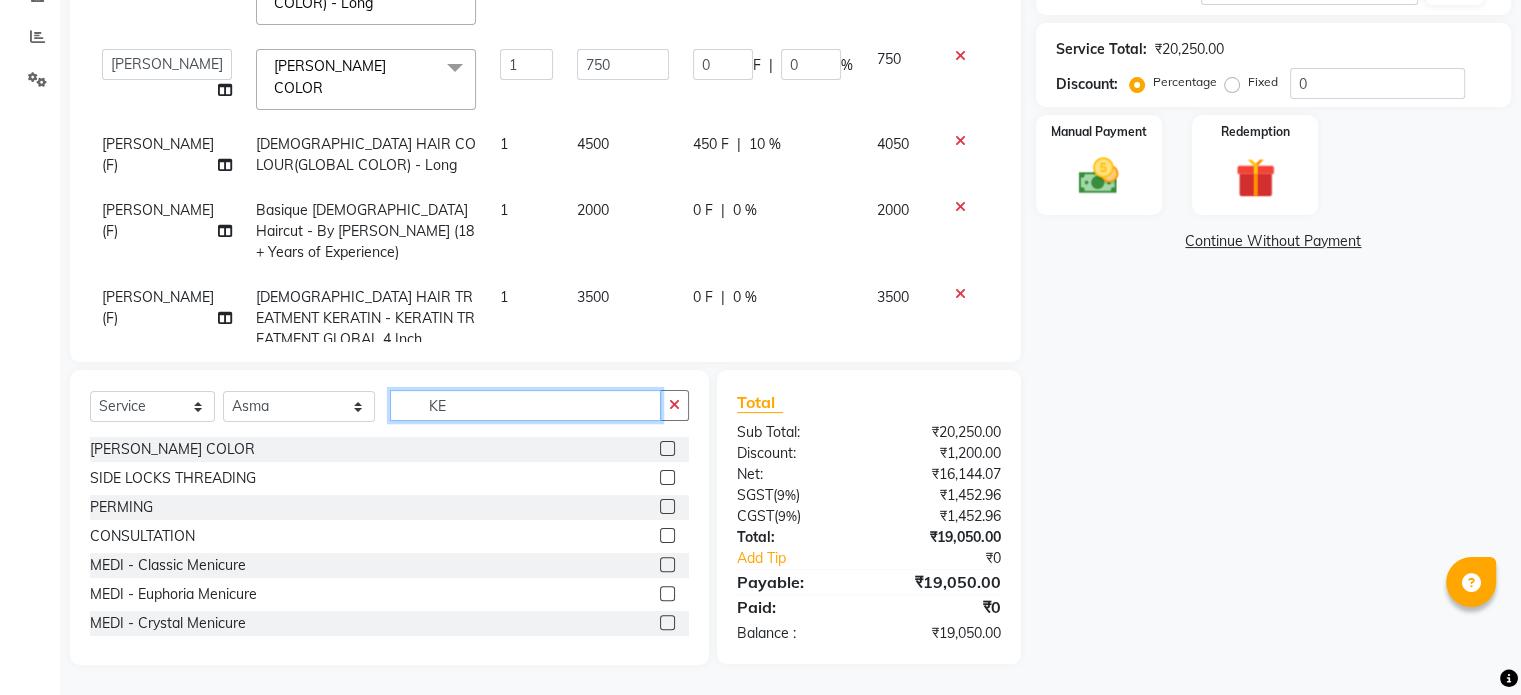 type on "K" 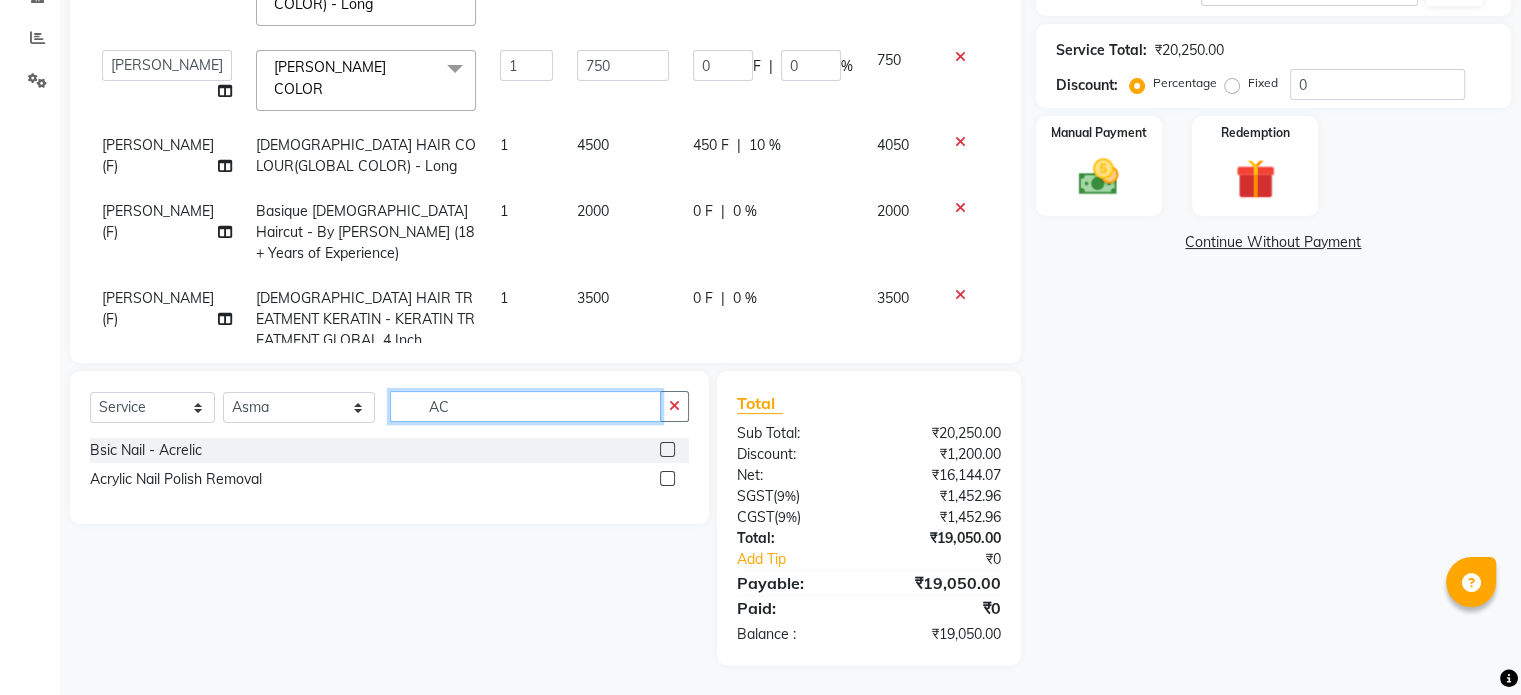 scroll, scrollTop: 405, scrollLeft: 0, axis: vertical 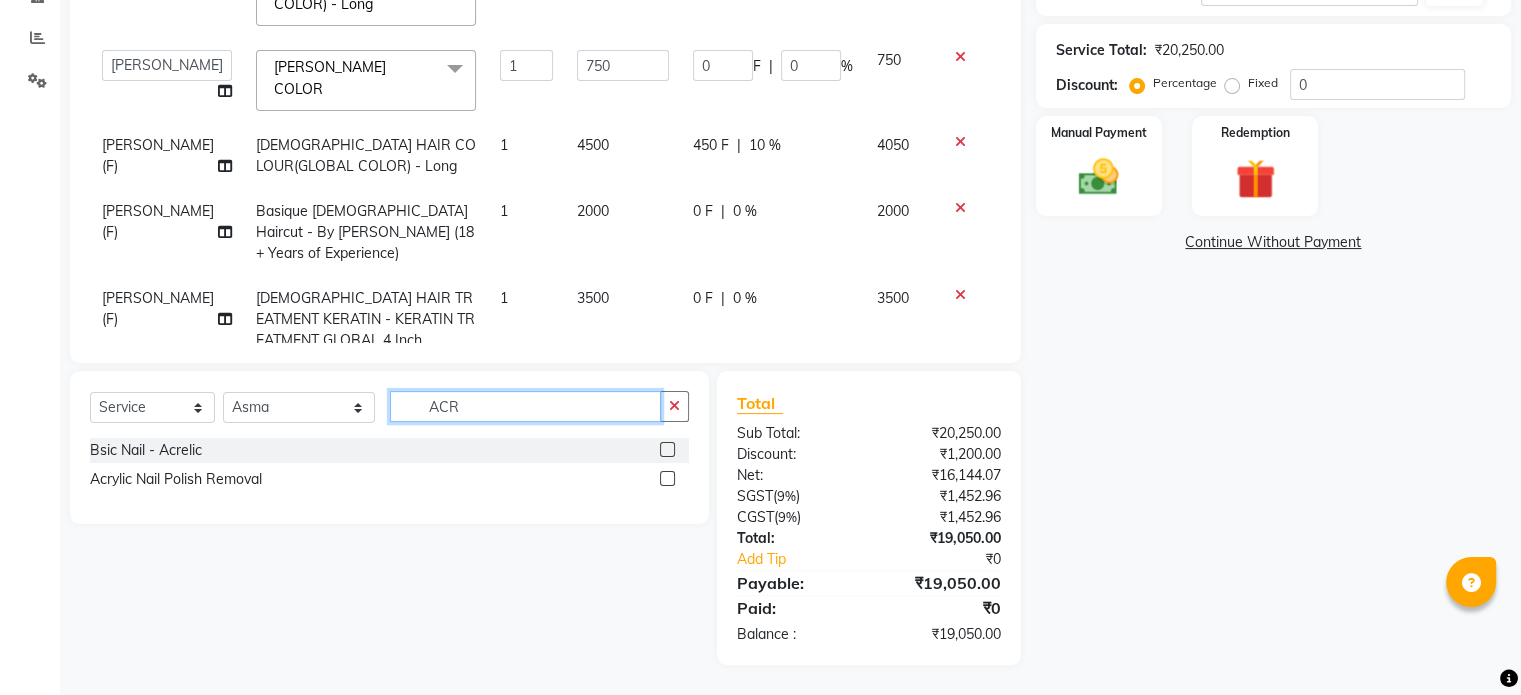 click on "ACR" 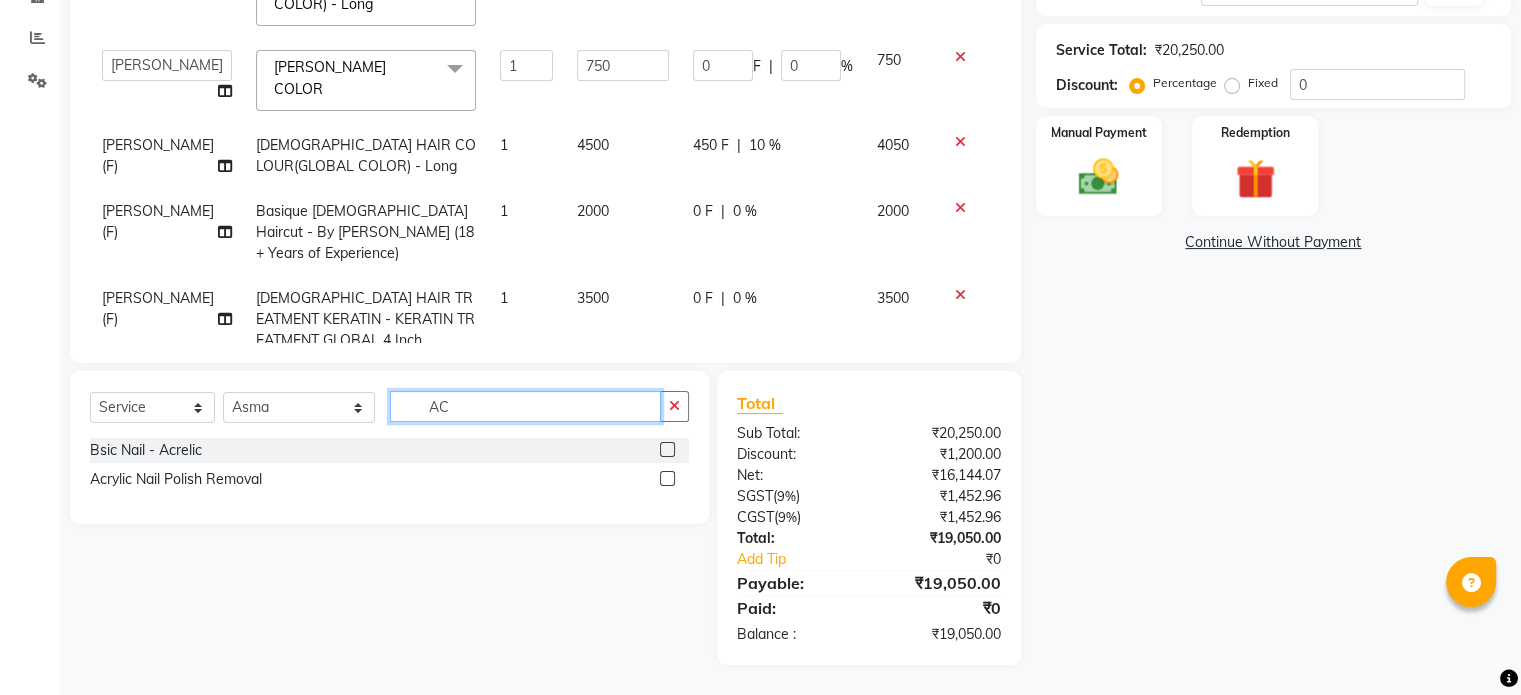 type on "A" 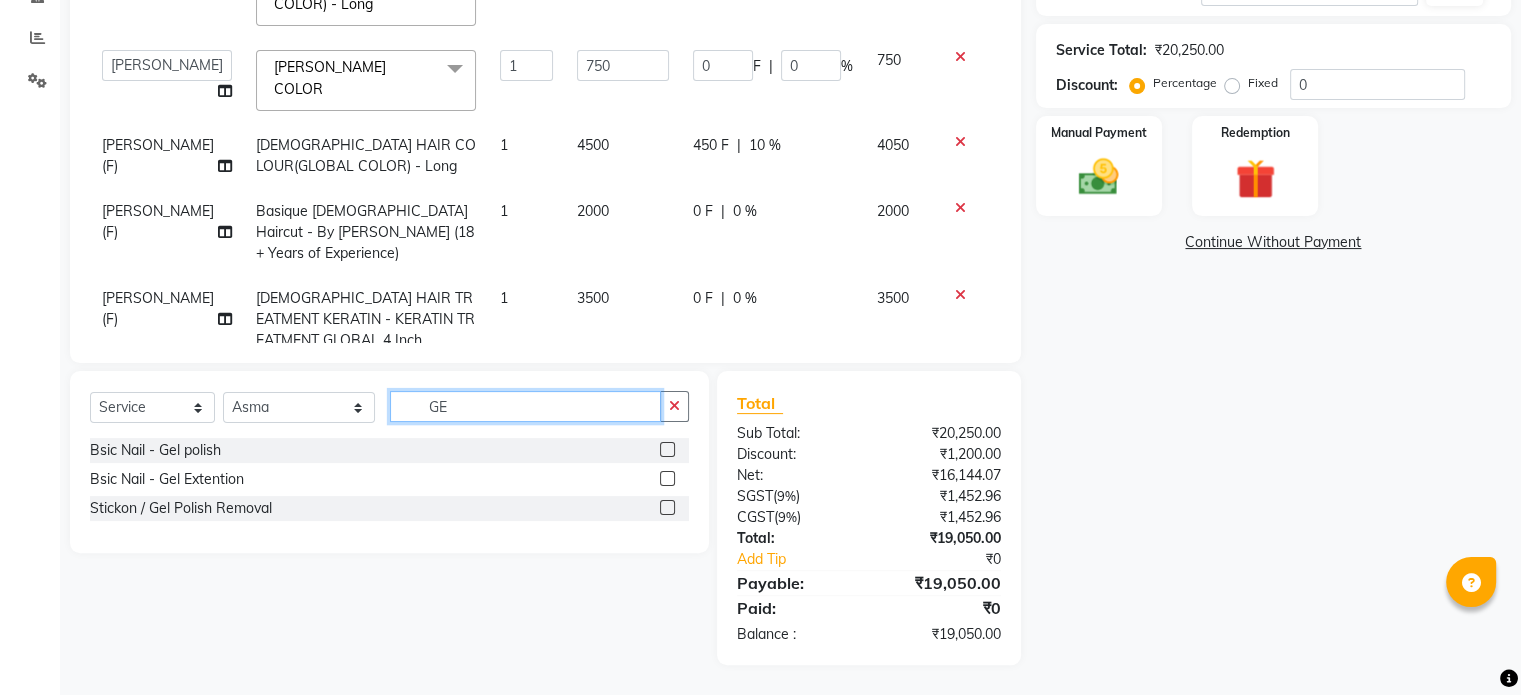 scroll, scrollTop: 405, scrollLeft: 0, axis: vertical 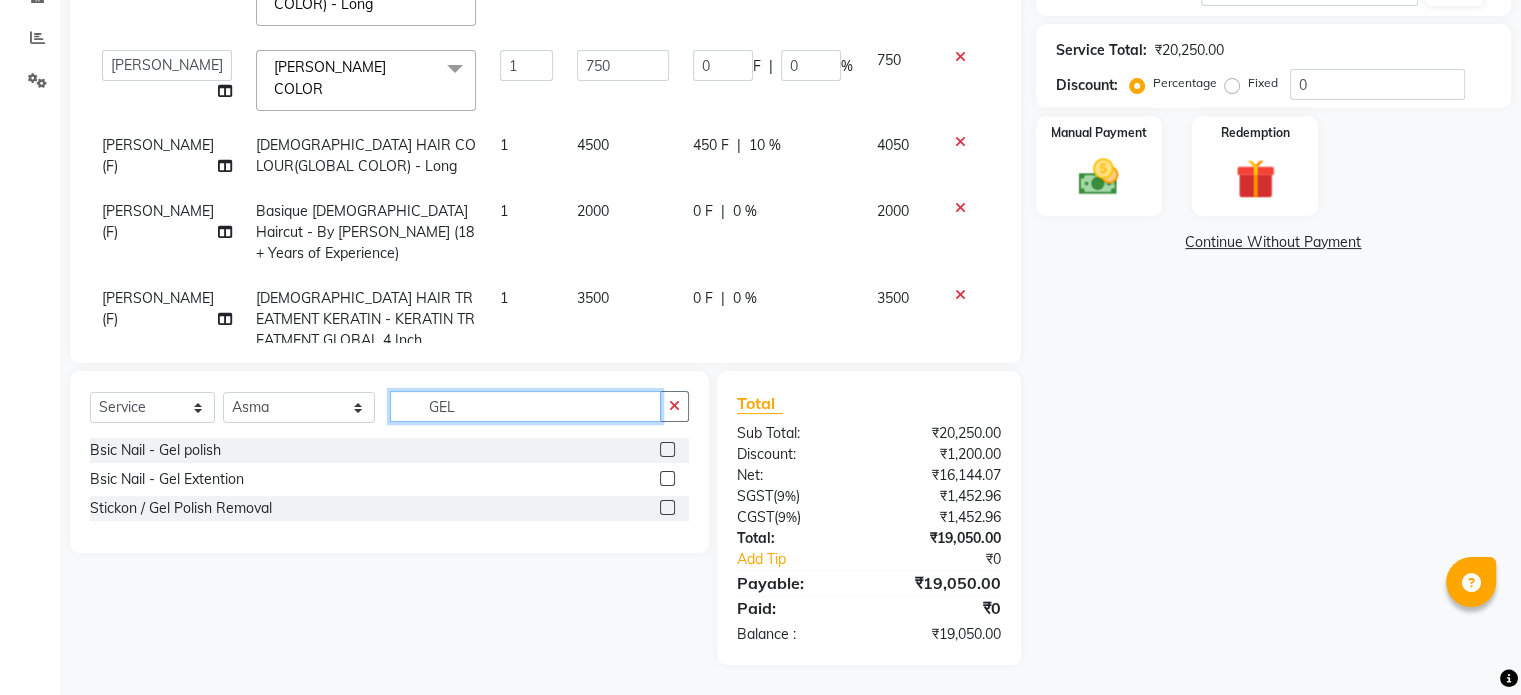 type on "GEL" 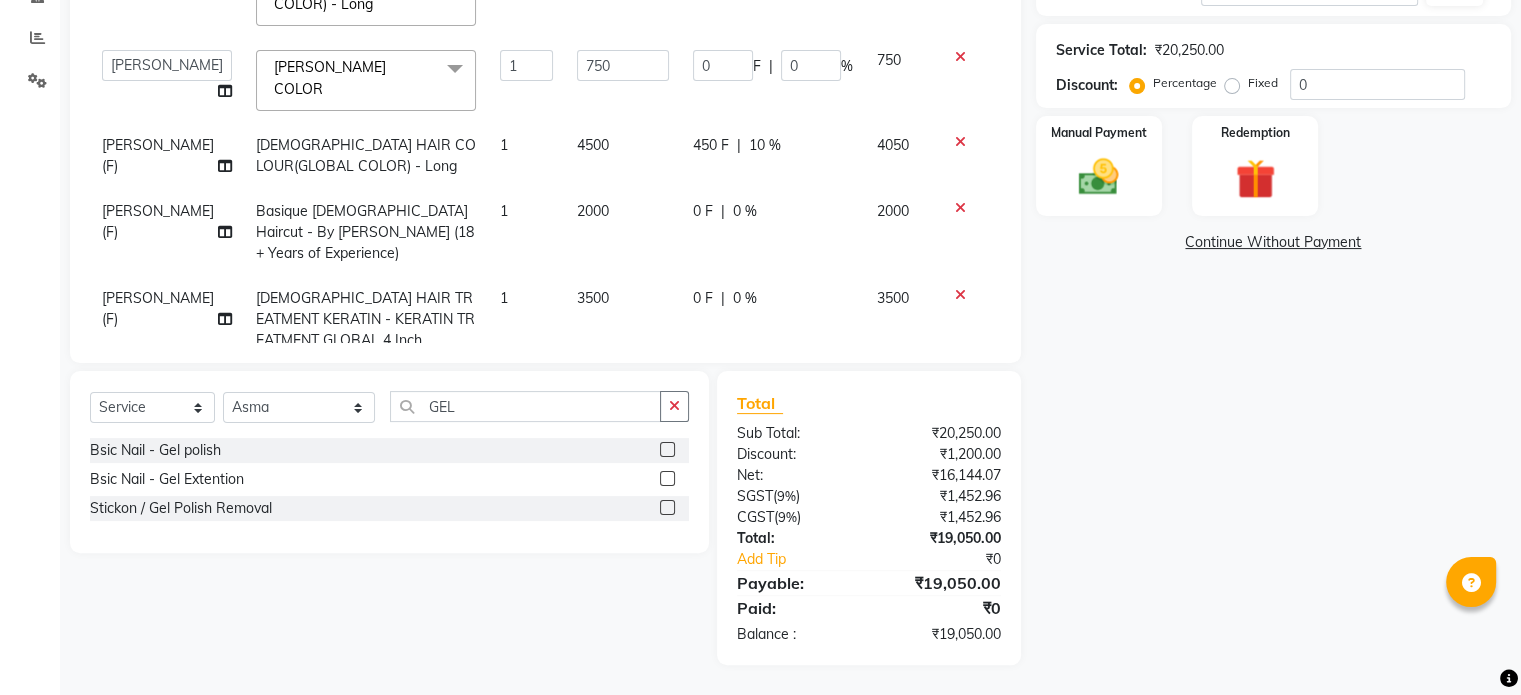 click 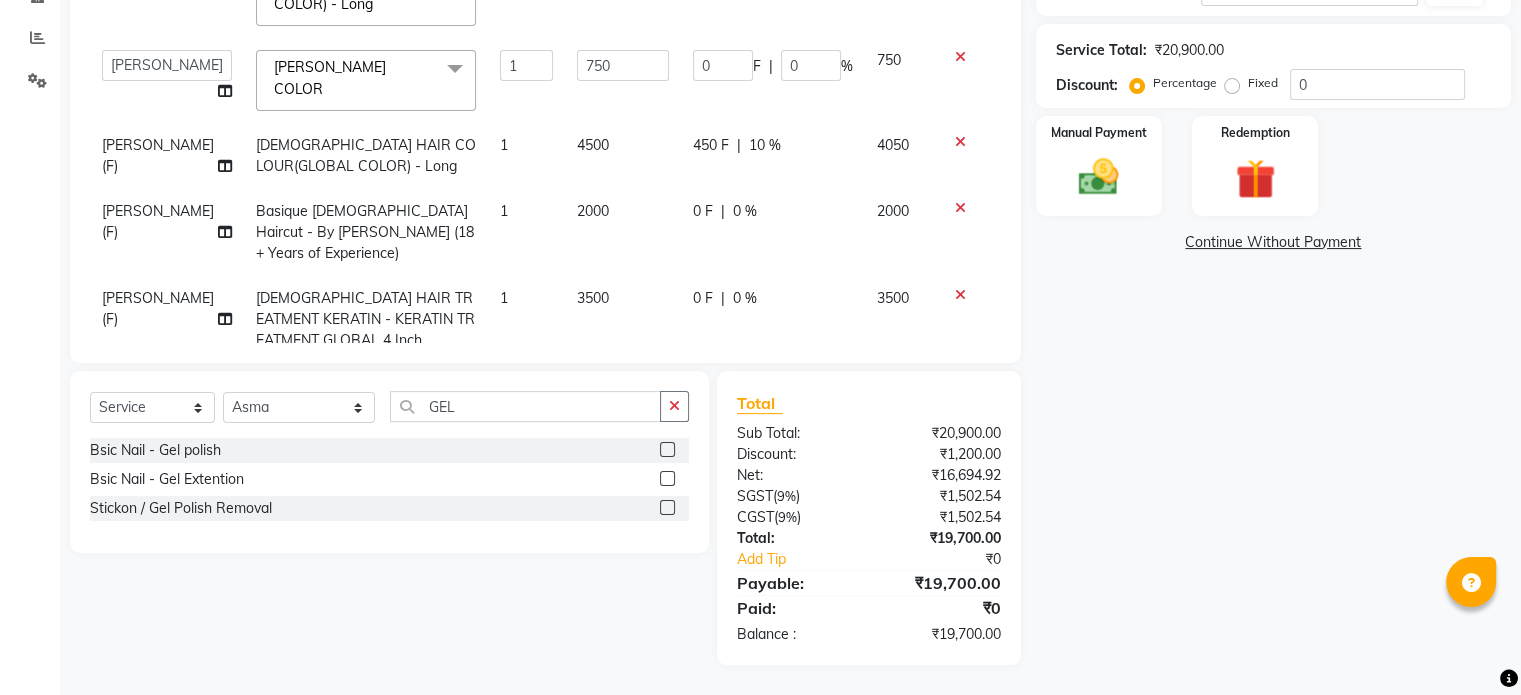 click 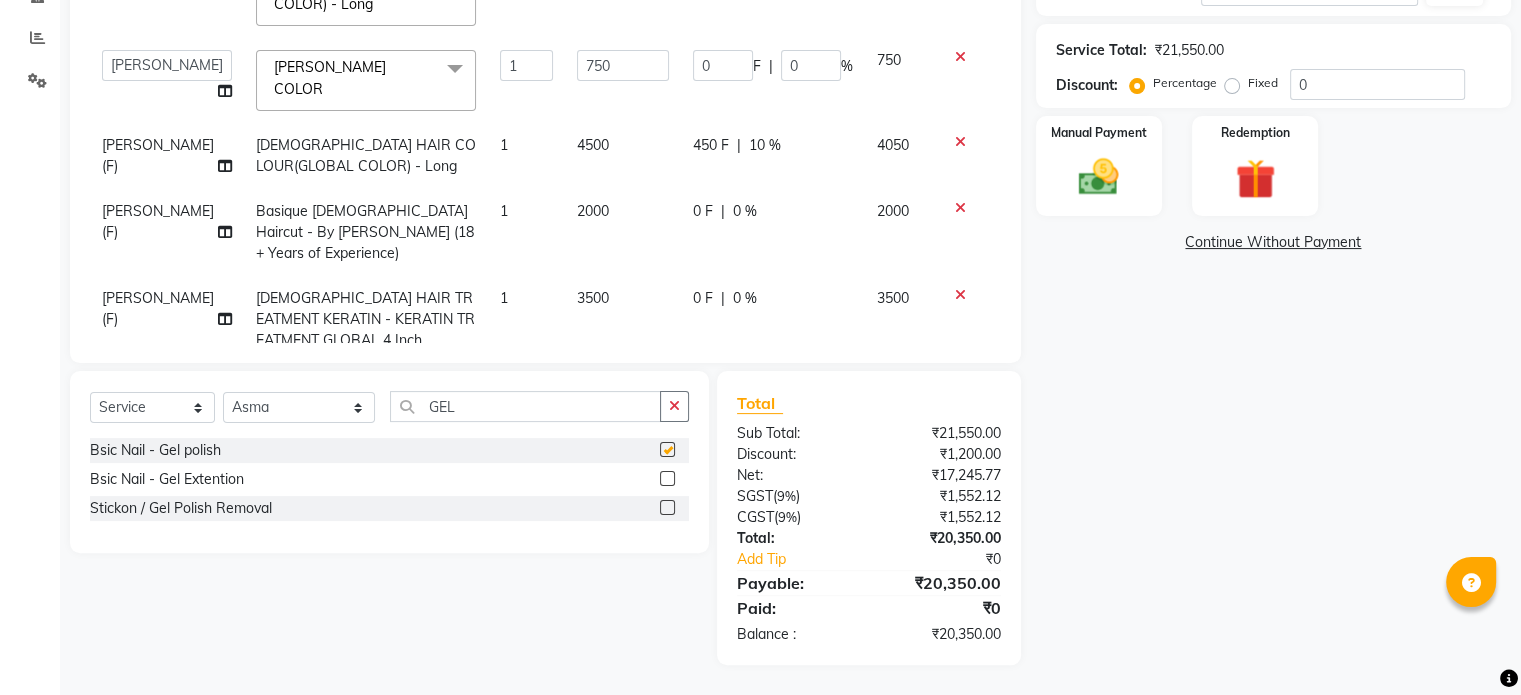 checkbox on "false" 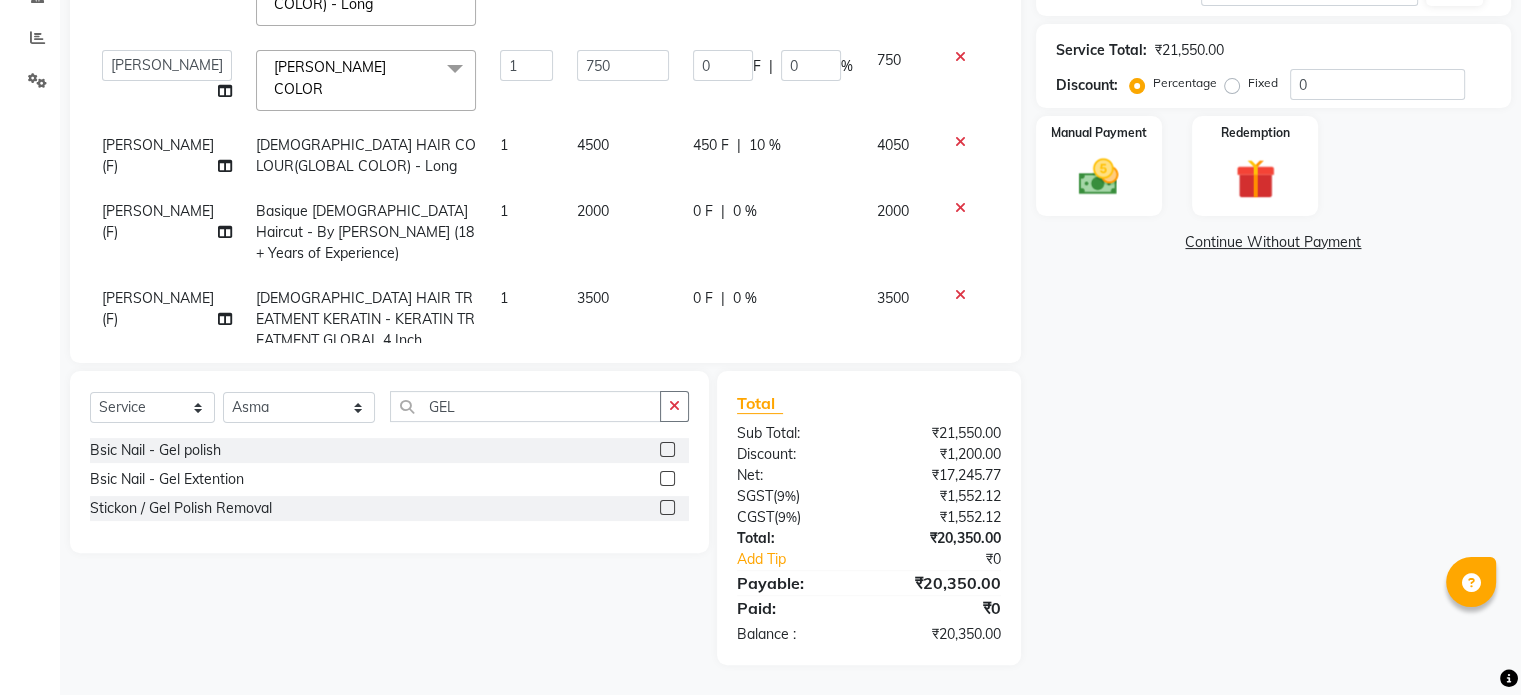 scroll, scrollTop: 170, scrollLeft: 0, axis: vertical 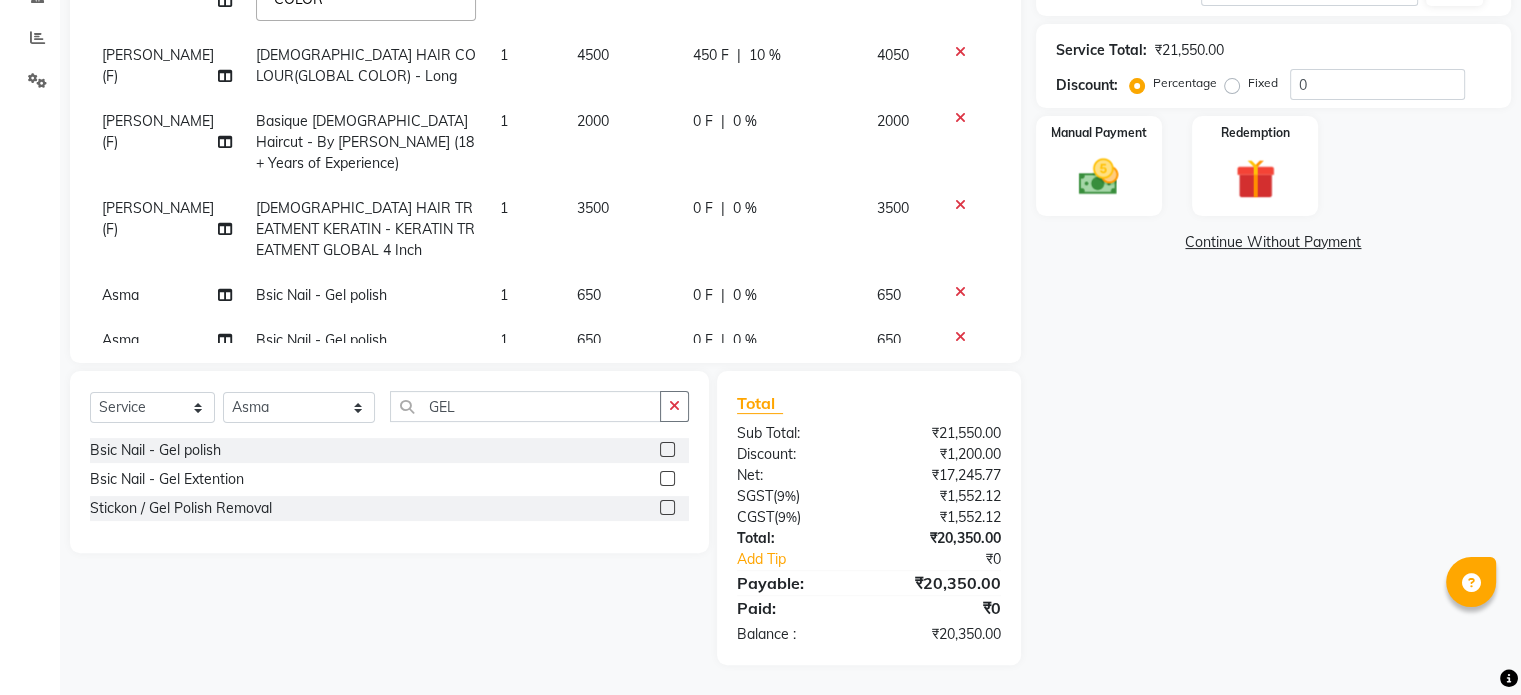 click on "650" 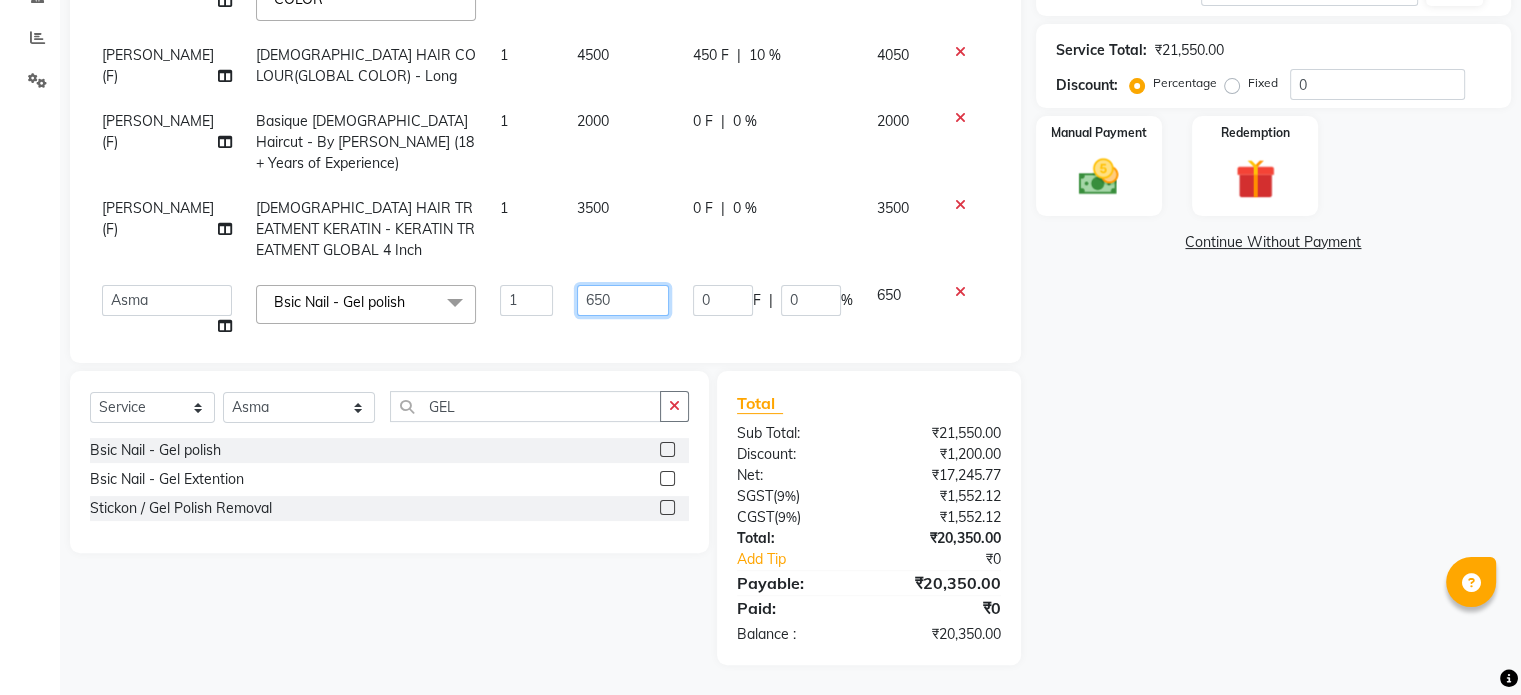 click on "650" 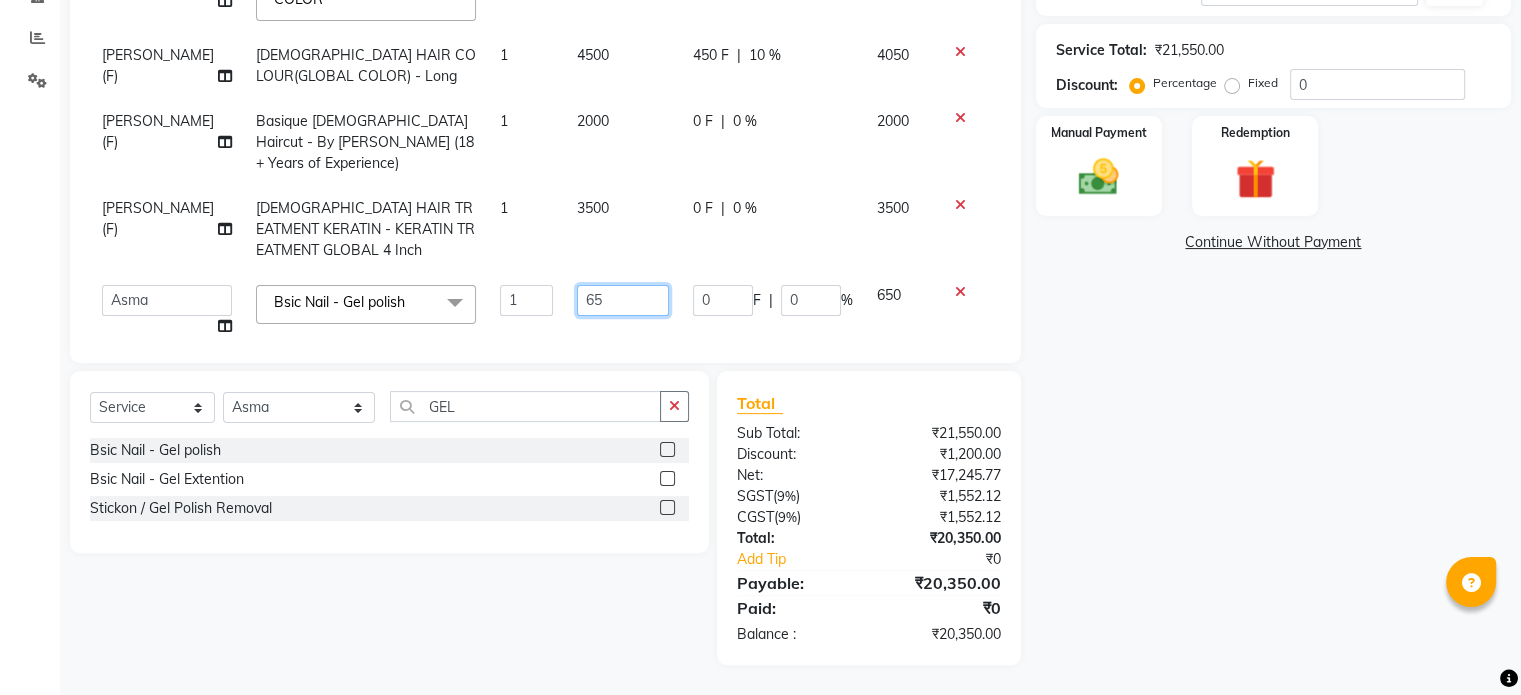 type on "6" 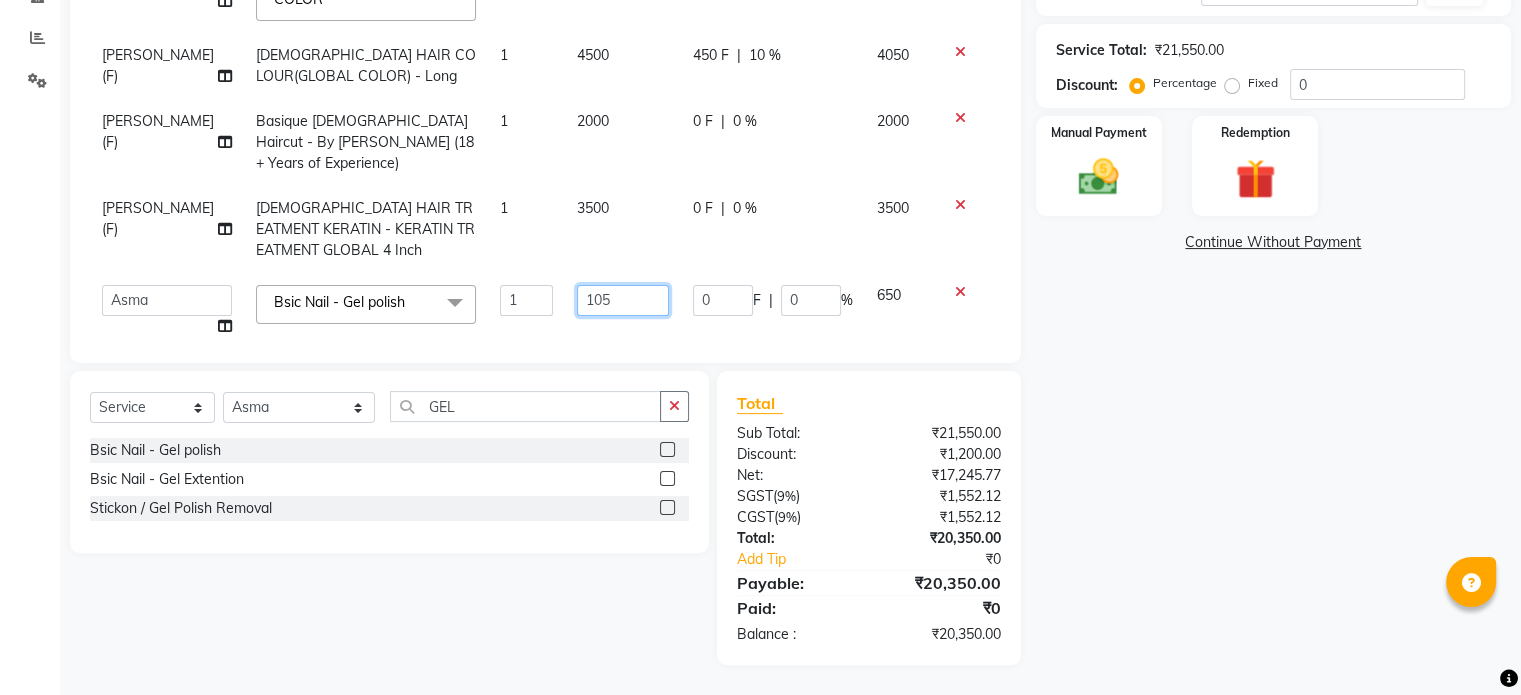 type on "1050" 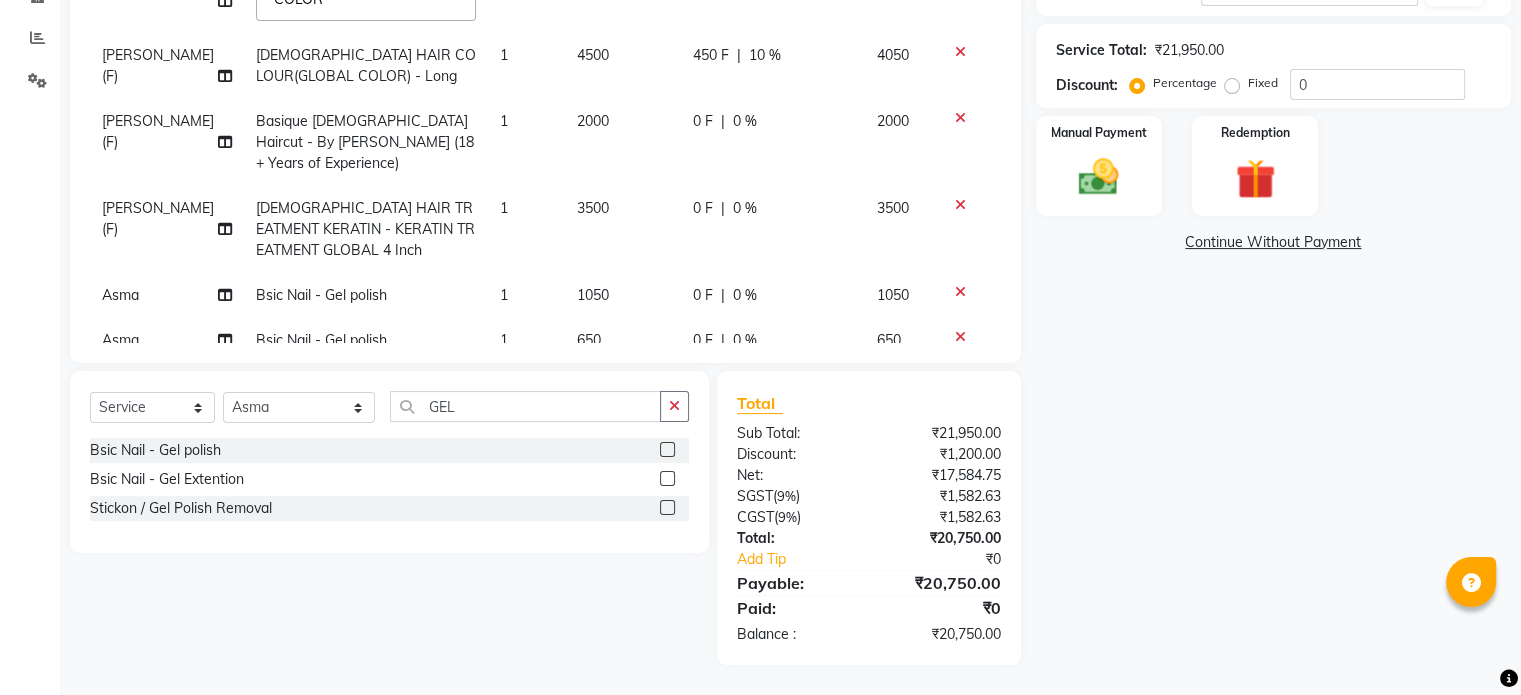 click on "[PERSON_NAME] (F) Basique [DEMOGRAPHIC_DATA] Haircut - By [PERSON_NAME] (18+ Years of Experience) 1 2000 0 F | 0 % 2000  [PERSON_NAME] Dynamics   [PERSON_NAME] (MO)   [PERSON_NAME]   Harsh   [PERSON_NAME]   Mohd [PERSON_NAME]   [PERSON_NAME]   Rohan    [PERSON_NAME] Motha   [PERSON_NAME] (D)   [PERSON_NAME]   SHAIREI   [PERSON_NAME] Sir (F)   Shanuzz (Oshiwara)   Shanuzz Salon, Andheri   Siddhi    [PERSON_NAME]    [PERSON_NAME]   [PERSON_NAME]   YASH    [DEMOGRAPHIC_DATA] HAIR COLOUR(GLOBAL COLOR) - Long  x HAIR WASH [DEMOGRAPHIC_DATA] - Hair above shoulder HAIR WASH [DEMOGRAPHIC_DATA] - Hair above & below shoulder HAIR WASH [DEMOGRAPHIC_DATA] - Hair upto back HAIR WASH [DEMOGRAPHIC_DATA] - Hair below waist HAIR WASH [DEMOGRAPHIC_DATA] - Additional charges for oiled hair HAIR WASH [DEMOGRAPHIC_DATA] - Wash & Blast DRY [PERSON_NAME] COLOR SIDE LOCKS THREADING PERMING  CONSULTATION HAIR WASH [DEMOGRAPHIC_DATA] - Wash / Style HAIR WASH [DEMOGRAPHIC_DATA] - Style HAIR WASH [DEMOGRAPHIC_DATA] - Additional charges for oiled hair Basique [DEMOGRAPHIC_DATA] Haircut - By Experienced Hairdresser (3+ Years of Experience) Basique [DEMOGRAPHIC_DATA] Haircut - [PERSON_NAME] haircut HAIR SPA  - Crown 1" 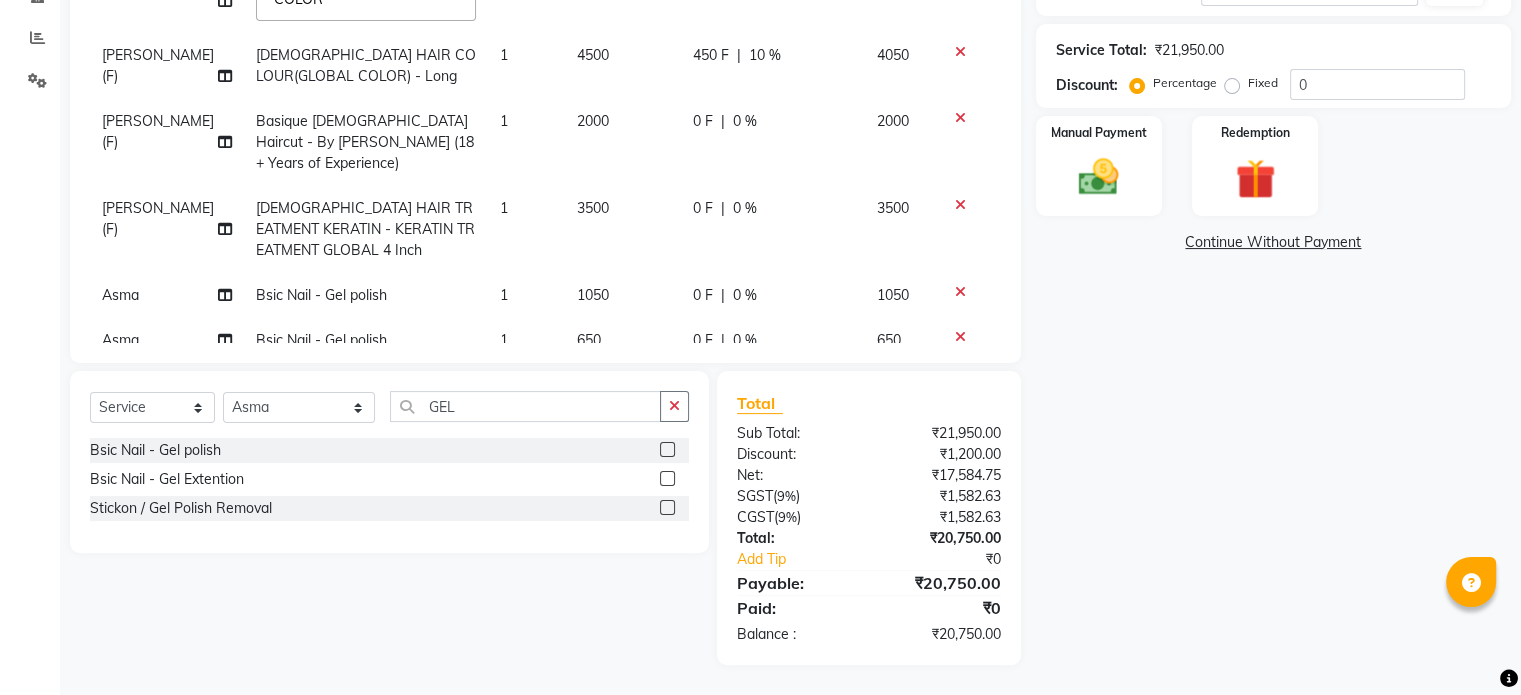 click on "650" 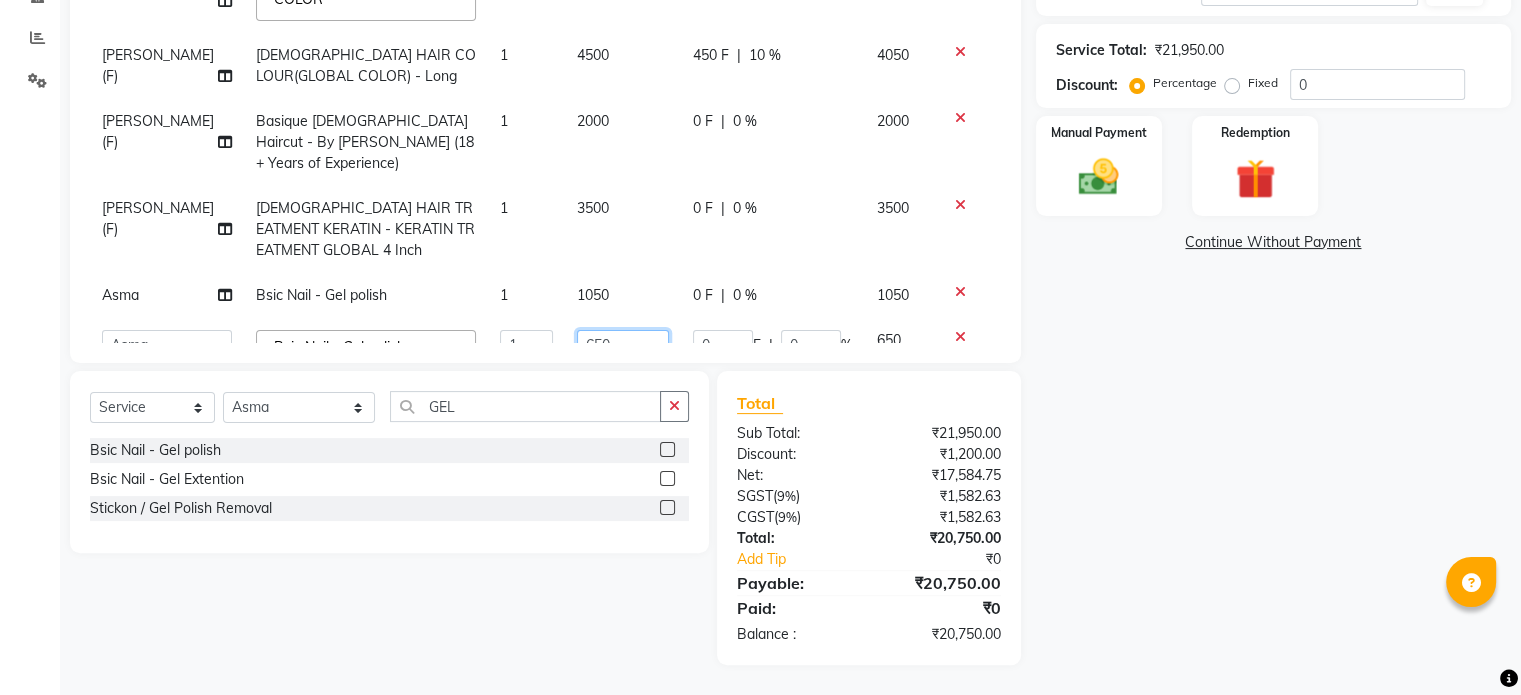 click on "650" 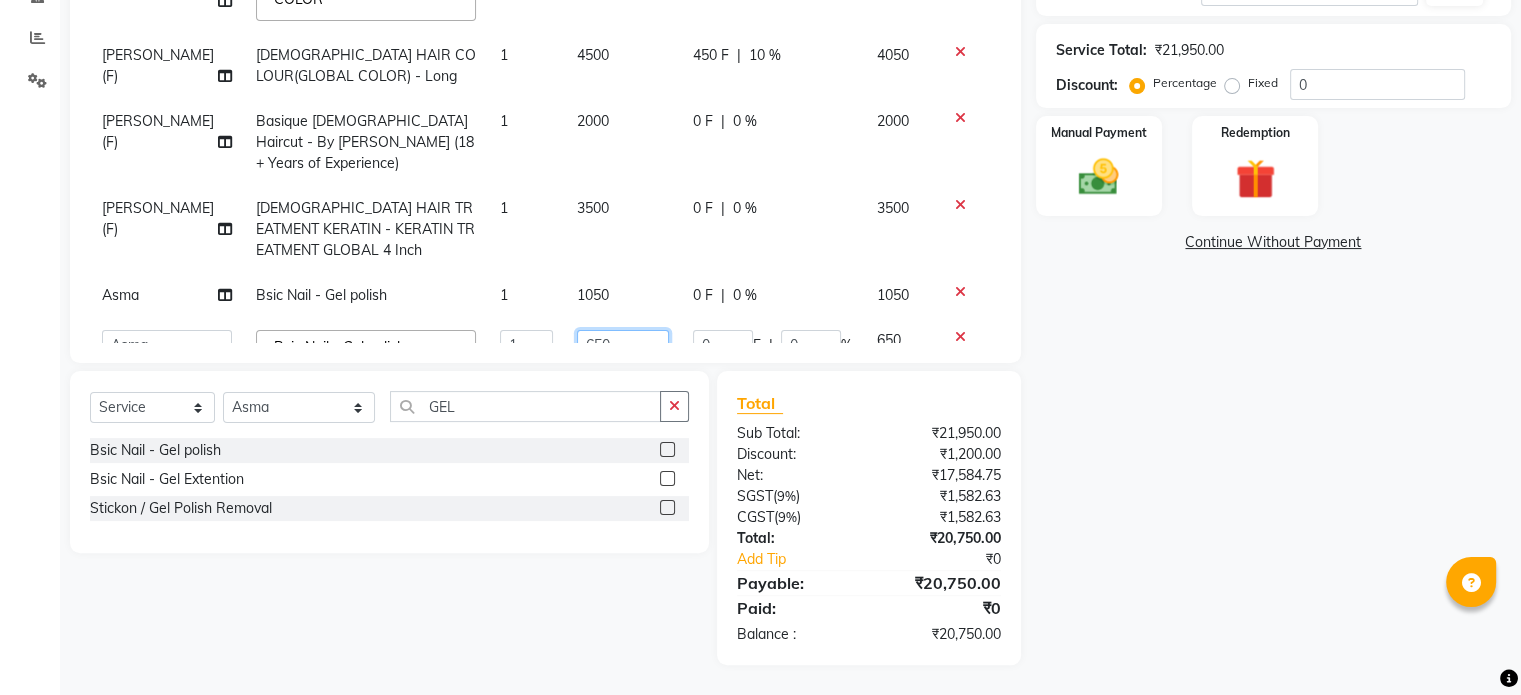 click on "650" 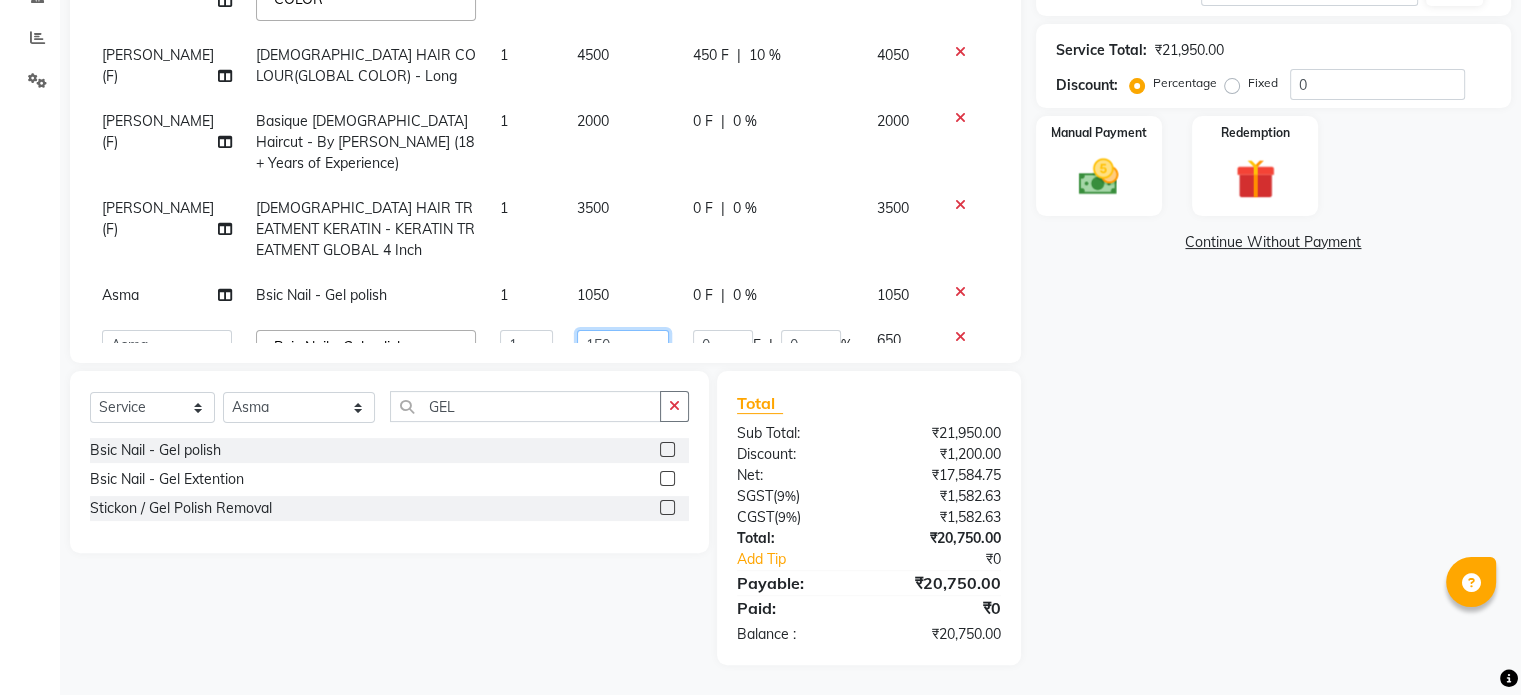 type on "1050" 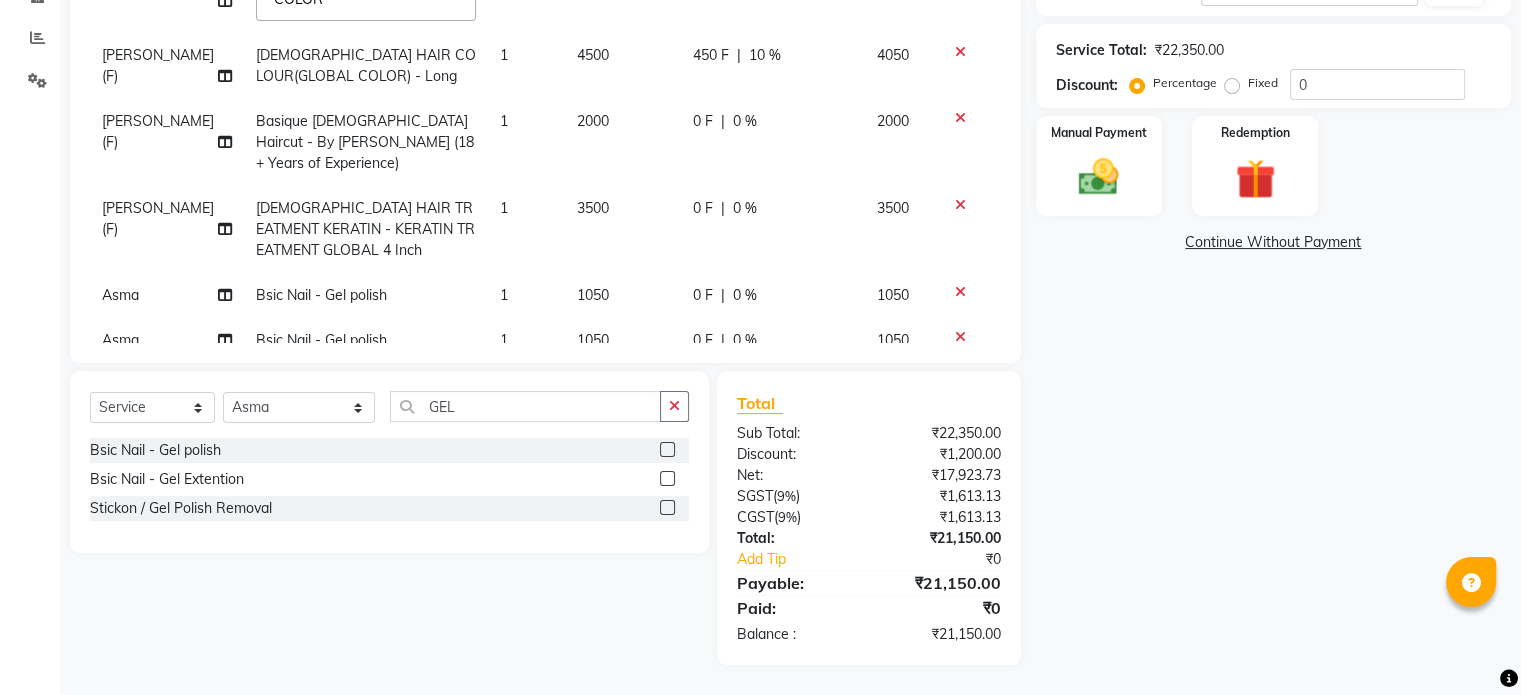 click on "1050" 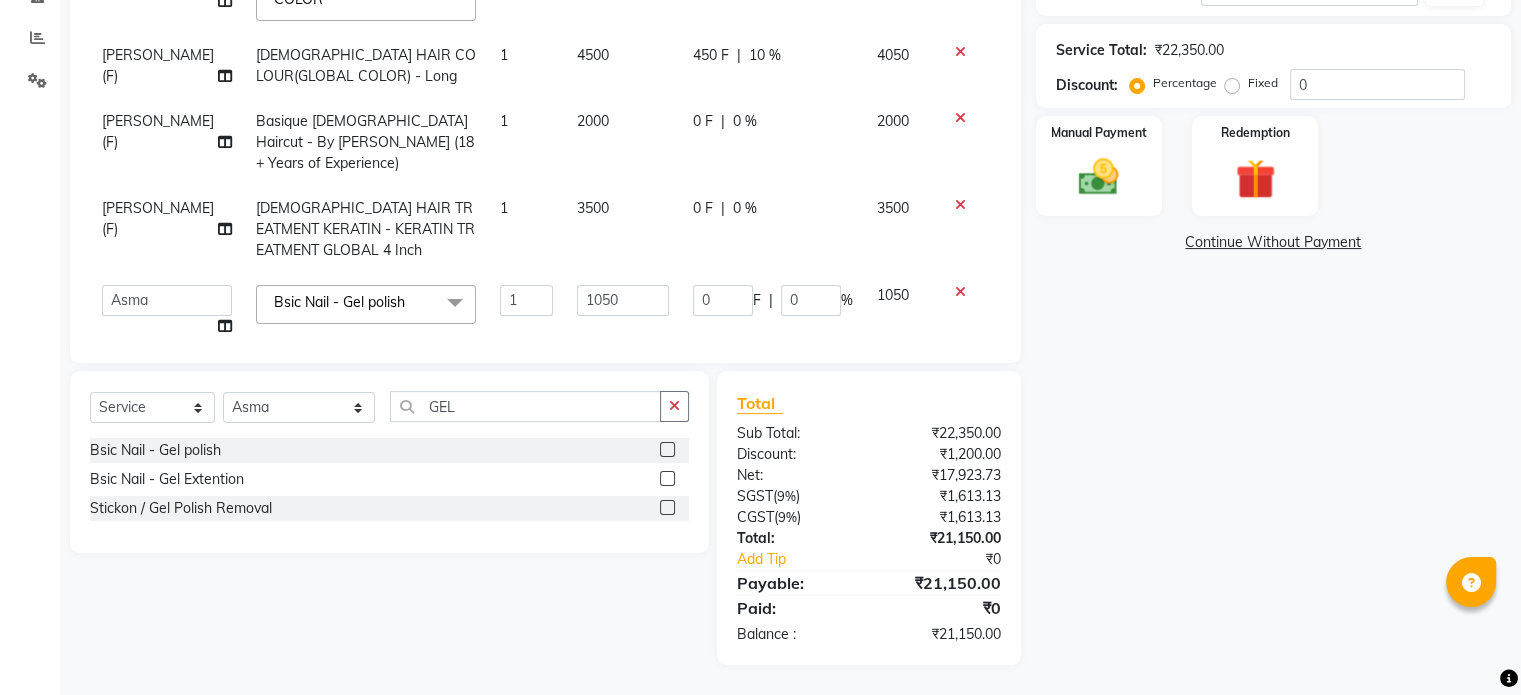 scroll, scrollTop: 200, scrollLeft: 0, axis: vertical 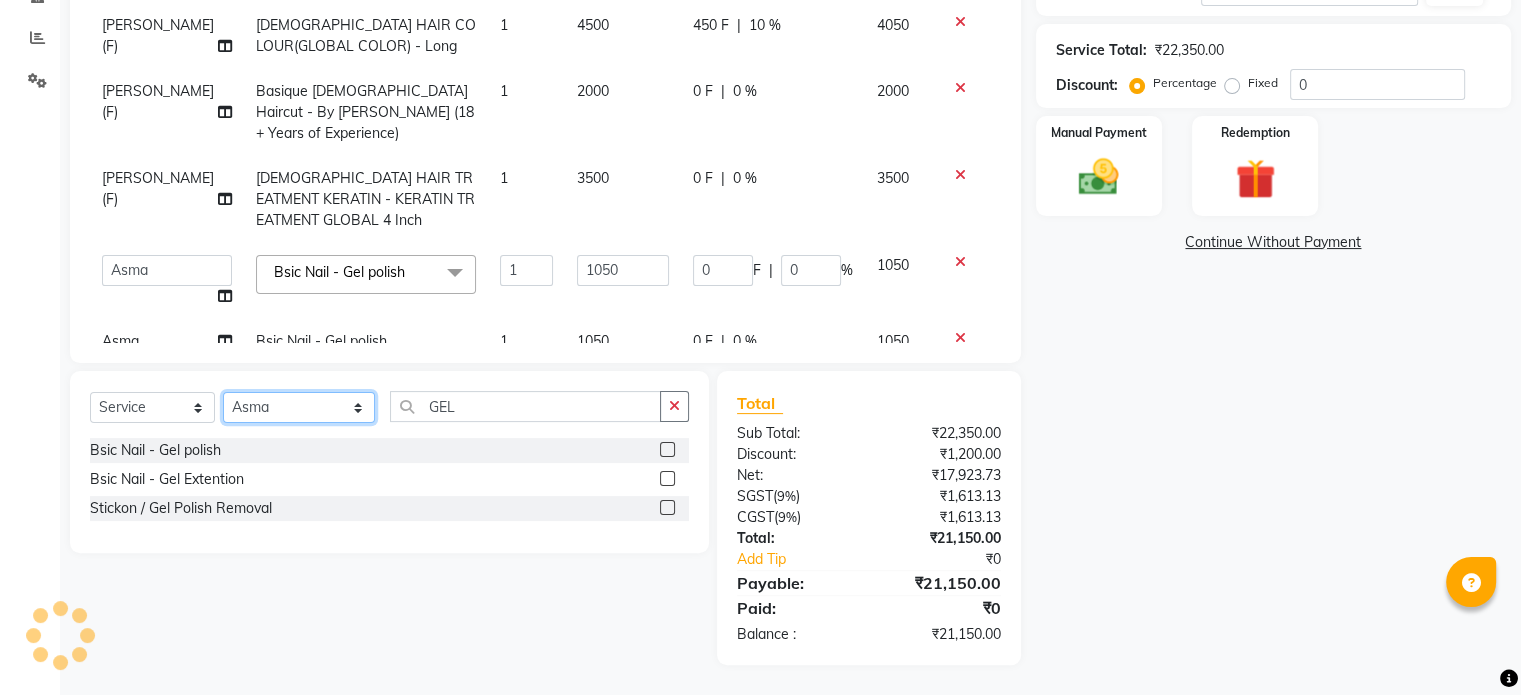 click on "Select Stylist [PERSON_NAME] Dynamics [PERSON_NAME] ([GEOGRAPHIC_DATA]) [PERSON_NAME] Harsh [PERSON_NAME] Mohd [PERSON_NAME] [PERSON_NAME] Rohan  [PERSON_NAME] Motha [PERSON_NAME] (D) [PERSON_NAME] SHAIREI [PERSON_NAME] Sir (F) [PERSON_NAME] ([PERSON_NAME] Salon, Andheri Siddhi  [PERSON_NAME]  [PERSON_NAME] [PERSON_NAME] YASH" 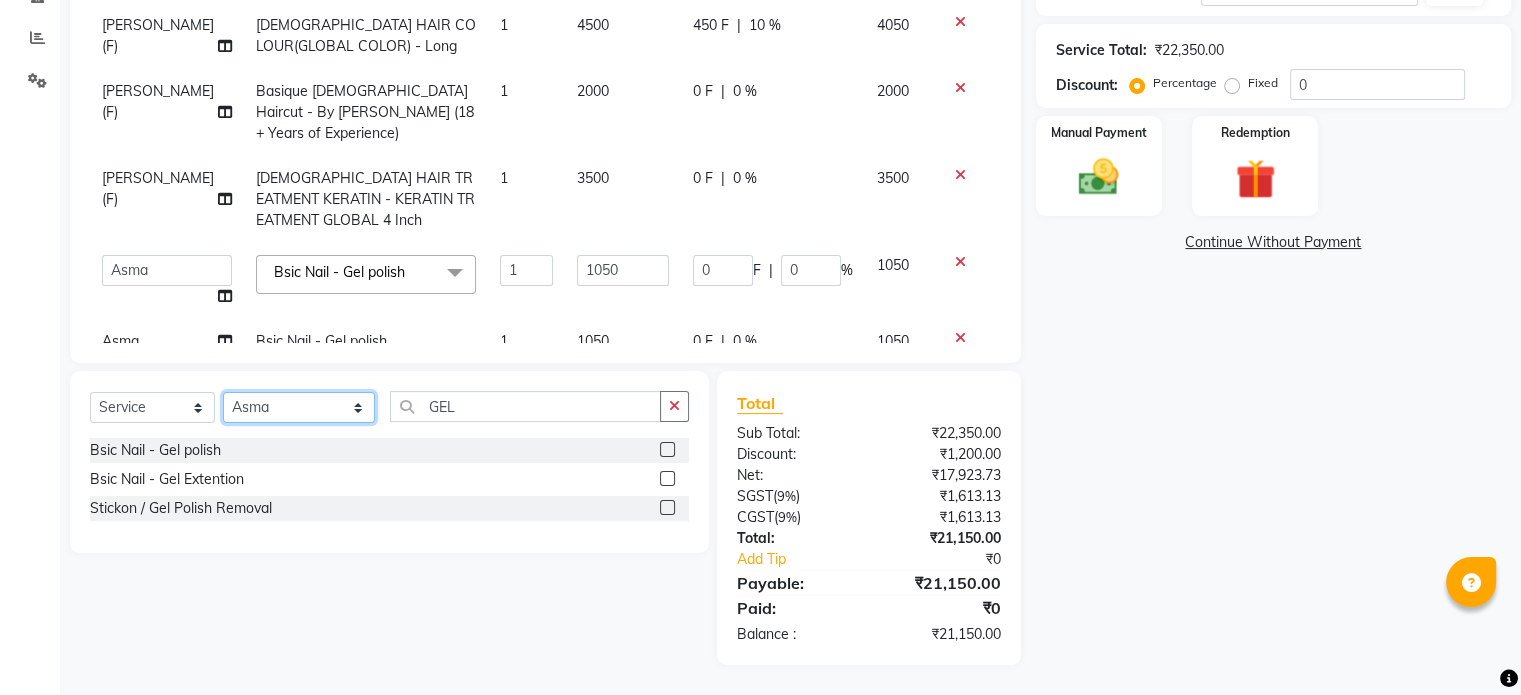 select on "84401" 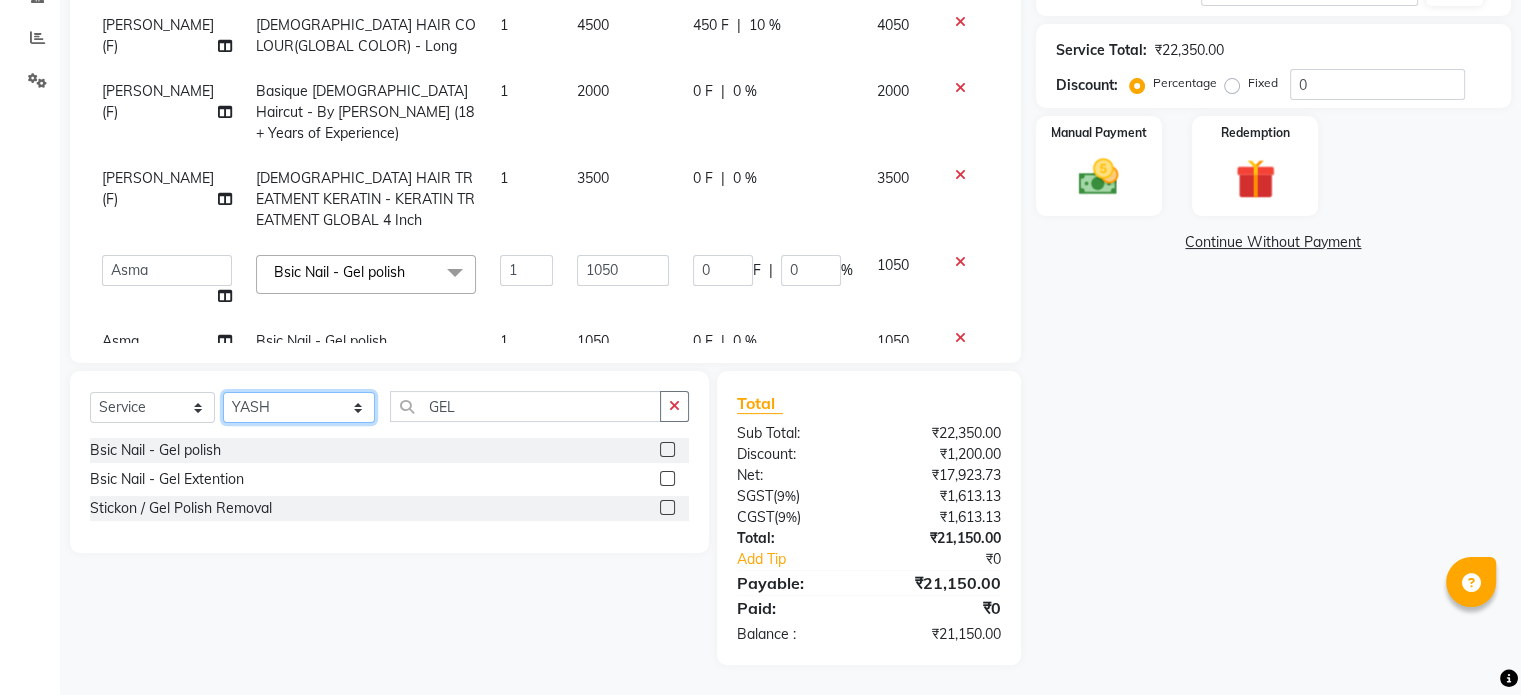 click on "Select Stylist [PERSON_NAME] Dynamics [PERSON_NAME] ([GEOGRAPHIC_DATA]) [PERSON_NAME] Harsh [PERSON_NAME] Mohd [PERSON_NAME] [PERSON_NAME] Rohan  [PERSON_NAME] Motha [PERSON_NAME] (D) [PERSON_NAME] SHAIREI [PERSON_NAME] Sir (F) [PERSON_NAME] ([PERSON_NAME] Salon, Andheri Siddhi  [PERSON_NAME]  [PERSON_NAME] [PERSON_NAME] YASH" 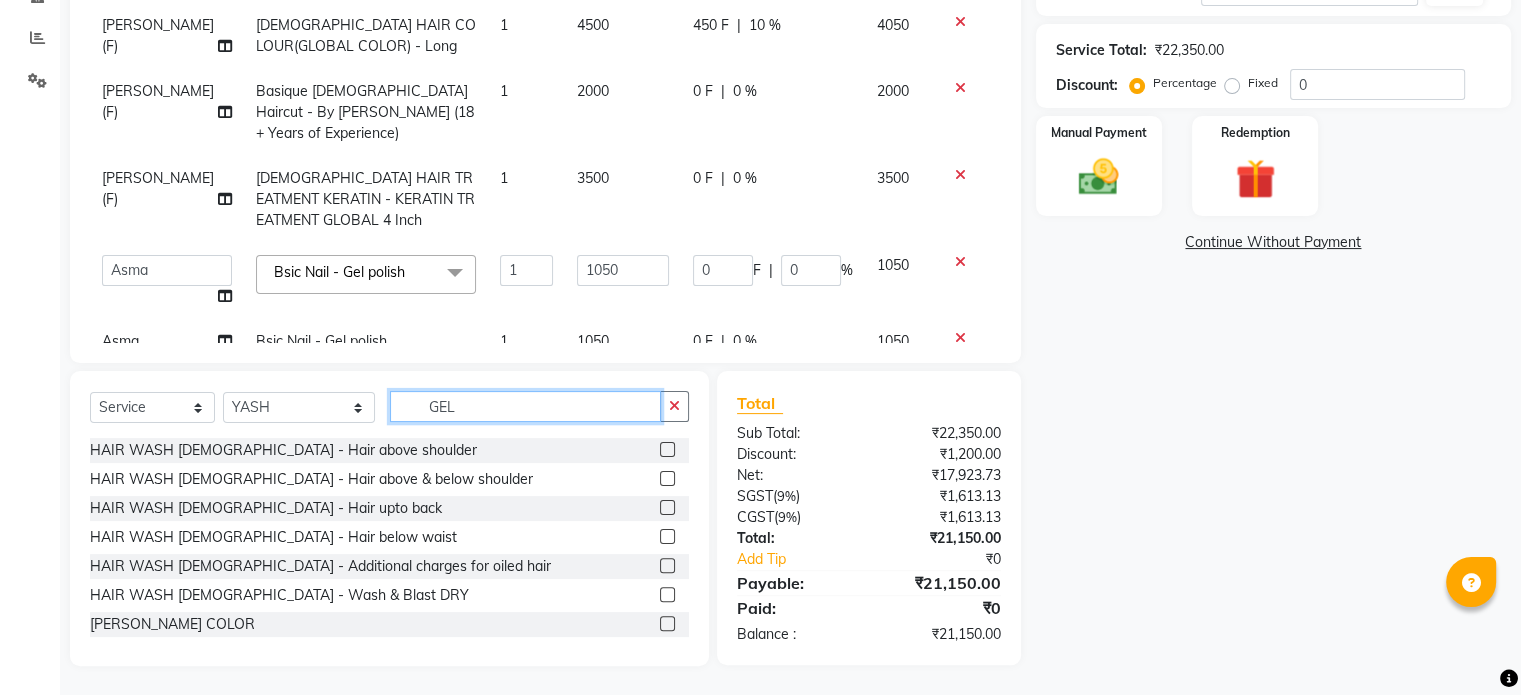 click on "GEL" 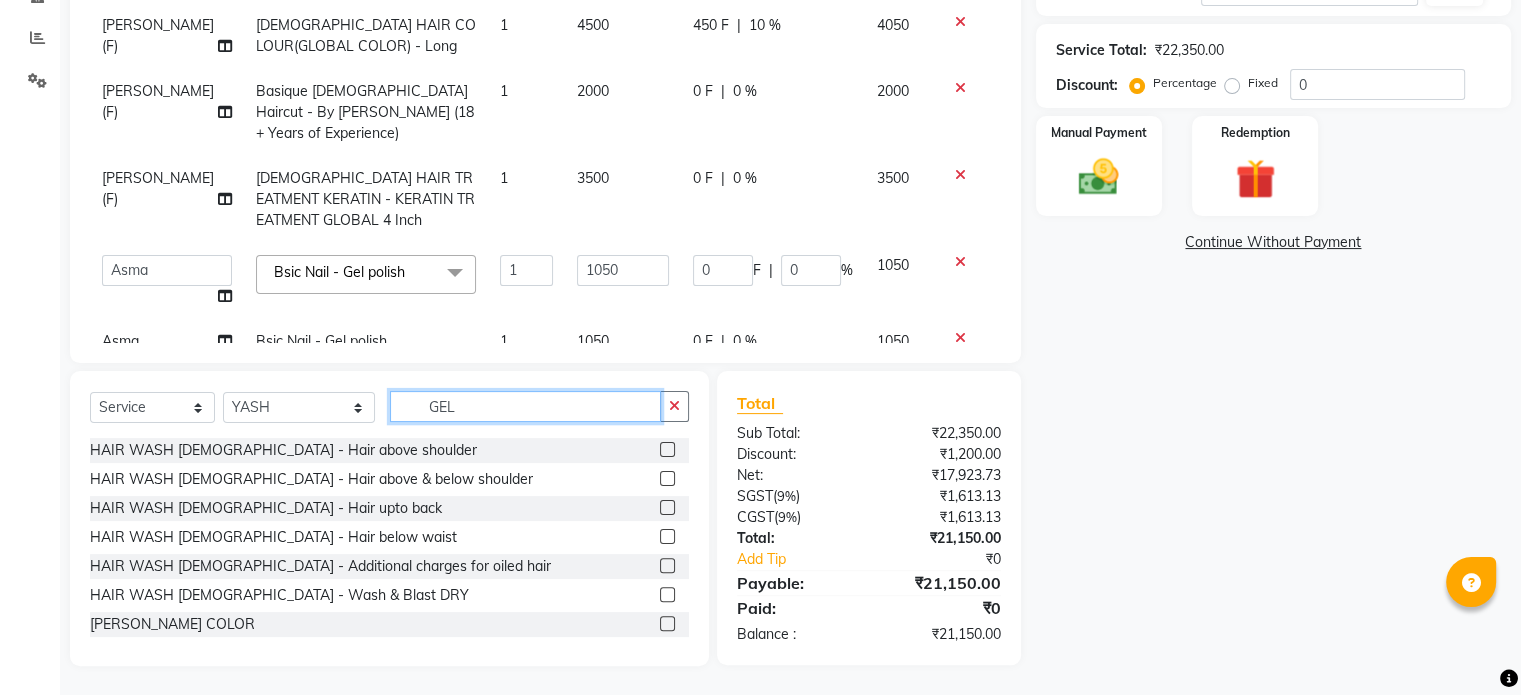 click on "GEL" 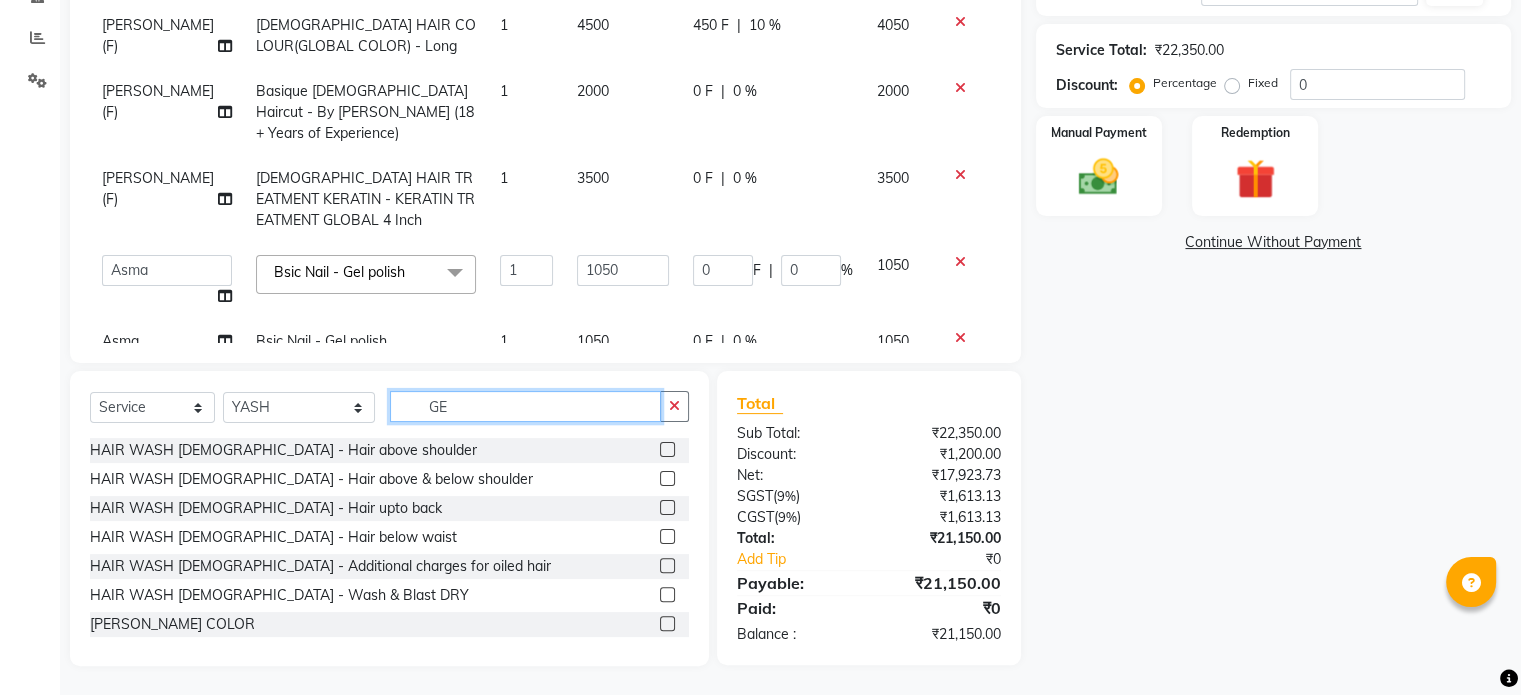 type on "G" 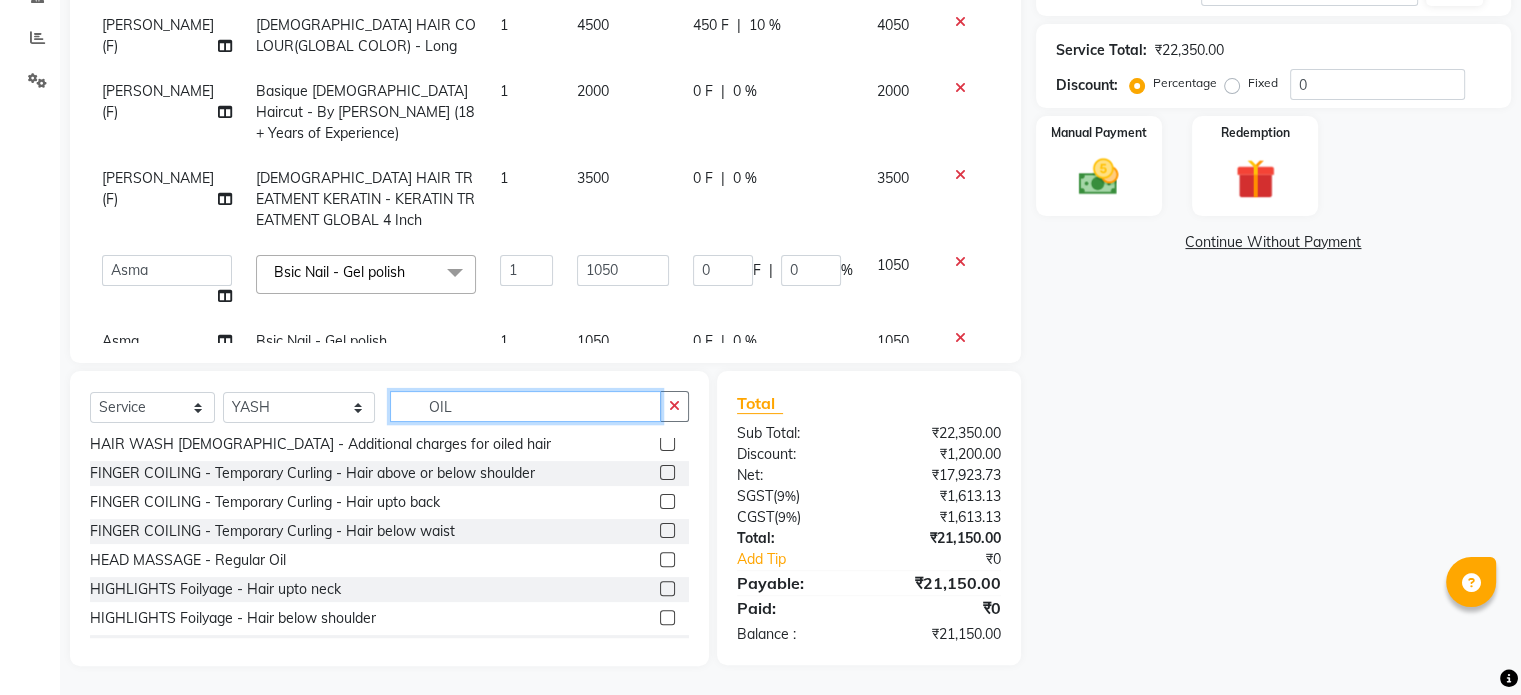 scroll, scrollTop: 36, scrollLeft: 0, axis: vertical 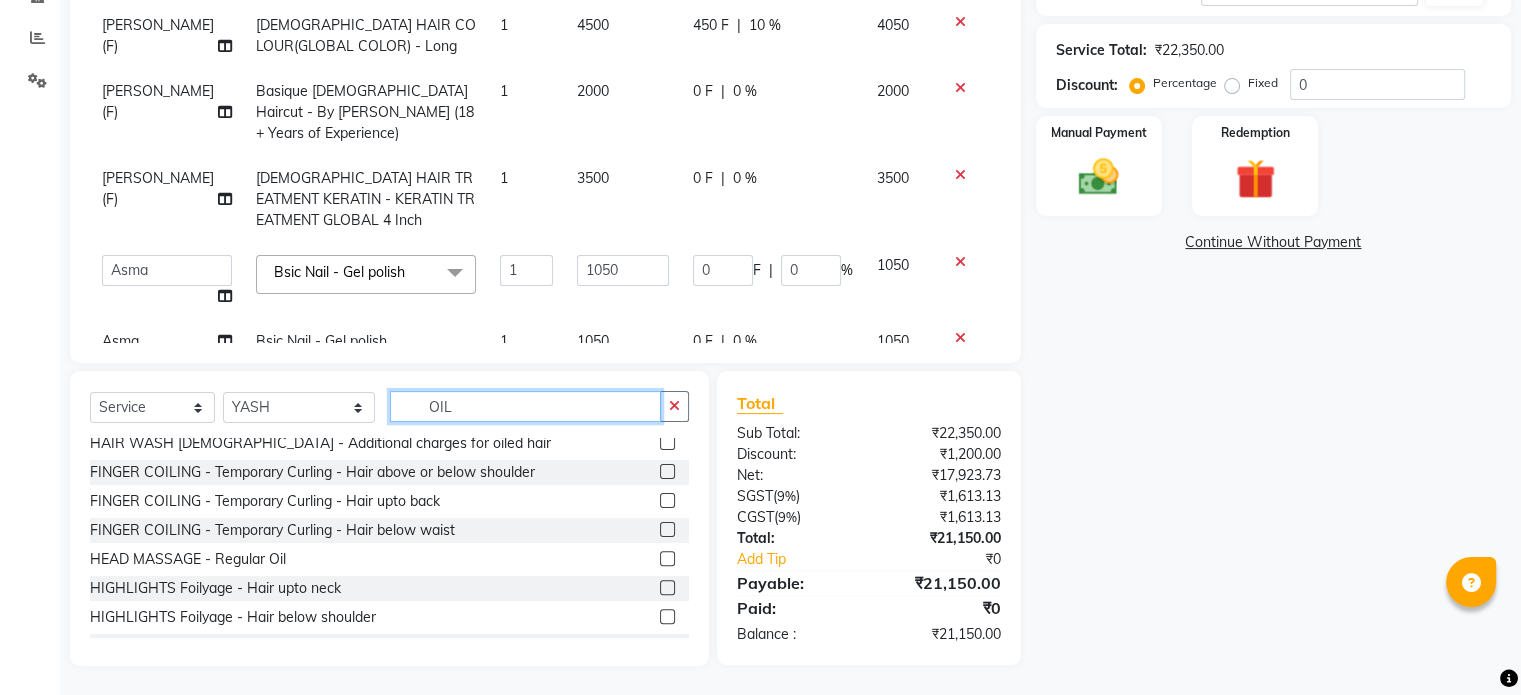 type on "OIL" 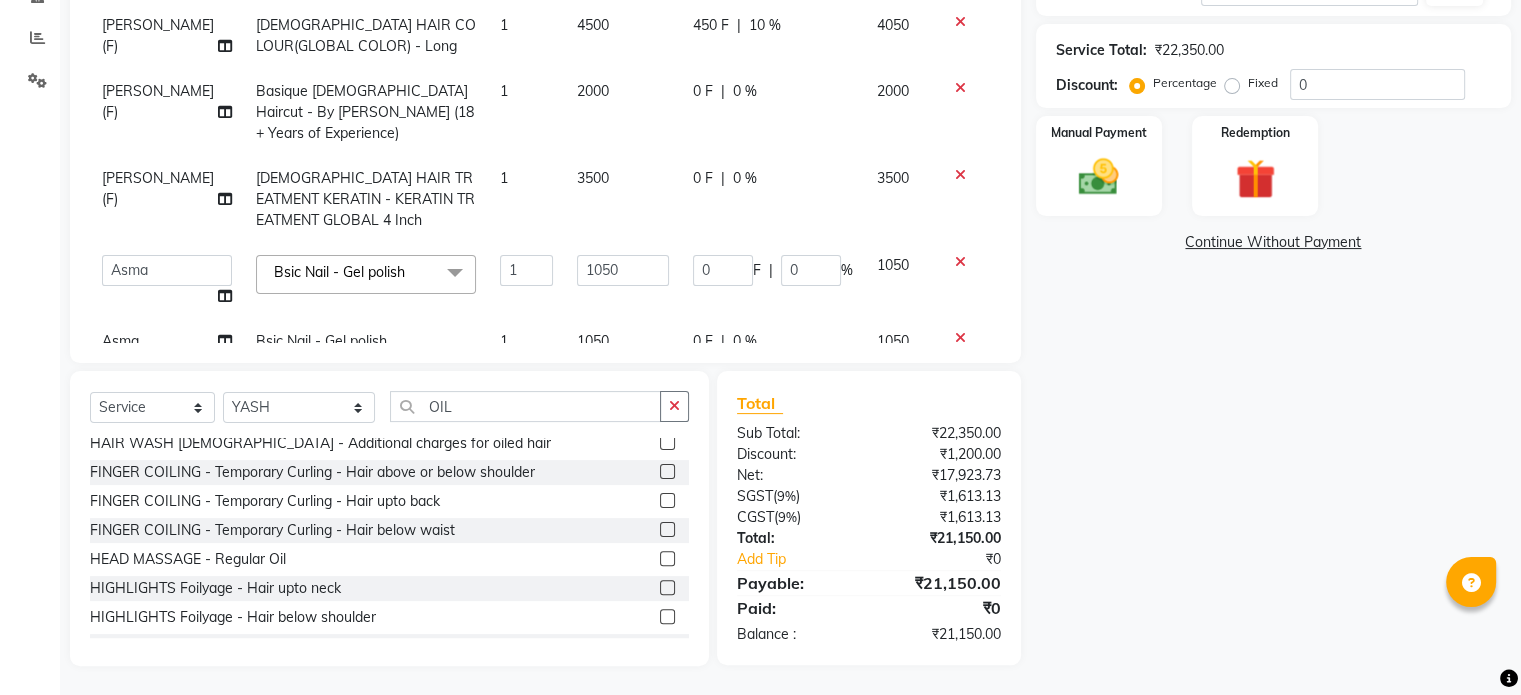 click 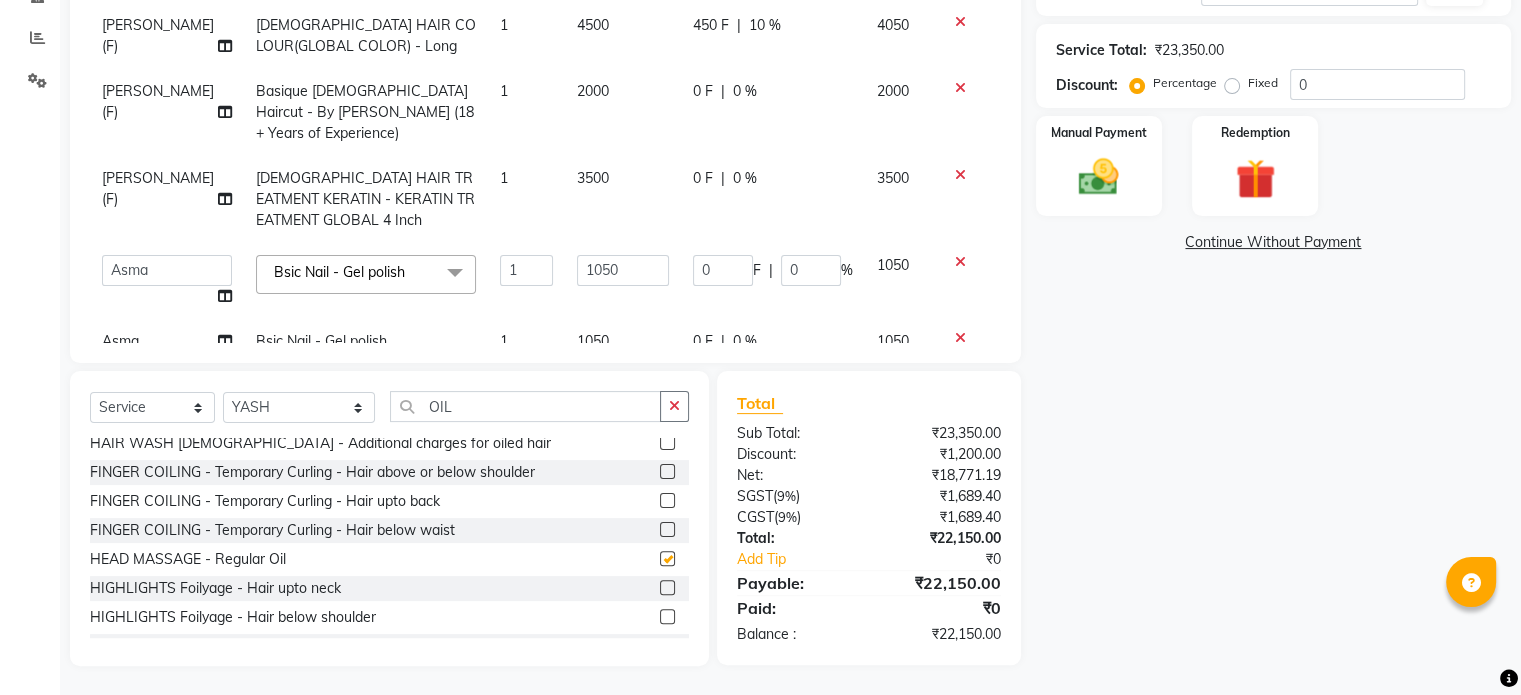 checkbox on "false" 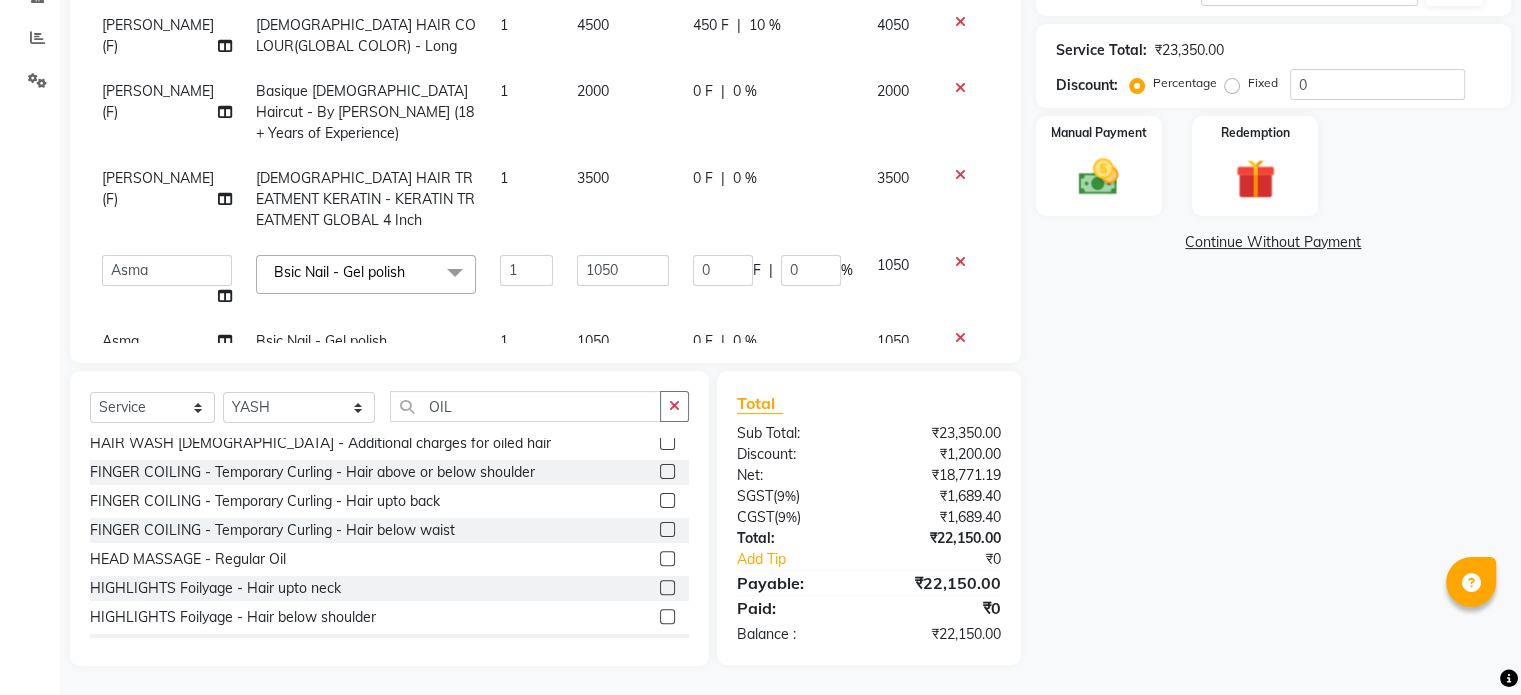 scroll, scrollTop: 246, scrollLeft: 0, axis: vertical 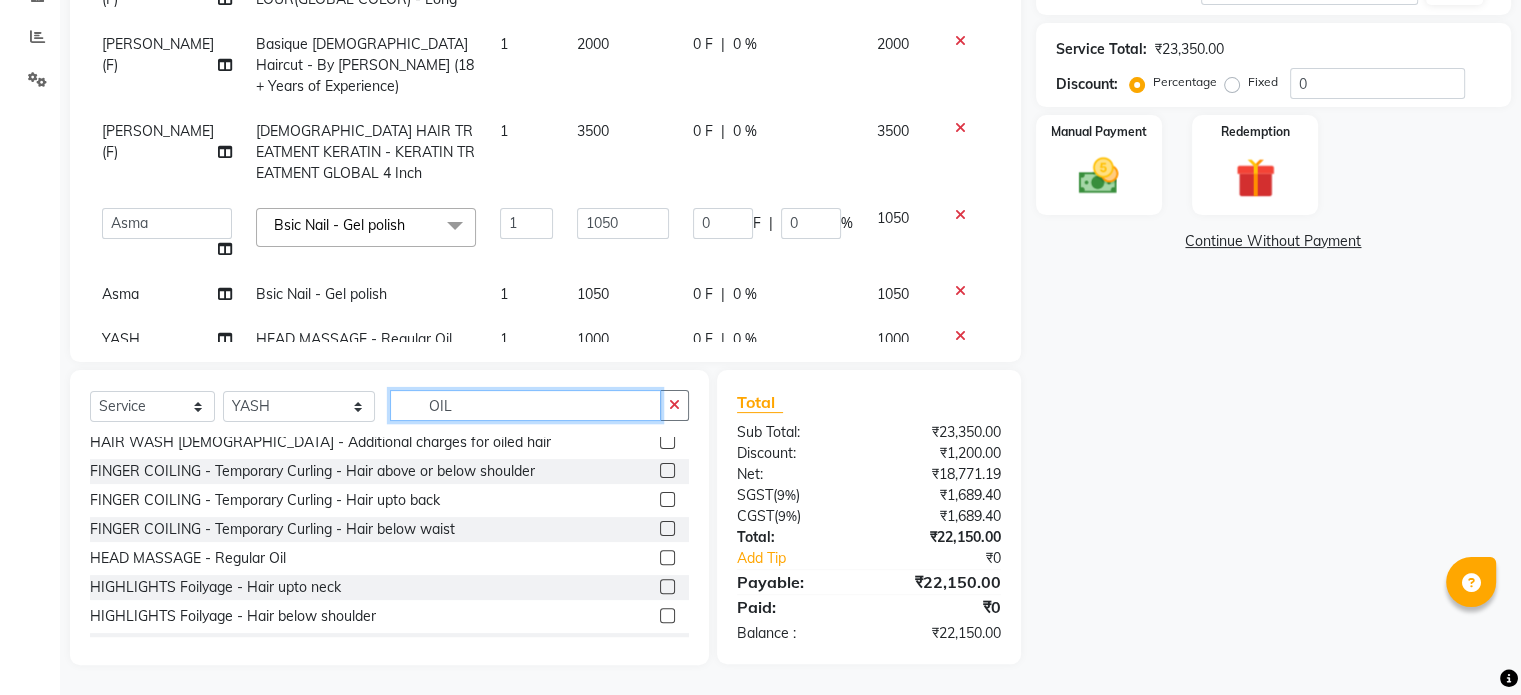 click on "OIL" 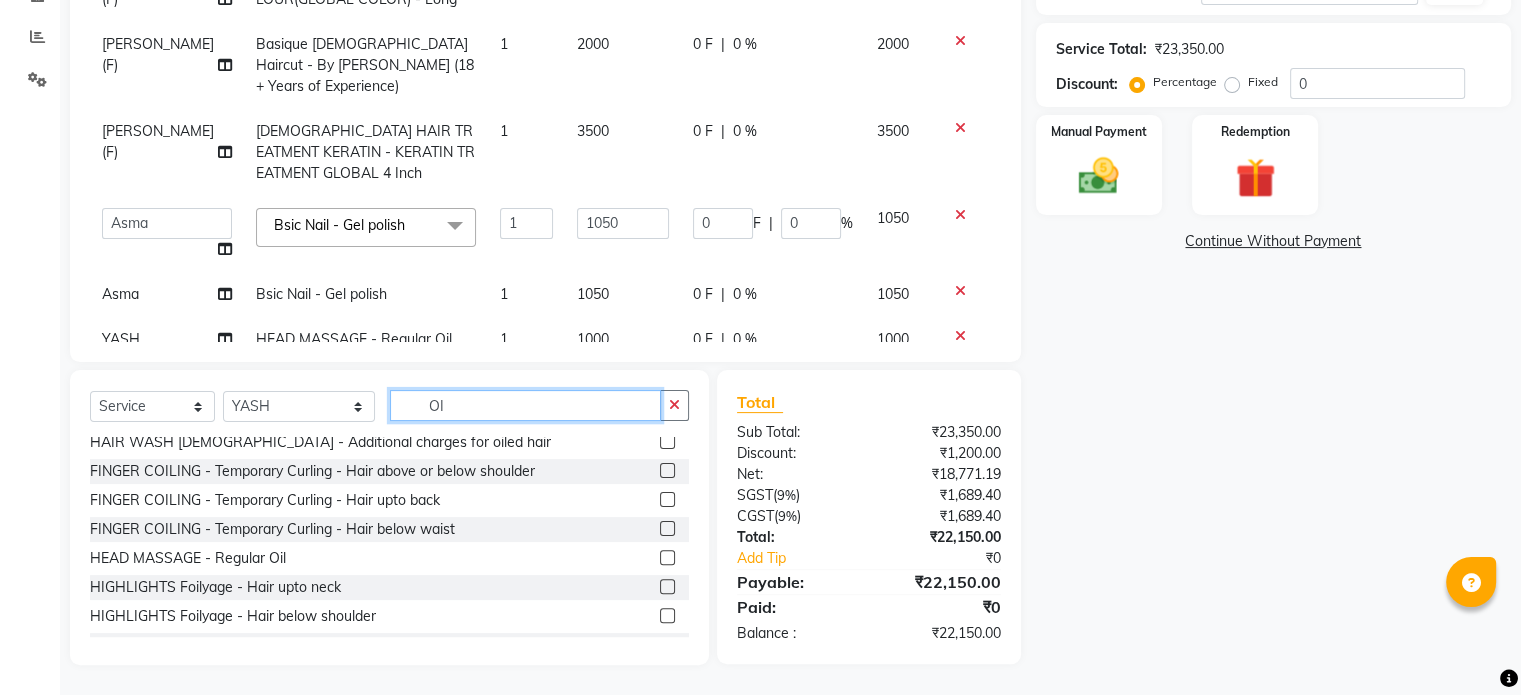 type on "O" 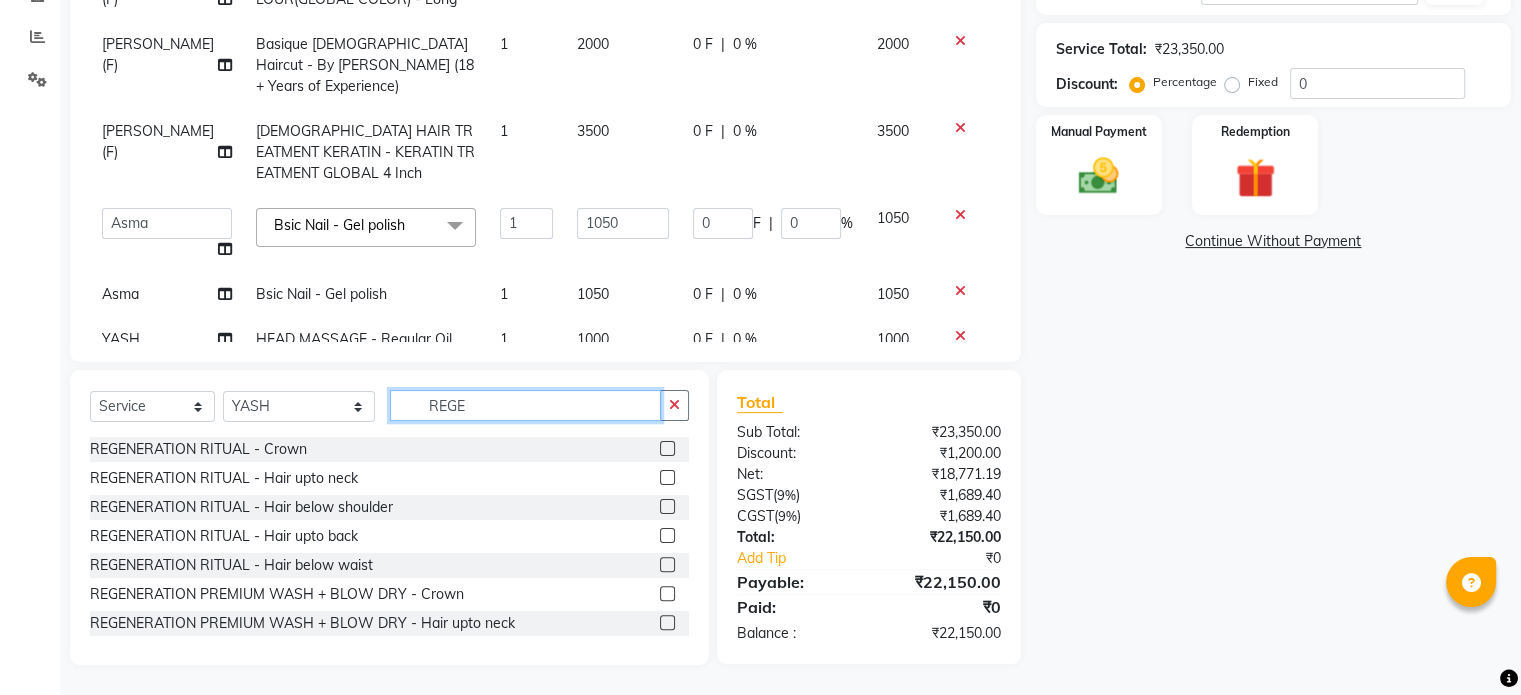 scroll, scrollTop: 12, scrollLeft: 0, axis: vertical 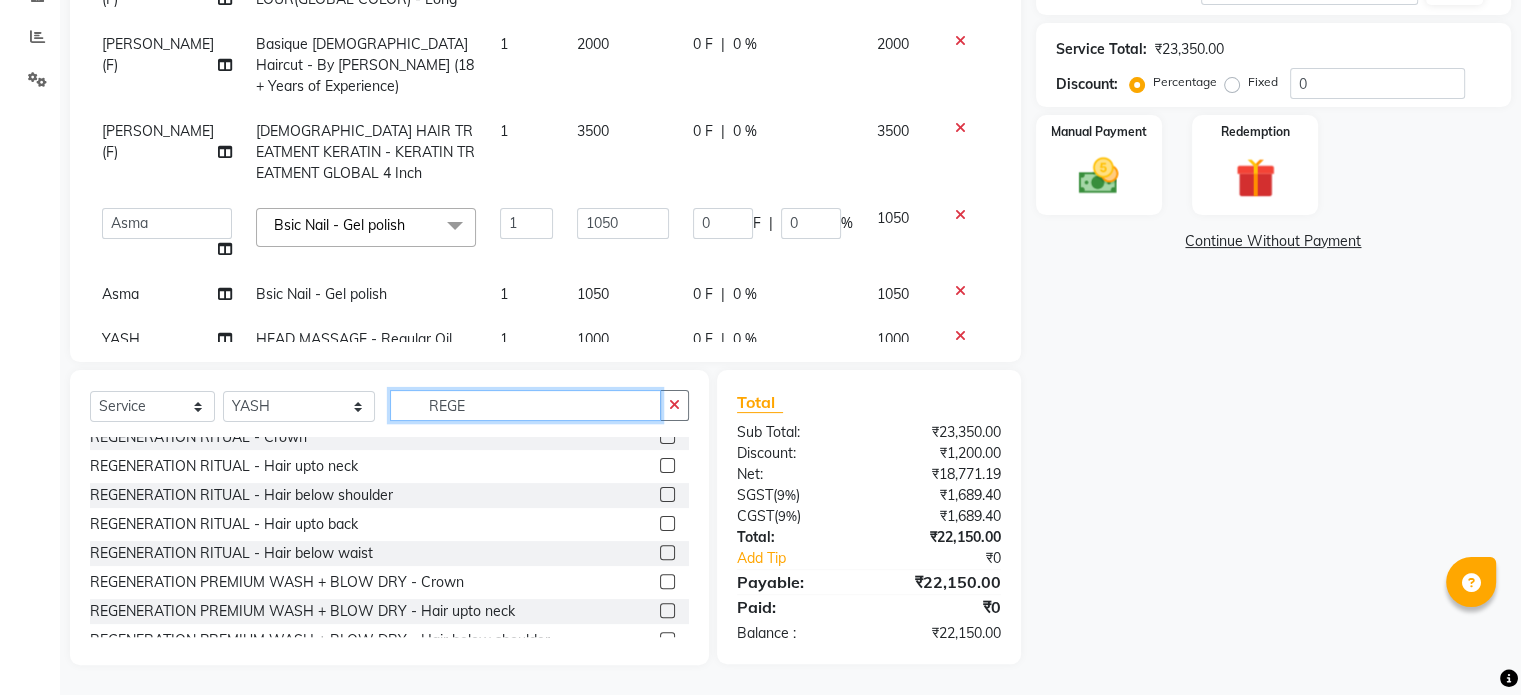 type on "REGE" 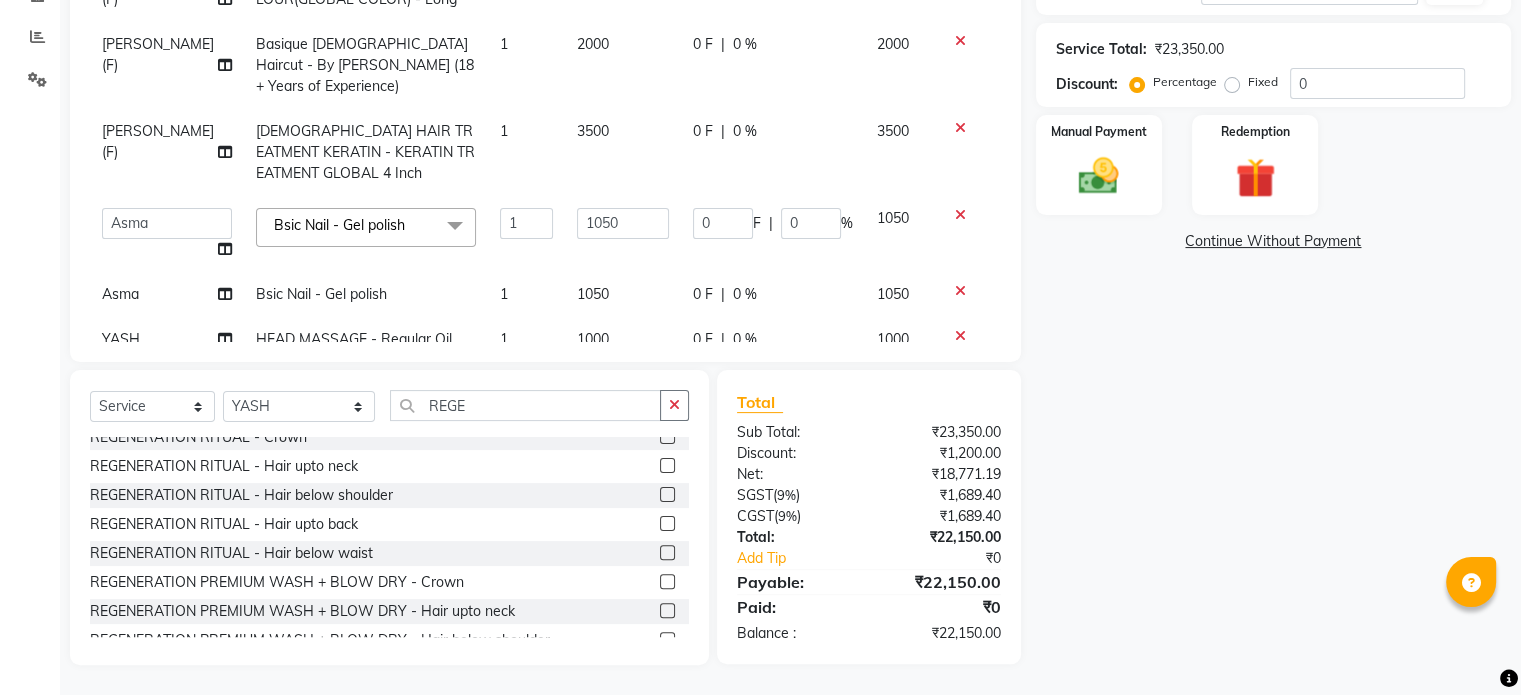 click 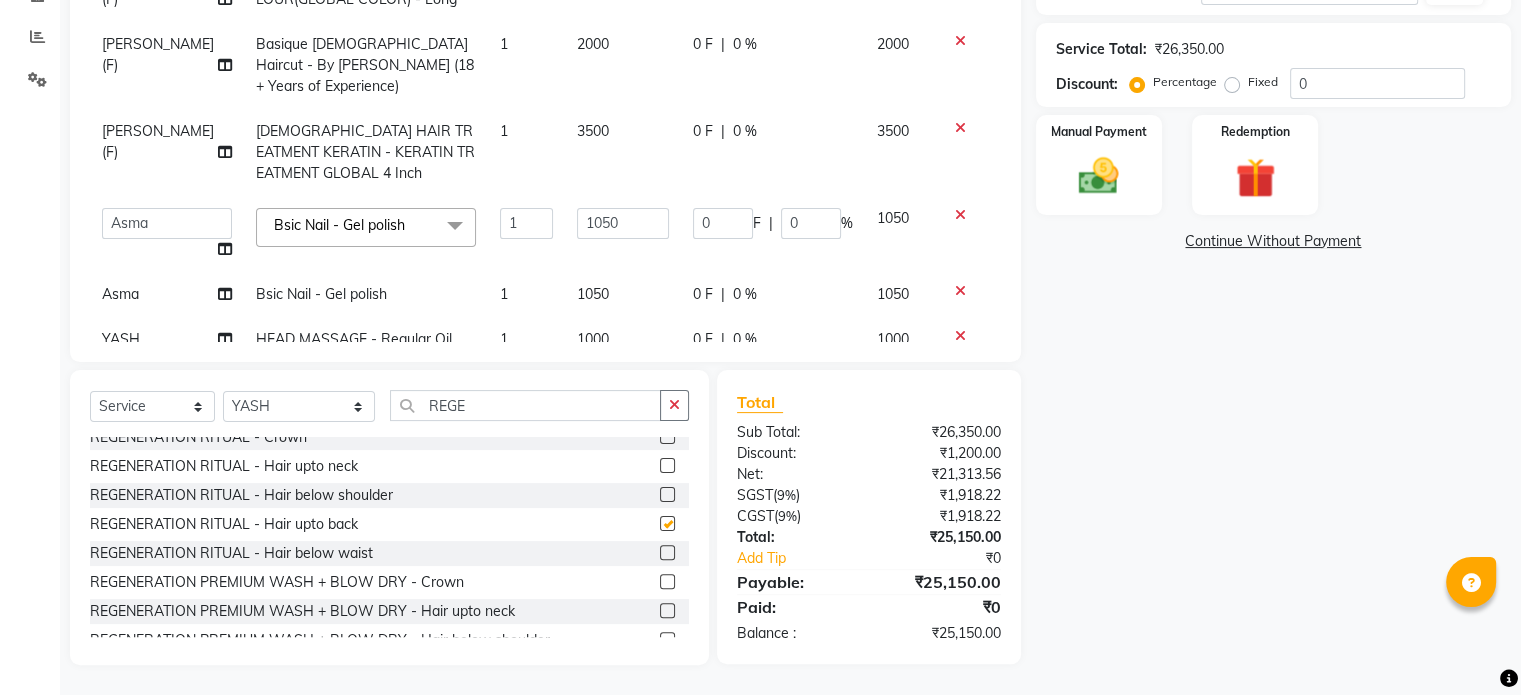 checkbox on "false" 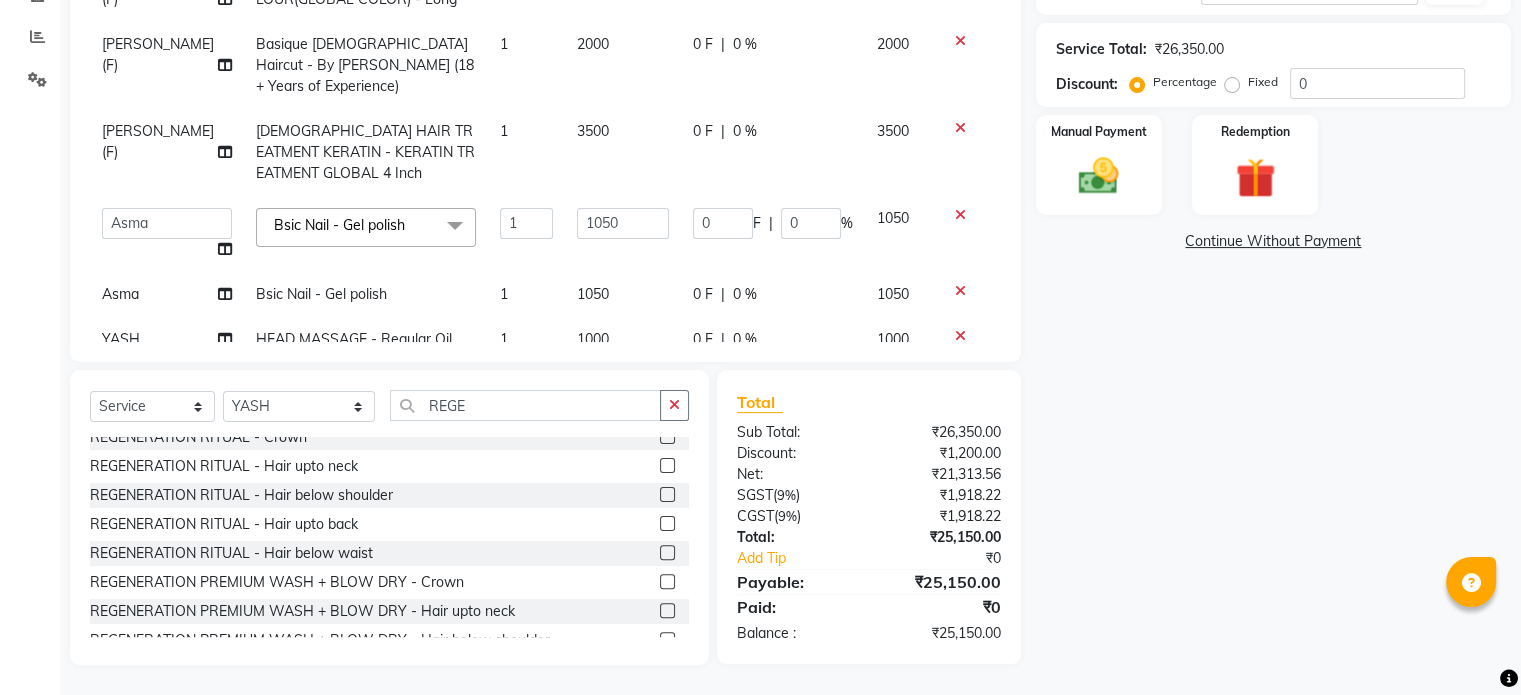 scroll, scrollTop: 312, scrollLeft: 0, axis: vertical 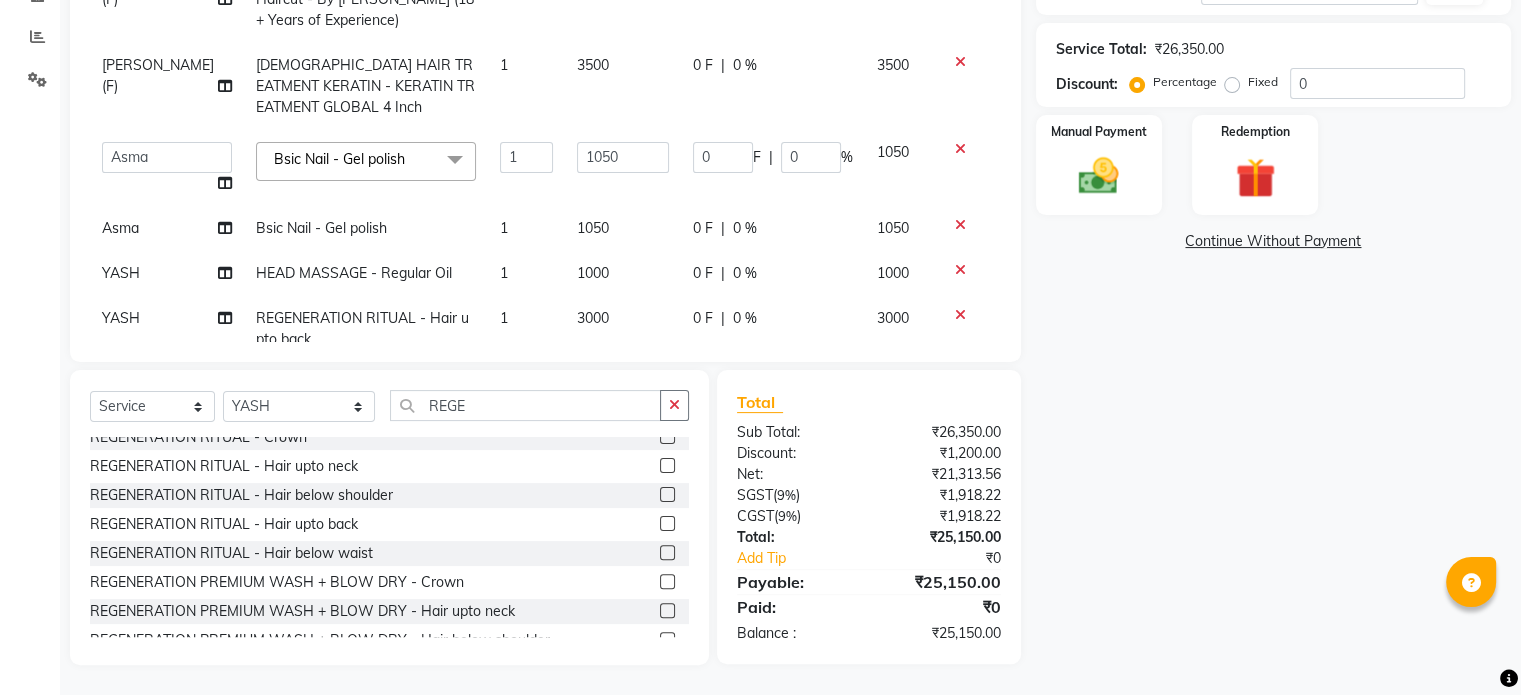 click on "3000" 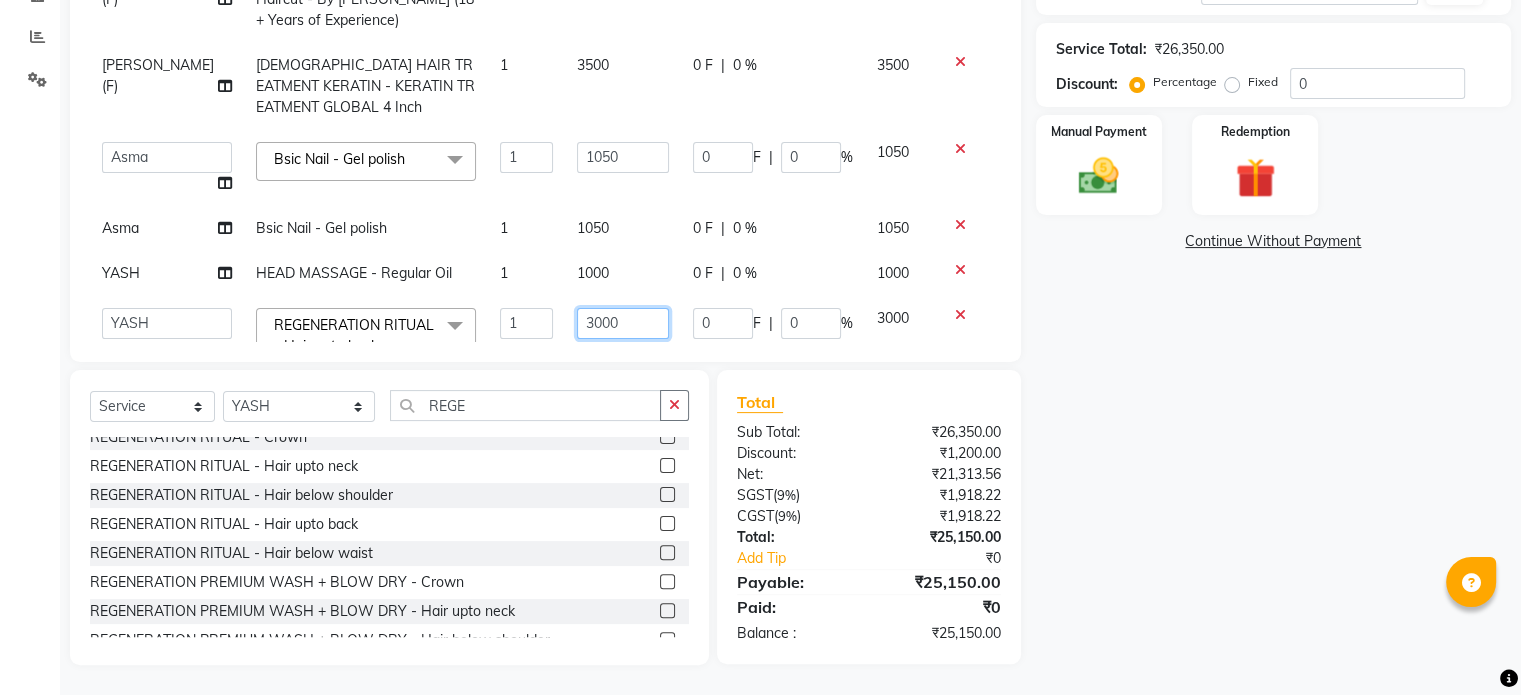 click on "3000" 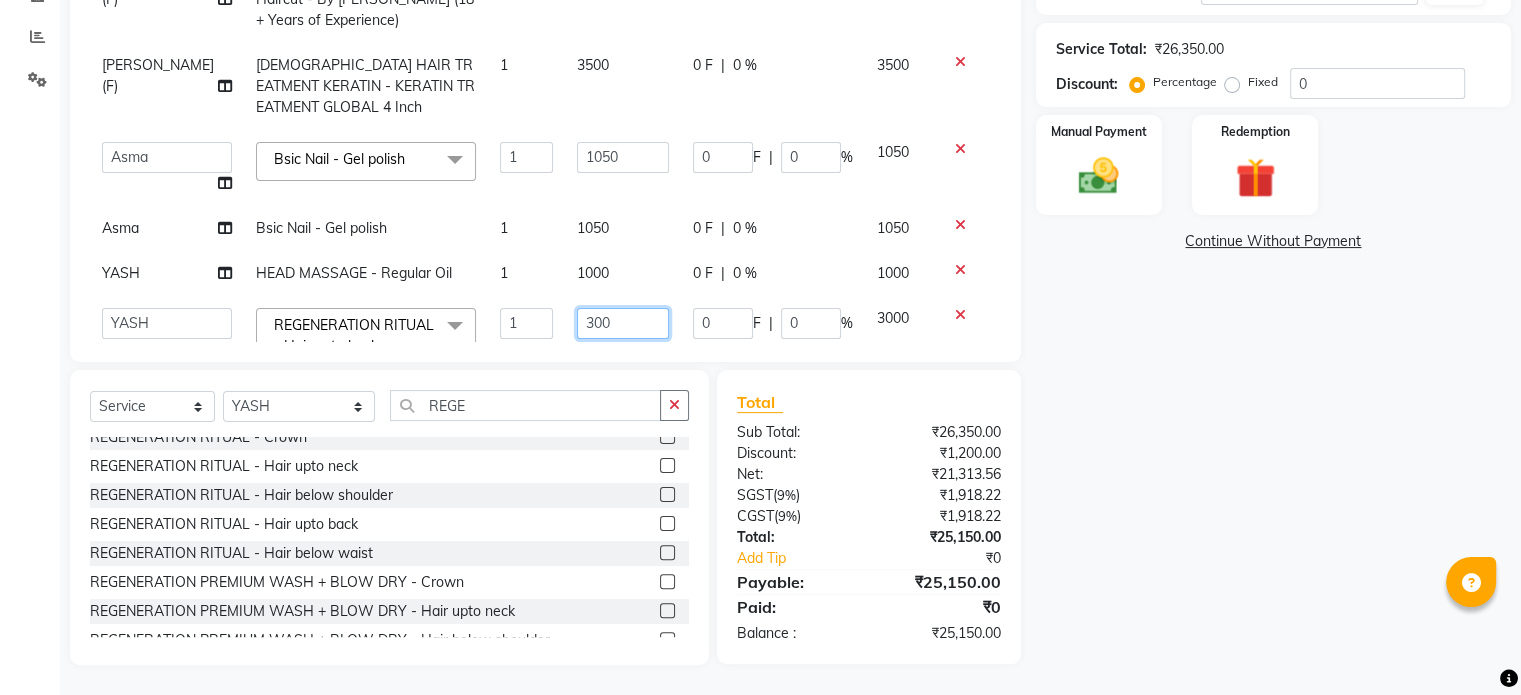 type on "3500" 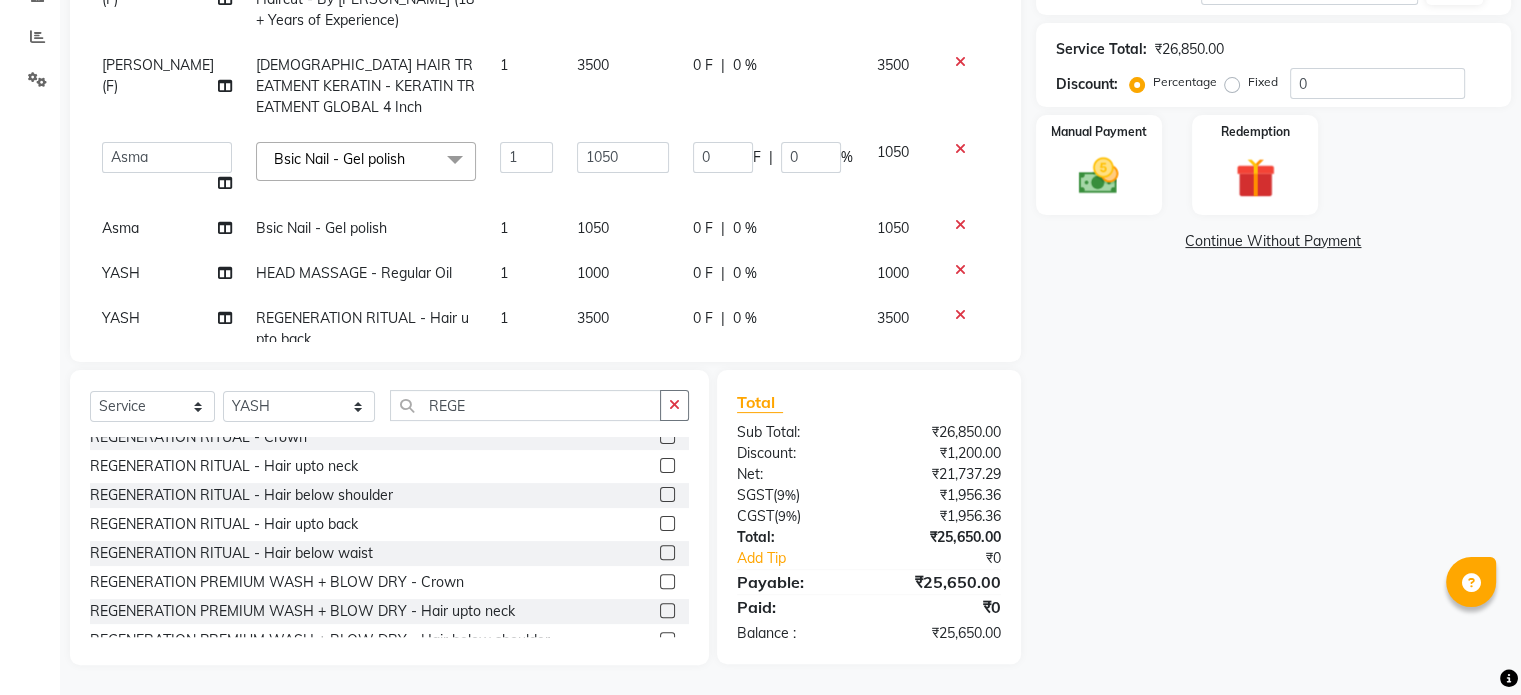 click on "Services Stylist Service Qty Price Disc Total Action [PERSON_NAME] (F) Basique [DEMOGRAPHIC_DATA] Haircut - By [PERSON_NAME] (18+ Years of Experience) 1 2000 0 F | 0 % 2000  [PERSON_NAME] Dynamics   [PERSON_NAME] (MO)   [PERSON_NAME]   Harsh   [PERSON_NAME]   Mohd [PERSON_NAME]   [PERSON_NAME]   Rohan    [PERSON_NAME] Motha   [PERSON_NAME] (D)   [PERSON_NAME]   SHAIREI   [PERSON_NAME] Sir (F)   Shanuzz (Oshiwara)   Shanuzz Salon, Andheri   Siddhi    SUBHASH    [PERSON_NAME]   [PERSON_NAME]   YASH    [DEMOGRAPHIC_DATA] HAIR COLOUR(GLOBAL COLOR) - Long  x HAIR WASH [DEMOGRAPHIC_DATA] - Hair above shoulder HAIR WASH [DEMOGRAPHIC_DATA] - Hair above & below shoulder HAIR WASH [DEMOGRAPHIC_DATA] - Hair upto back HAIR WASH [DEMOGRAPHIC_DATA] - Hair below waist HAIR WASH [DEMOGRAPHIC_DATA] - Additional charges for oiled hair HAIR WASH [DEMOGRAPHIC_DATA] - Wash & Blast DRY [PERSON_NAME] COLOR SIDE LOCKS THREADING PERMING  CONSULTATION HAIR WASH [DEMOGRAPHIC_DATA] - Wash / Style HAIR WASH [DEMOGRAPHIC_DATA] - Style HAIR WASH [DEMOGRAPHIC_DATA] - Additional charges for oiled hair Basique [DEMOGRAPHIC_DATA] Haircut - By Experienced Hairdresser (3+ Years of Experience) 1 F" 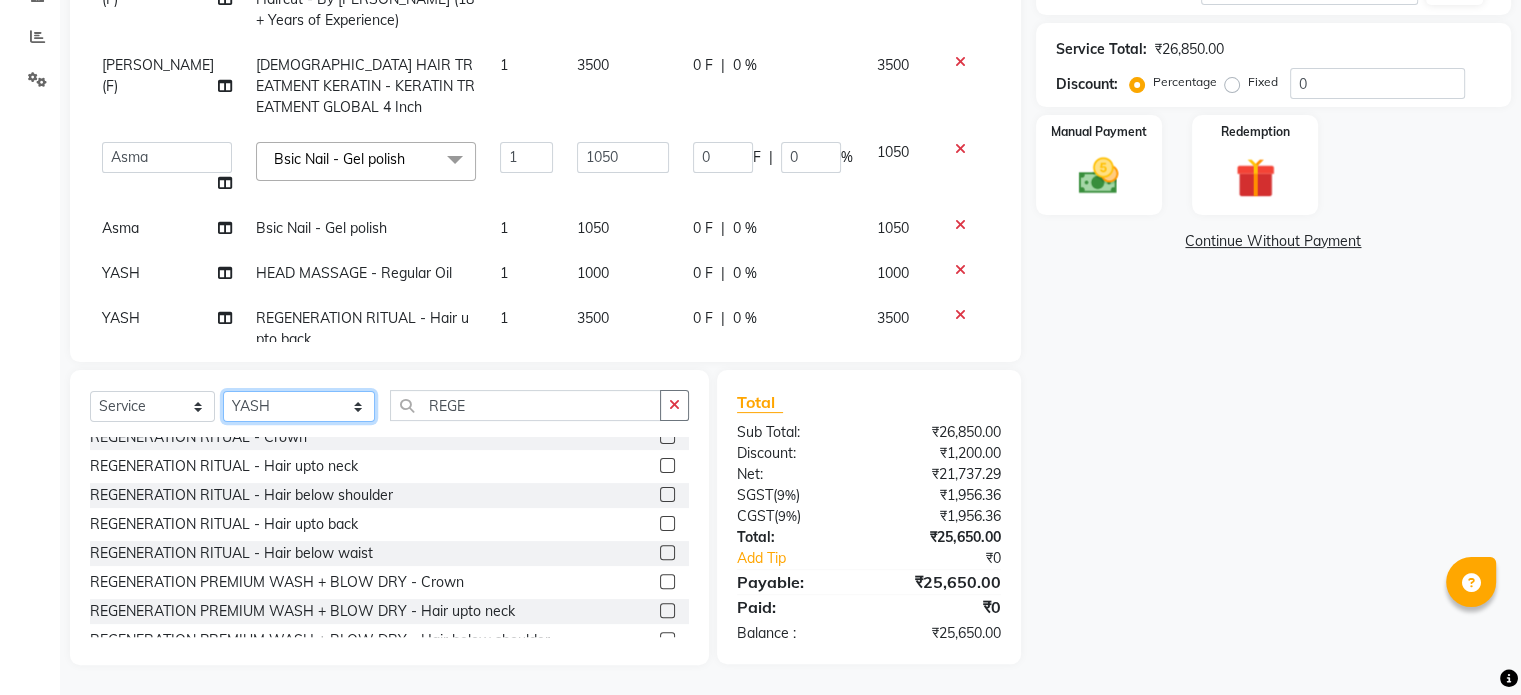click on "Select Stylist [PERSON_NAME] Dynamics [PERSON_NAME] ([GEOGRAPHIC_DATA]) [PERSON_NAME] Harsh [PERSON_NAME] Mohd [PERSON_NAME] [PERSON_NAME] Rohan  [PERSON_NAME] Motha [PERSON_NAME] (D) [PERSON_NAME] SHAIREI [PERSON_NAME] Sir (F) [PERSON_NAME] ([PERSON_NAME] Salon, Andheri Siddhi  [PERSON_NAME]  [PERSON_NAME] [PERSON_NAME] YASH" 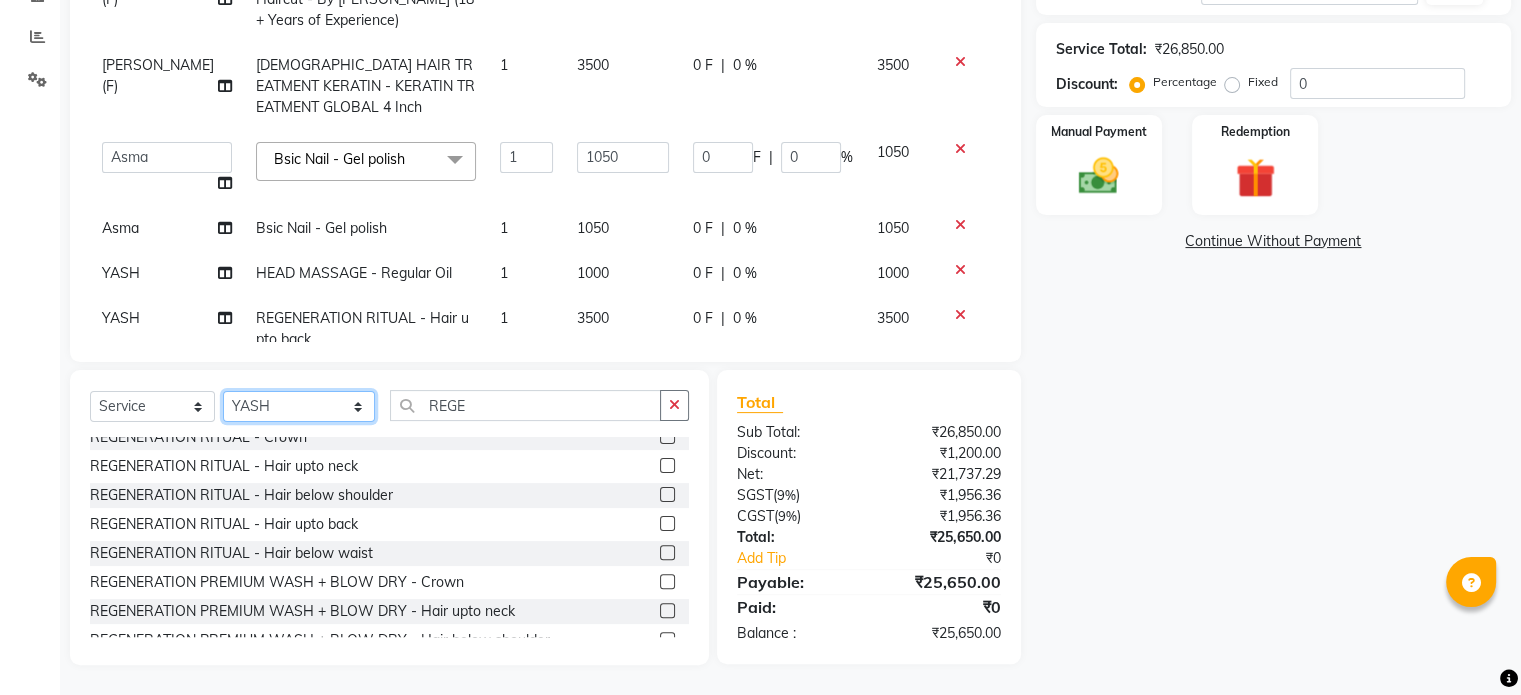 select on "59304" 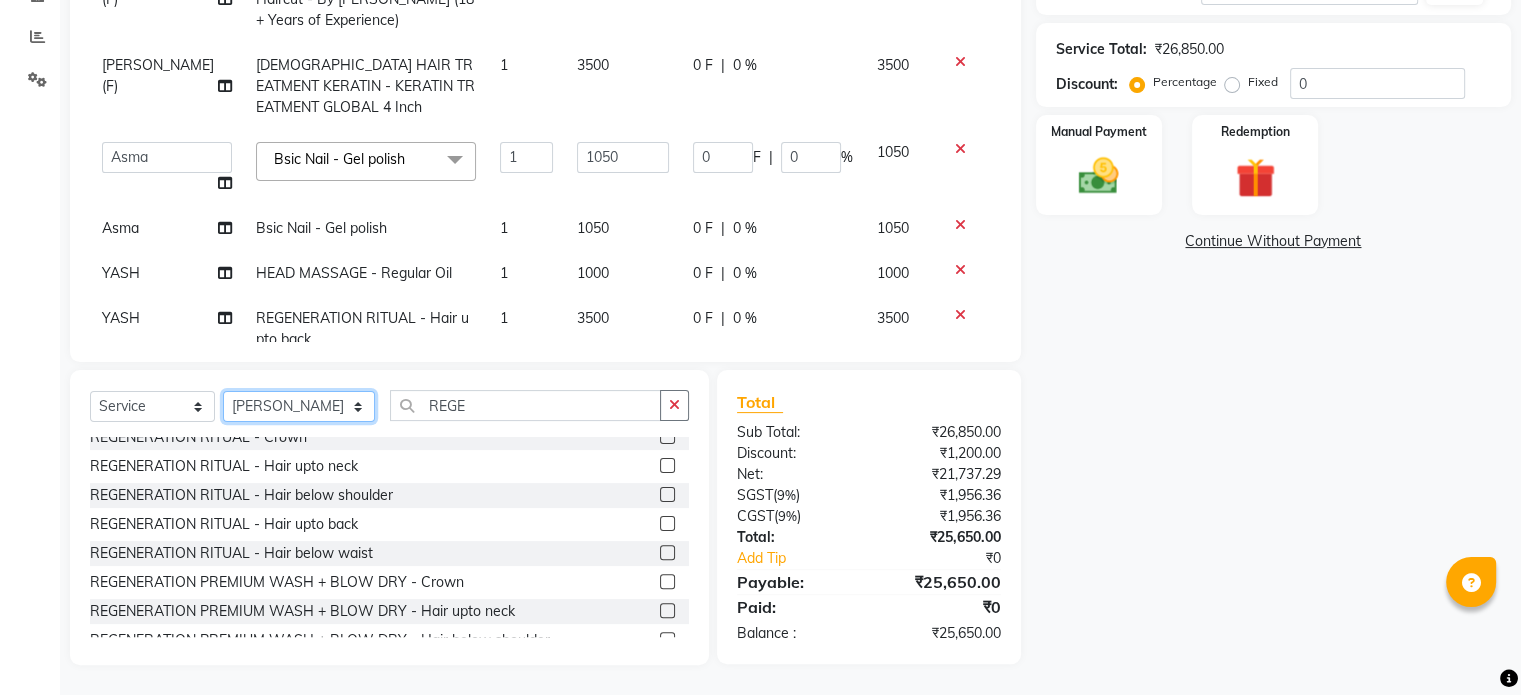 click on "Select Stylist [PERSON_NAME] Dynamics [PERSON_NAME] ([GEOGRAPHIC_DATA]) [PERSON_NAME] Harsh [PERSON_NAME] Mohd [PERSON_NAME] [PERSON_NAME] Rohan  [PERSON_NAME] Motha [PERSON_NAME] (D) [PERSON_NAME] SHAIREI [PERSON_NAME] Sir (F) [PERSON_NAME] ([PERSON_NAME] Salon, Andheri Siddhi  [PERSON_NAME]  [PERSON_NAME] [PERSON_NAME] YASH" 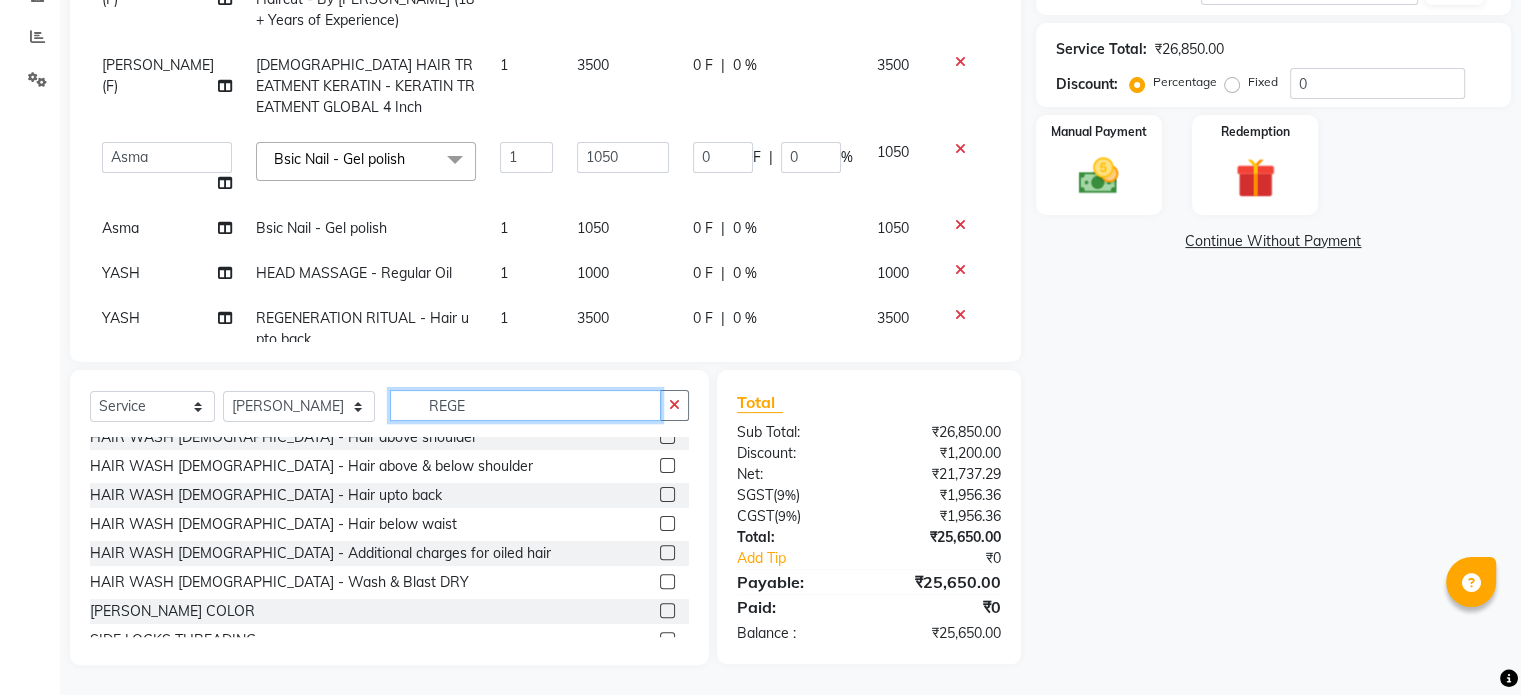 click on "REGE" 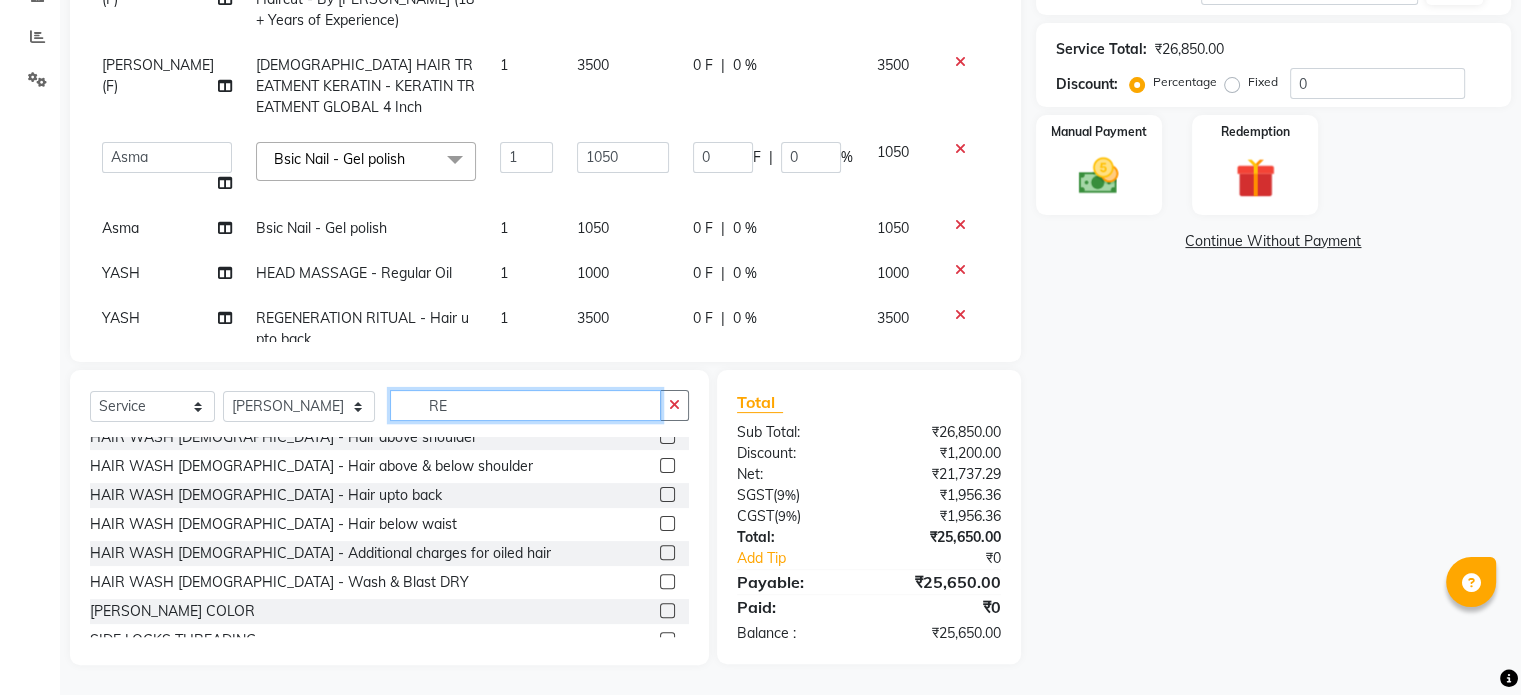 type on "R" 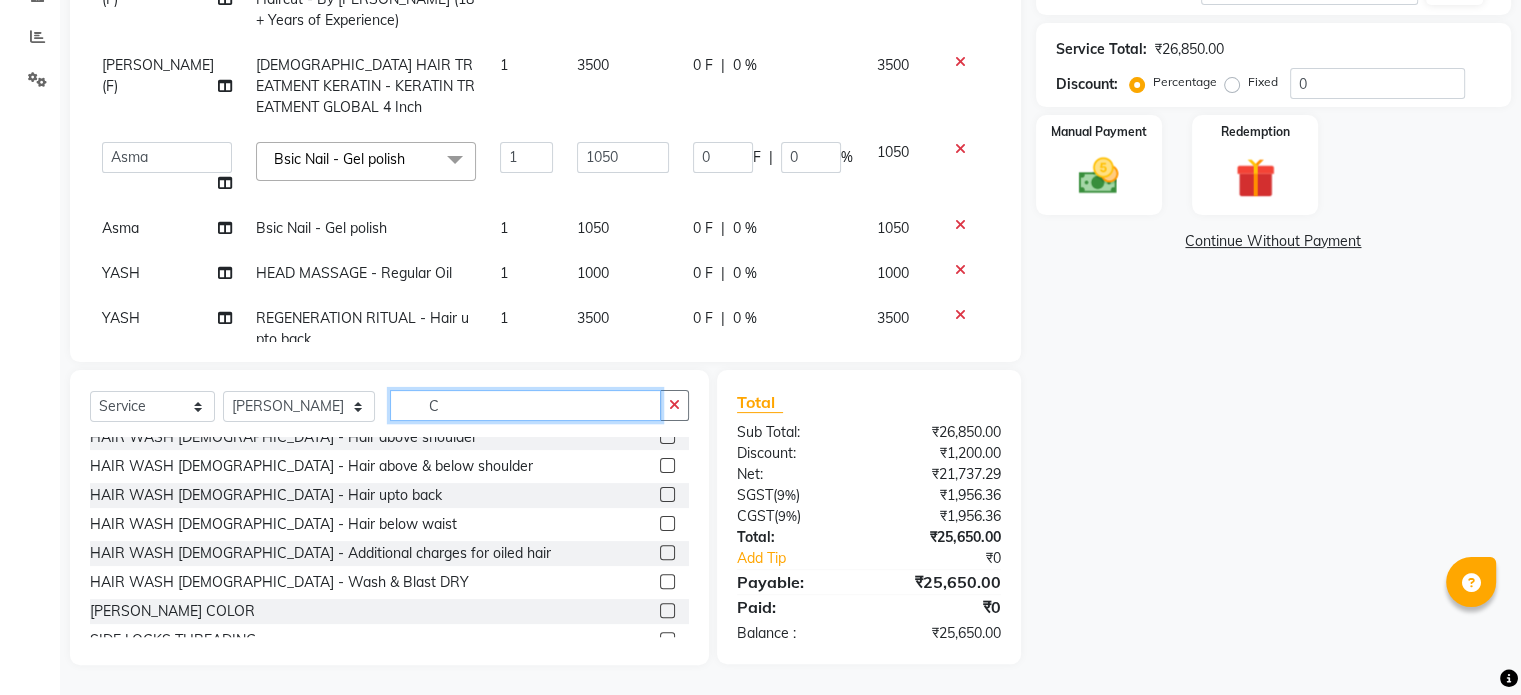 scroll, scrollTop: 0, scrollLeft: 0, axis: both 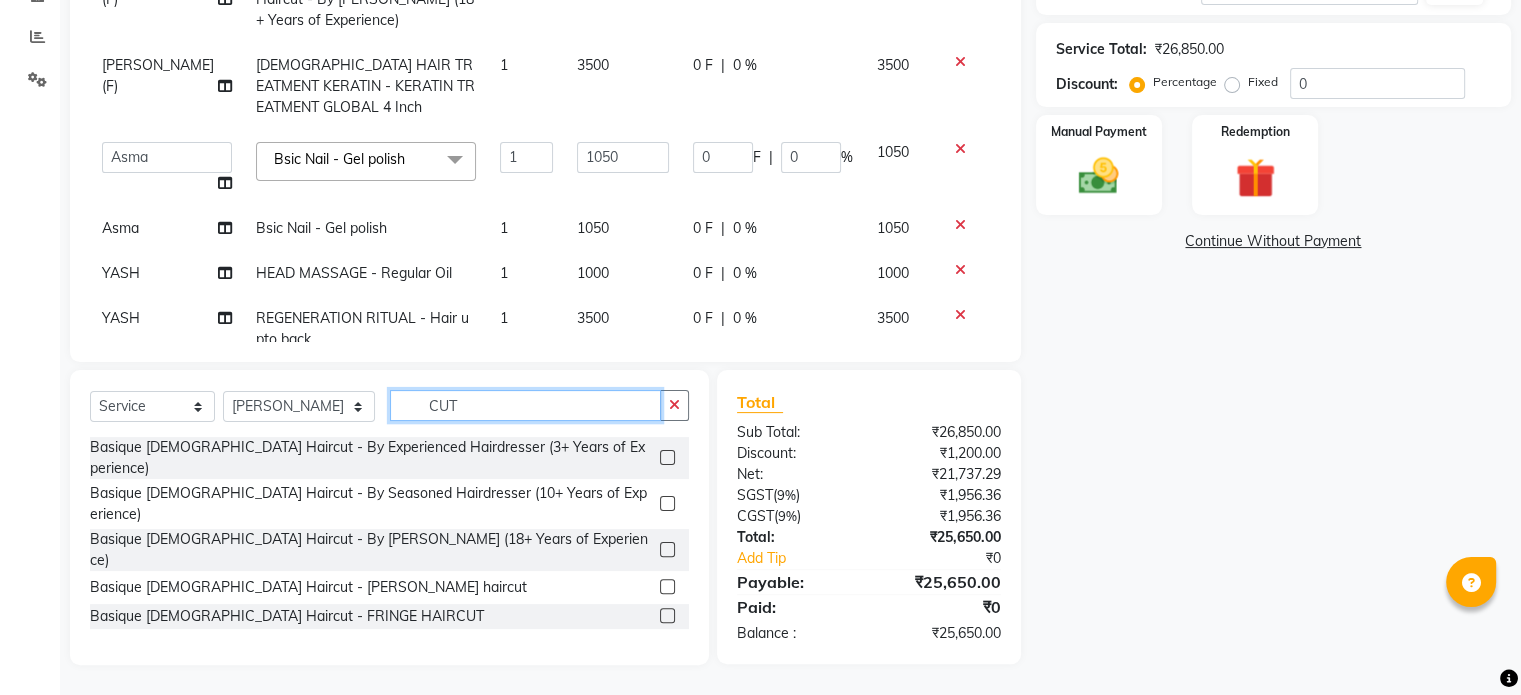 type on "CUT" 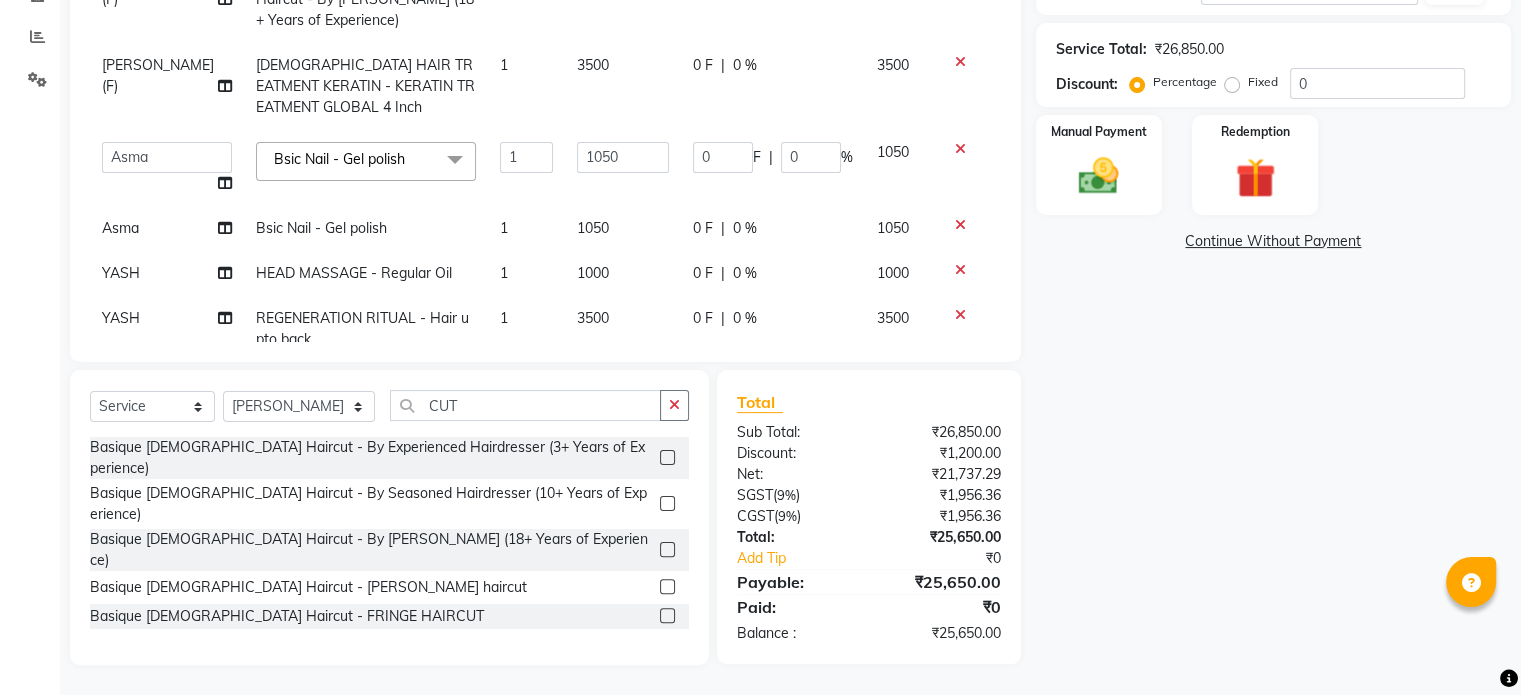 click 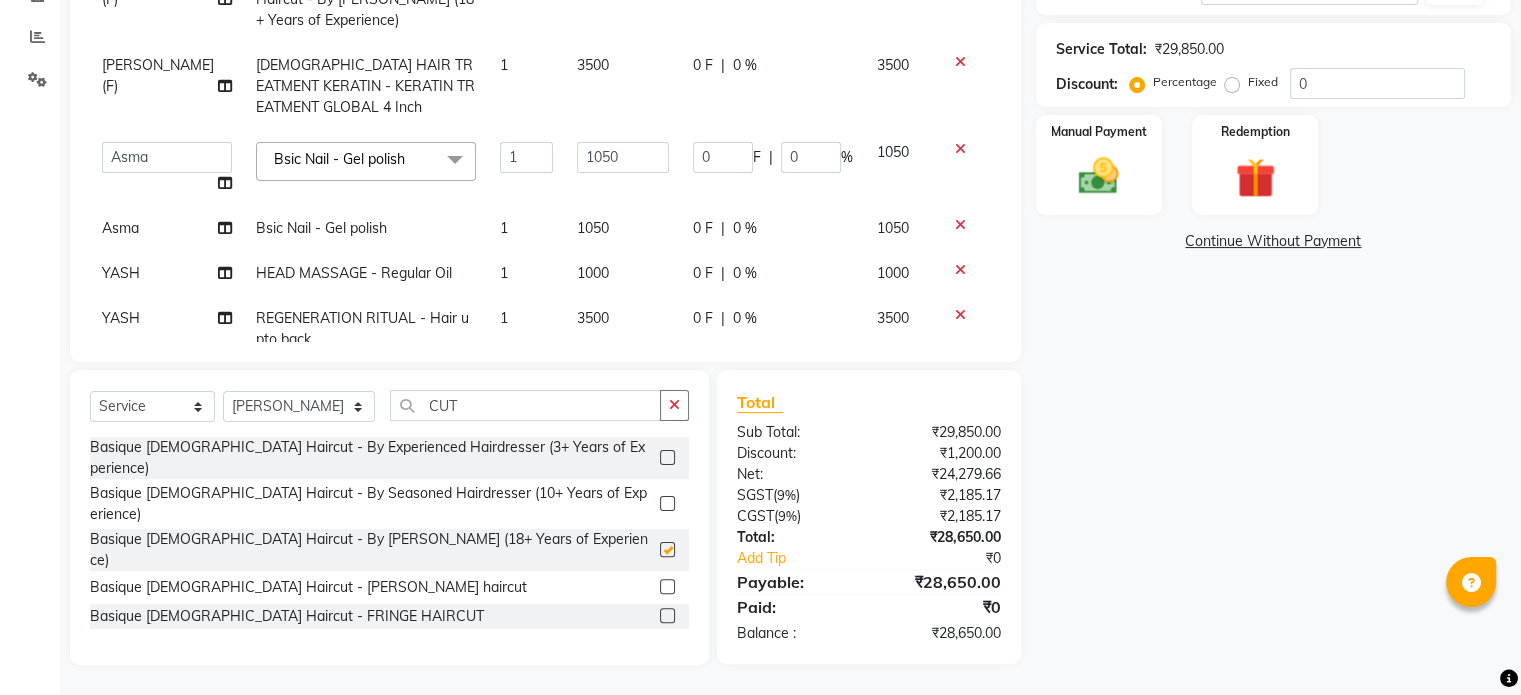 checkbox on "false" 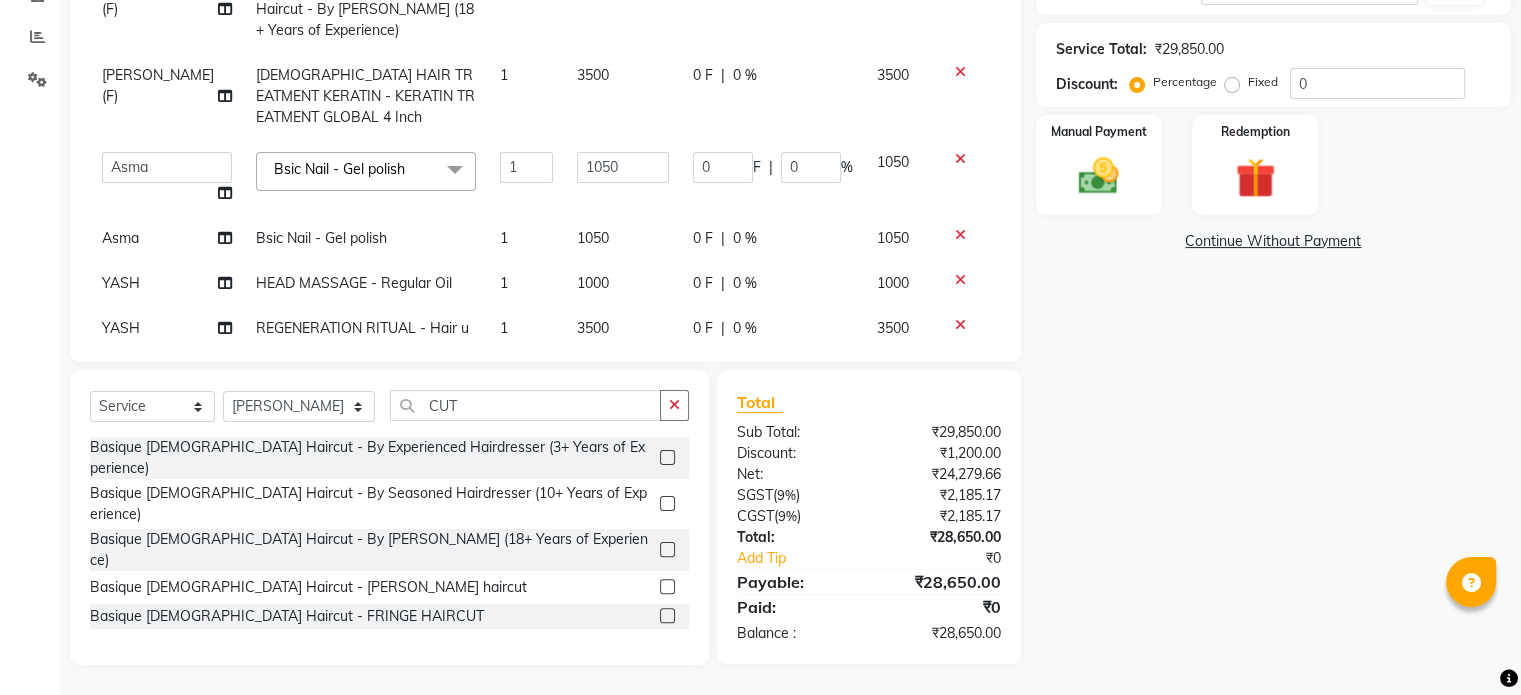 scroll, scrollTop: 378, scrollLeft: 0, axis: vertical 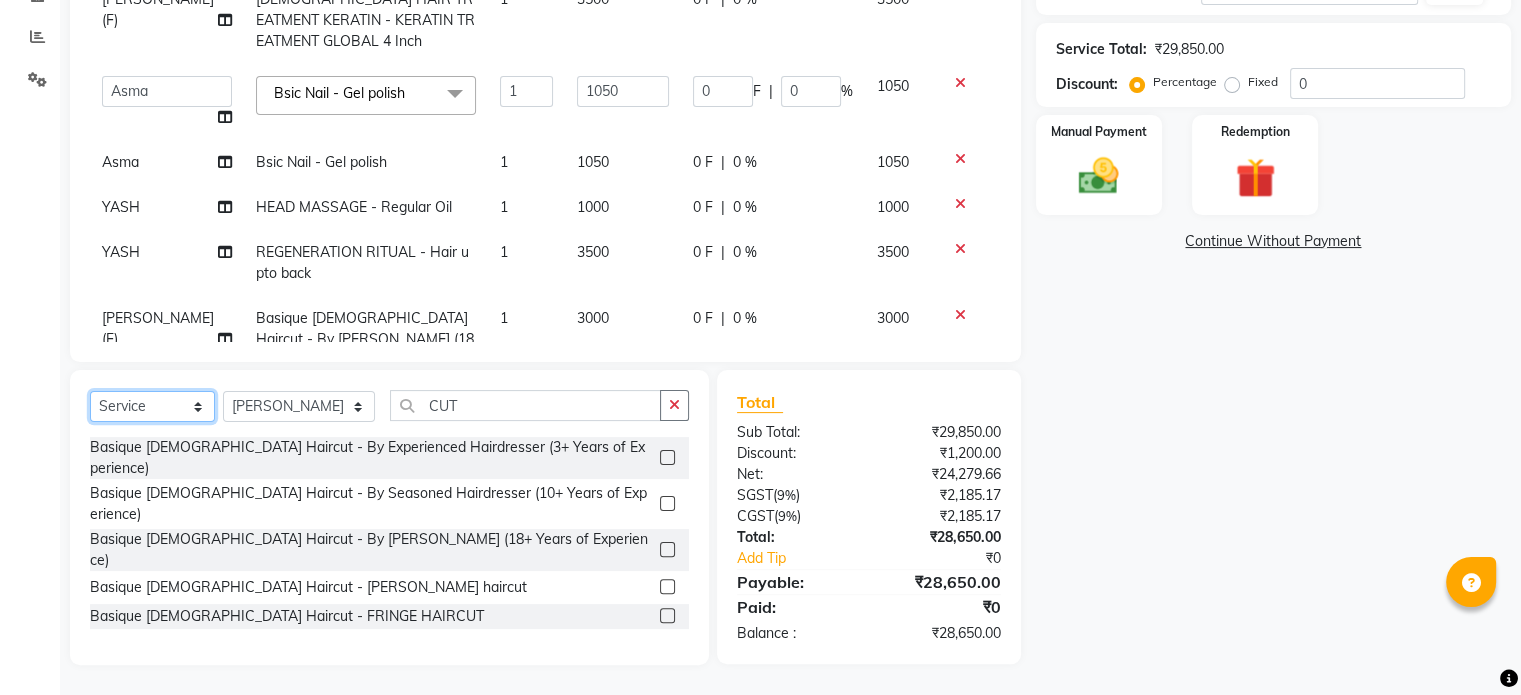click on "Select  Service  Product  Membership  Package Voucher Prepaid Gift Card" 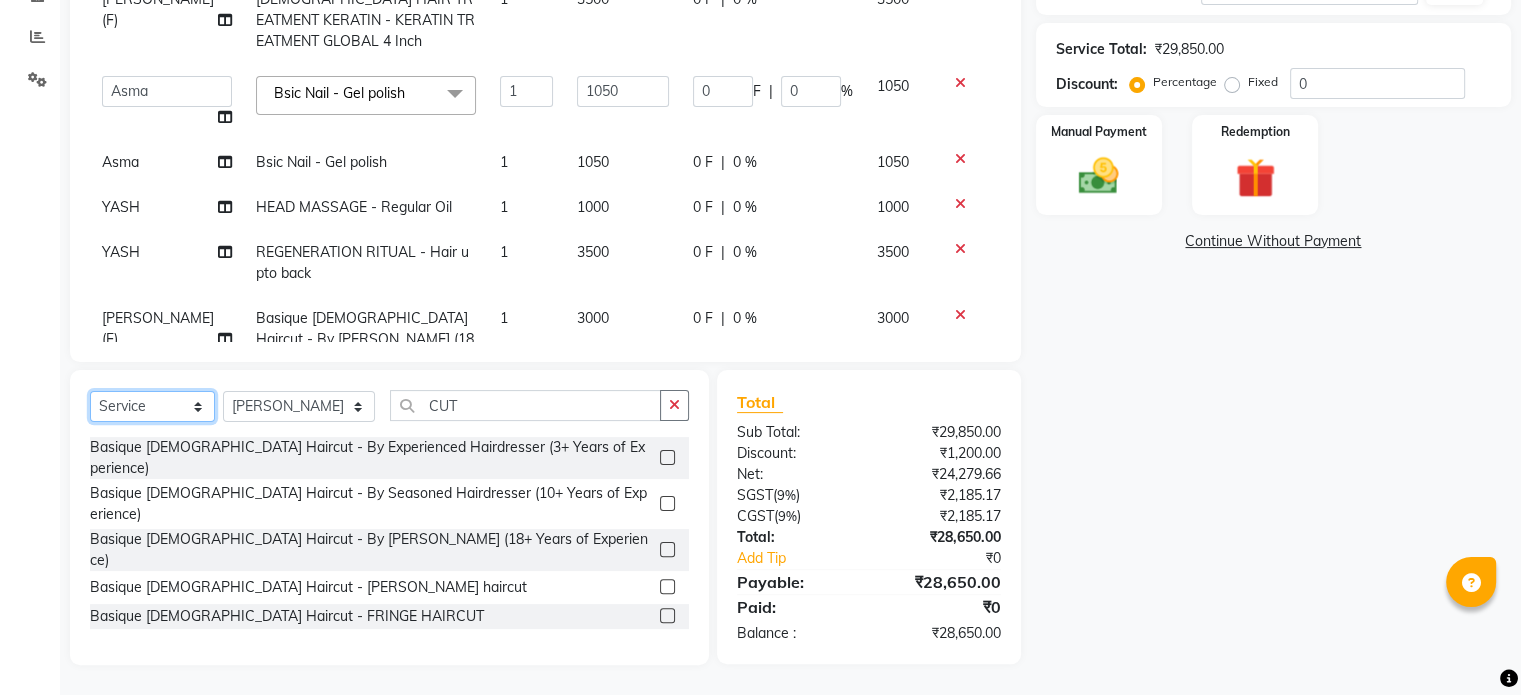 select on "product" 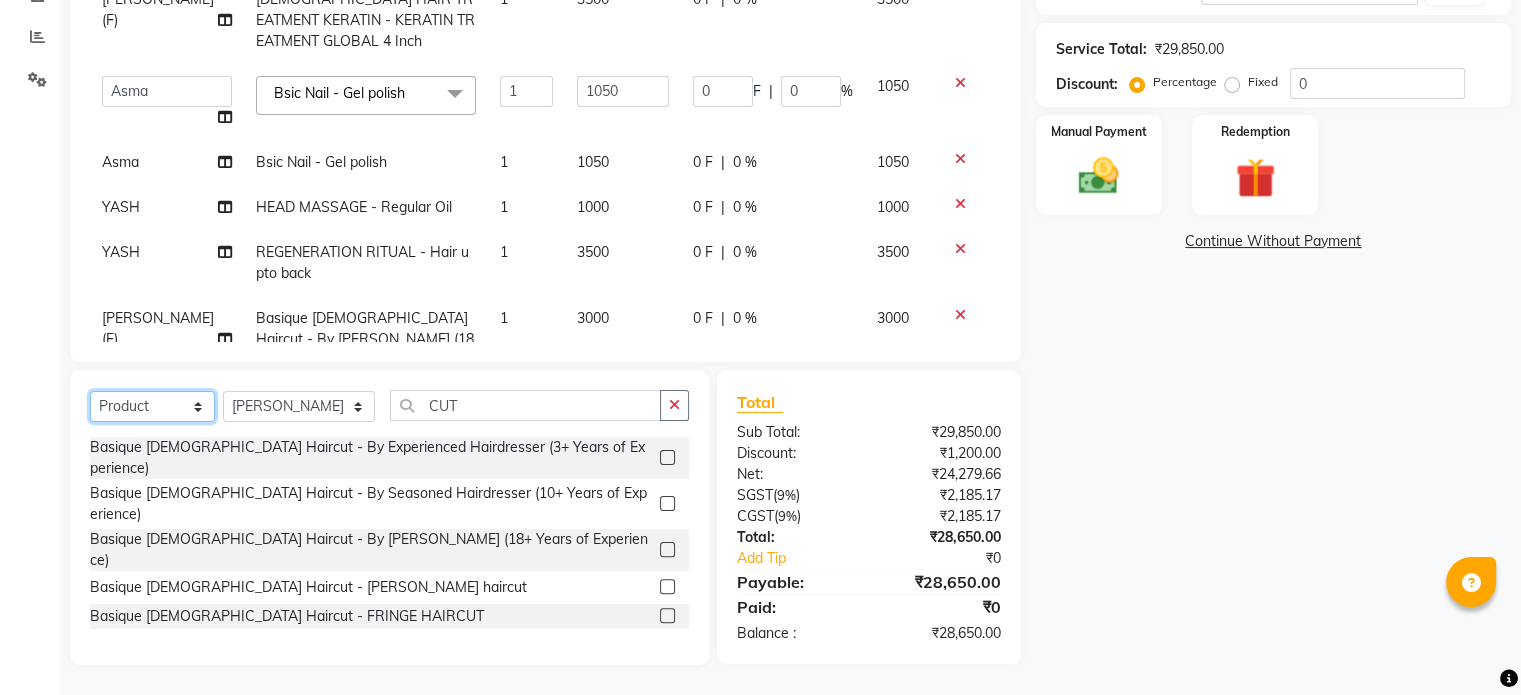 click on "Select  Service  Product  Membership  Package Voucher Prepaid Gift Card" 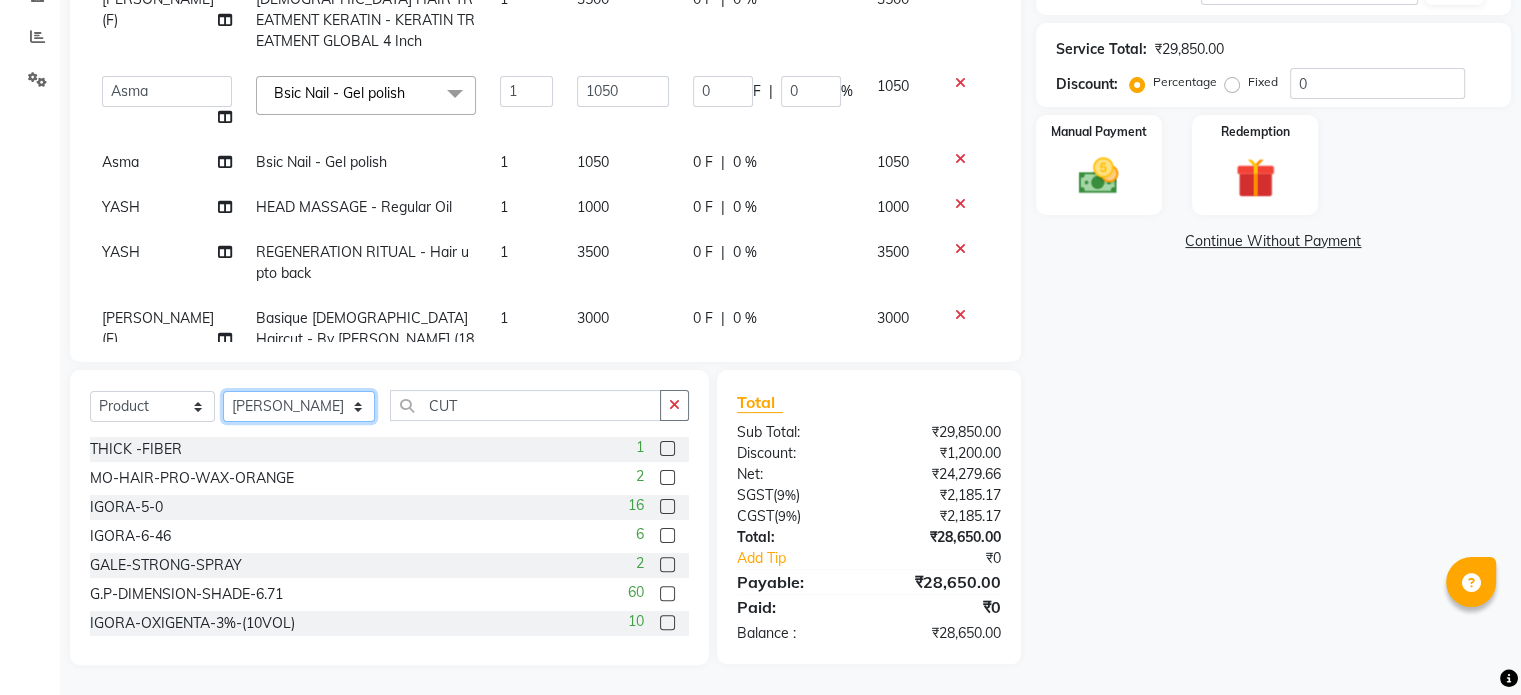 click on "Select Stylist [PERSON_NAME] Dynamics [PERSON_NAME] ([GEOGRAPHIC_DATA]) [PERSON_NAME] Harsh [PERSON_NAME] Mohd [PERSON_NAME] [PERSON_NAME] Rohan  [PERSON_NAME] Motha [PERSON_NAME] (D) [PERSON_NAME] SHAIREI [PERSON_NAME] Sir (F) [PERSON_NAME] ([PERSON_NAME] Salon, Andheri Siddhi  [PERSON_NAME]  [PERSON_NAME] [PERSON_NAME] YASH" 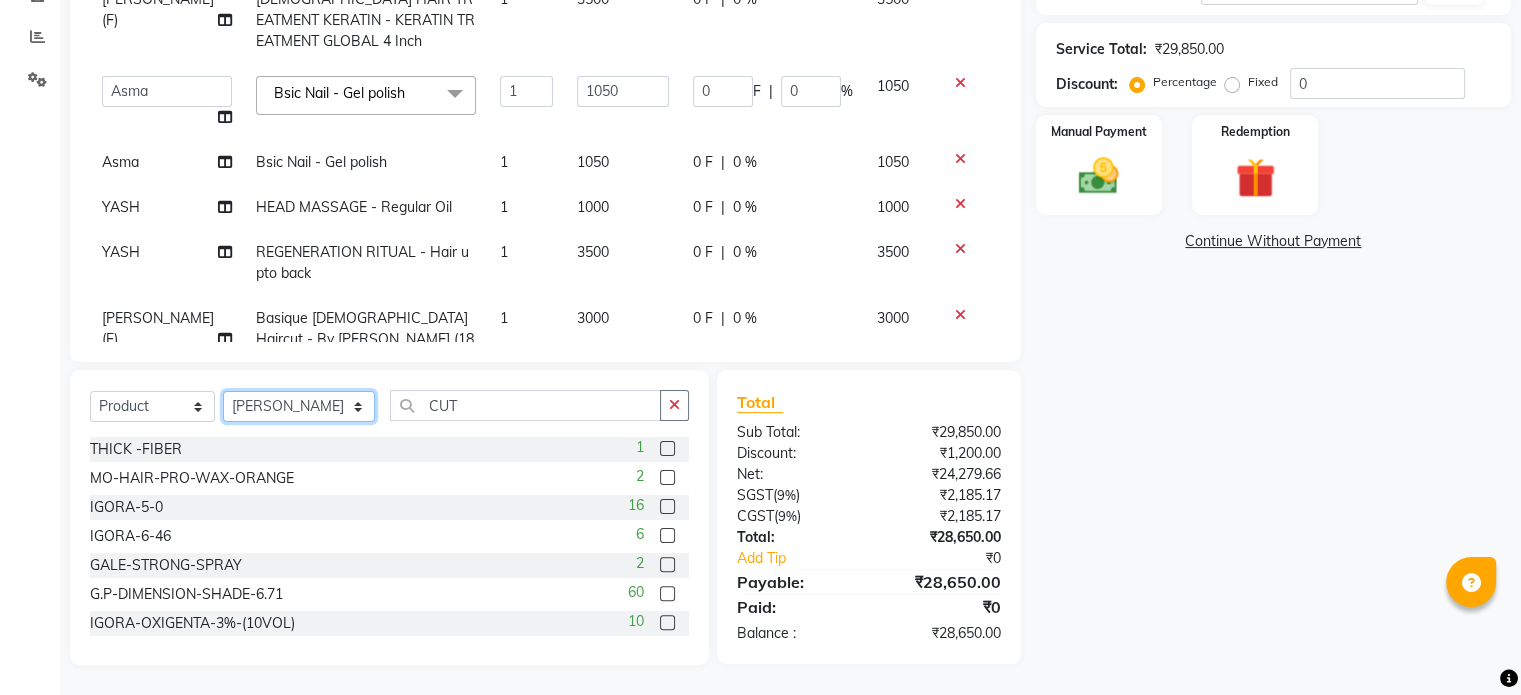 select on "59236" 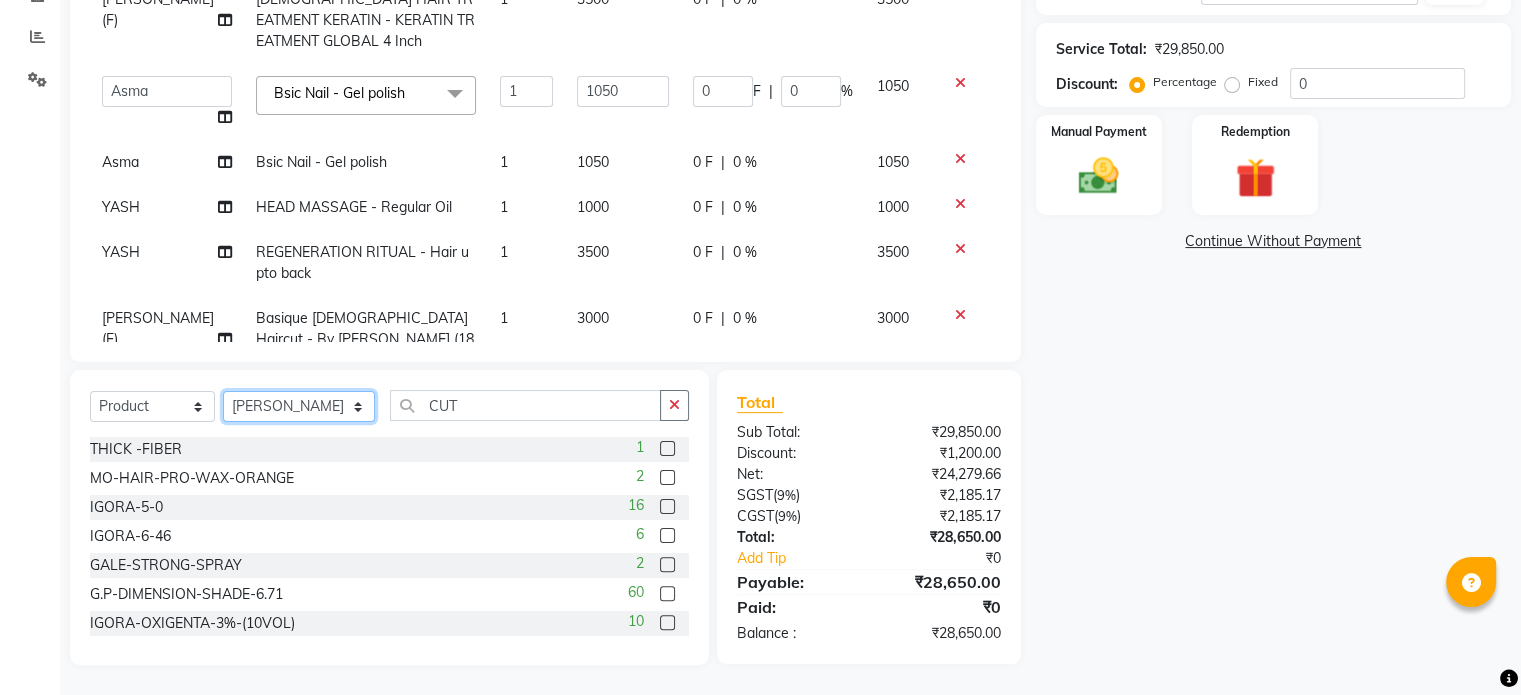 click on "Select Stylist [PERSON_NAME] Dynamics [PERSON_NAME] ([GEOGRAPHIC_DATA]) [PERSON_NAME] Harsh [PERSON_NAME] Mohd [PERSON_NAME] [PERSON_NAME] Rohan  [PERSON_NAME] Motha [PERSON_NAME] (D) [PERSON_NAME] SHAIREI [PERSON_NAME] Sir (F) [PERSON_NAME] ([PERSON_NAME] Salon, Andheri Siddhi  [PERSON_NAME]  [PERSON_NAME] [PERSON_NAME] YASH" 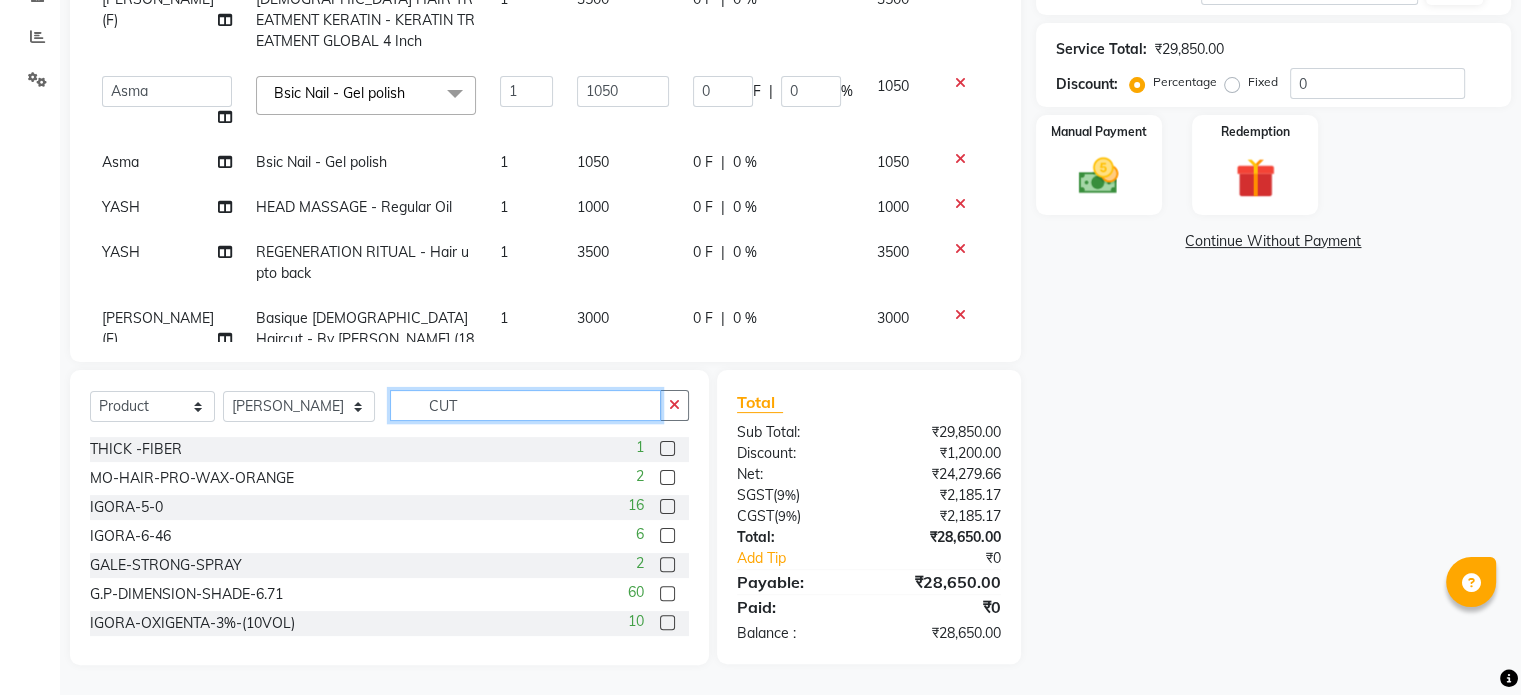 click on "CUT" 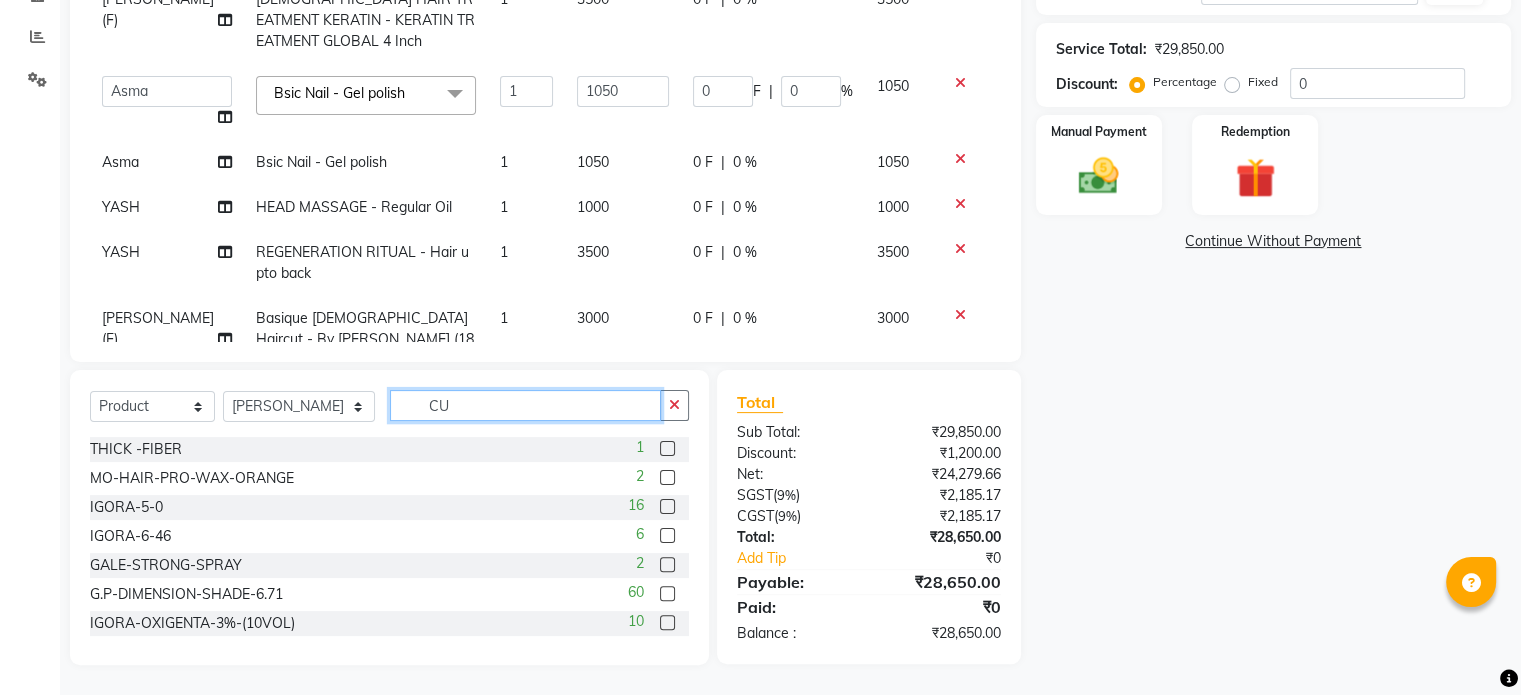 type on "C" 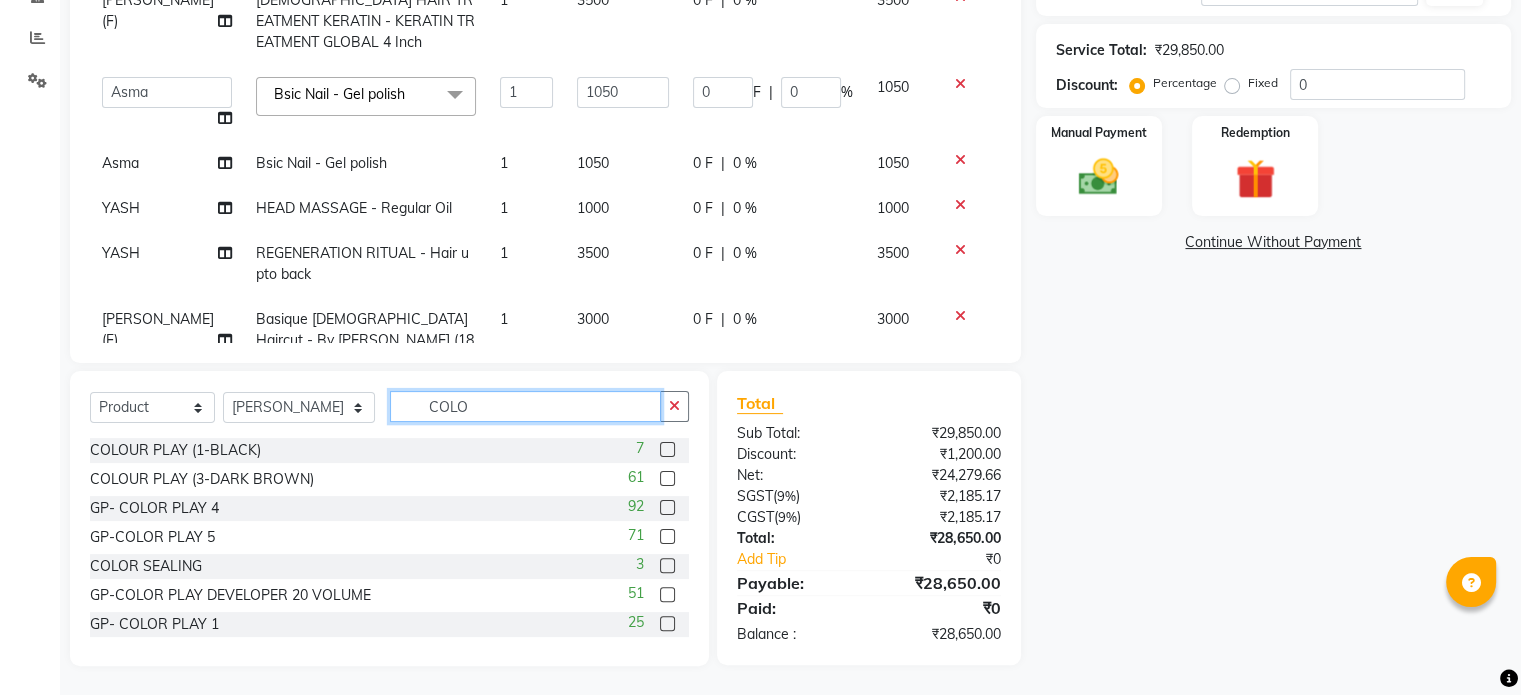 scroll, scrollTop: 406, scrollLeft: 0, axis: vertical 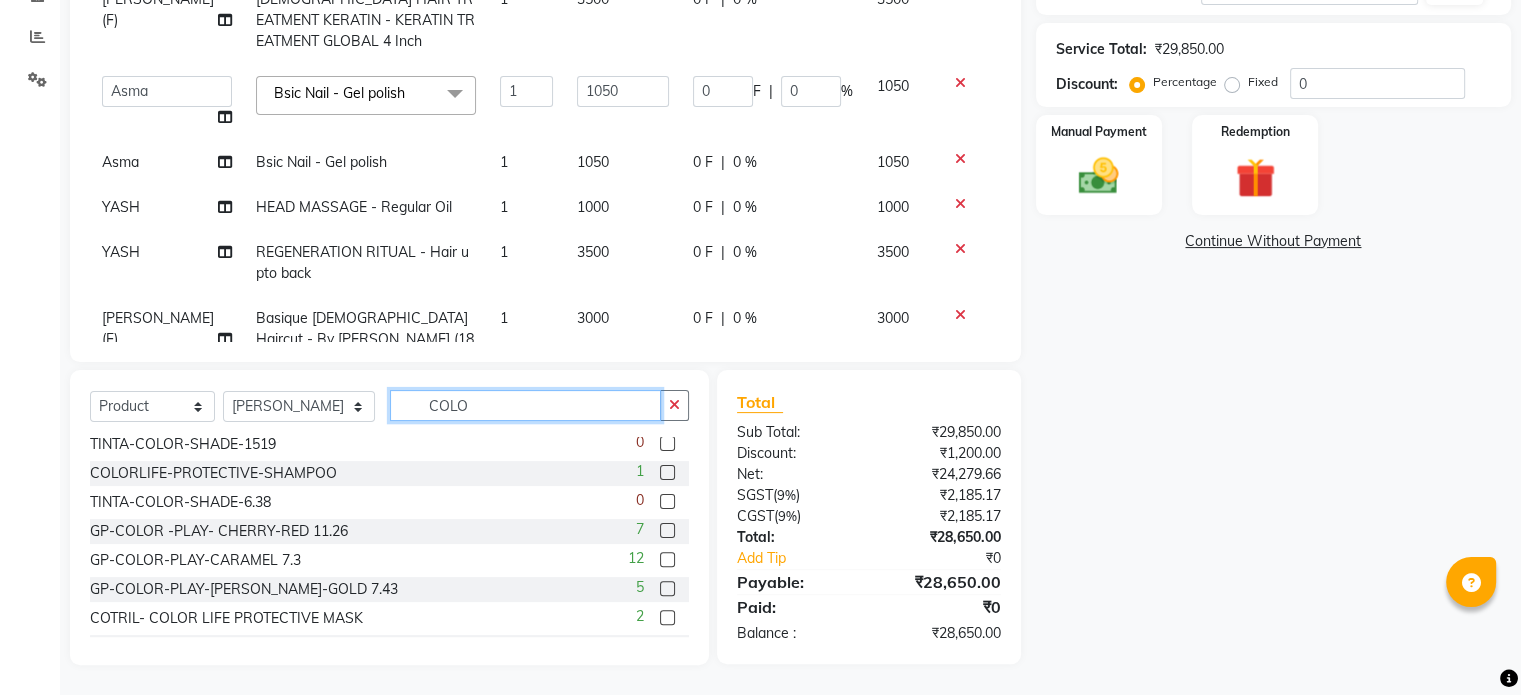 type on "COLO" 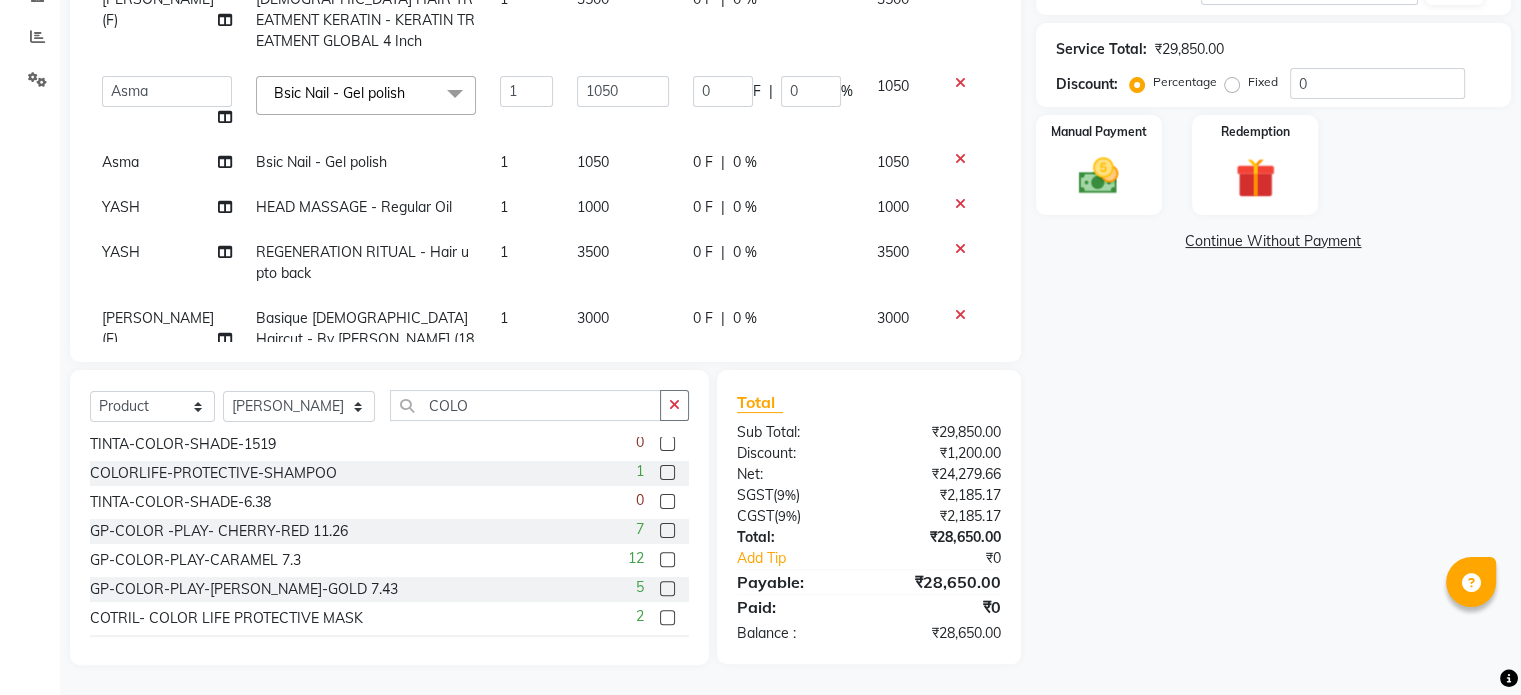 click 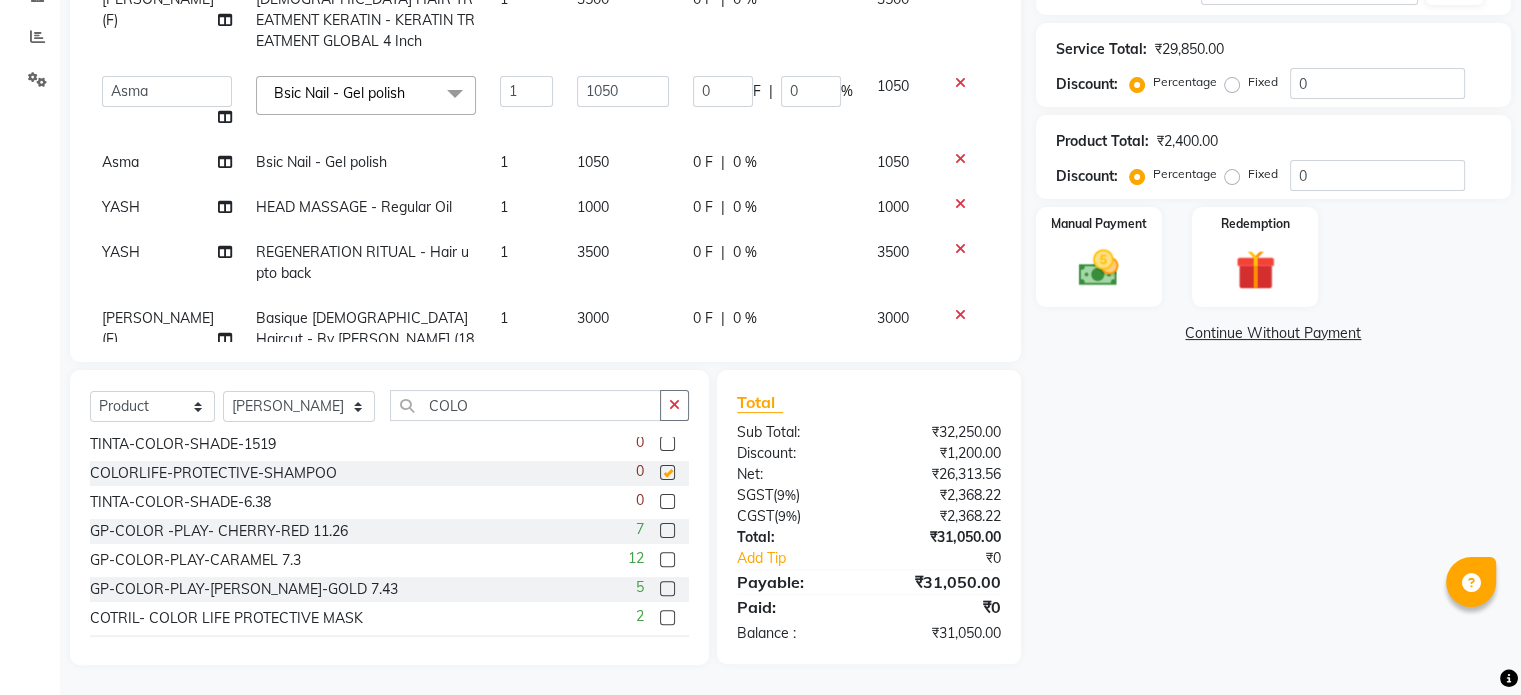 checkbox on "false" 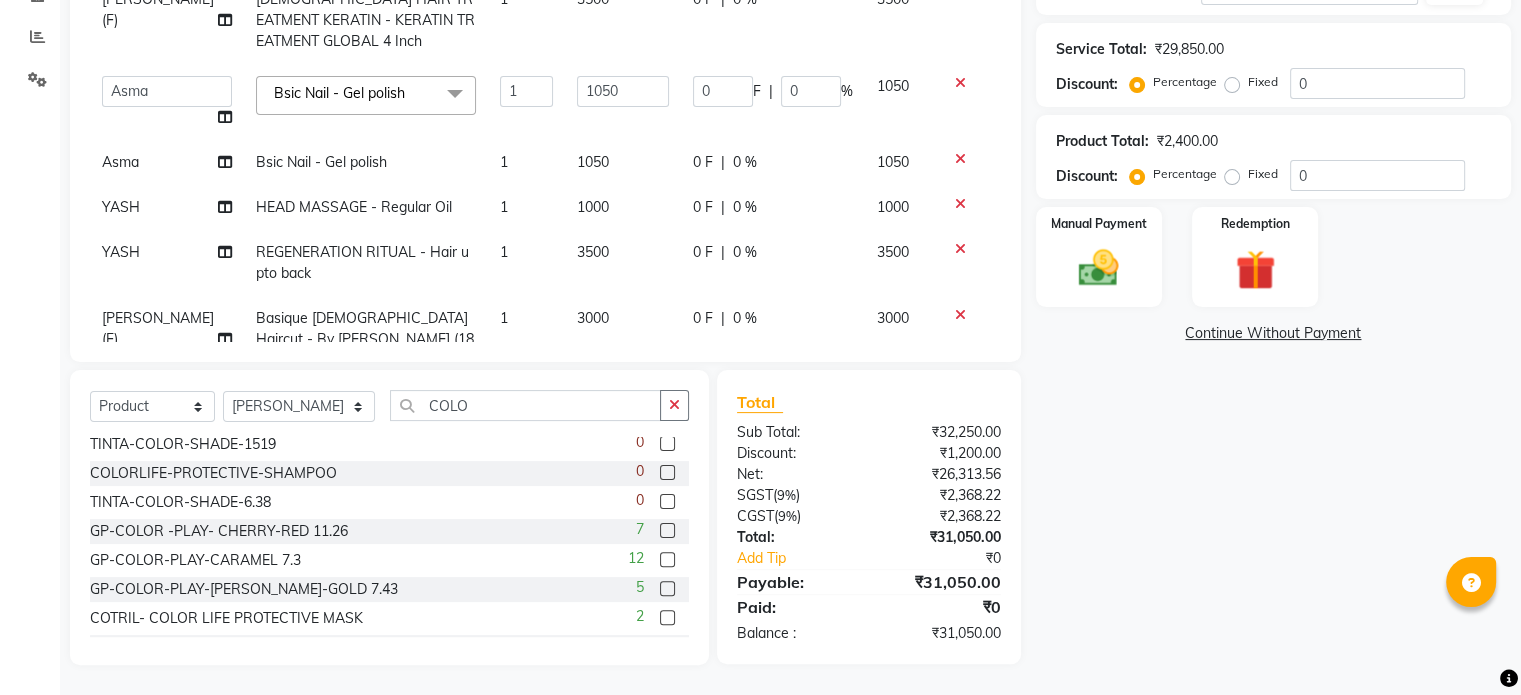 scroll, scrollTop: 542, scrollLeft: 0, axis: vertical 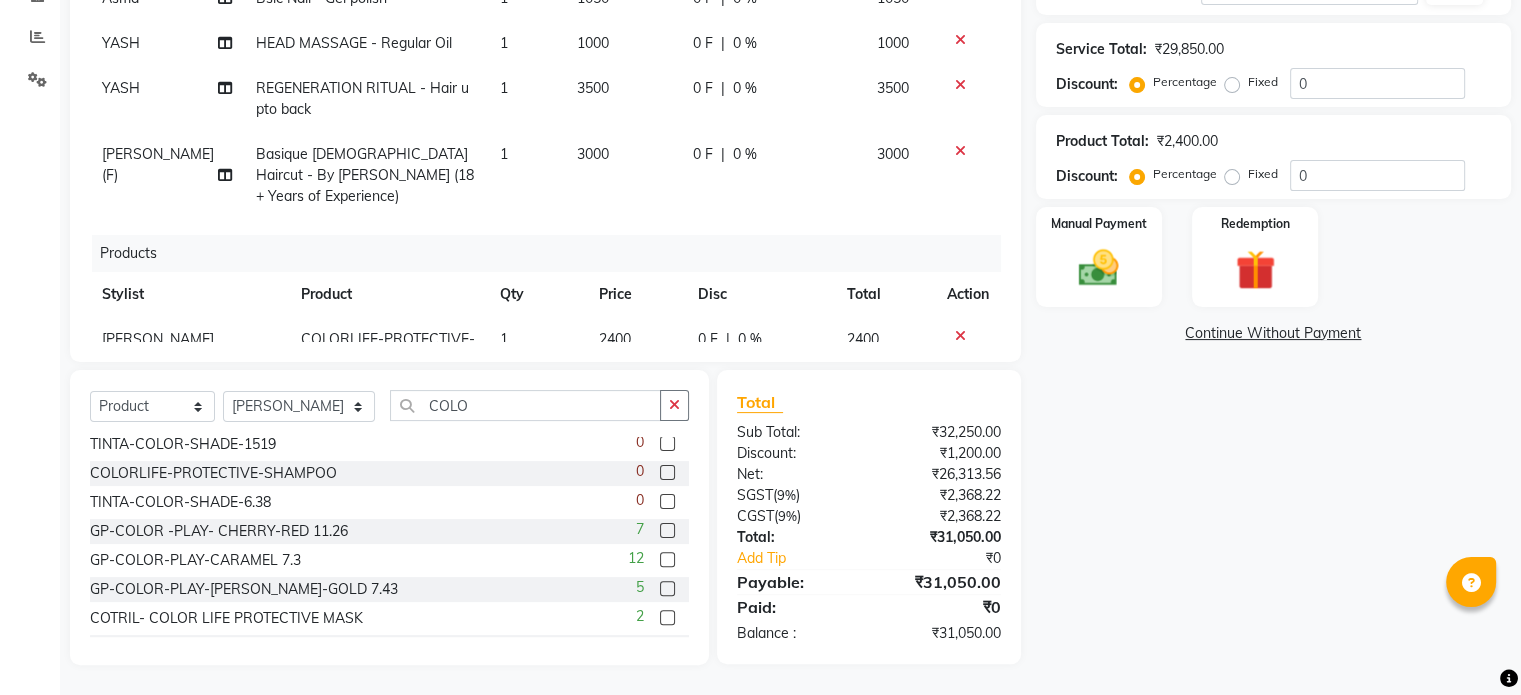 click 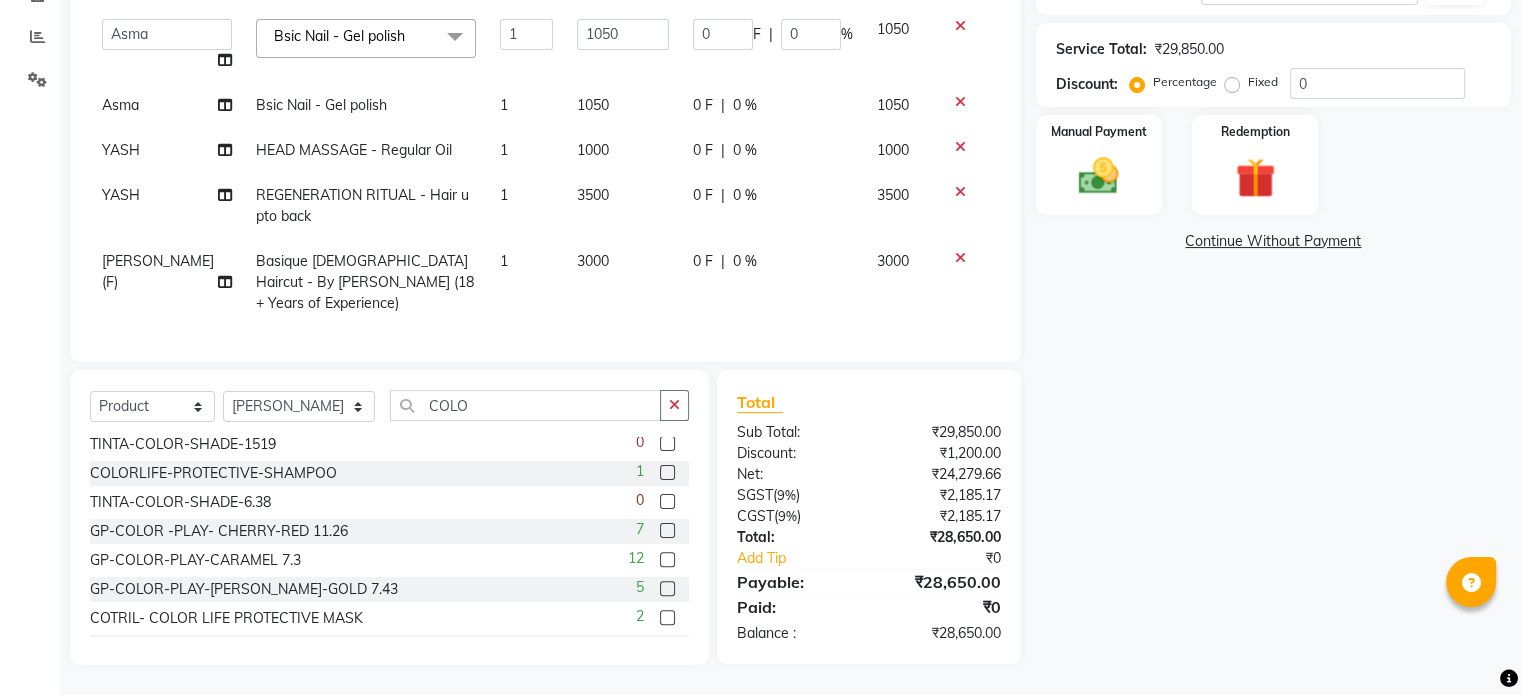 scroll, scrollTop: 378, scrollLeft: 0, axis: vertical 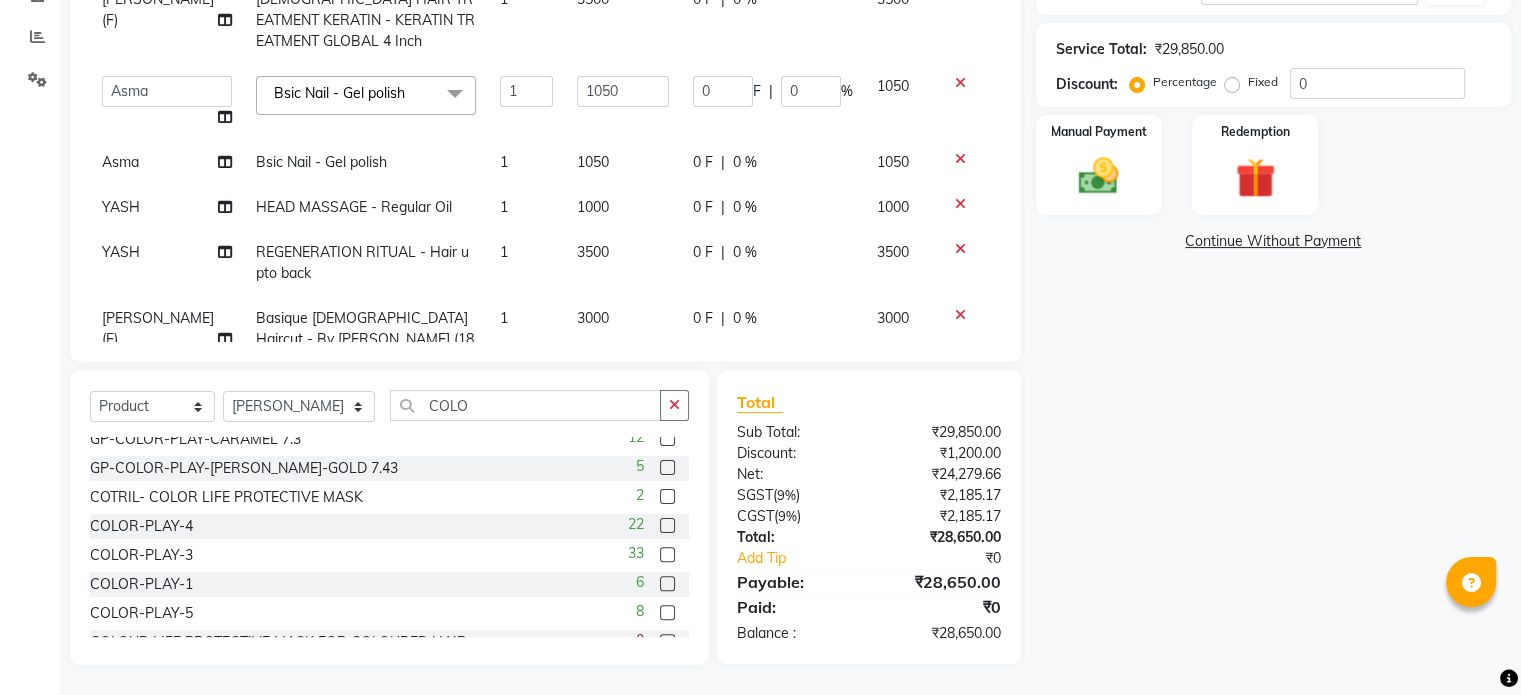 click 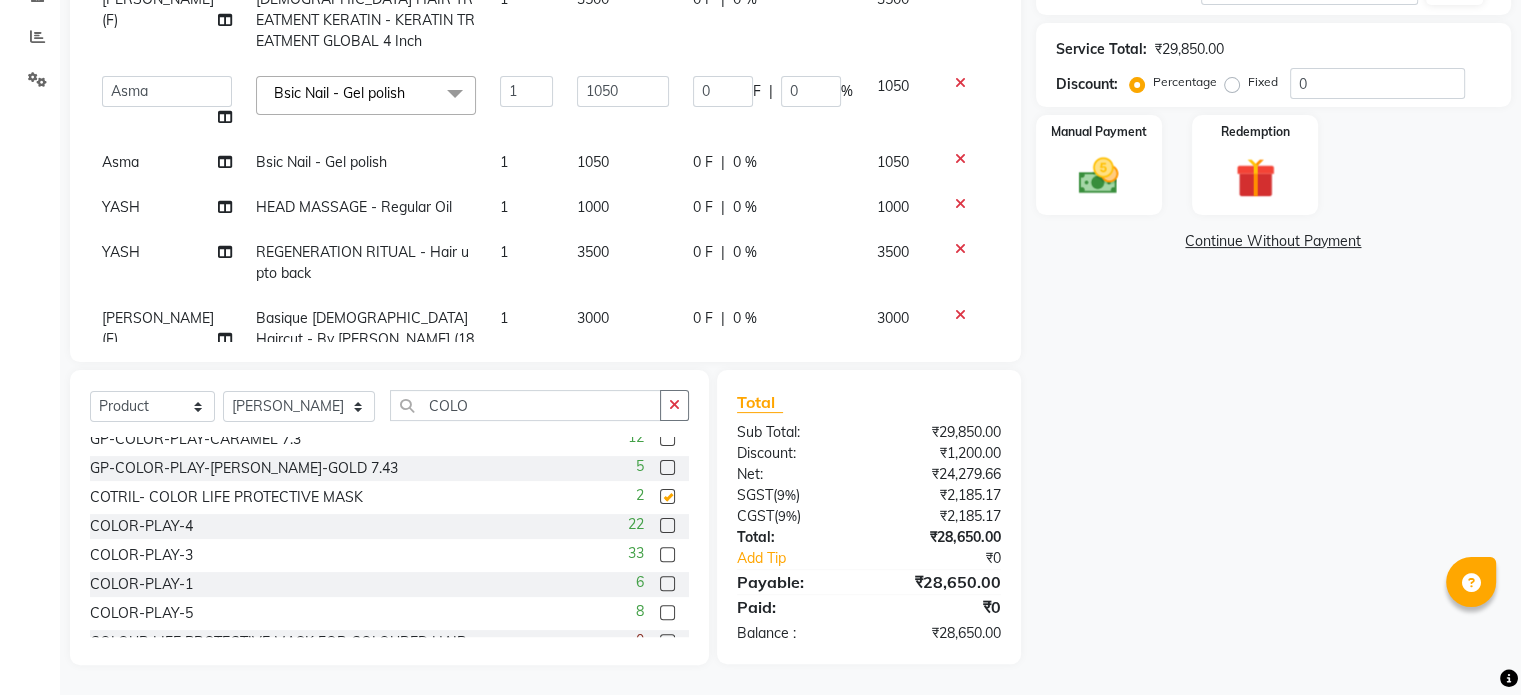 scroll, scrollTop: 542, scrollLeft: 0, axis: vertical 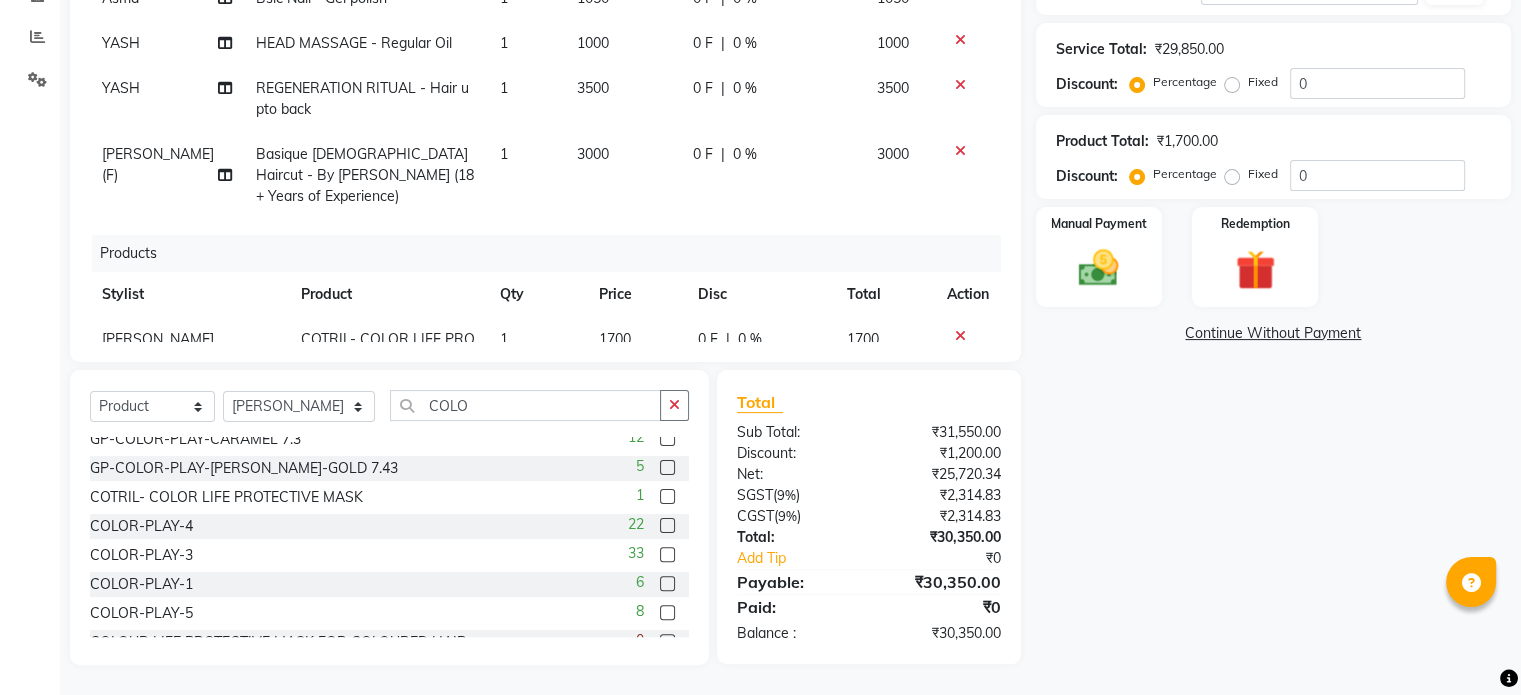 checkbox on "false" 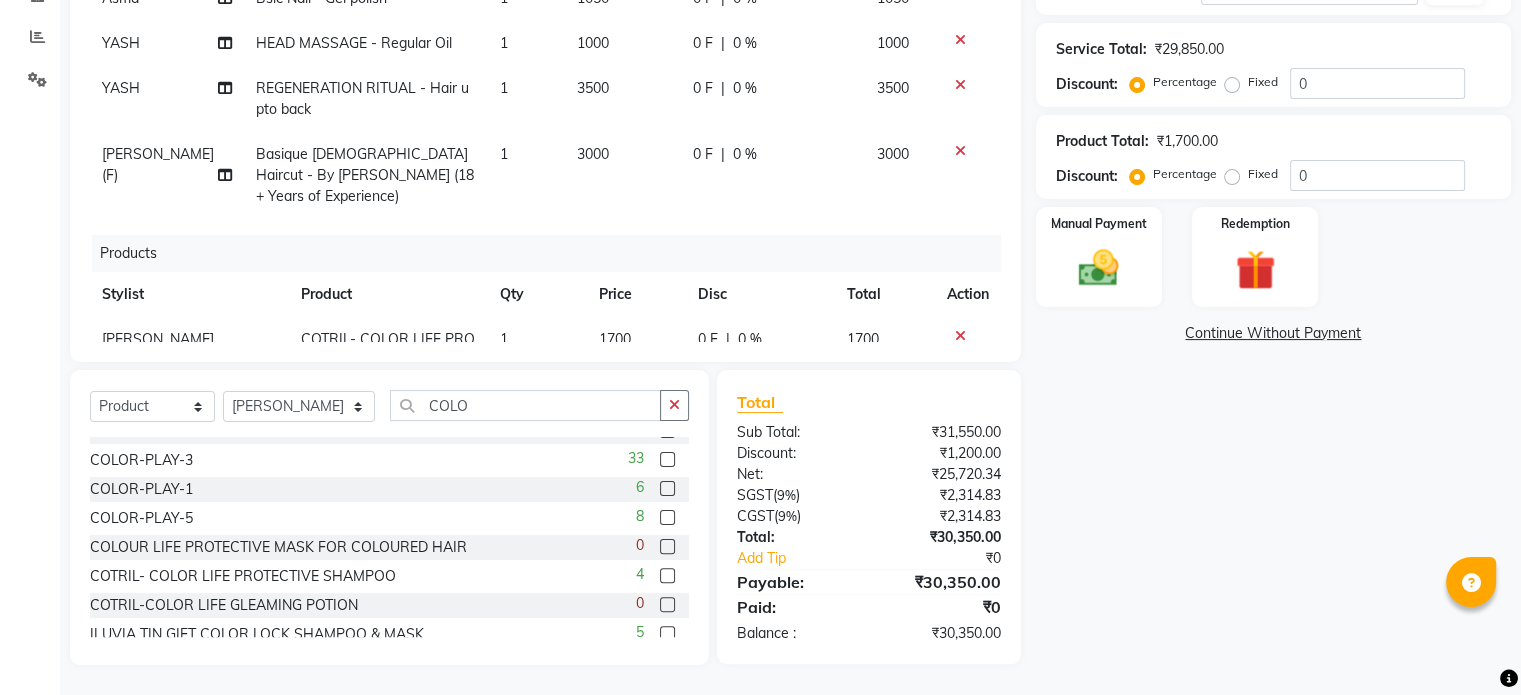 scroll, scrollTop: 728, scrollLeft: 0, axis: vertical 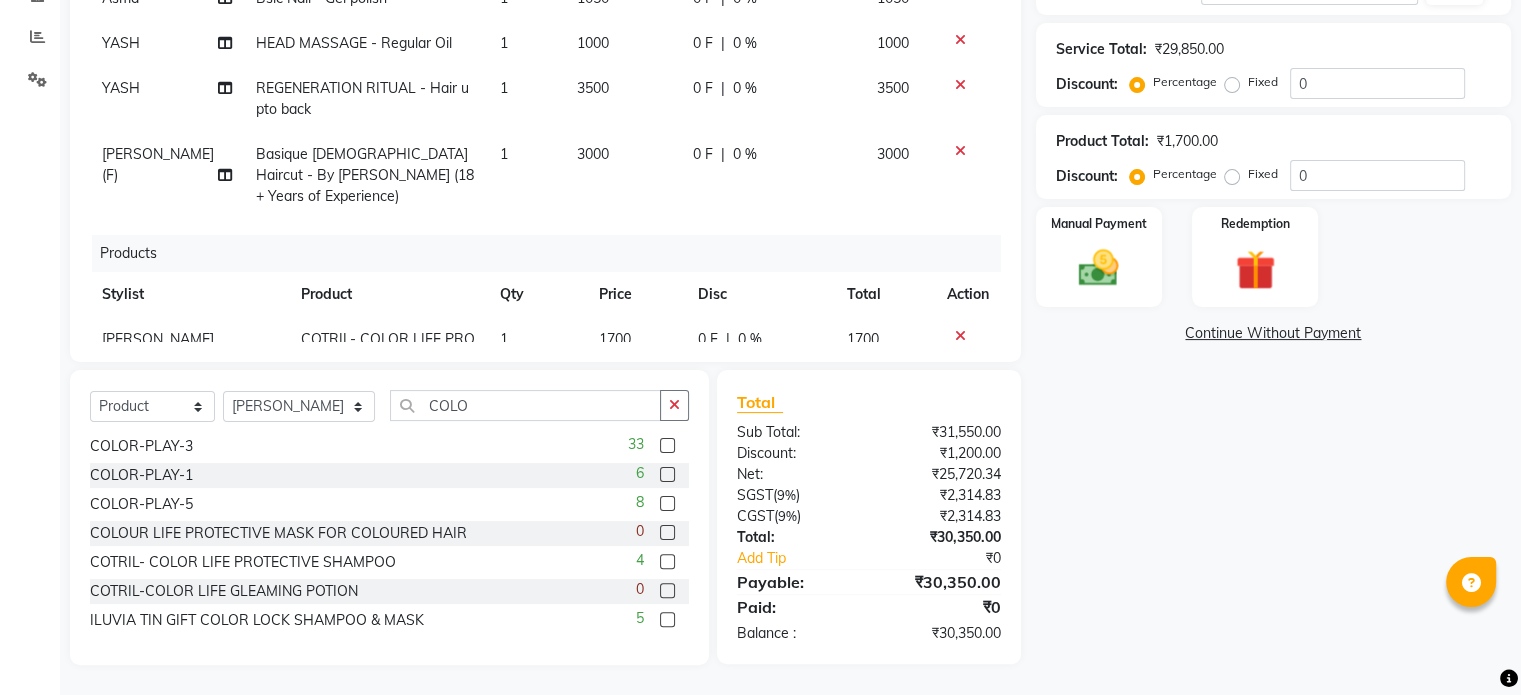 click 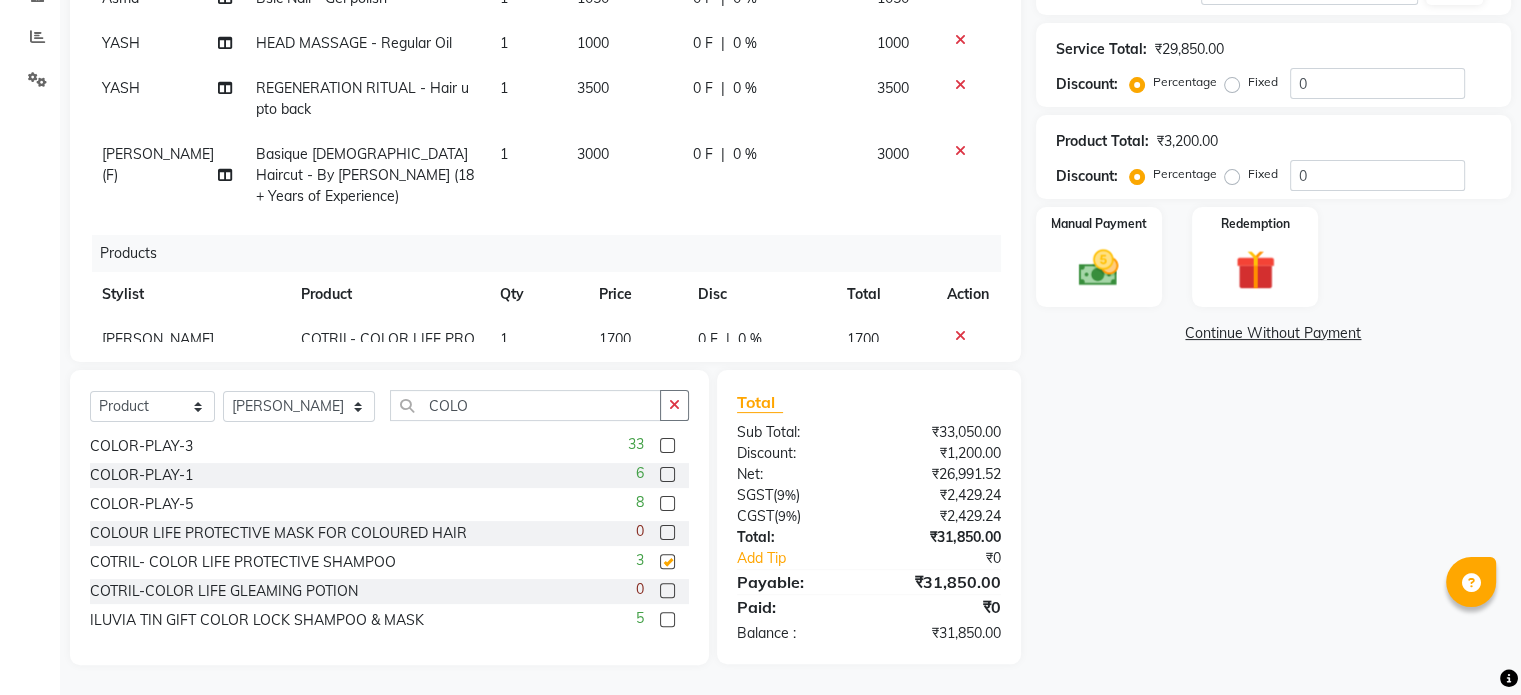 checkbox on "false" 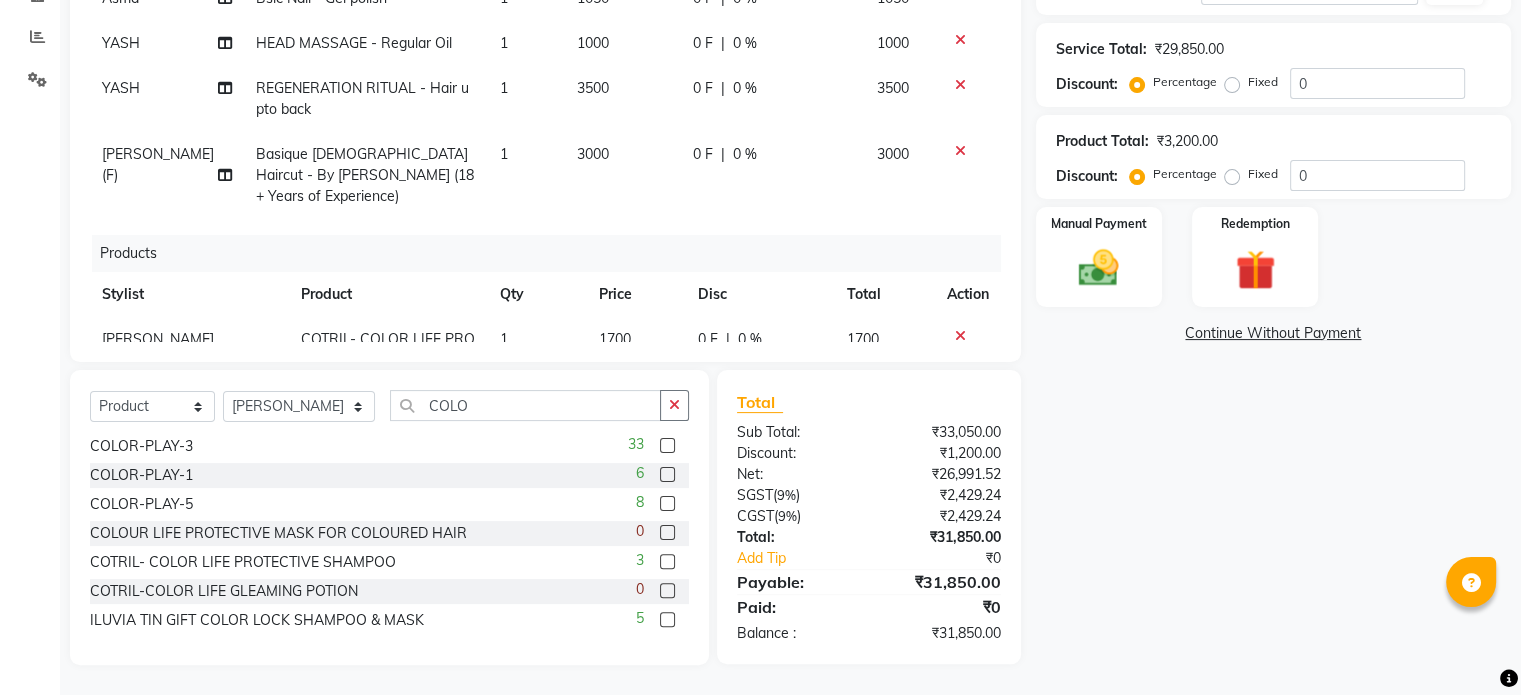 scroll, scrollTop: 608, scrollLeft: 0, axis: vertical 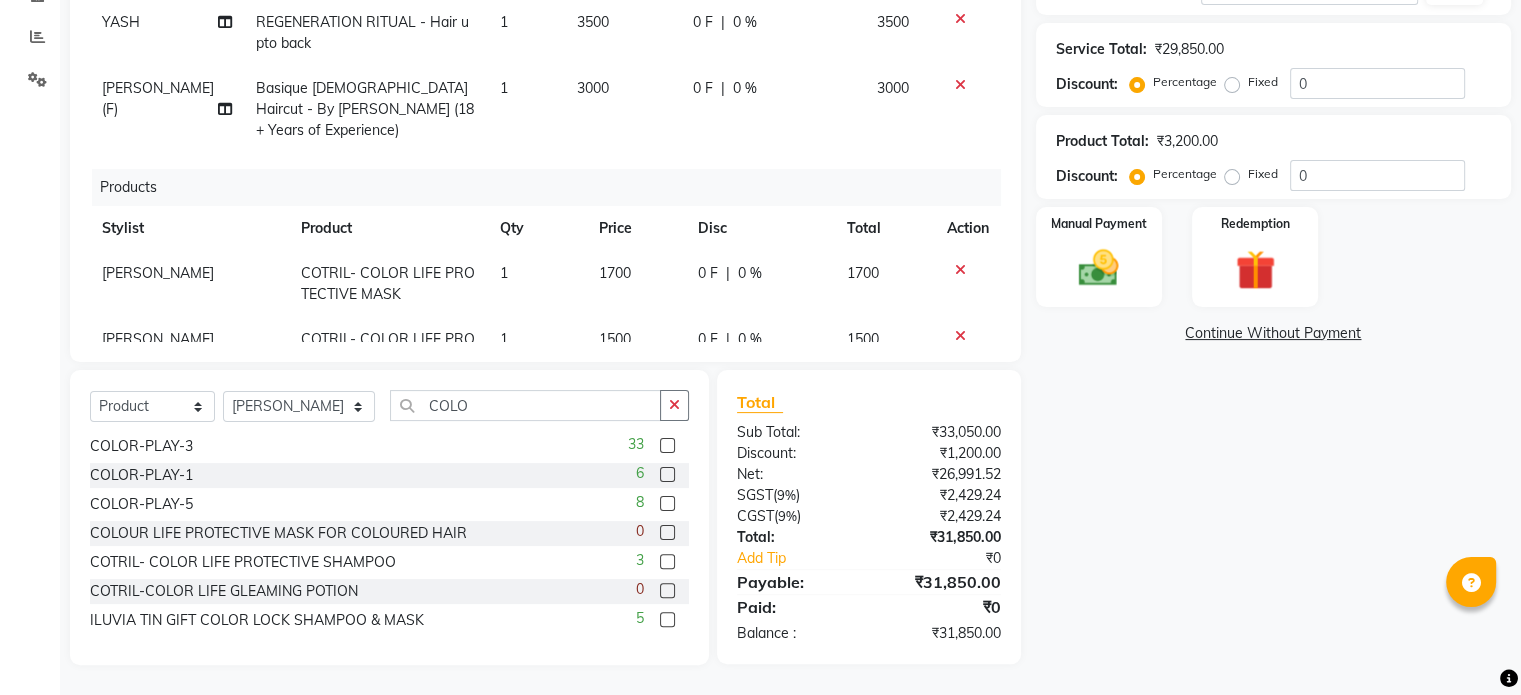 click on "1500" 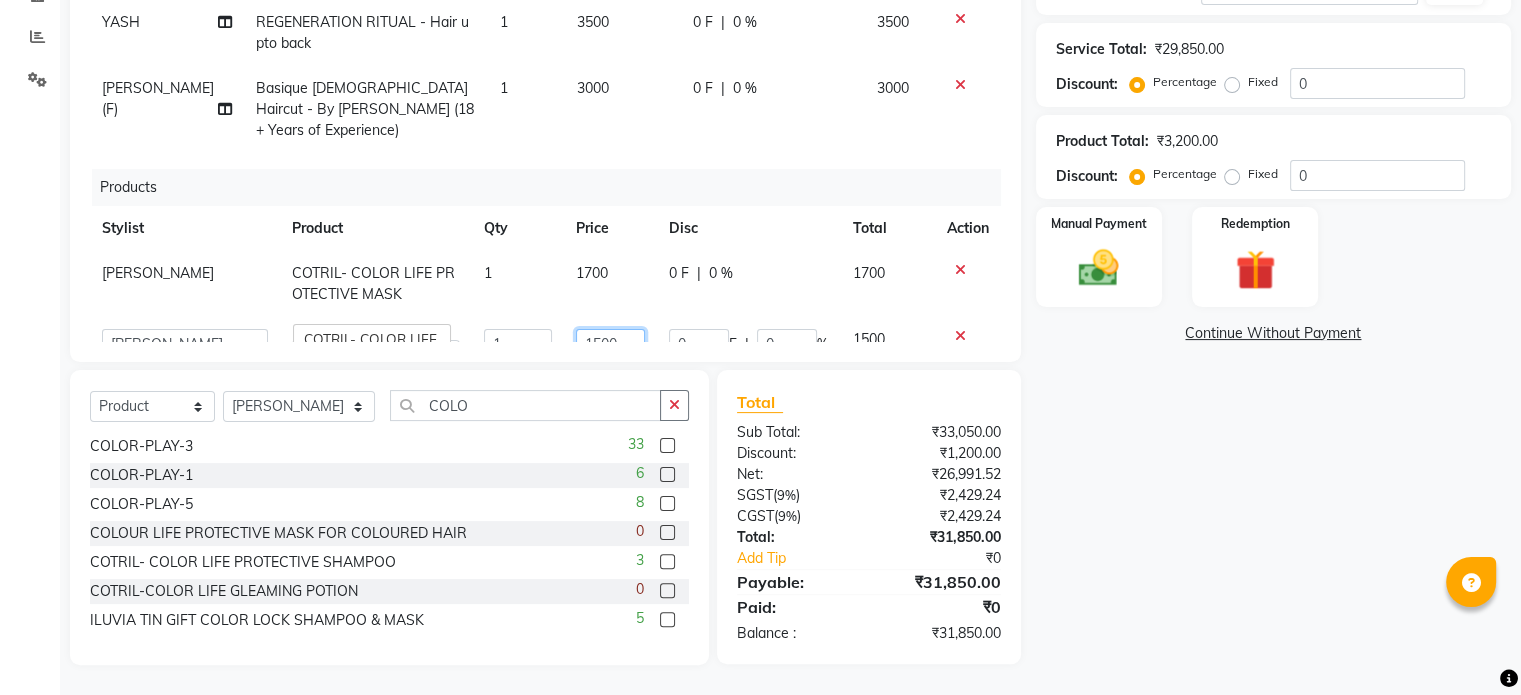 click on "1500" 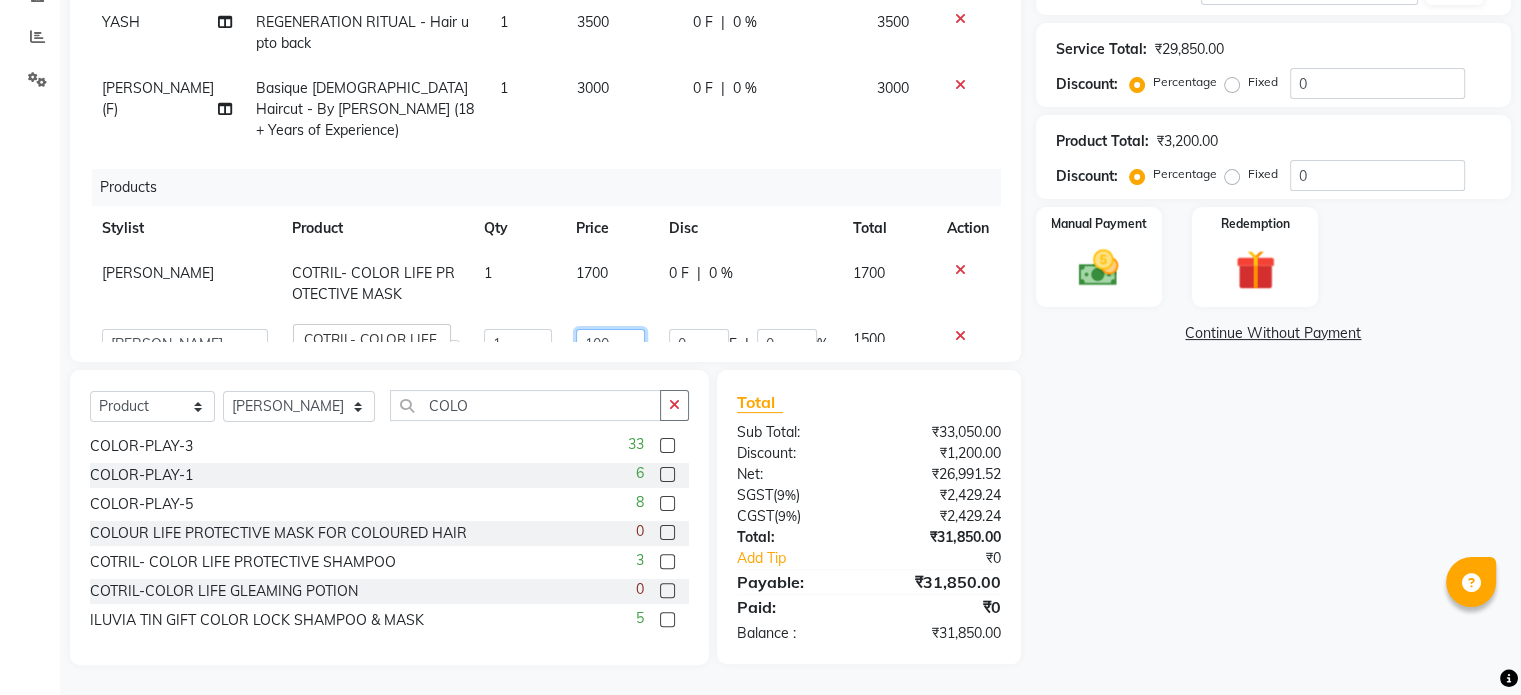 type on "1600" 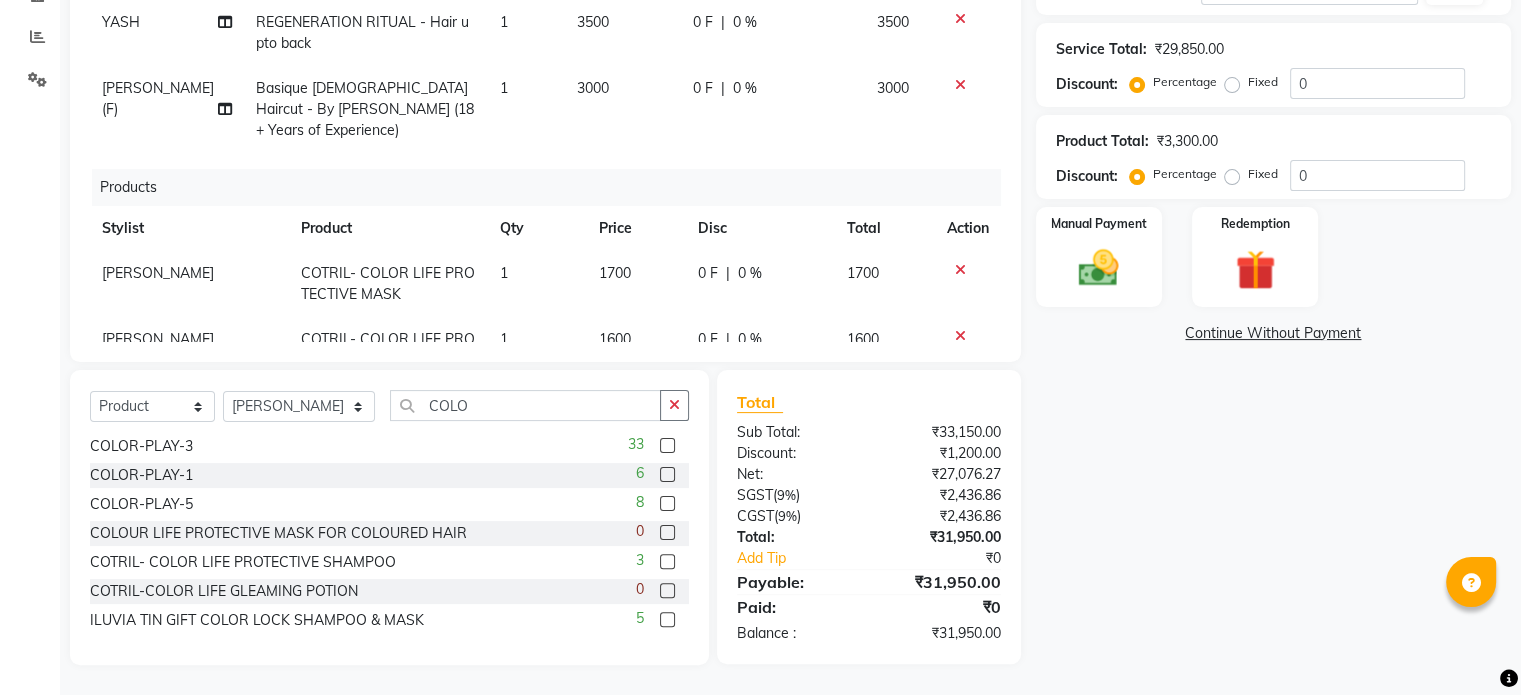click on "1700" 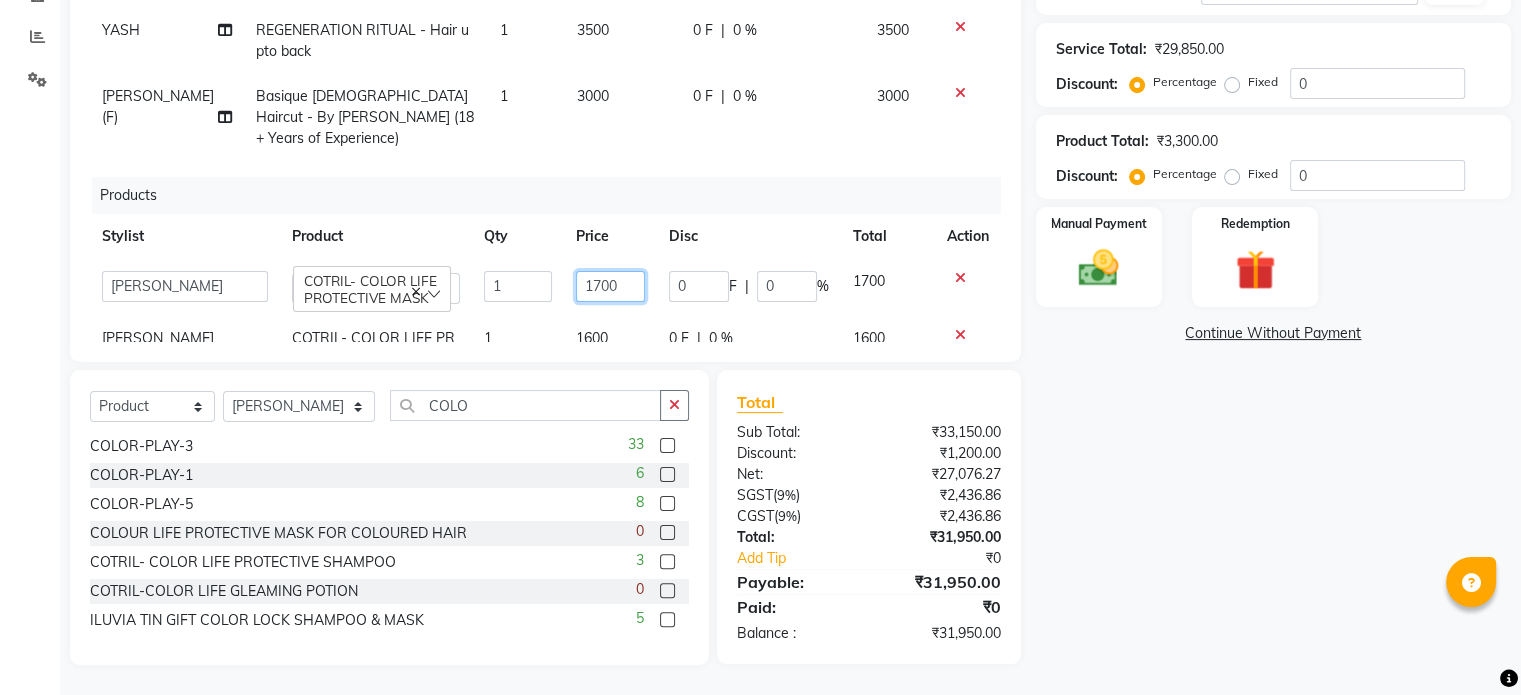 click on "1700" 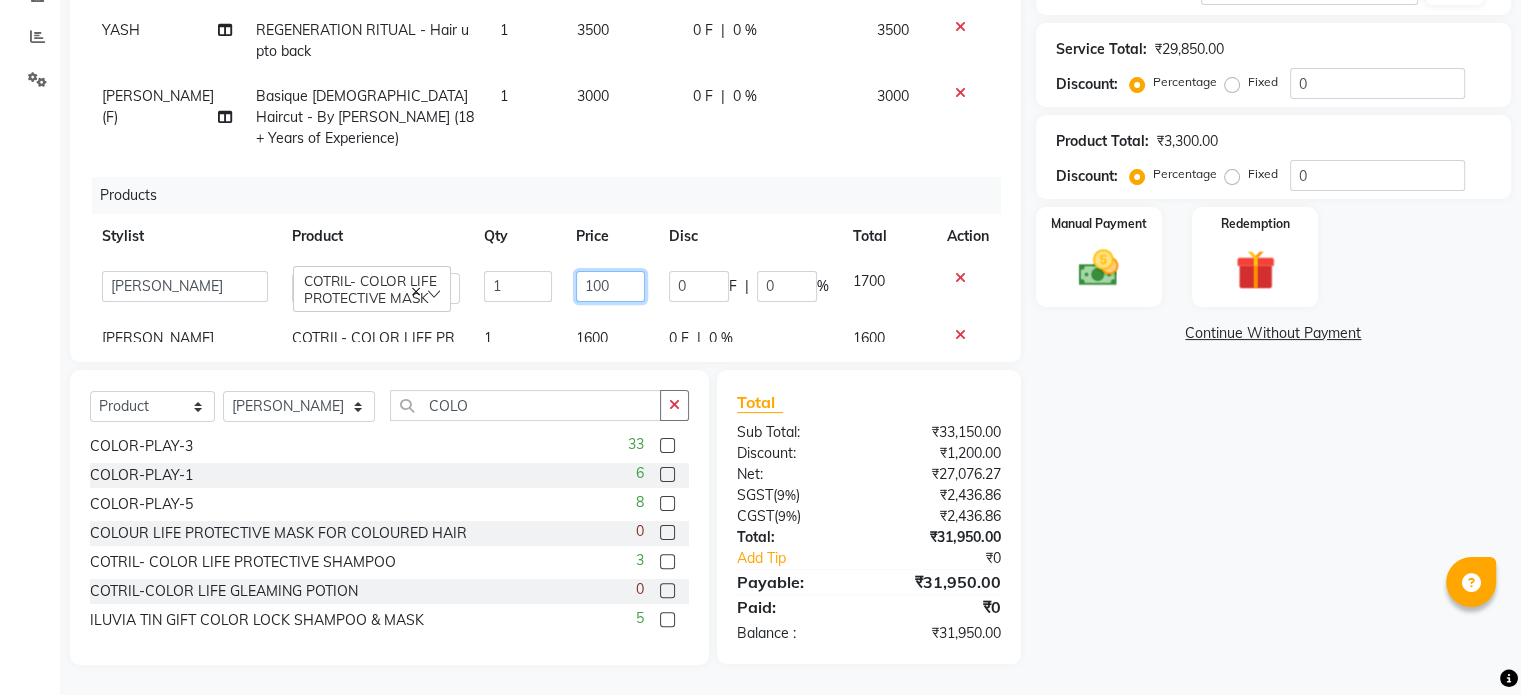 type on "1600" 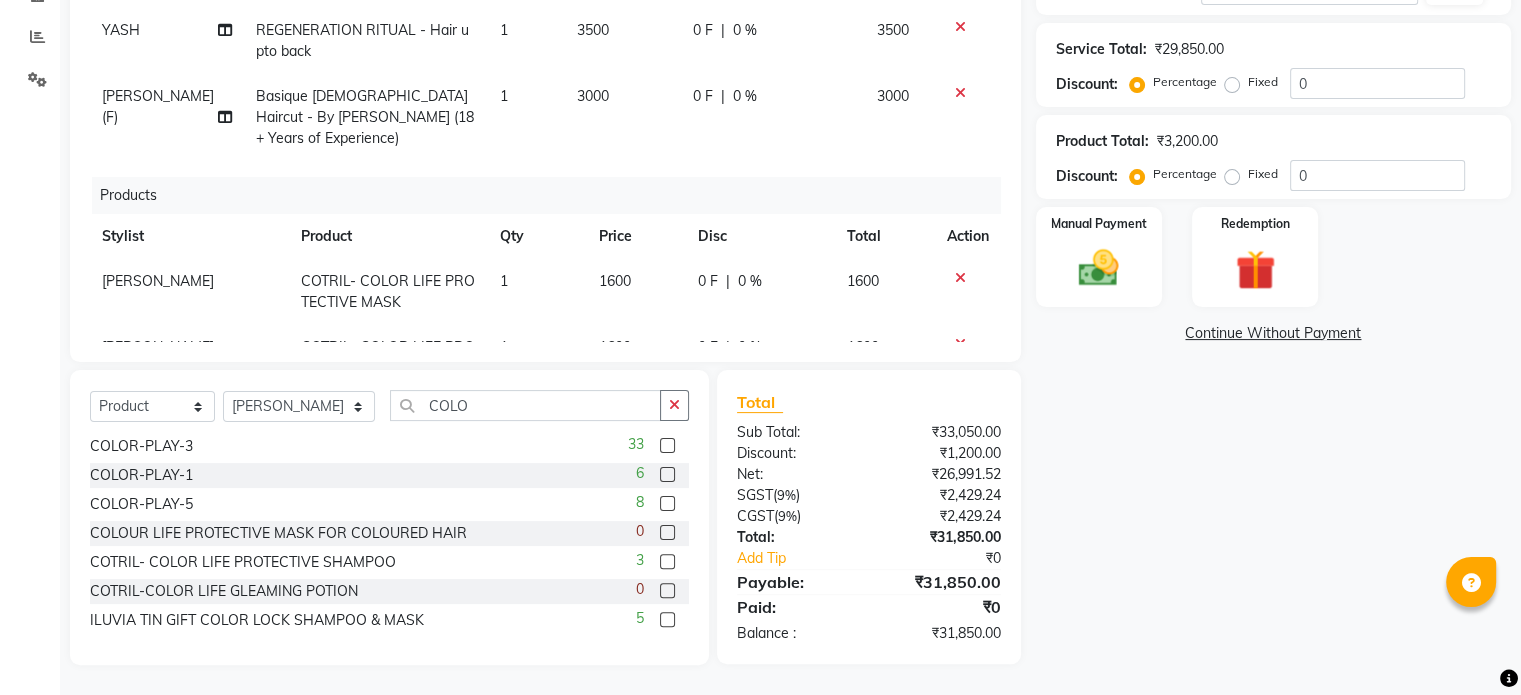 click on "[PERSON_NAME]- COLOR LIFE PROTECTIVE MASK  1 1600 0 F | 0 % 1600 [PERSON_NAME]- COLOR LIFE PROTECTIVE SHAMPOO  1 1600 0 F | 0 % 1600" 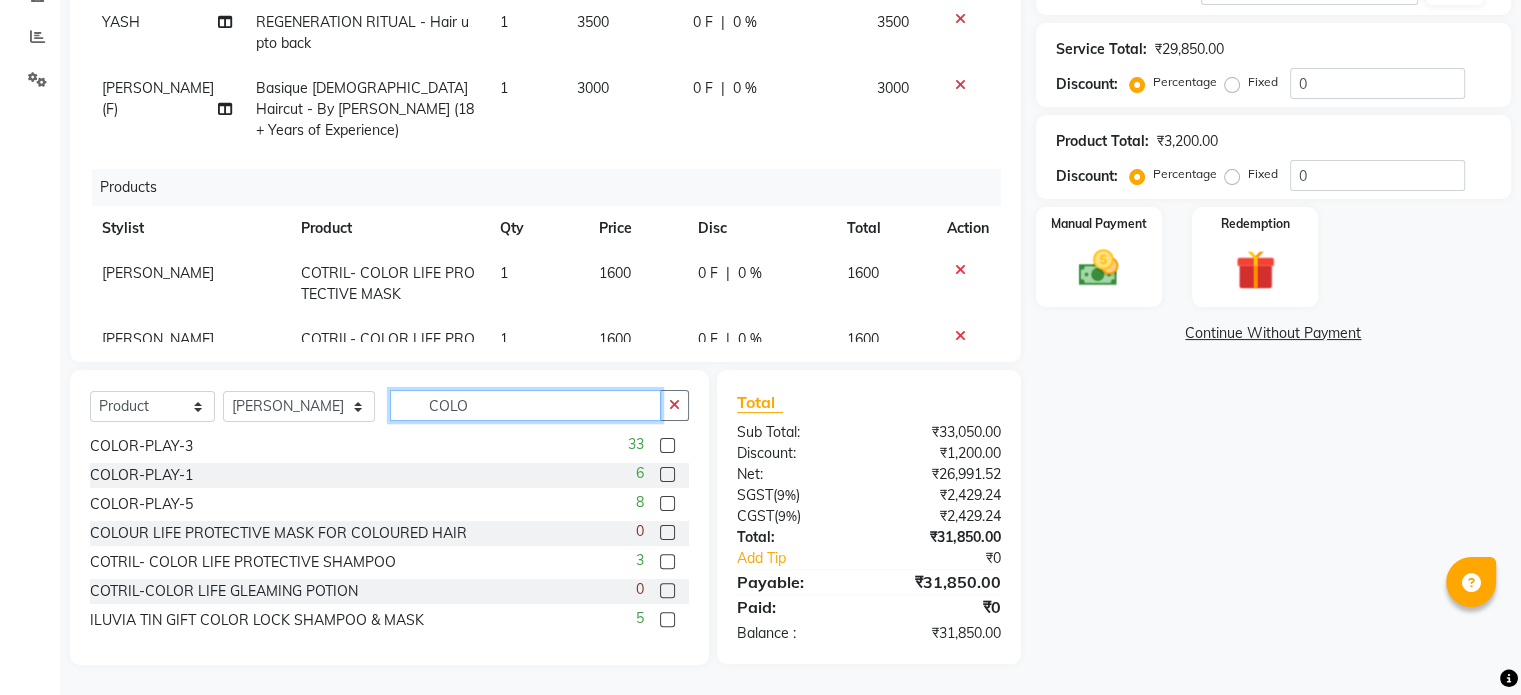 click on "COLO" 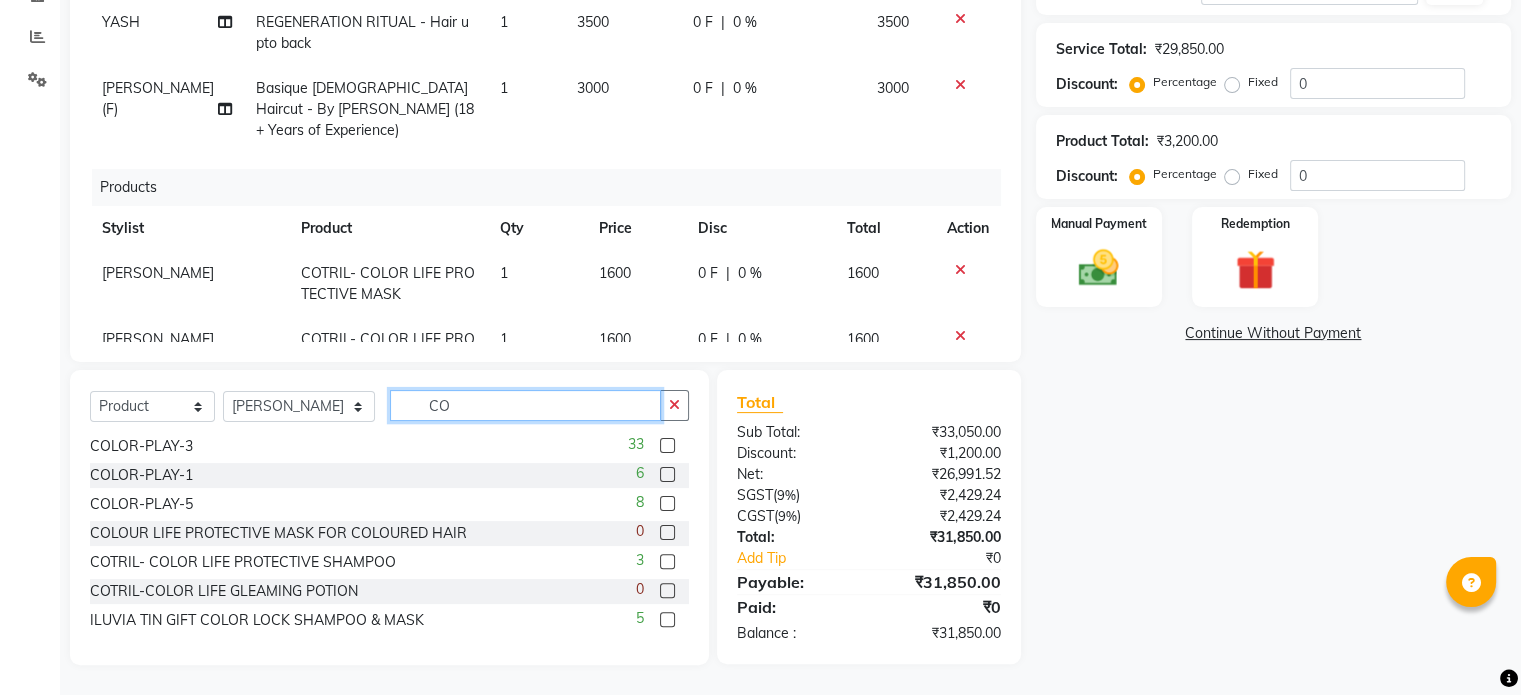 type on "C" 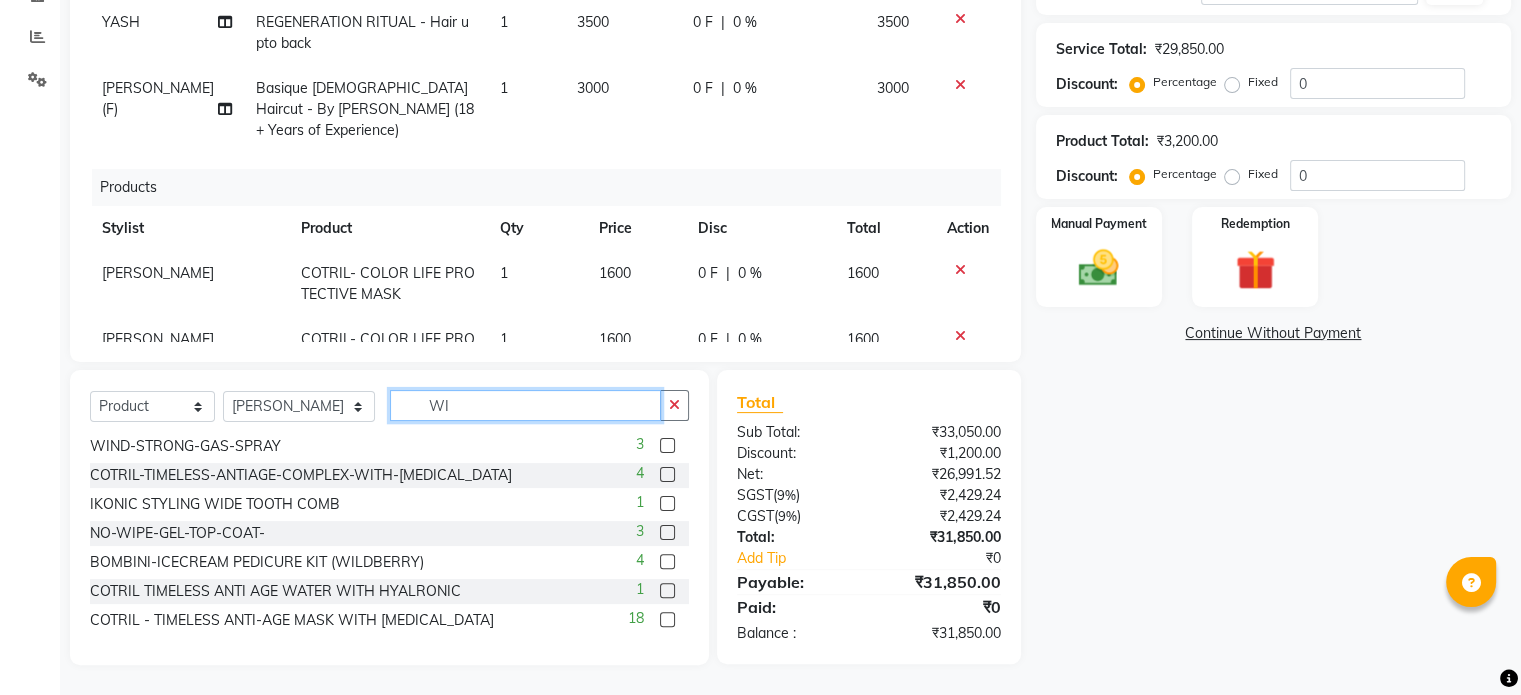 scroll, scrollTop: 32, scrollLeft: 0, axis: vertical 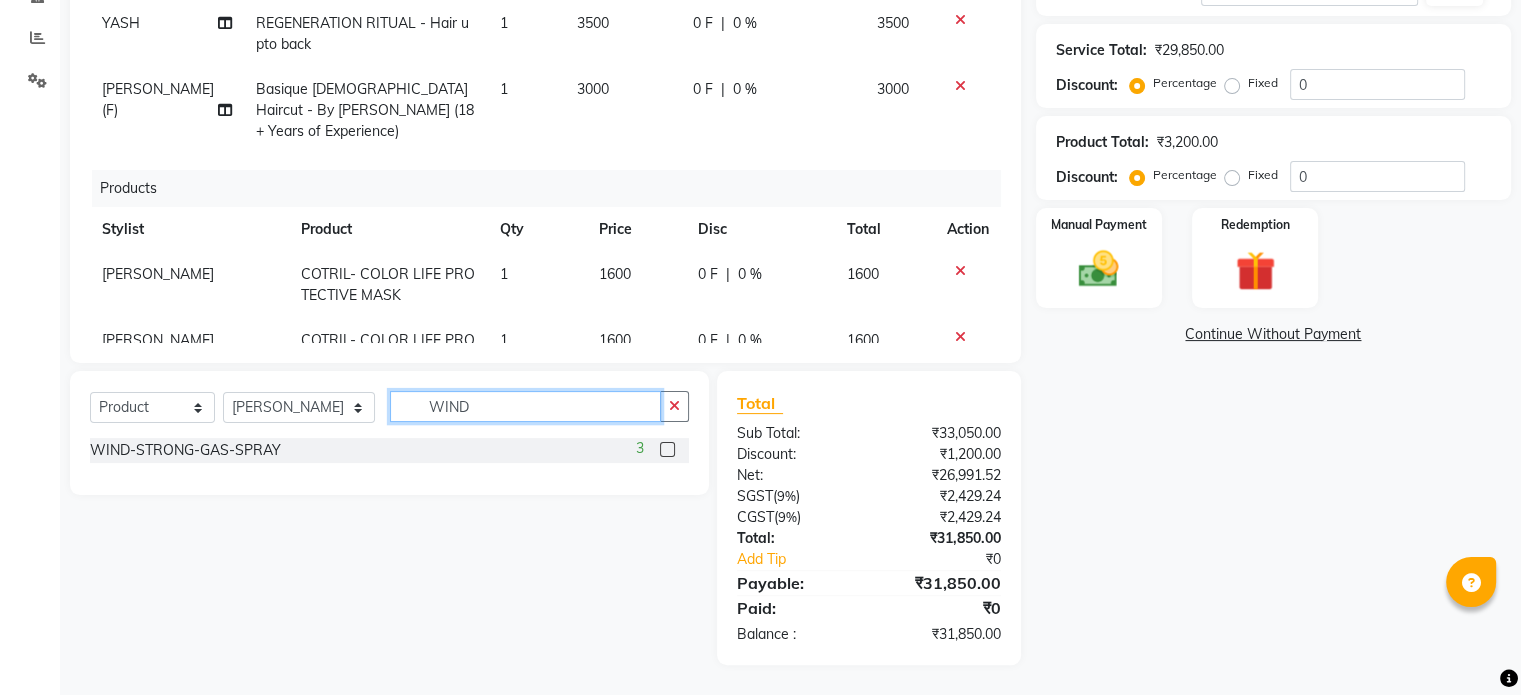 type on "WIND" 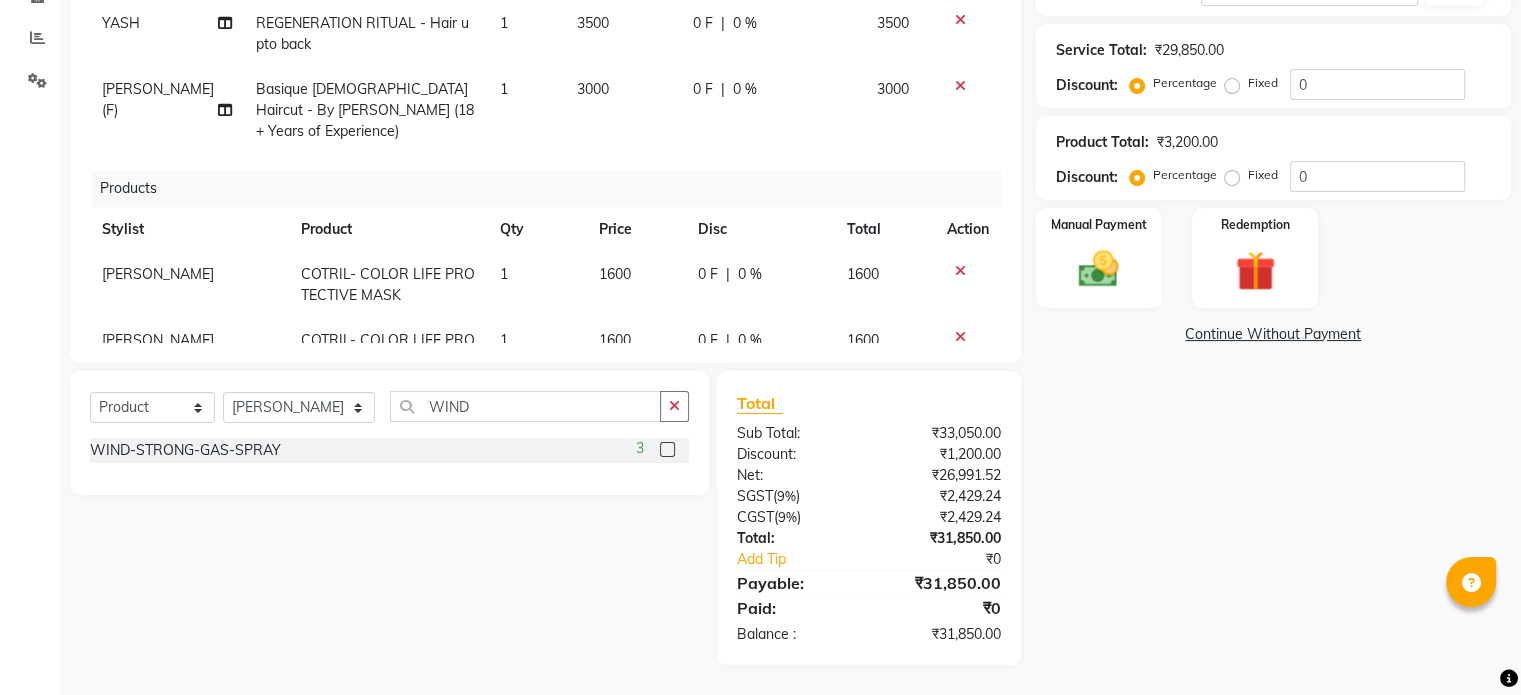 click 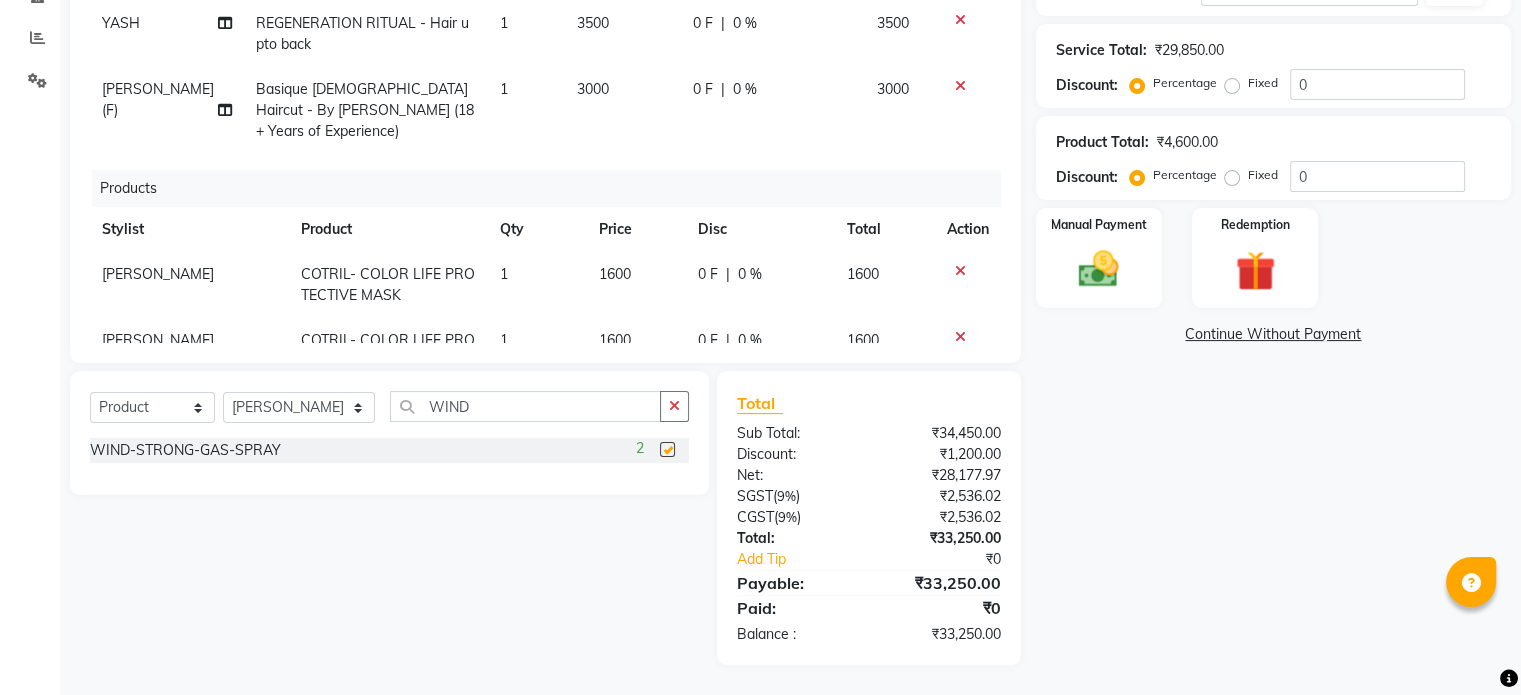 checkbox on "false" 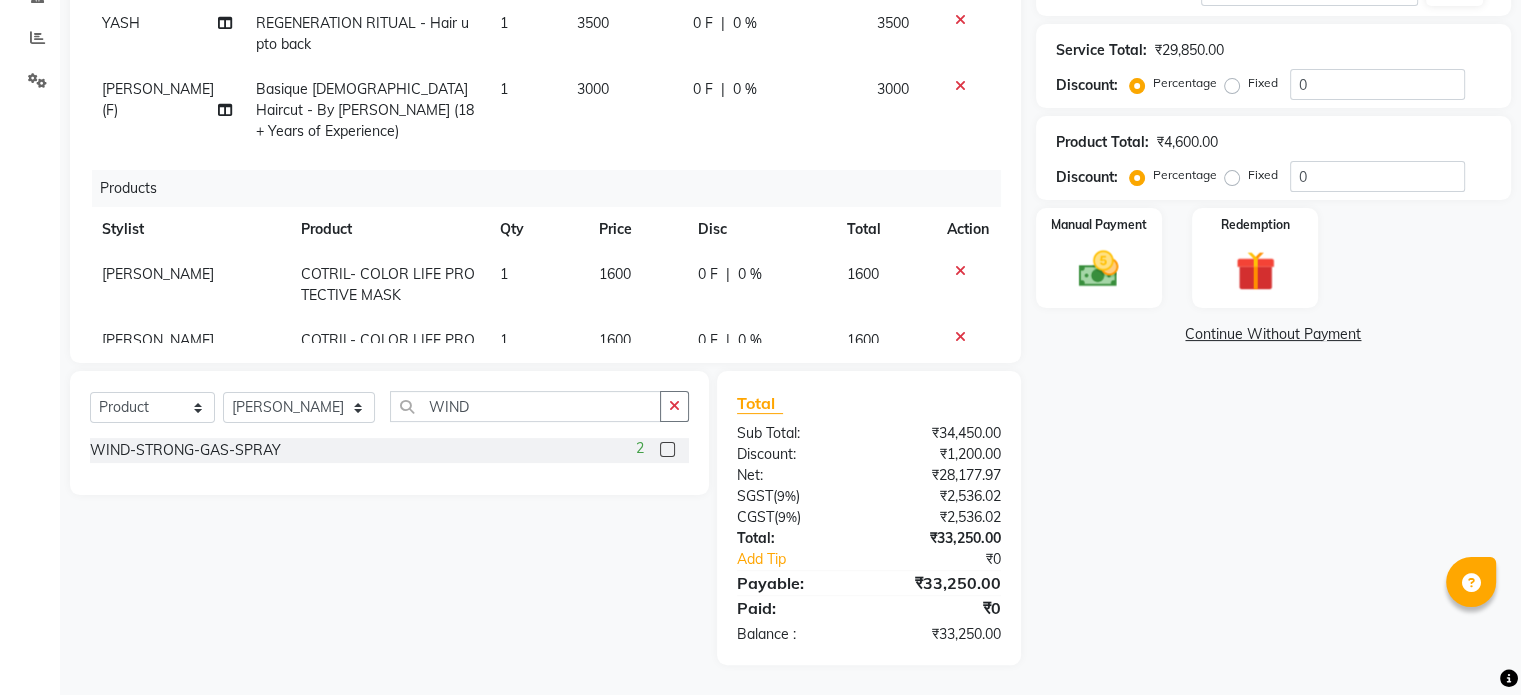 scroll, scrollTop: 674, scrollLeft: 0, axis: vertical 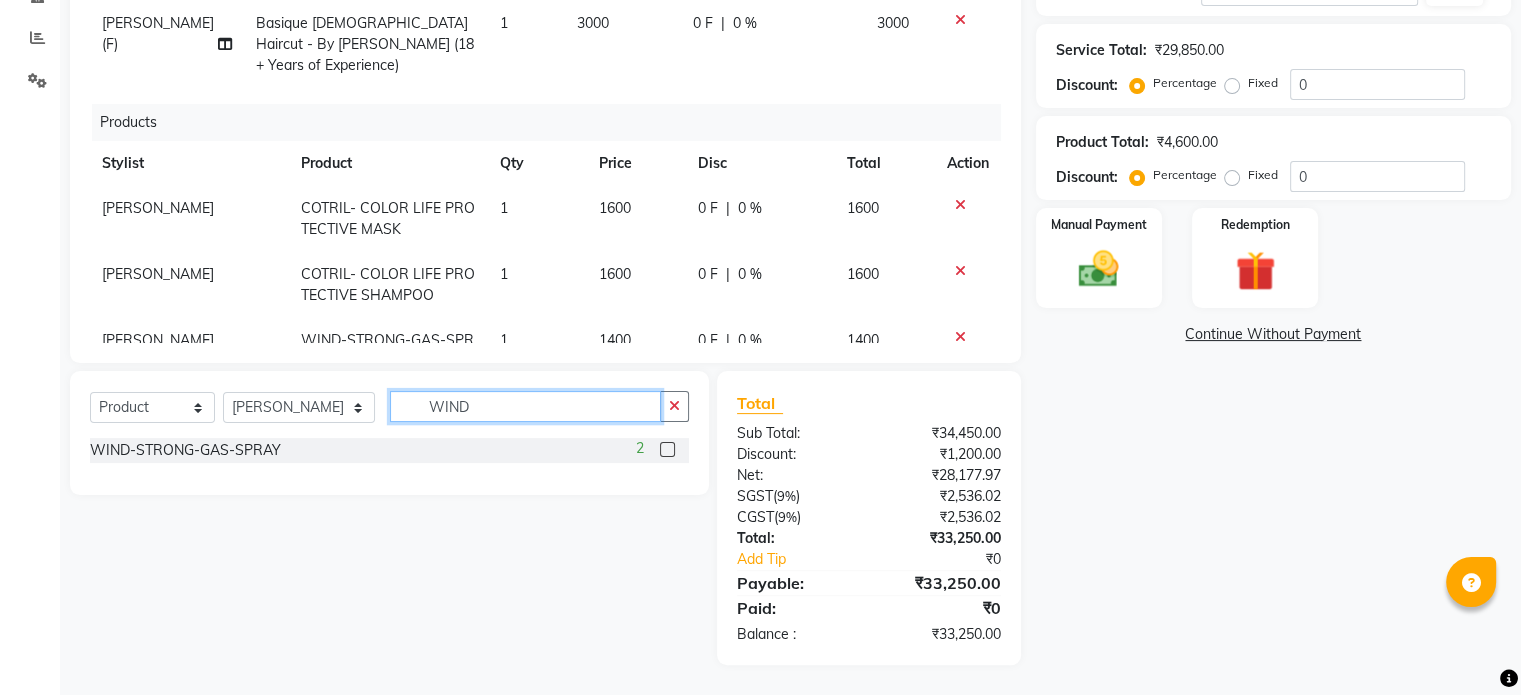 click on "WIND" 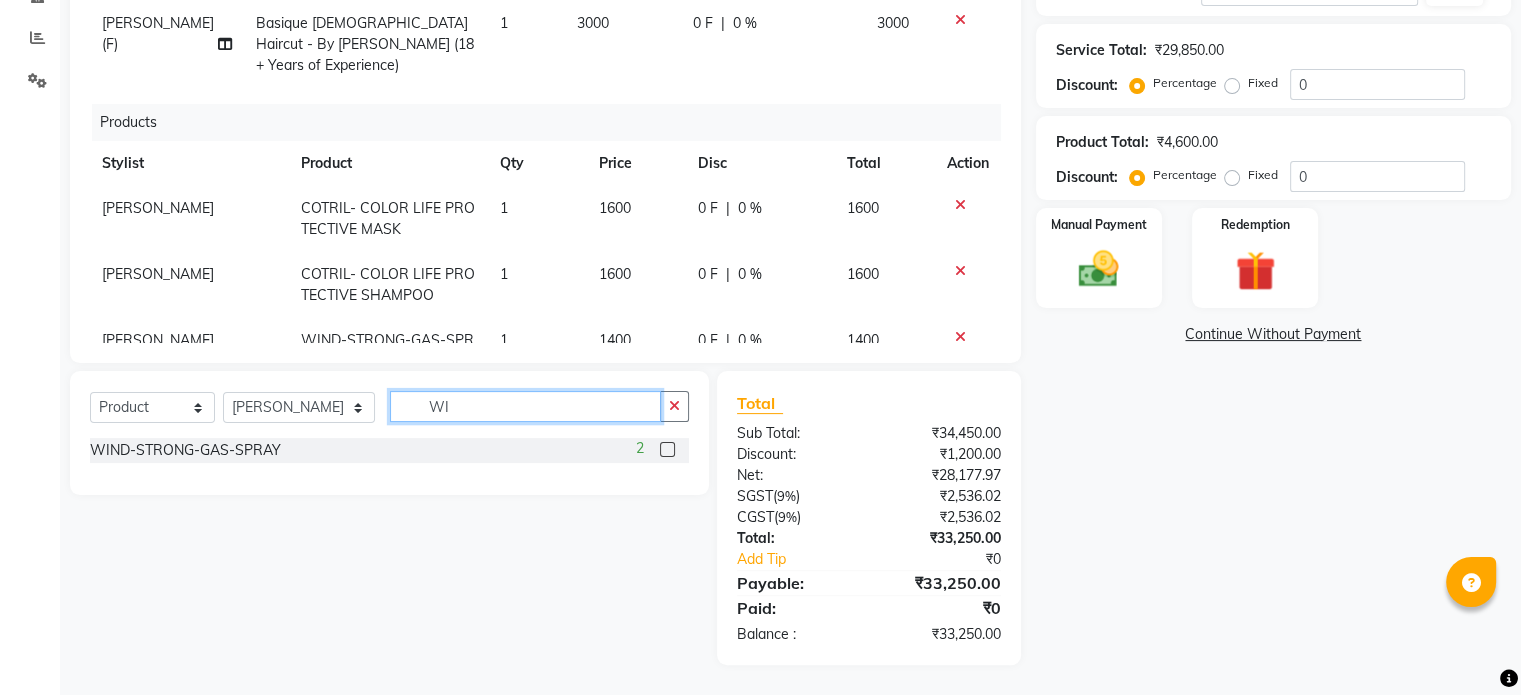 type on "W" 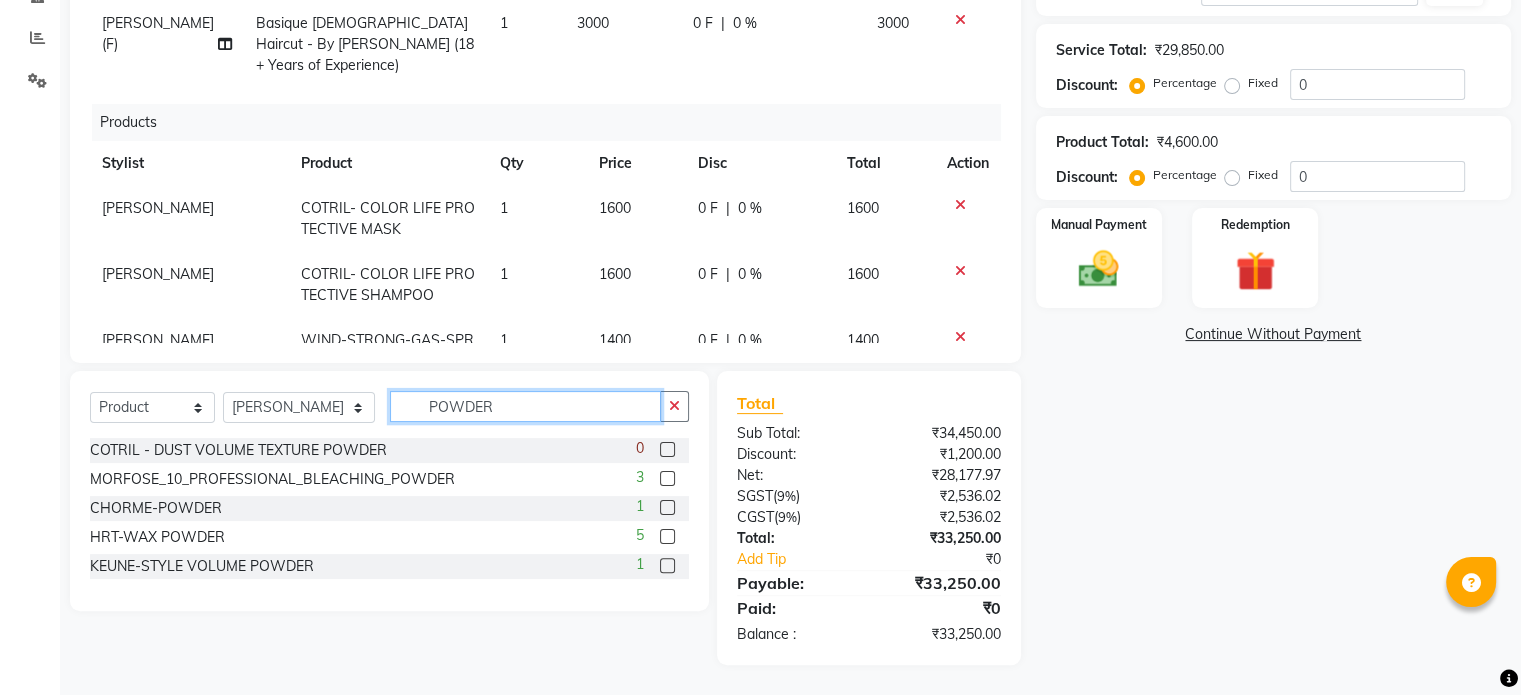 type on "POWDER" 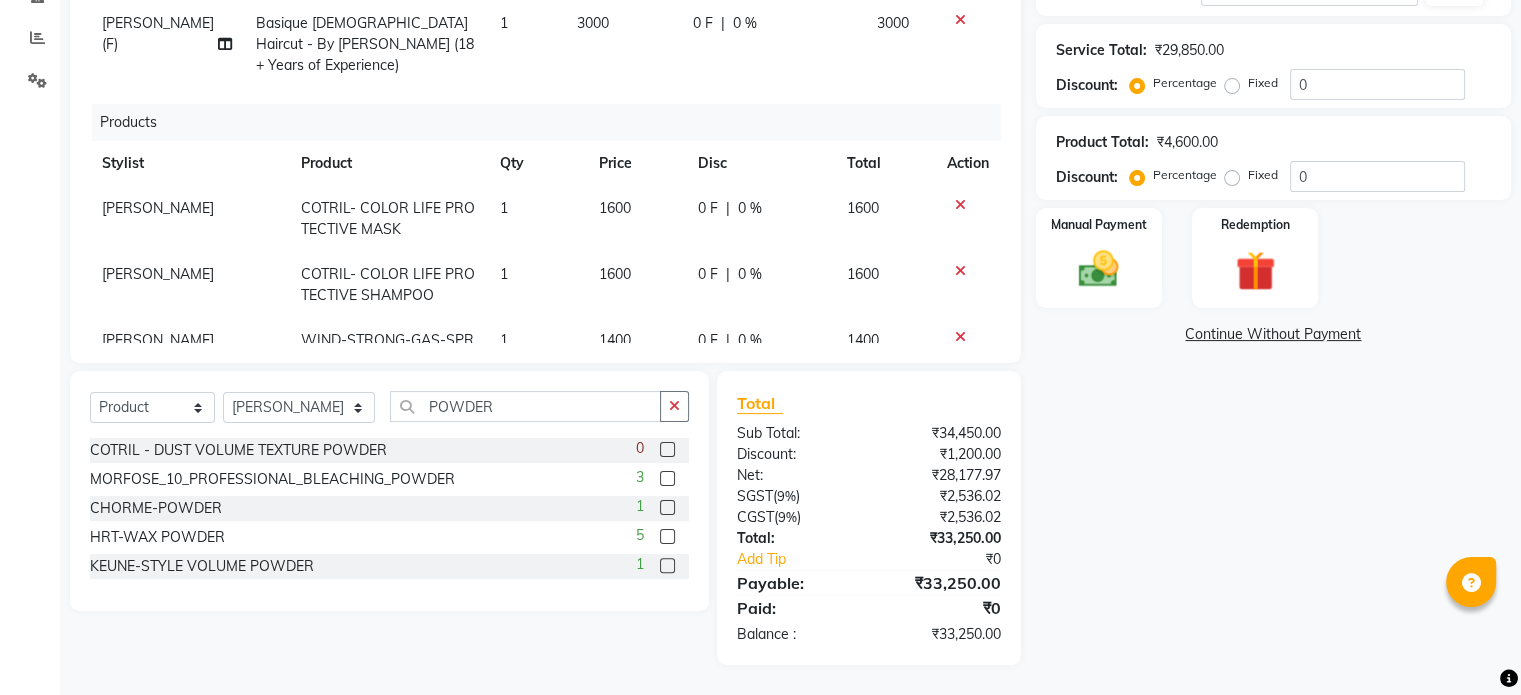 click 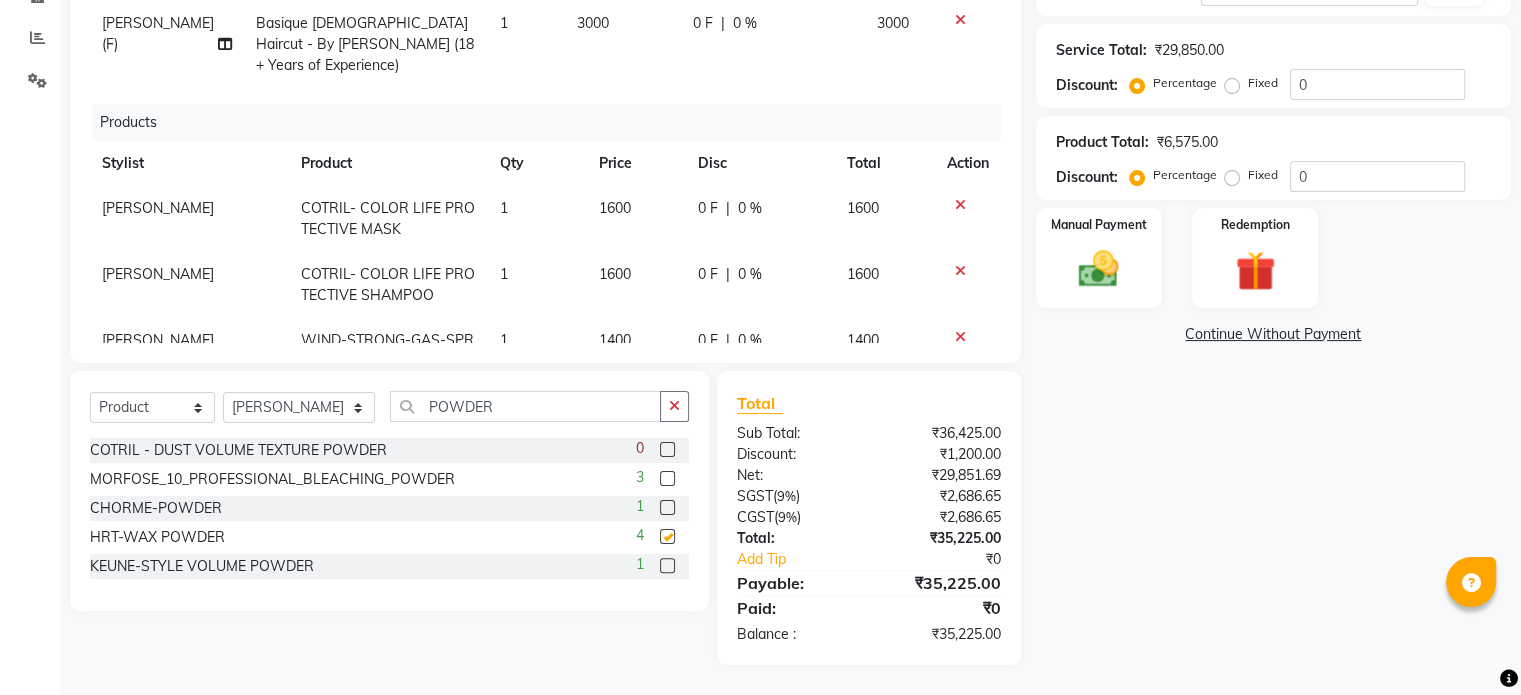 checkbox on "false" 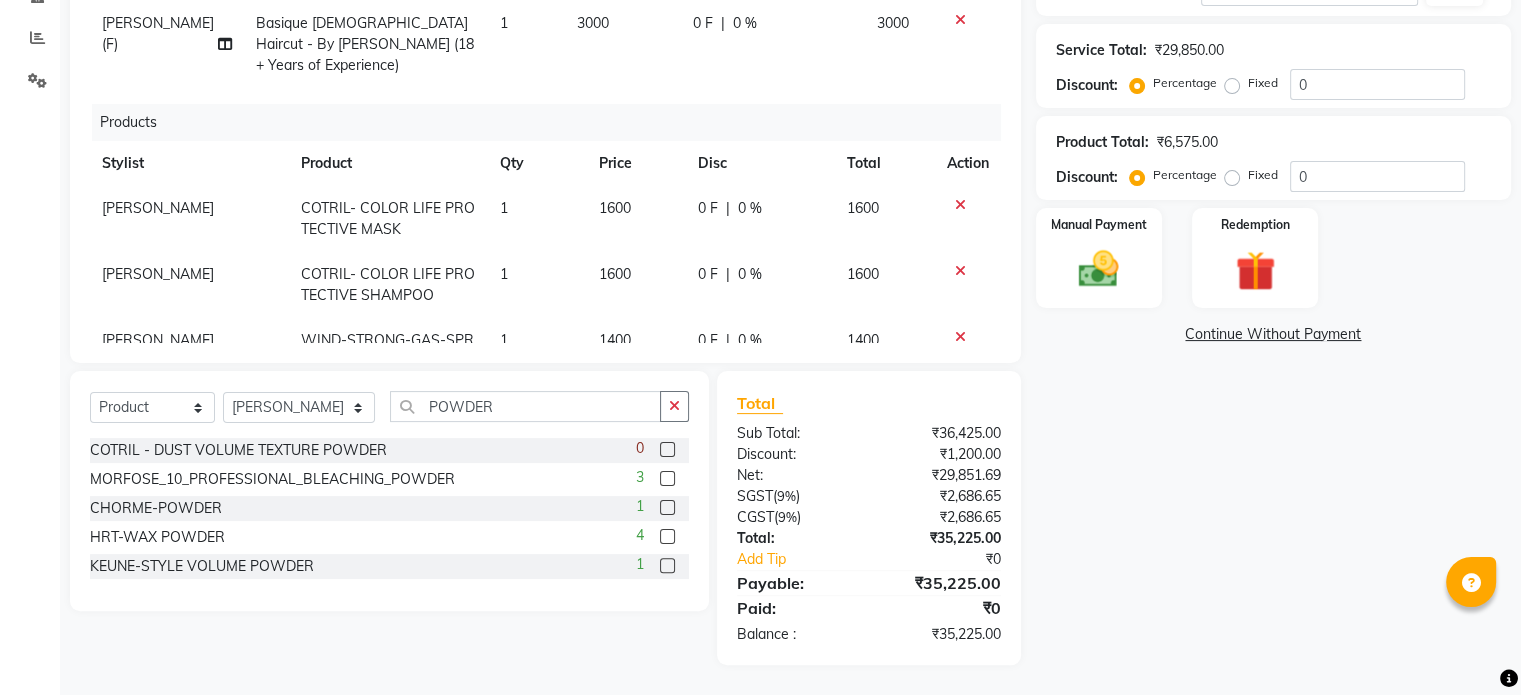 scroll, scrollTop: 719, scrollLeft: 0, axis: vertical 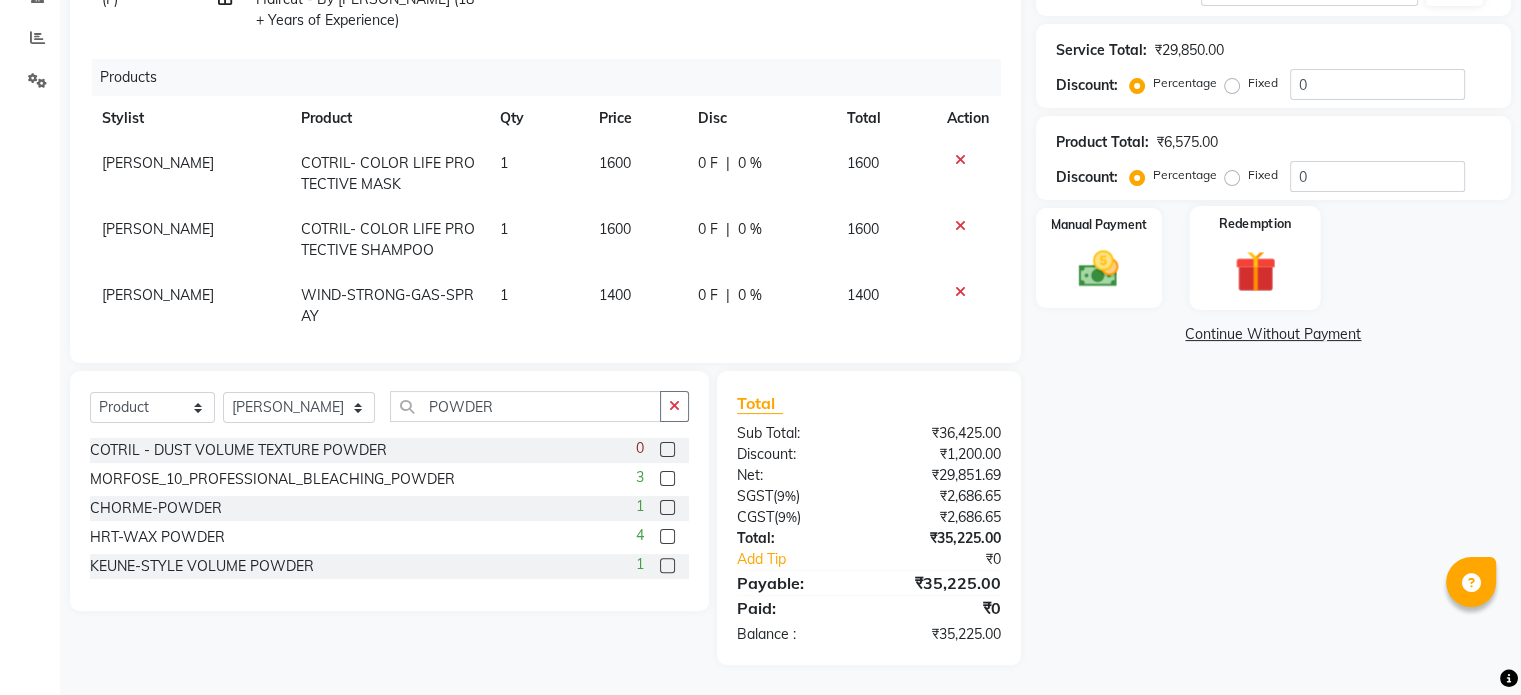 click 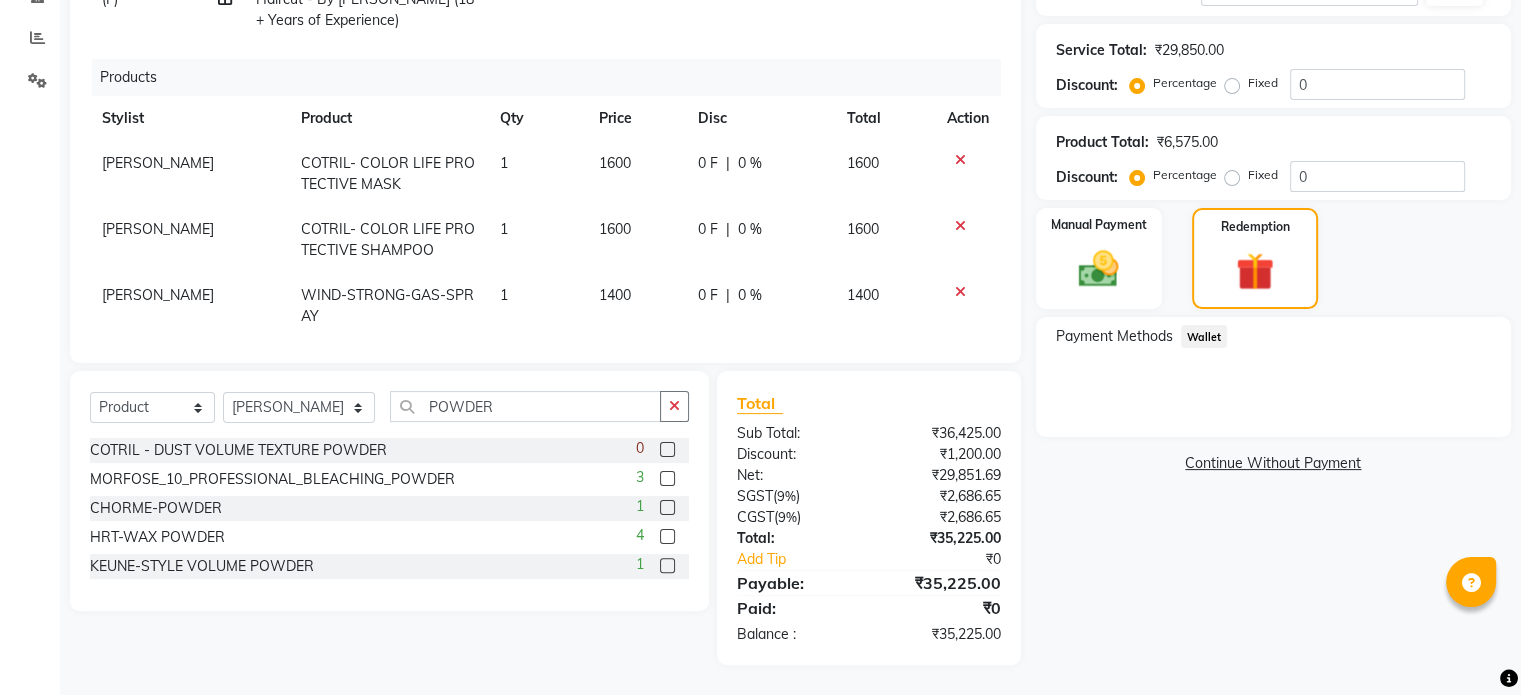 click on "Wallet" 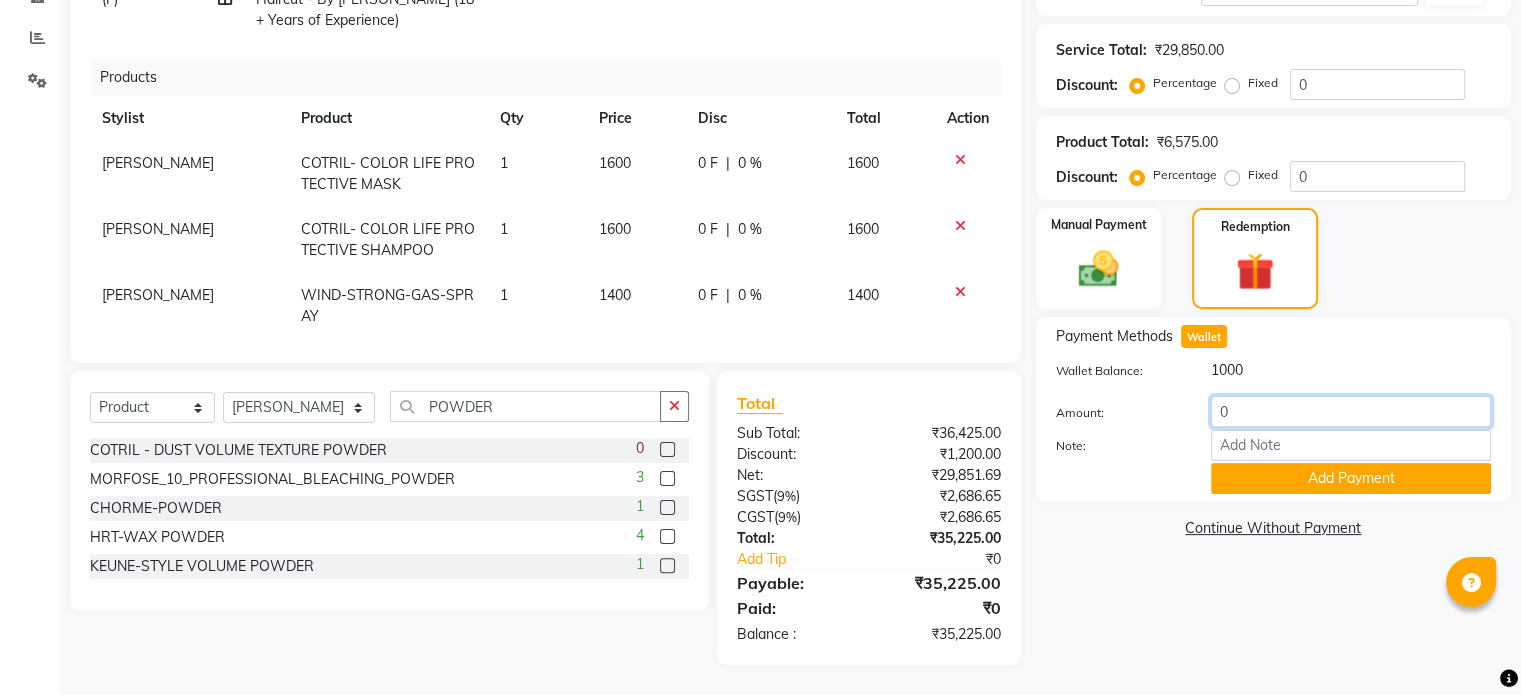 click on "0" 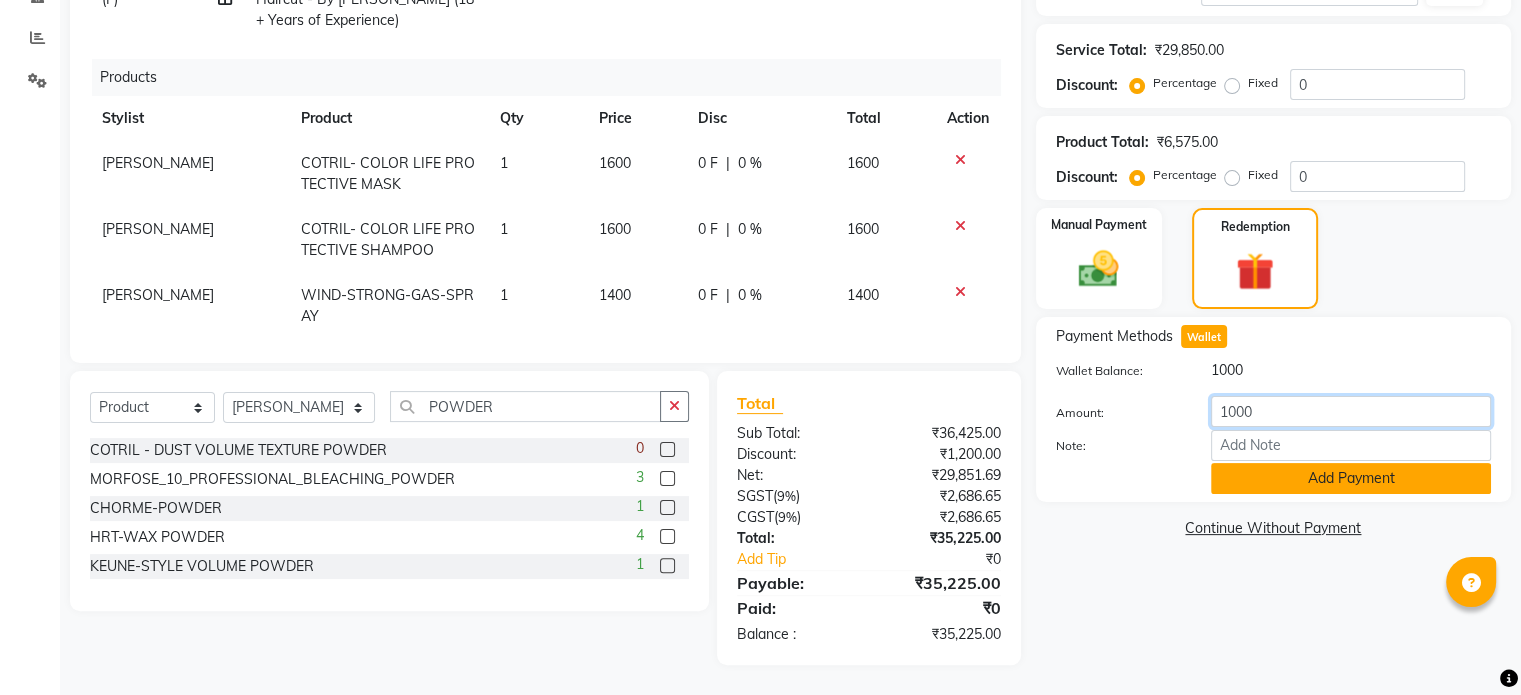 type on "1000" 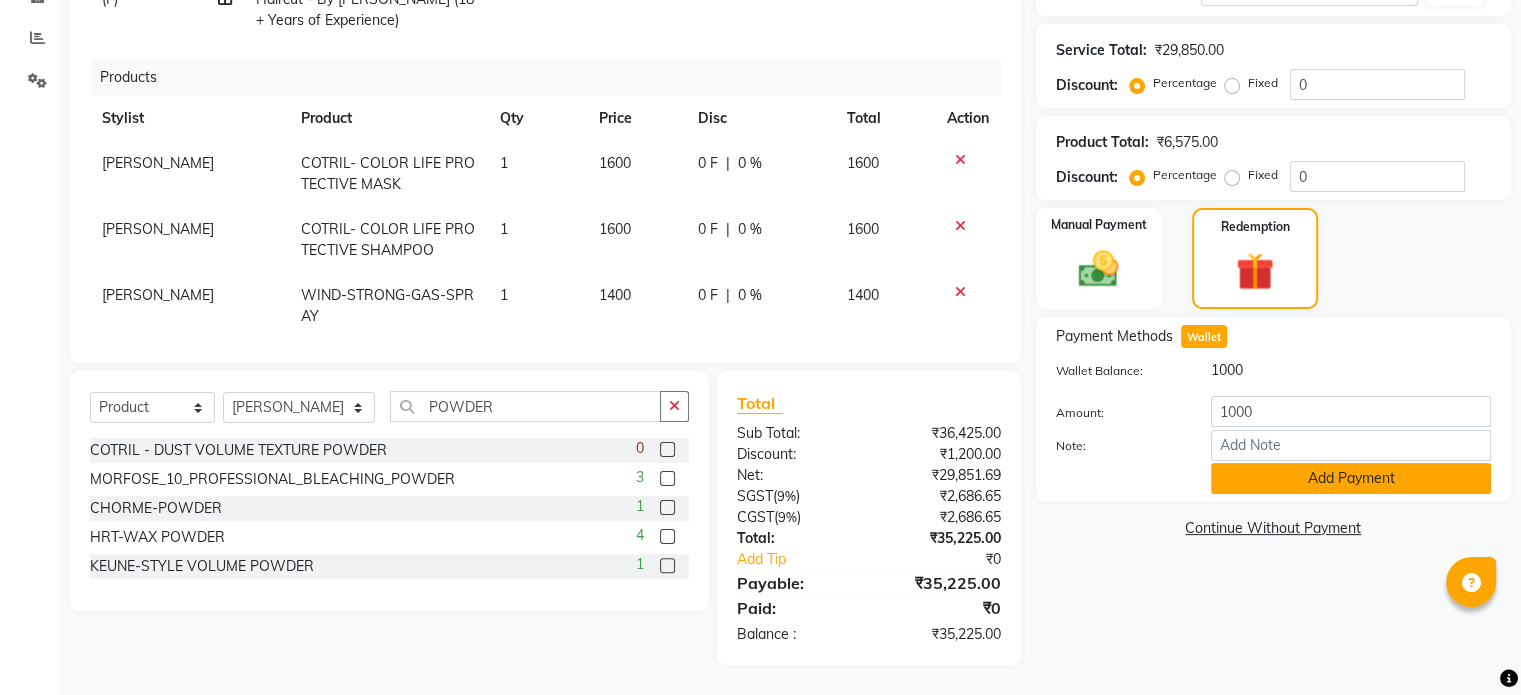 click on "Add Payment" 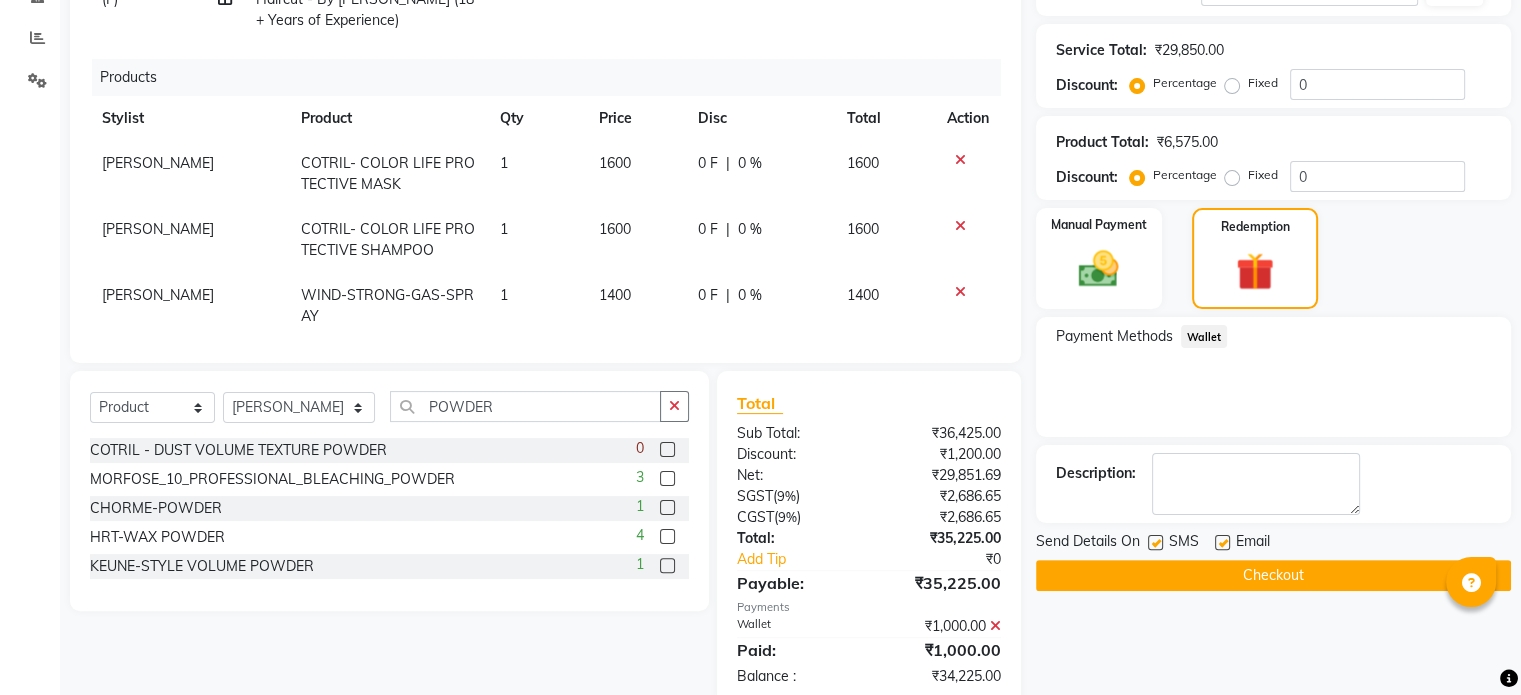 scroll, scrollTop: 447, scrollLeft: 0, axis: vertical 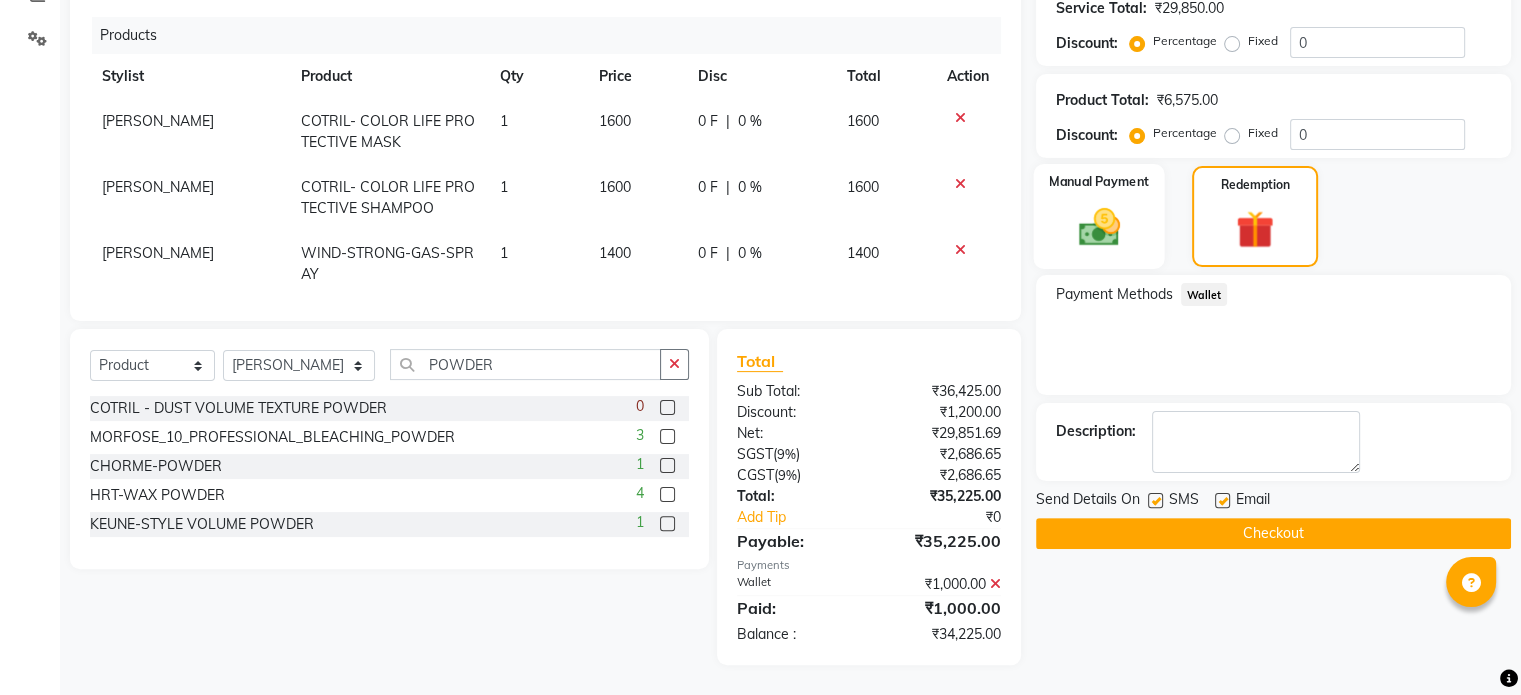 click 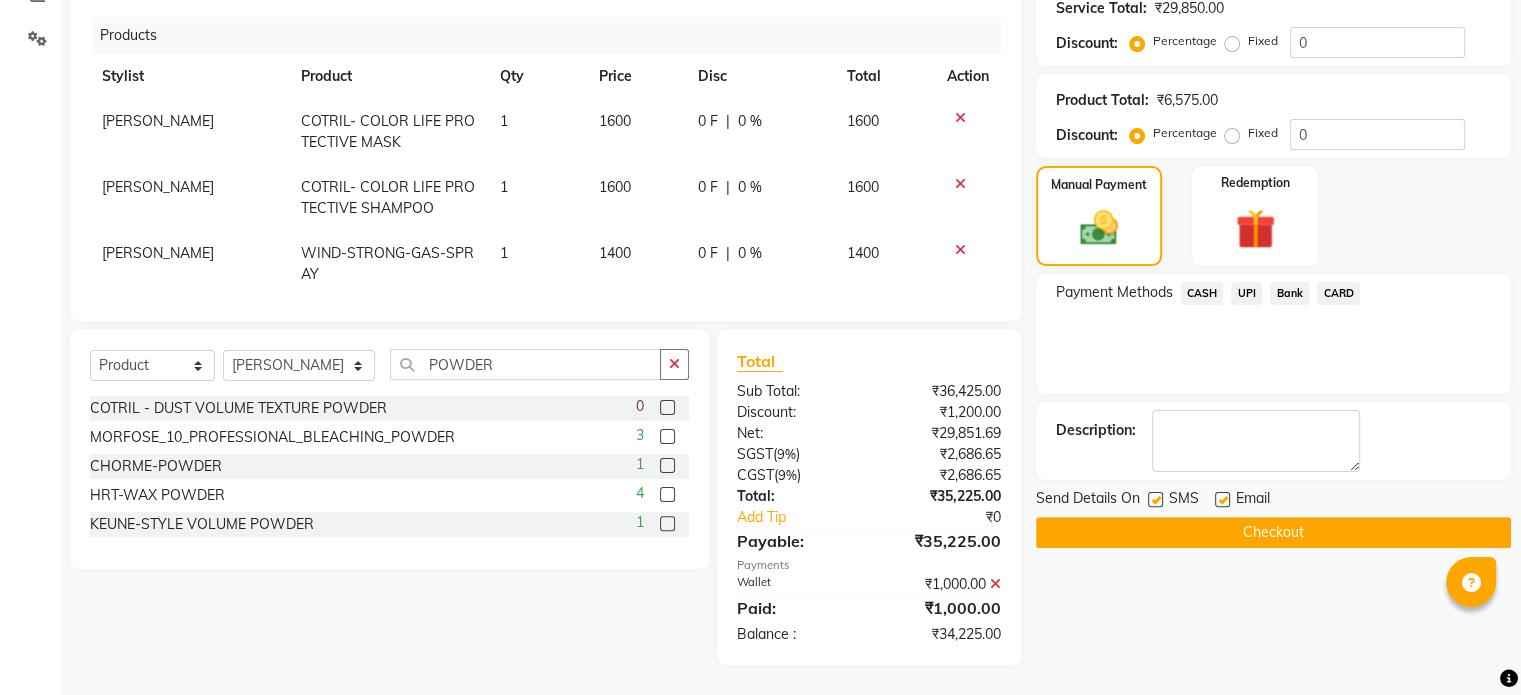 click on "CARD" 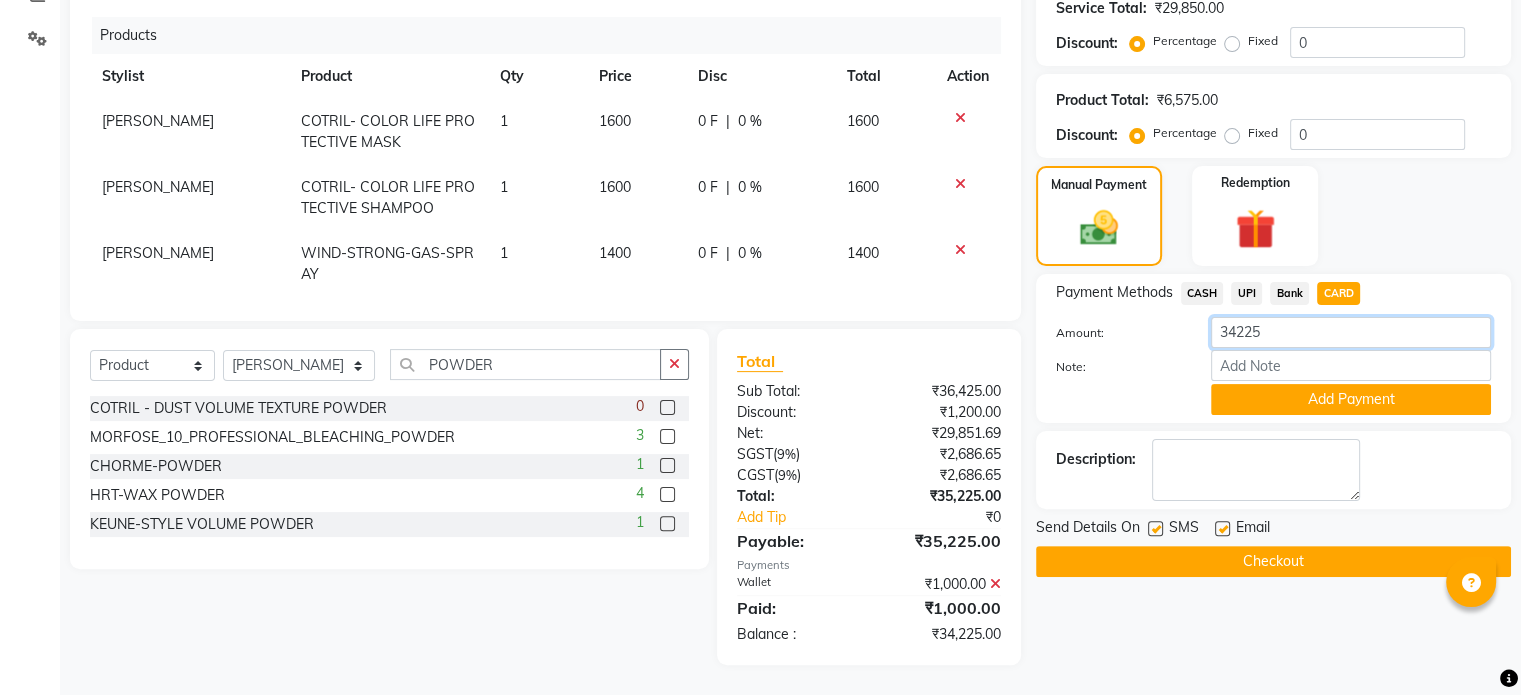 click on "34225" 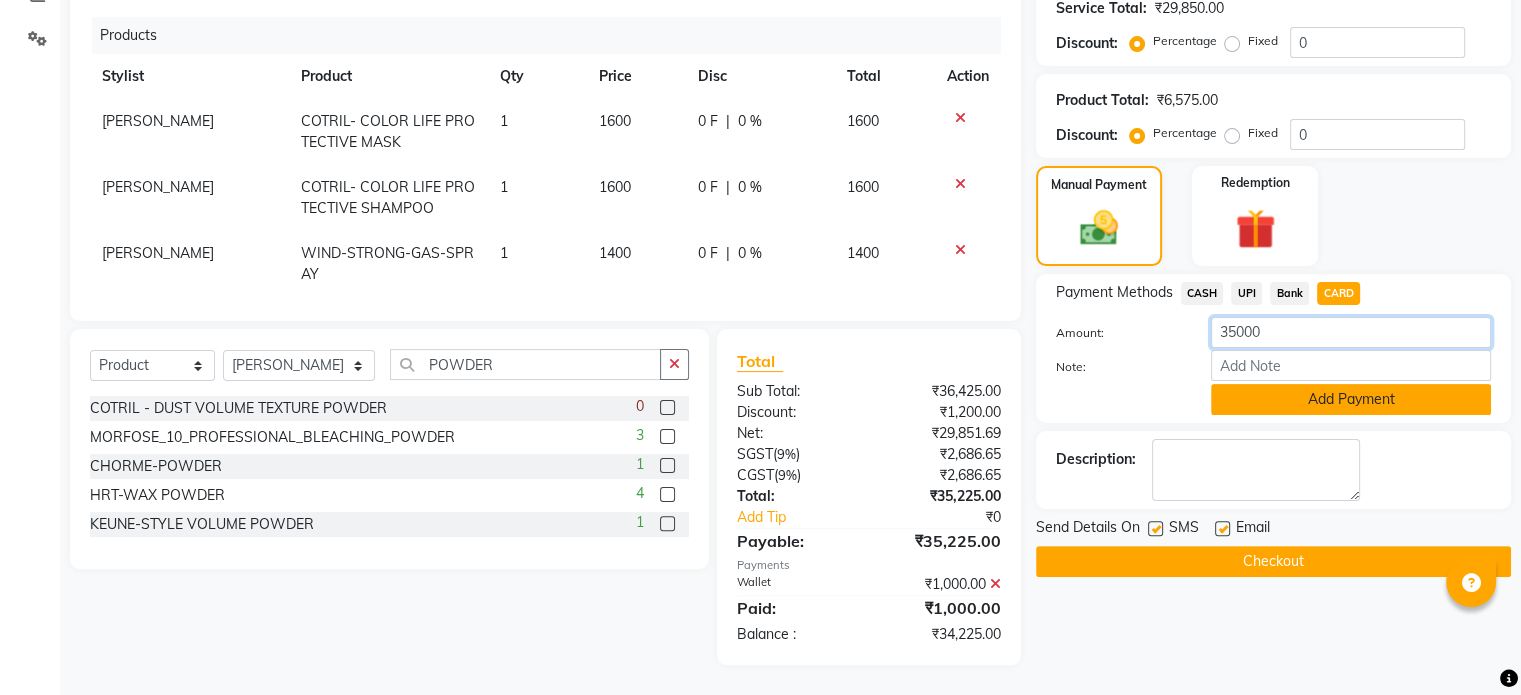 type on "35000" 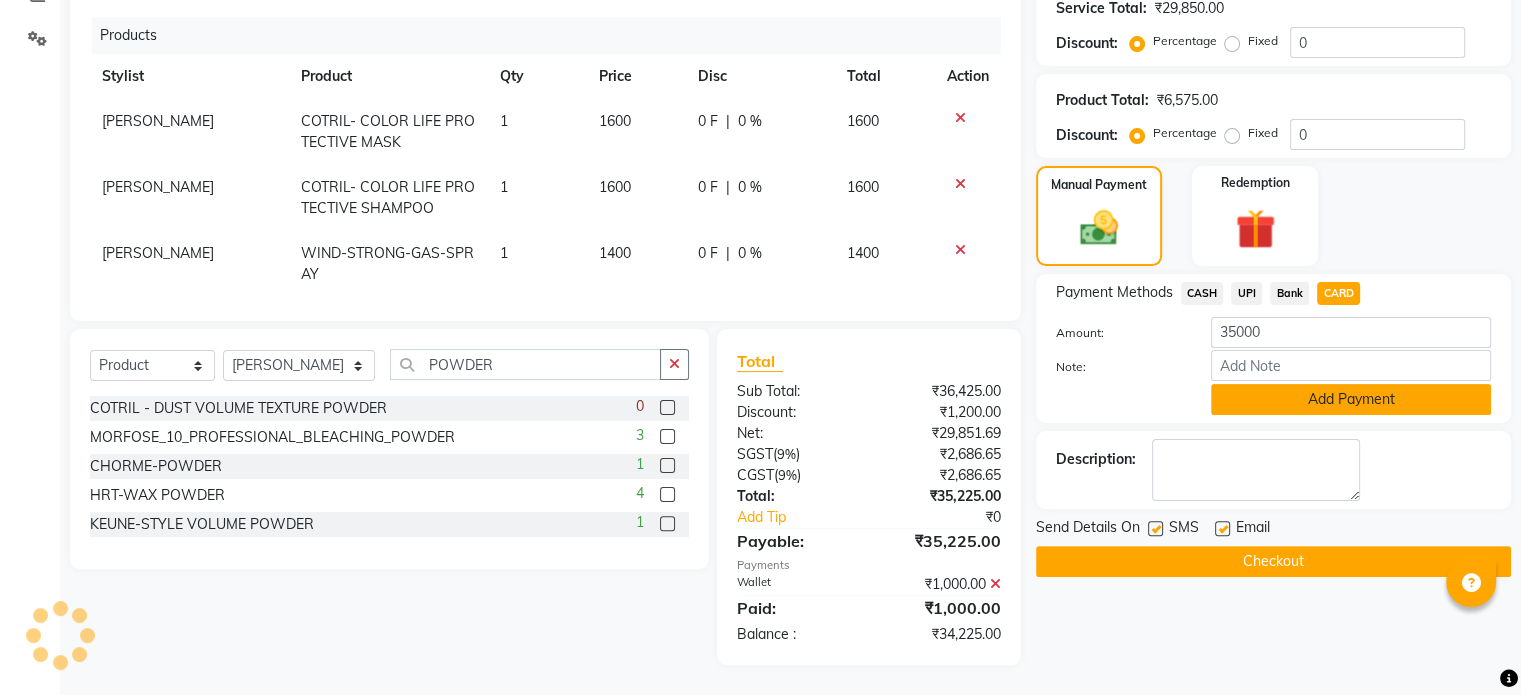 click on "Add Payment" 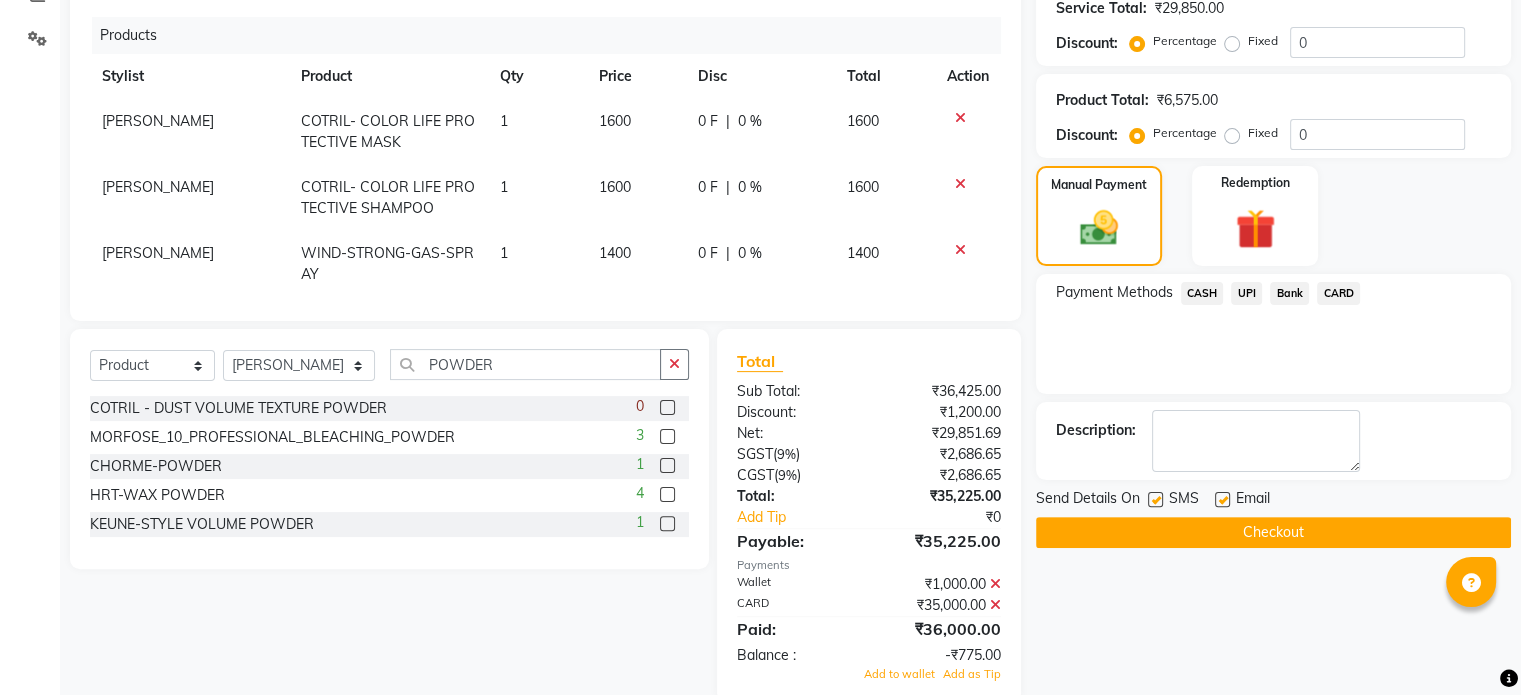 scroll, scrollTop: 484, scrollLeft: 0, axis: vertical 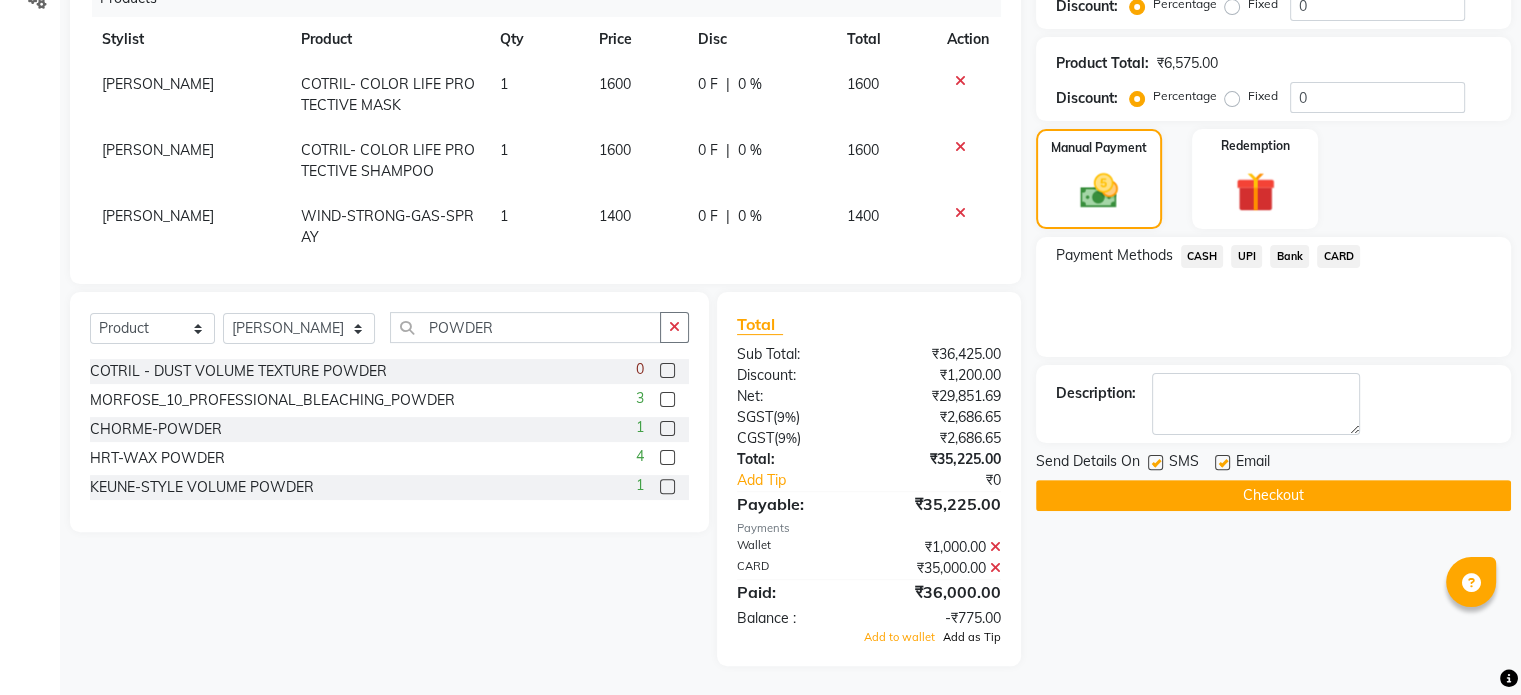 click on "Add as Tip" 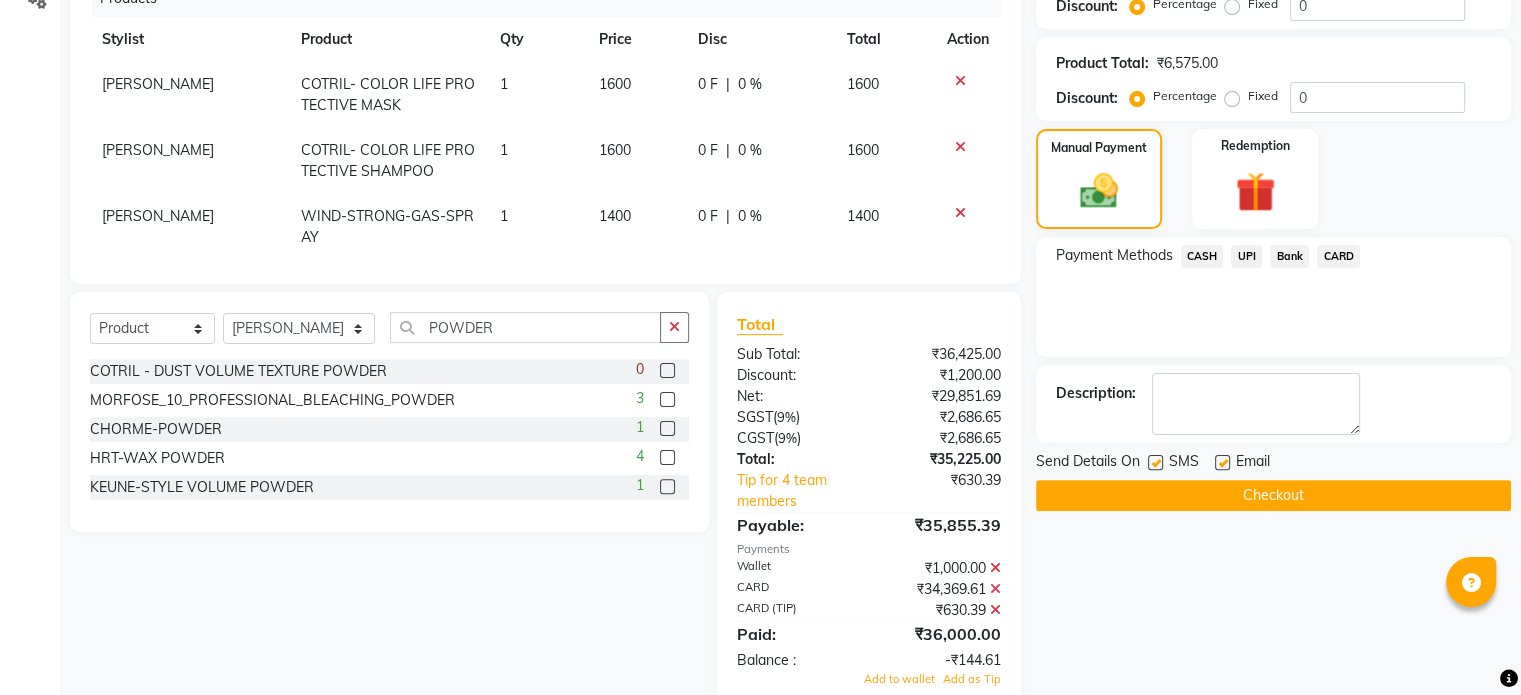 scroll, scrollTop: 352, scrollLeft: 0, axis: vertical 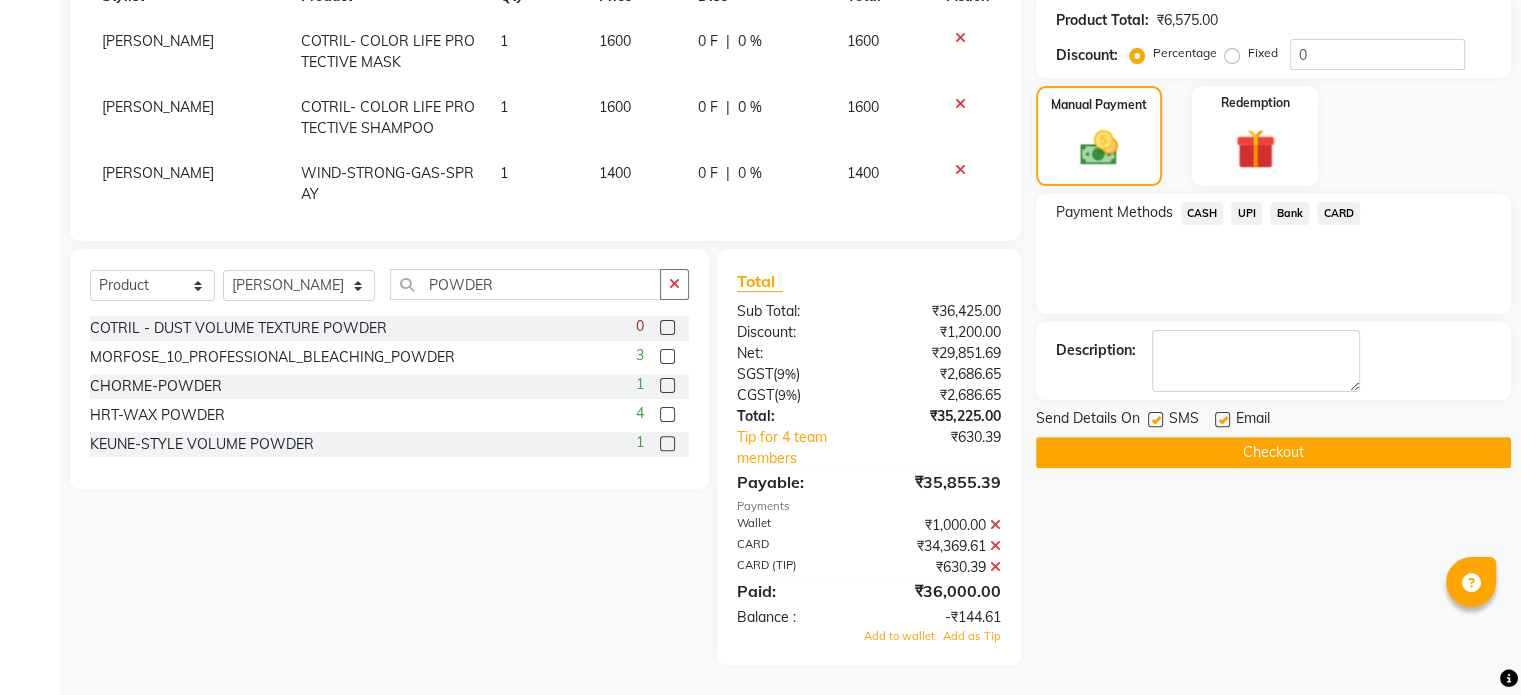click 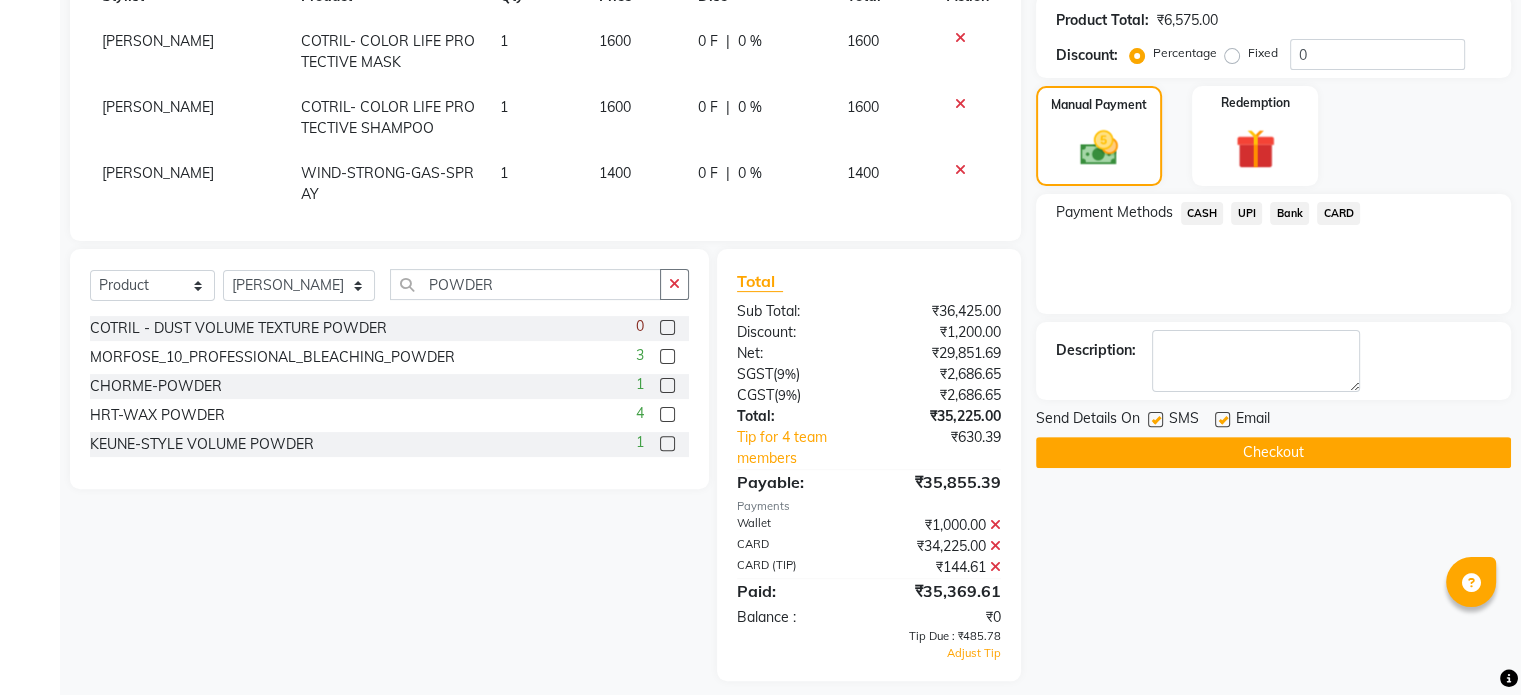 click 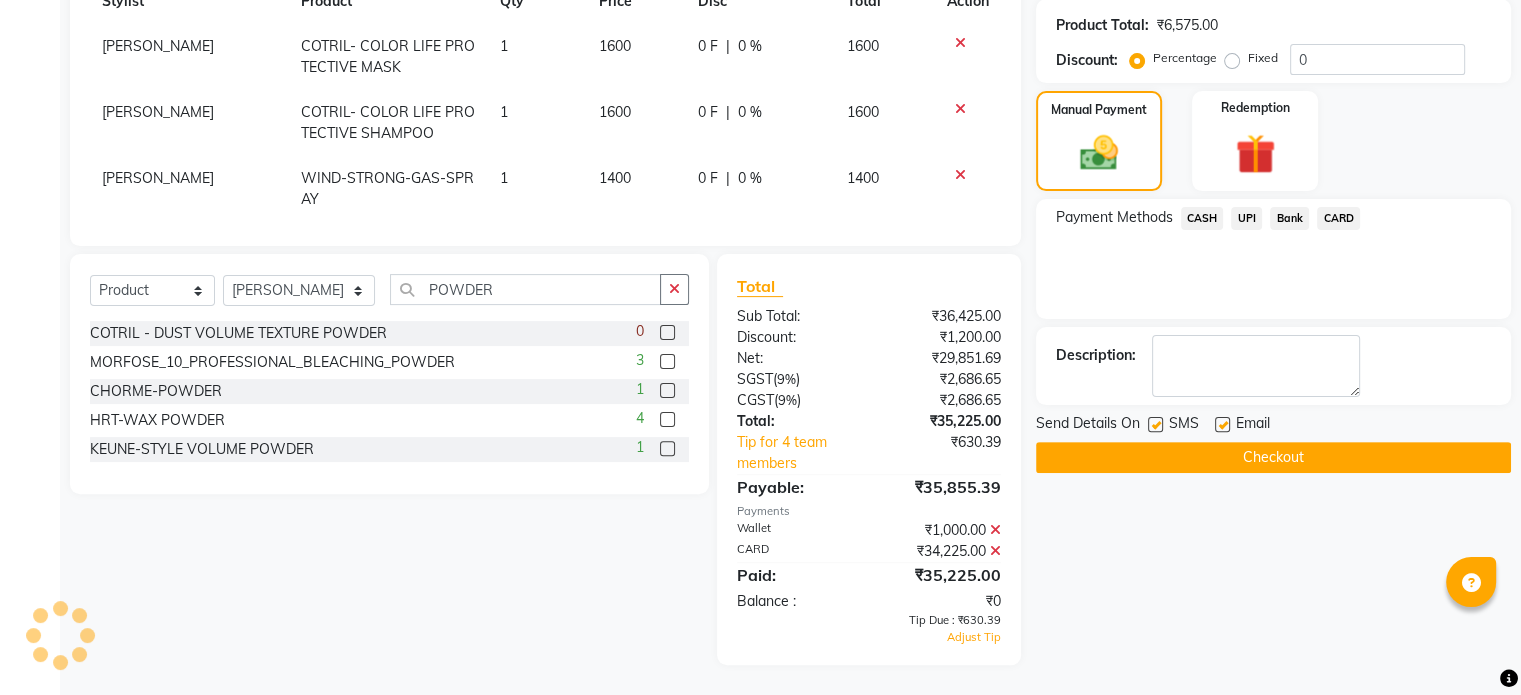 scroll, scrollTop: 523, scrollLeft: 0, axis: vertical 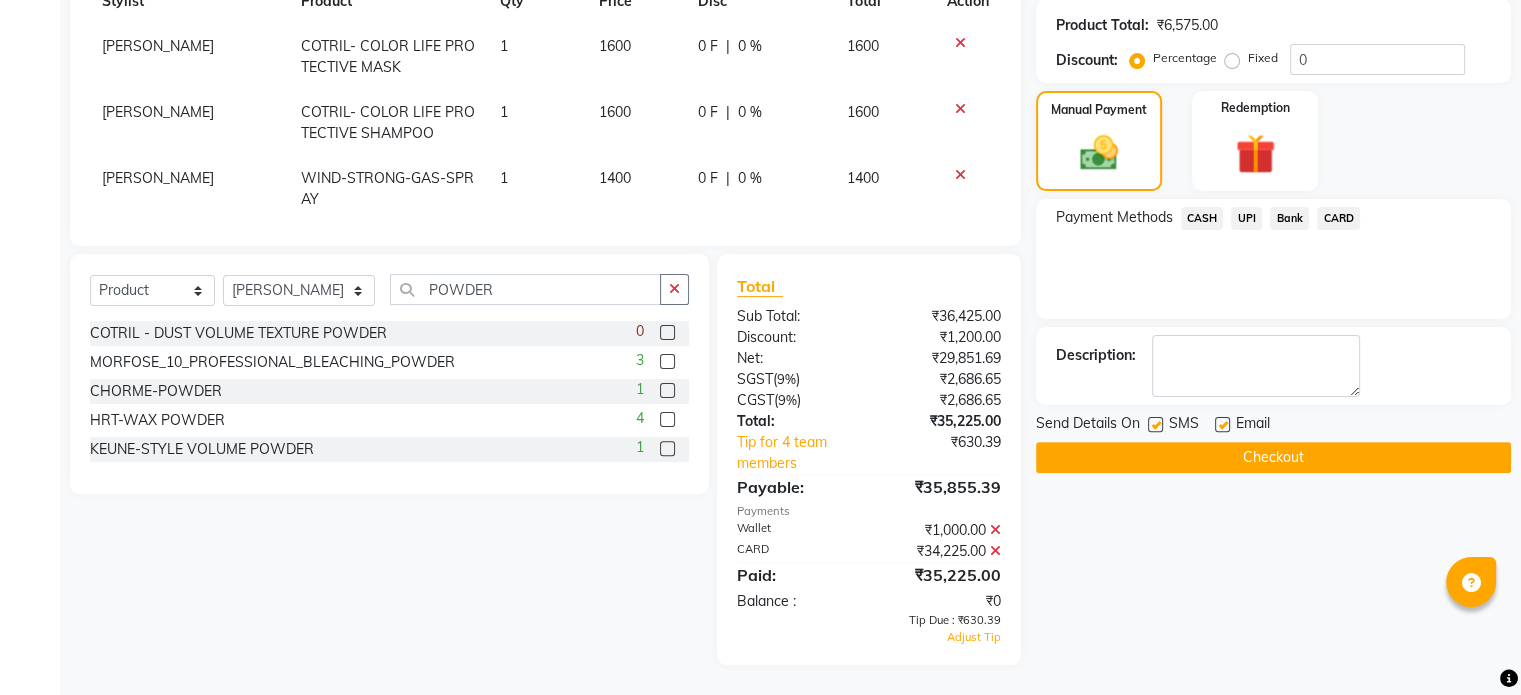 click 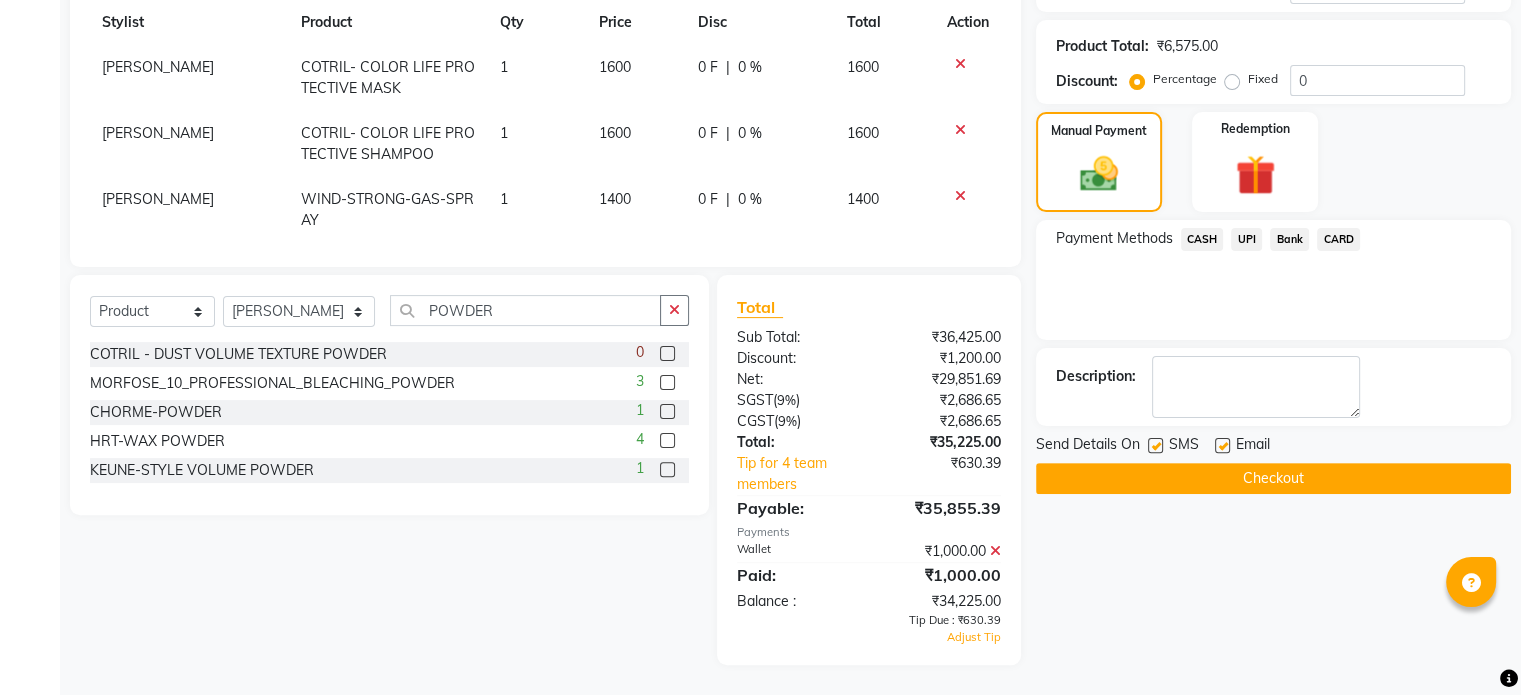 click on "CARD" 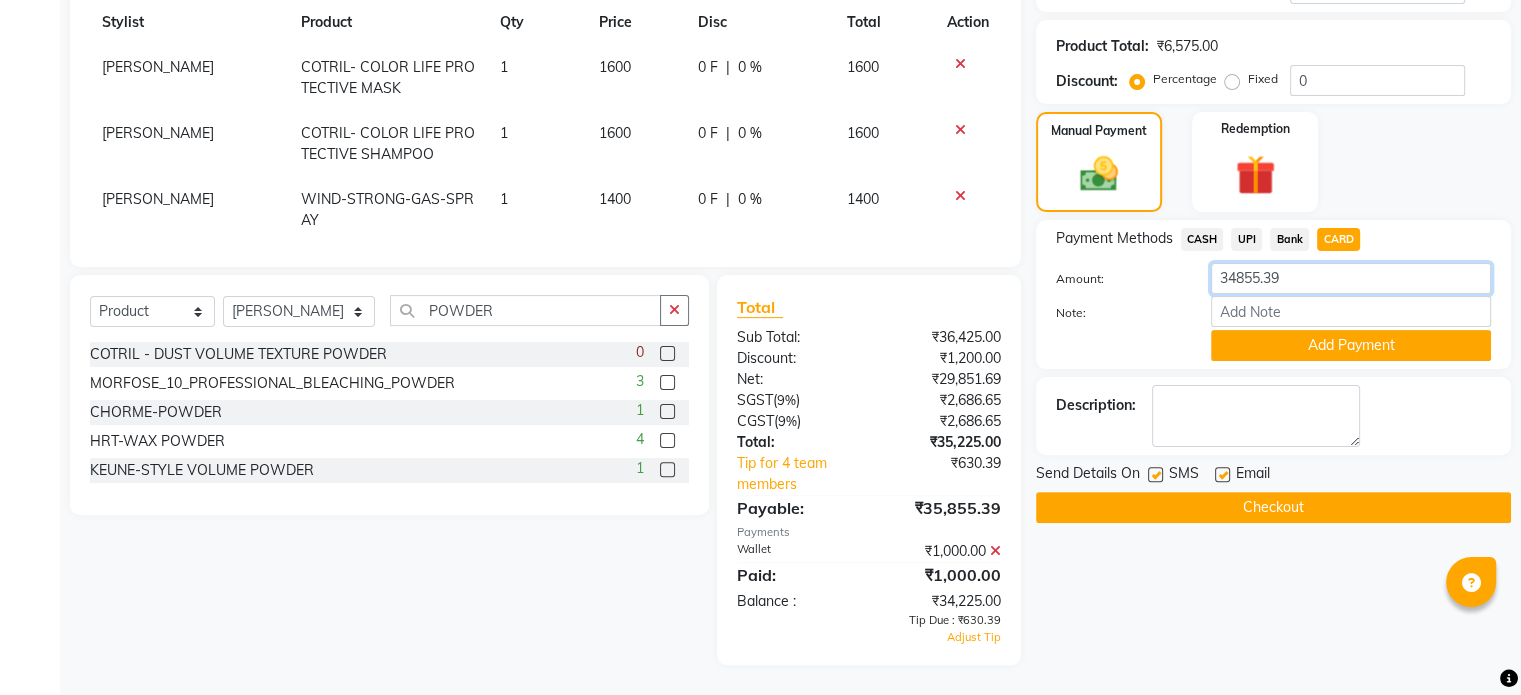 click on "34855.39" 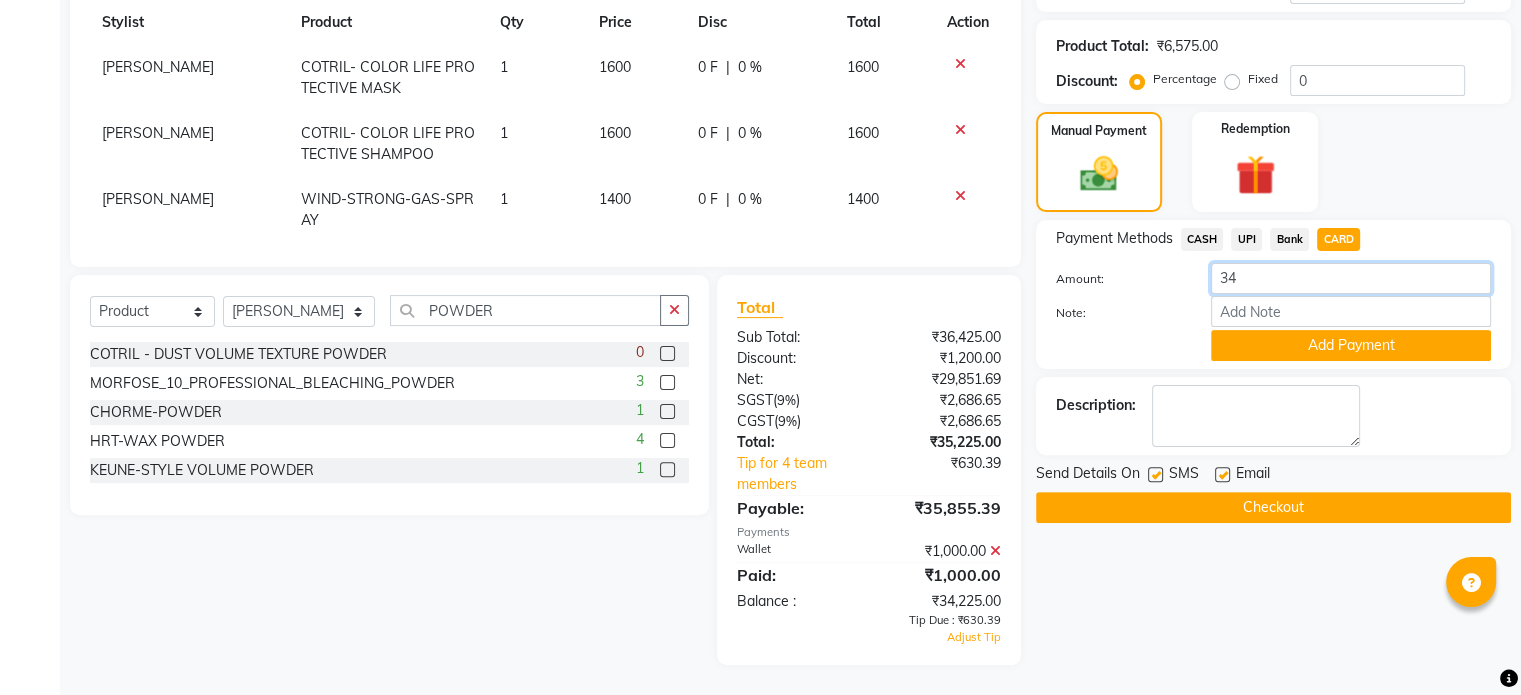 type on "3" 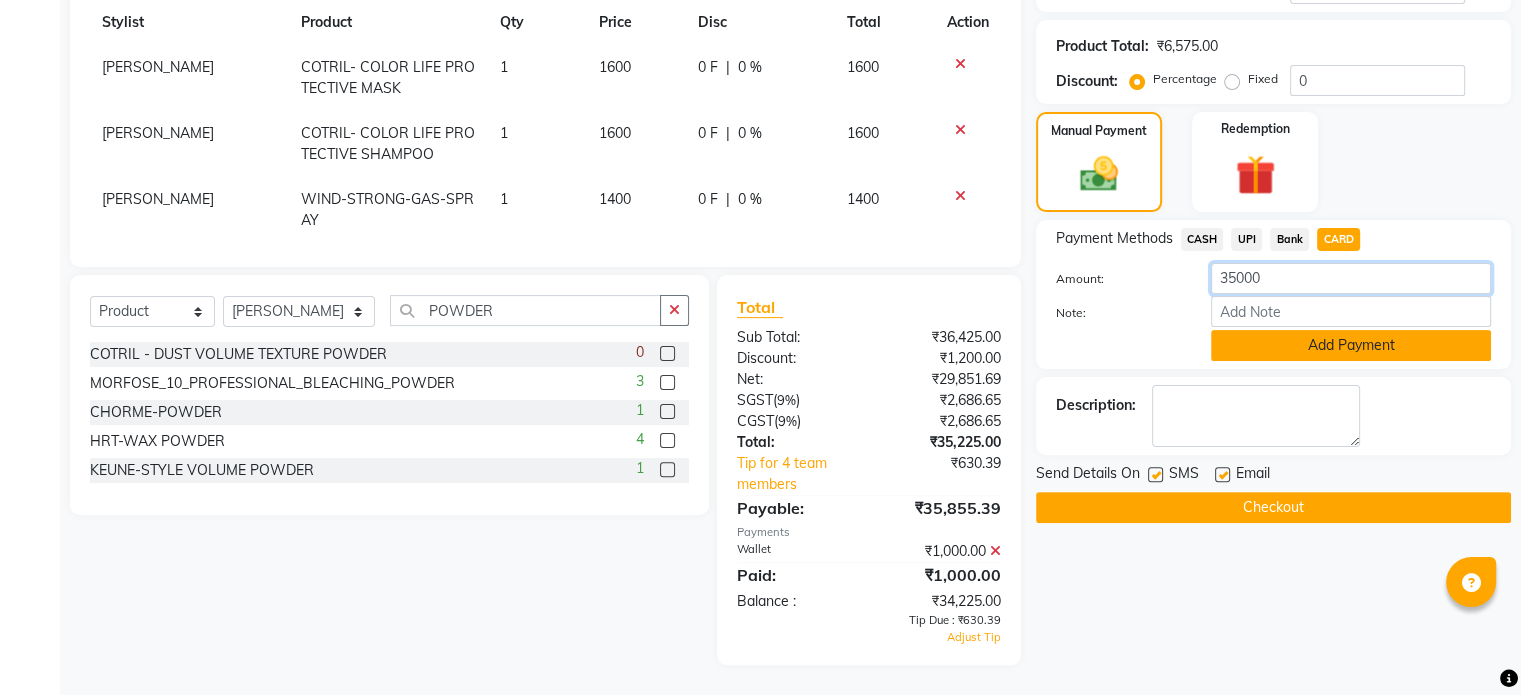 type on "35000" 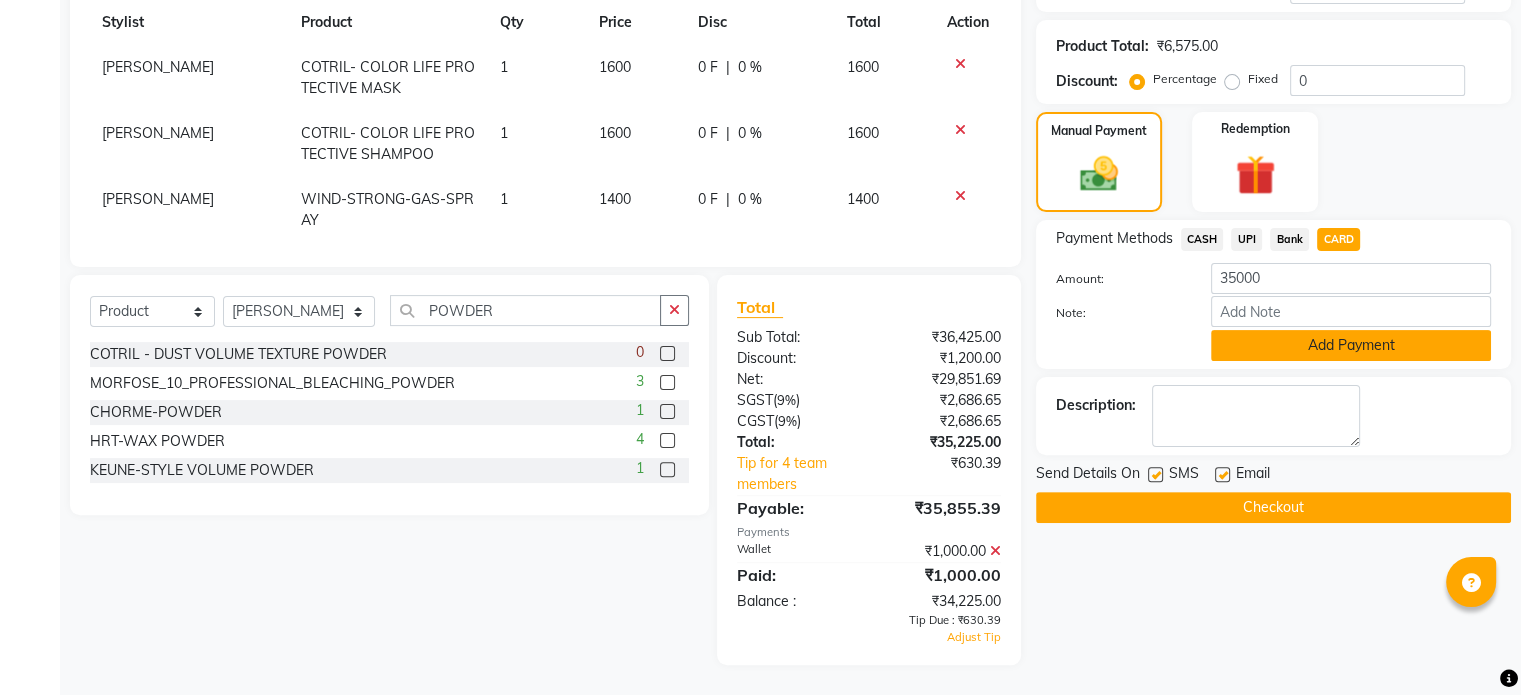 click on "Add Payment" 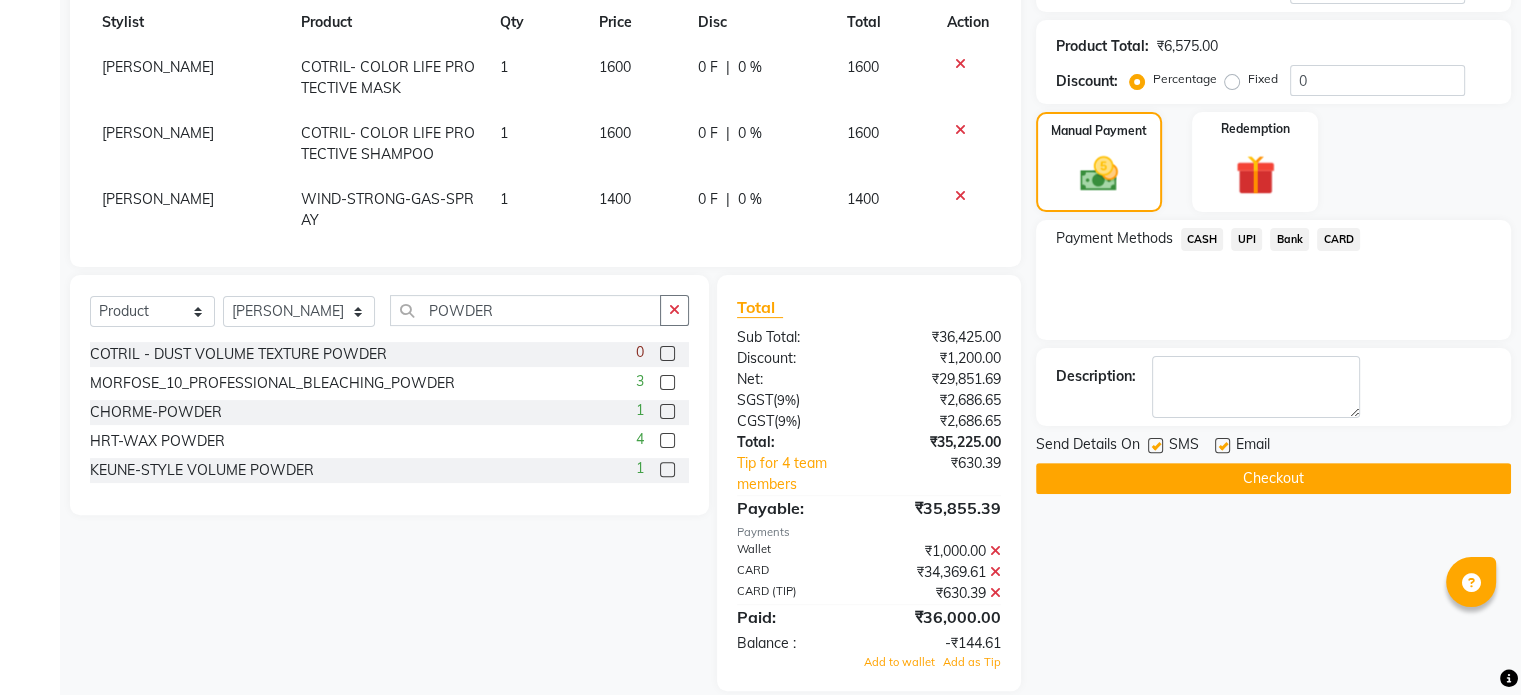 scroll, scrollTop: 527, scrollLeft: 0, axis: vertical 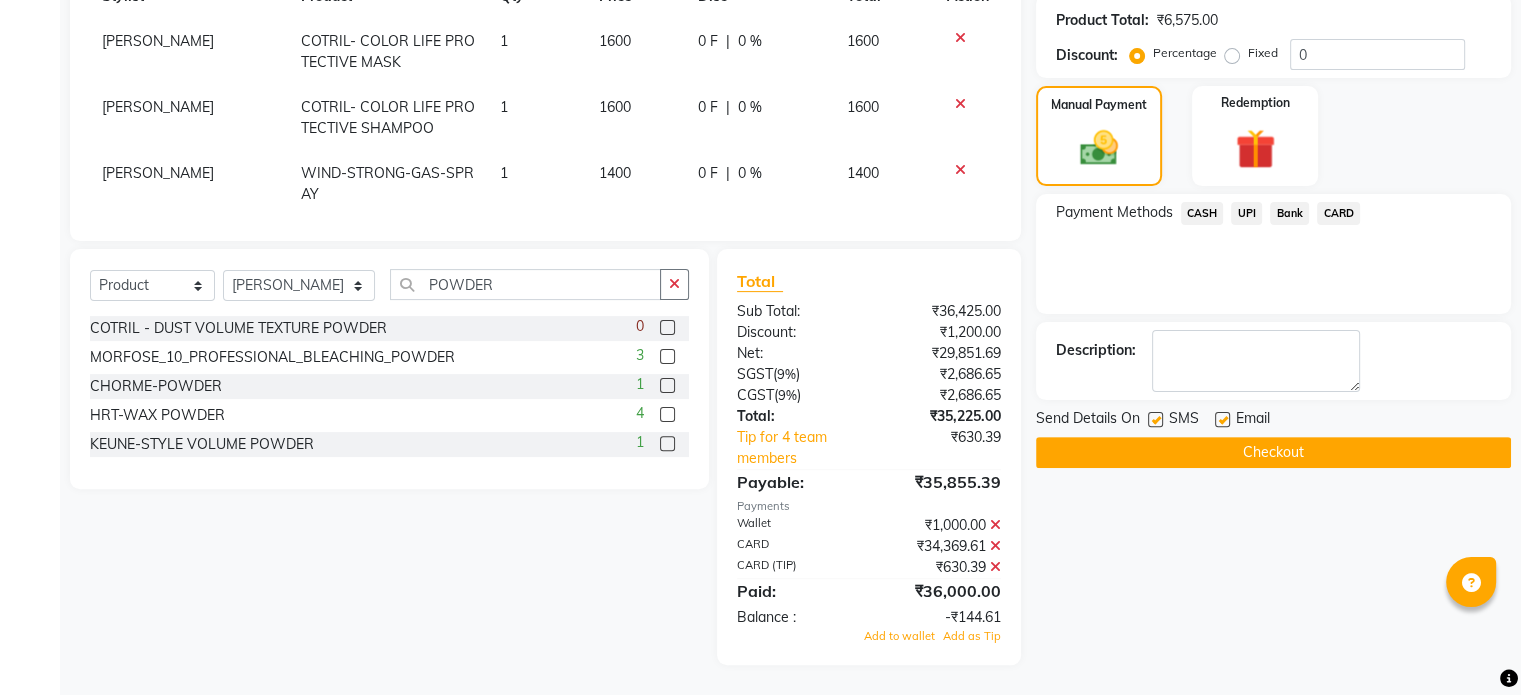 click 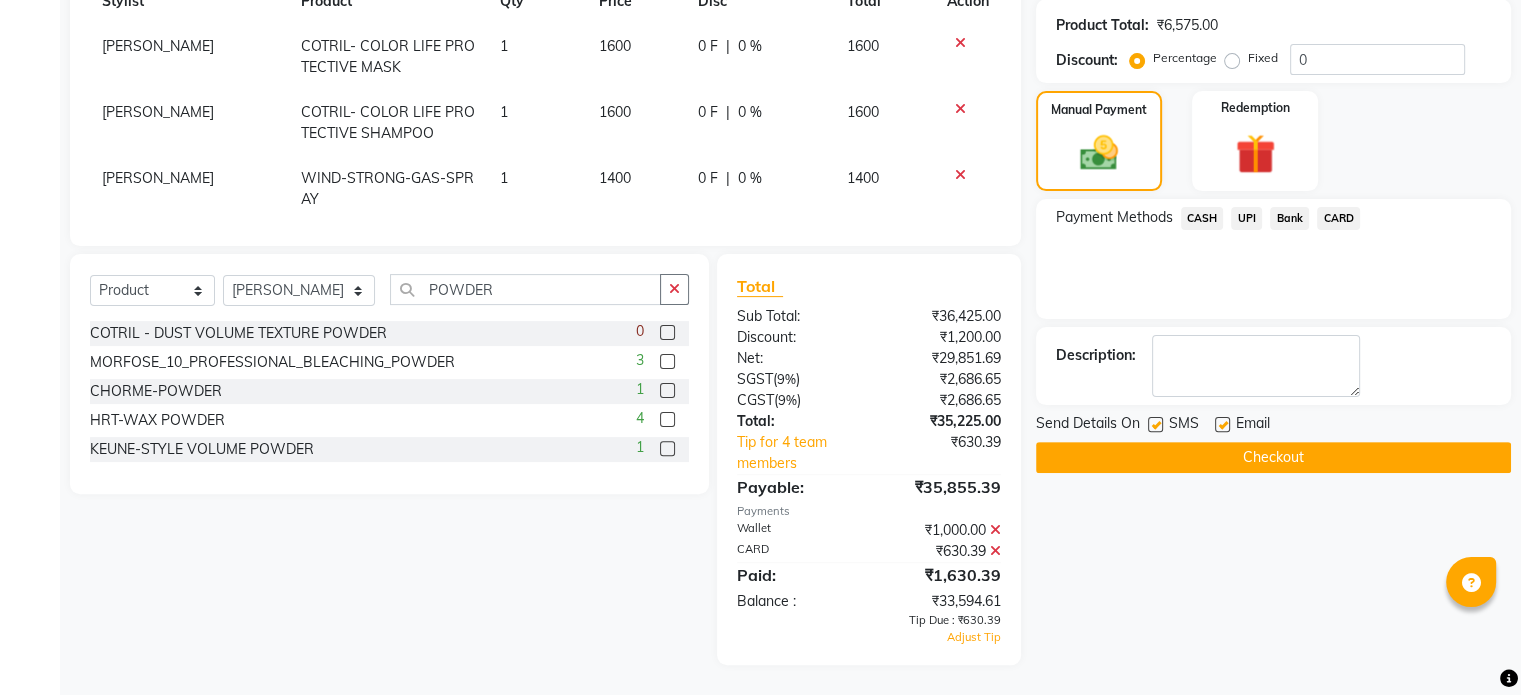 scroll, scrollTop: 523, scrollLeft: 0, axis: vertical 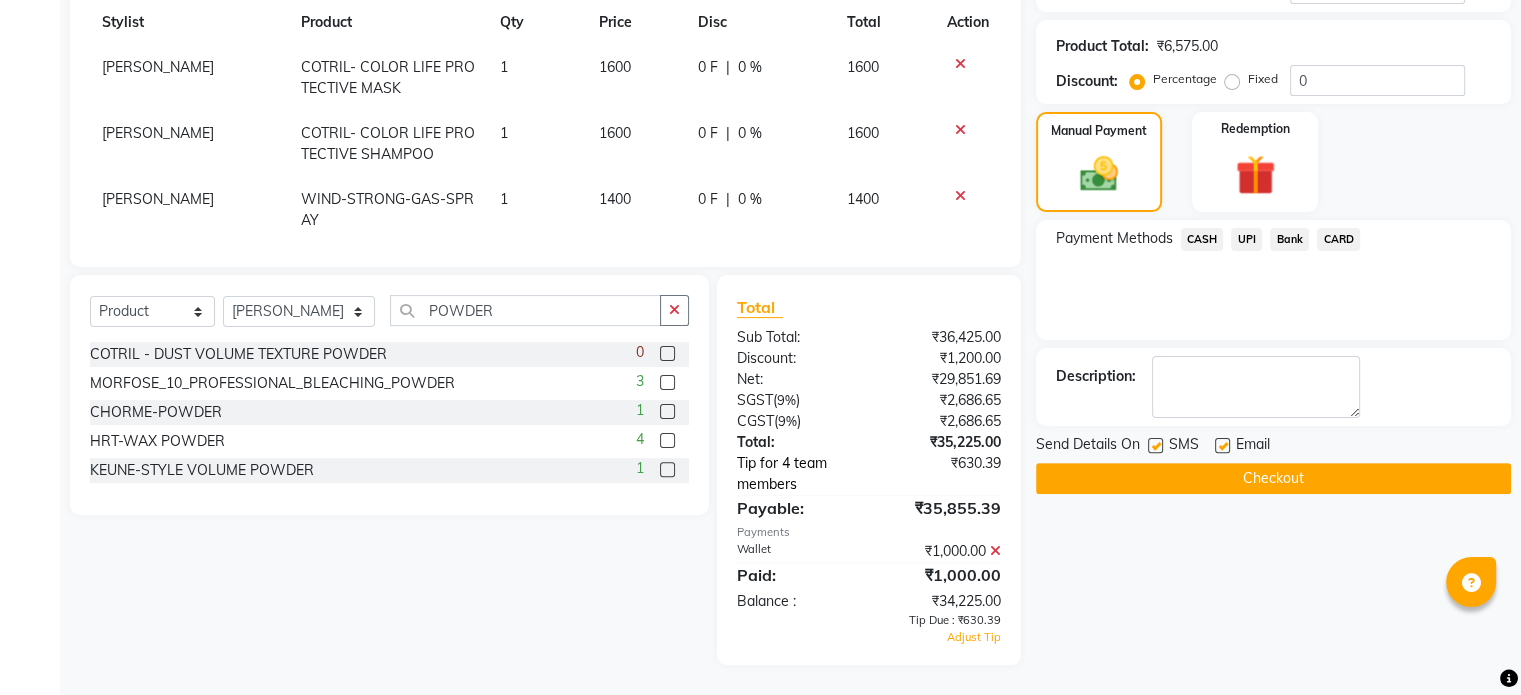 click on "Tip for 4 team members" 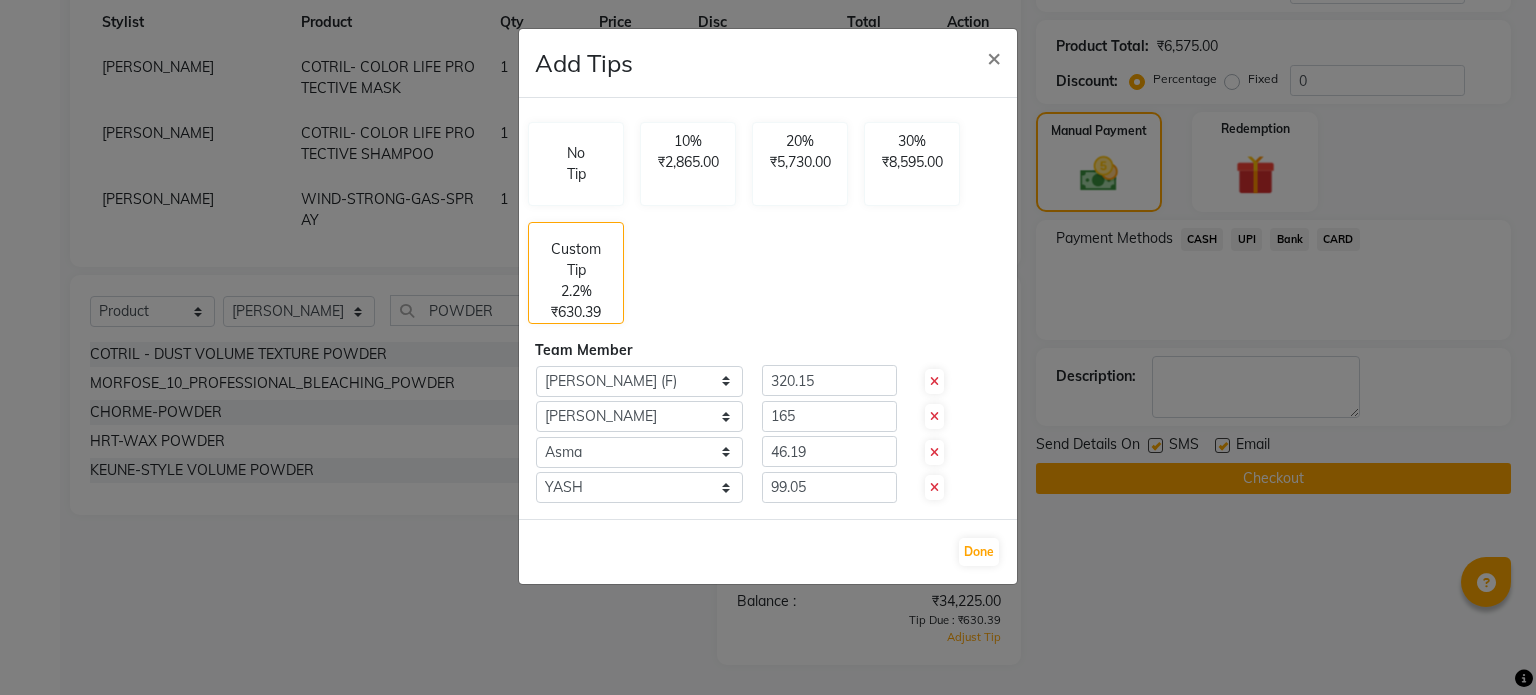 click 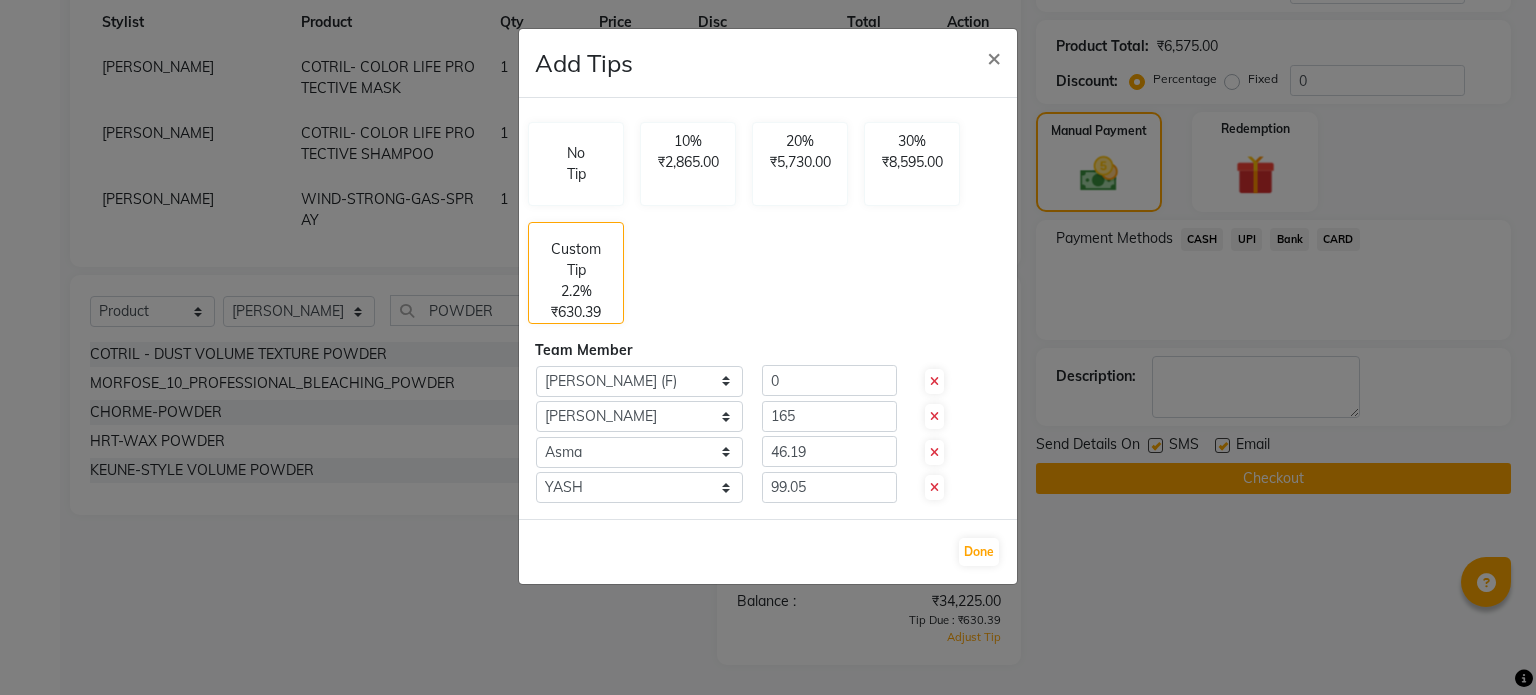 click 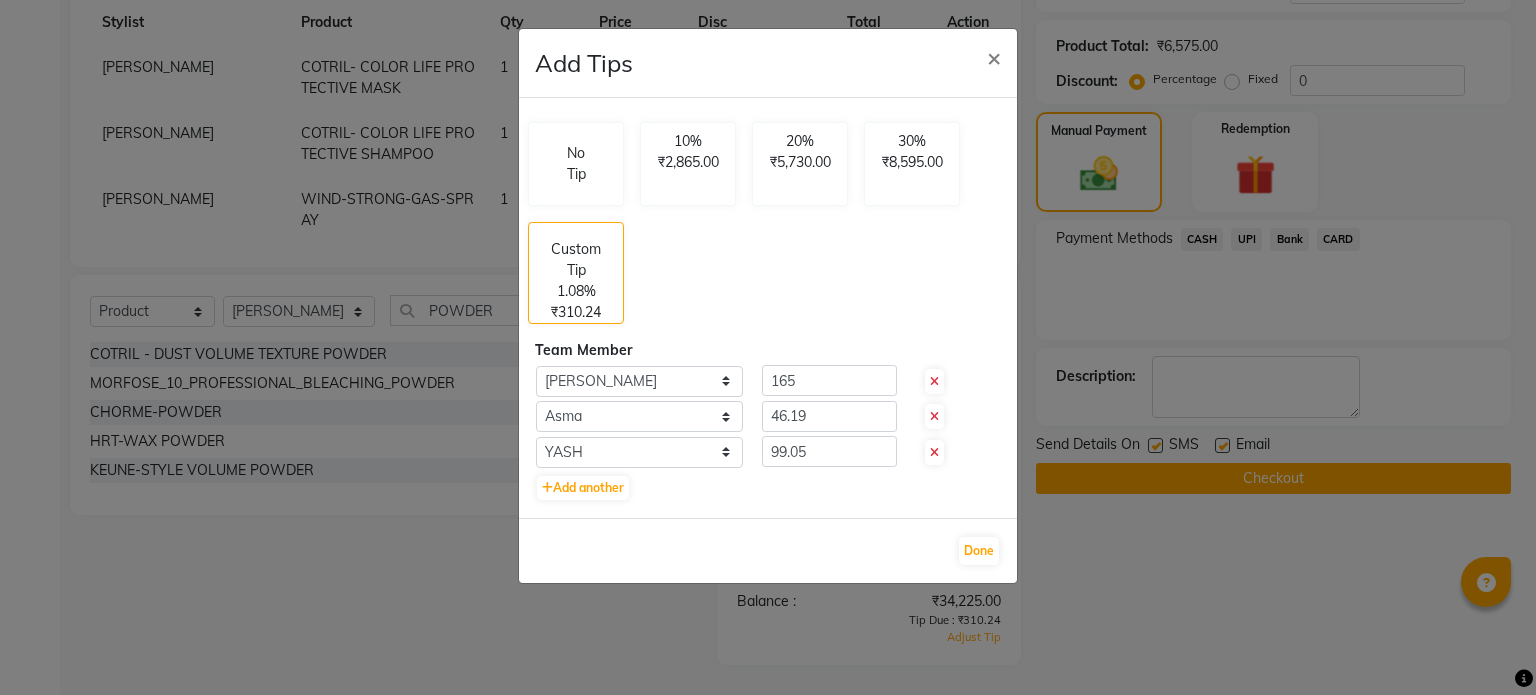 click 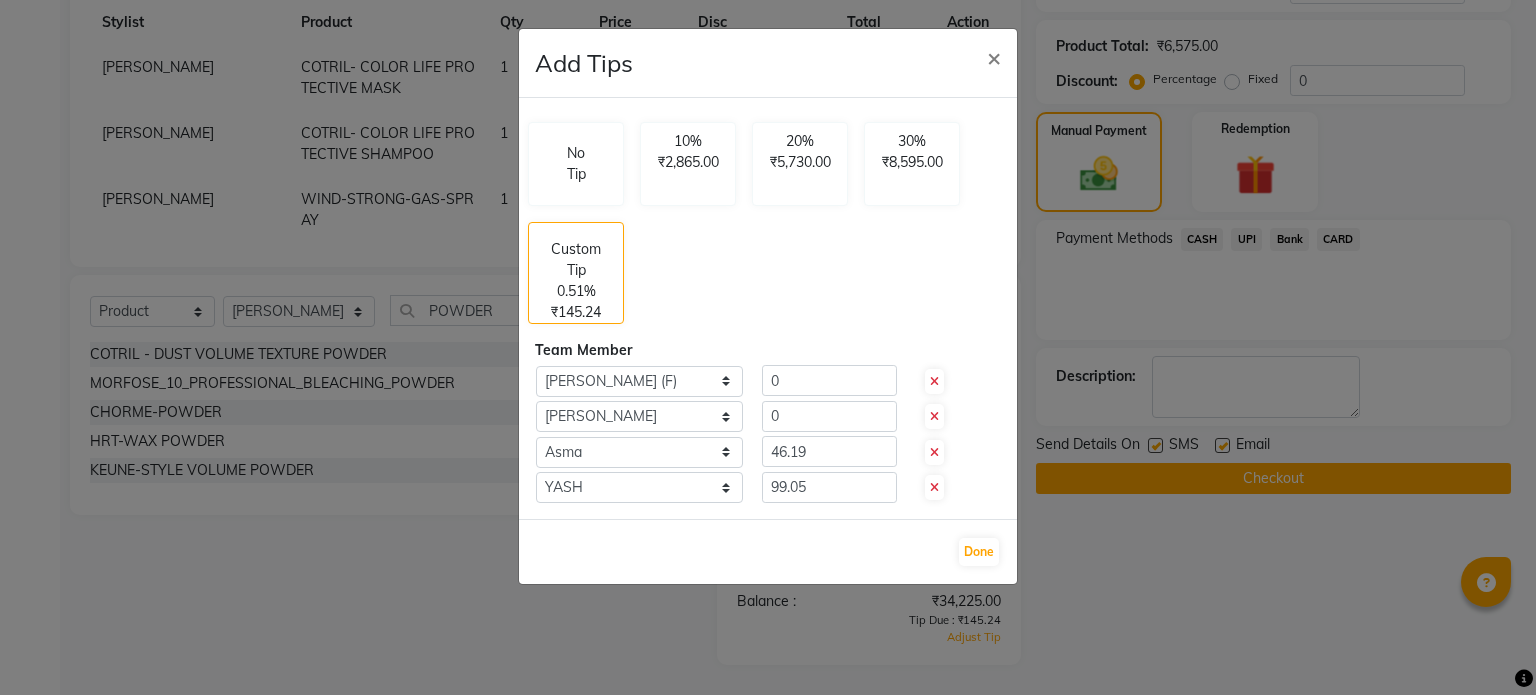 click 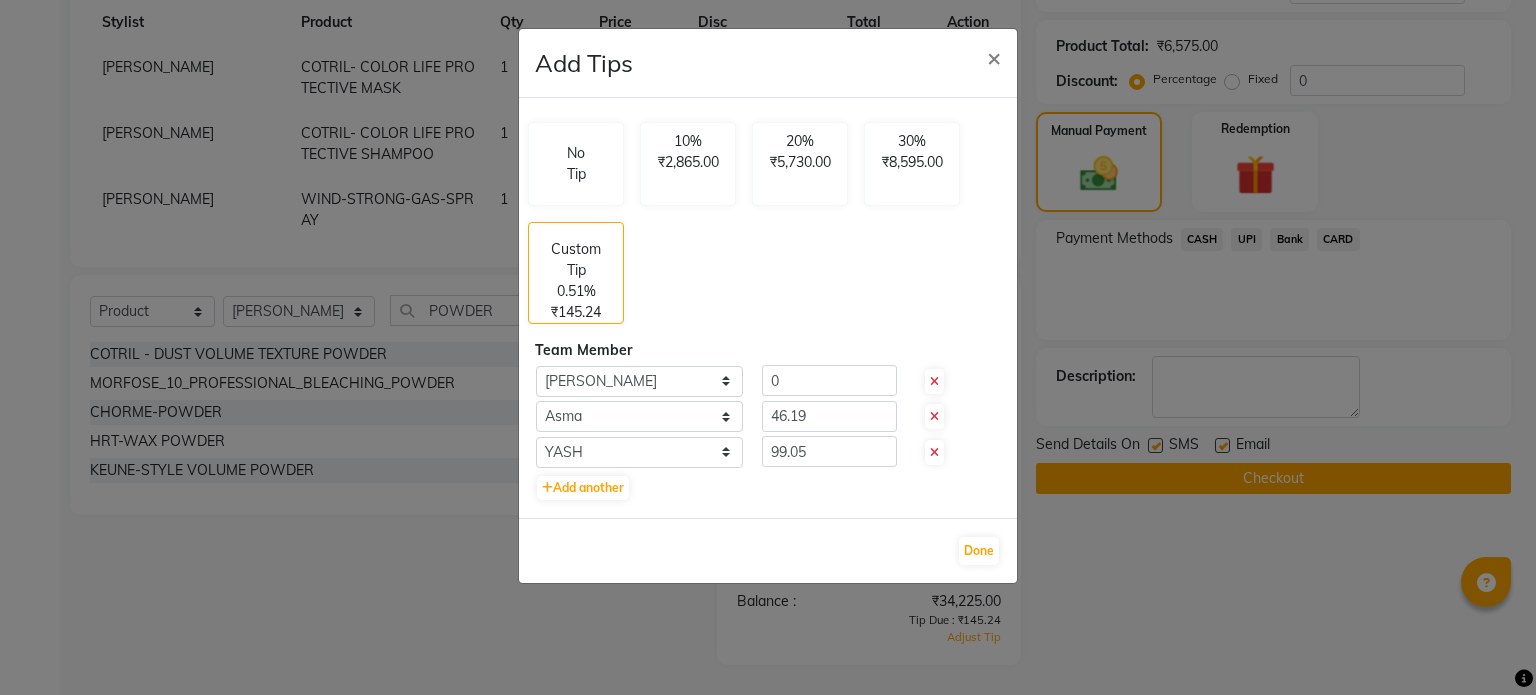 click 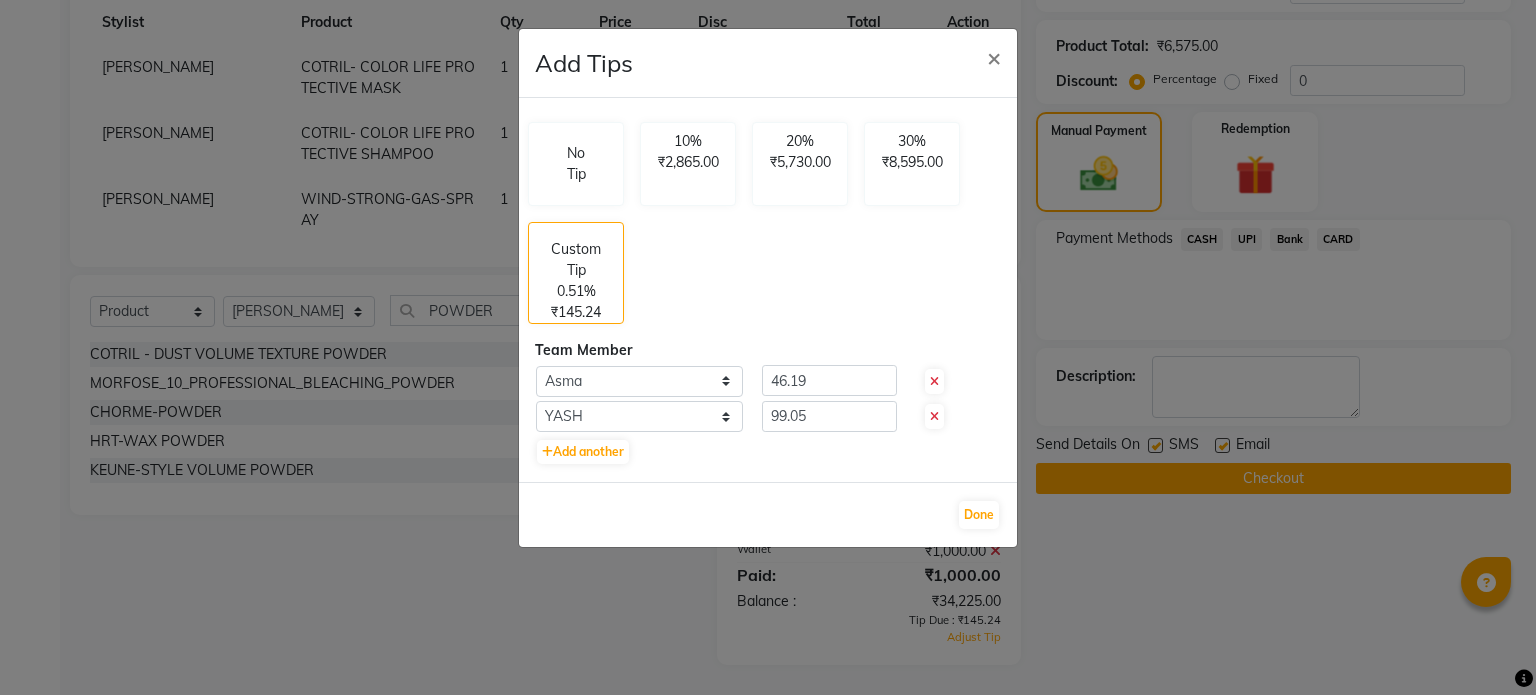 click 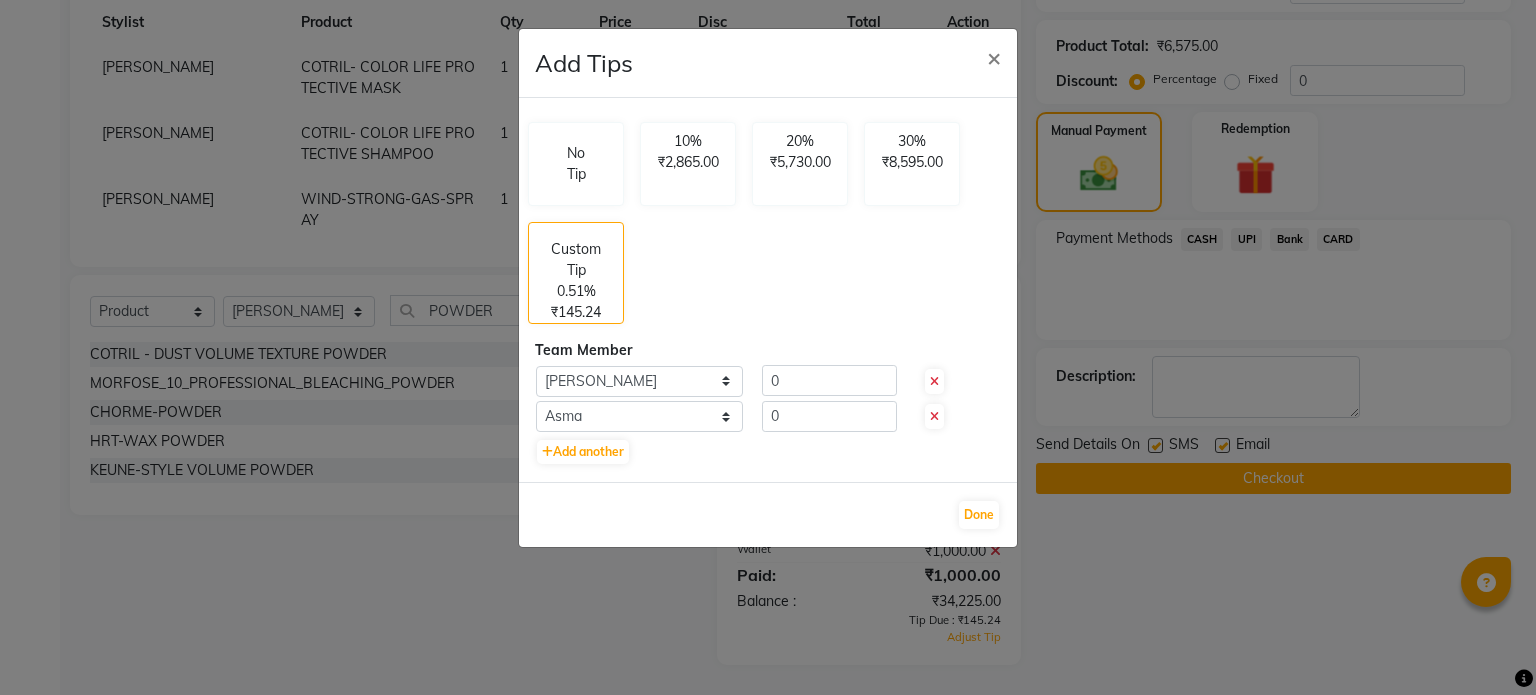 click 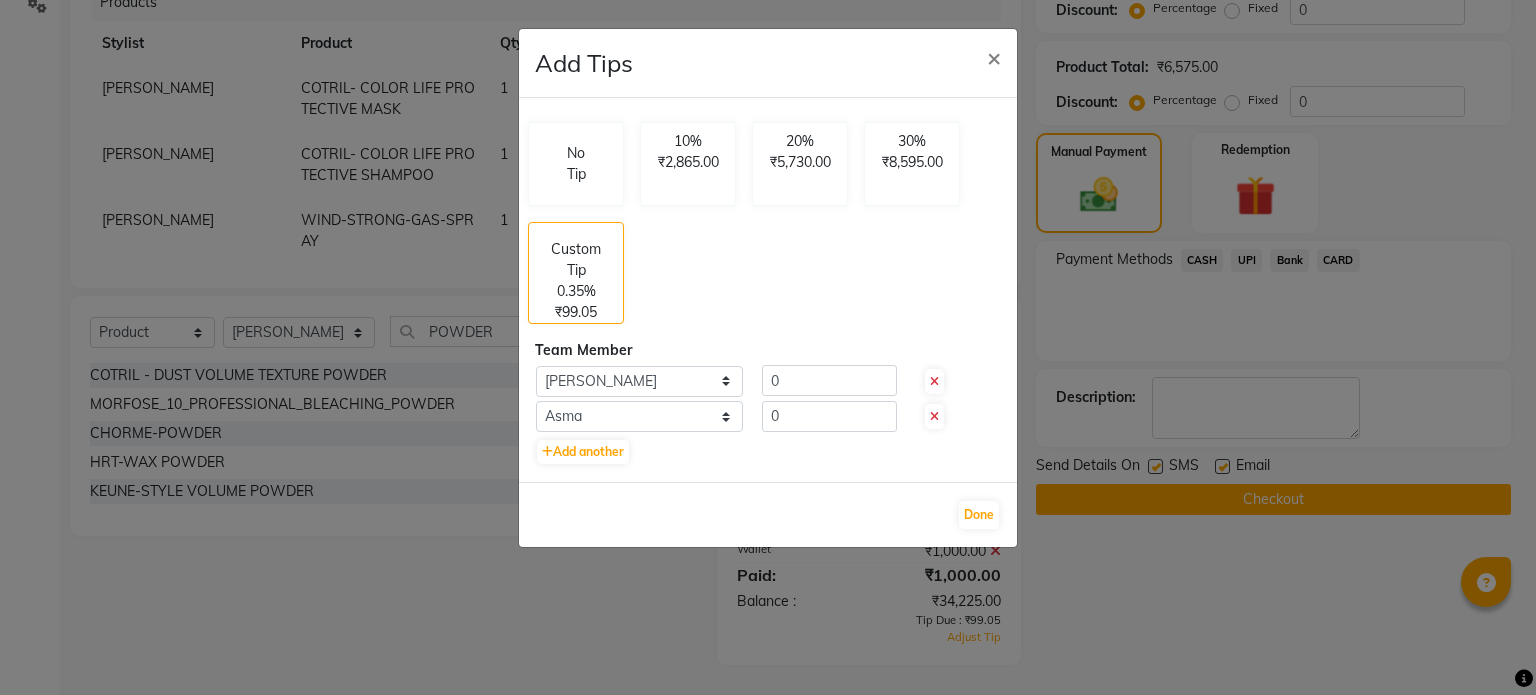 select on "59594" 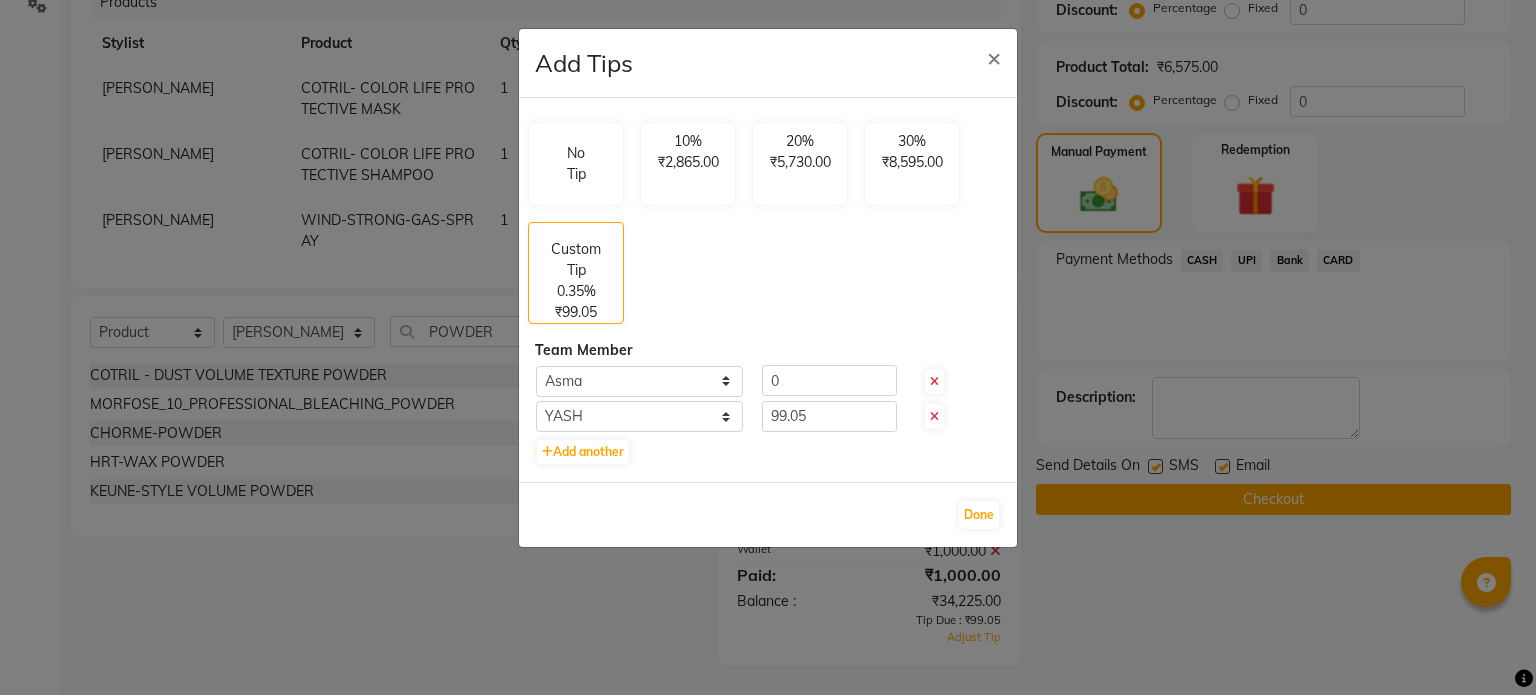 scroll, scrollTop: 480, scrollLeft: 0, axis: vertical 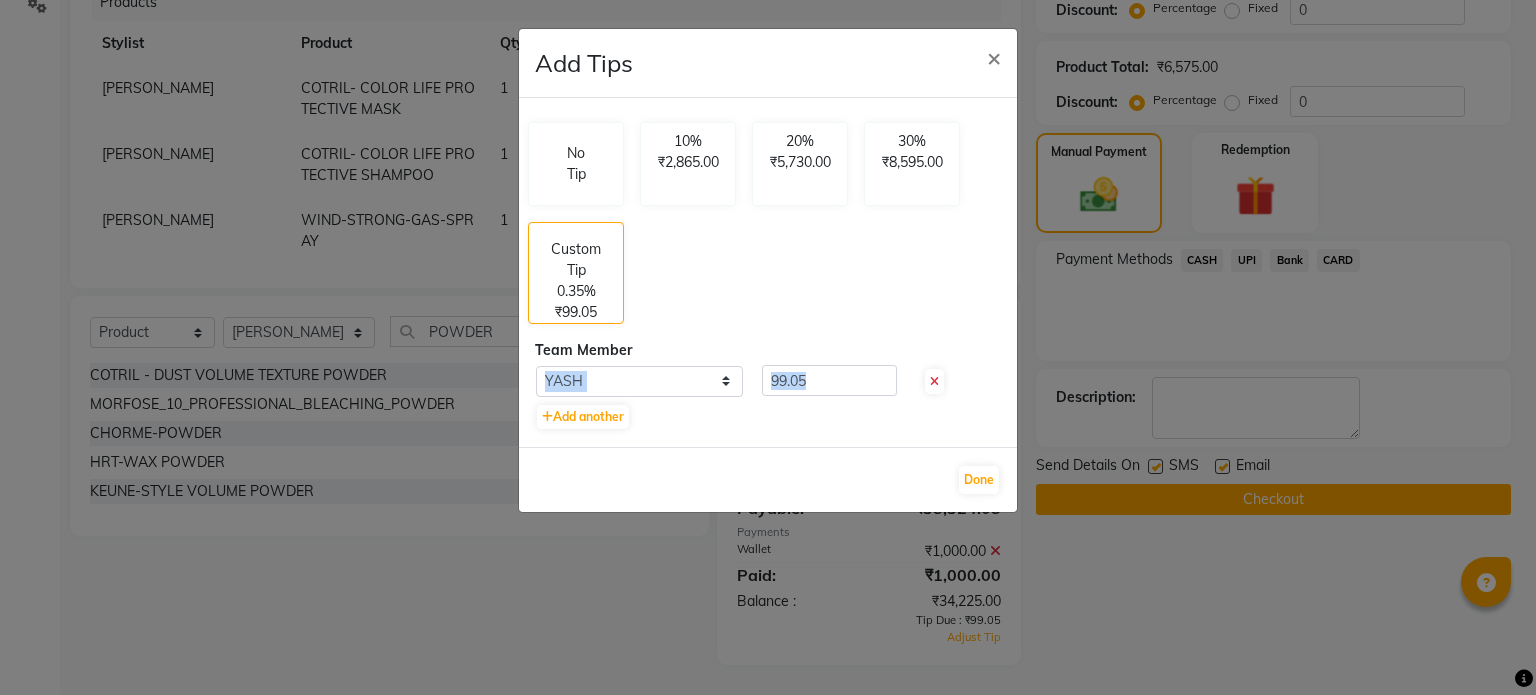 click 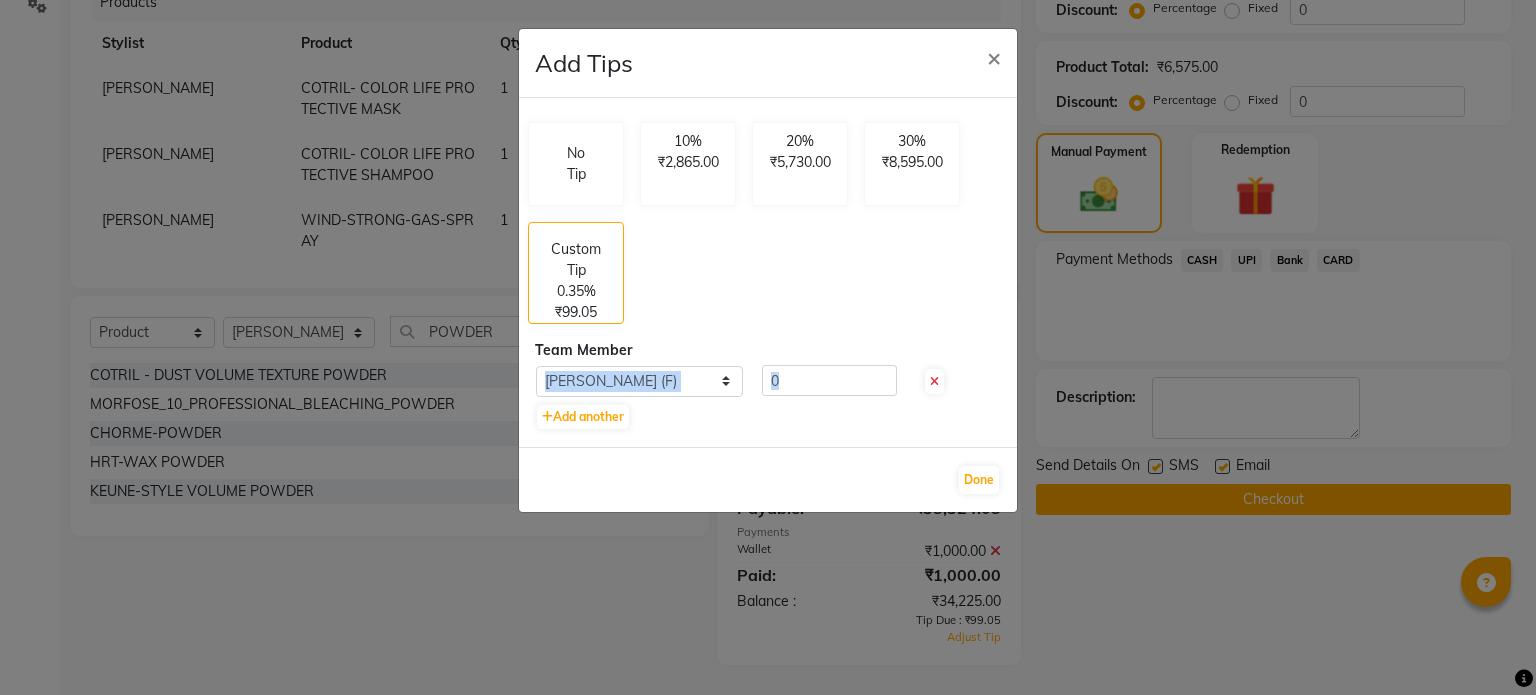 select on "59236" 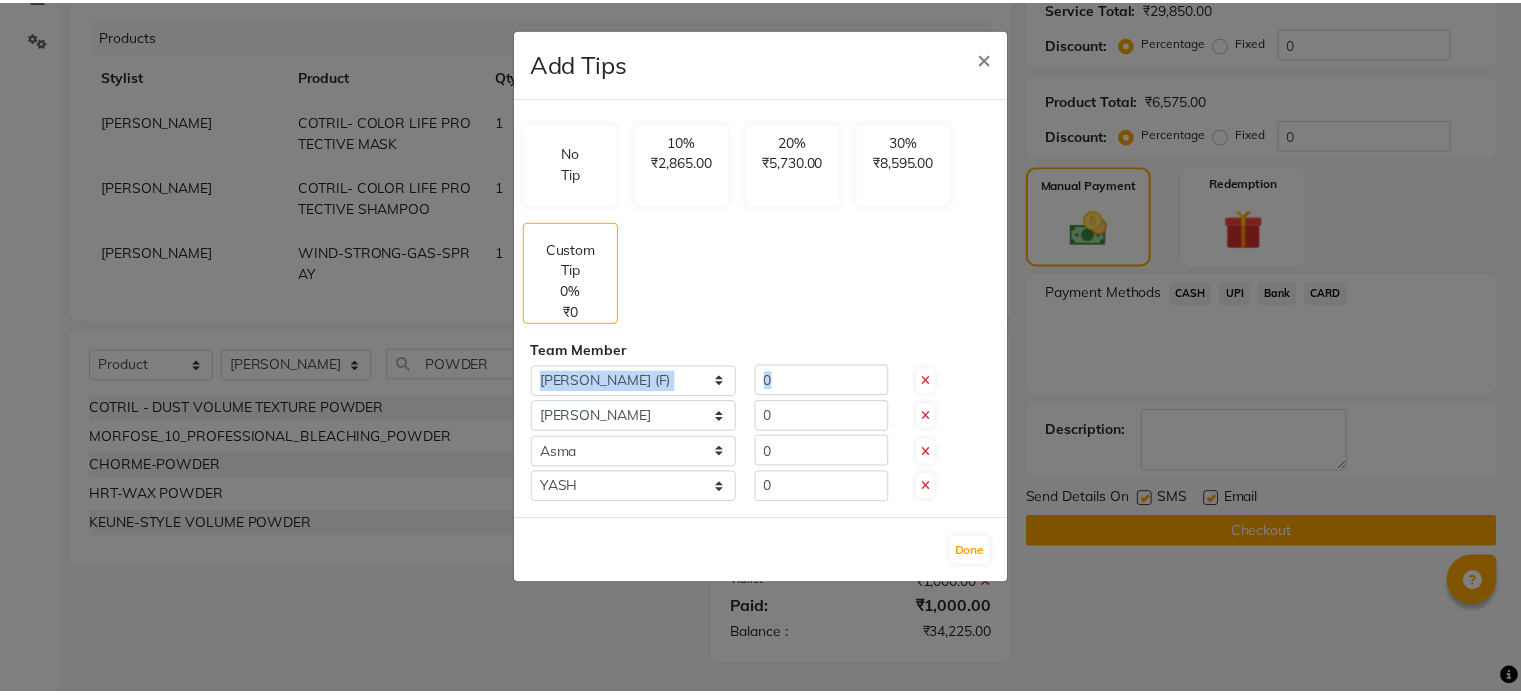 scroll, scrollTop: 447, scrollLeft: 0, axis: vertical 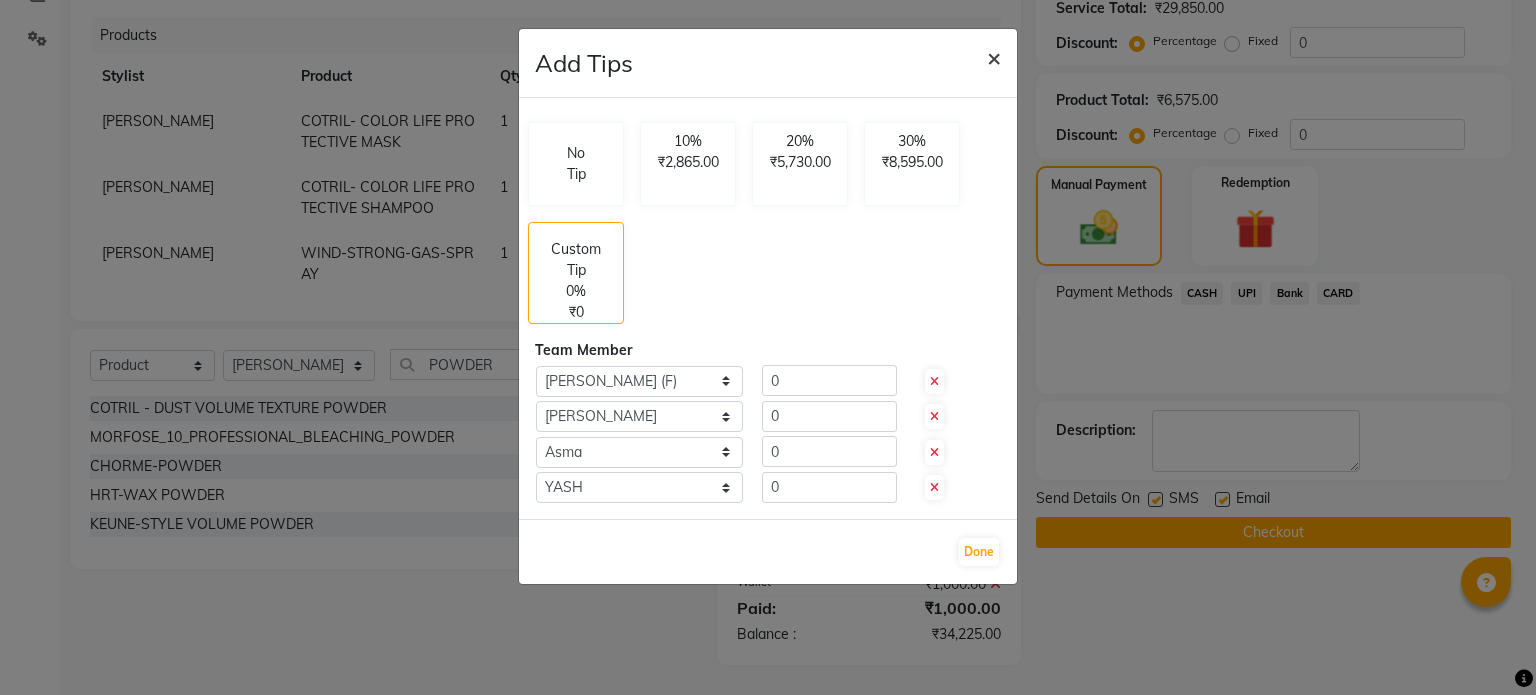 click on "×" 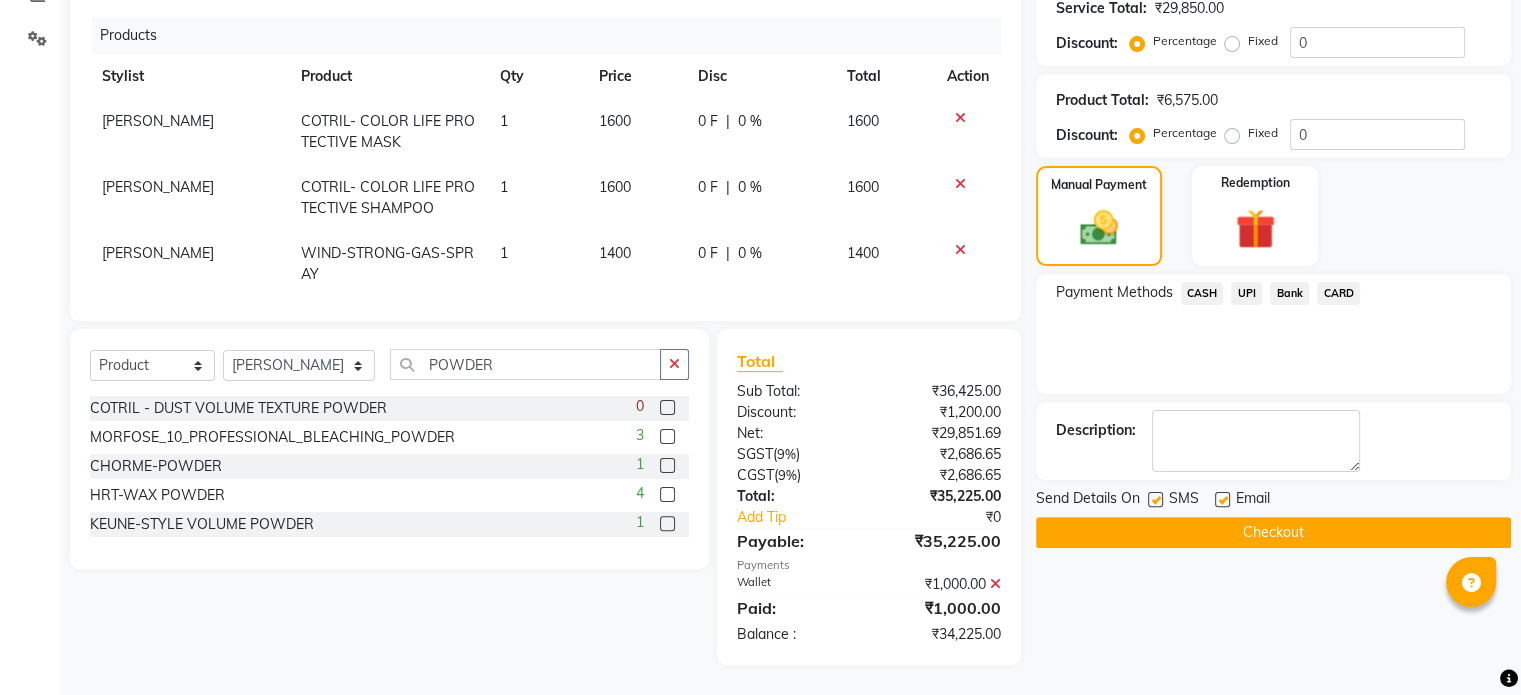 click on "CARD" 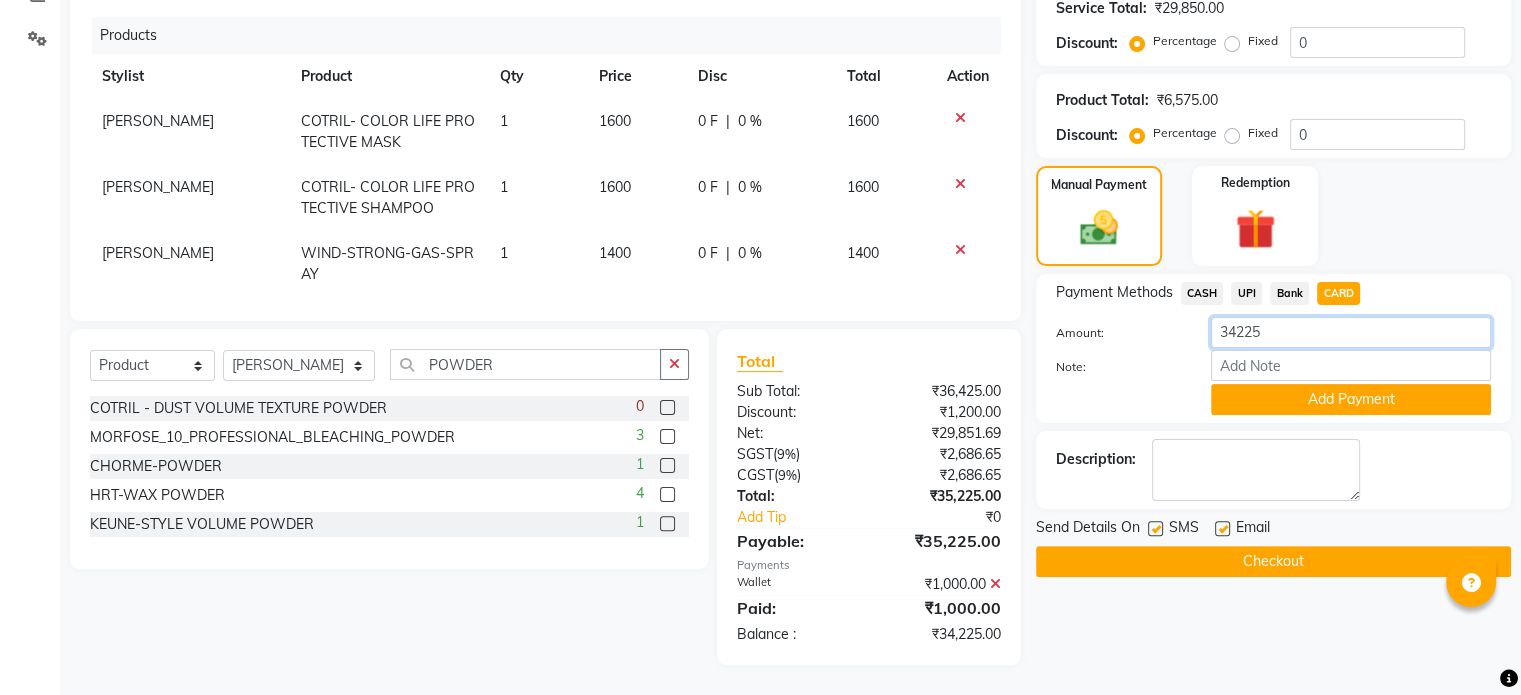 click on "34225" 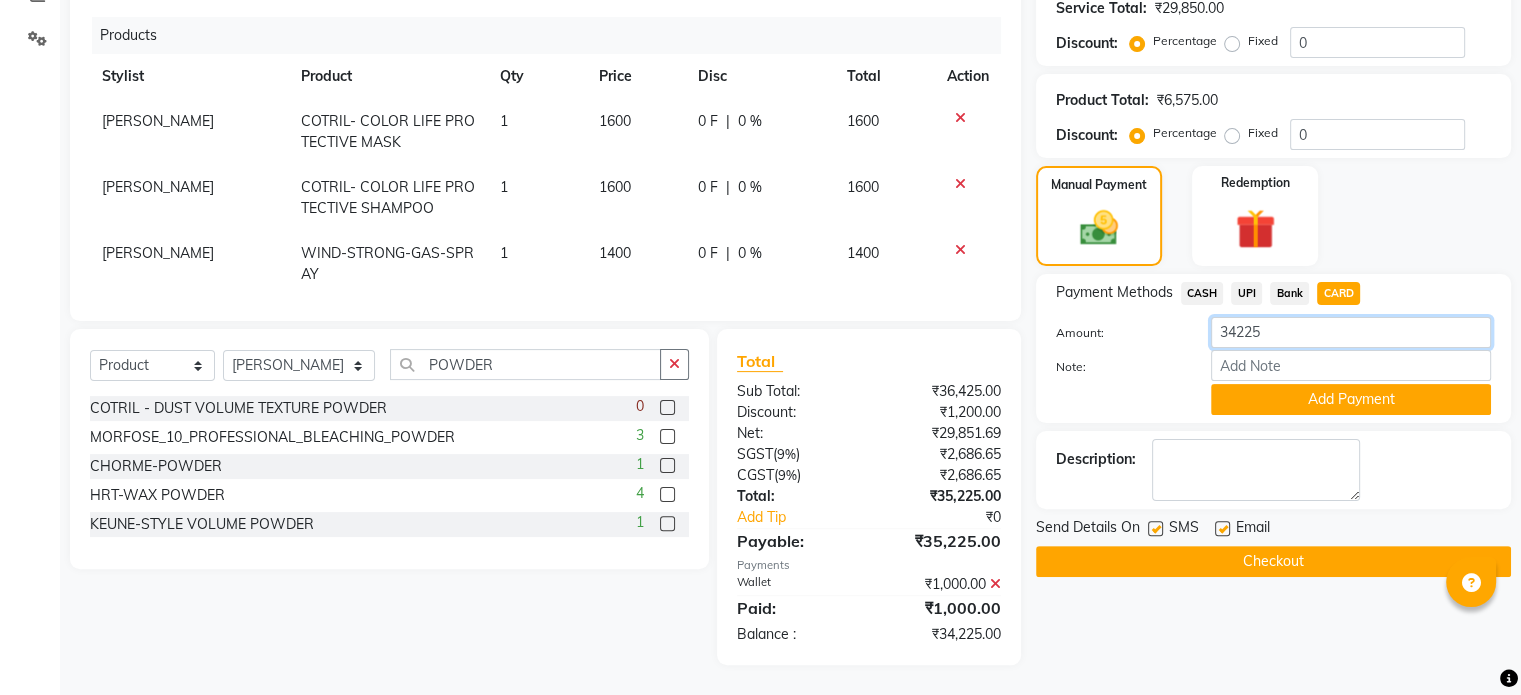 click on "34225" 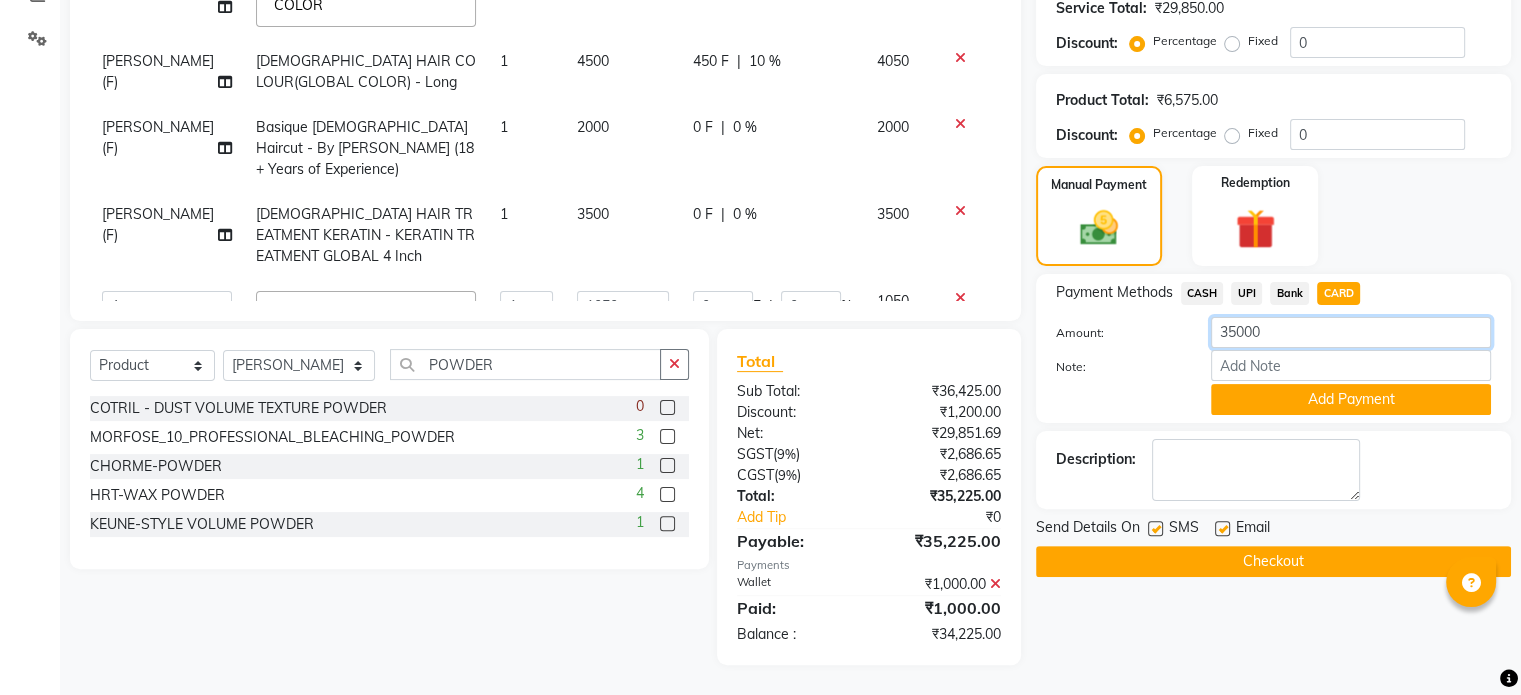 scroll, scrollTop: 0, scrollLeft: 0, axis: both 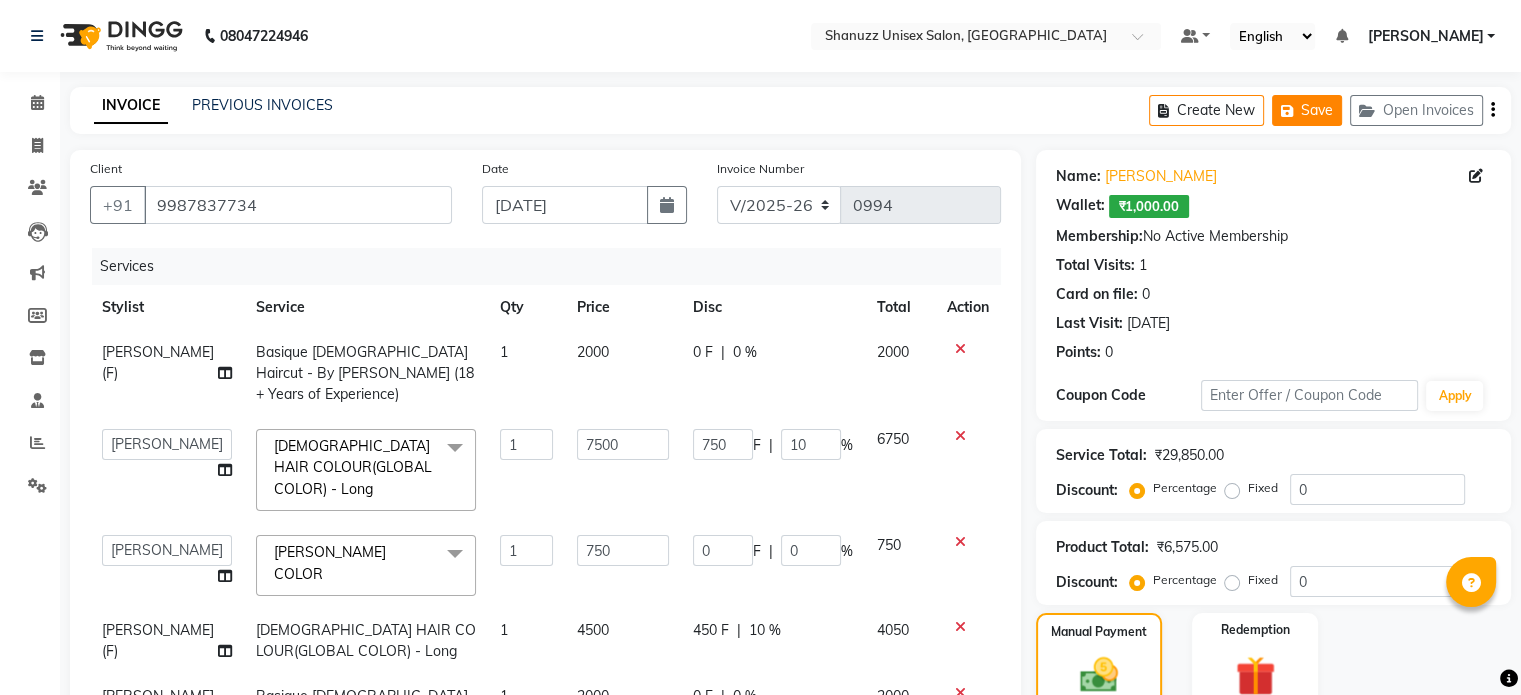 type on "35000" 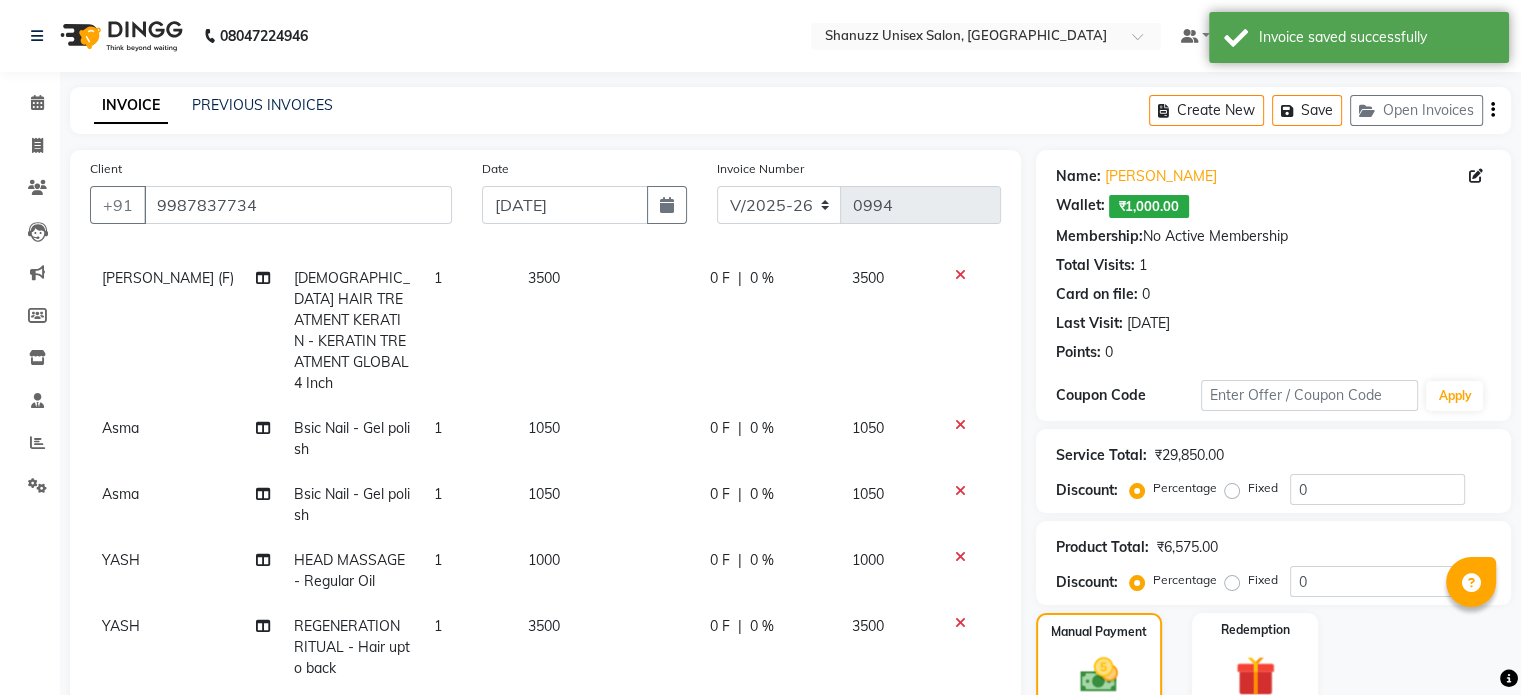 scroll, scrollTop: 911, scrollLeft: 0, axis: vertical 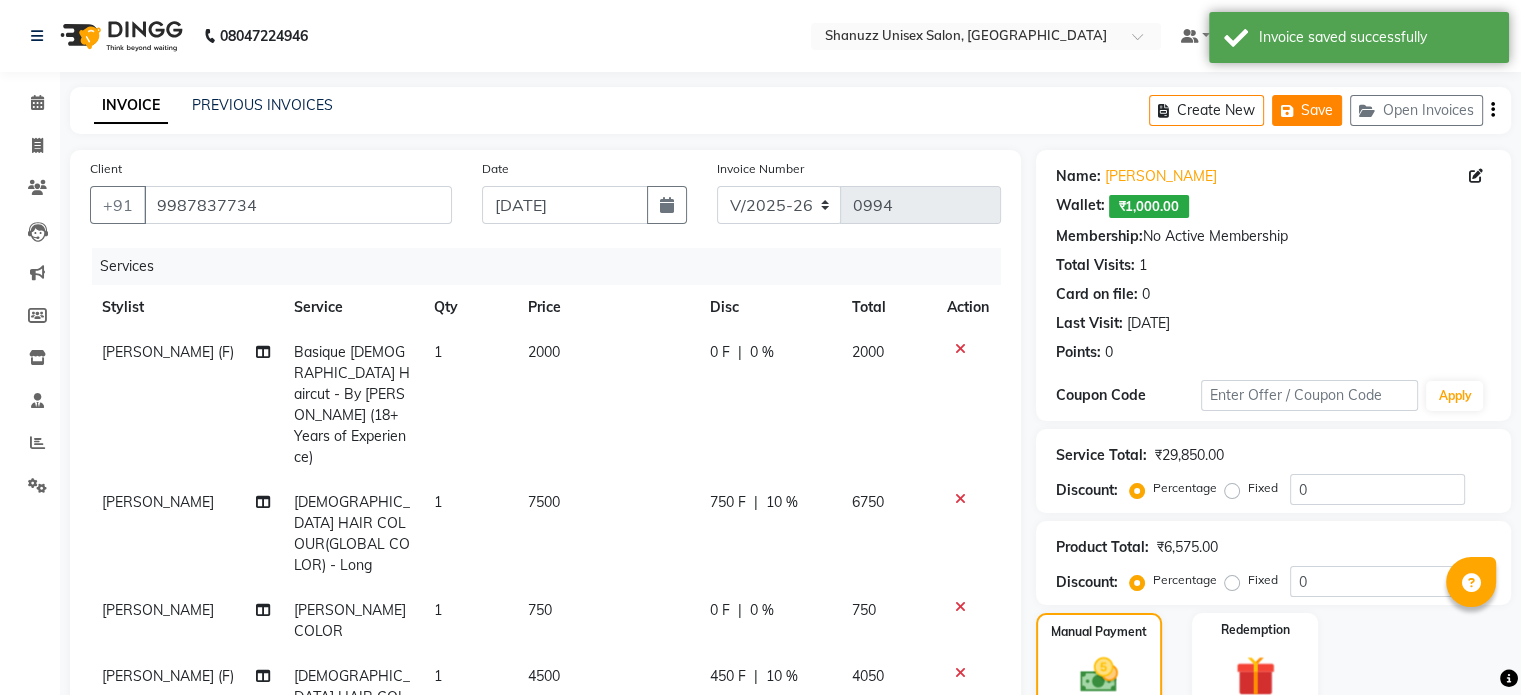 click on "Save" 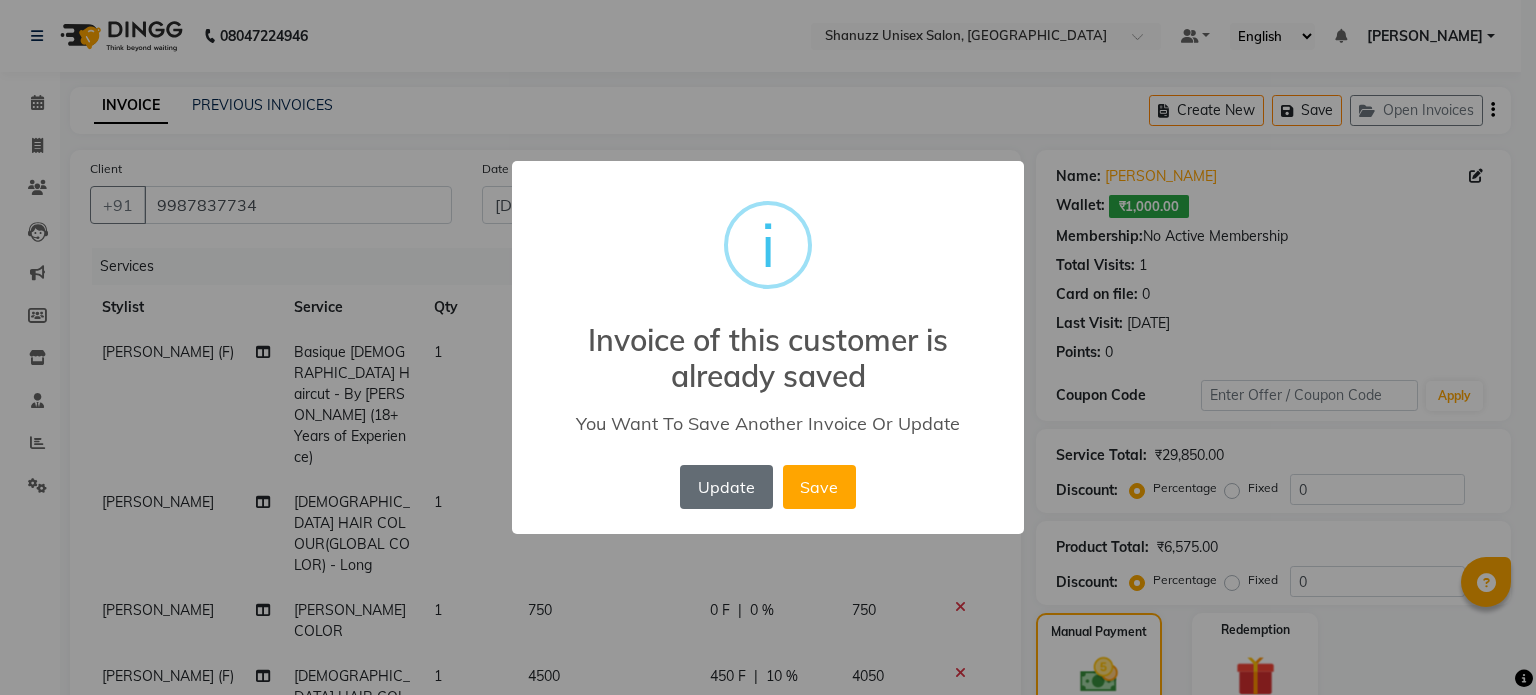 click on "Update" at bounding box center [726, 487] 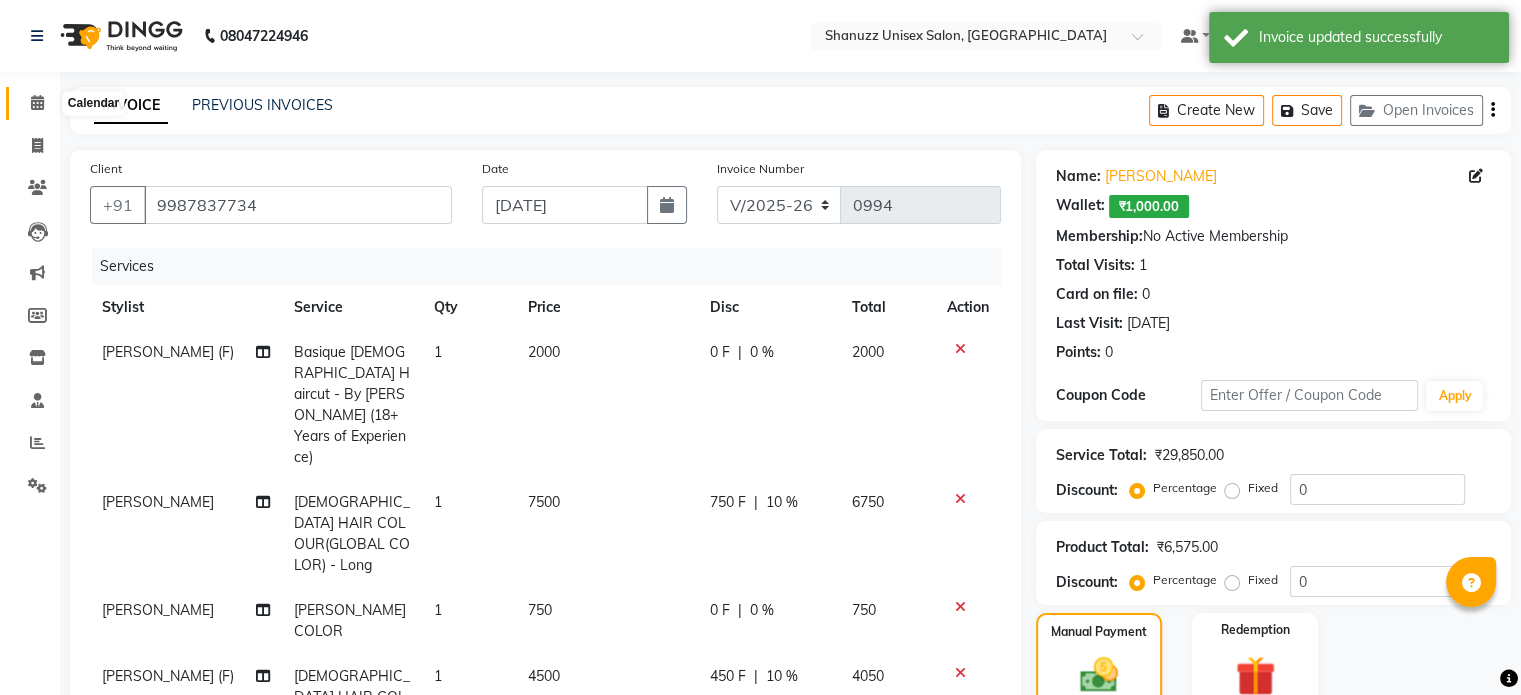 click 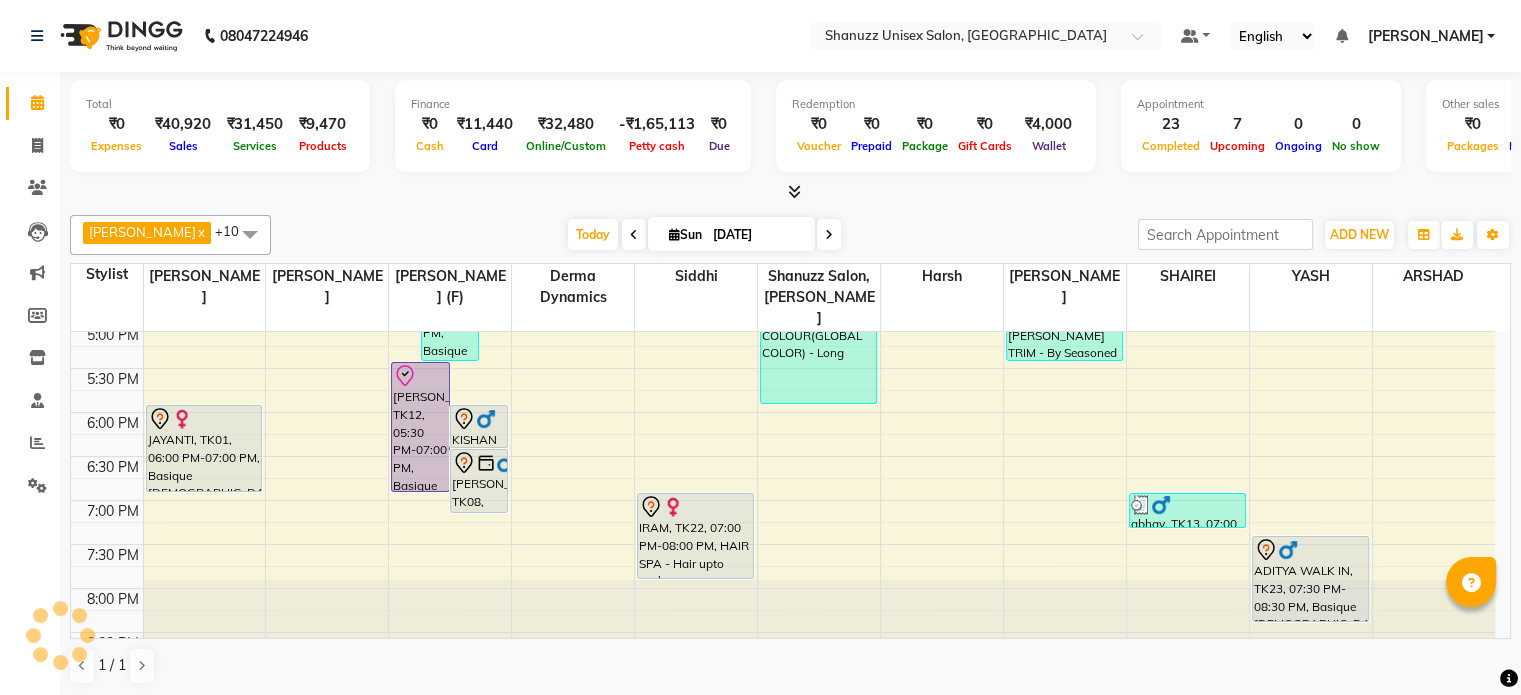 scroll, scrollTop: 718, scrollLeft: 0, axis: vertical 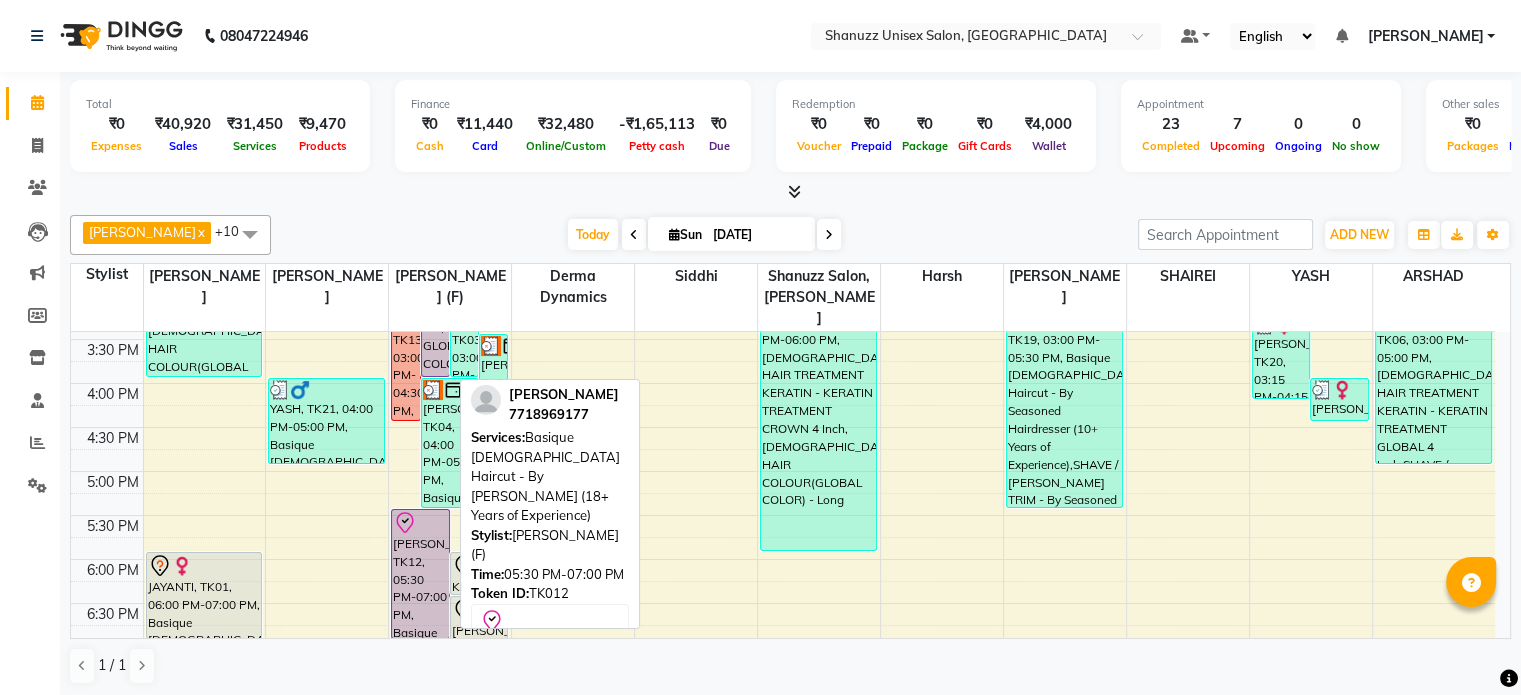 click on "[PERSON_NAME], TK12, 05:30 PM-07:00 PM, Basique [DEMOGRAPHIC_DATA] Haircut - By [PERSON_NAME] (18+ Years of Experience)" at bounding box center [420, 574] 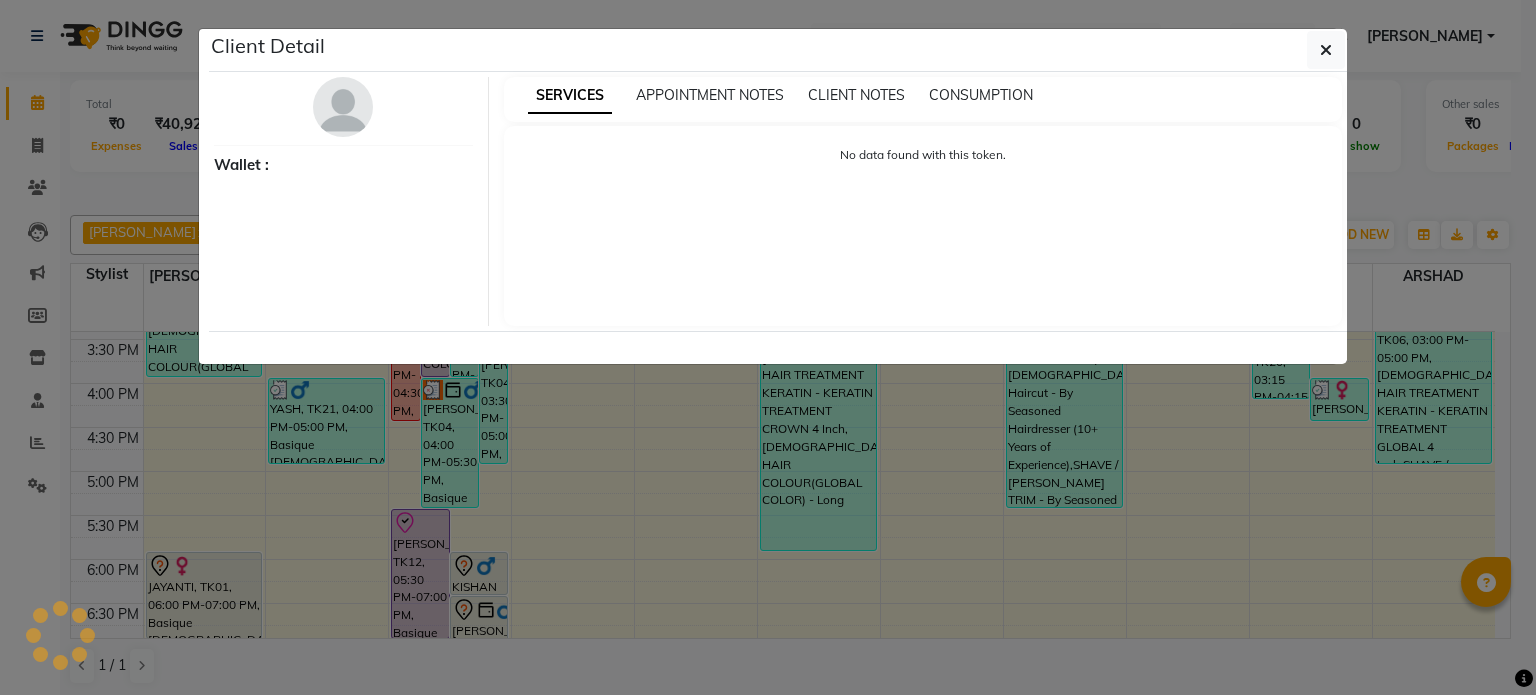select on "8" 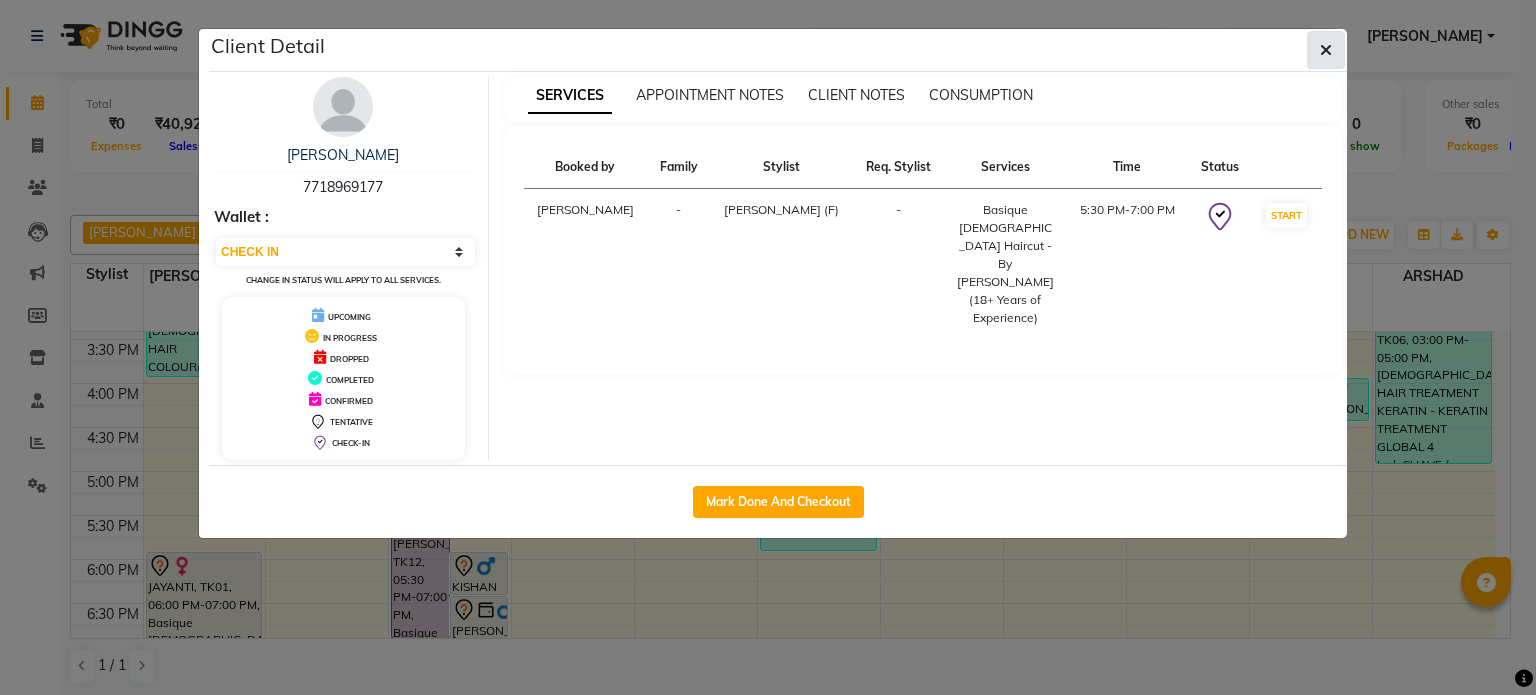 click 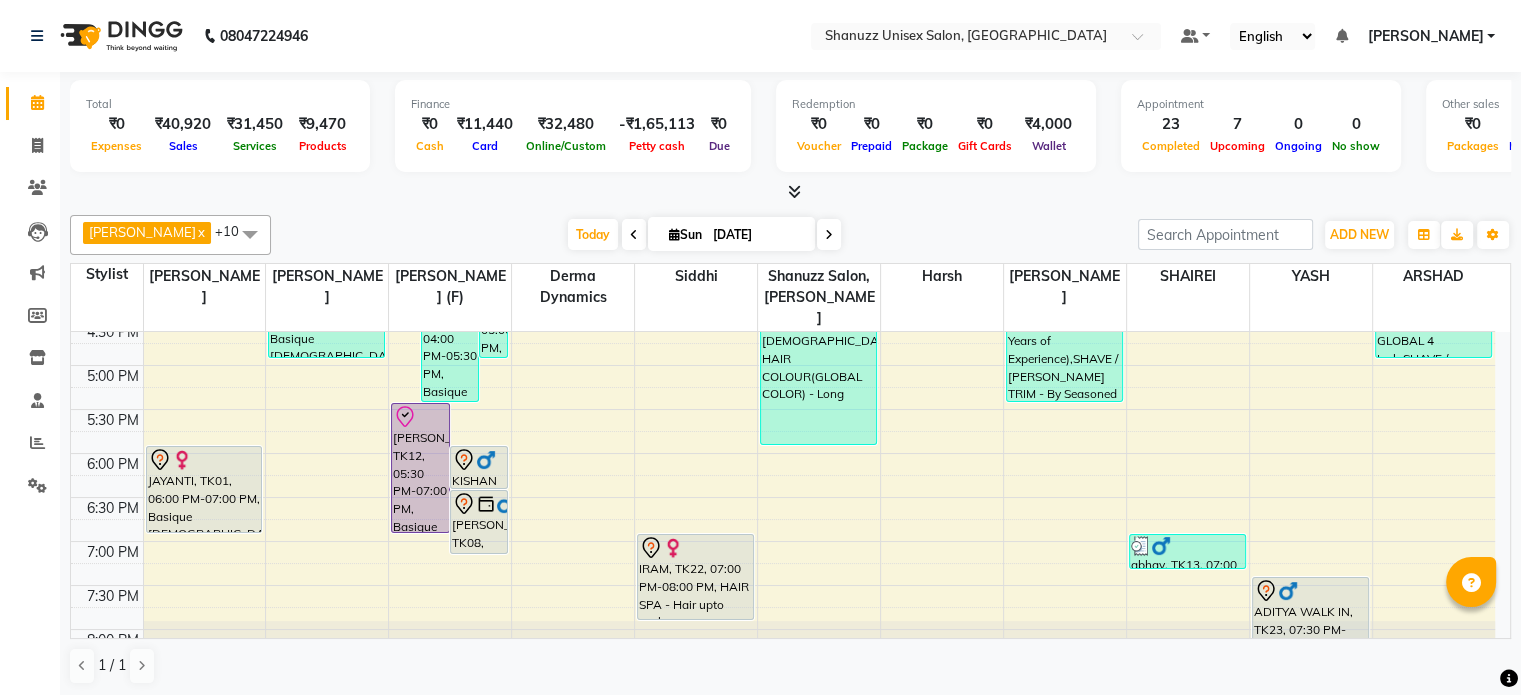 scroll, scrollTop: 675, scrollLeft: 0, axis: vertical 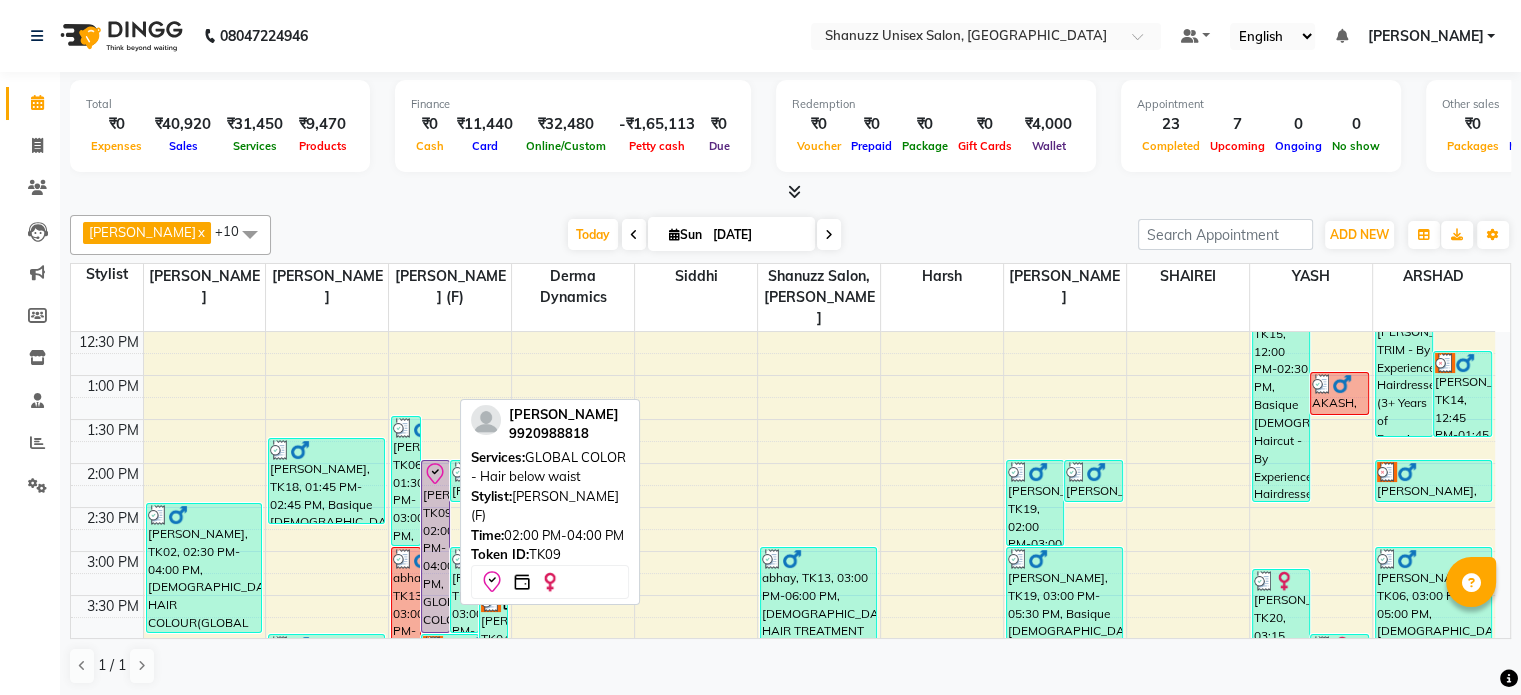 click on "[PERSON_NAME], TK09, 02:00 PM-04:00 PM, GLOBAL COLOR - Hair below waist" at bounding box center [435, 546] 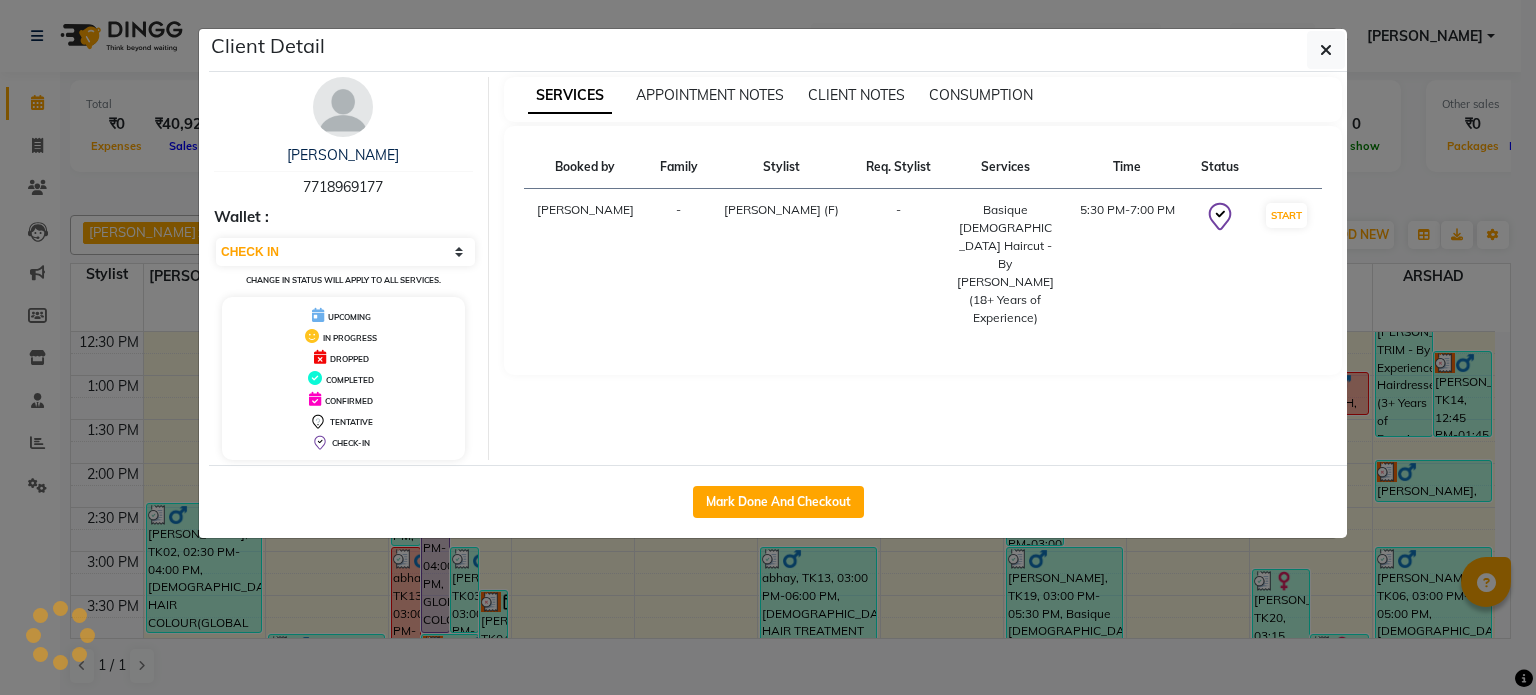 click on "SERVICES APPOINTMENT NOTES CLIENT NOTES CONSUMPTION Booked by Family Stylist Req. Stylist Services Time Status  [PERSON_NAME] Motha  - [PERSON_NAME] Sir (F) -  Basique [DEMOGRAPHIC_DATA] Haircut - By [PERSON_NAME] (18+ Years of Experience)   5:30 PM-7:00 PM   START" at bounding box center (923, 268) 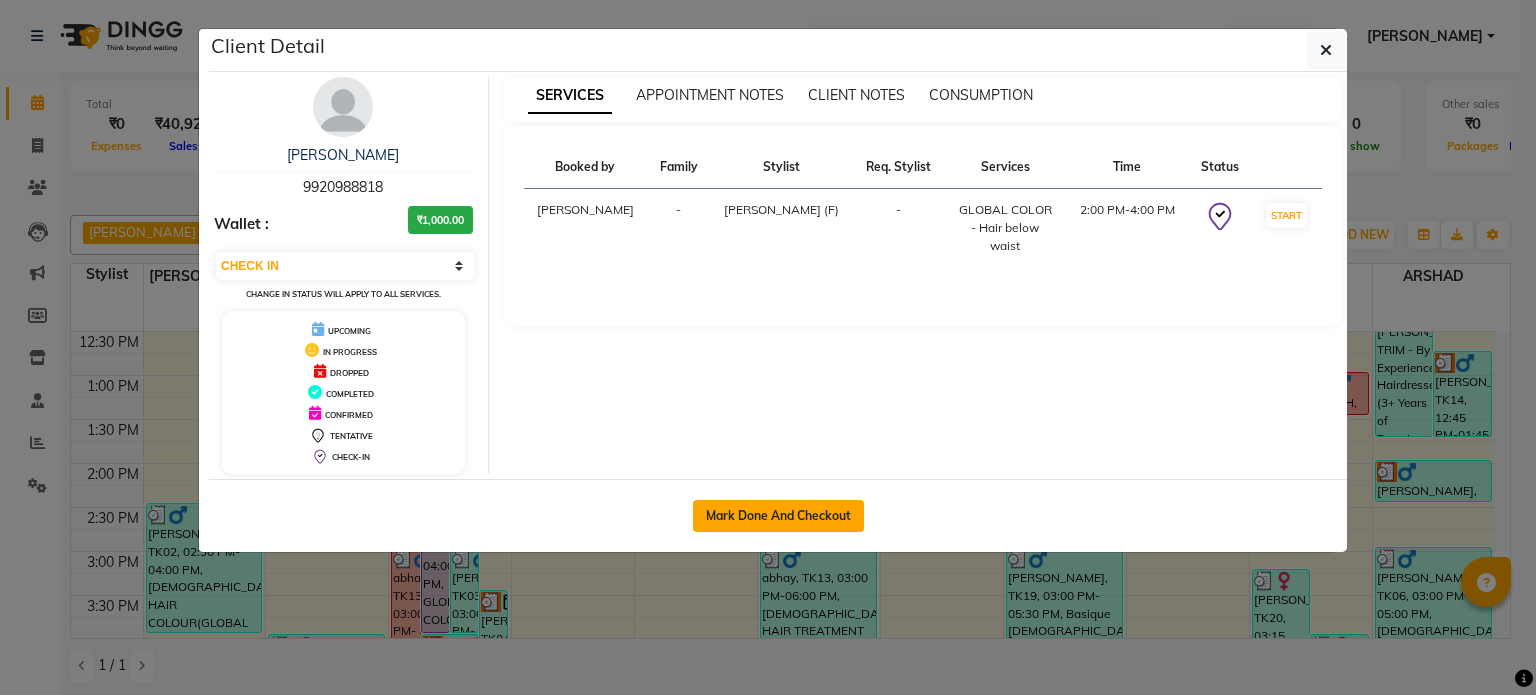 click on "Mark Done And Checkout" 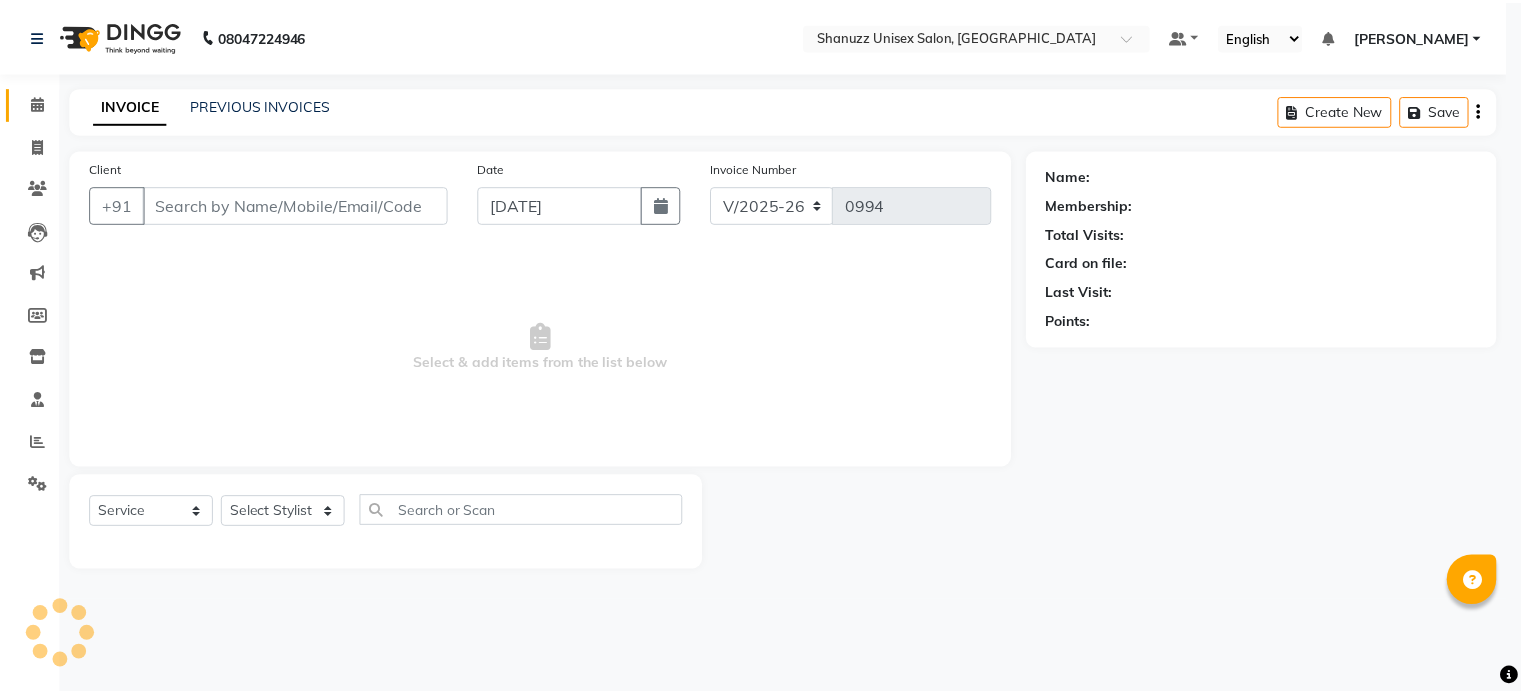 scroll, scrollTop: 0, scrollLeft: 0, axis: both 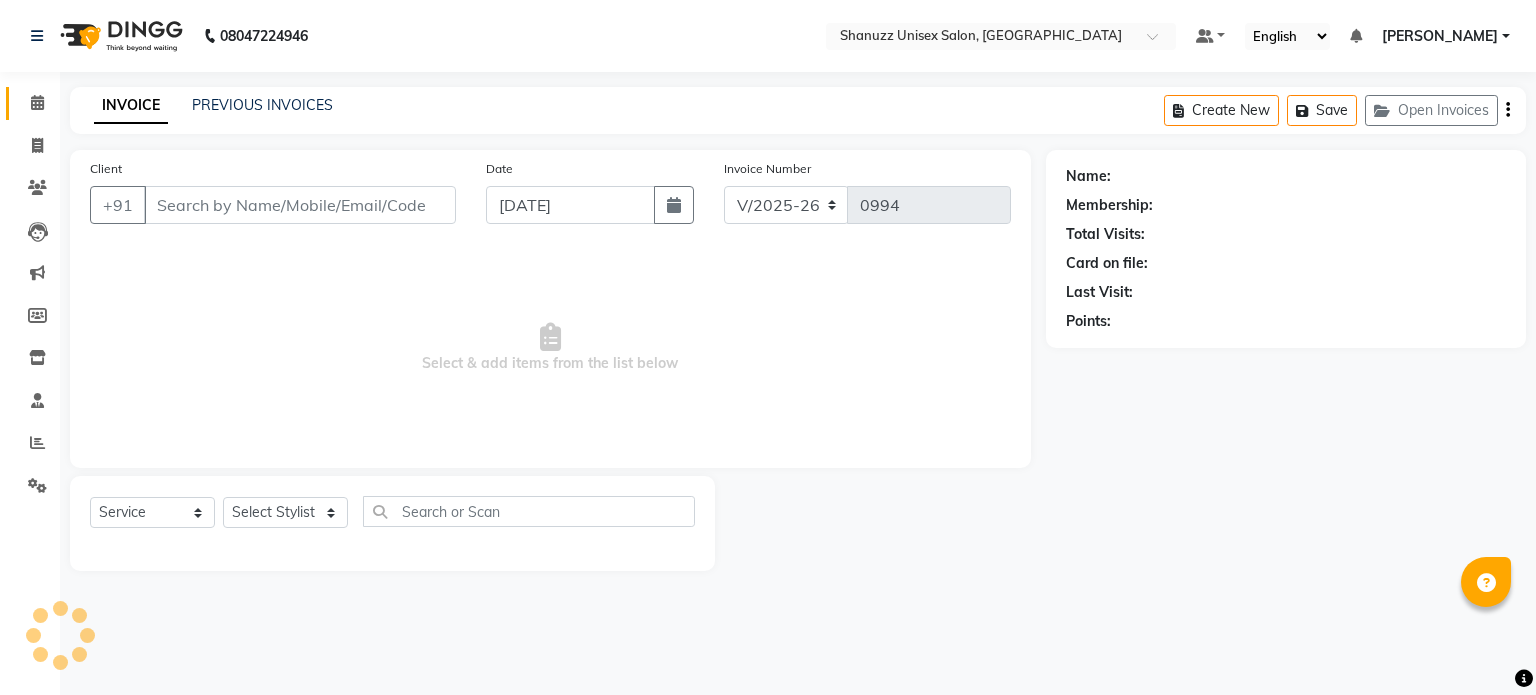 type on "9920988818" 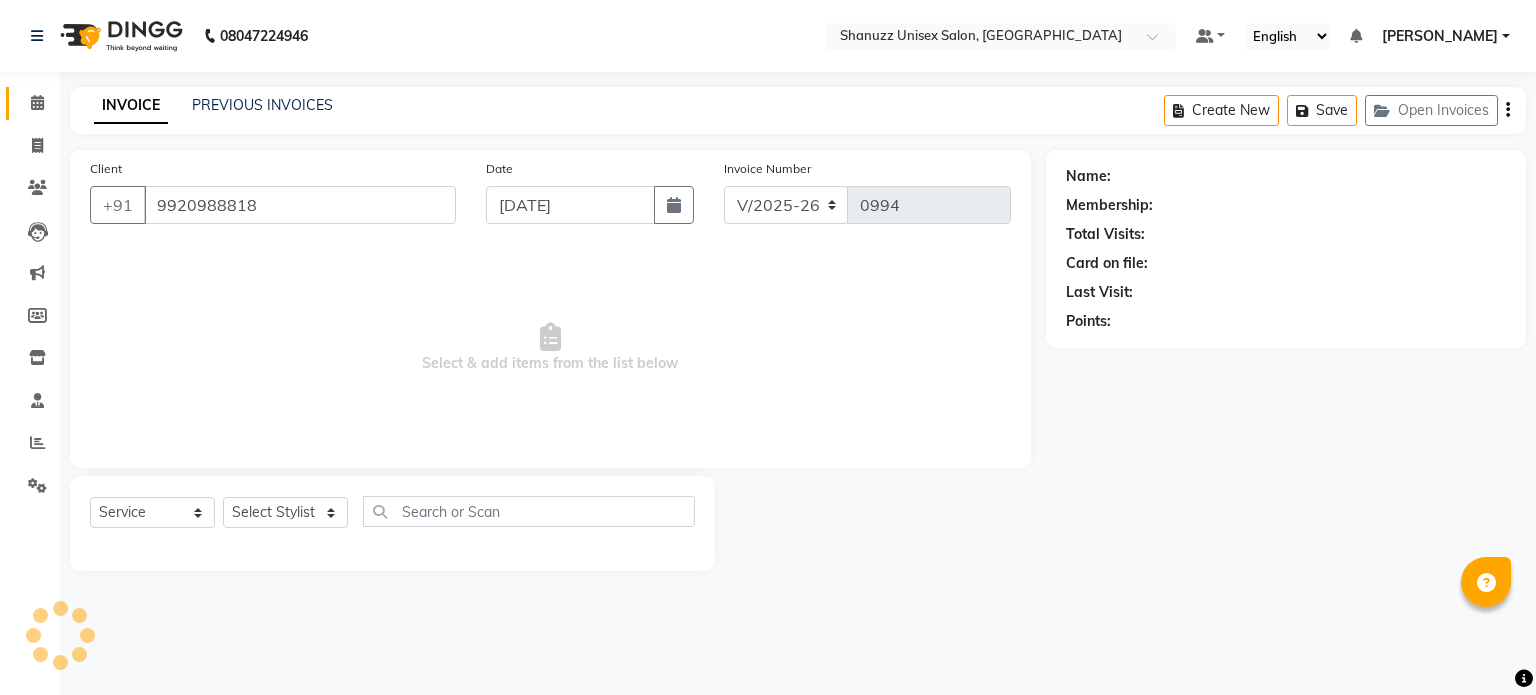 select on "59304" 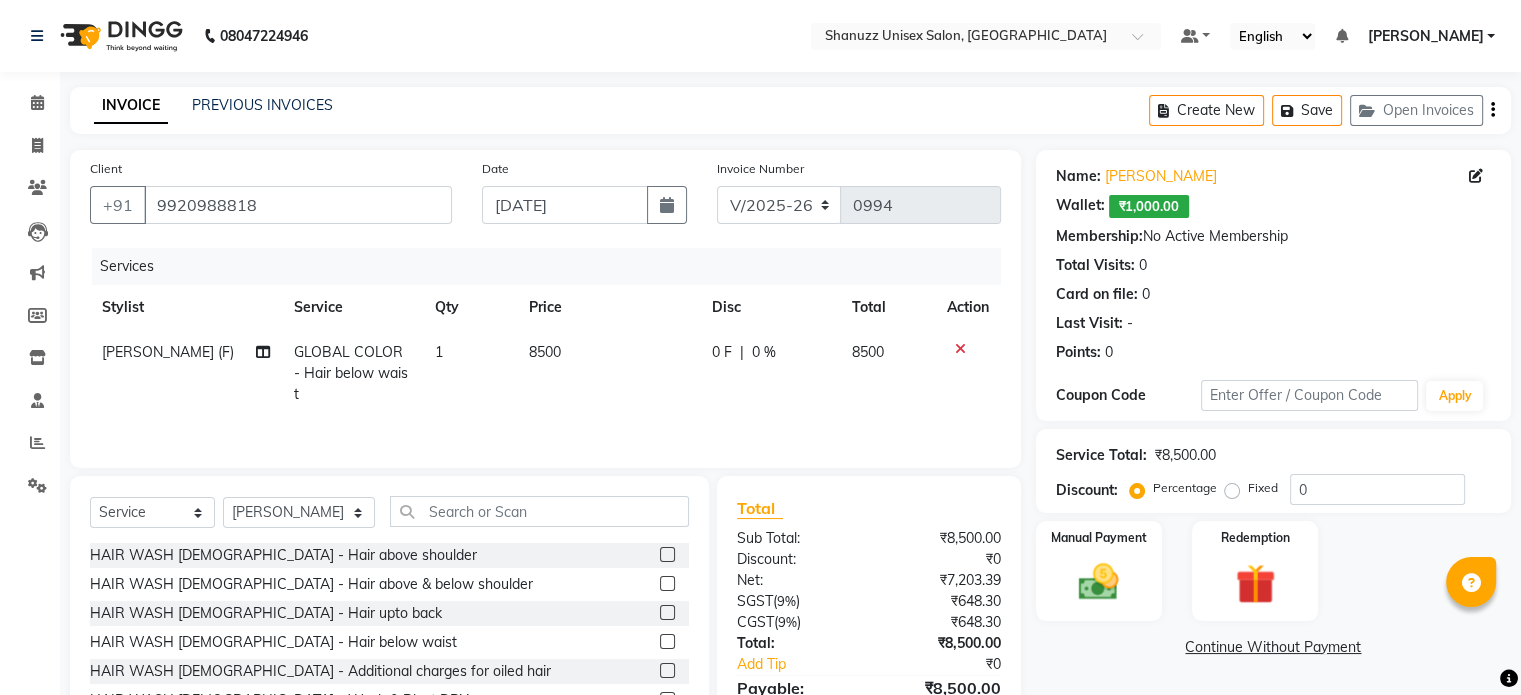 click on "8500" 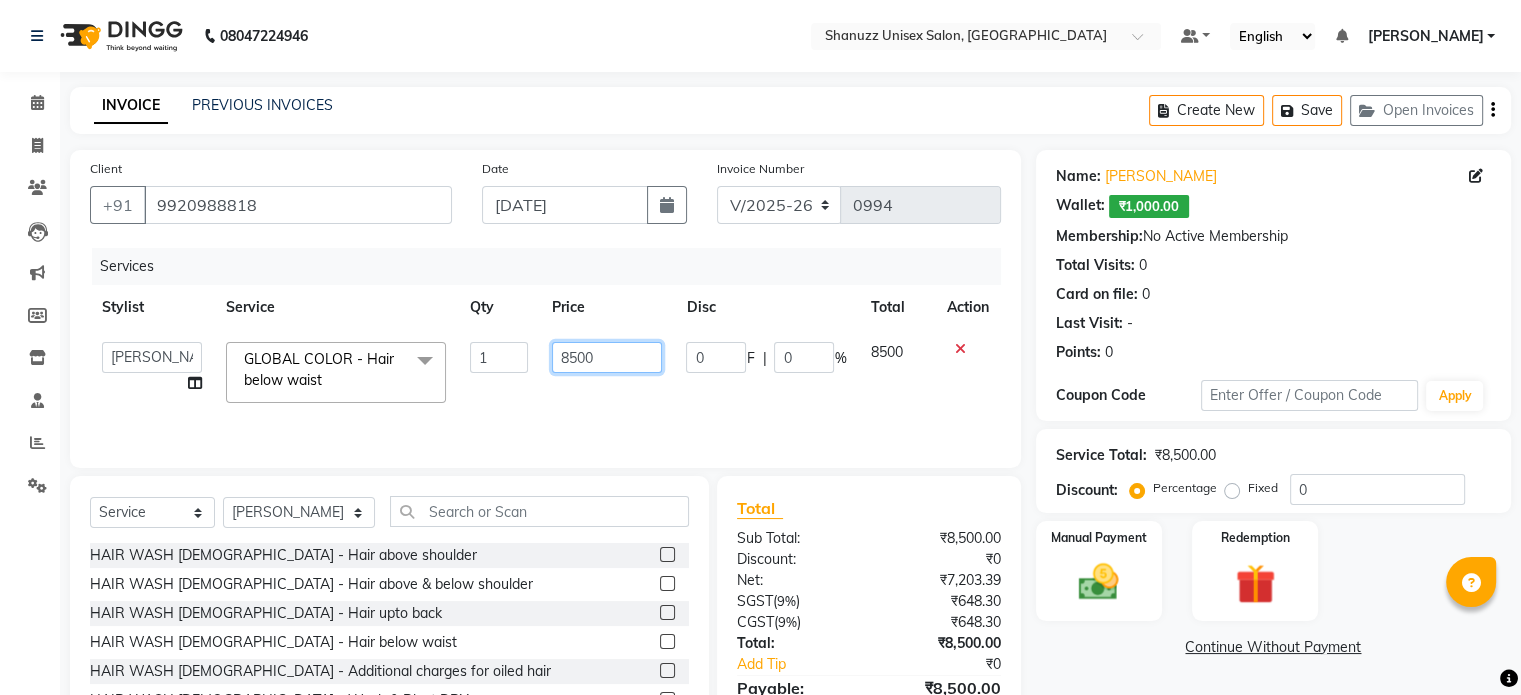 click on "8500" 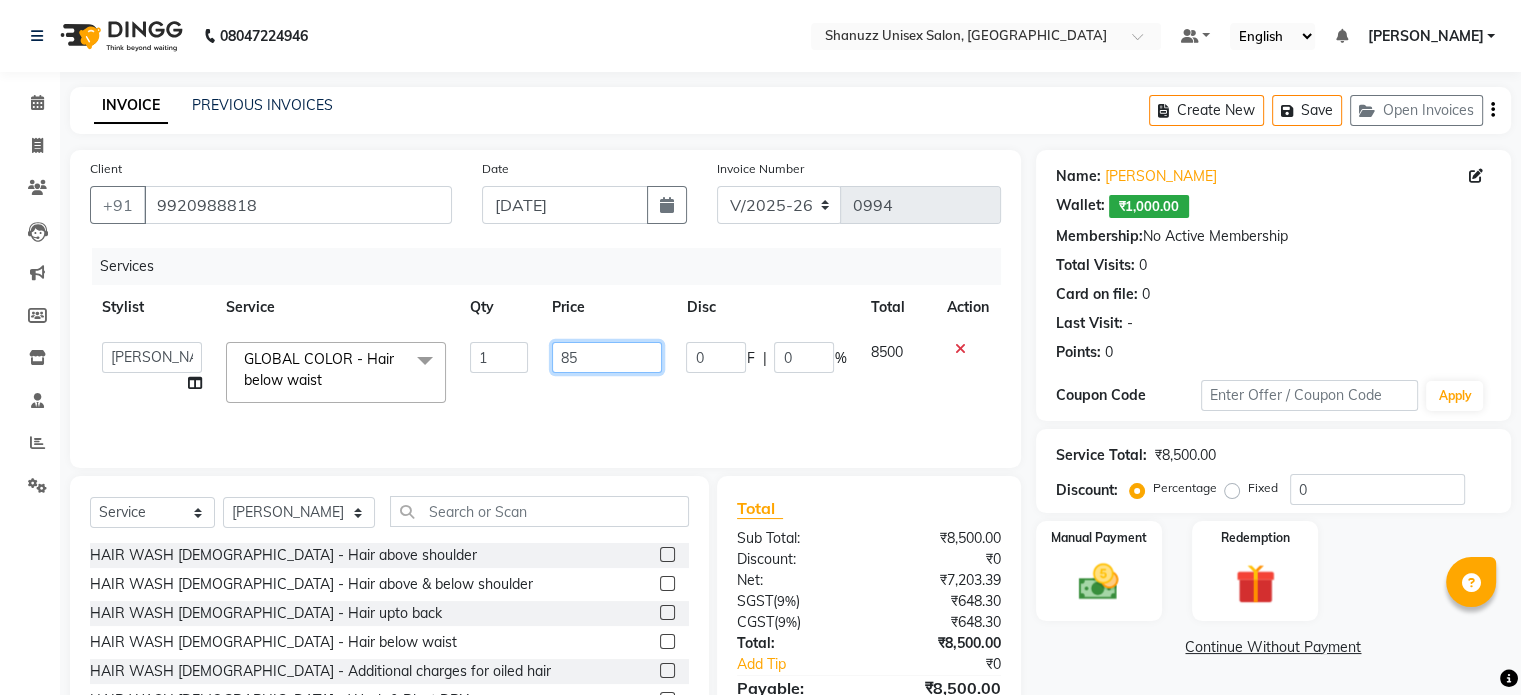 type on "8" 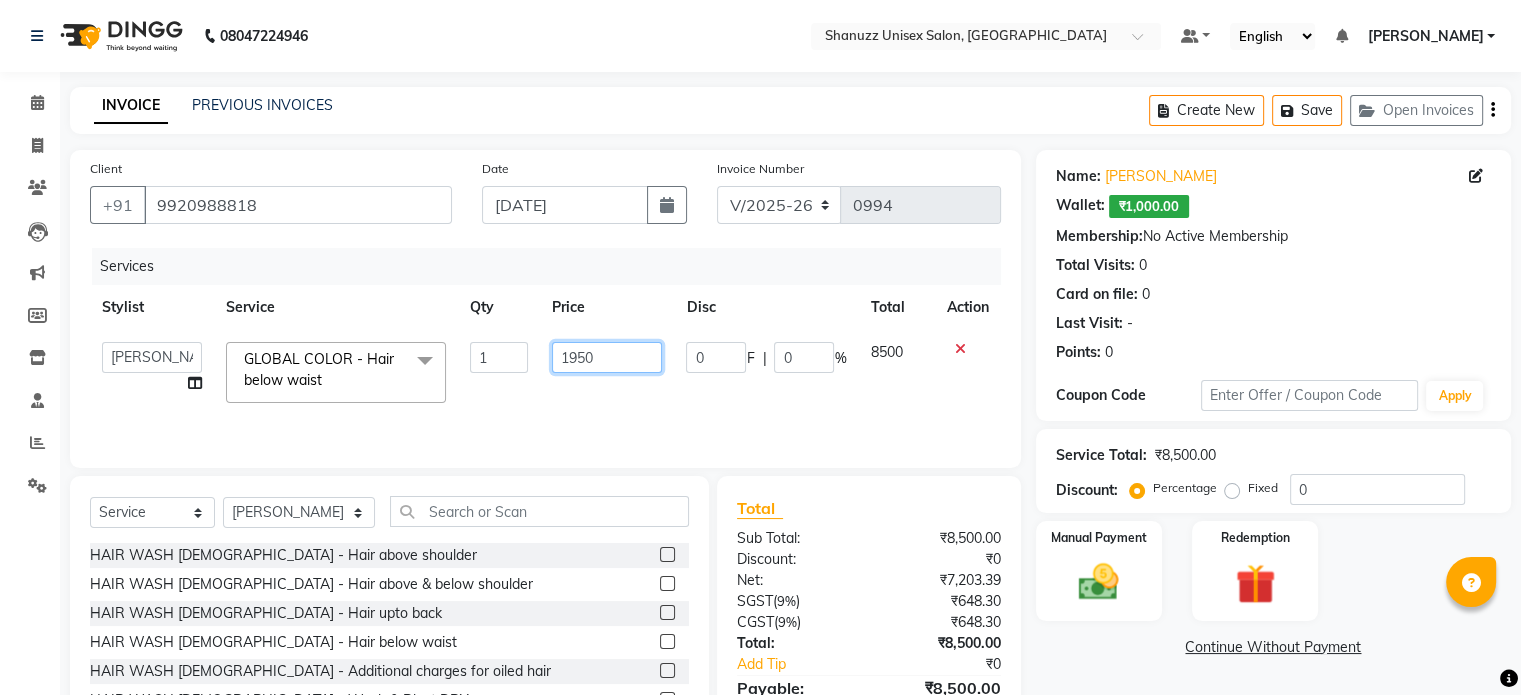 type on "19500" 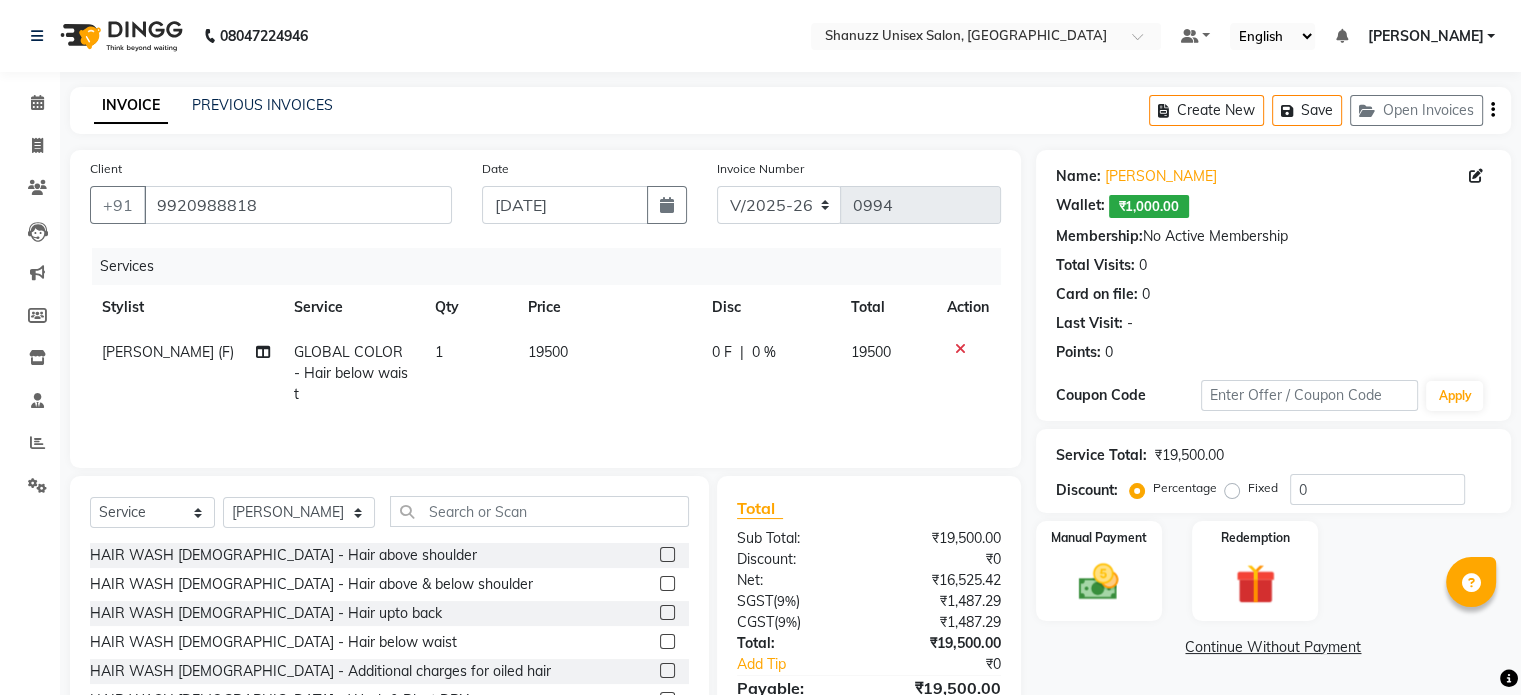 click on "Services Stylist Service Qty Price Disc Total Action [PERSON_NAME] Sir (F) GLOBAL COLOR - Hair below waist 1 19500 0 F | 0 % 19500" 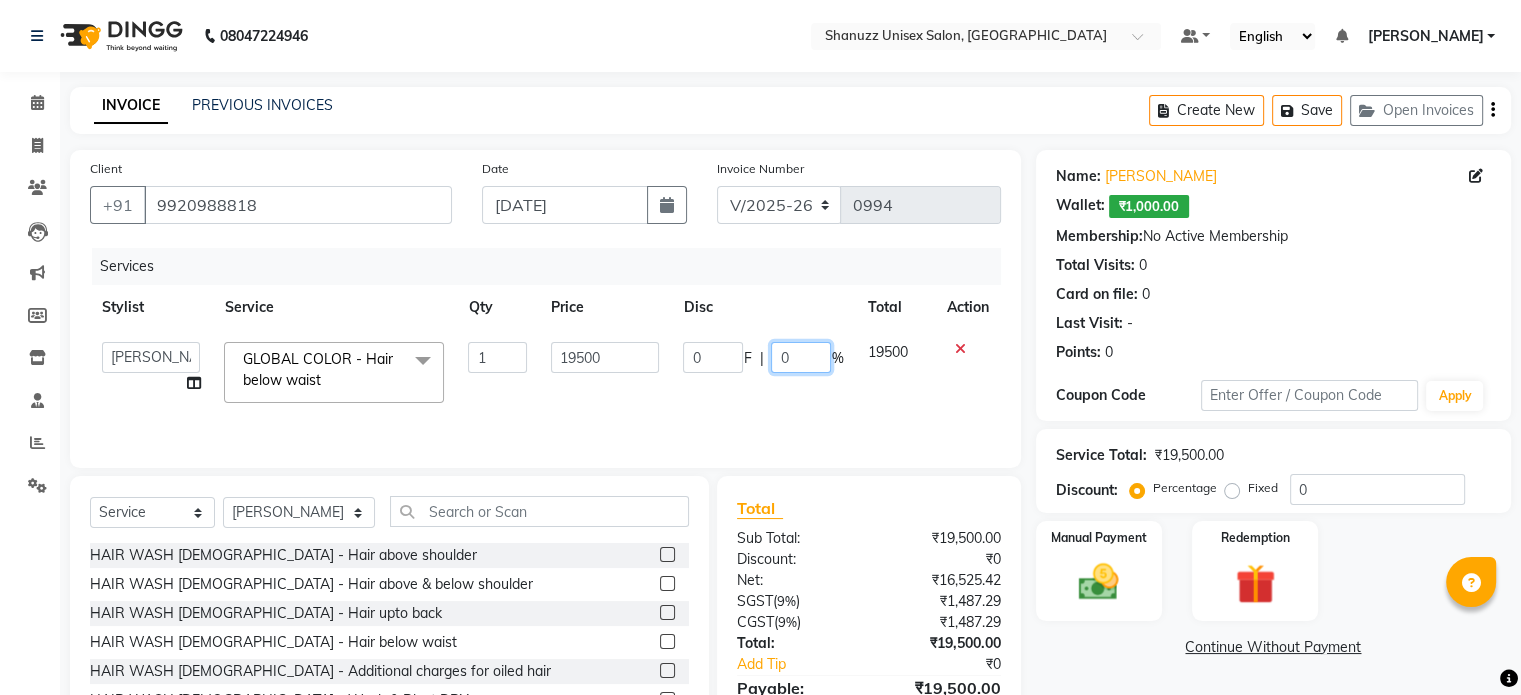 click on "0" 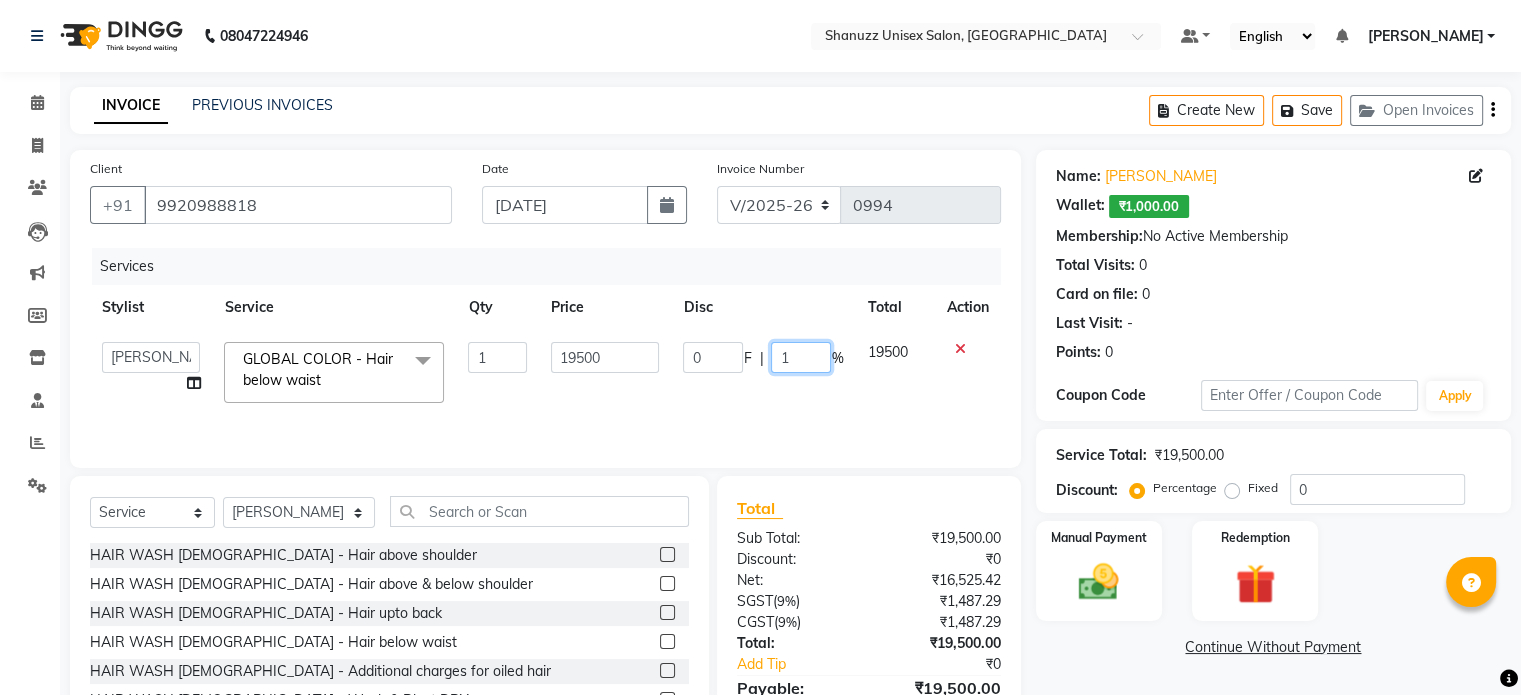 type on "10" 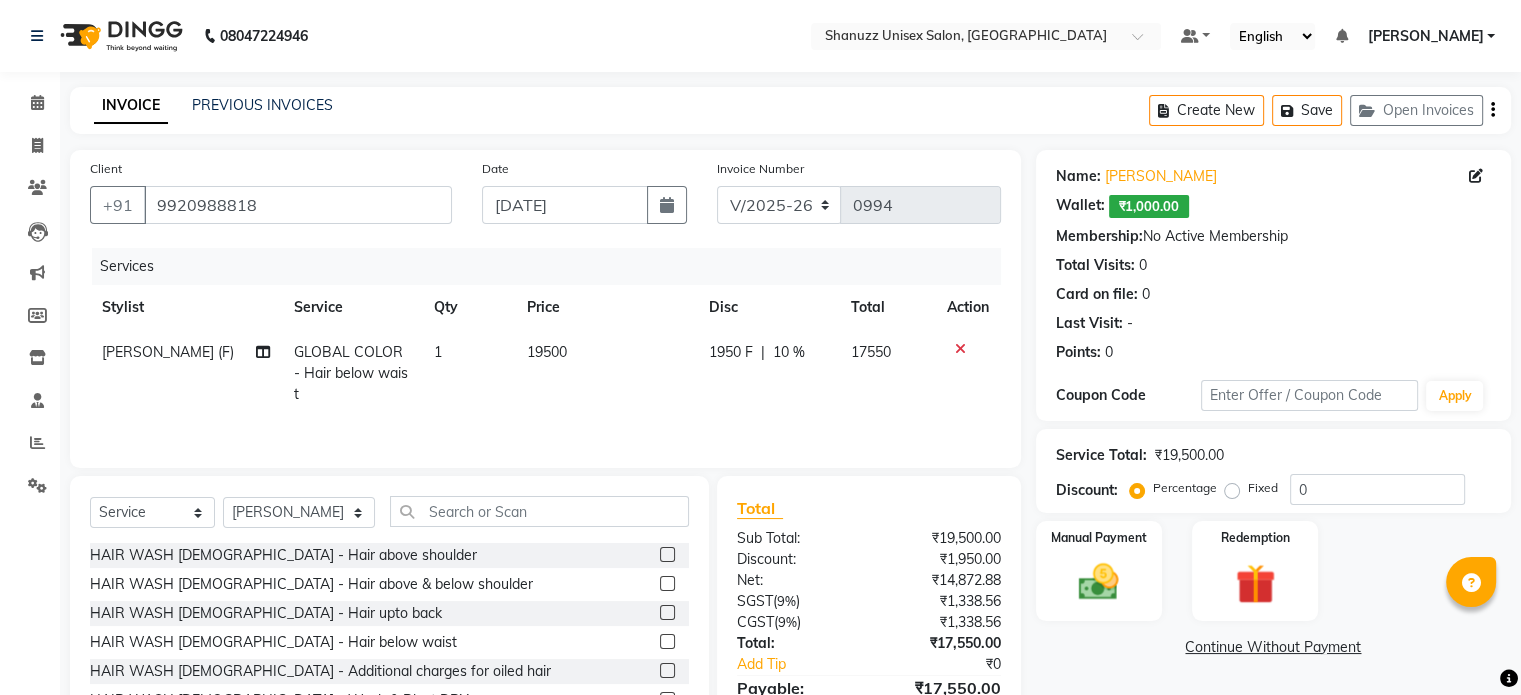 click on "Services Stylist Service Qty Price Disc Total Action [PERSON_NAME] Sir (F) GLOBAL COLOR - Hair below waist 1 19500 1950 F | 10 % 17550" 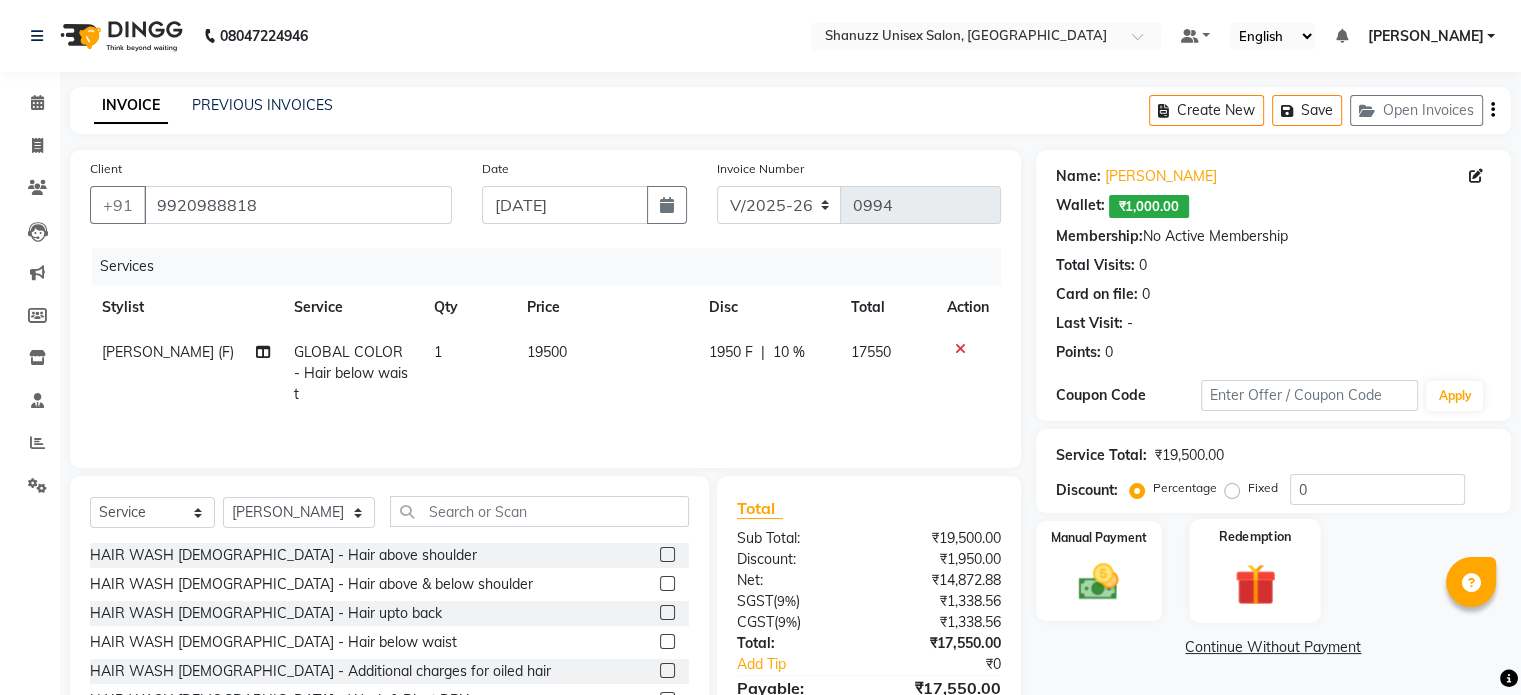 scroll, scrollTop: 106, scrollLeft: 0, axis: vertical 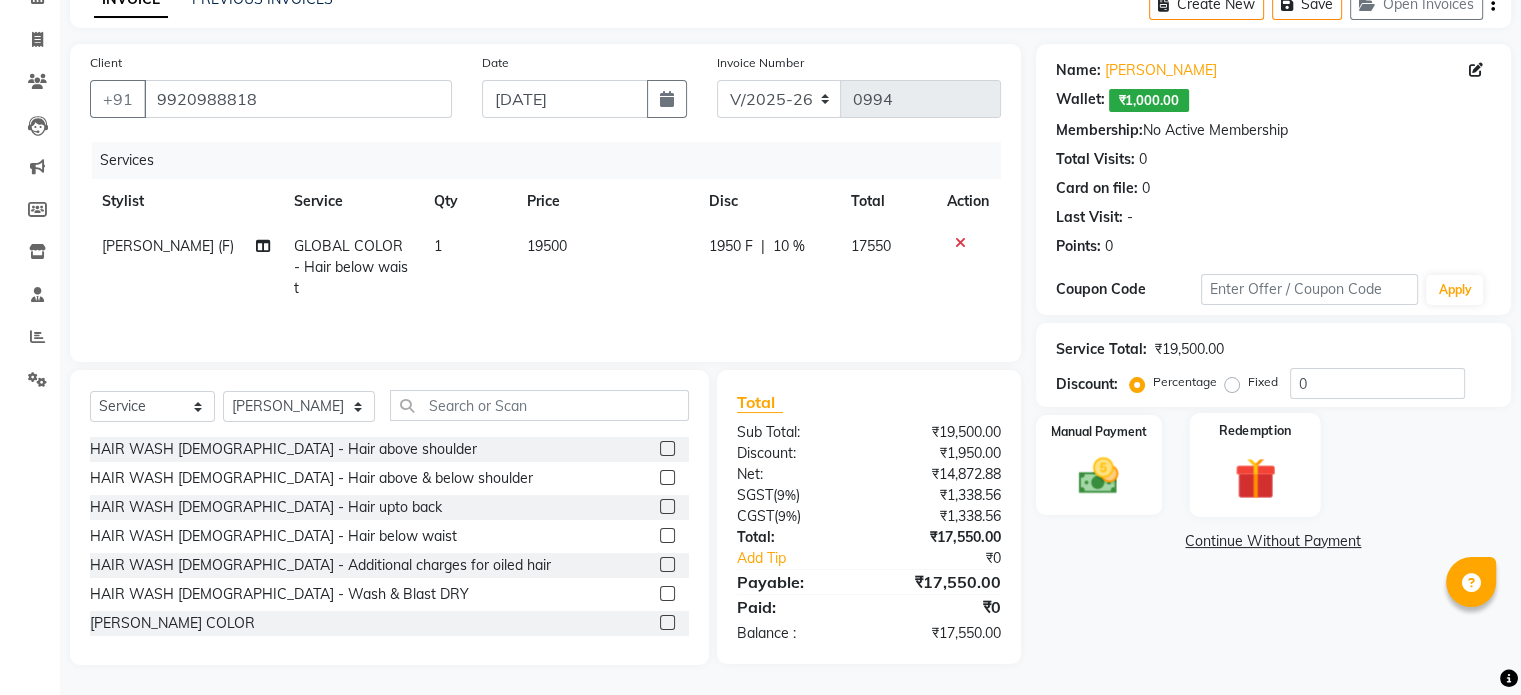 click on "Redemption" 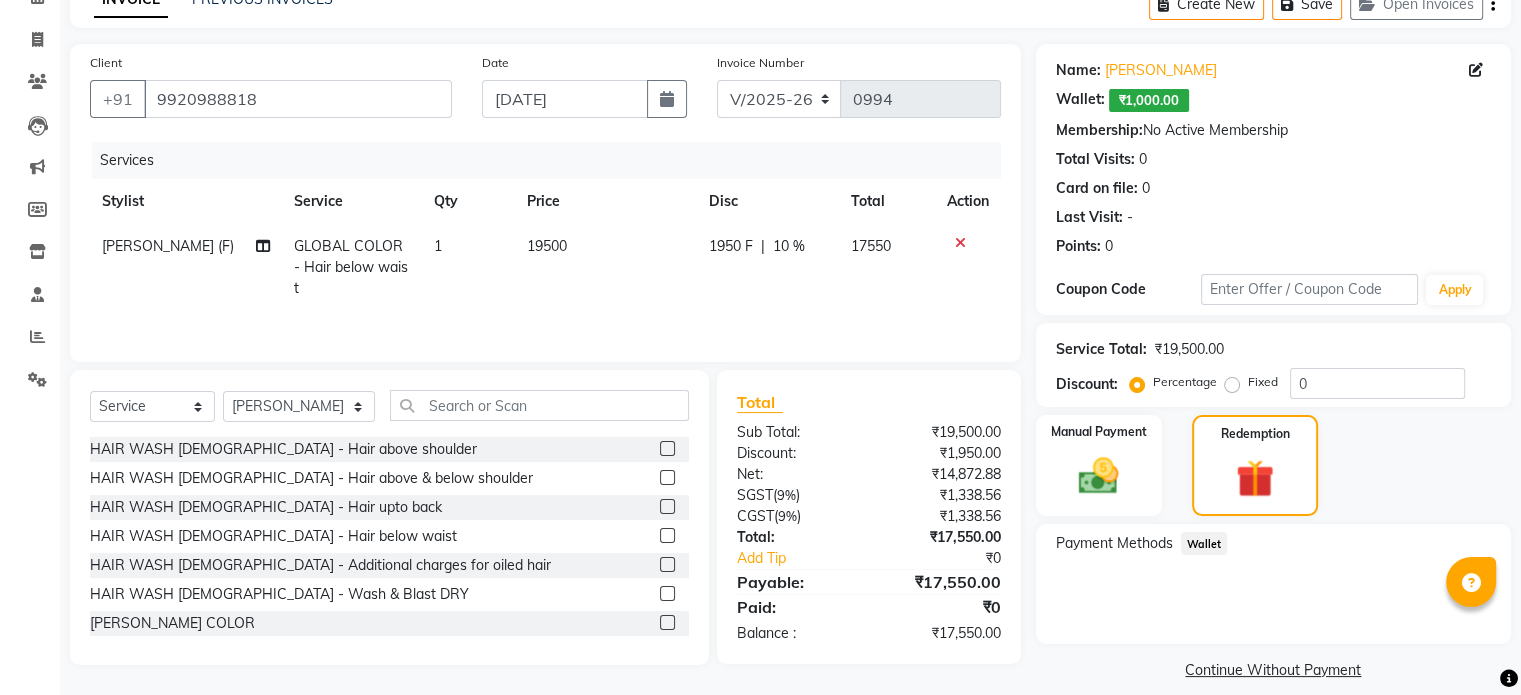 click on "Wallet" 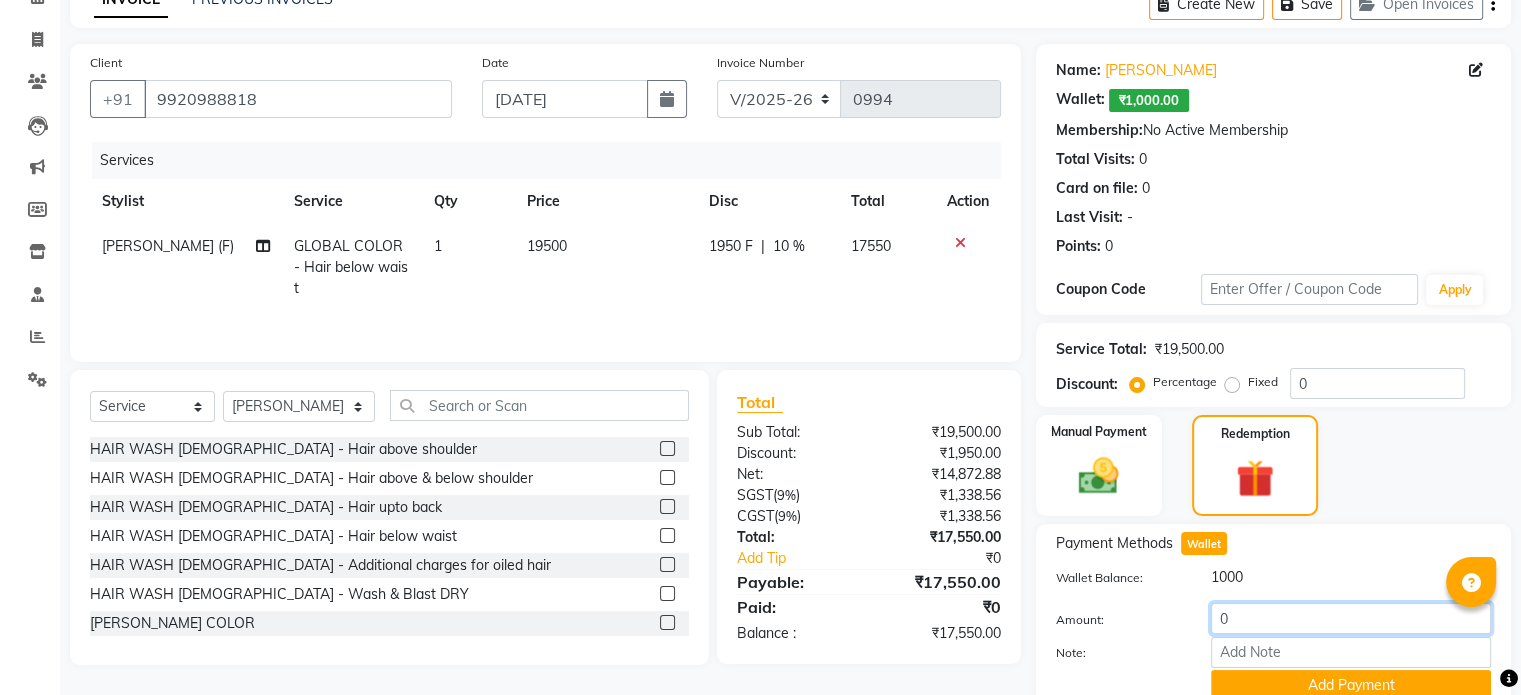click on "0" 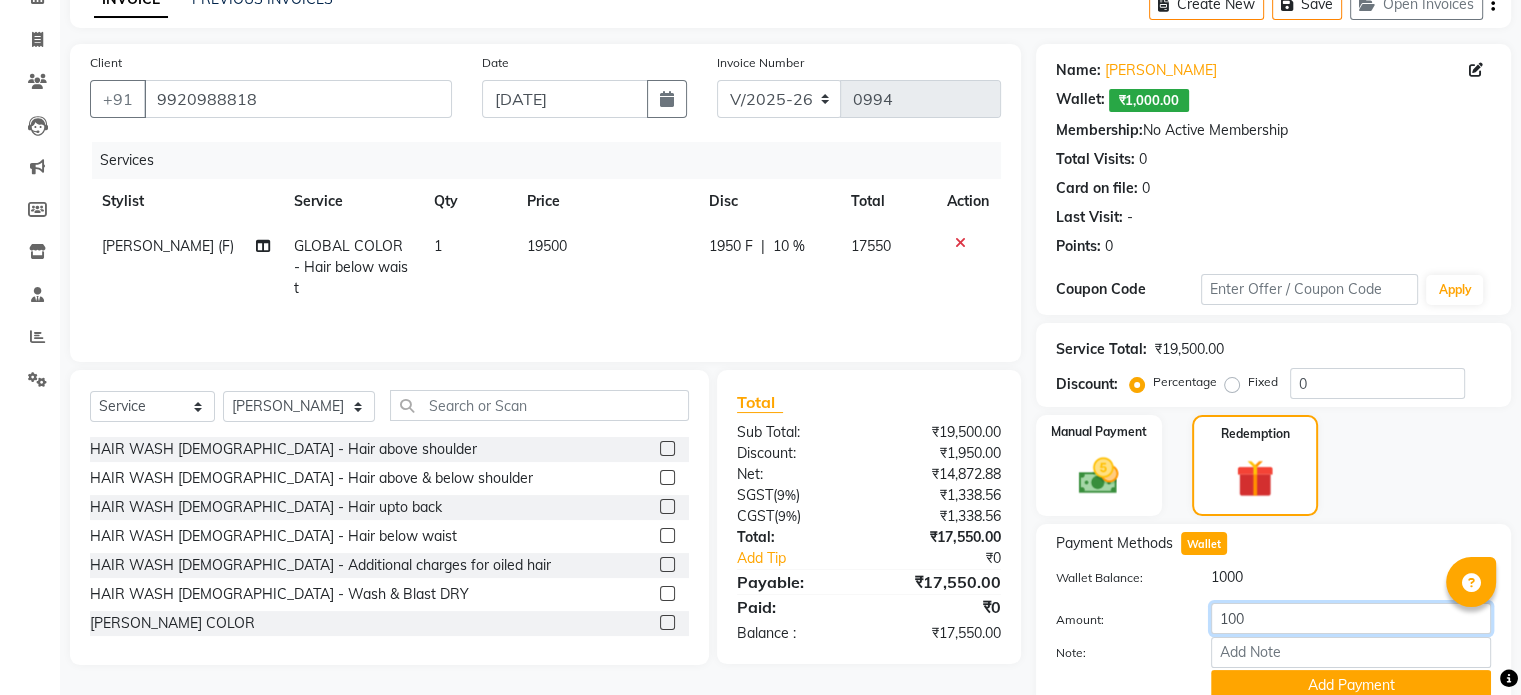 type on "1000" 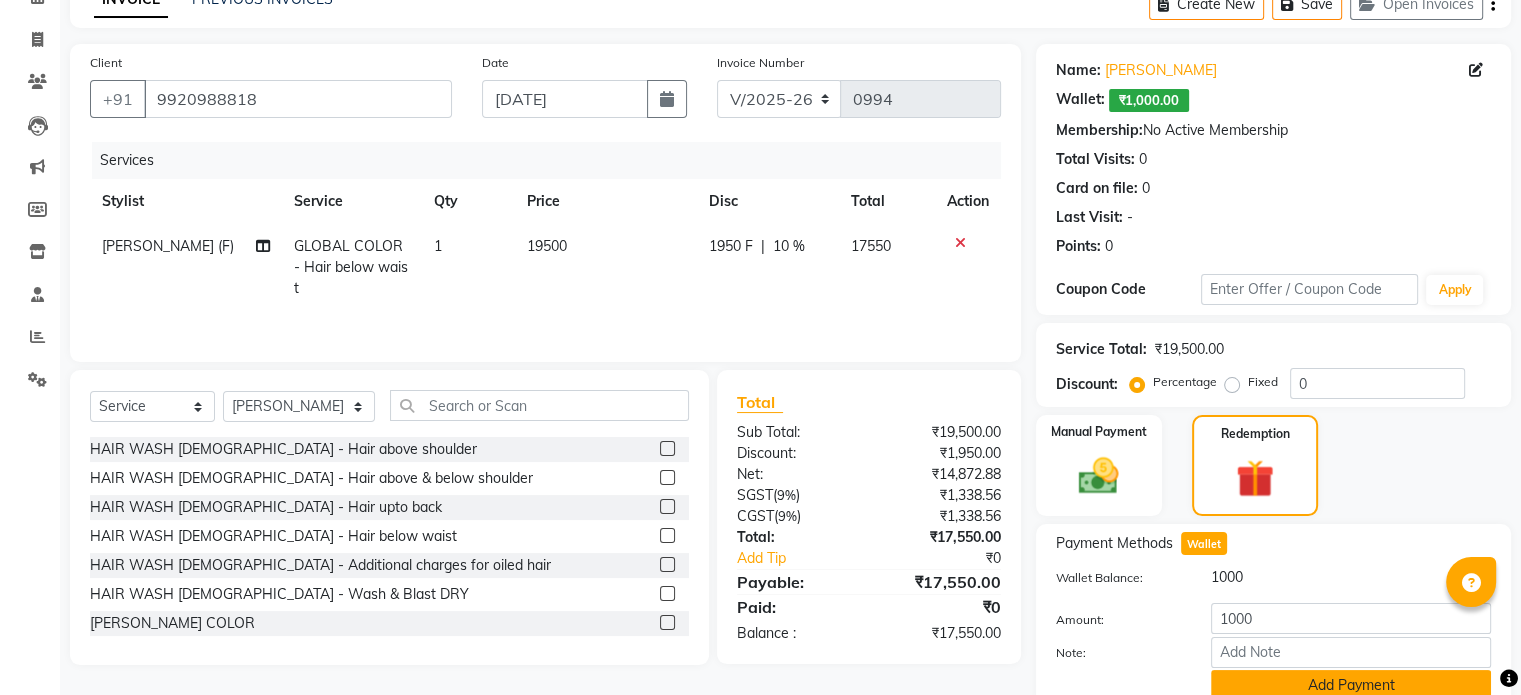 click on "Add Payment" 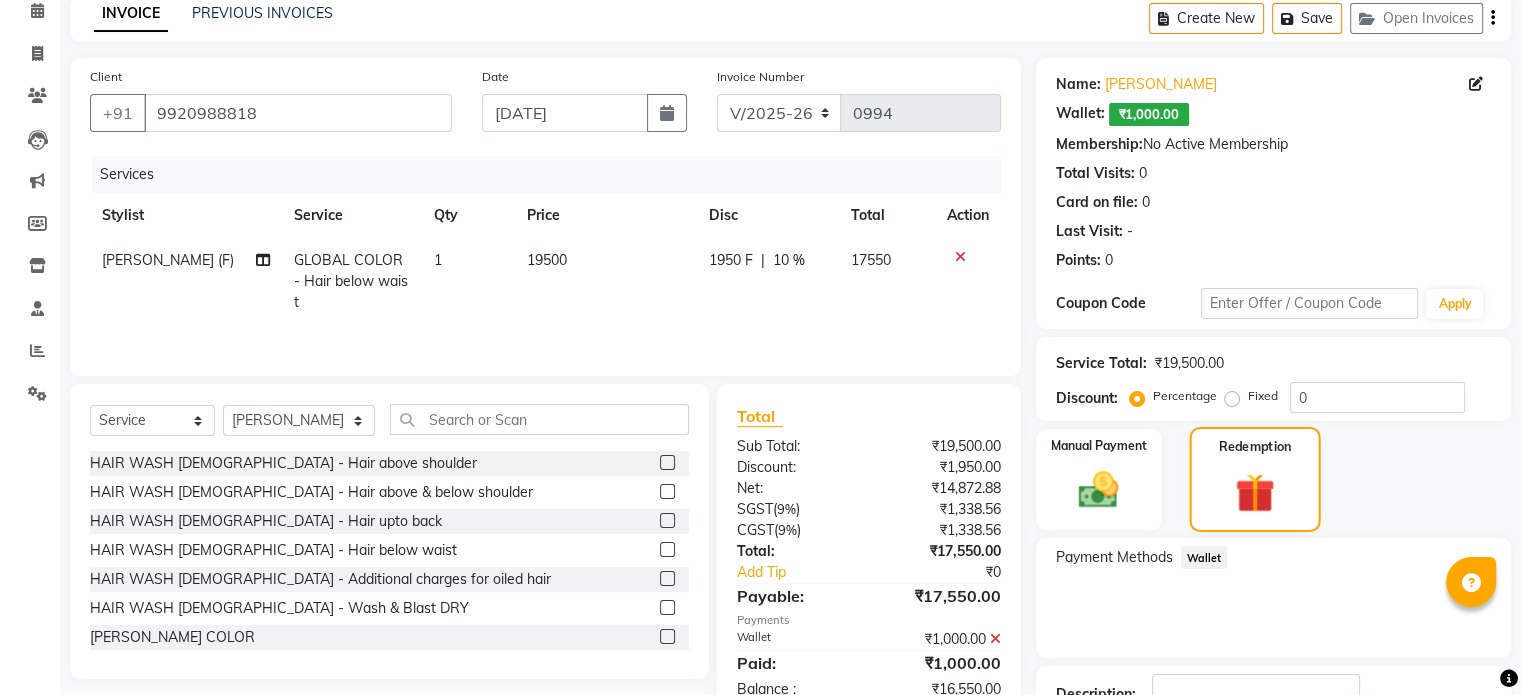 scroll, scrollTop: 237, scrollLeft: 0, axis: vertical 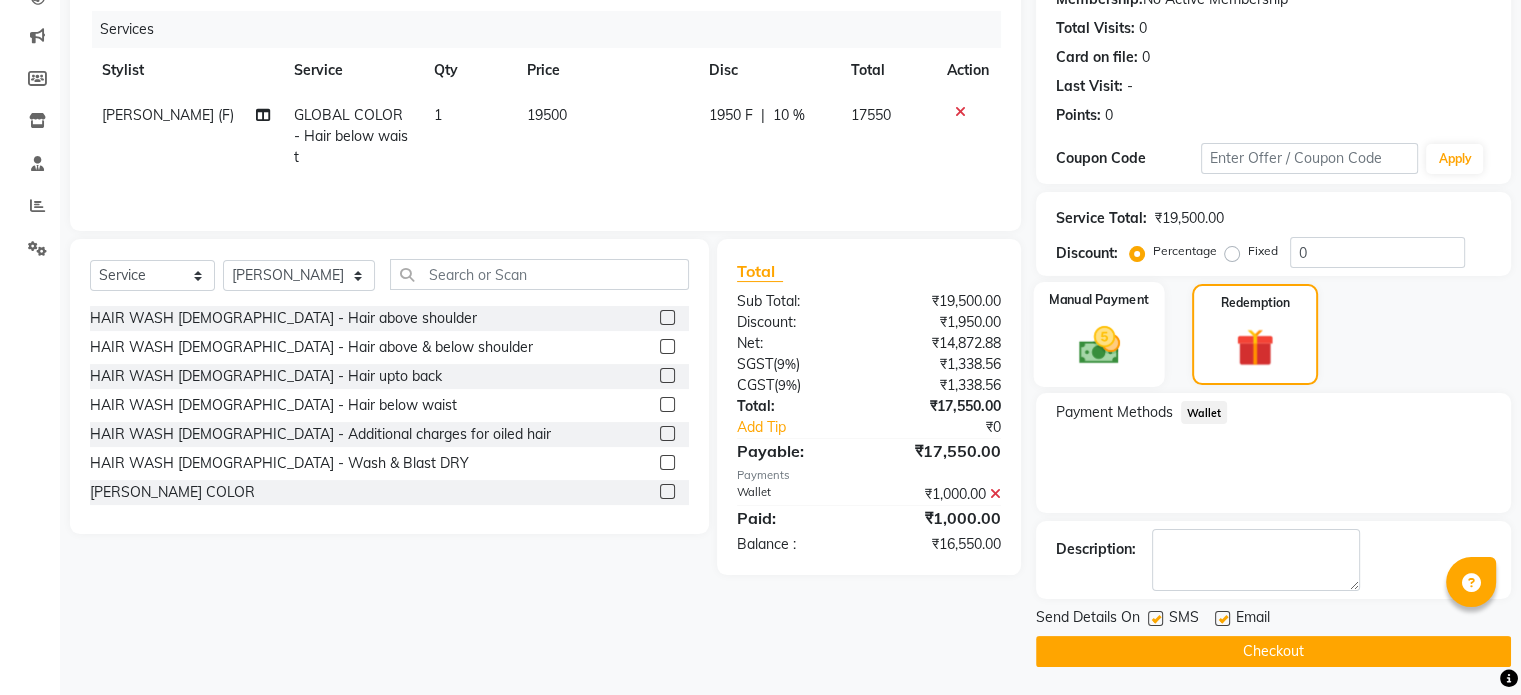 click 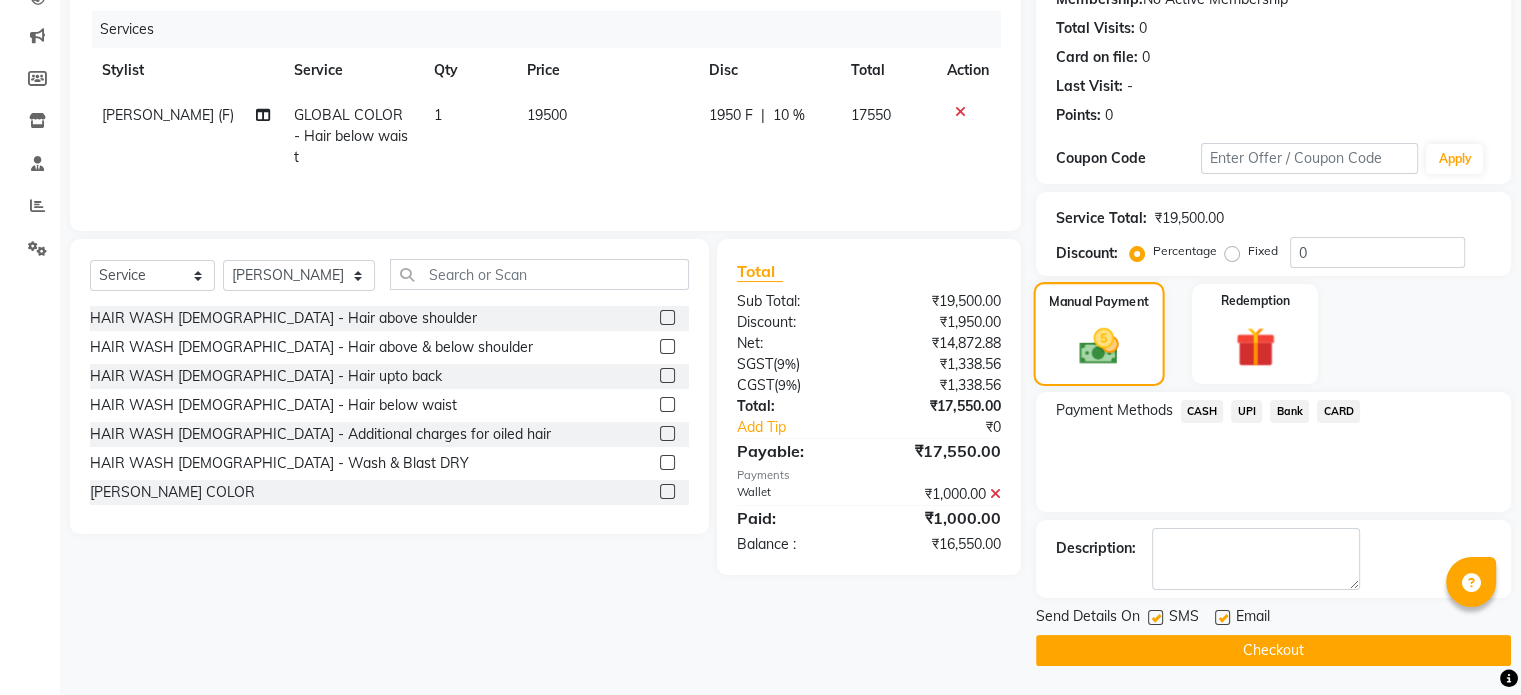 scroll, scrollTop: 236, scrollLeft: 0, axis: vertical 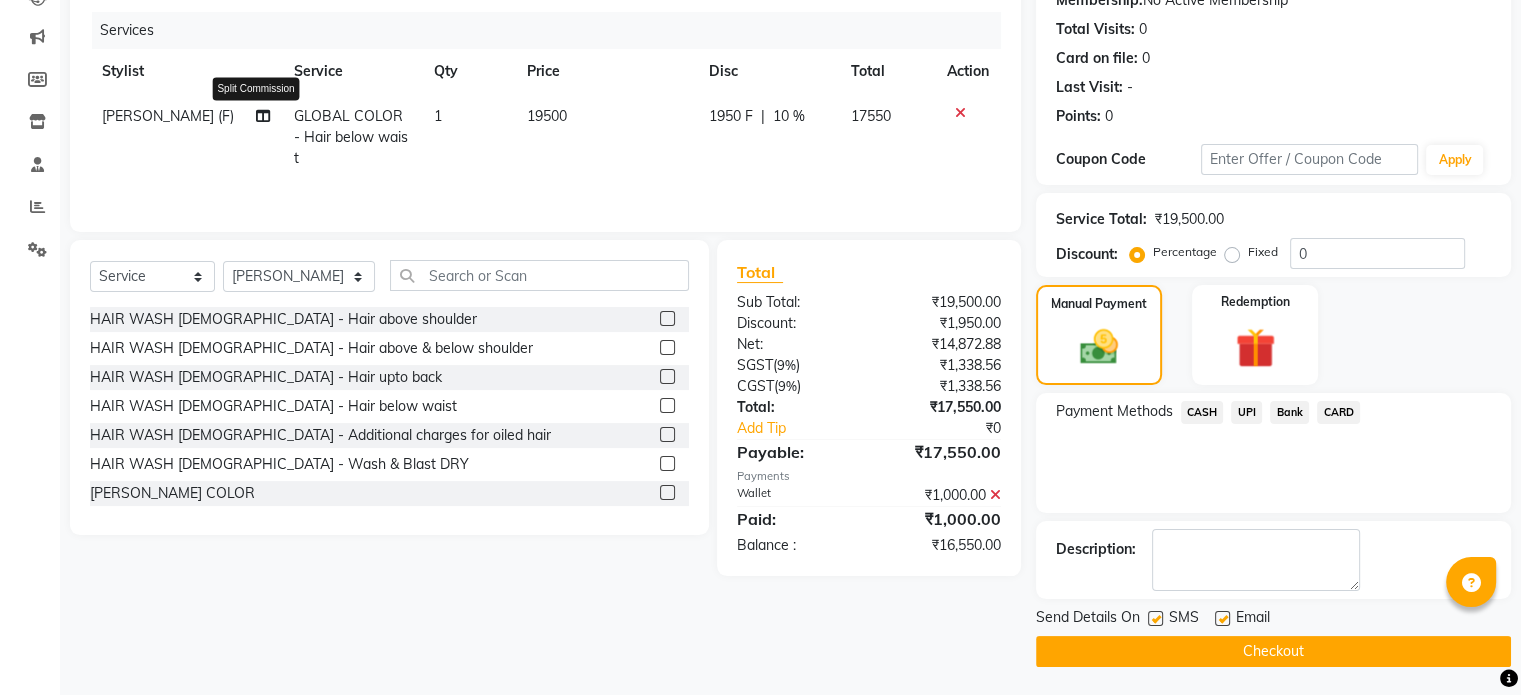 click 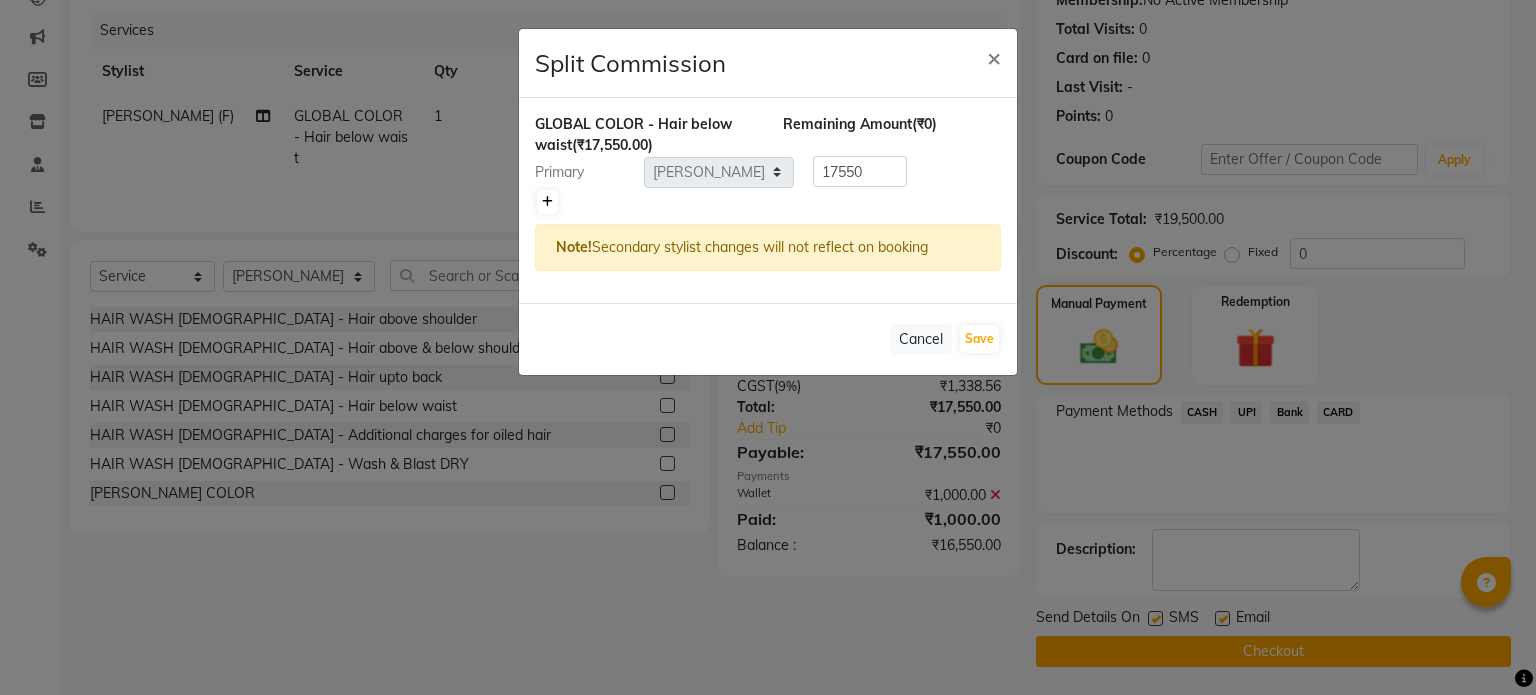 click 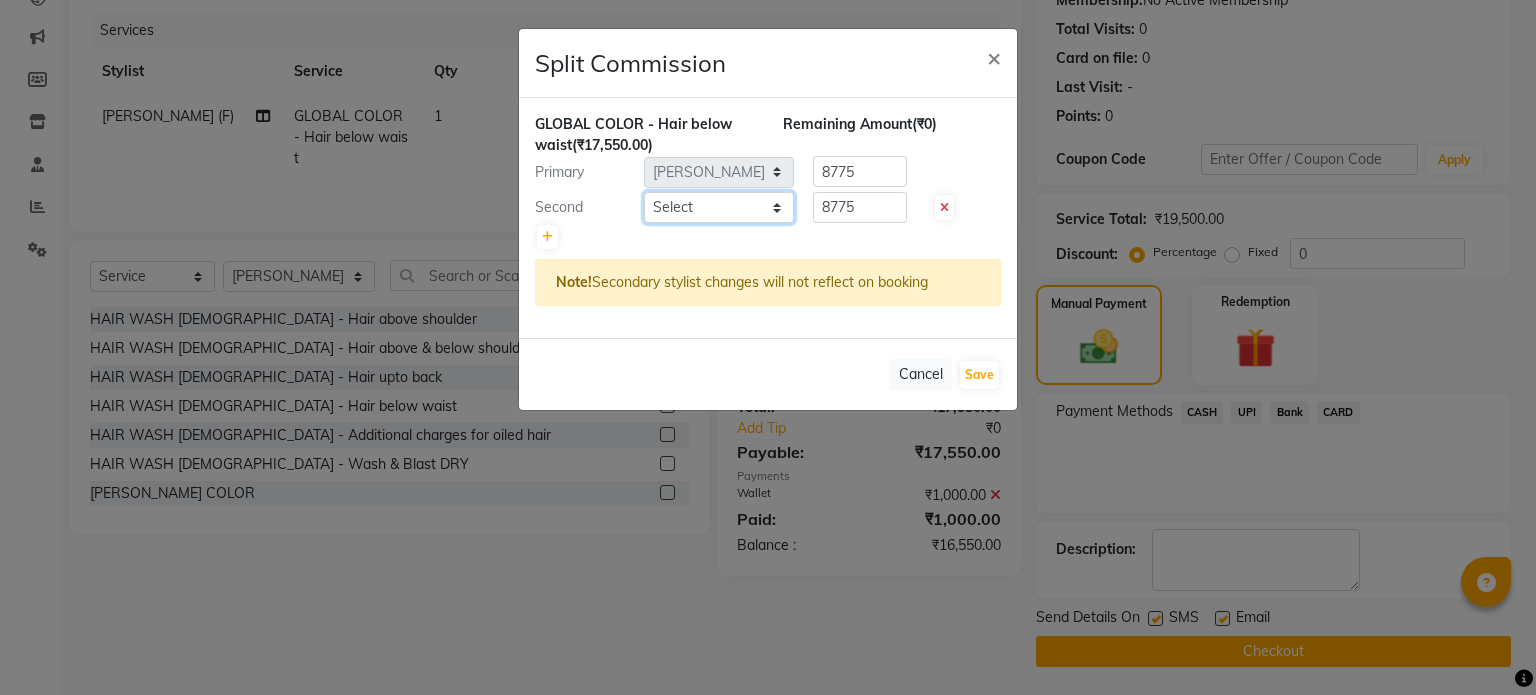click on "Select  [PERSON_NAME] Dynamics   [PERSON_NAME] ([GEOGRAPHIC_DATA])   [PERSON_NAME]   Harsh   [PERSON_NAME]   Mohd [PERSON_NAME]   [PERSON_NAME]   Rohan    [PERSON_NAME] Motha   [PERSON_NAME] (D)   [PERSON_NAME]   SHAIREI   [PERSON_NAME] Sir (F)   [PERSON_NAME] (Oshiwara)   [PERSON_NAME], Andheri   Siddhi    [PERSON_NAME]    [PERSON_NAME]   [PERSON_NAME]   YASH" 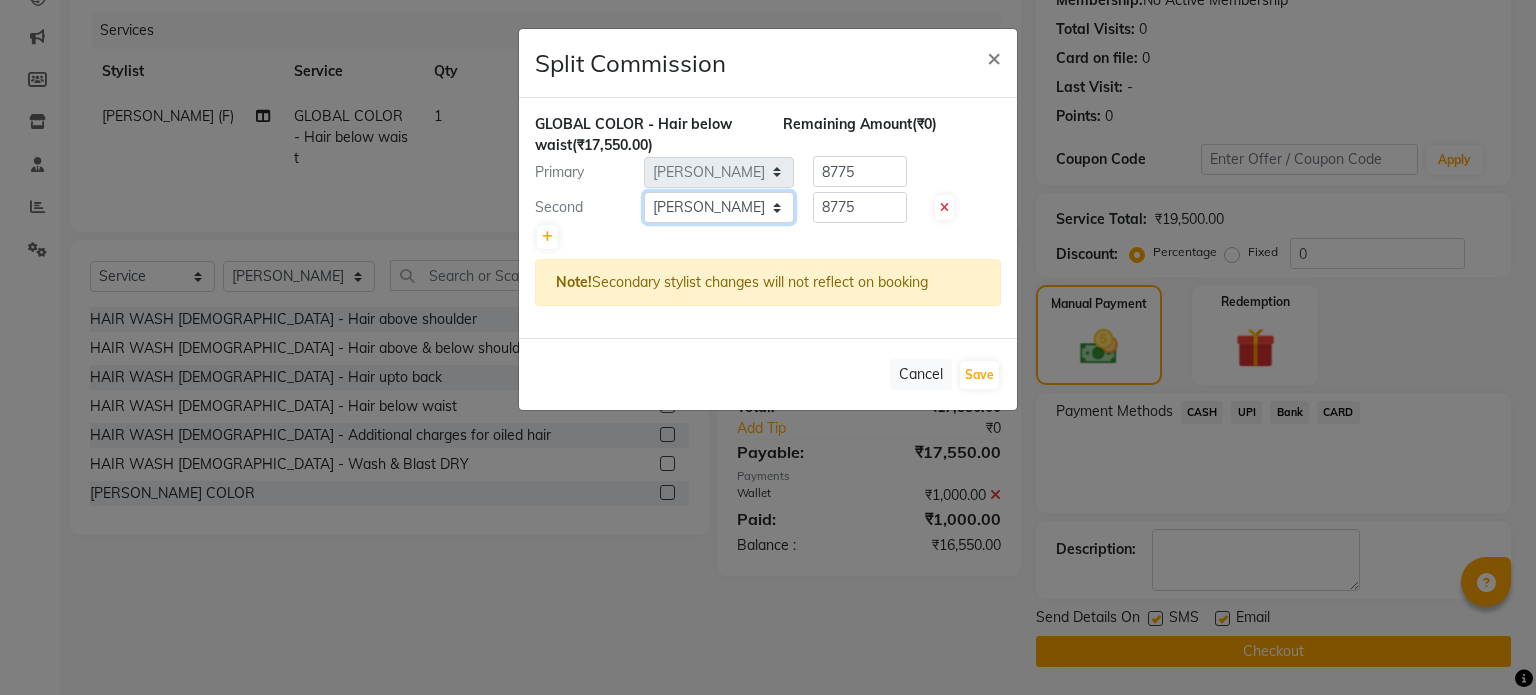 click on "Select  [PERSON_NAME] Dynamics   [PERSON_NAME] ([GEOGRAPHIC_DATA])   [PERSON_NAME]   Harsh   [PERSON_NAME]   Mohd [PERSON_NAME]   [PERSON_NAME]   Rohan    [PERSON_NAME] Motha   [PERSON_NAME] (D)   [PERSON_NAME]   SHAIREI   [PERSON_NAME] Sir (F)   [PERSON_NAME] (Oshiwara)   [PERSON_NAME], Andheri   Siddhi    [PERSON_NAME]    [PERSON_NAME]   [PERSON_NAME]   YASH" 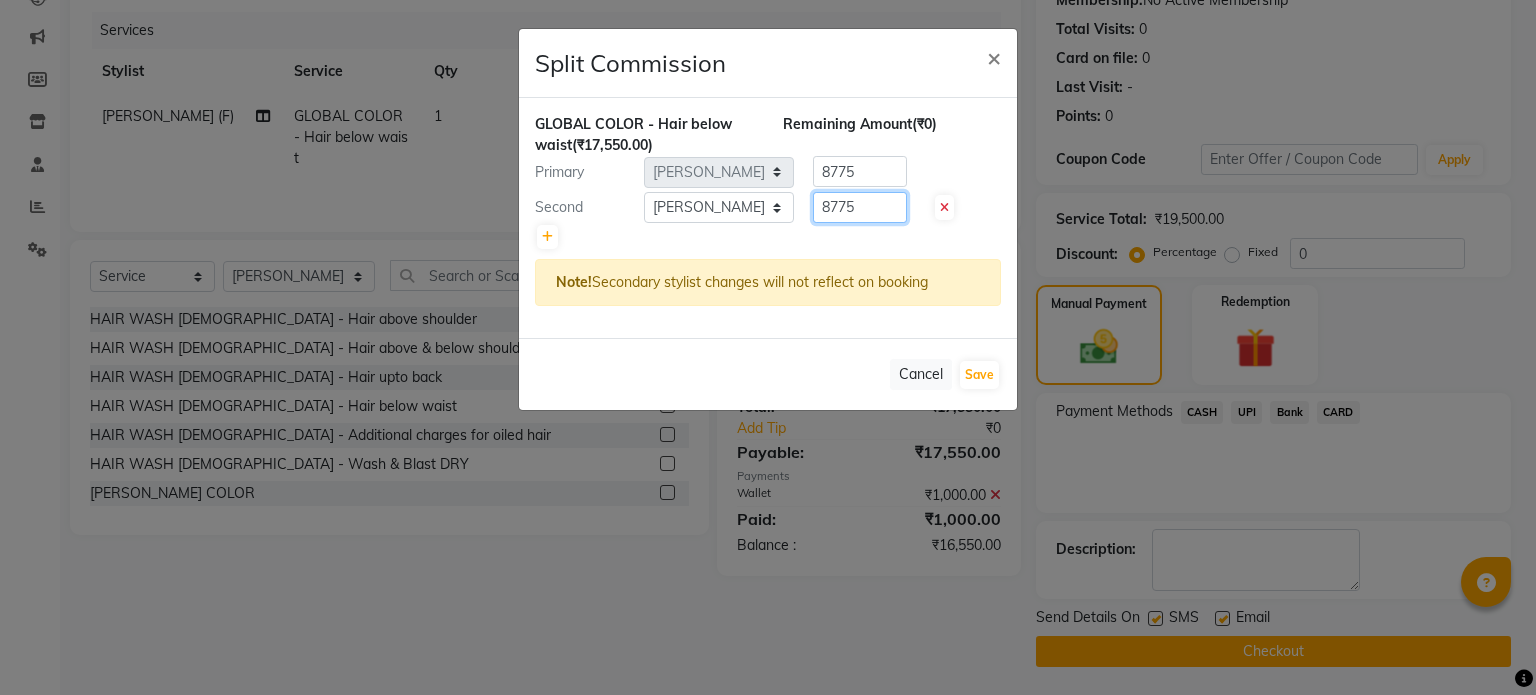 click on "8775" 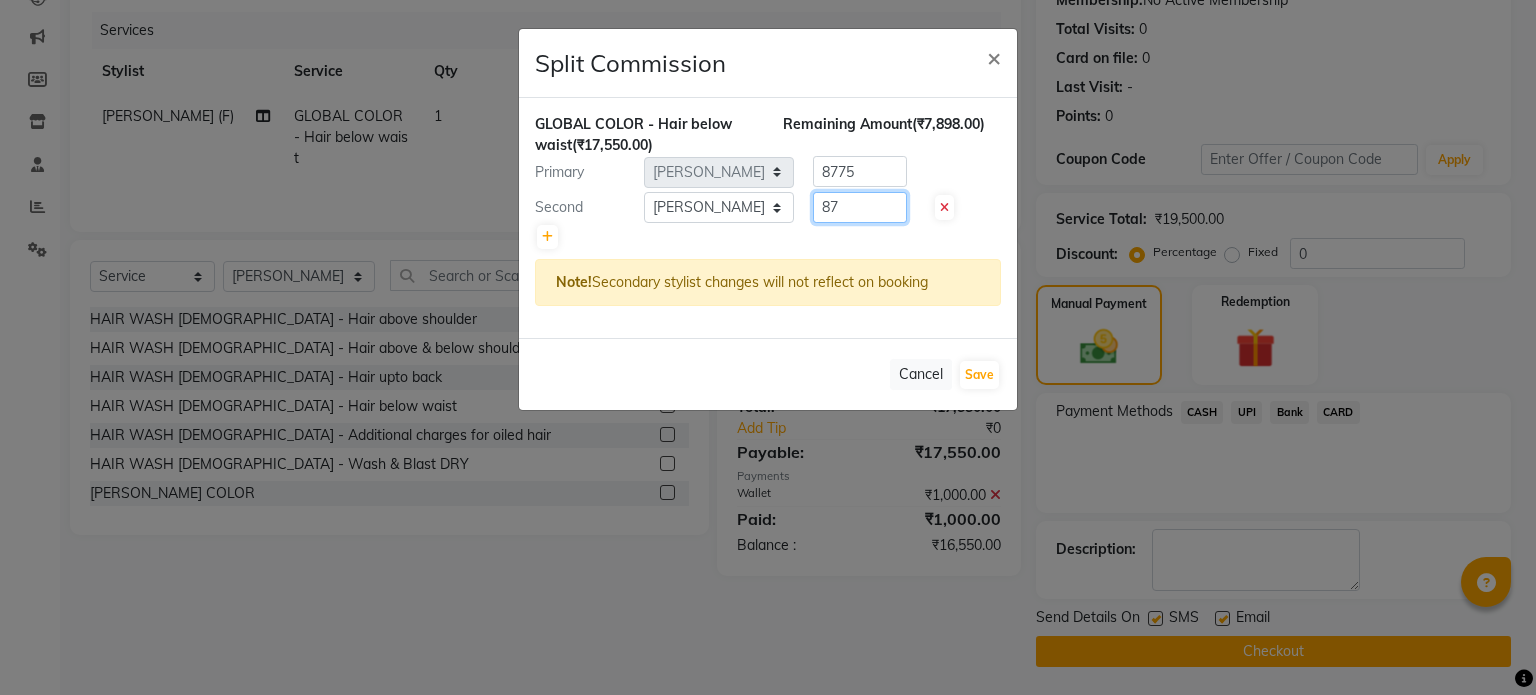 type on "8" 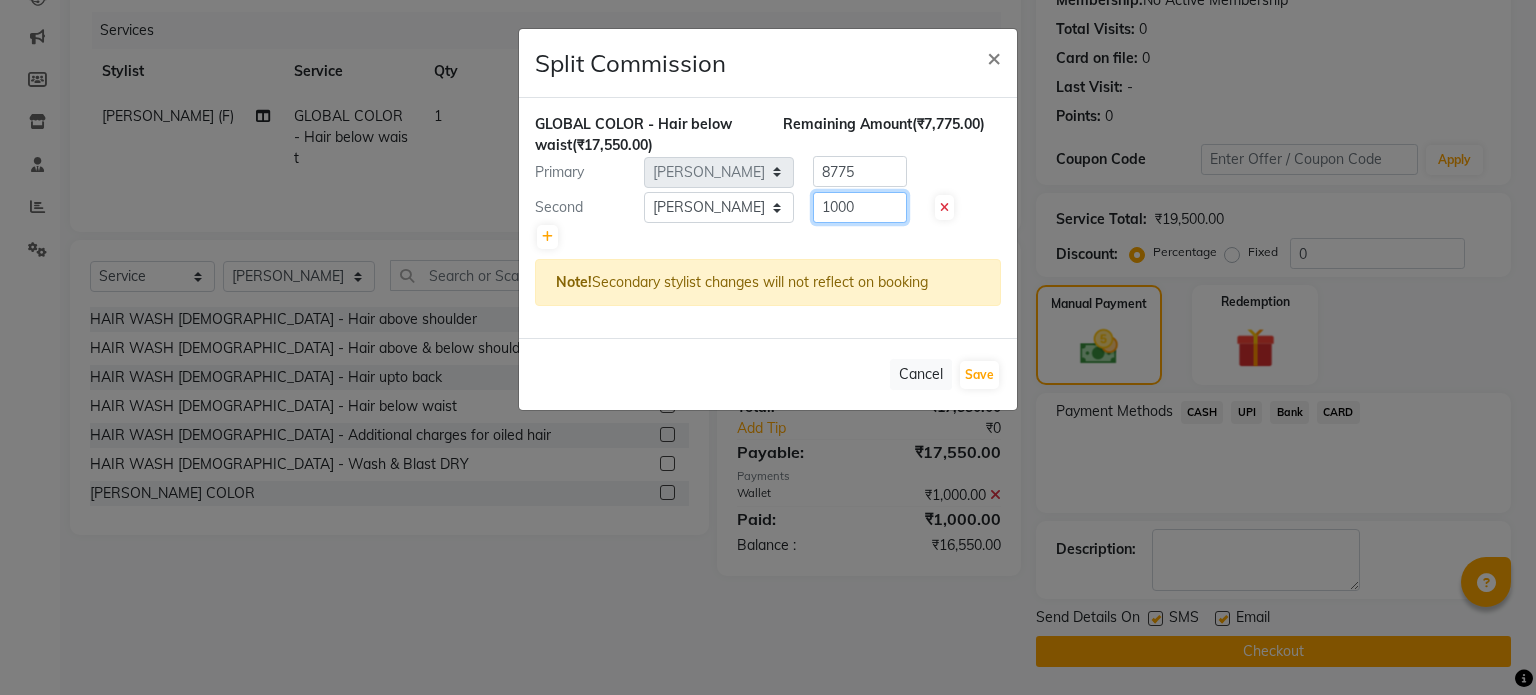 type on "1000" 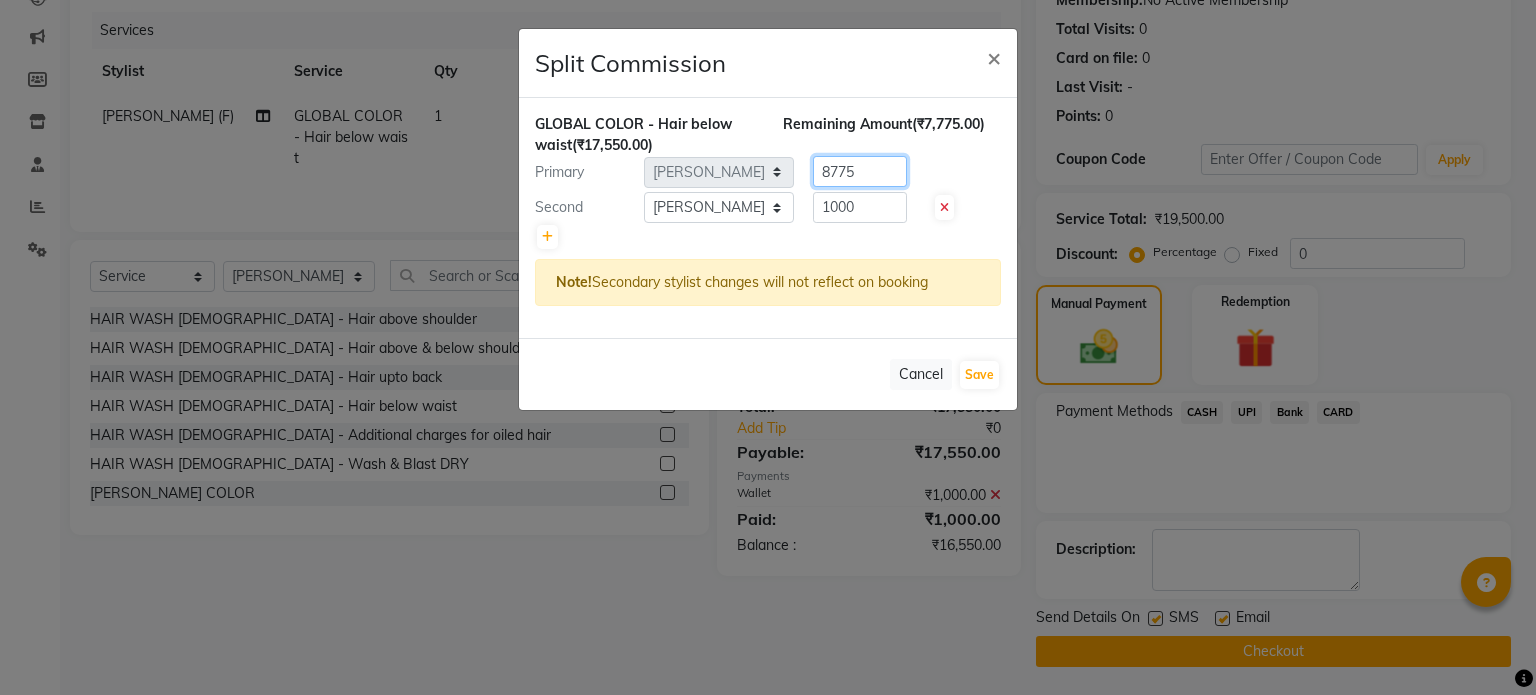 click on "8775" 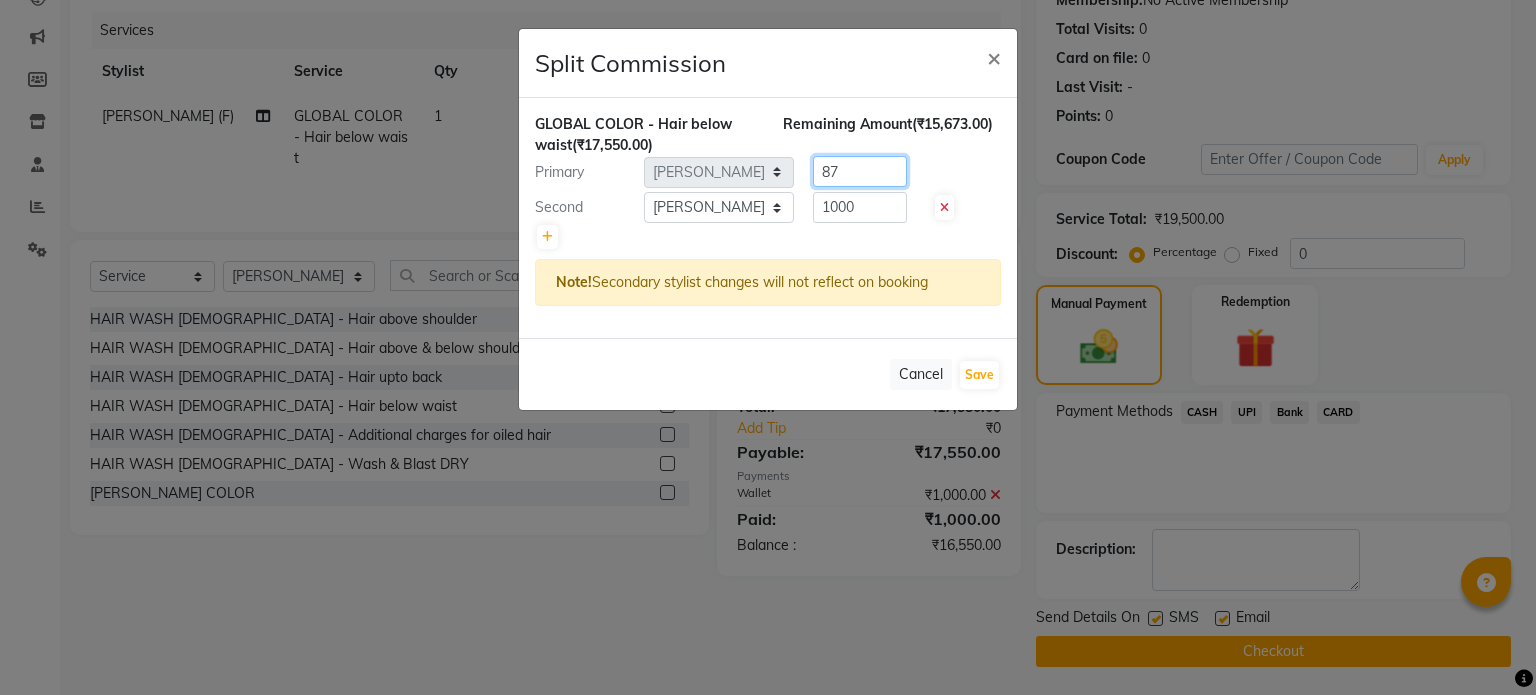 type on "8" 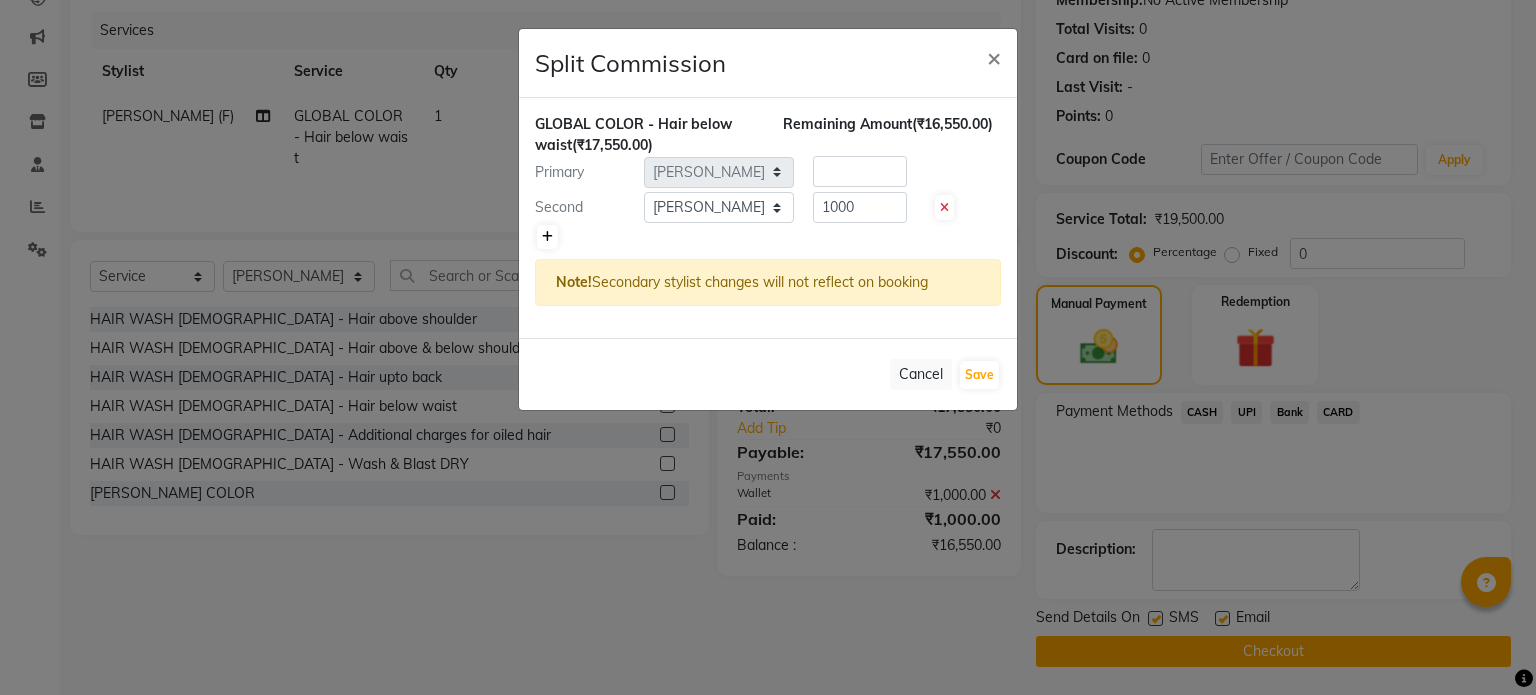 click 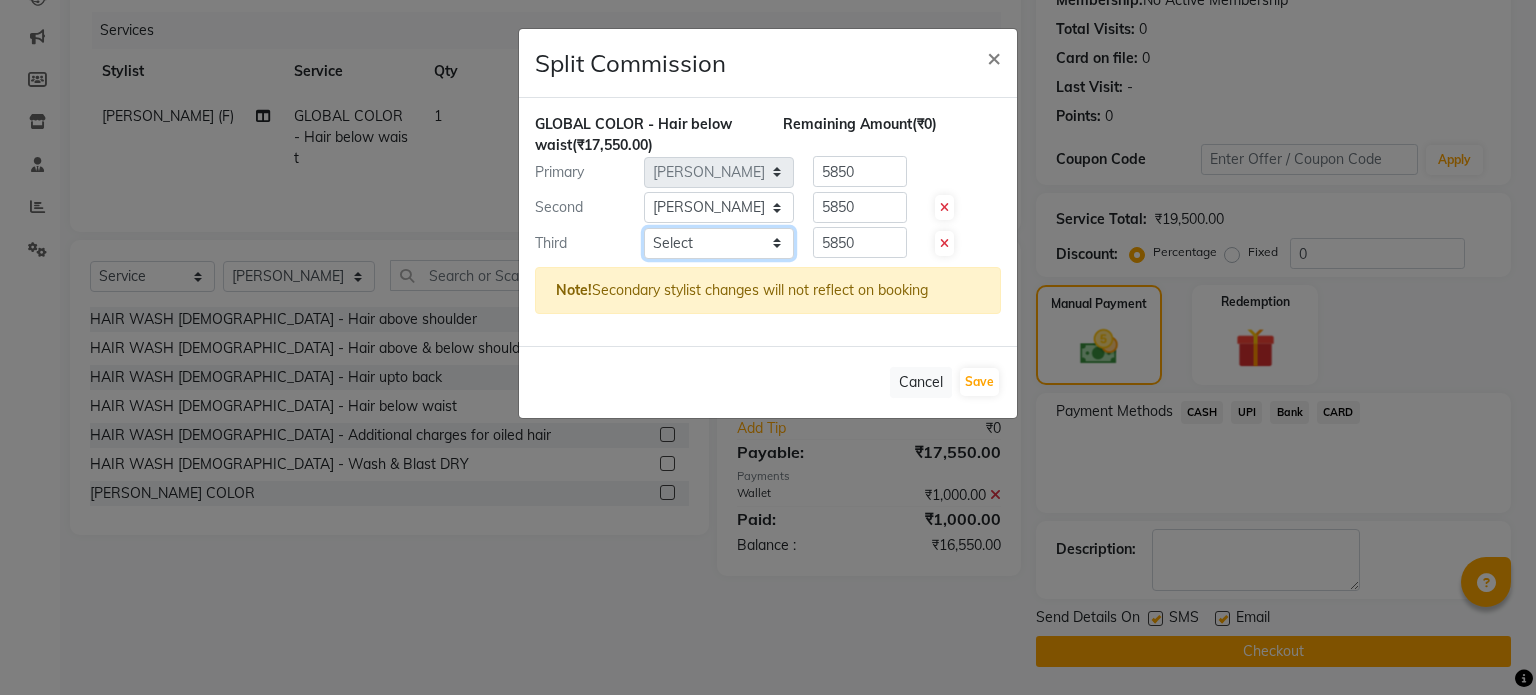 click on "Select  [PERSON_NAME] Dynamics   [PERSON_NAME] ([GEOGRAPHIC_DATA])   [PERSON_NAME]   Harsh   [PERSON_NAME]   Mohd [PERSON_NAME]   [PERSON_NAME]   Rohan    [PERSON_NAME] Motha   [PERSON_NAME] (D)   [PERSON_NAME]   SHAIREI   [PERSON_NAME] Sir (F)   [PERSON_NAME] (Oshiwara)   [PERSON_NAME], Andheri   Siddhi    [PERSON_NAME]    [PERSON_NAME]   [PERSON_NAME]   YASH" 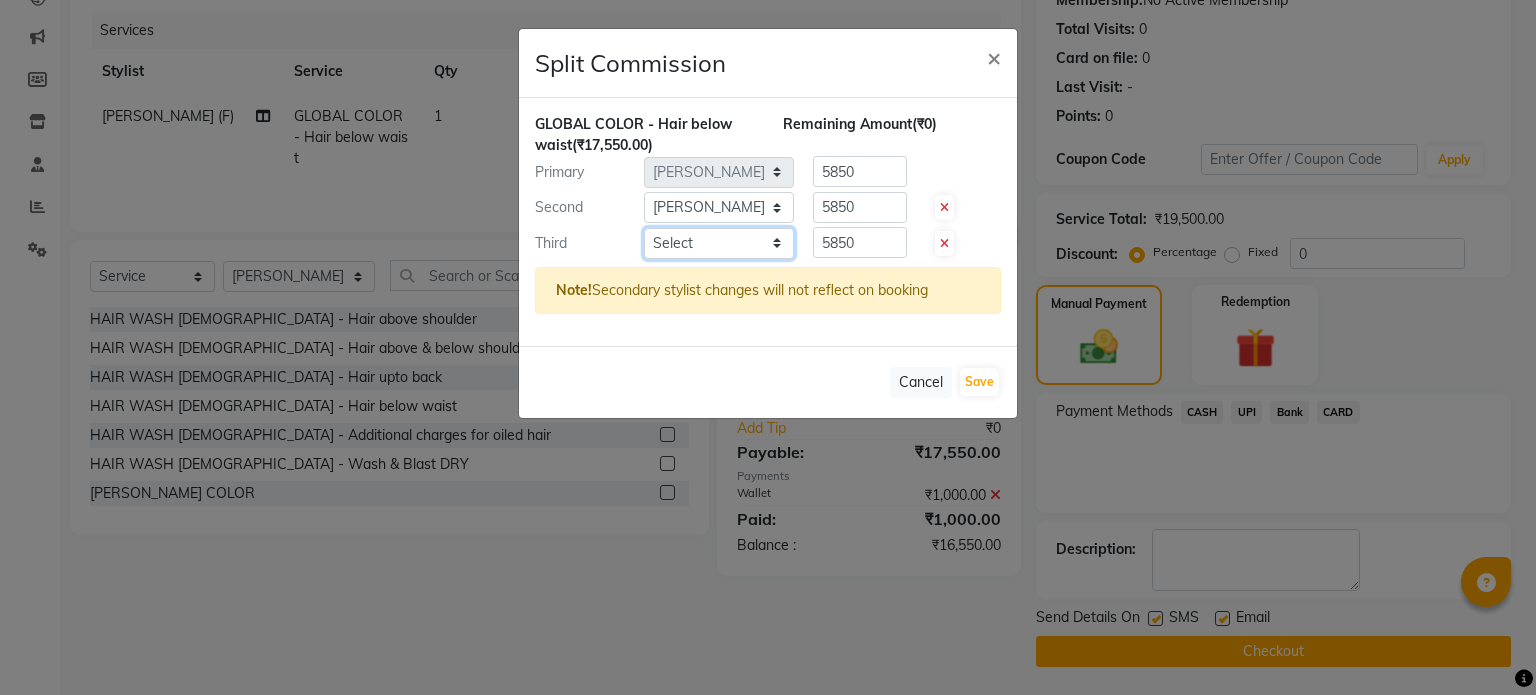 select on "78152" 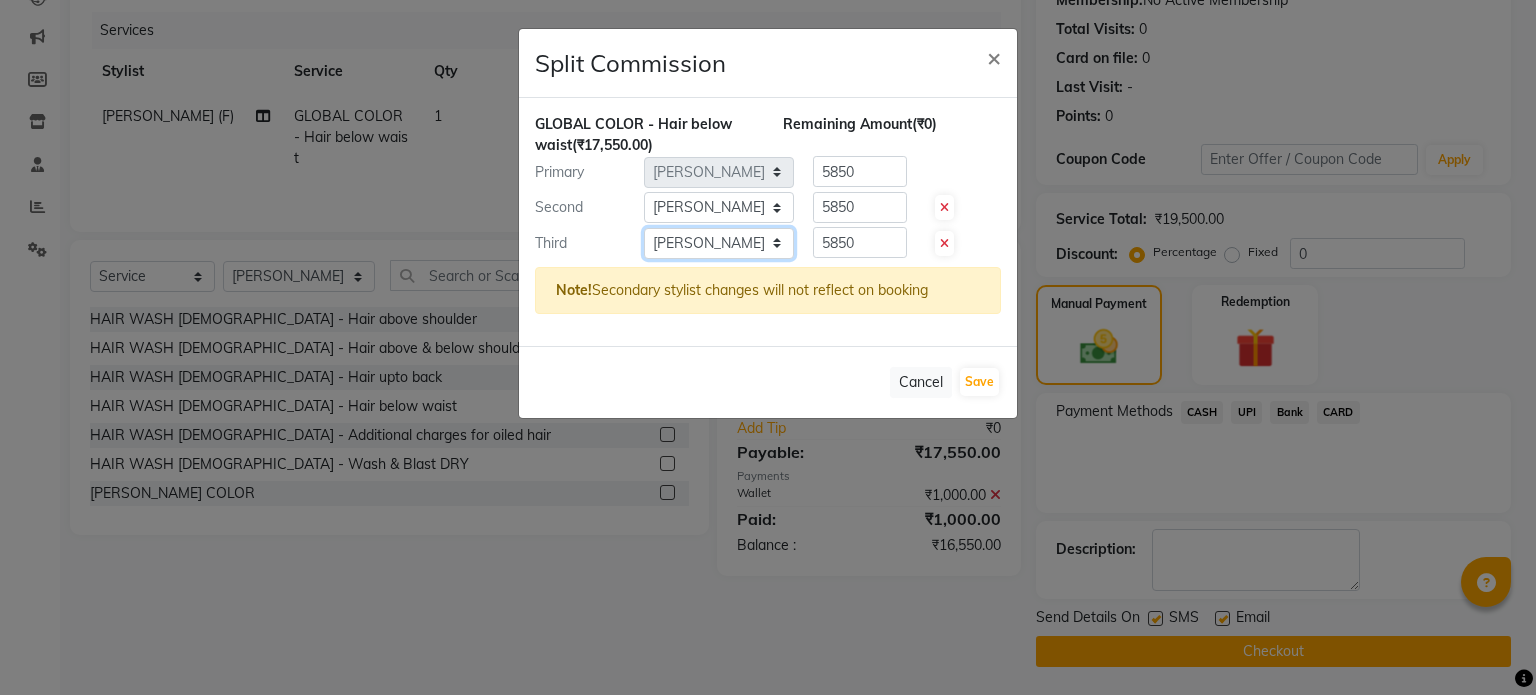 click on "Select  [PERSON_NAME] Dynamics   [PERSON_NAME] ([GEOGRAPHIC_DATA])   [PERSON_NAME]   Harsh   [PERSON_NAME]   Mohd [PERSON_NAME]   [PERSON_NAME]   Rohan    [PERSON_NAME] Motha   [PERSON_NAME] (D)   [PERSON_NAME]   SHAIREI   [PERSON_NAME] Sir (F)   [PERSON_NAME] (Oshiwara)   [PERSON_NAME], Andheri   Siddhi    [PERSON_NAME]    [PERSON_NAME]   [PERSON_NAME]   YASH" 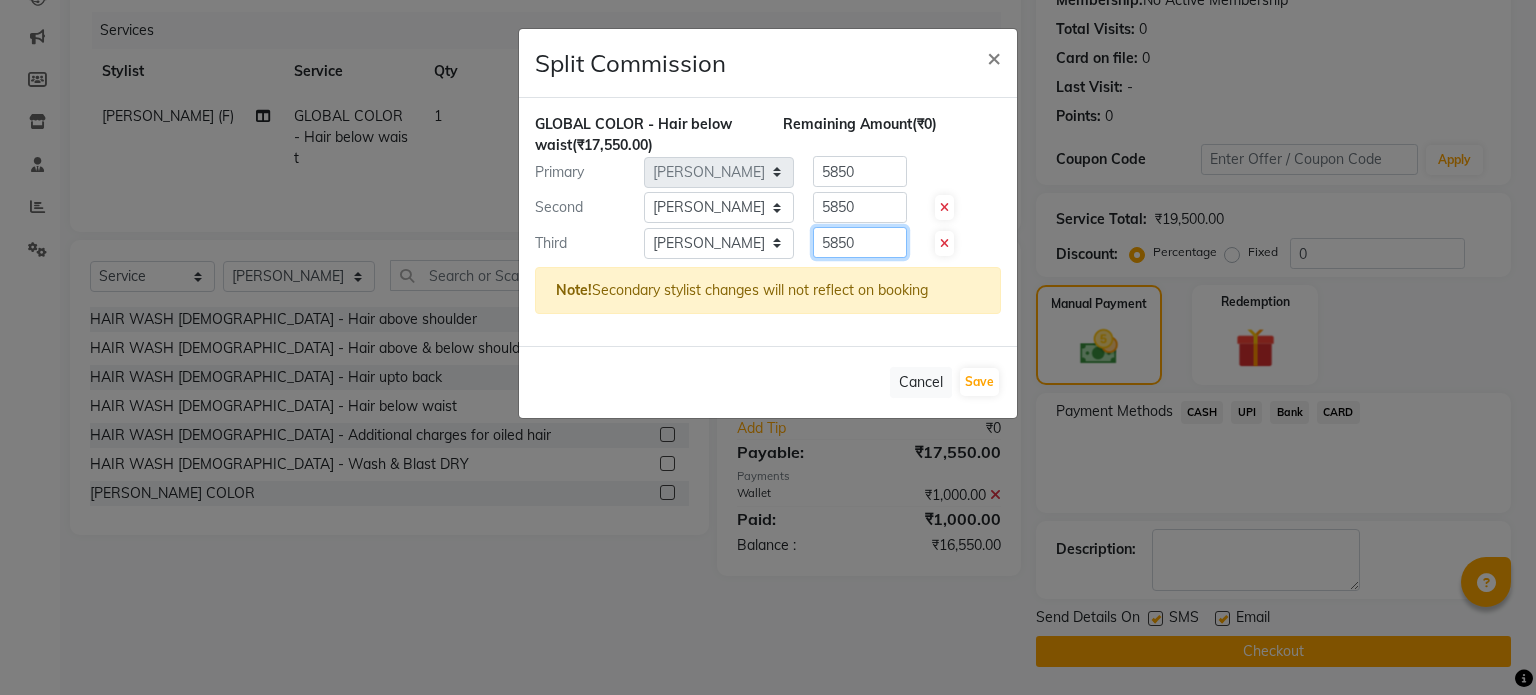 click on "5850" 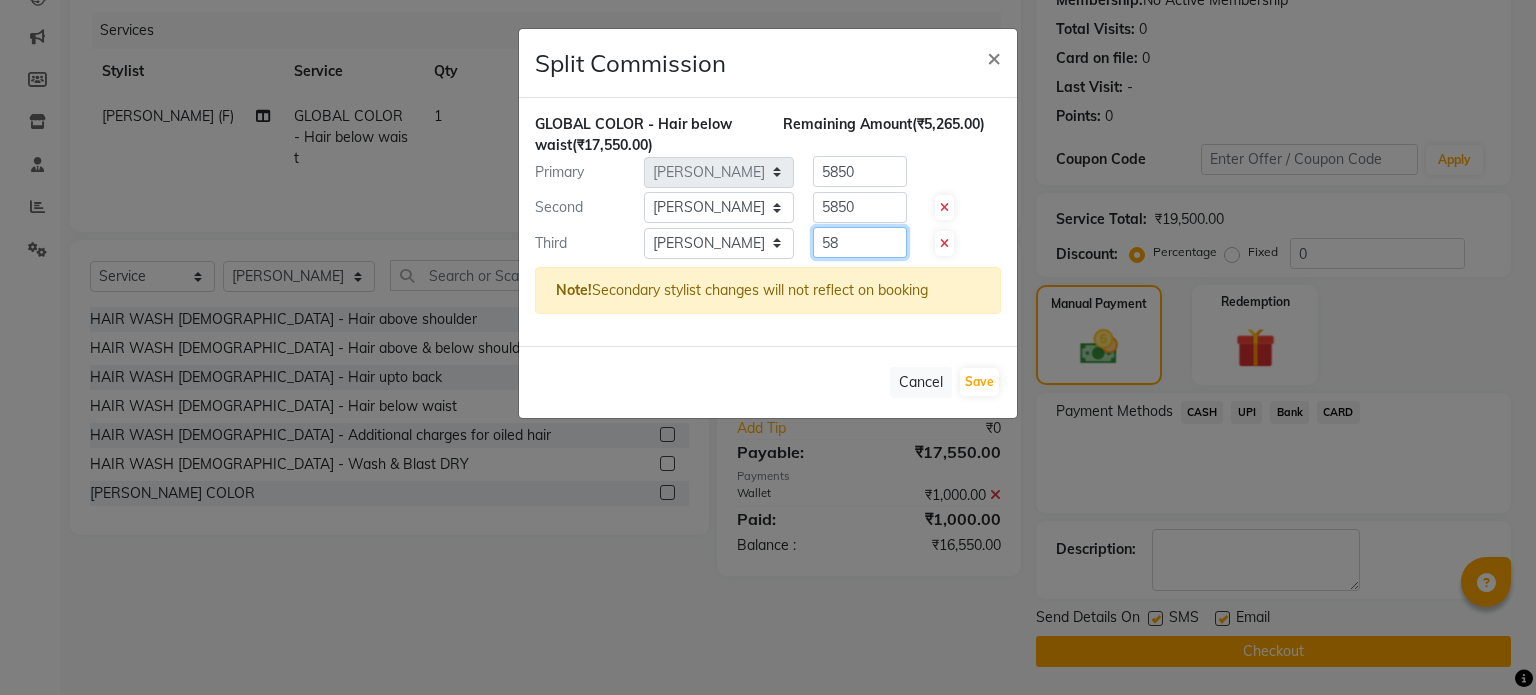 type on "5" 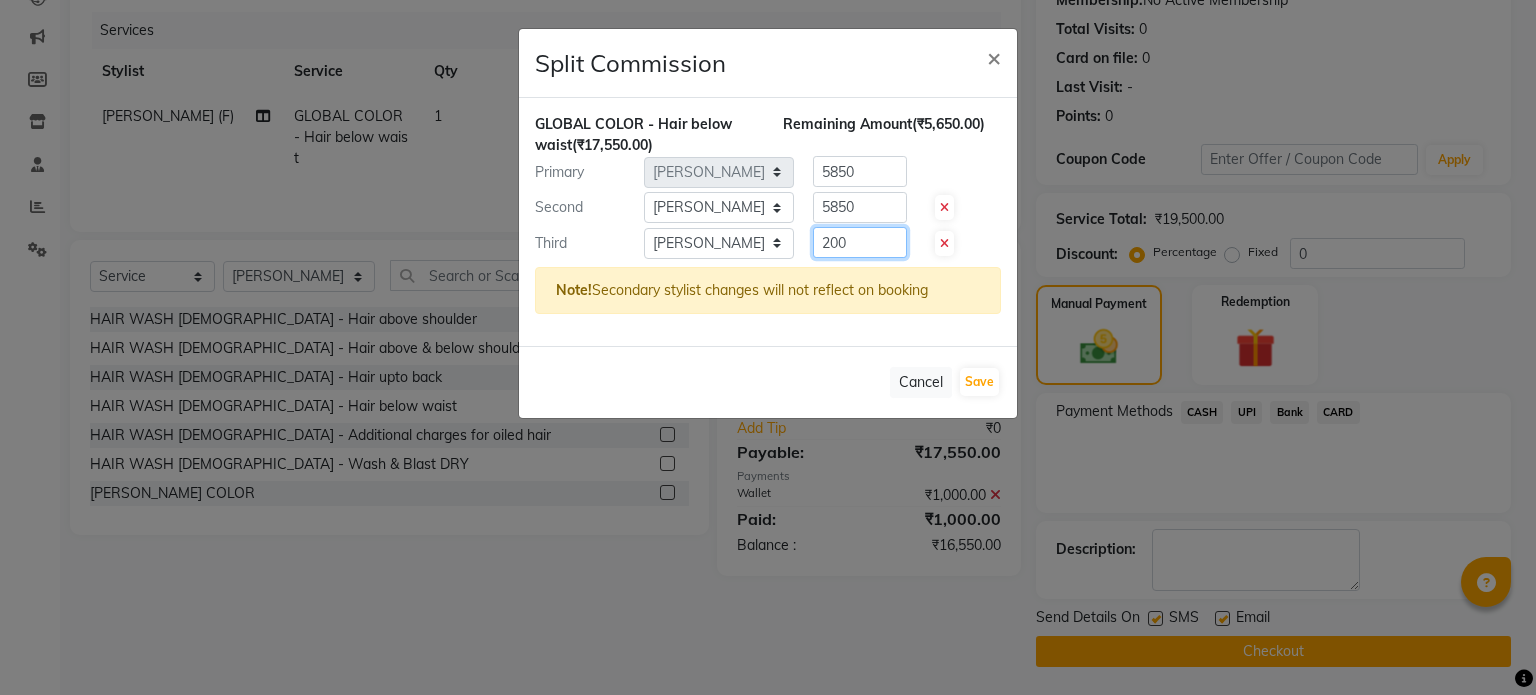 type on "200" 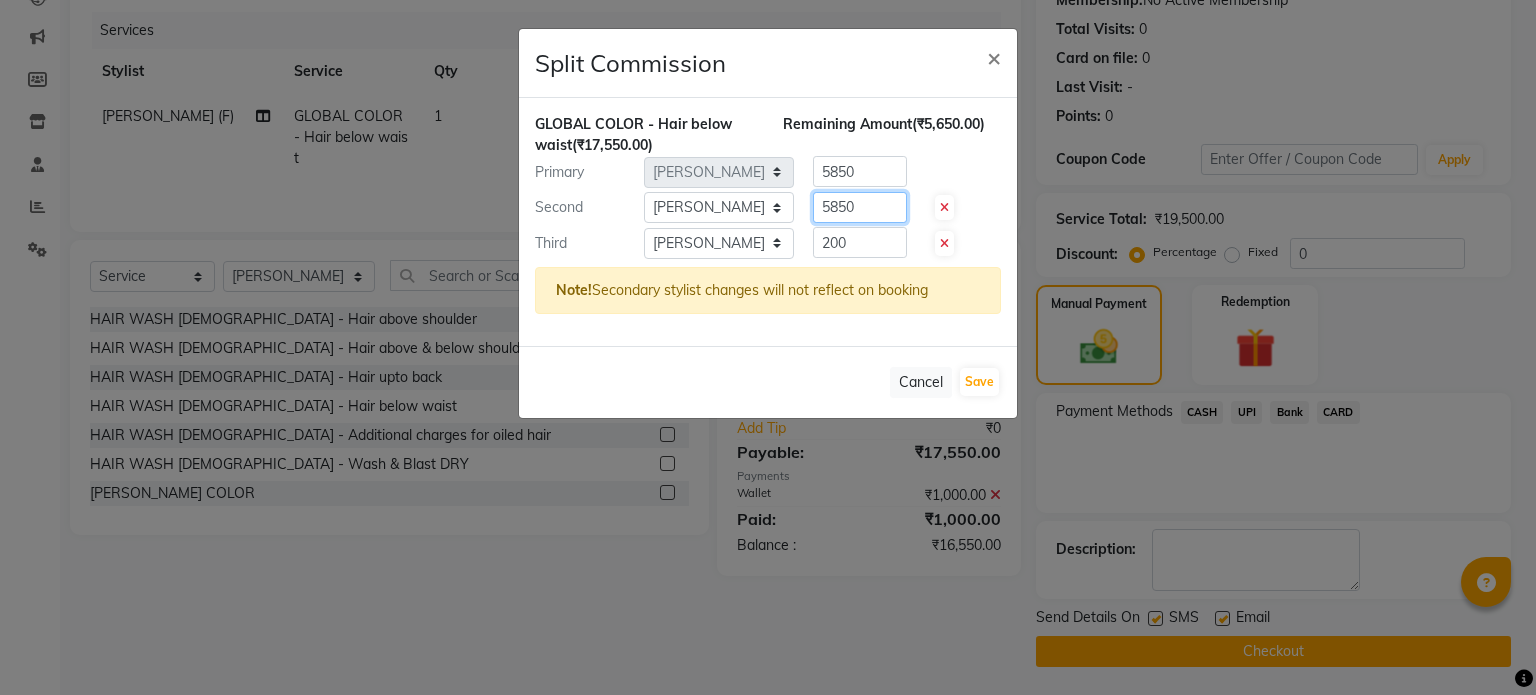 click on "5850" 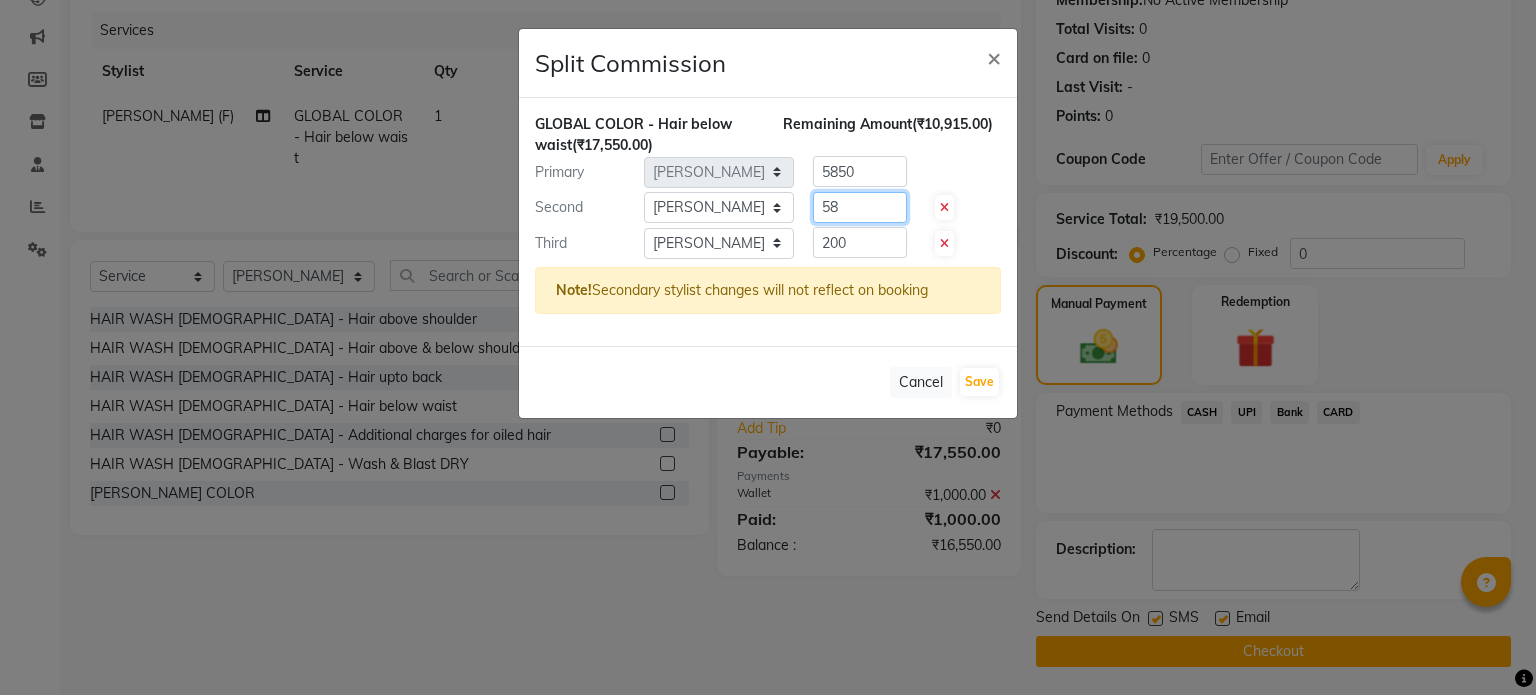 type on "5" 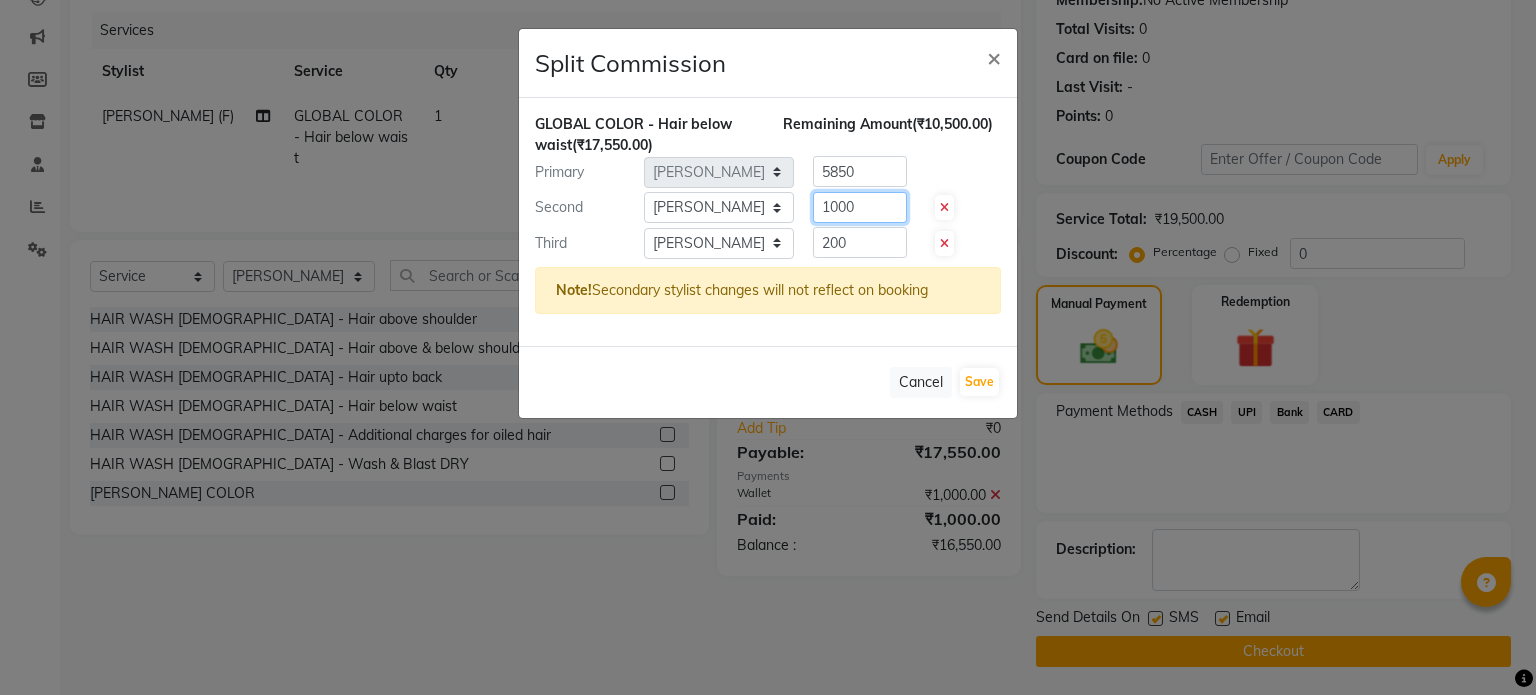 type on "1000" 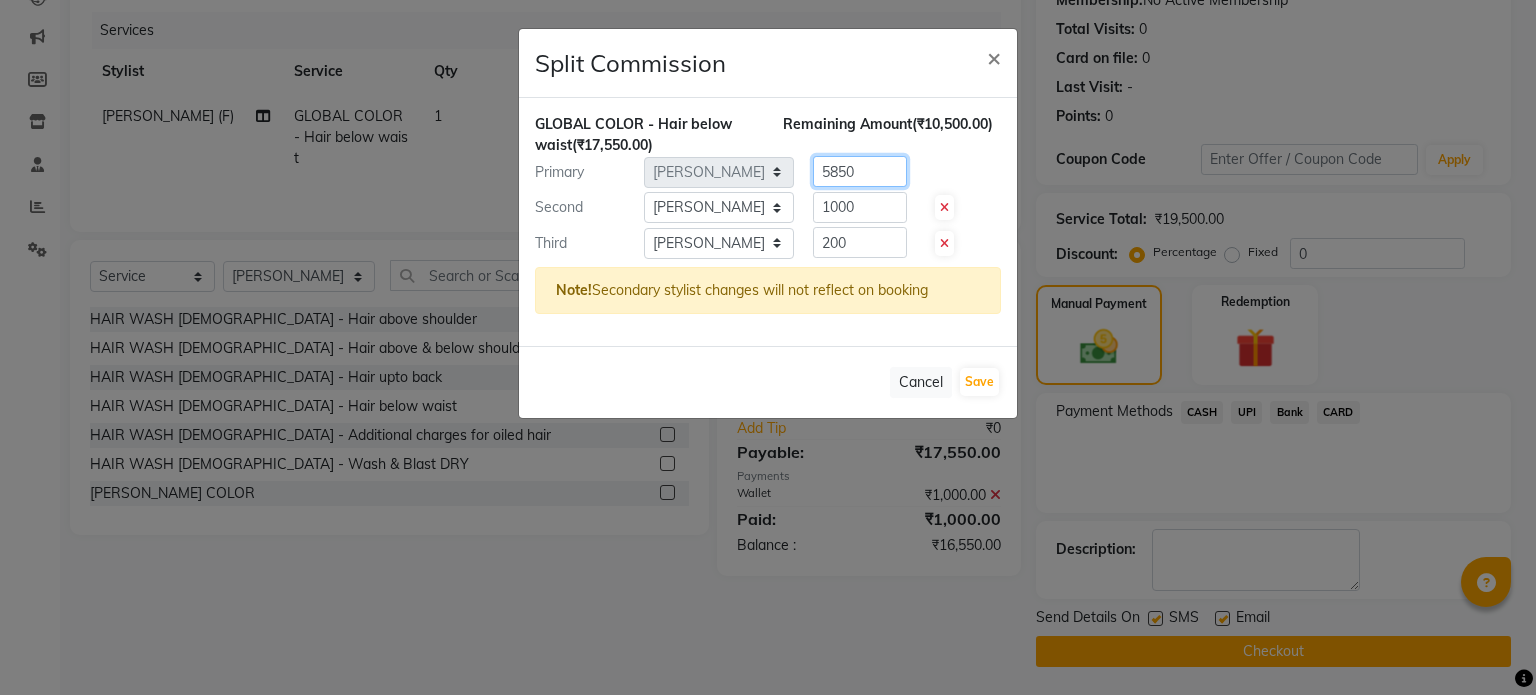 click on "5850" 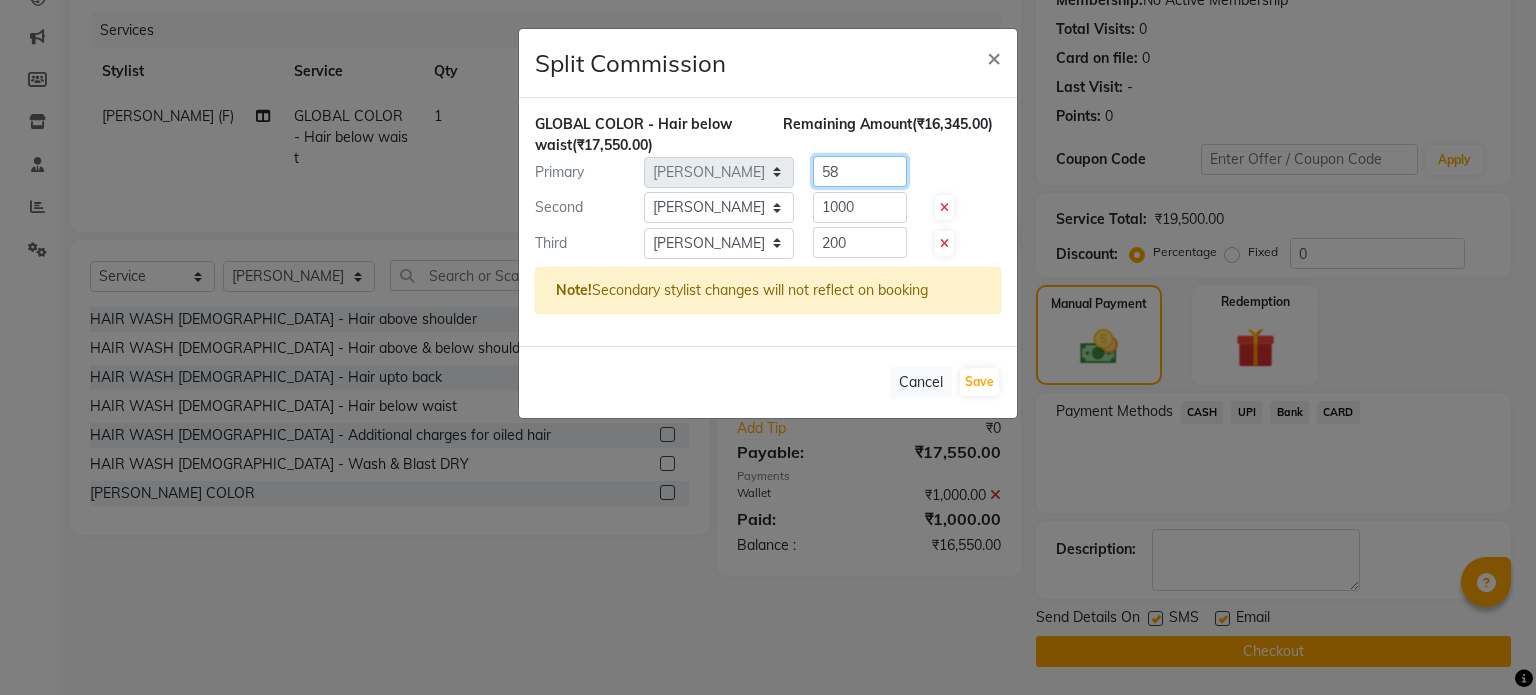 type on "5" 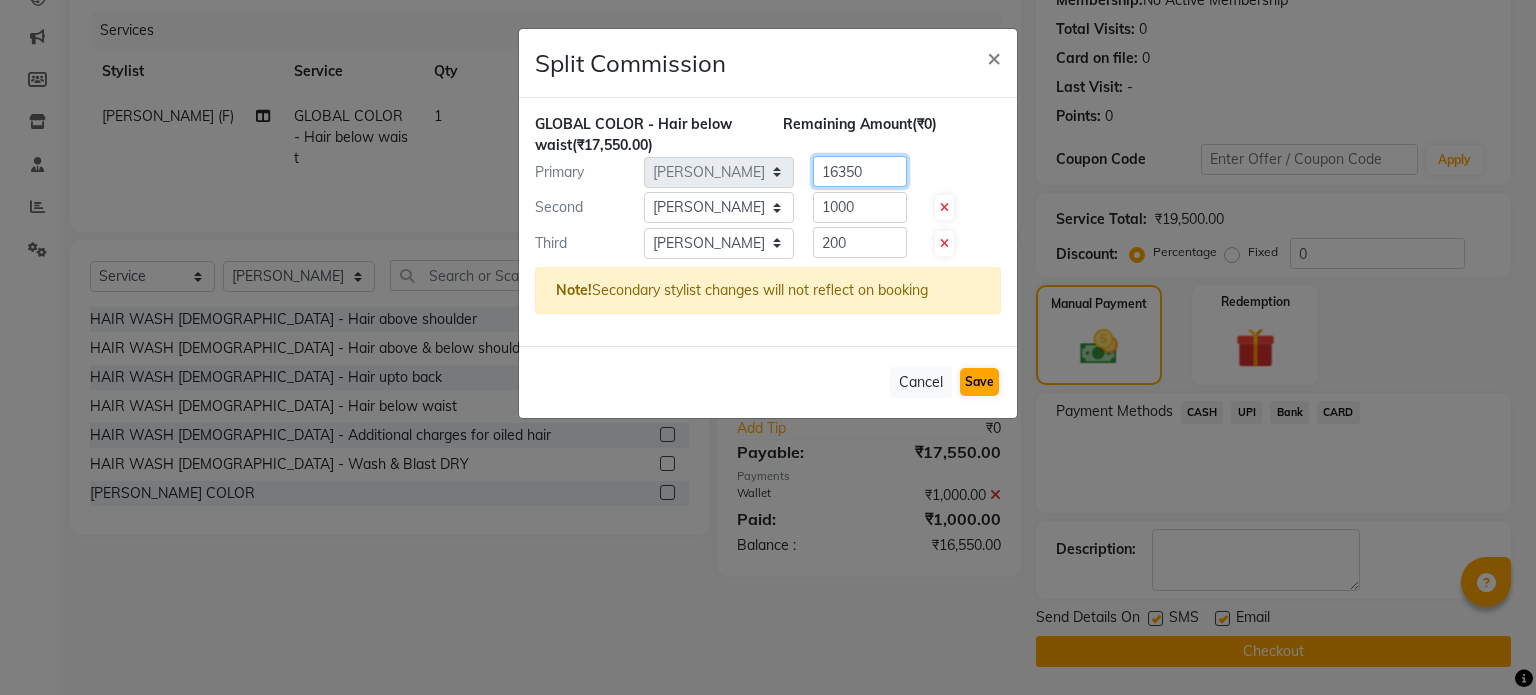 type on "16350" 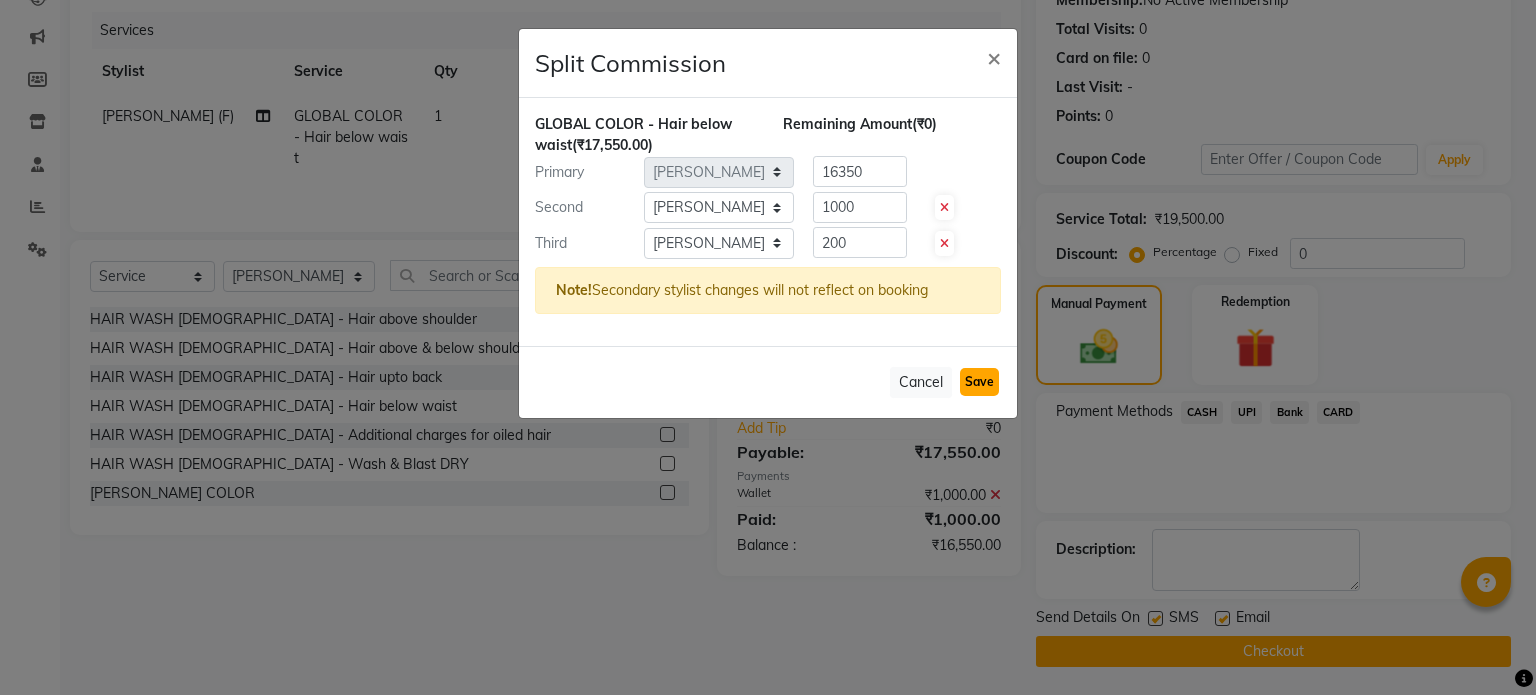 click on "Save" 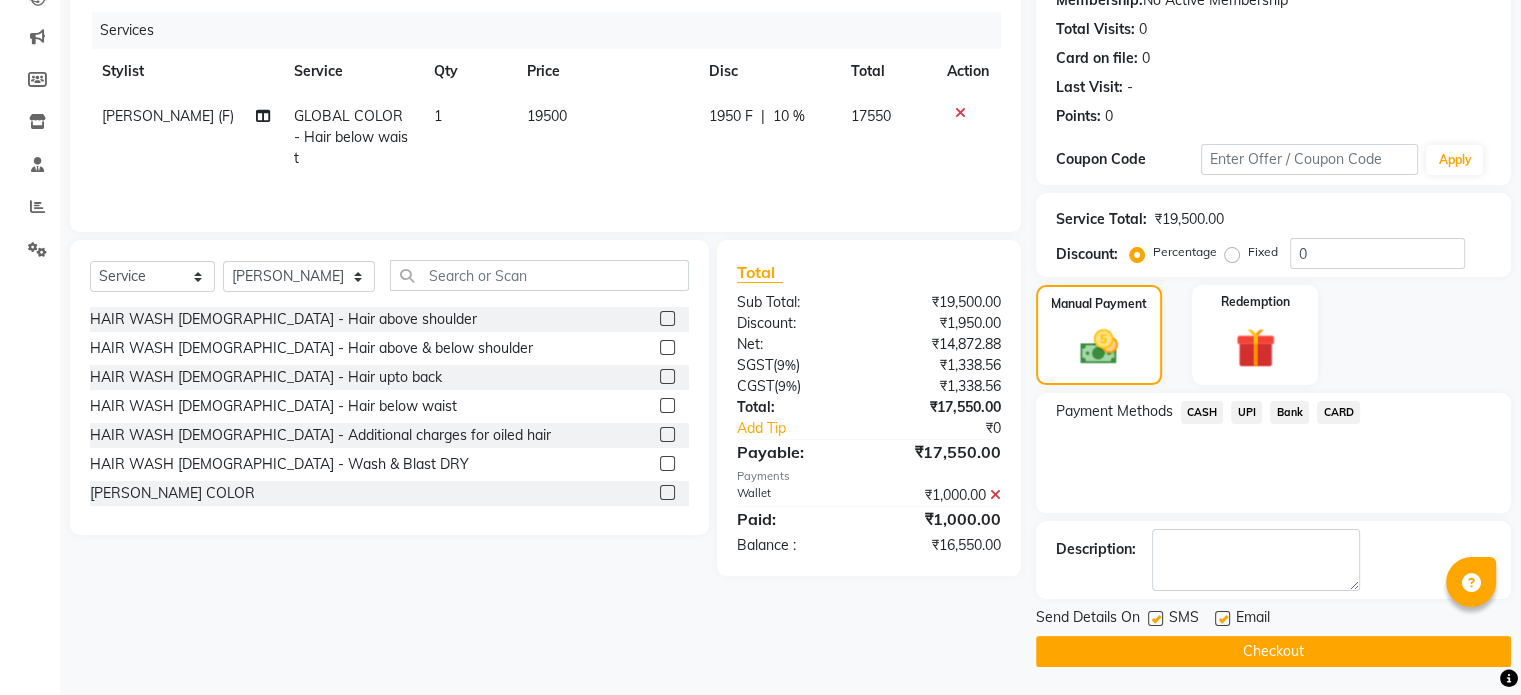 scroll, scrollTop: 235, scrollLeft: 0, axis: vertical 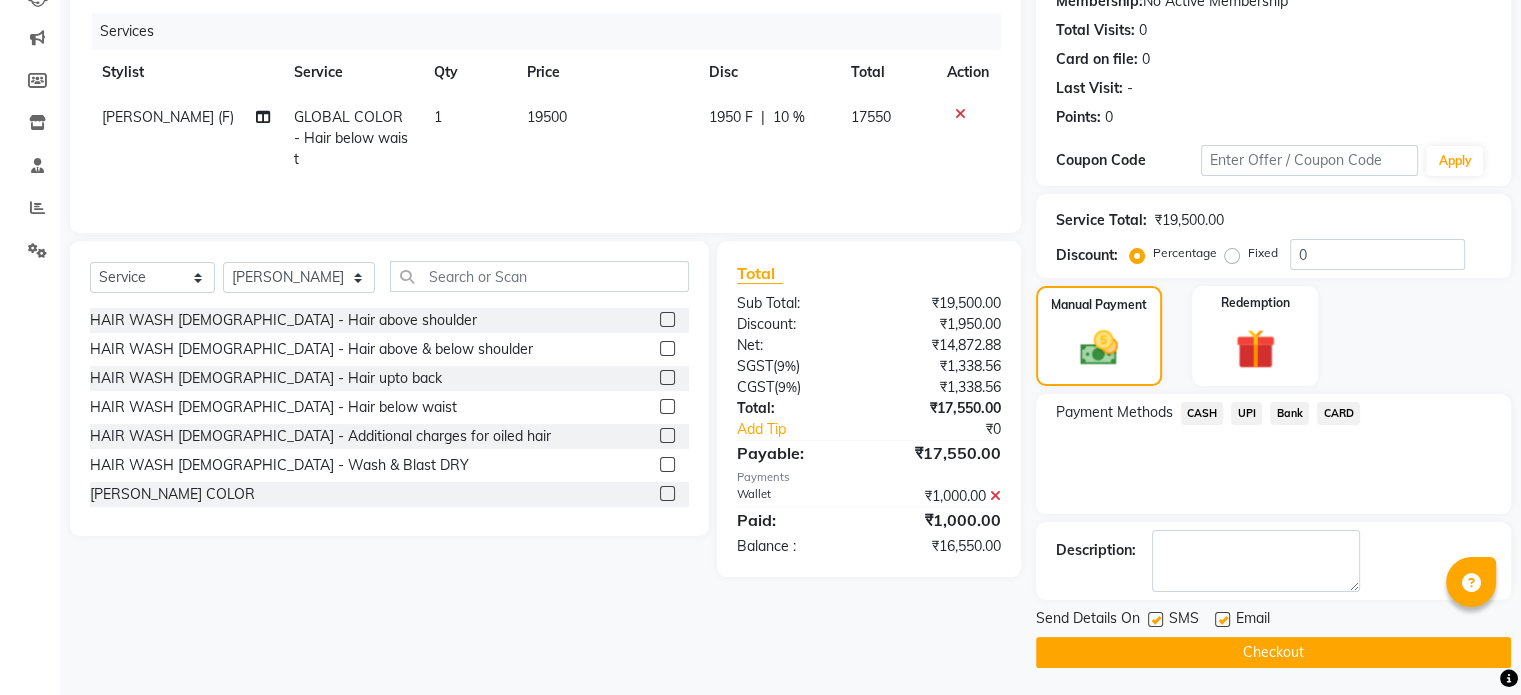 click on "CARD" 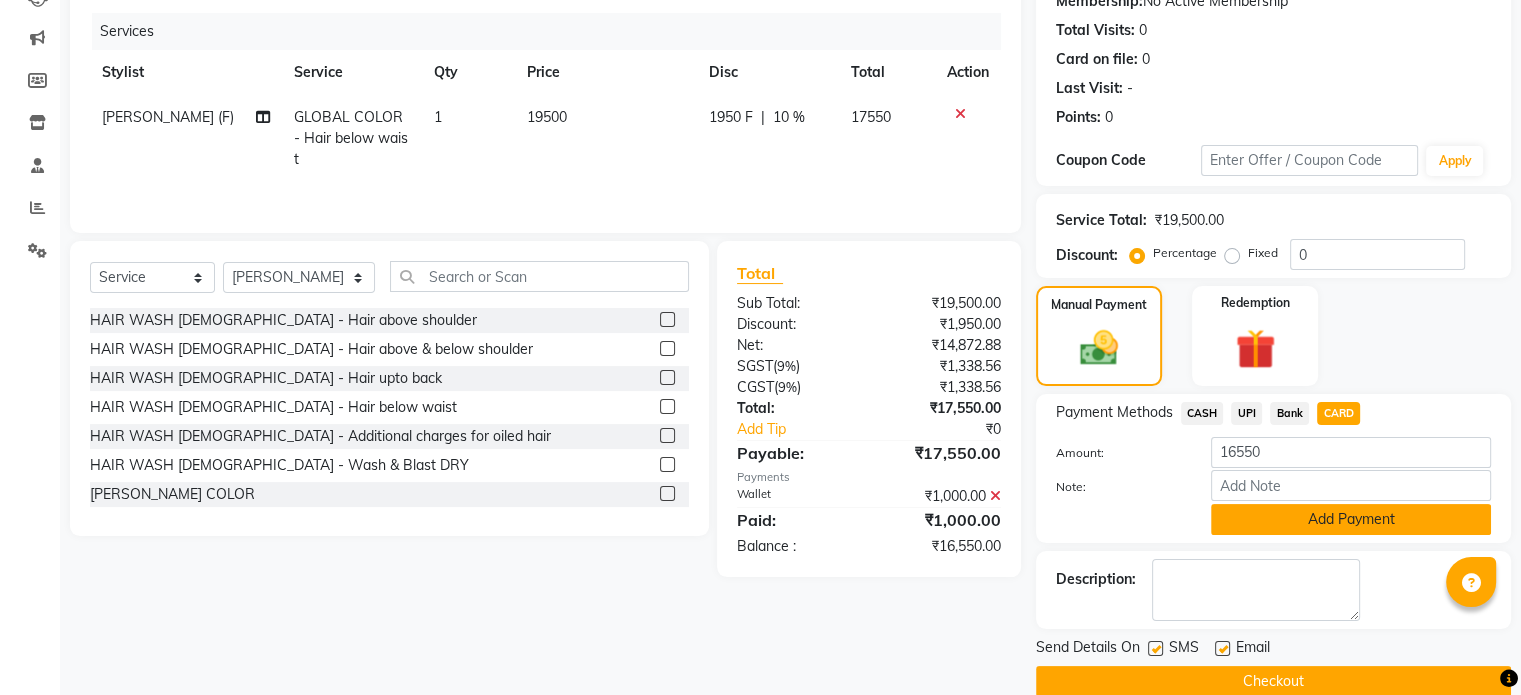 click on "Add Payment" 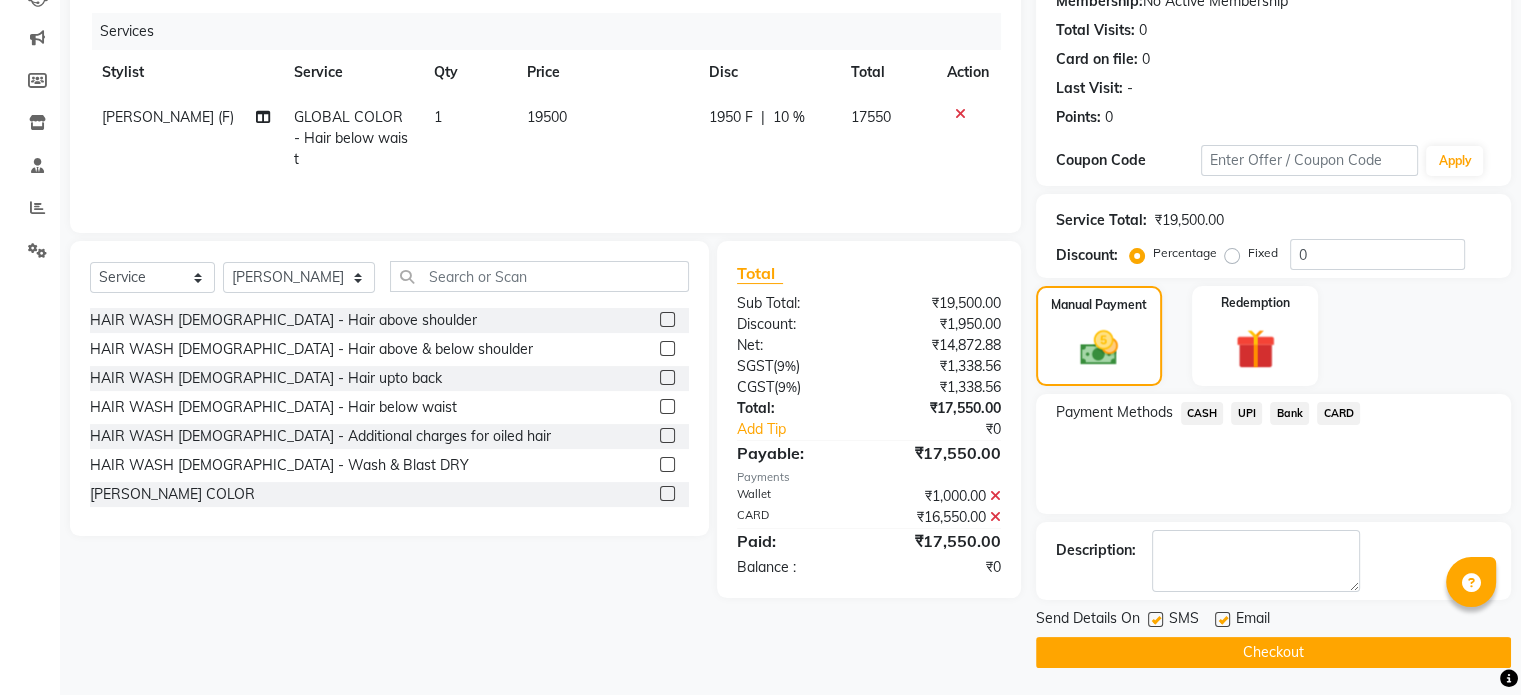 scroll, scrollTop: 236, scrollLeft: 0, axis: vertical 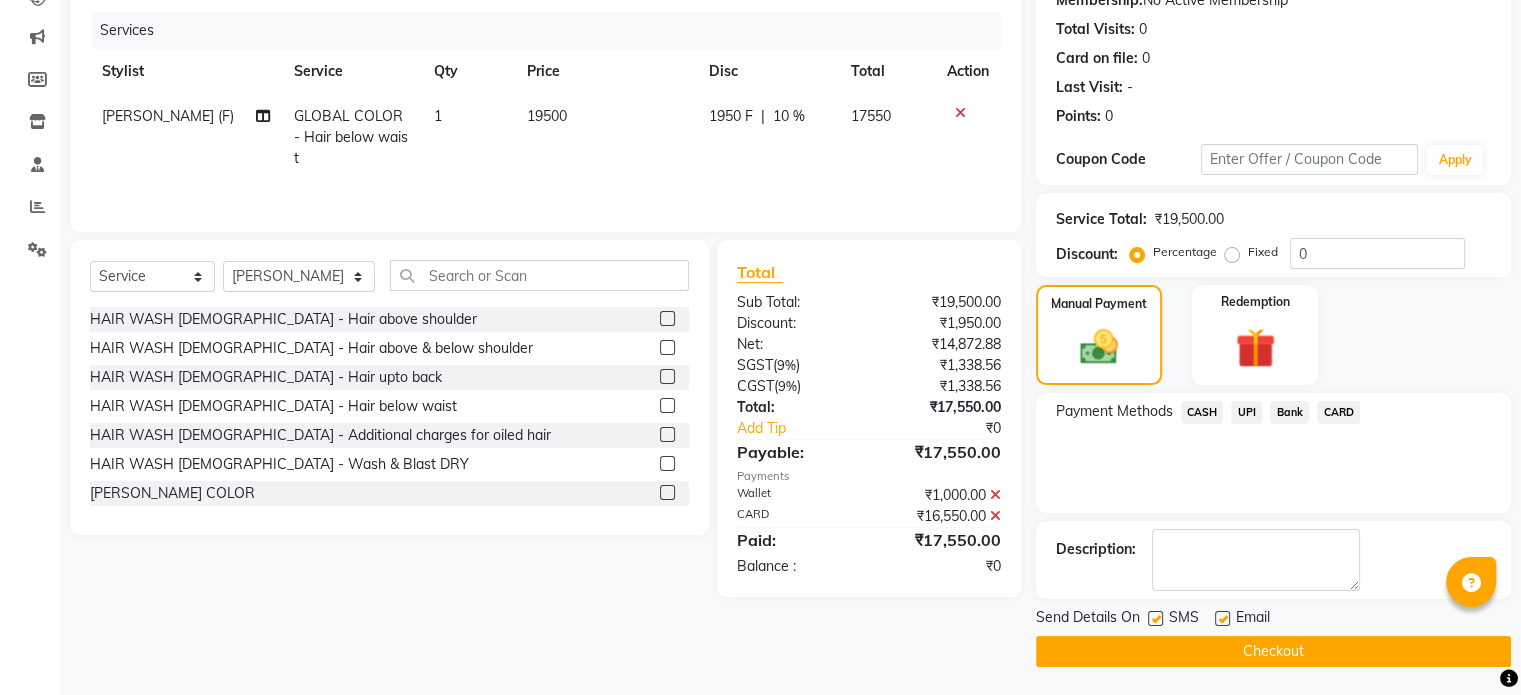 click on "SMS" 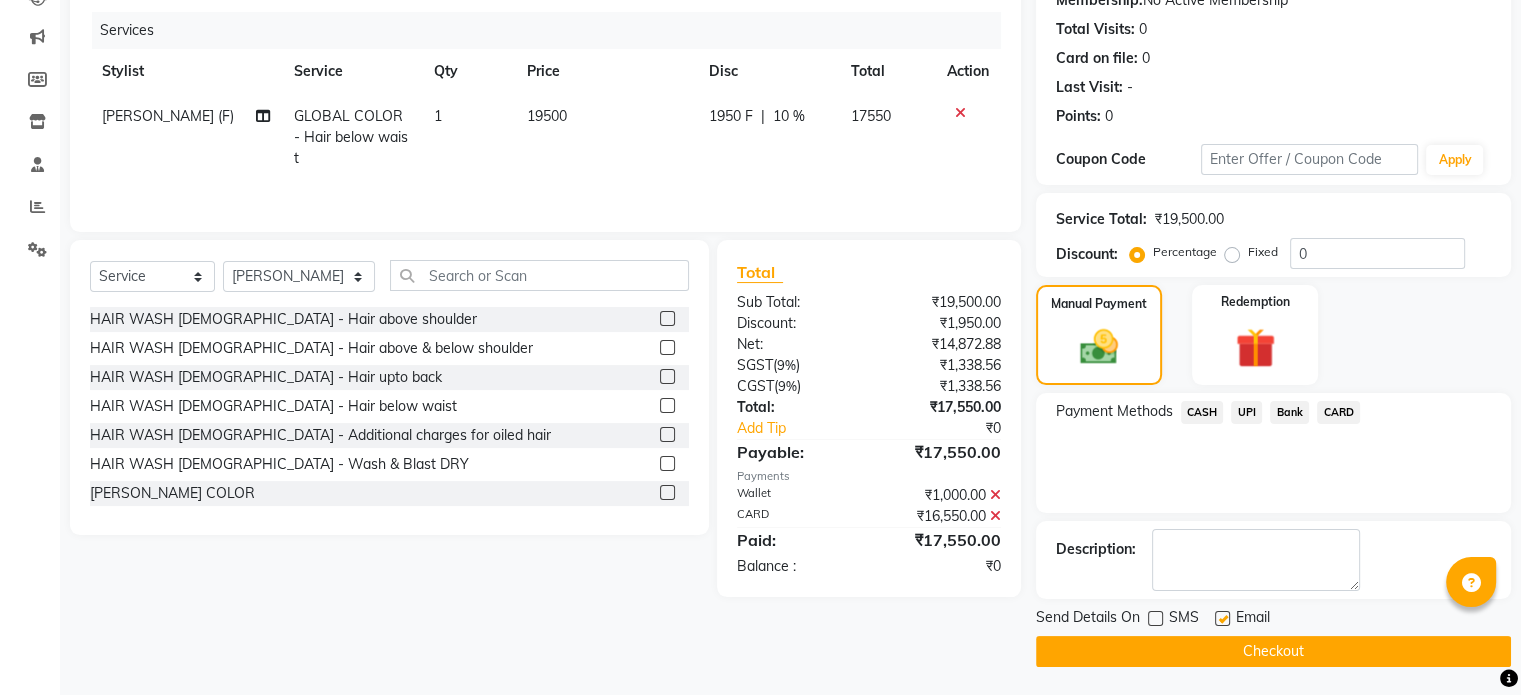 click on "Checkout" 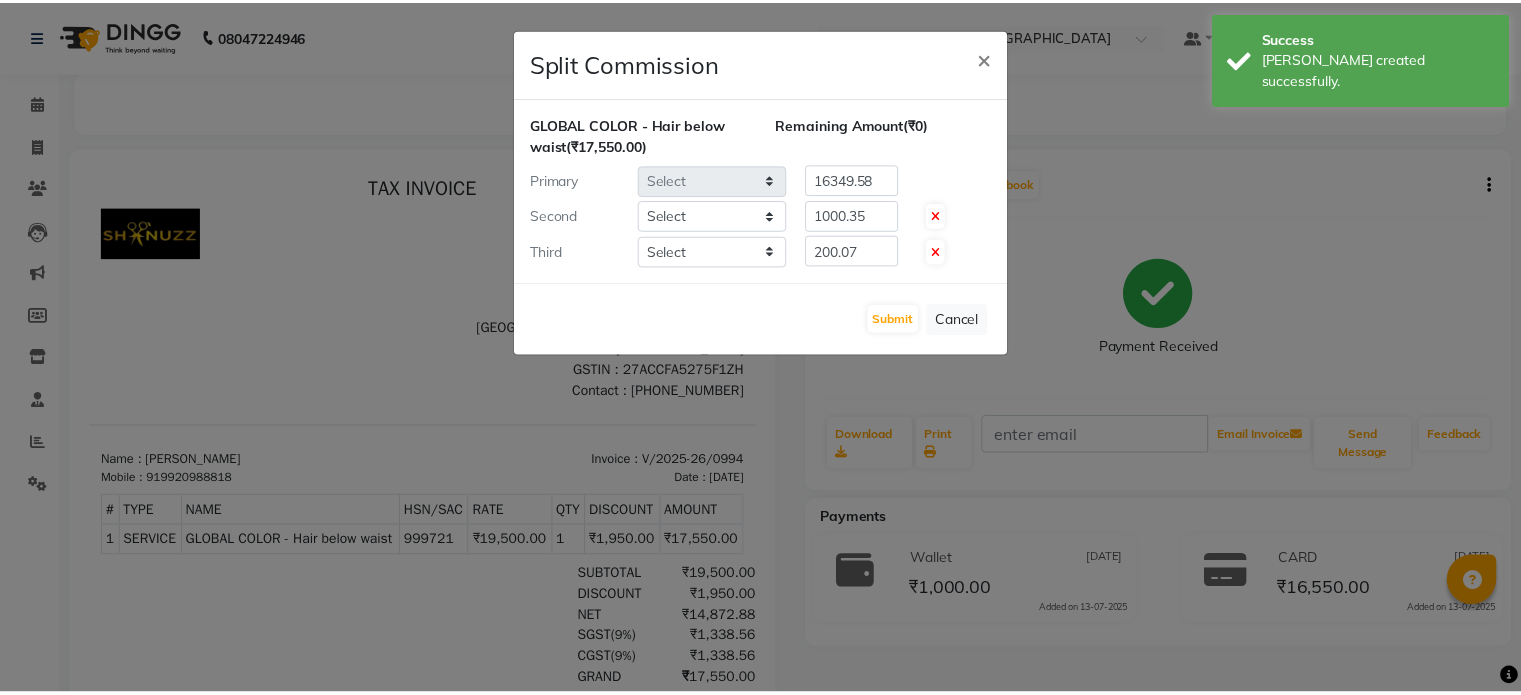 scroll, scrollTop: 0, scrollLeft: 0, axis: both 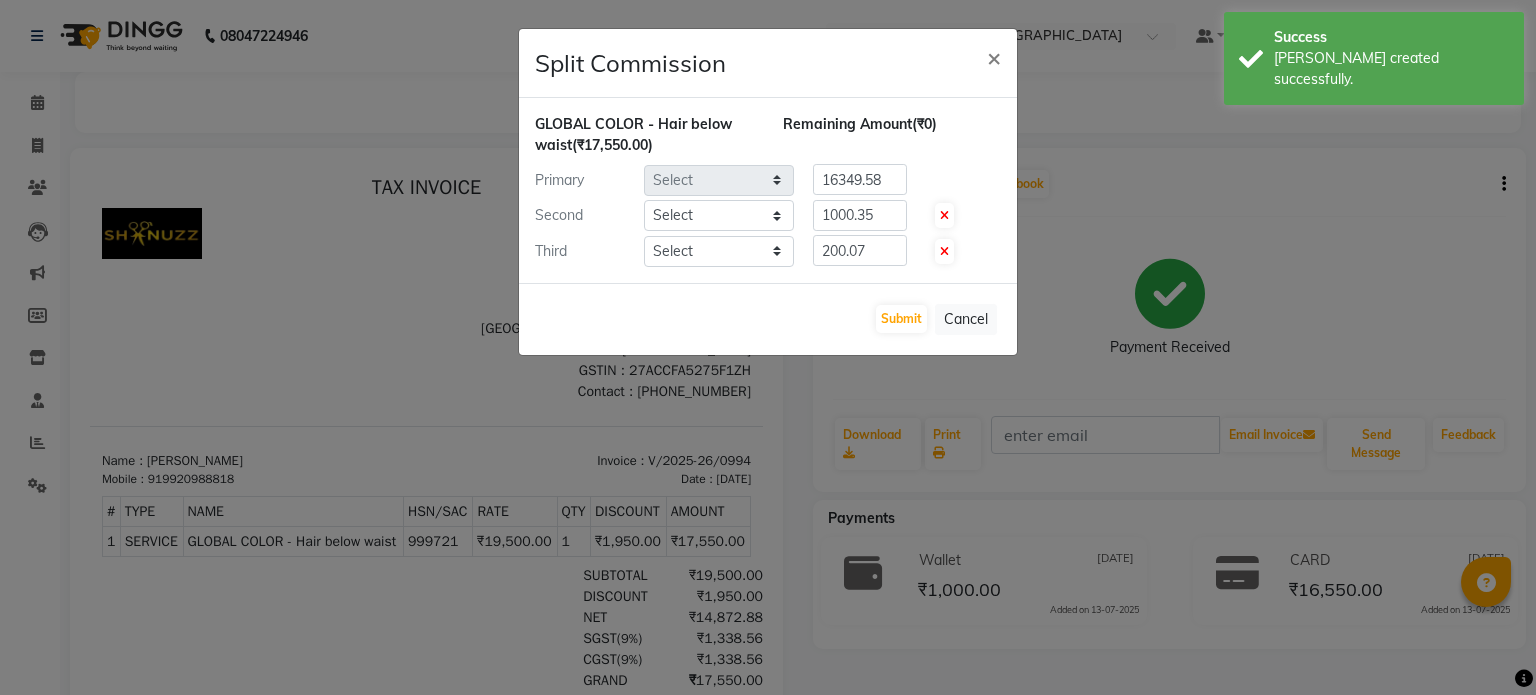 select on "59304" 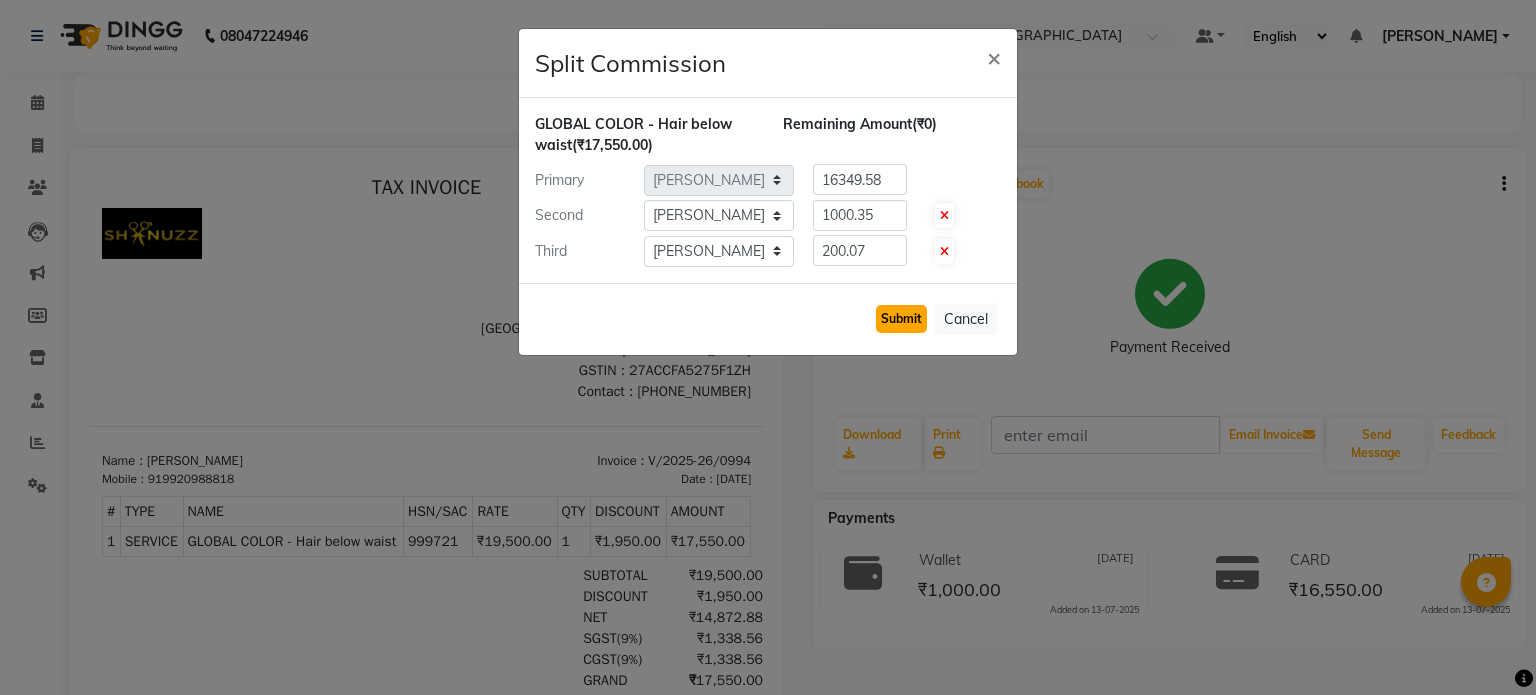 click on "Submit" 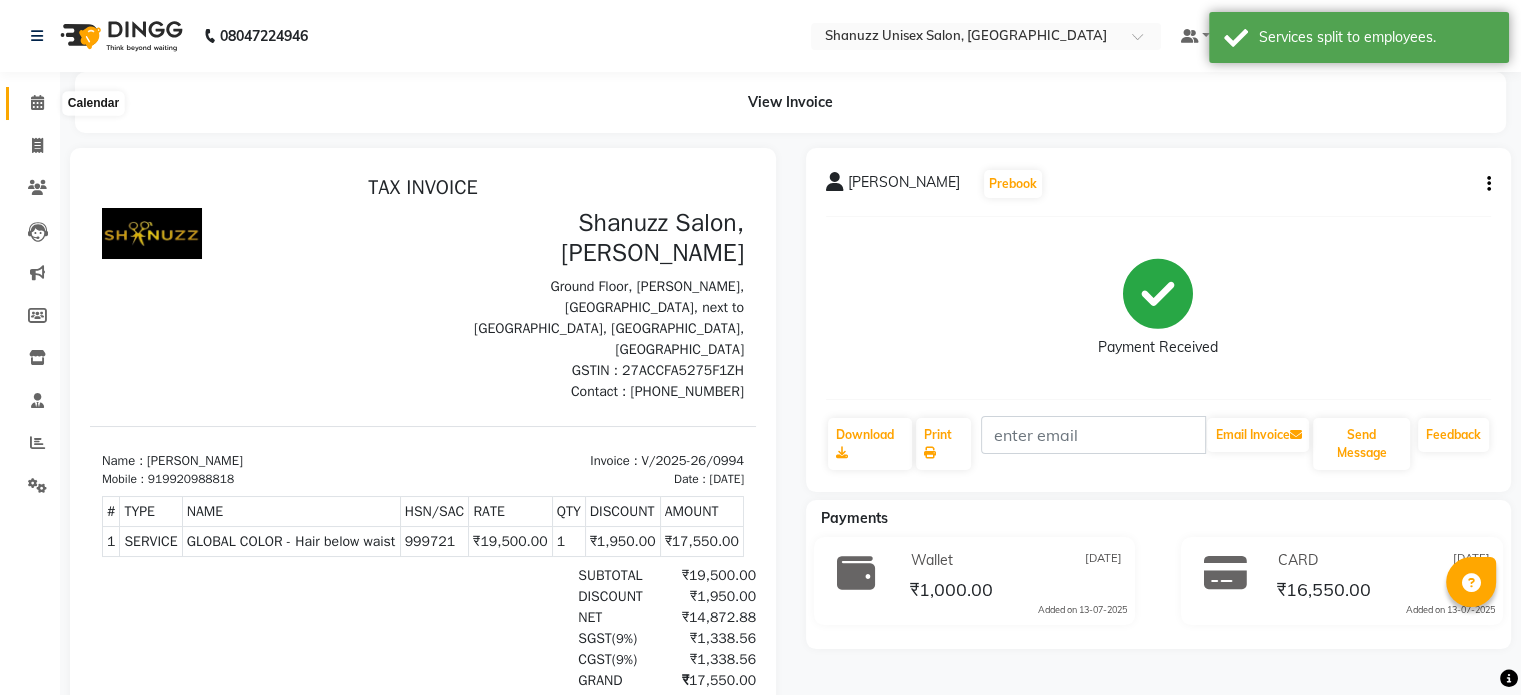 click 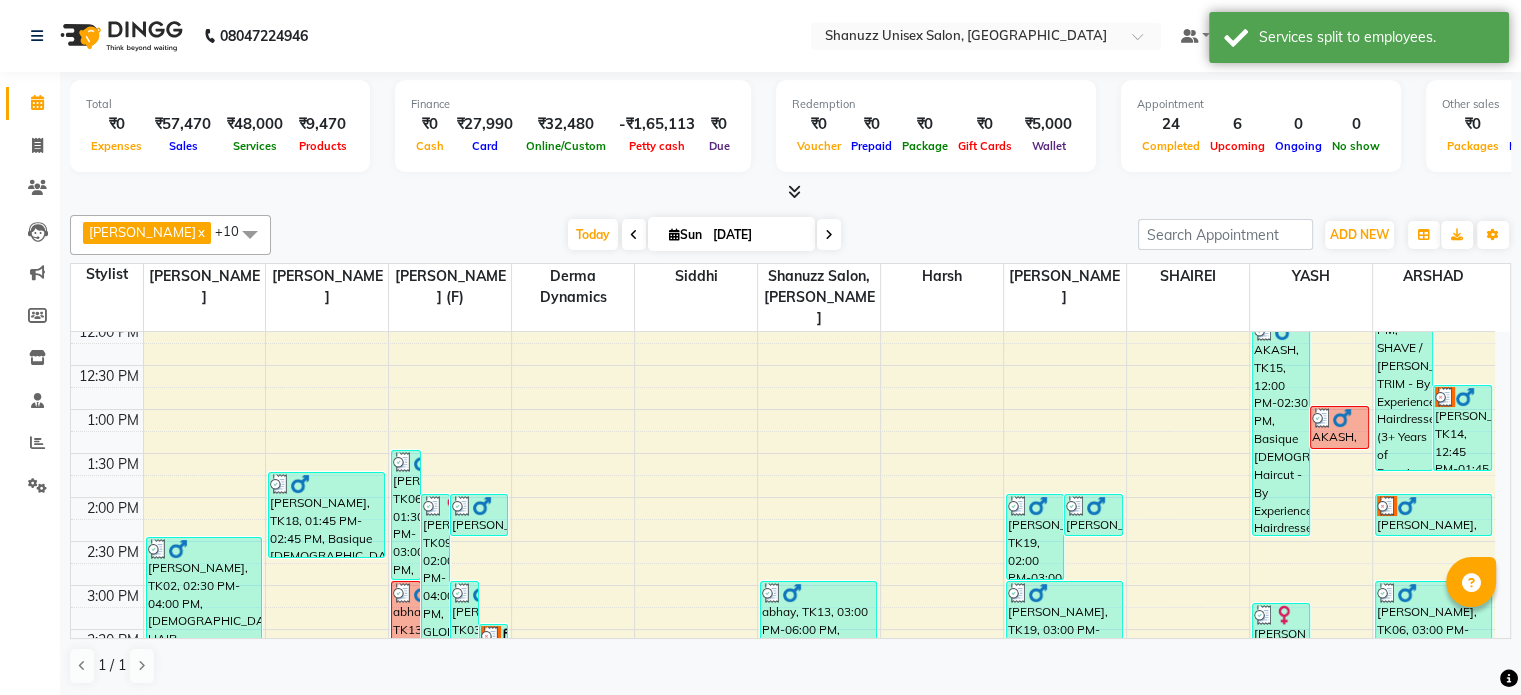 scroll, scrollTop: 273, scrollLeft: 0, axis: vertical 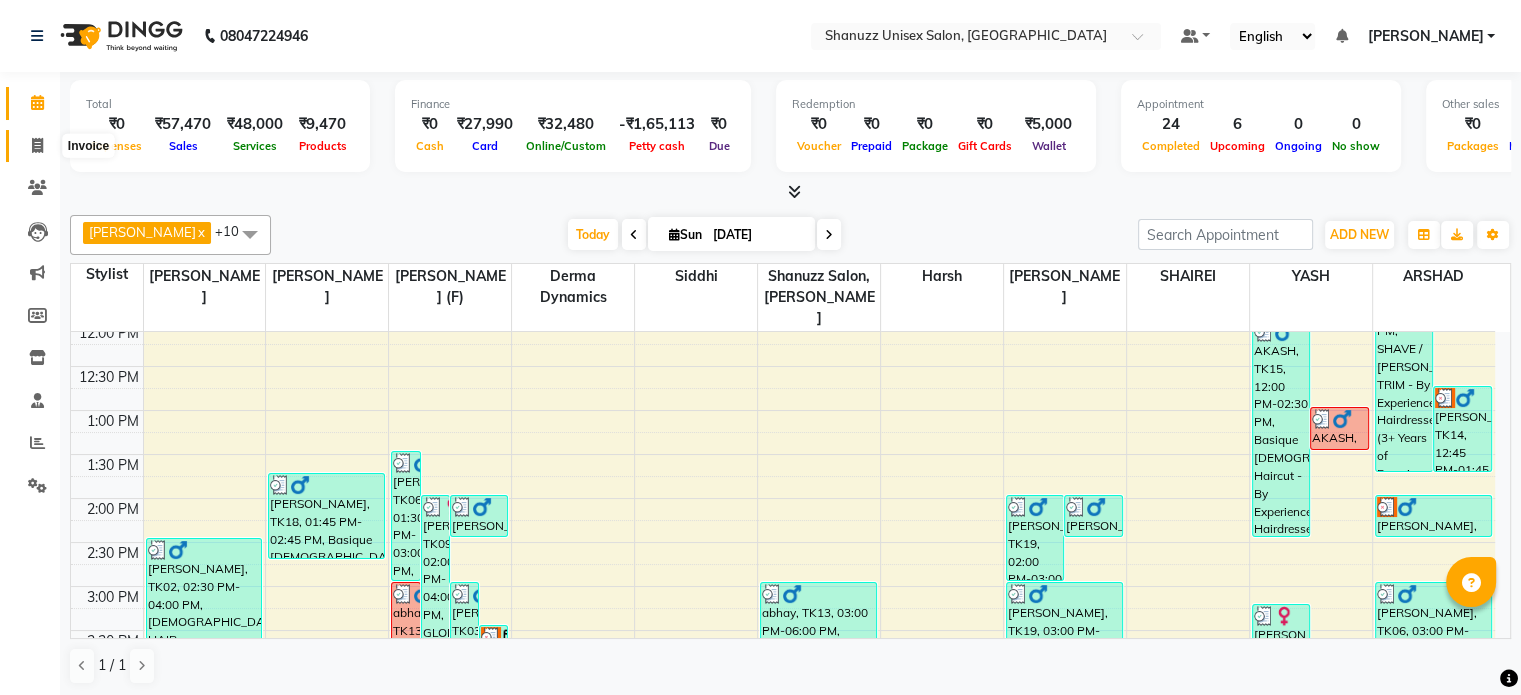 click 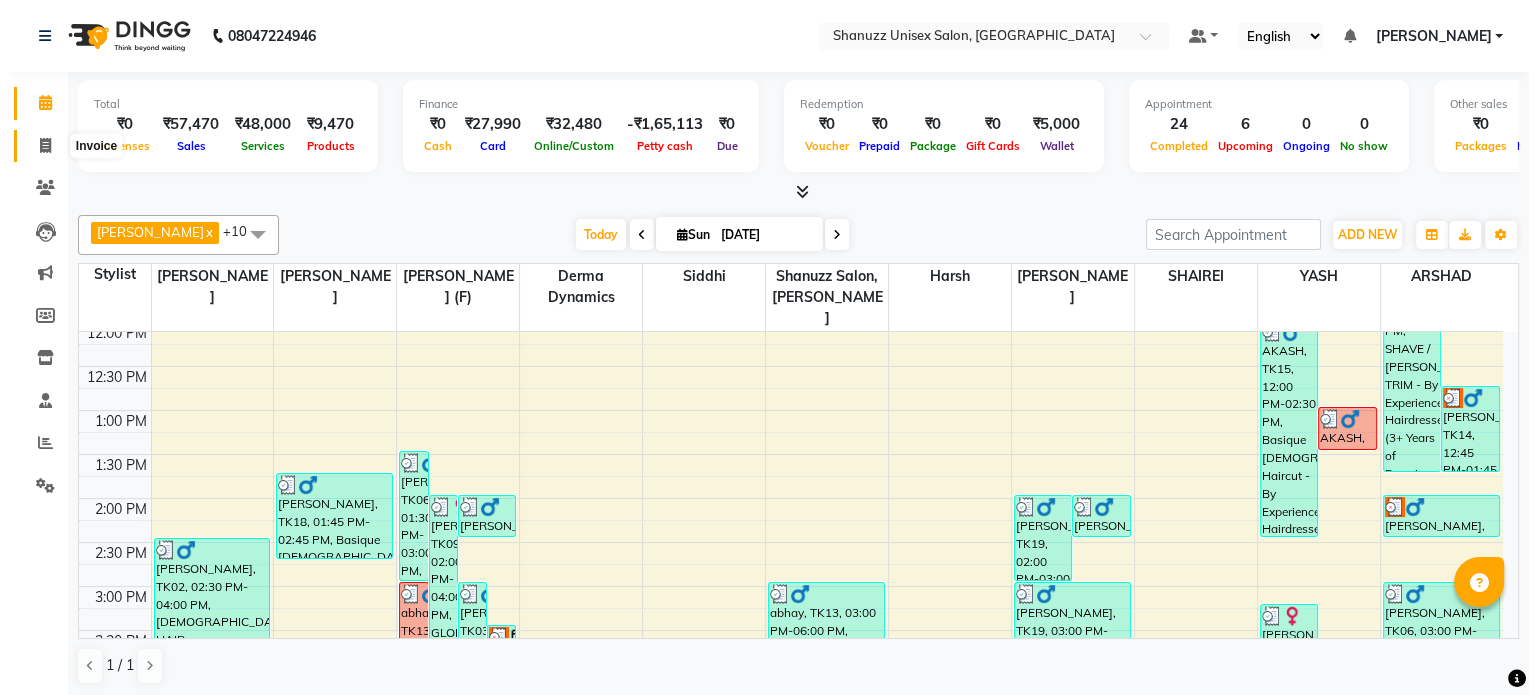 type 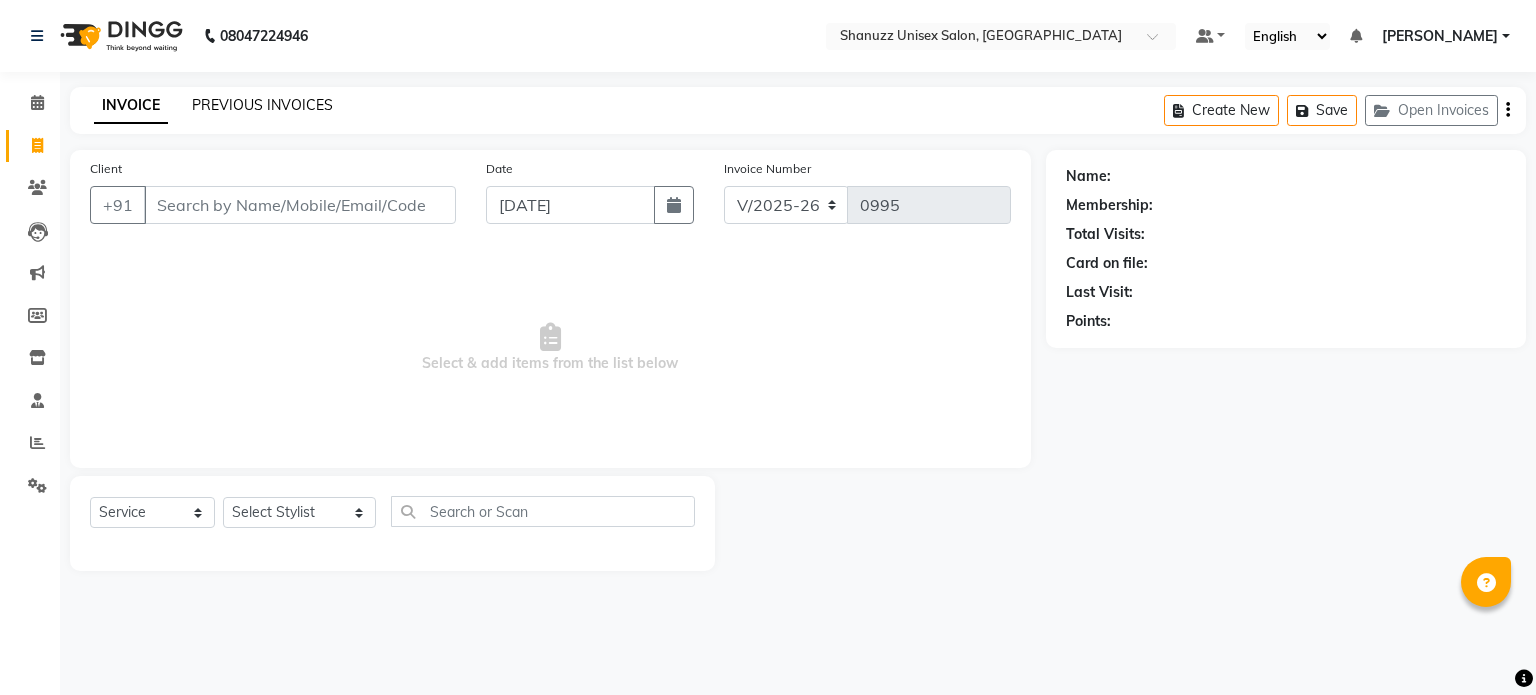 click on "PREVIOUS INVOICES" 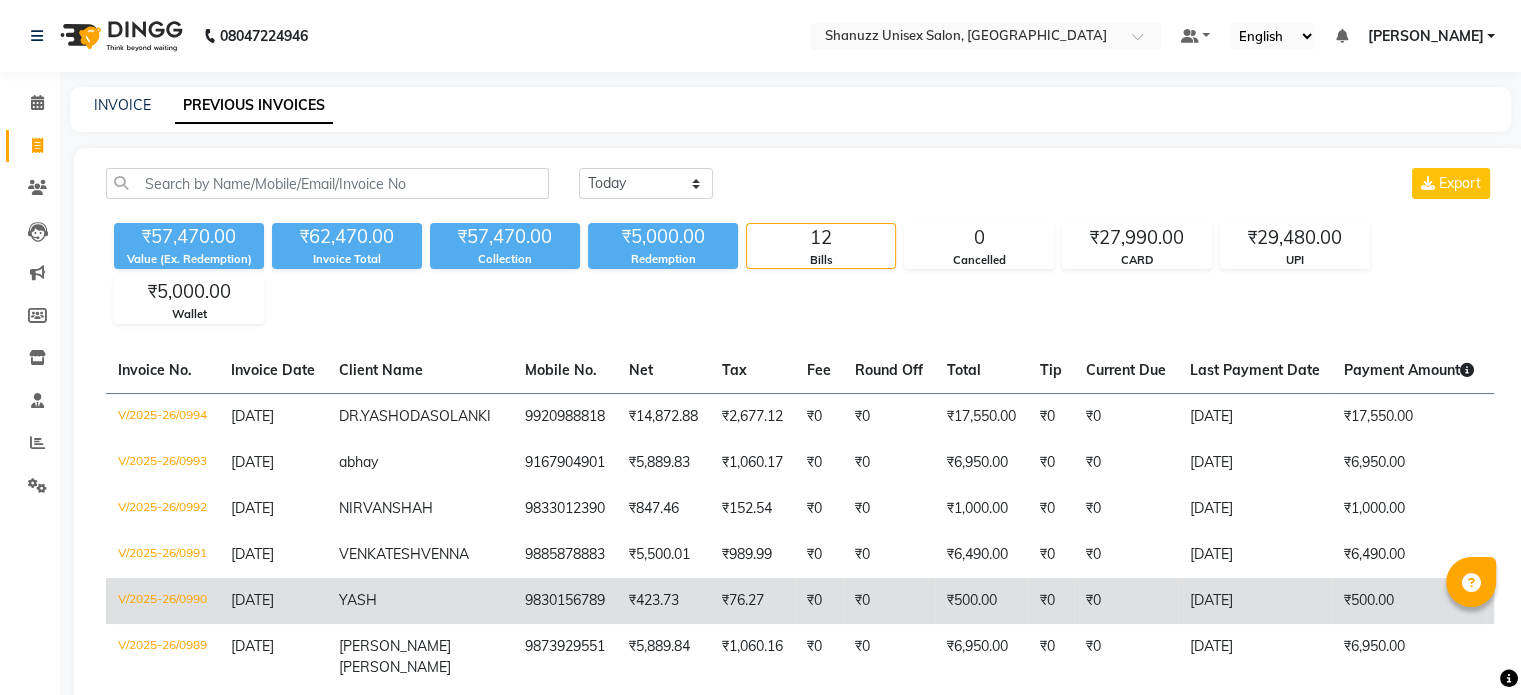 scroll, scrollTop: 126, scrollLeft: 0, axis: vertical 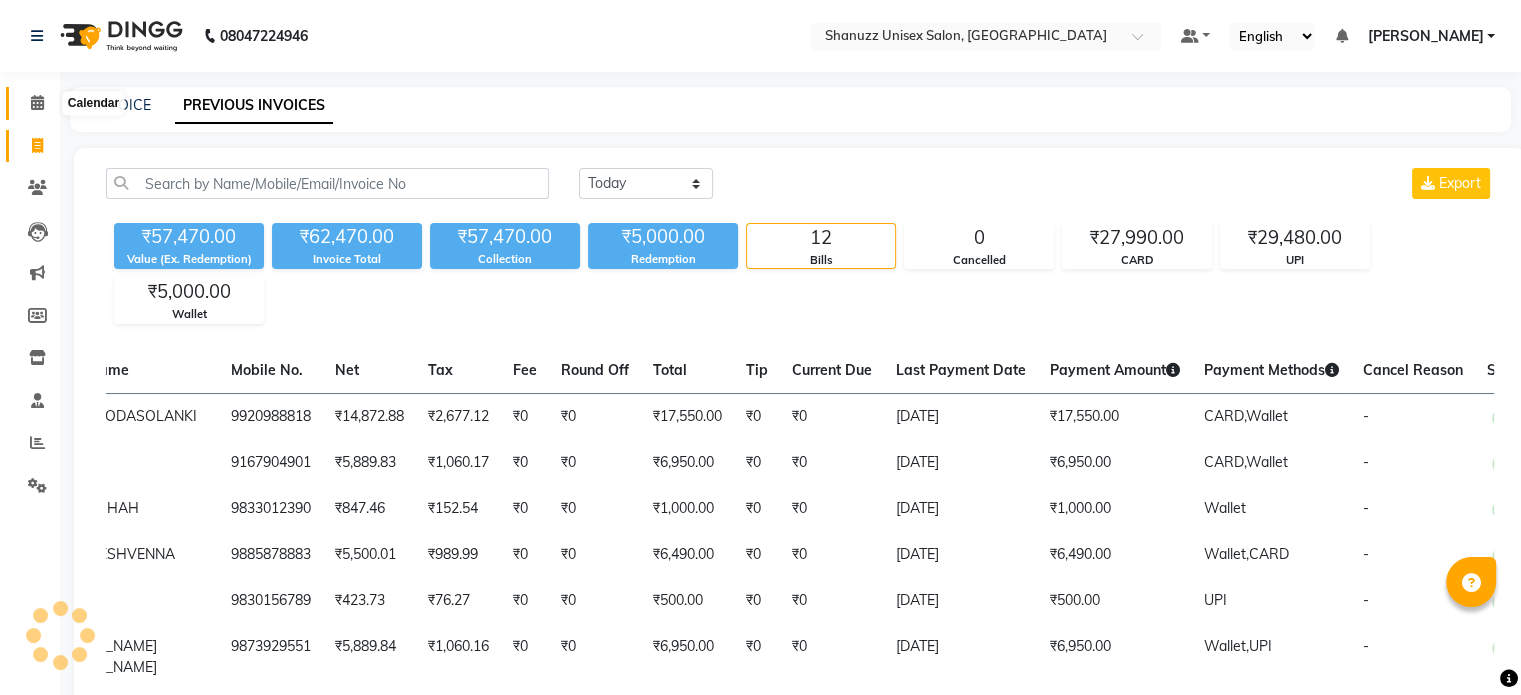 click 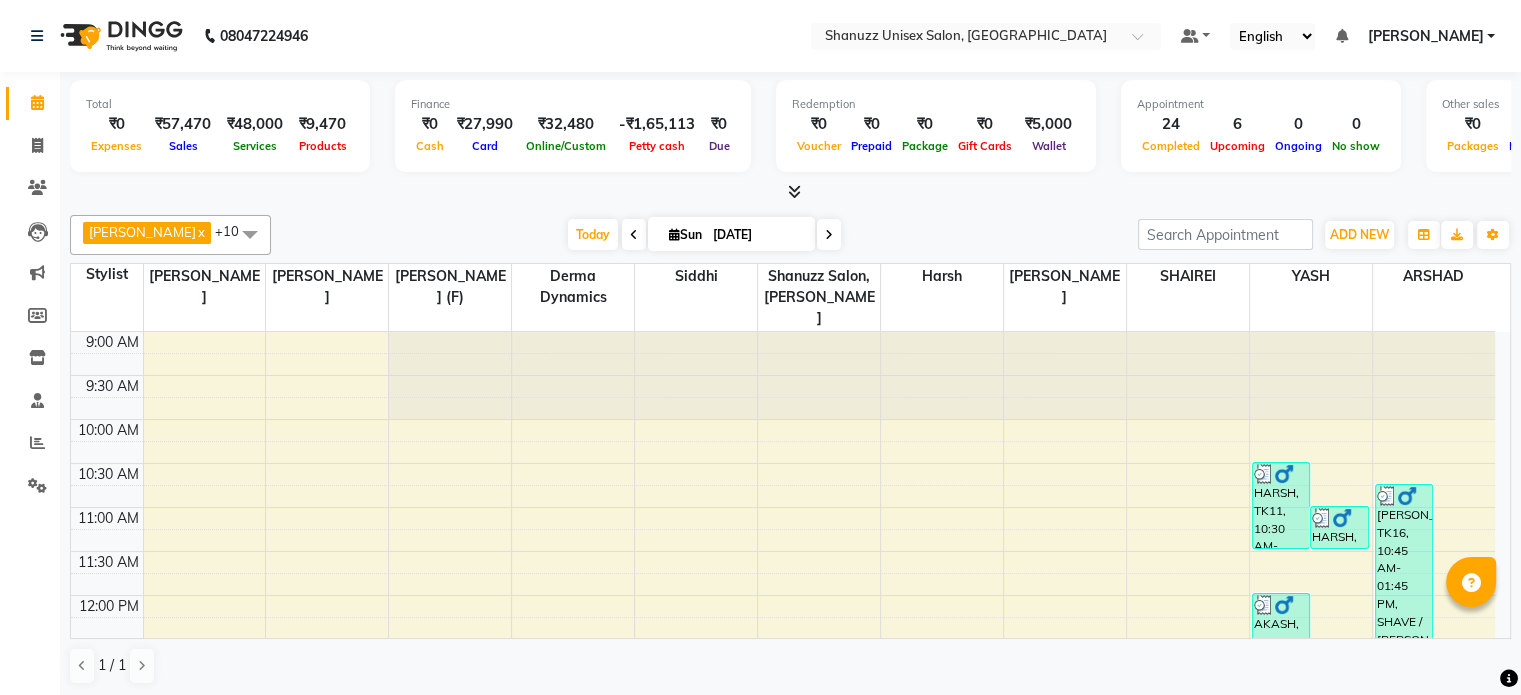 scroll, scrollTop: 718, scrollLeft: 0, axis: vertical 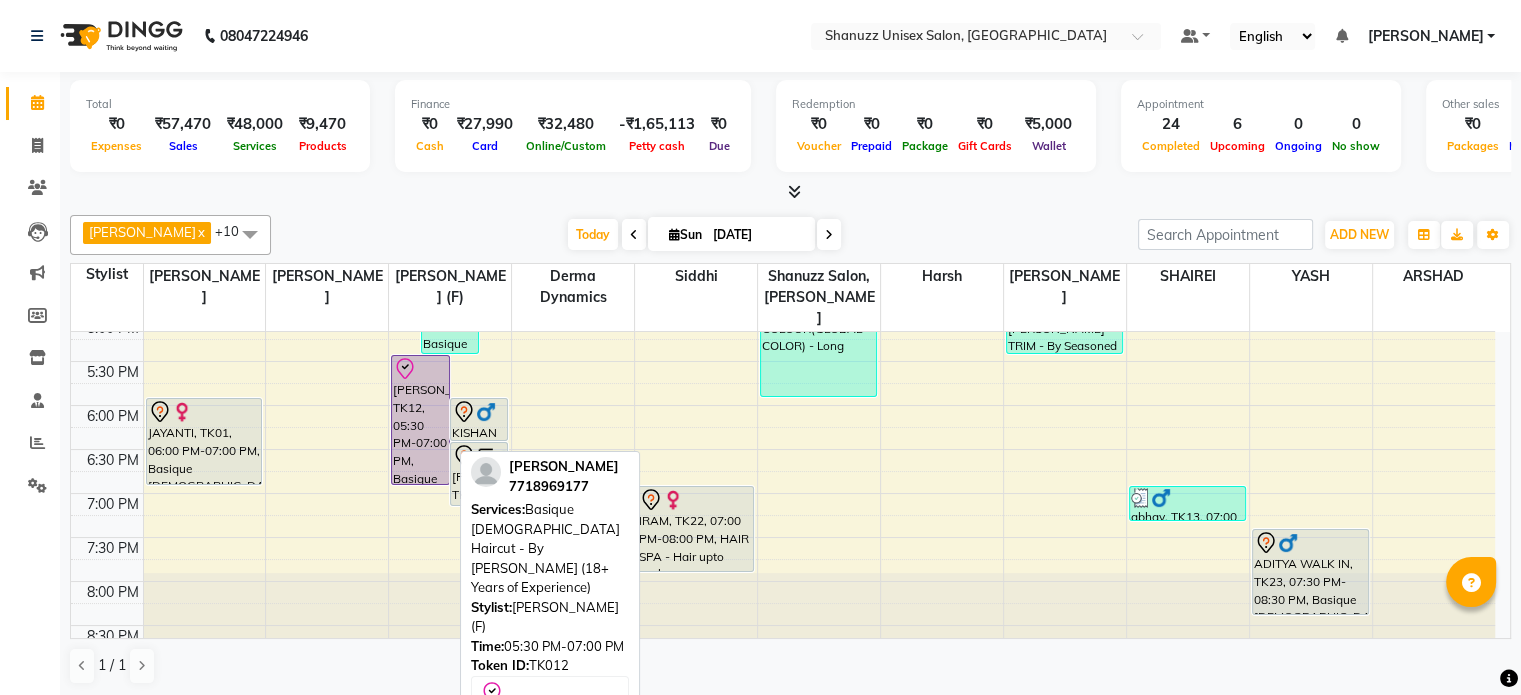click on "[PERSON_NAME], TK12, 05:30 PM-07:00 PM, Basique [DEMOGRAPHIC_DATA] Haircut - By [PERSON_NAME] (18+ Years of Experience)" at bounding box center (420, 420) 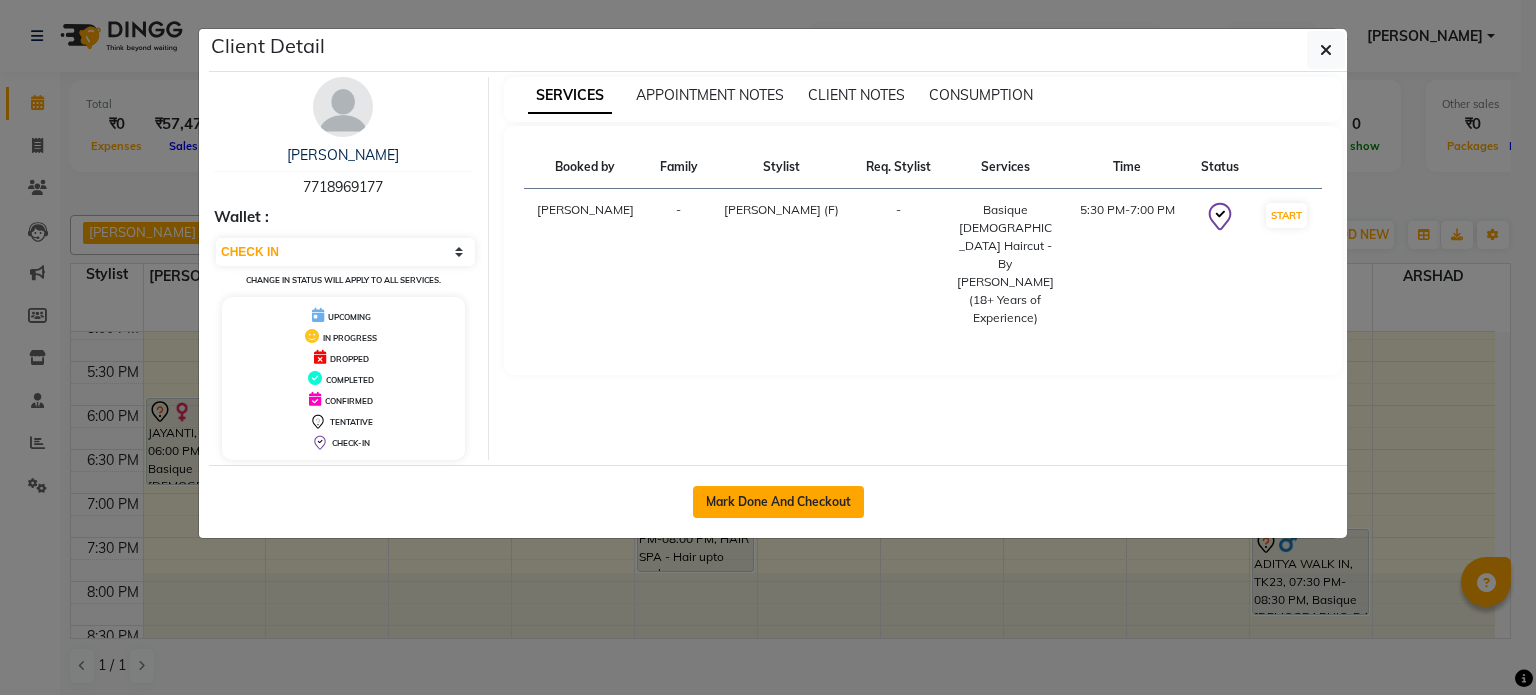 click on "Mark Done And Checkout" 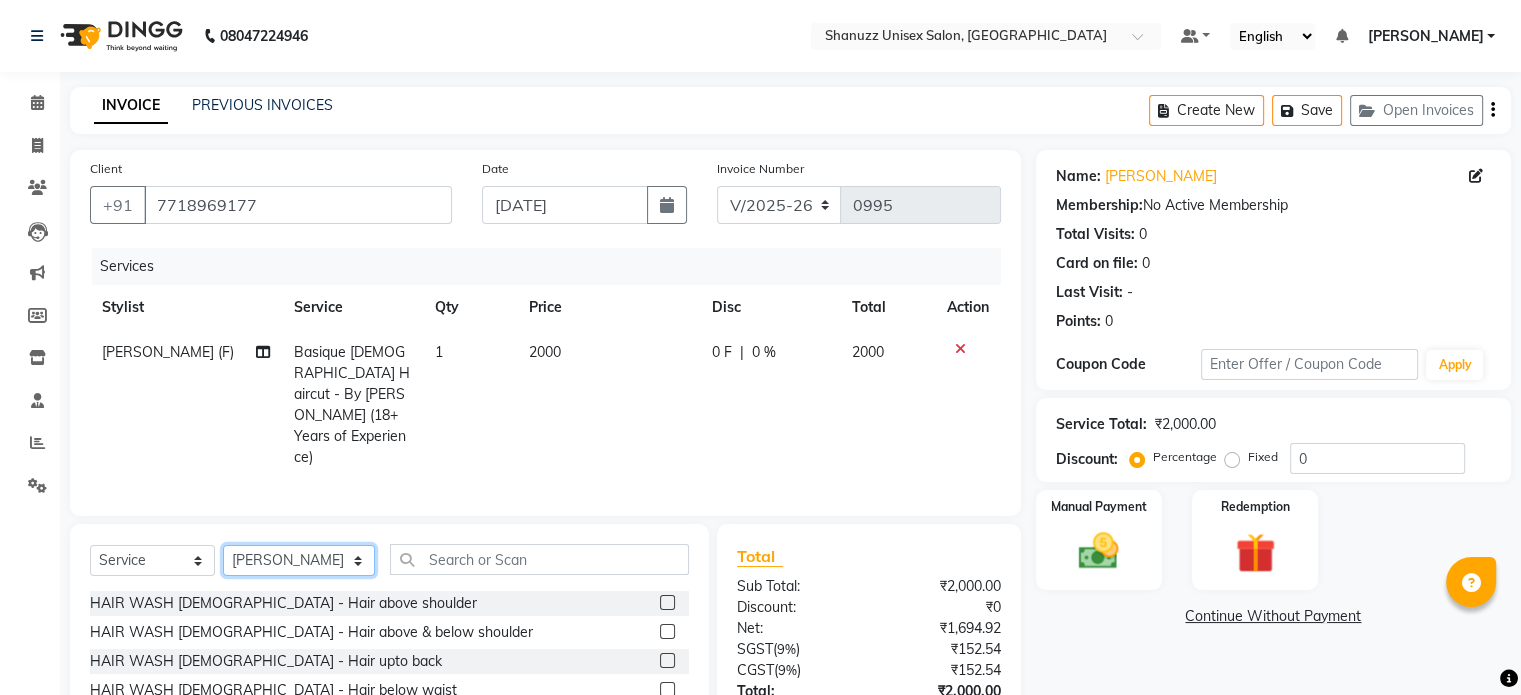 scroll, scrollTop: 128, scrollLeft: 0, axis: vertical 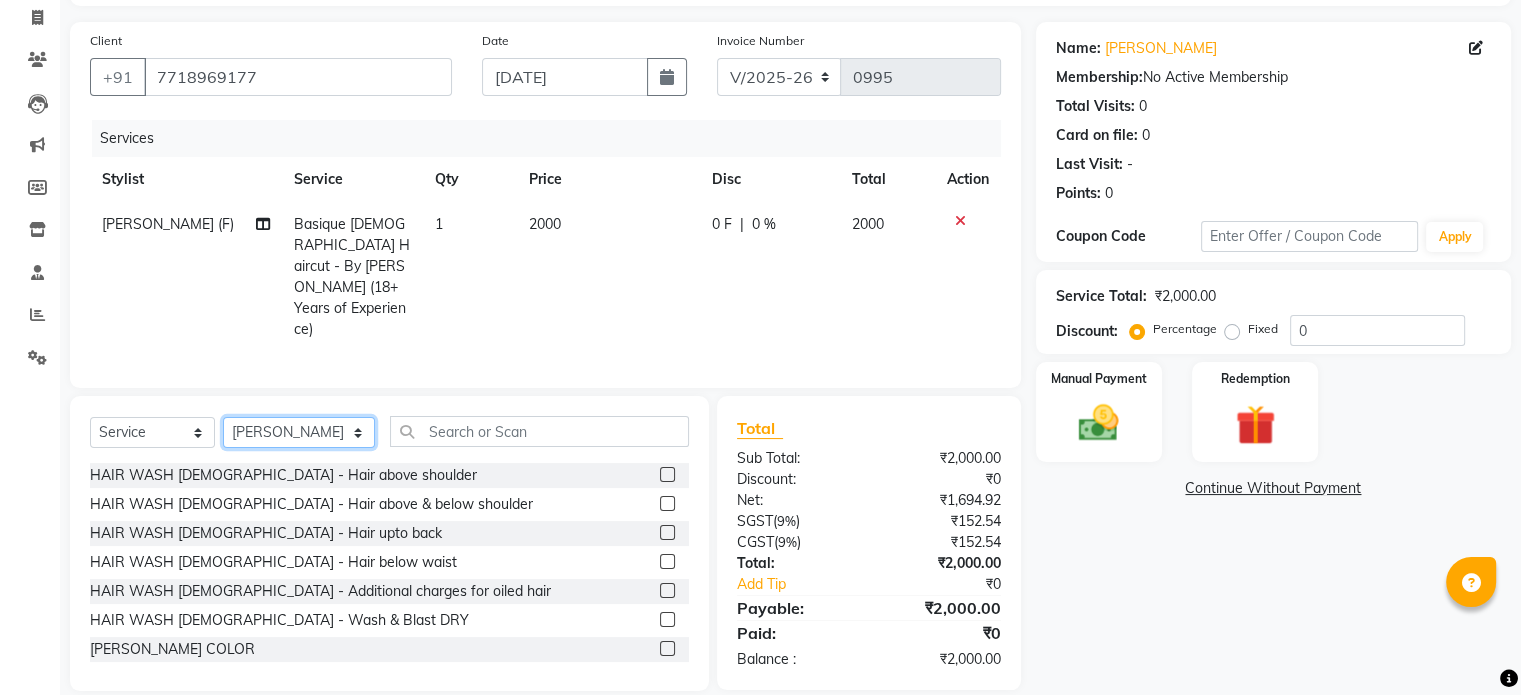 click on "Select Stylist [PERSON_NAME] Dynamics [PERSON_NAME] ([GEOGRAPHIC_DATA]) [PERSON_NAME] Harsh [PERSON_NAME] Mohd [PERSON_NAME] [PERSON_NAME] Rohan  [PERSON_NAME] Motha [PERSON_NAME] (D) [PERSON_NAME] SHAIREI [PERSON_NAME] Sir (F) [PERSON_NAME] ([PERSON_NAME] Salon, Andheri Siddhi  [PERSON_NAME]  [PERSON_NAME] [PERSON_NAME] YASH" 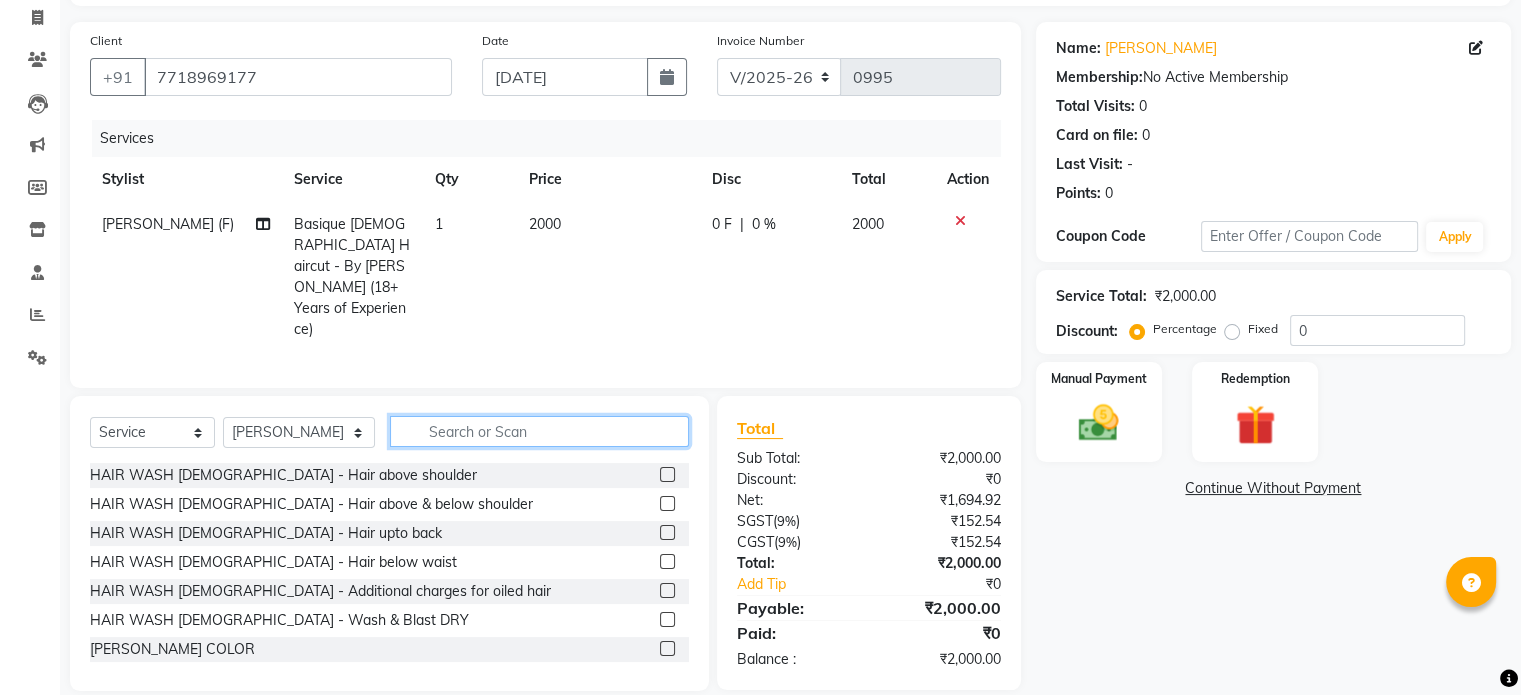 click 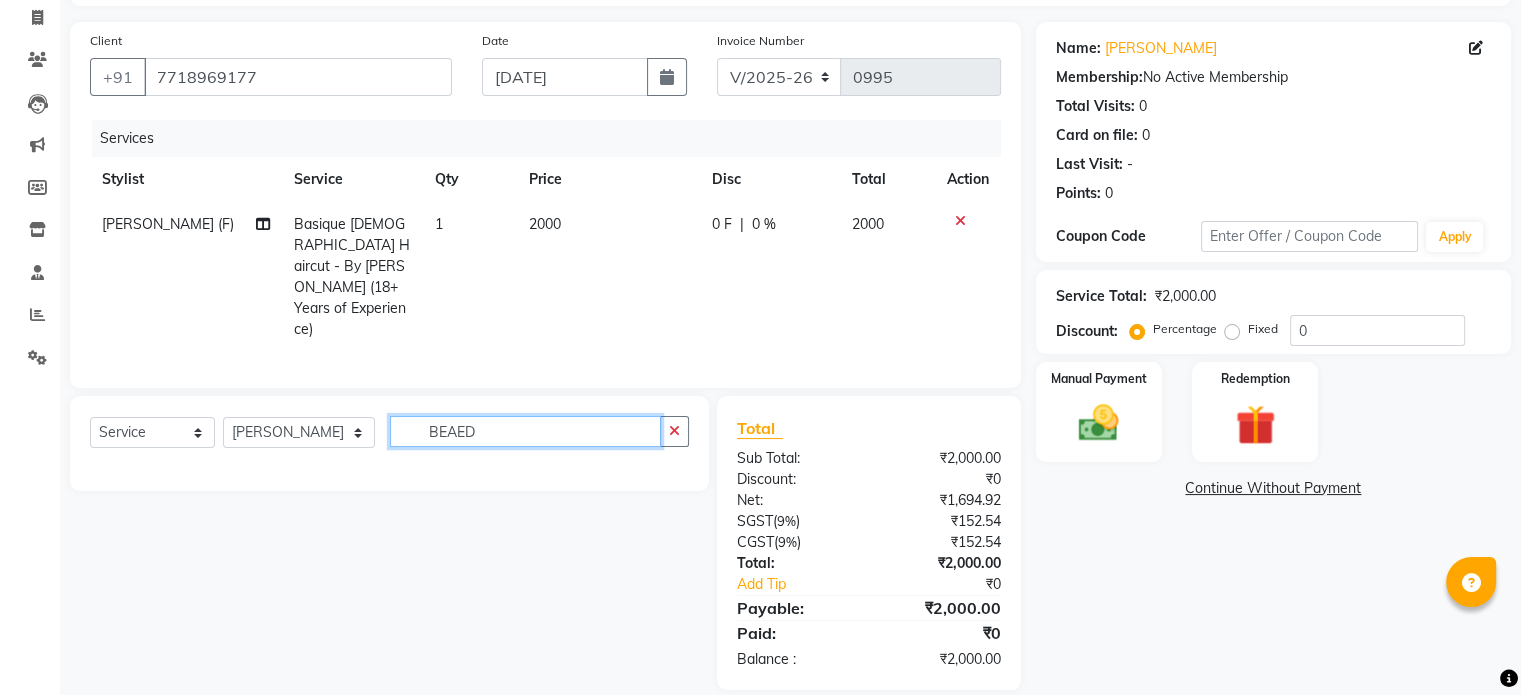 scroll, scrollTop: 126, scrollLeft: 0, axis: vertical 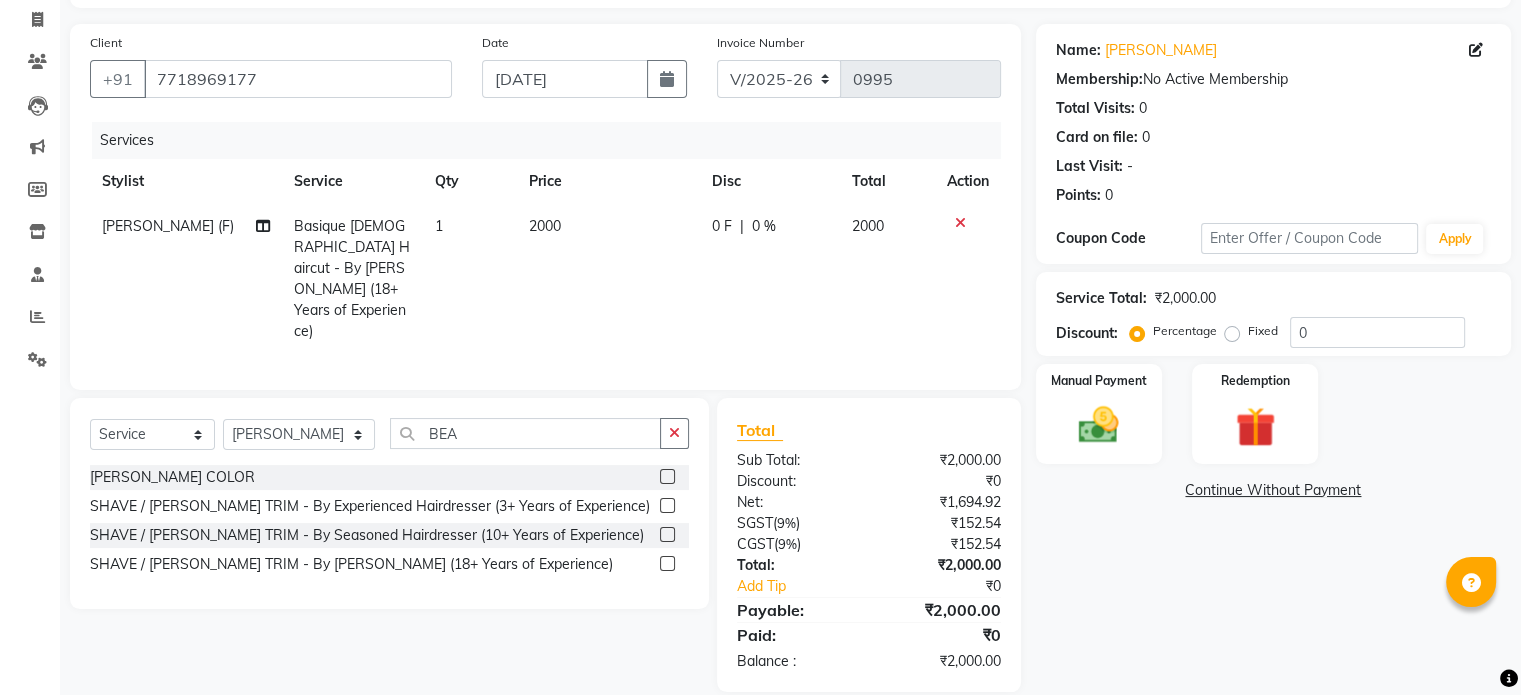click 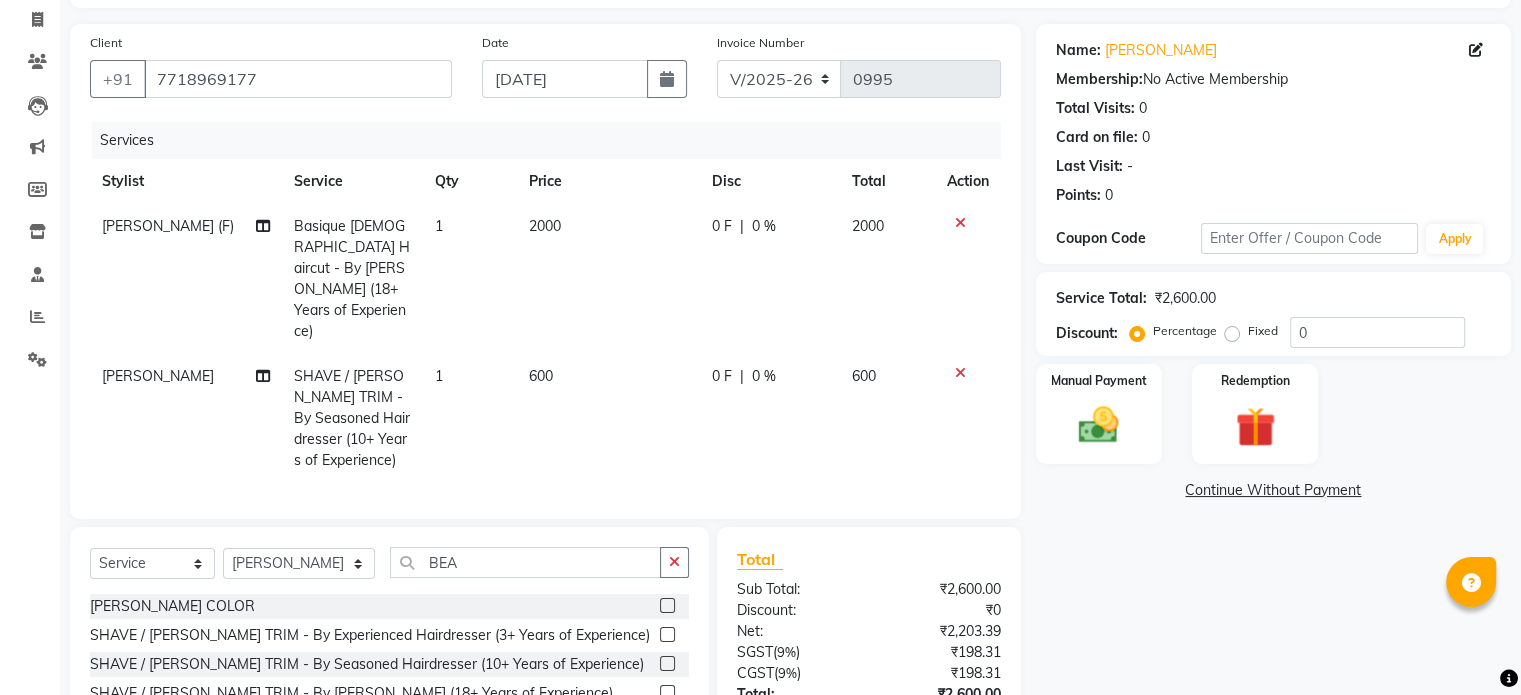scroll, scrollTop: 256, scrollLeft: 0, axis: vertical 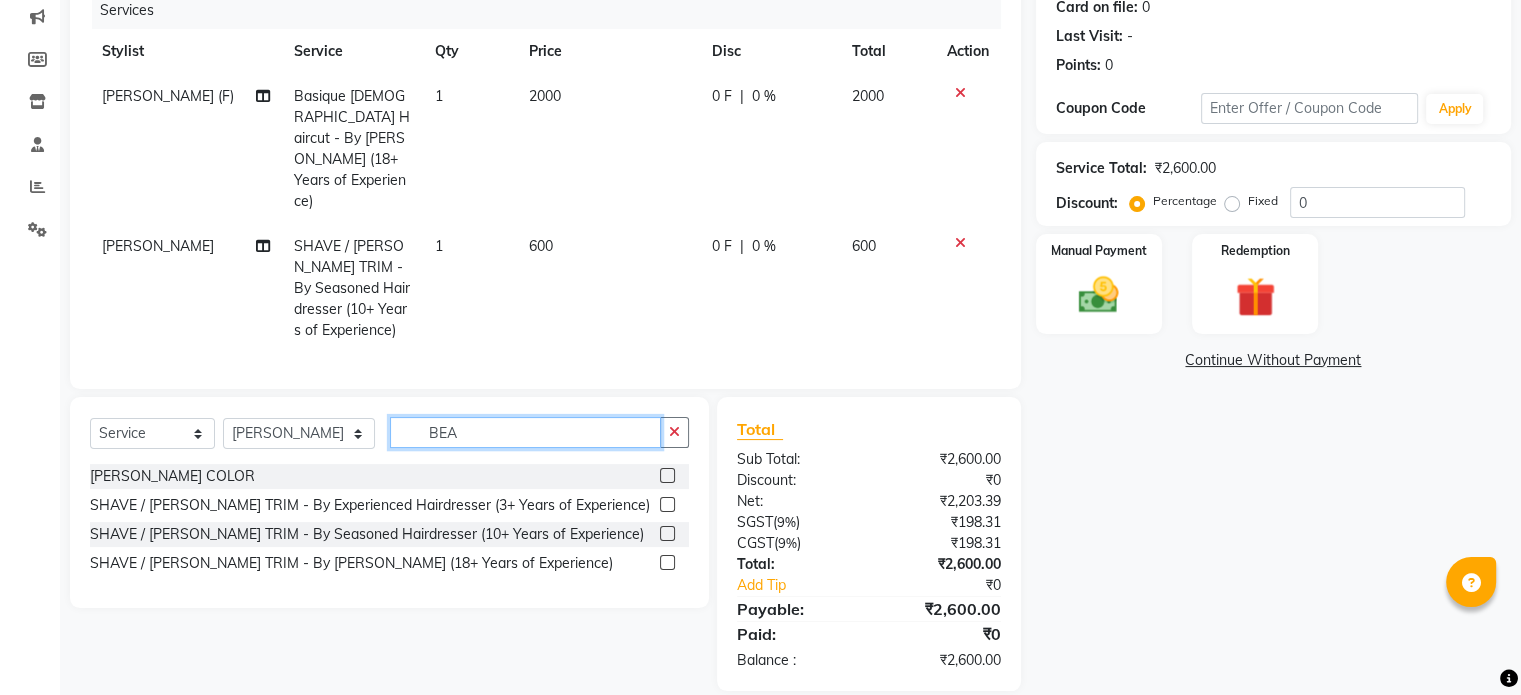 click on "BEA" 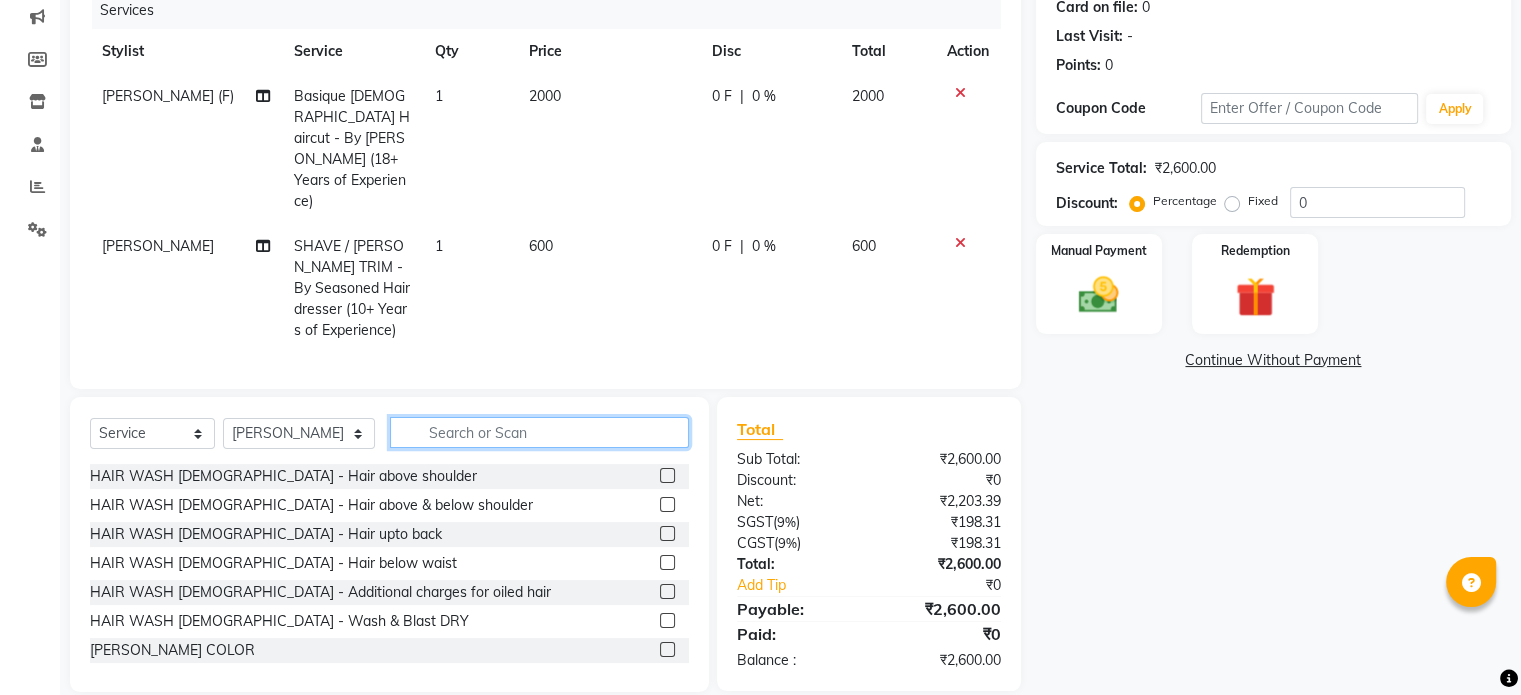 click 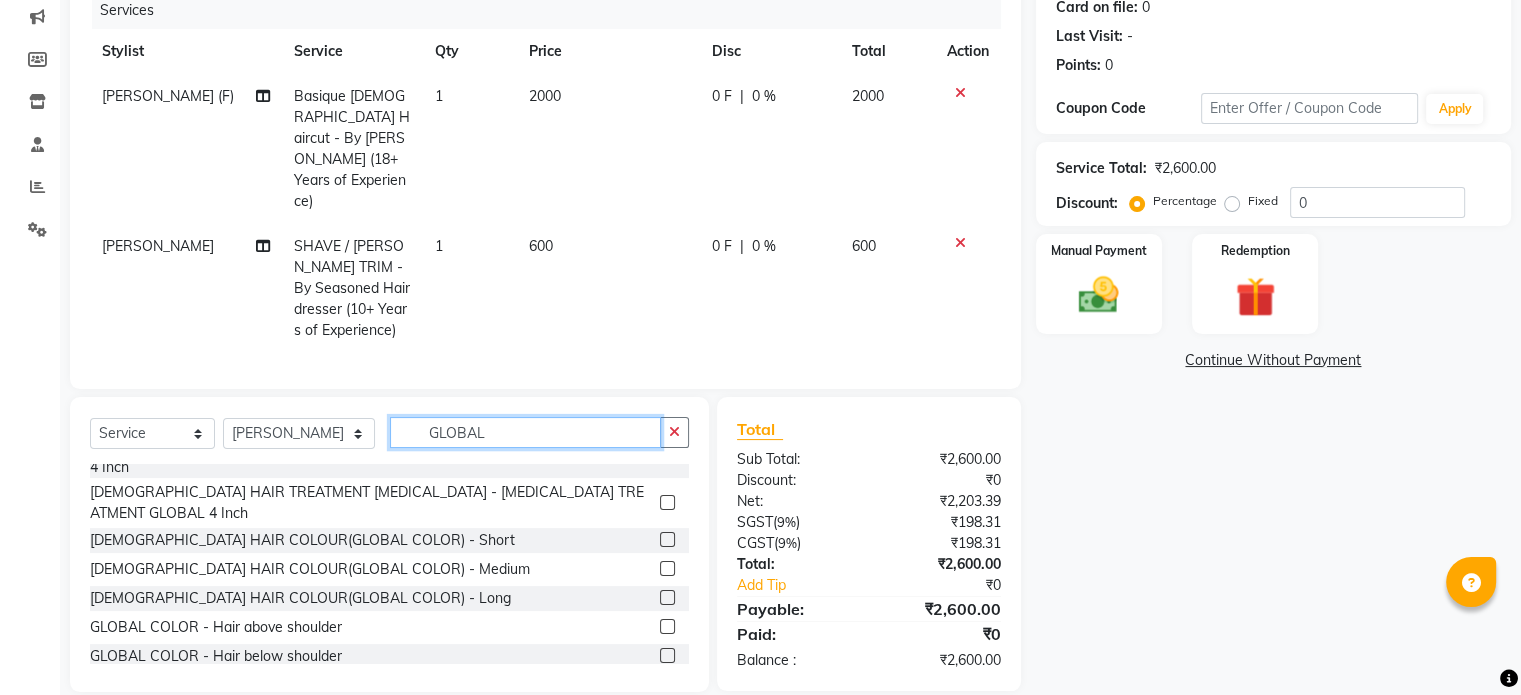 scroll, scrollTop: 32, scrollLeft: 0, axis: vertical 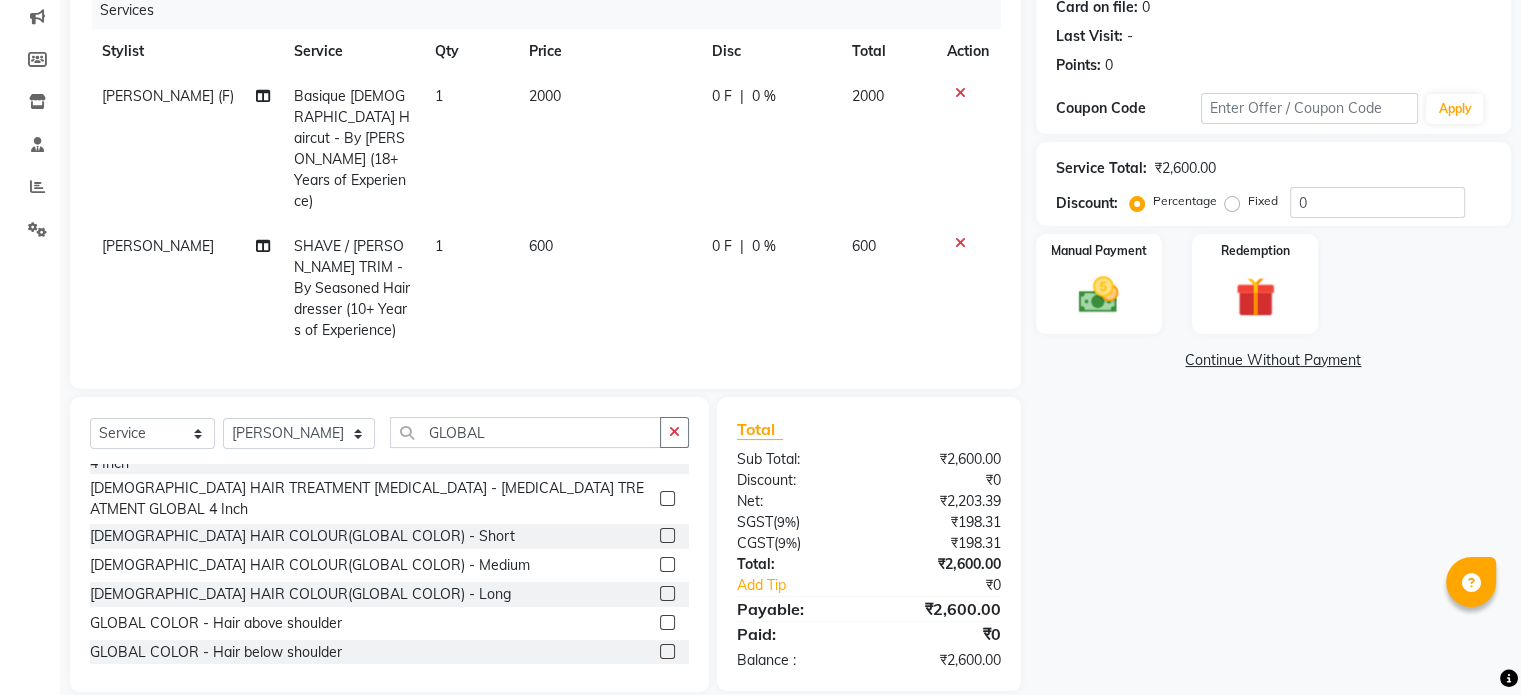 click 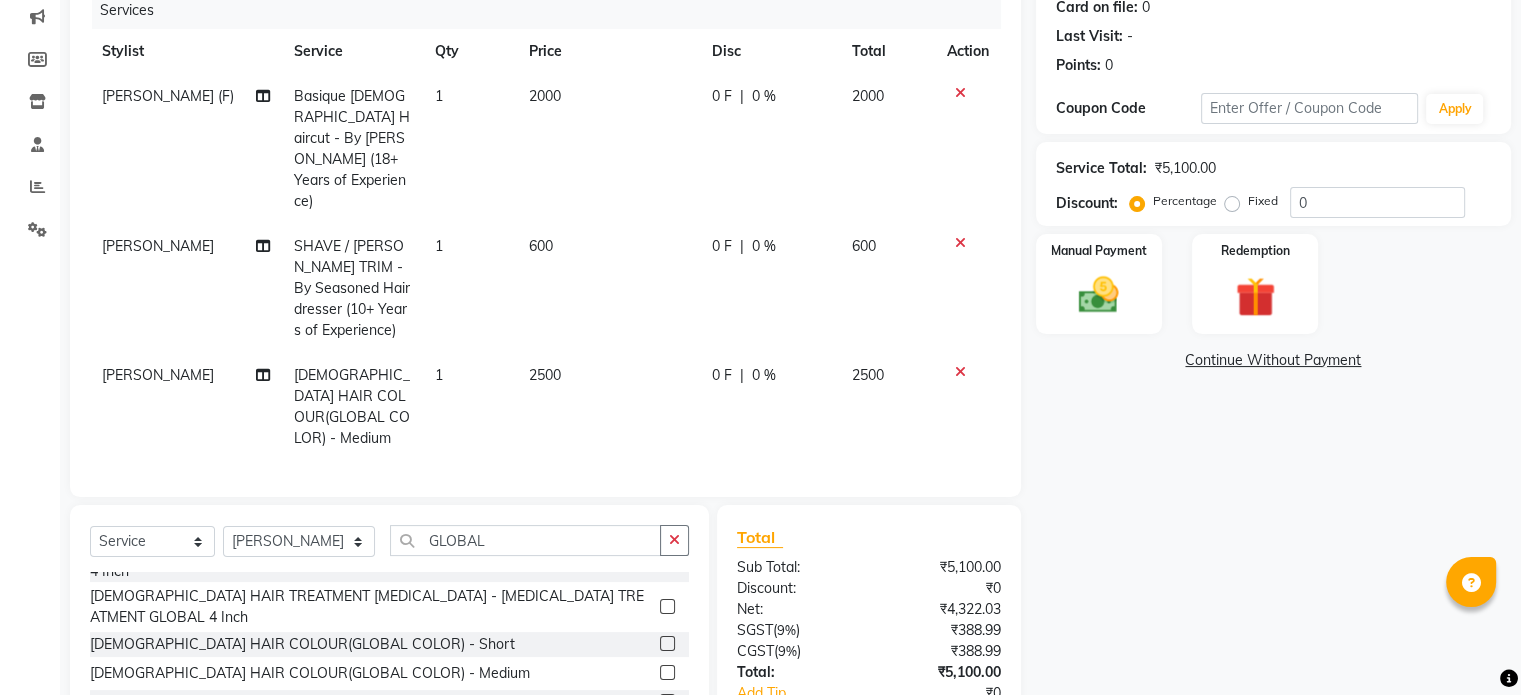 scroll, scrollTop: 344, scrollLeft: 0, axis: vertical 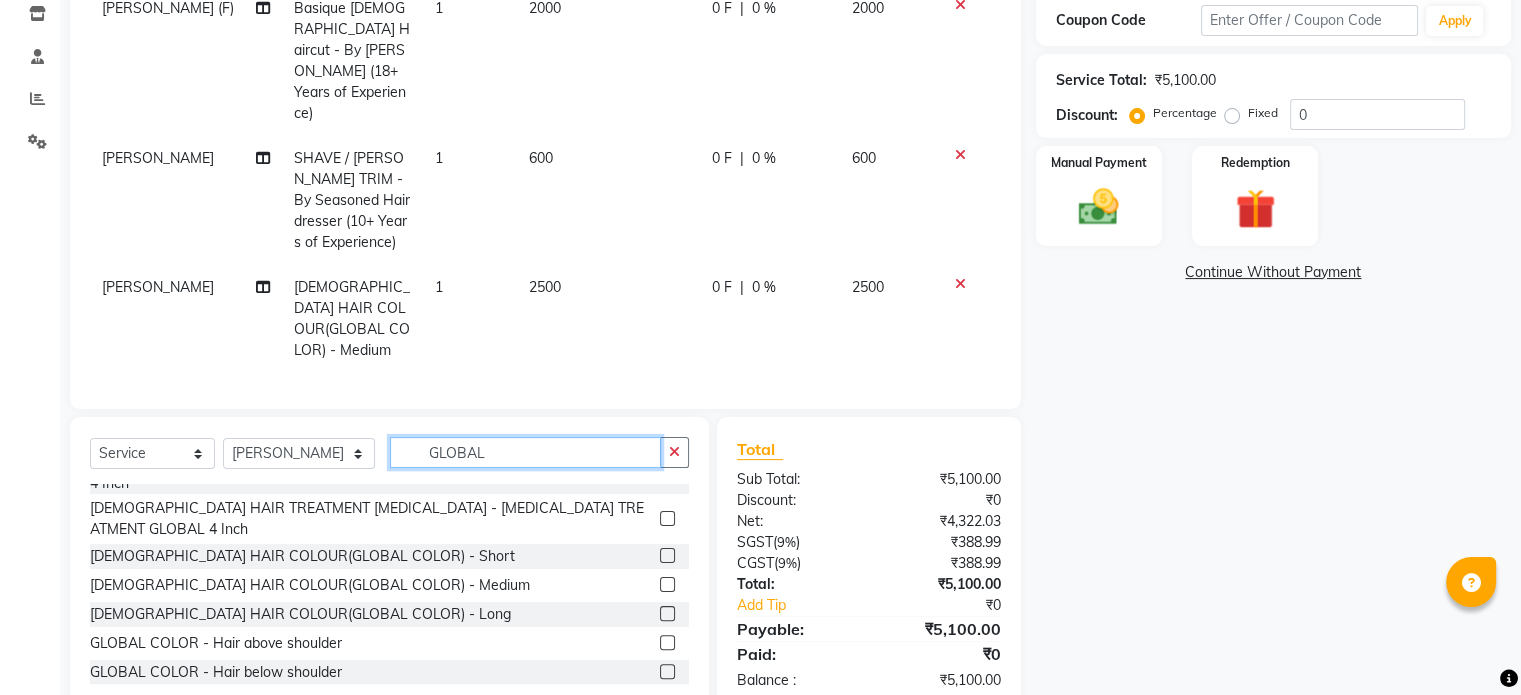click on "GLOBAL" 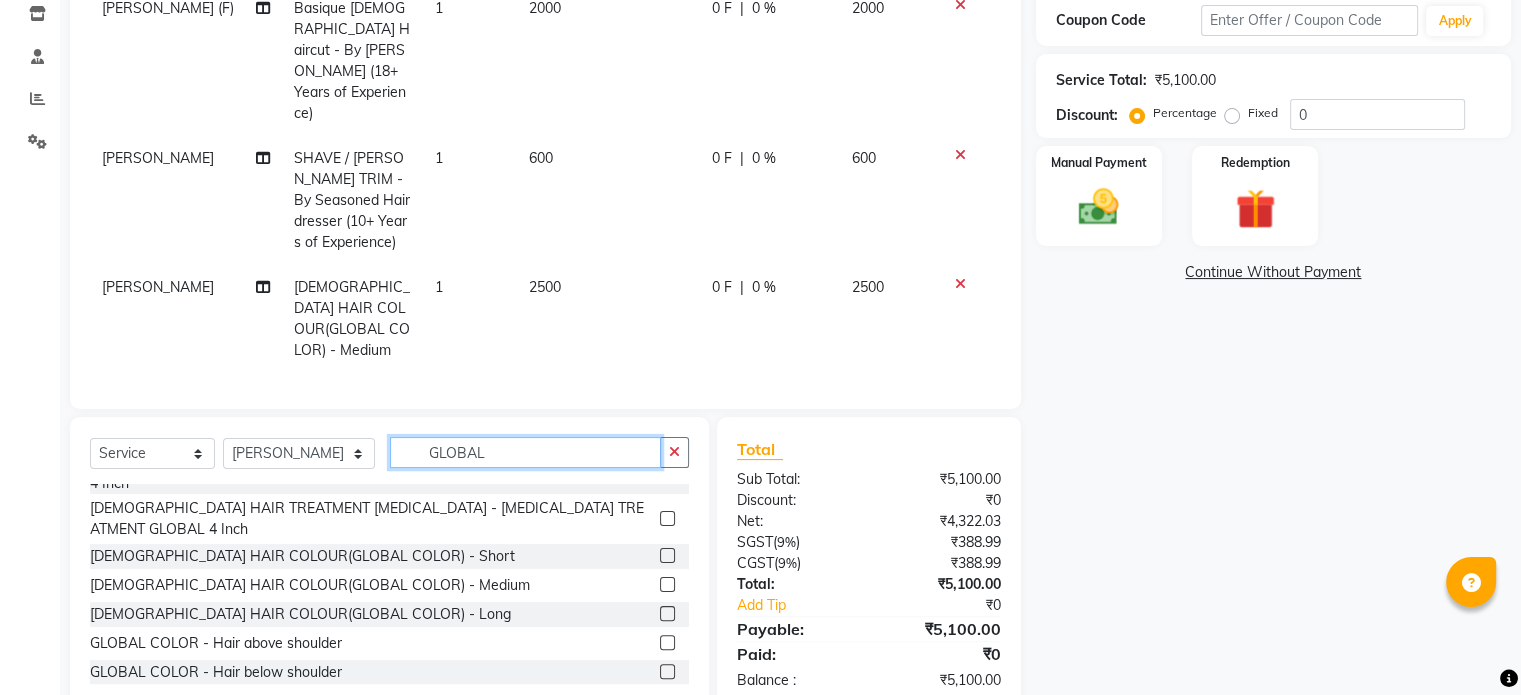 scroll, scrollTop: 0, scrollLeft: 0, axis: both 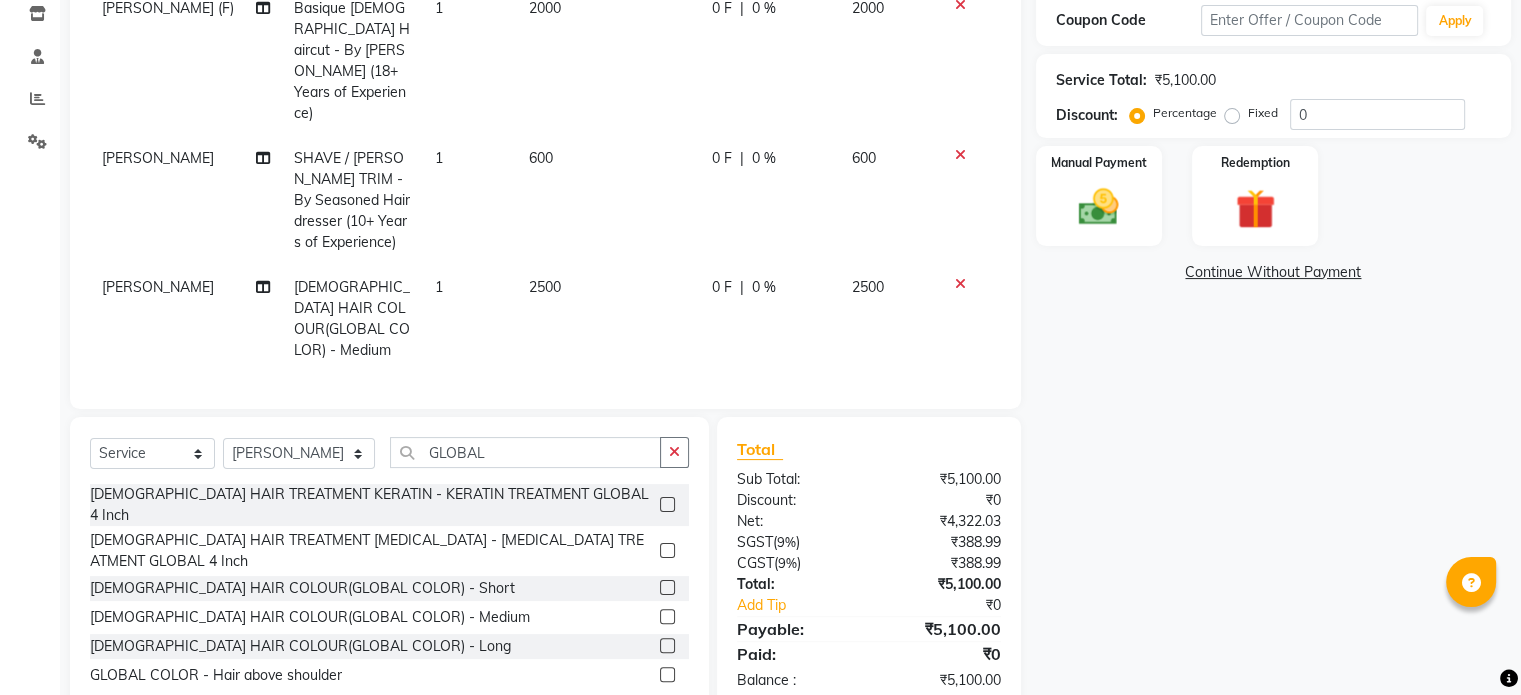 click 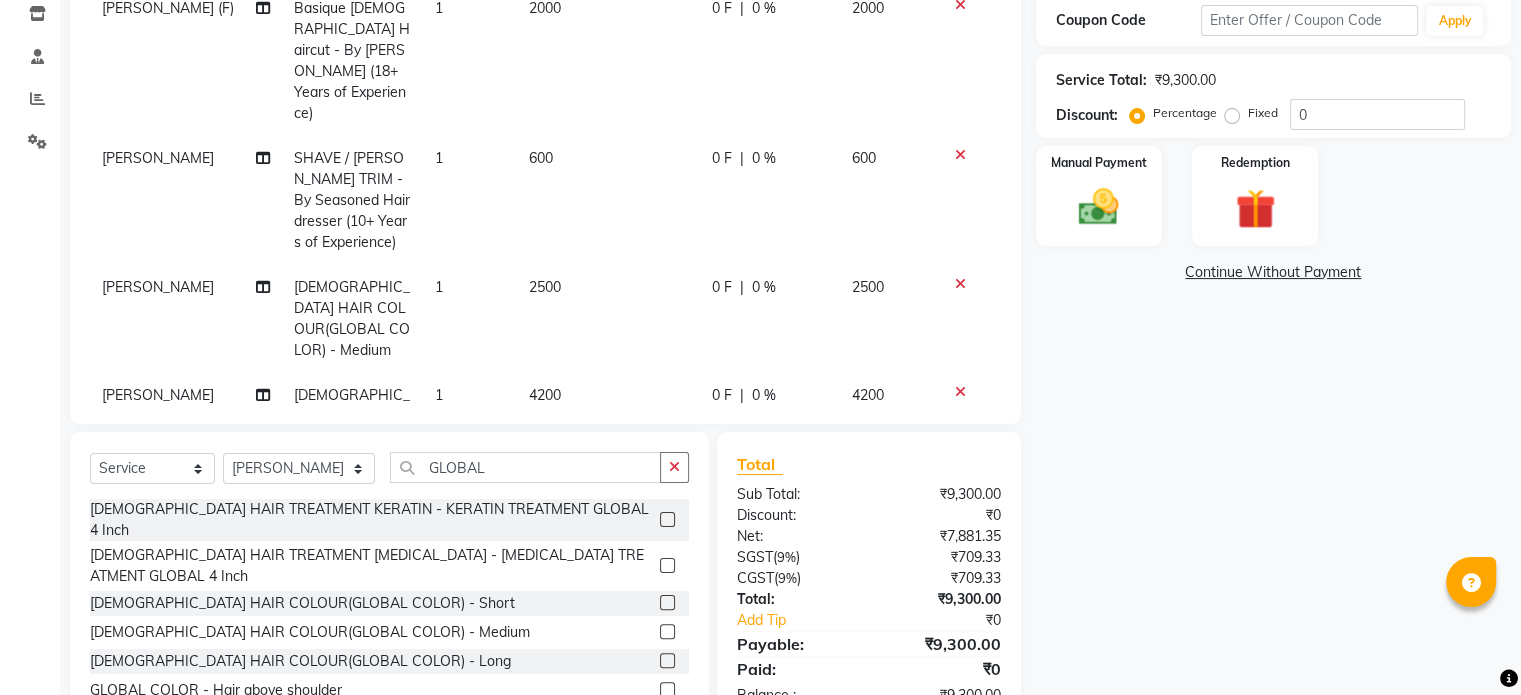 scroll, scrollTop: 66, scrollLeft: 0, axis: vertical 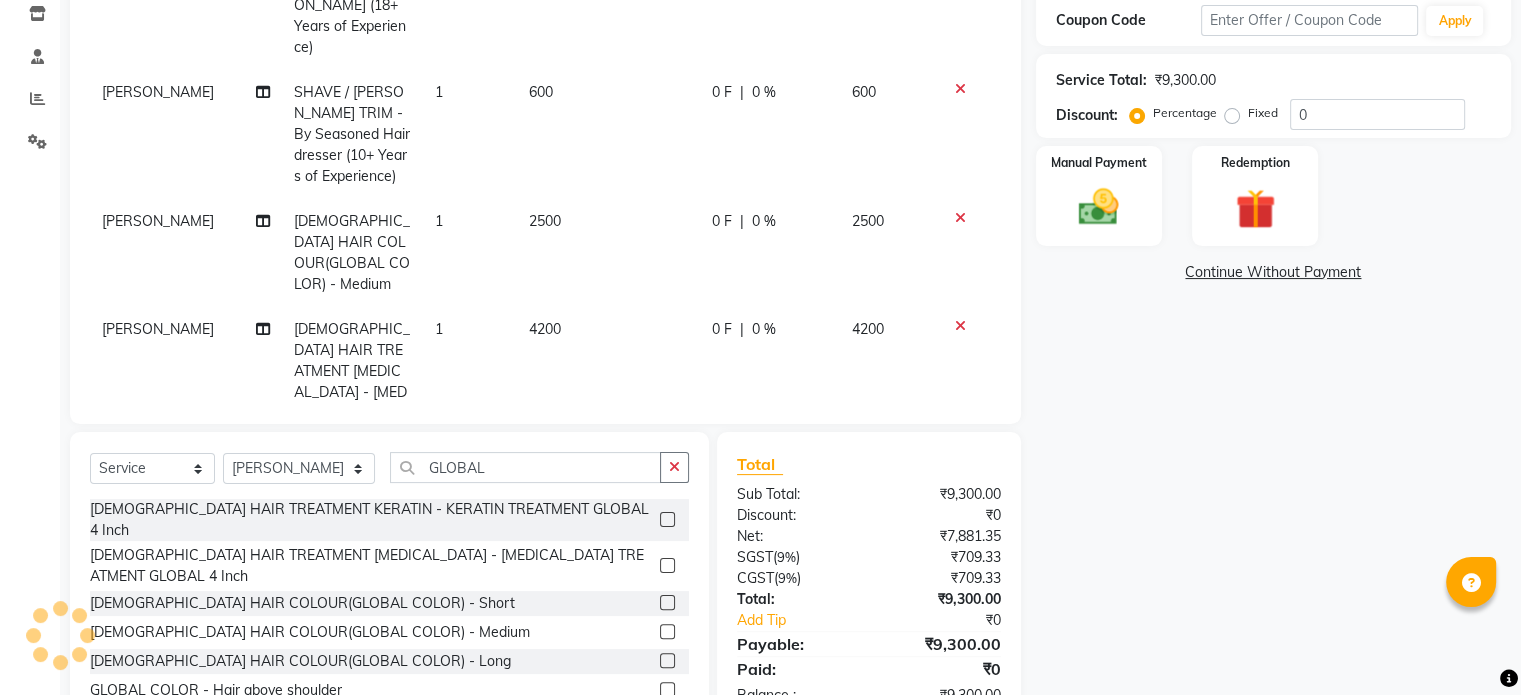 click 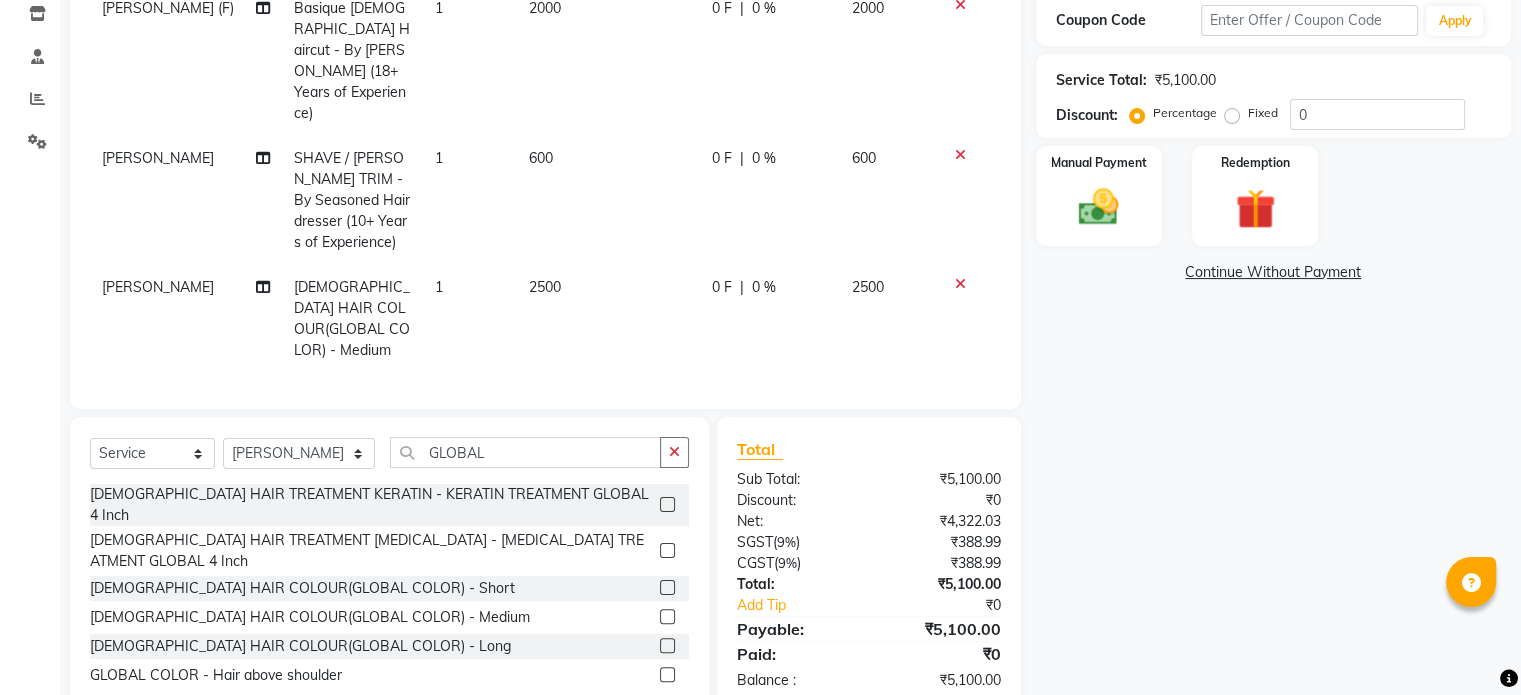 scroll, scrollTop: 328, scrollLeft: 0, axis: vertical 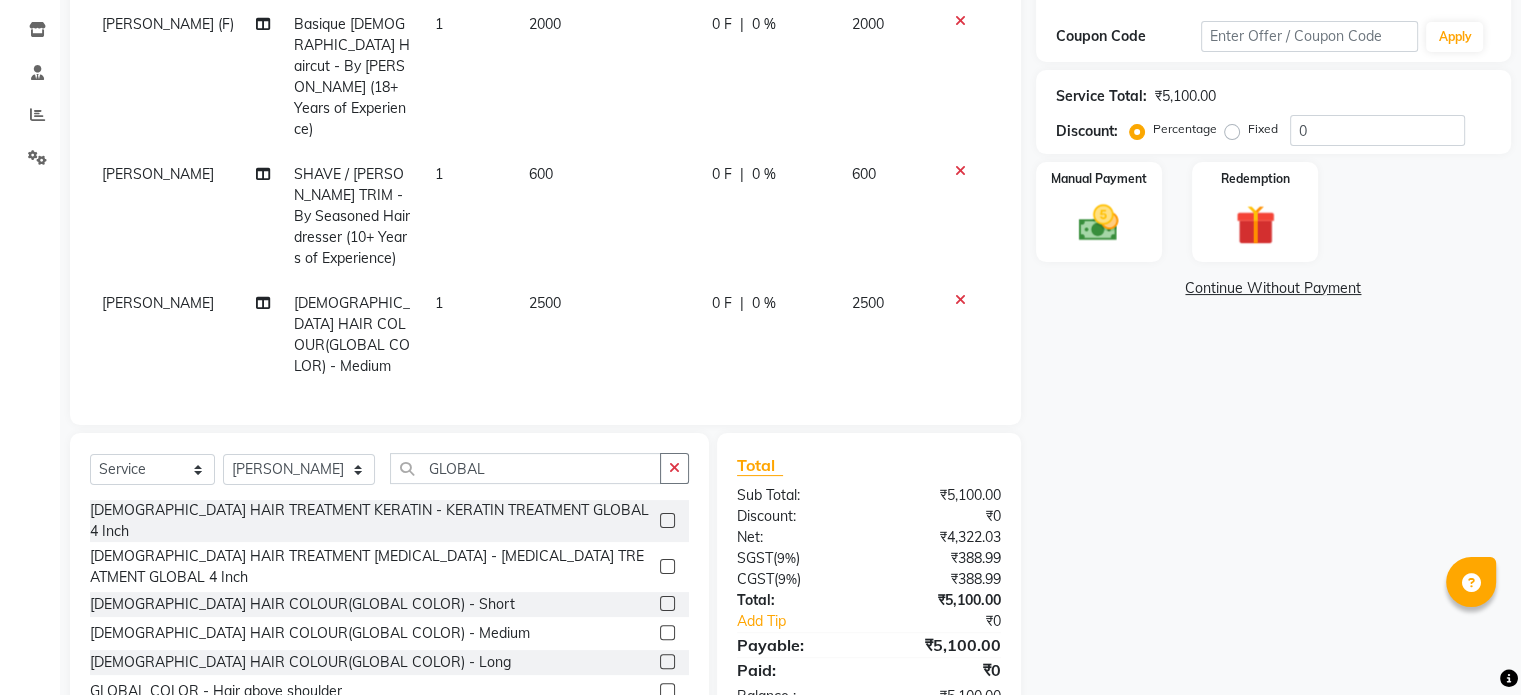 click 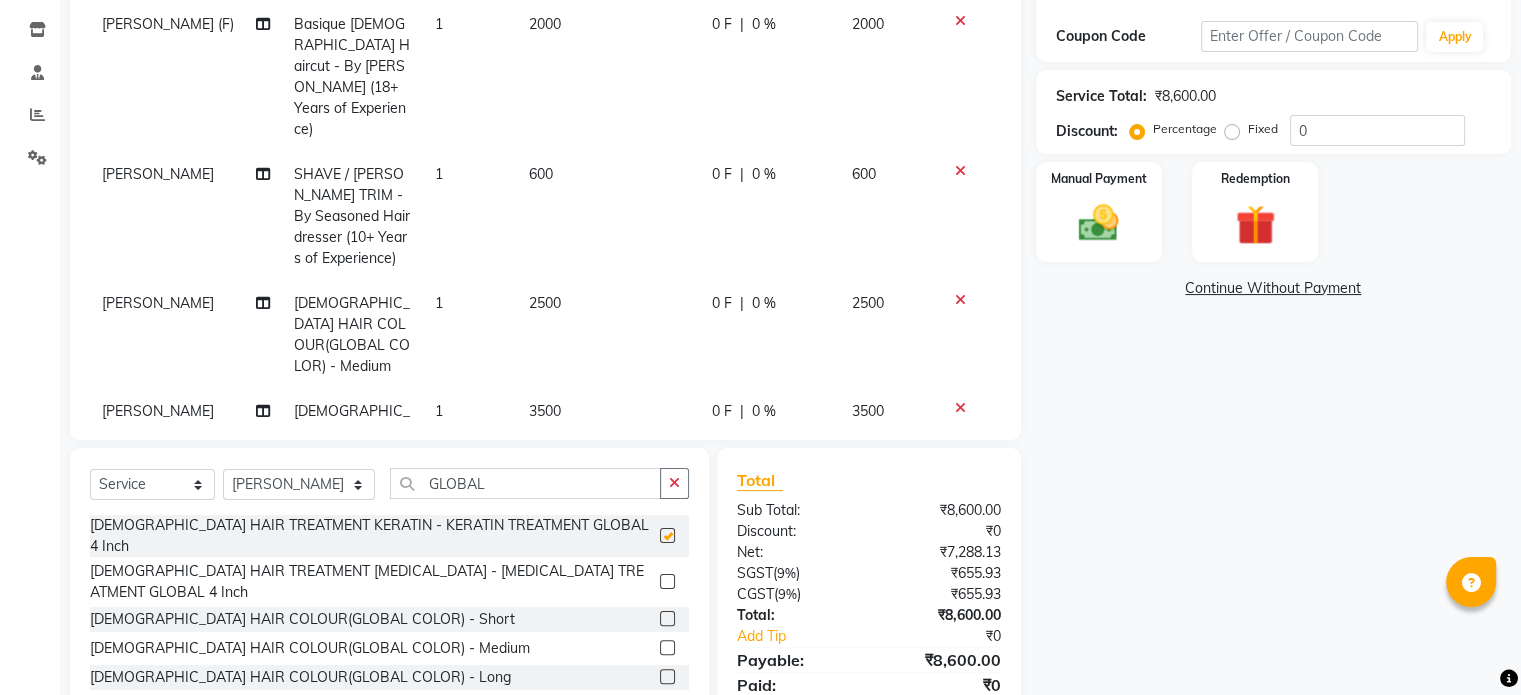 scroll, scrollTop: 344, scrollLeft: 0, axis: vertical 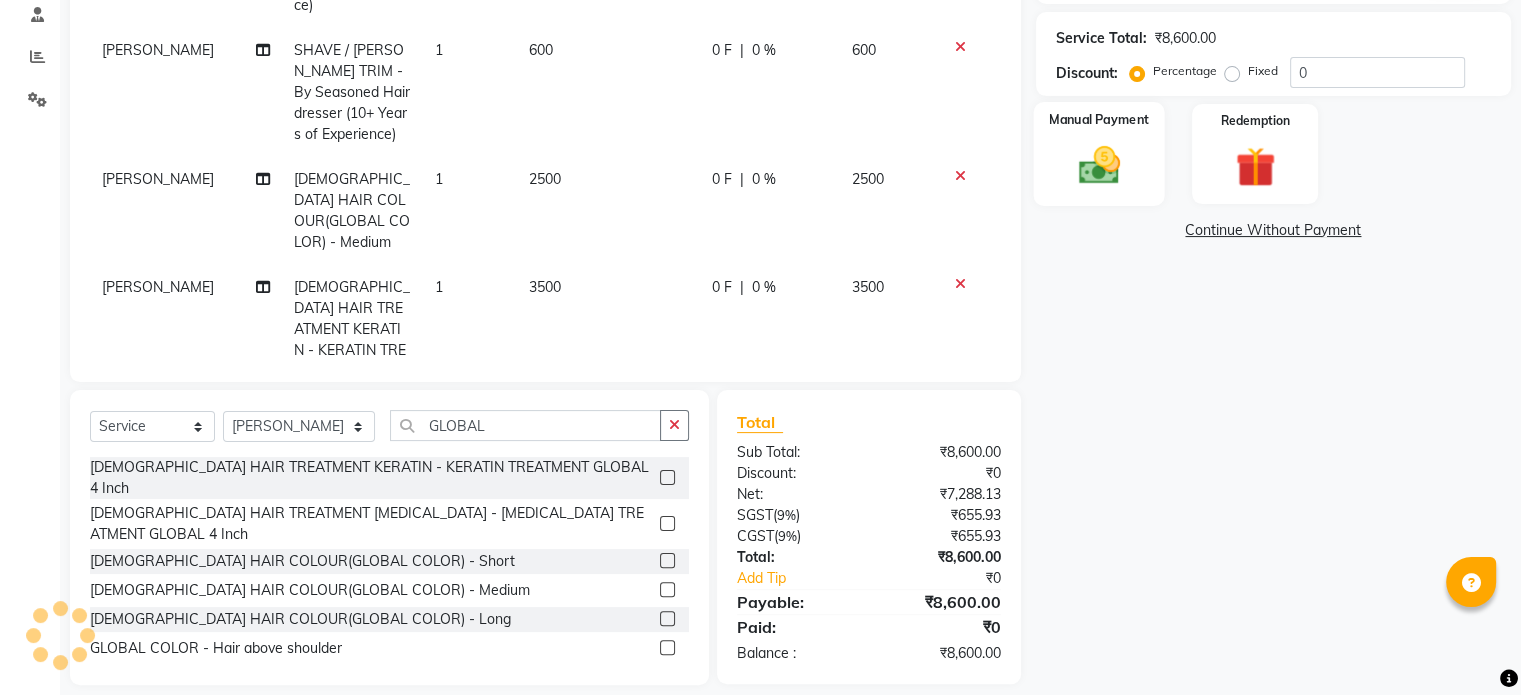 click on "Manual Payment" 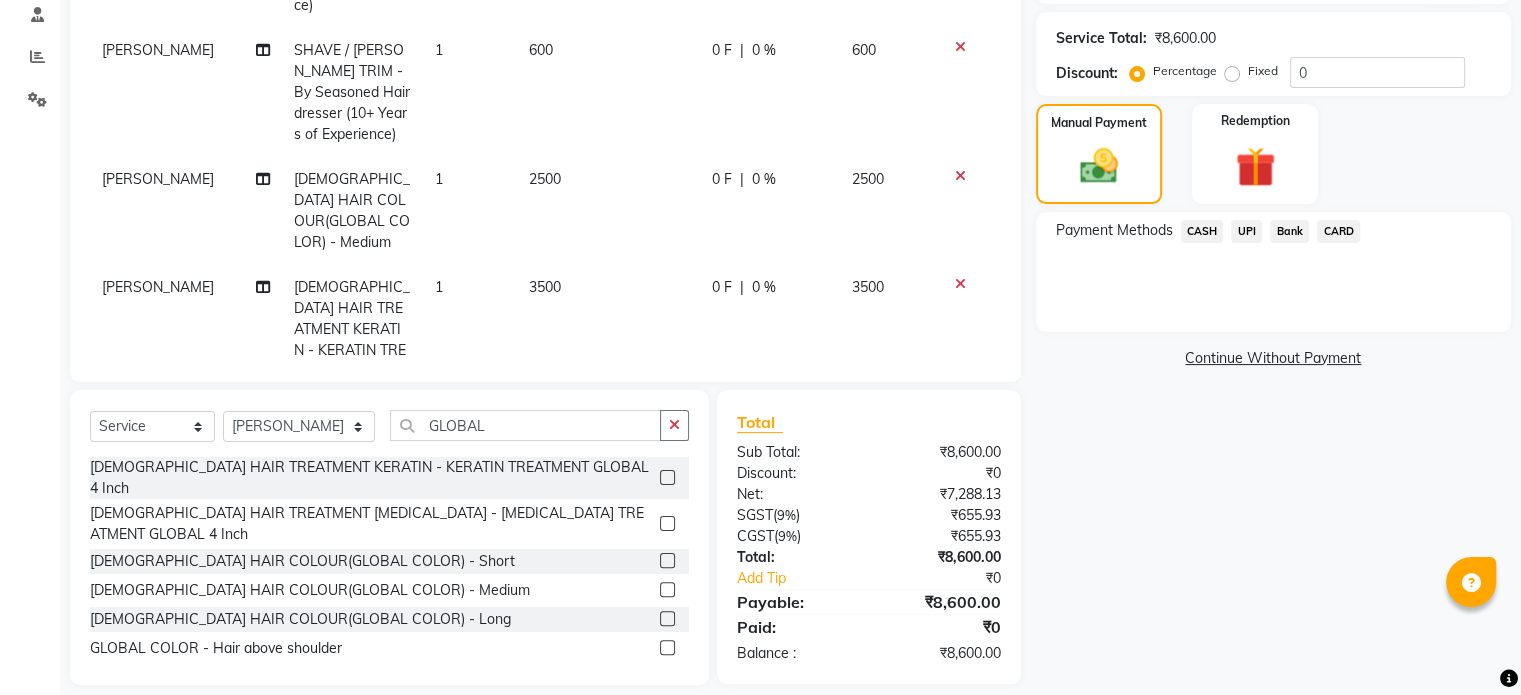 click on "CARD" 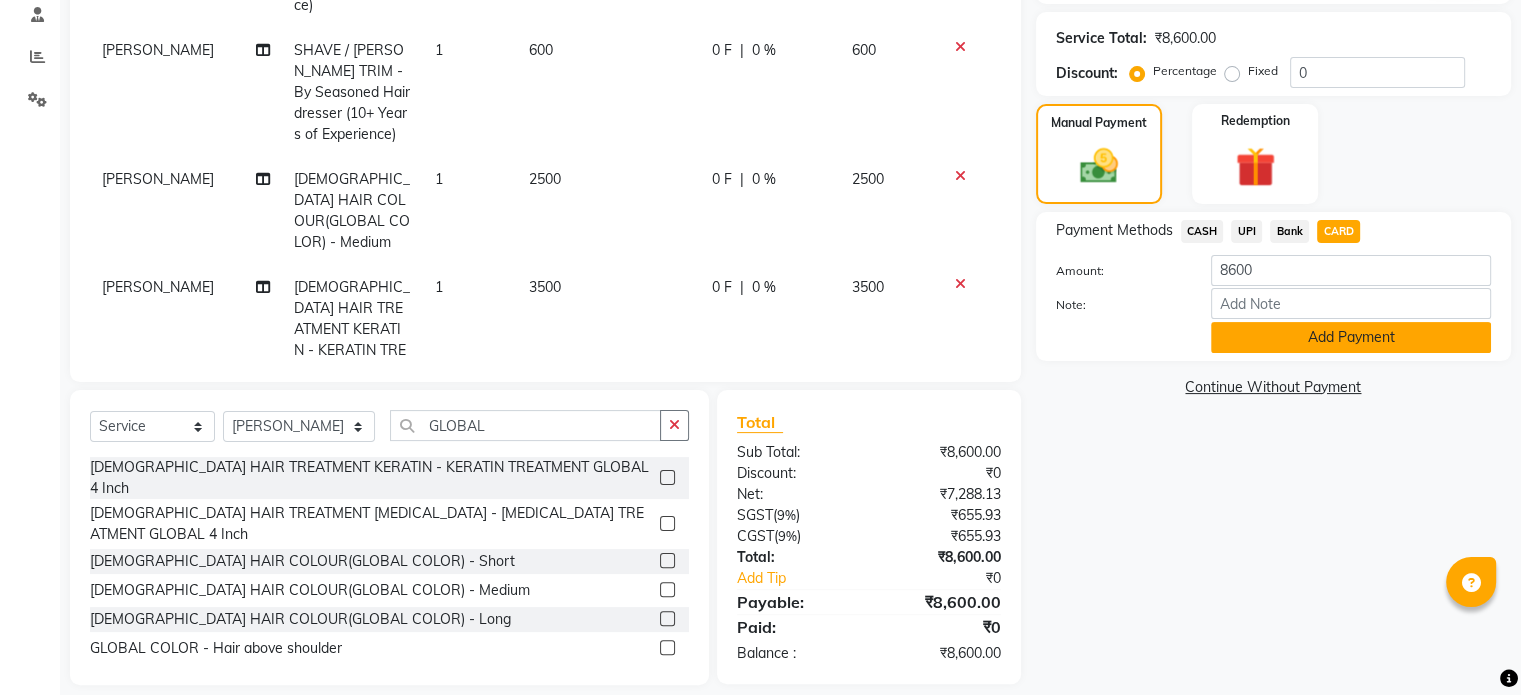 click on "Add Payment" 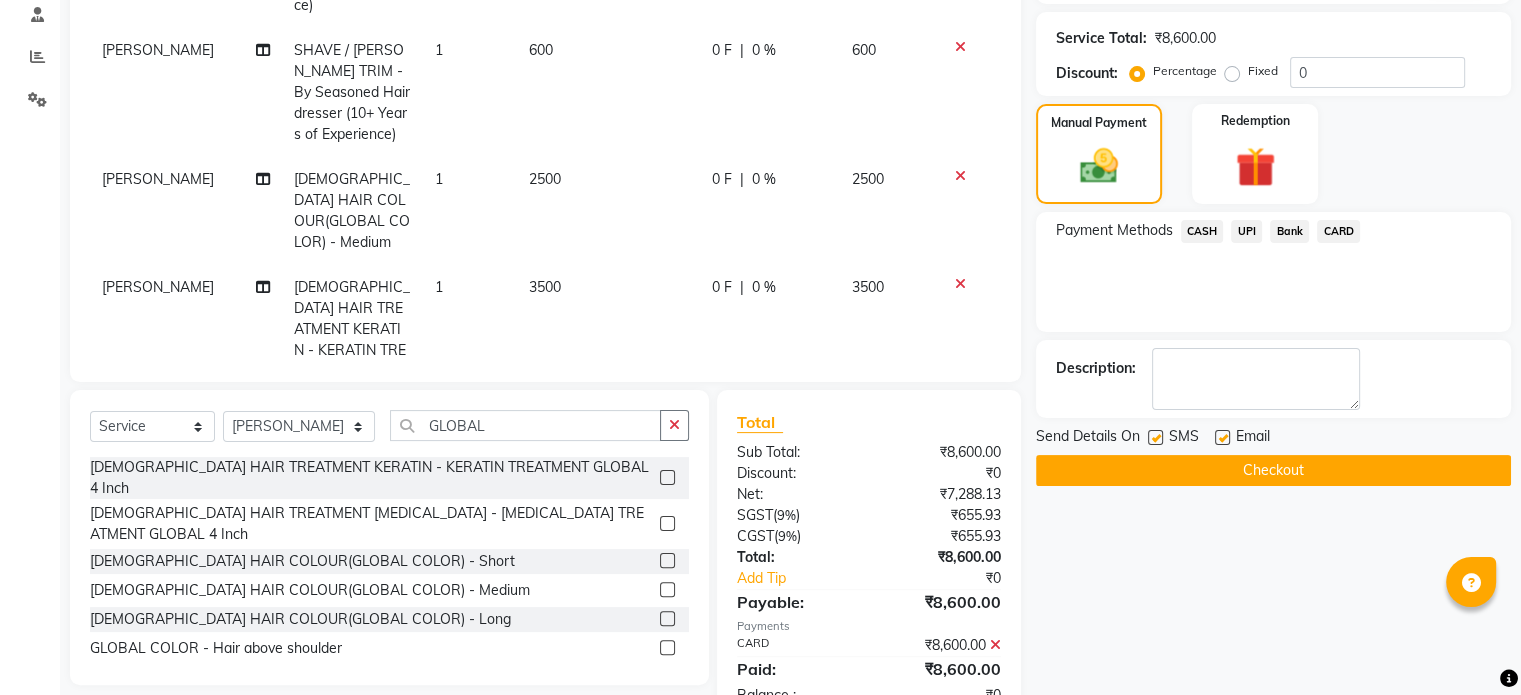 scroll, scrollTop: 447, scrollLeft: 0, axis: vertical 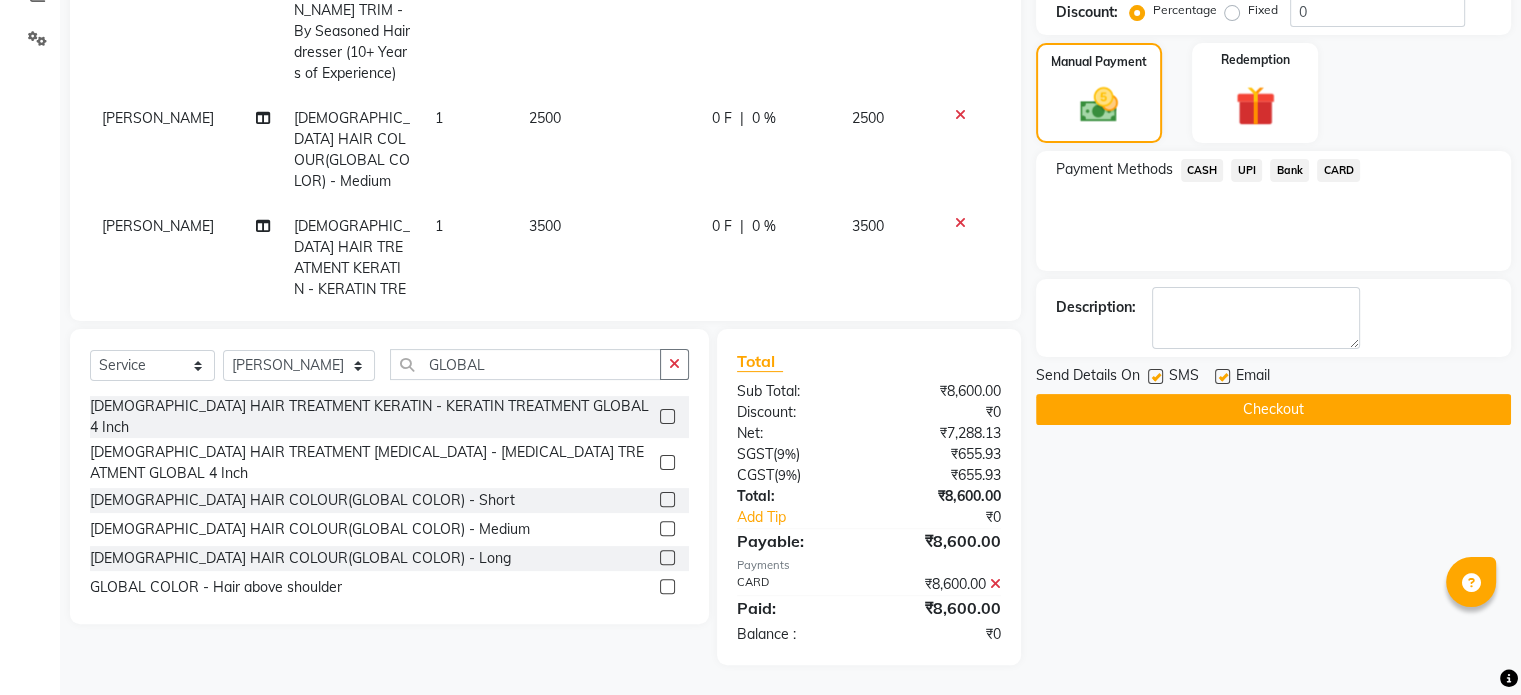 click 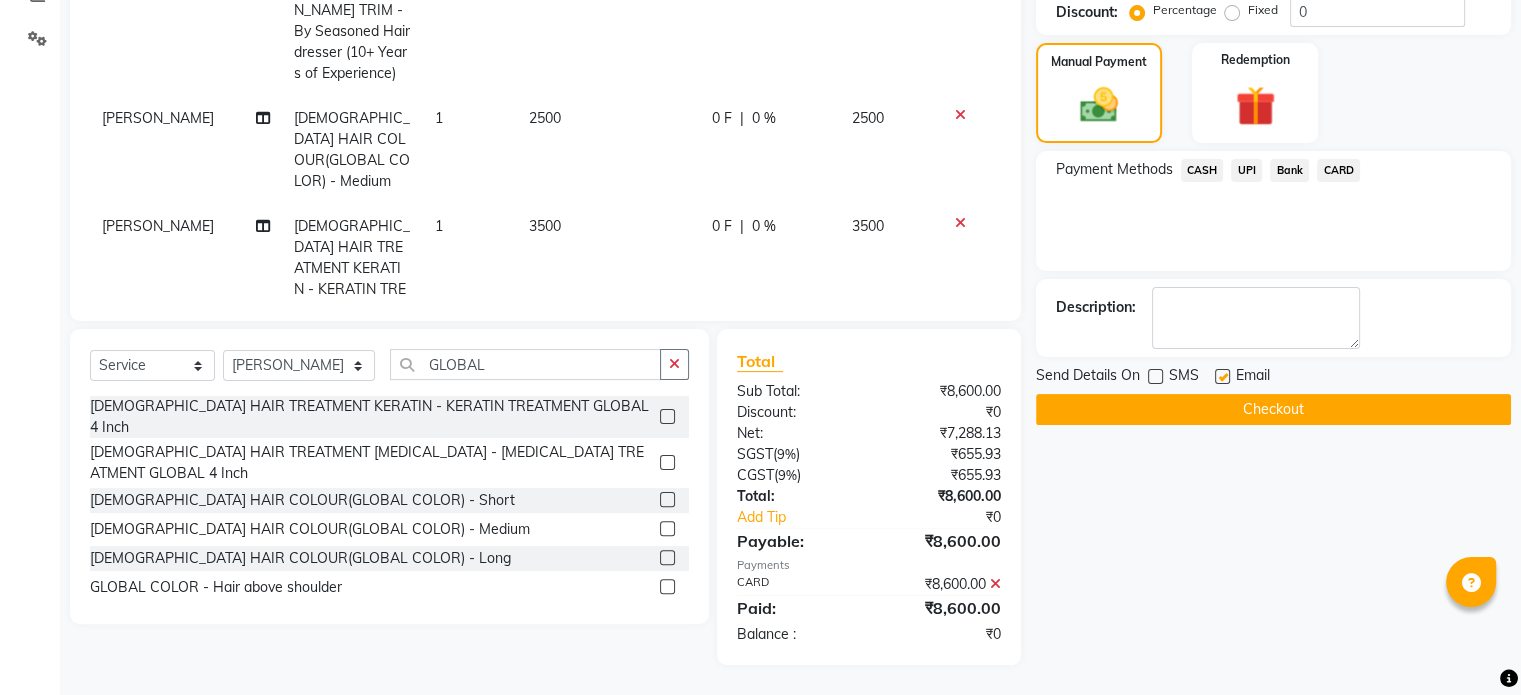click 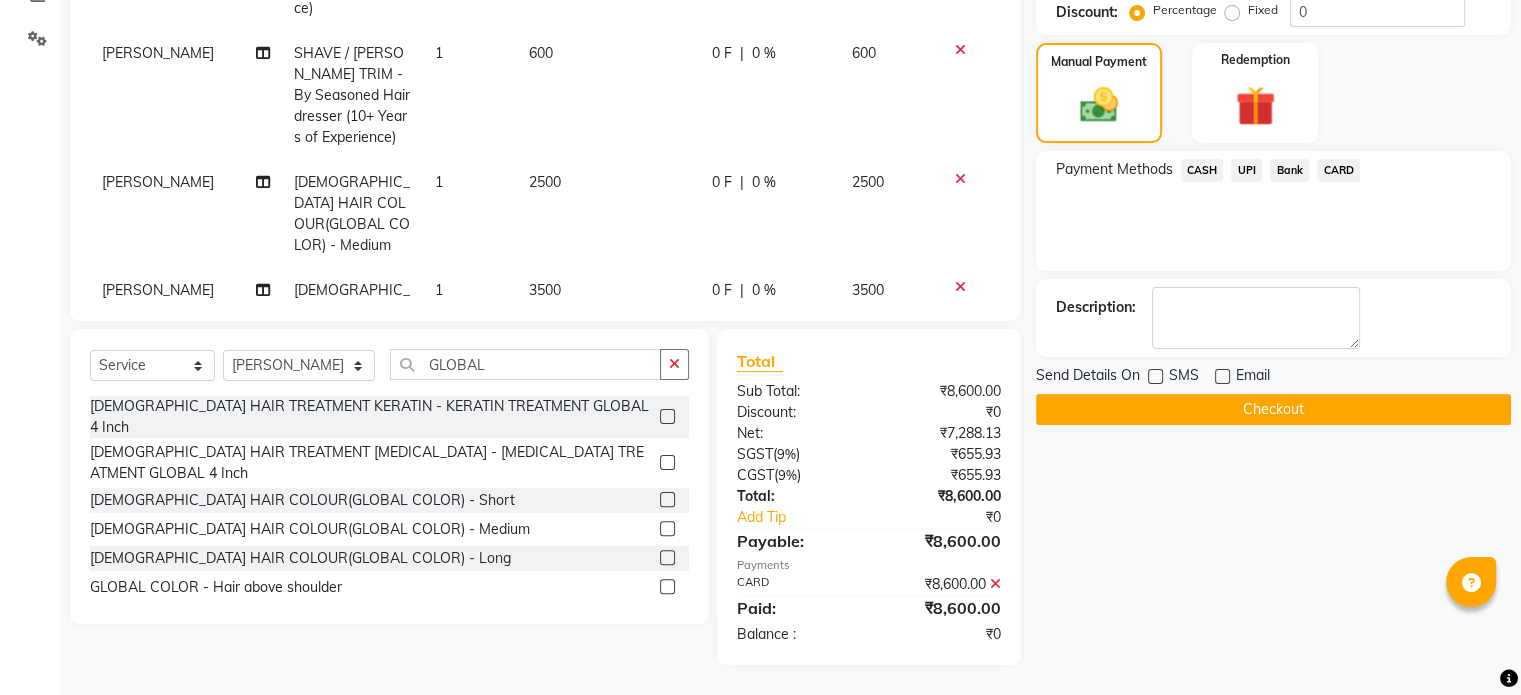 scroll, scrollTop: 0, scrollLeft: 0, axis: both 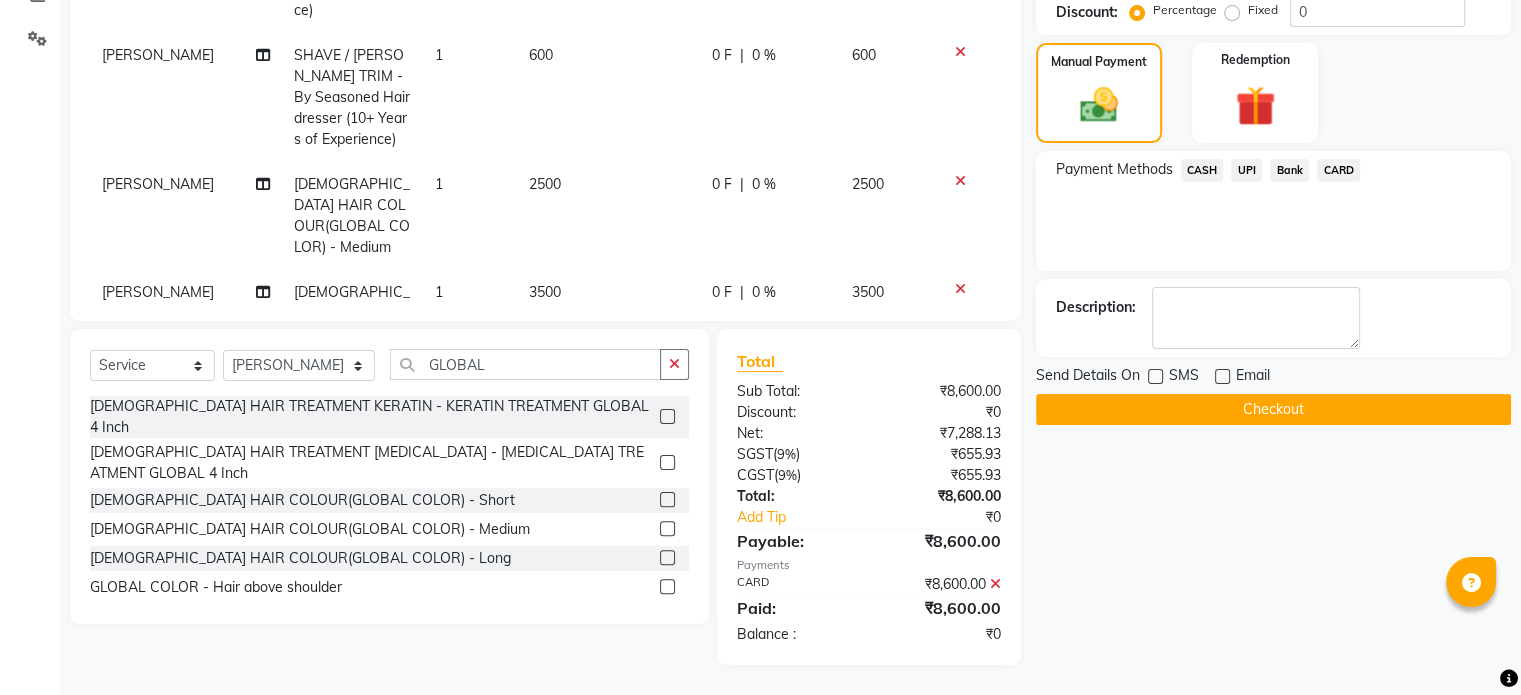 click on "Checkout" 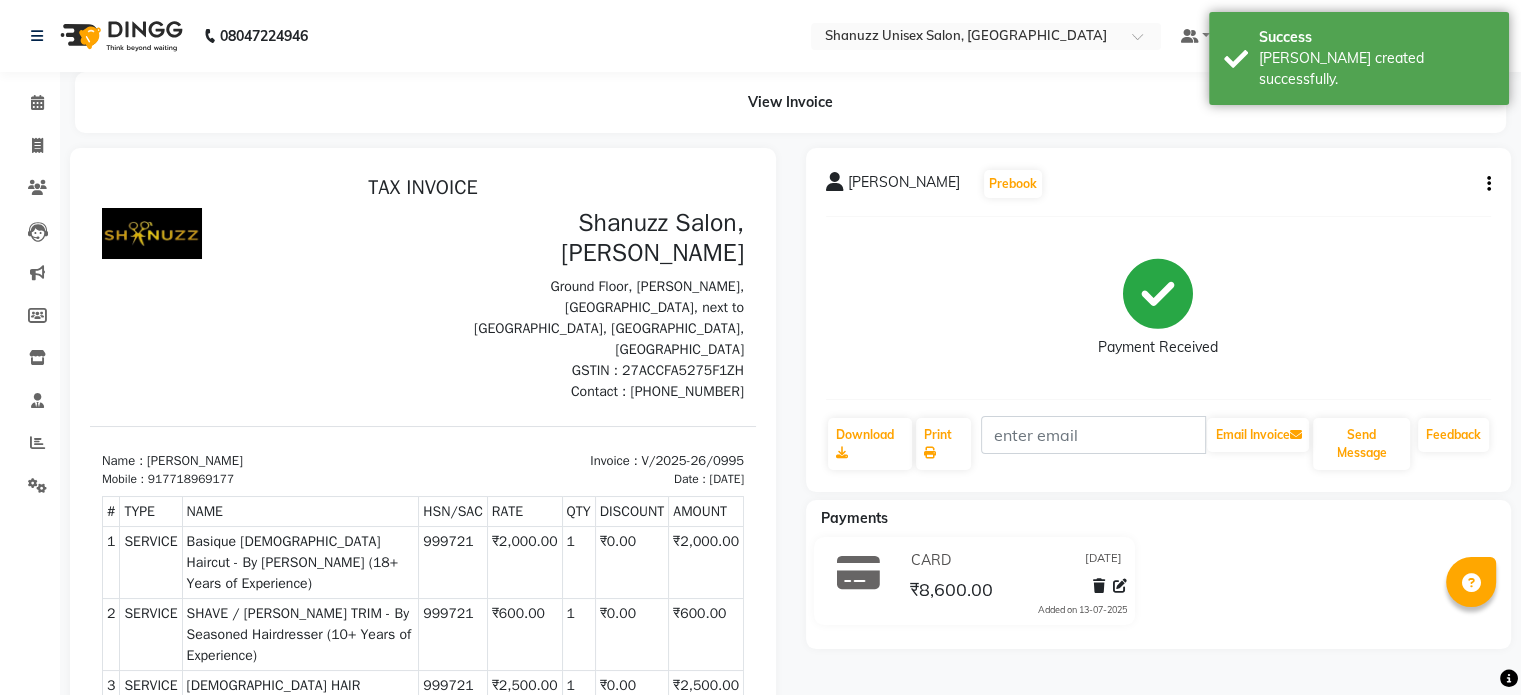 scroll, scrollTop: 0, scrollLeft: 0, axis: both 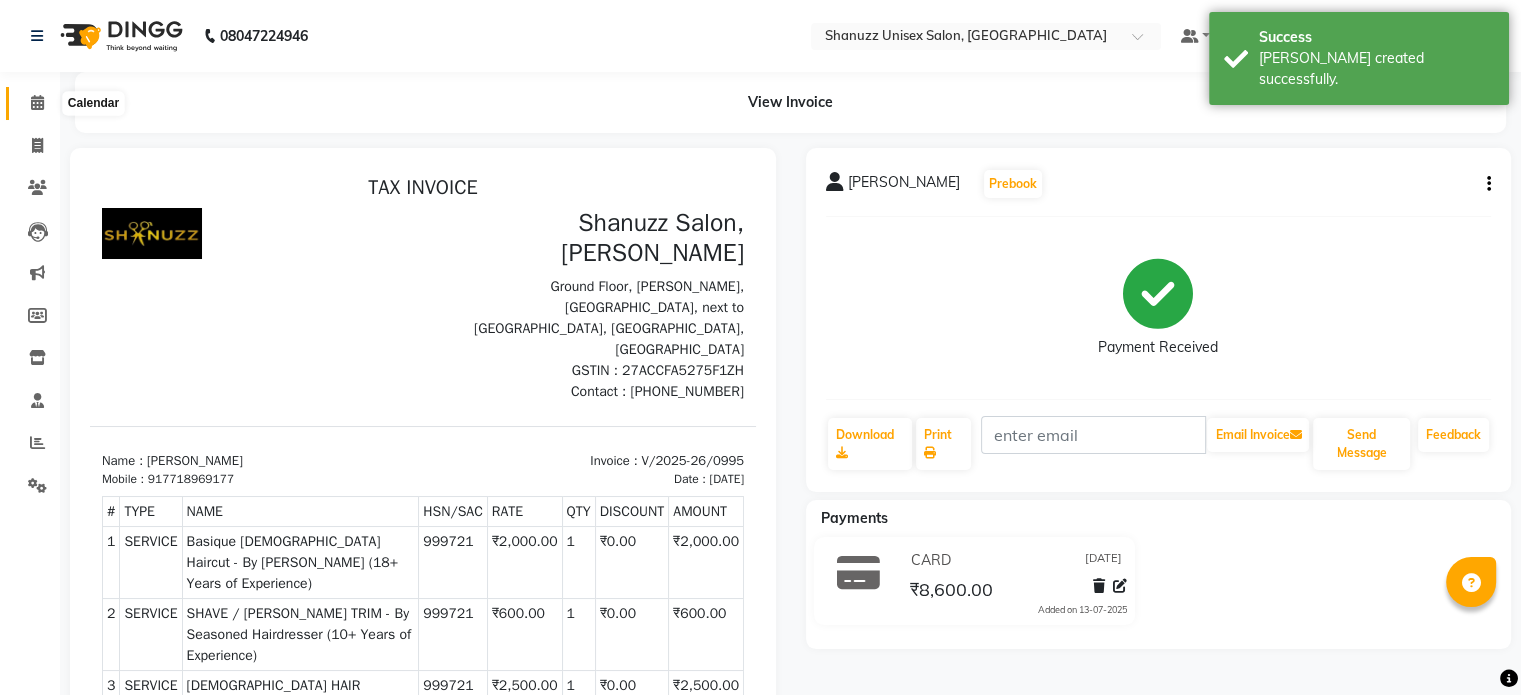 click 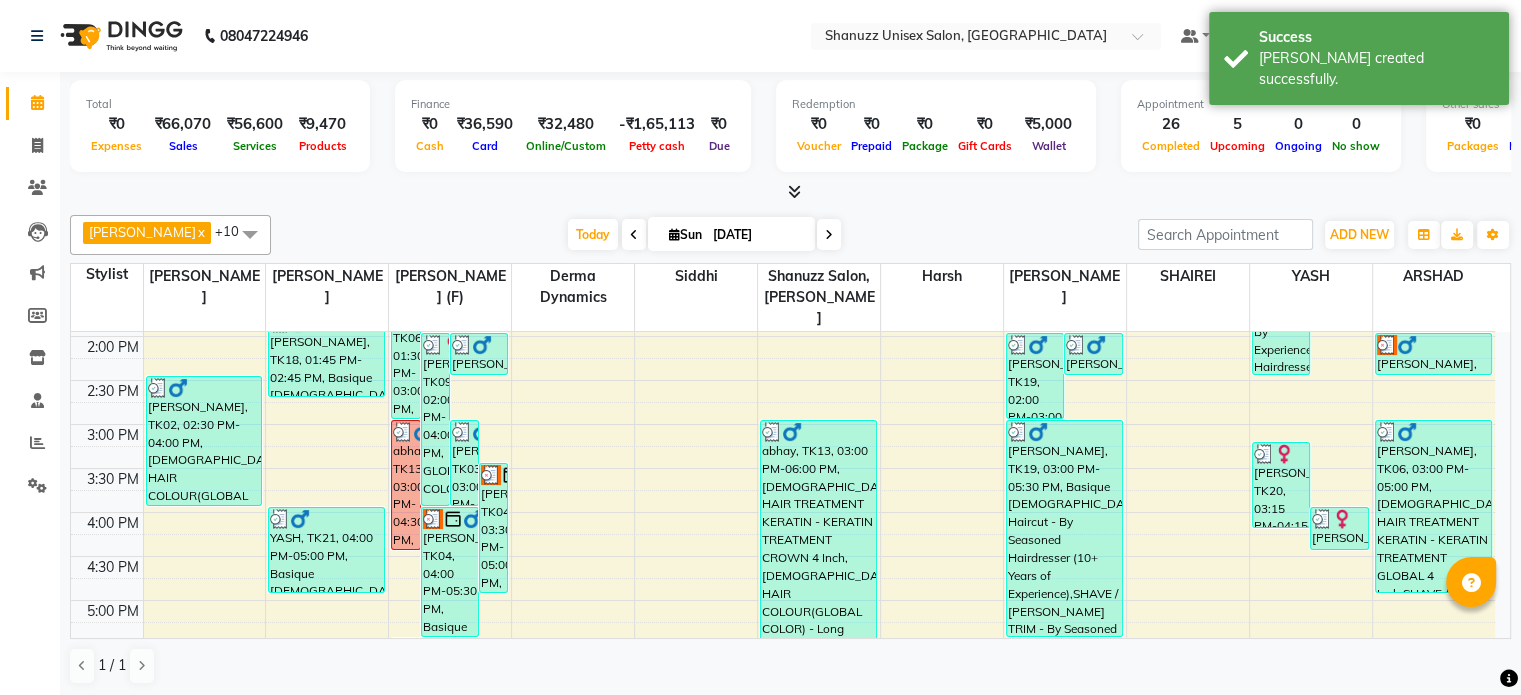 scroll, scrollTop: 576, scrollLeft: 0, axis: vertical 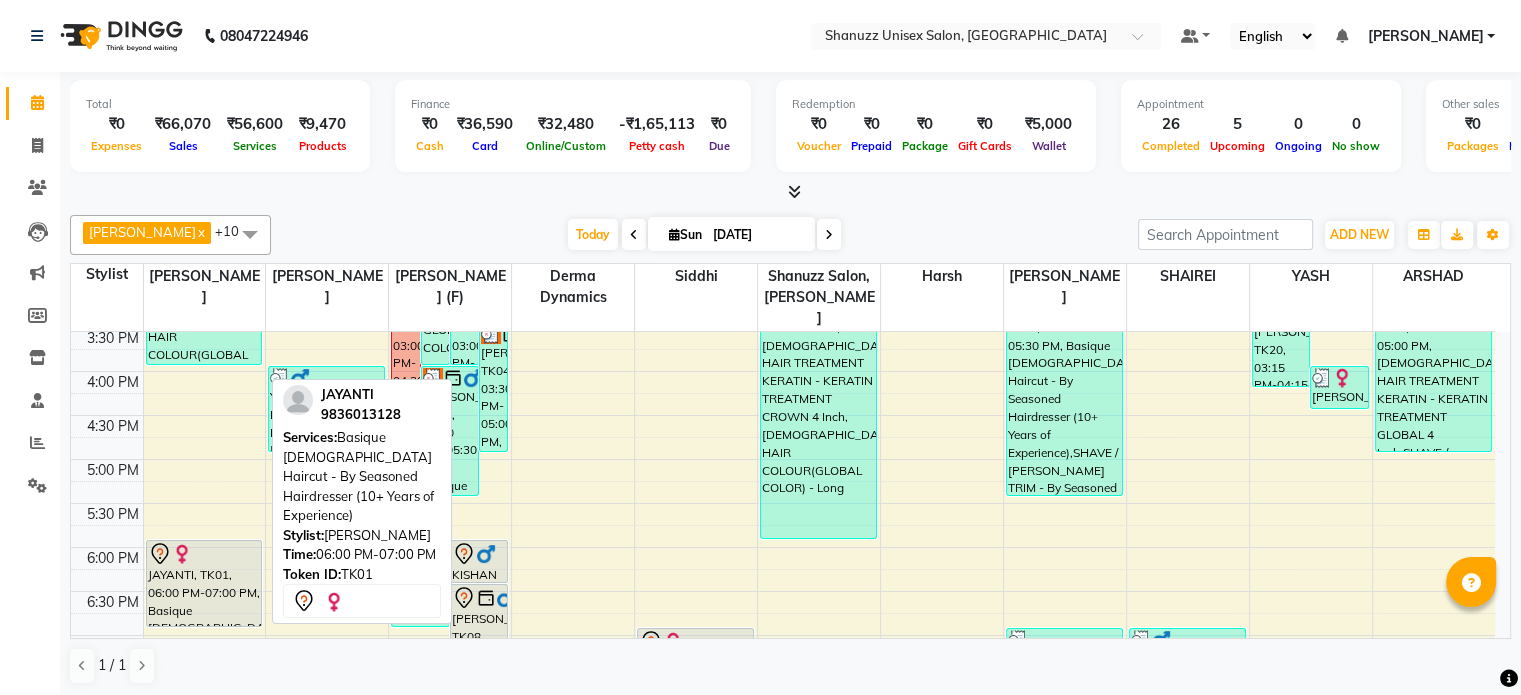click on "JAYANTI, TK01, 06:00 PM-07:00 PM, Basique [DEMOGRAPHIC_DATA] Haircut - By Seasoned Hairdresser (10+ Years of Experience)" at bounding box center [204, 583] 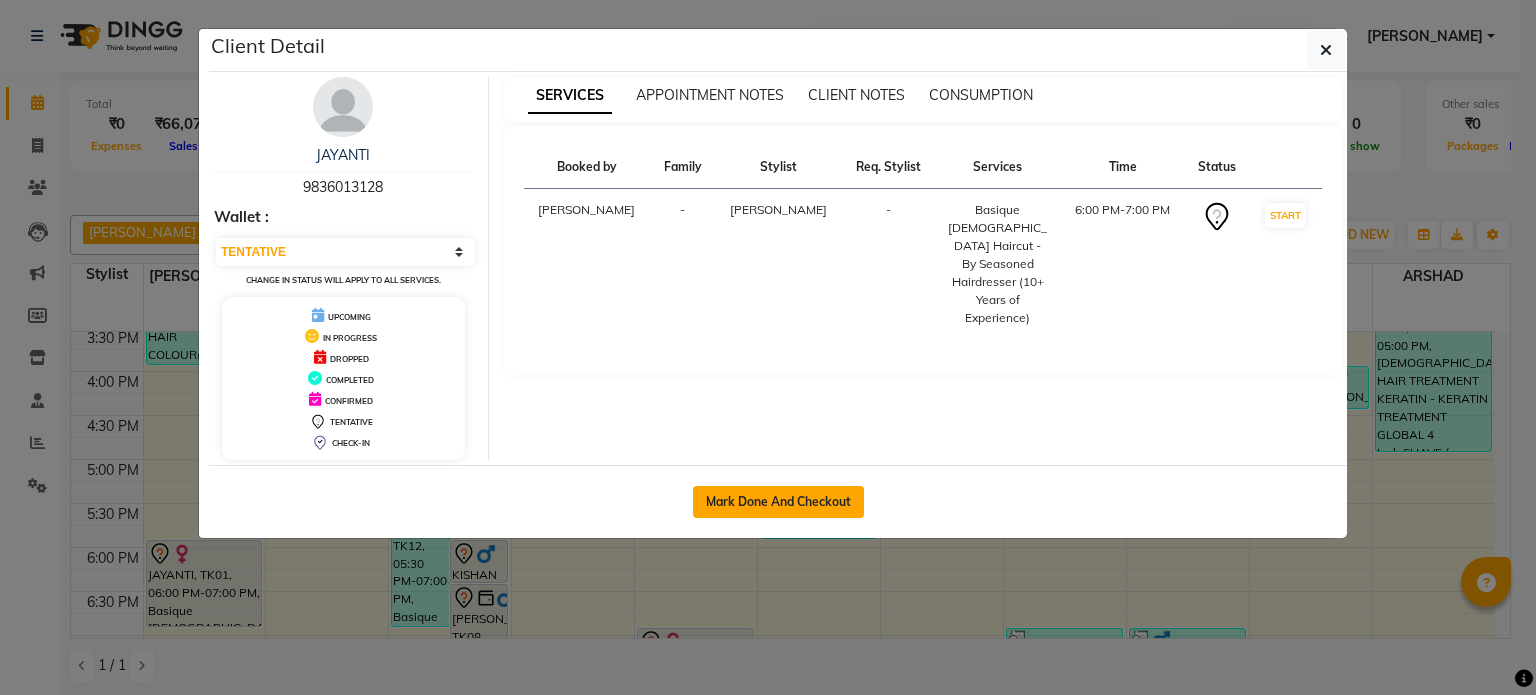 click on "Mark Done And Checkout" 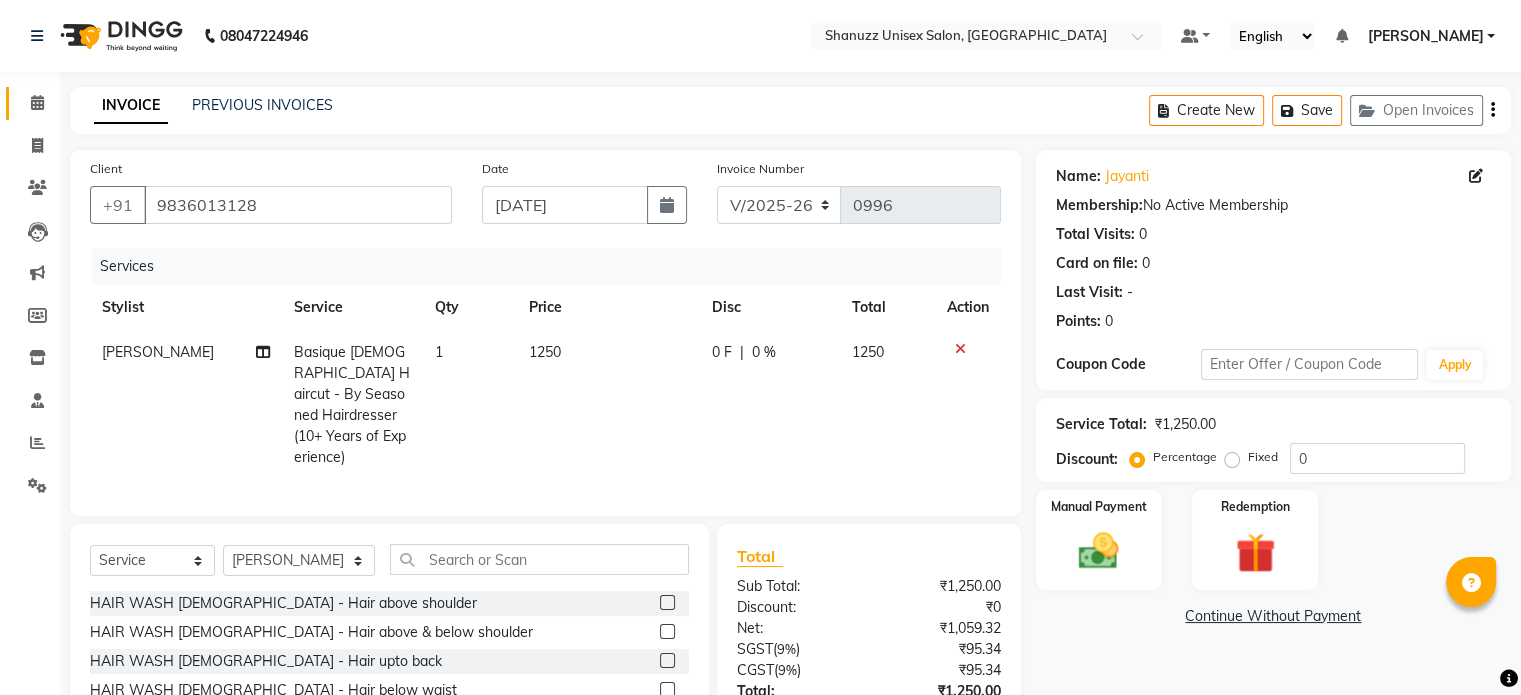 scroll, scrollTop: 111, scrollLeft: 0, axis: vertical 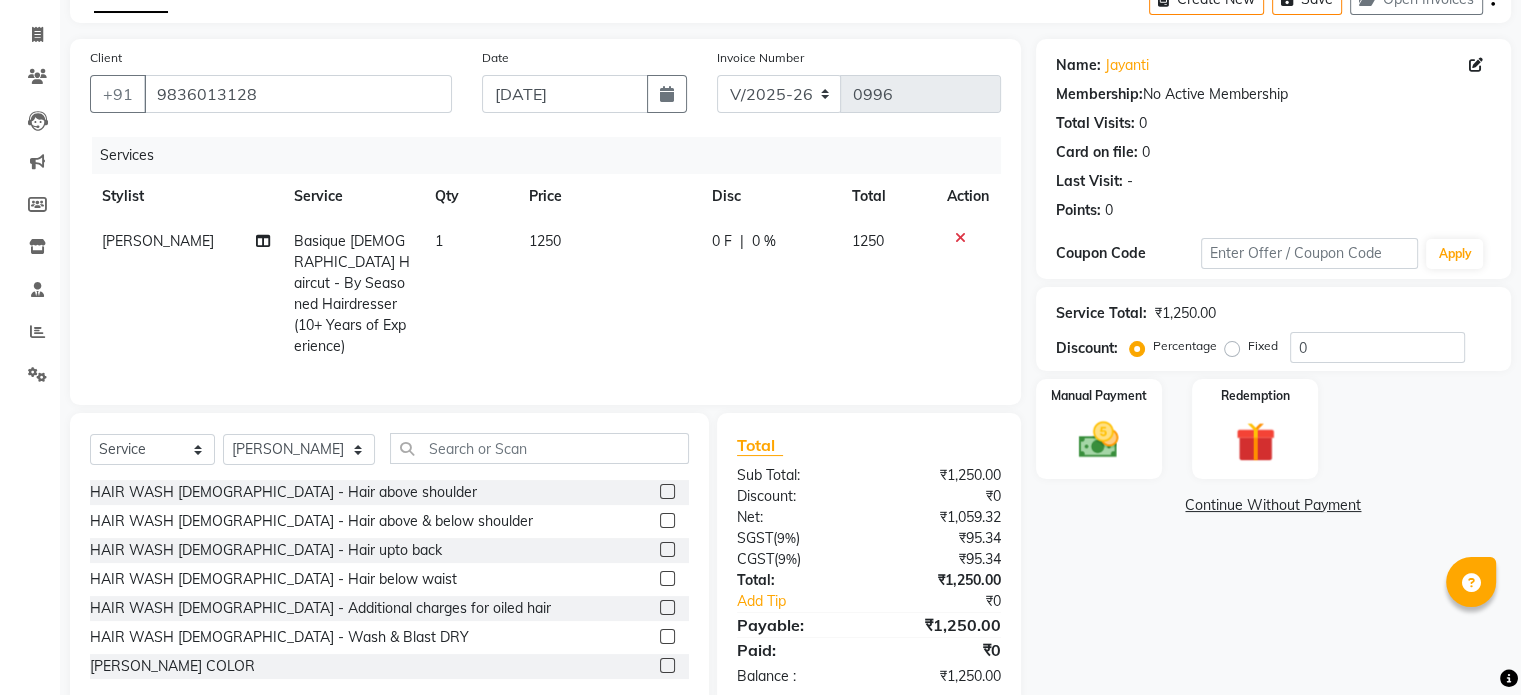 click 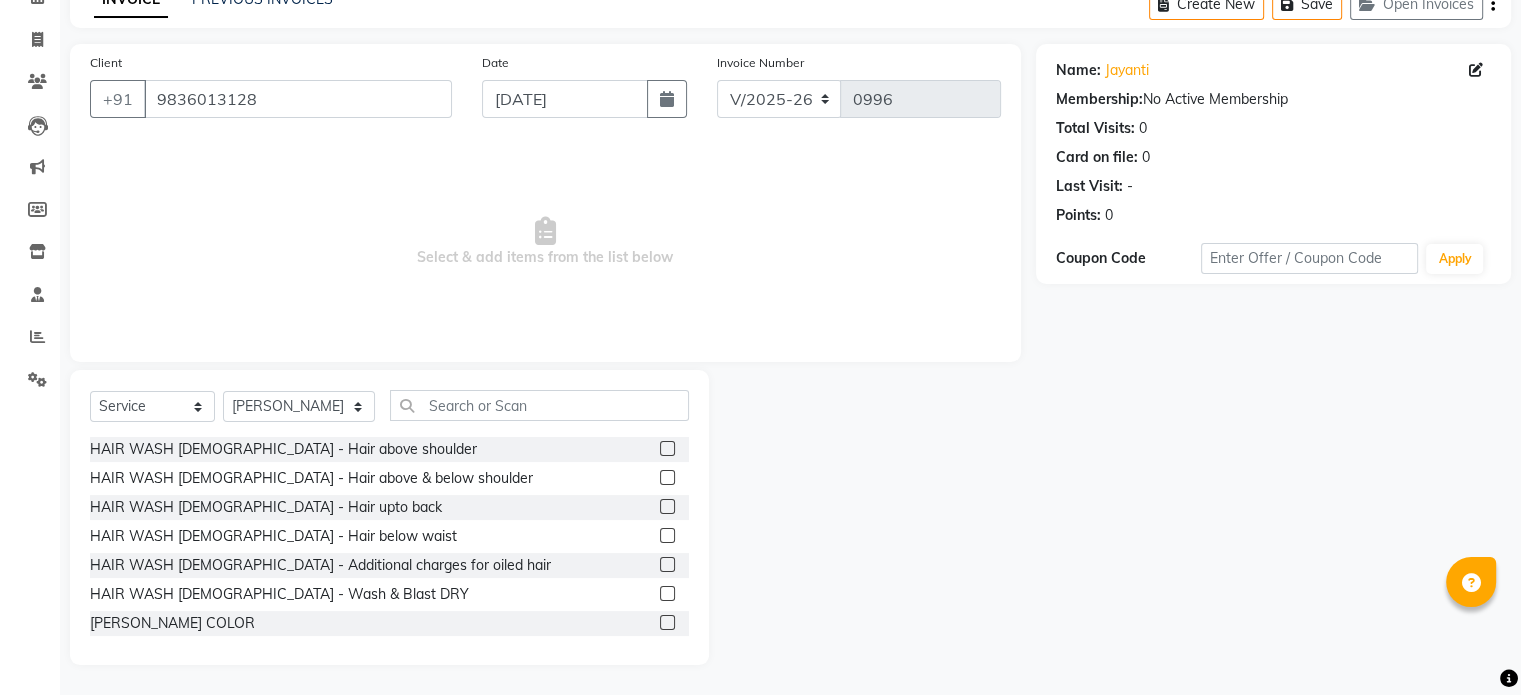 scroll, scrollTop: 106, scrollLeft: 0, axis: vertical 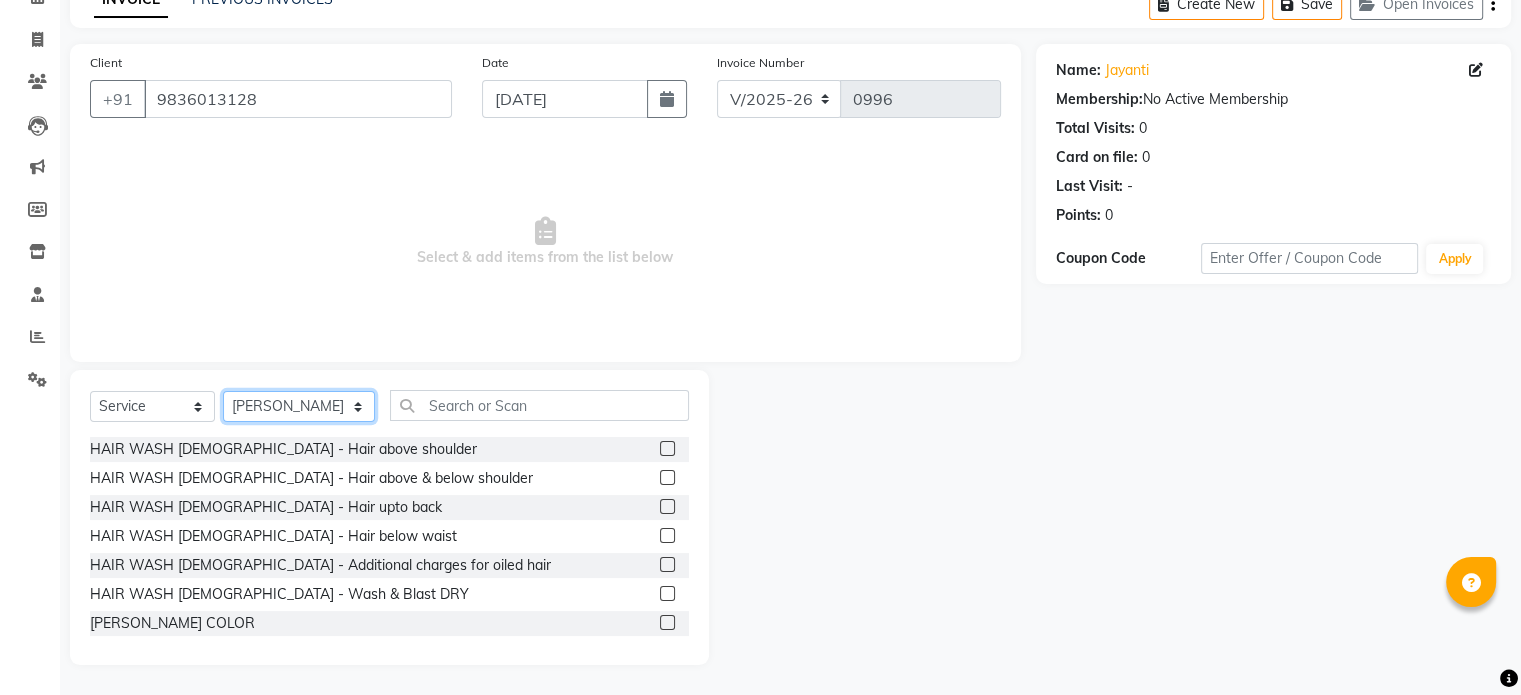 click on "Select Stylist [PERSON_NAME] Dynamics [PERSON_NAME] ([GEOGRAPHIC_DATA]) [PERSON_NAME] Harsh [PERSON_NAME] Mohd [PERSON_NAME] [PERSON_NAME] Rohan  [PERSON_NAME] Motha [PERSON_NAME] (D) [PERSON_NAME] SHAIREI [PERSON_NAME] Sir (F) [PERSON_NAME] ([PERSON_NAME] Salon, Andheri Siddhi  [PERSON_NAME]  [PERSON_NAME] [PERSON_NAME] YASH" 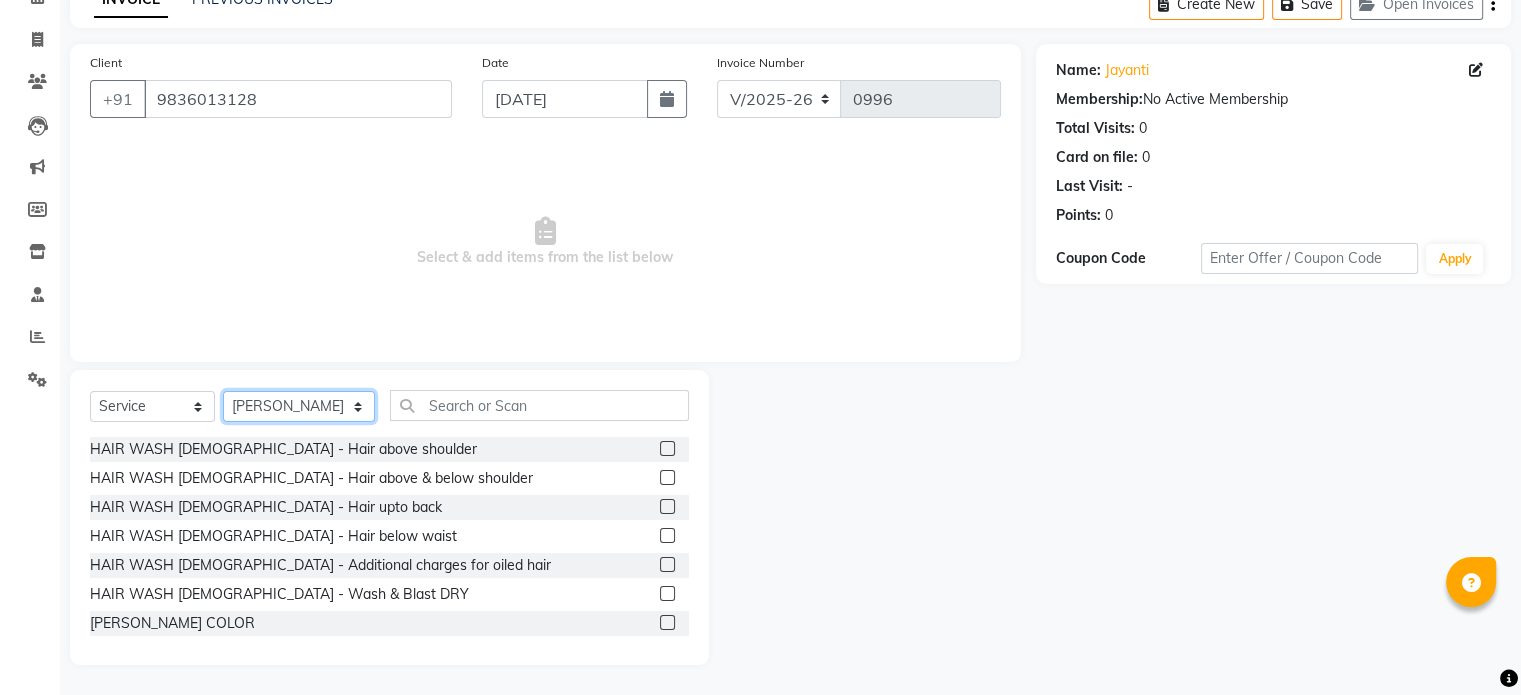 click on "Select Stylist [PERSON_NAME] Dynamics [PERSON_NAME] ([GEOGRAPHIC_DATA]) [PERSON_NAME] Harsh [PERSON_NAME] Mohd [PERSON_NAME] [PERSON_NAME] Rohan  [PERSON_NAME] Motha [PERSON_NAME] (D) [PERSON_NAME] SHAIREI [PERSON_NAME] Sir (F) [PERSON_NAME] ([PERSON_NAME] Salon, Andheri Siddhi  [PERSON_NAME]  [PERSON_NAME] [PERSON_NAME] YASH" 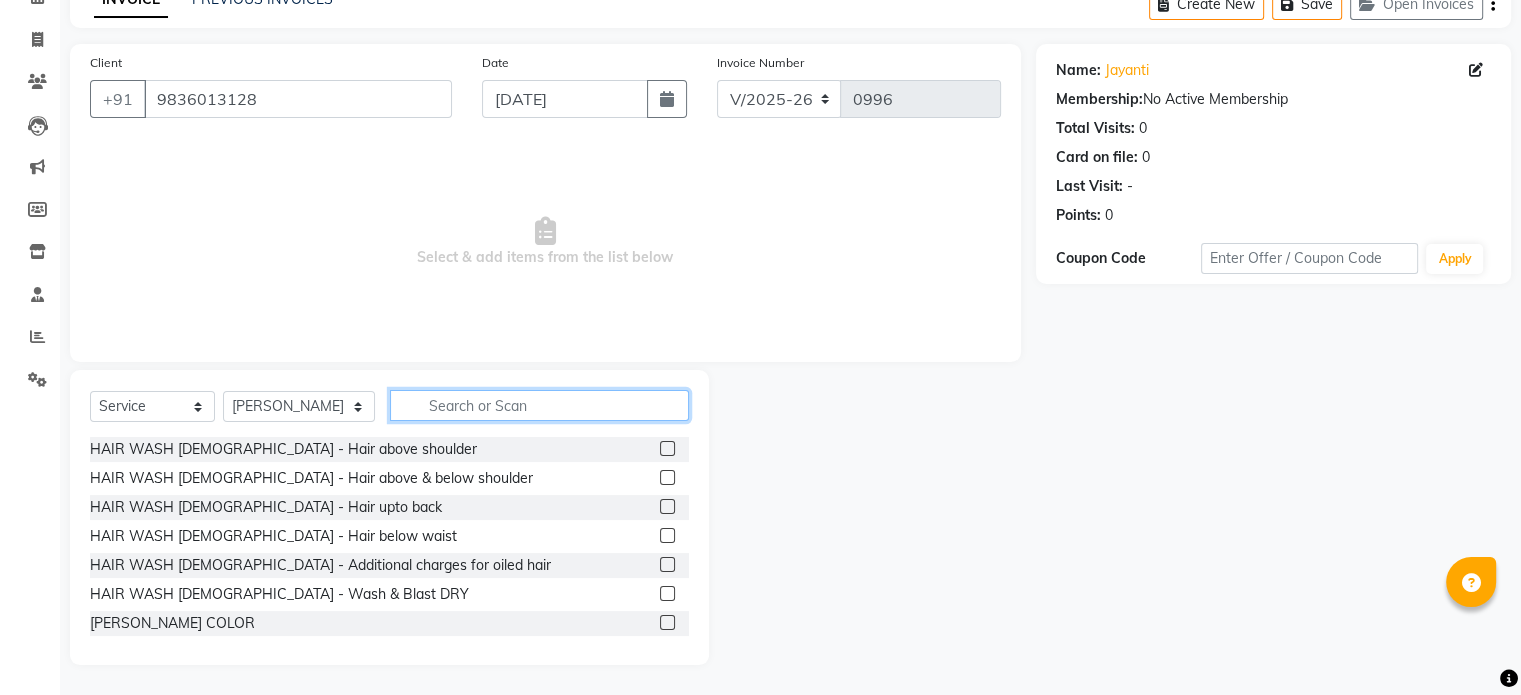 click 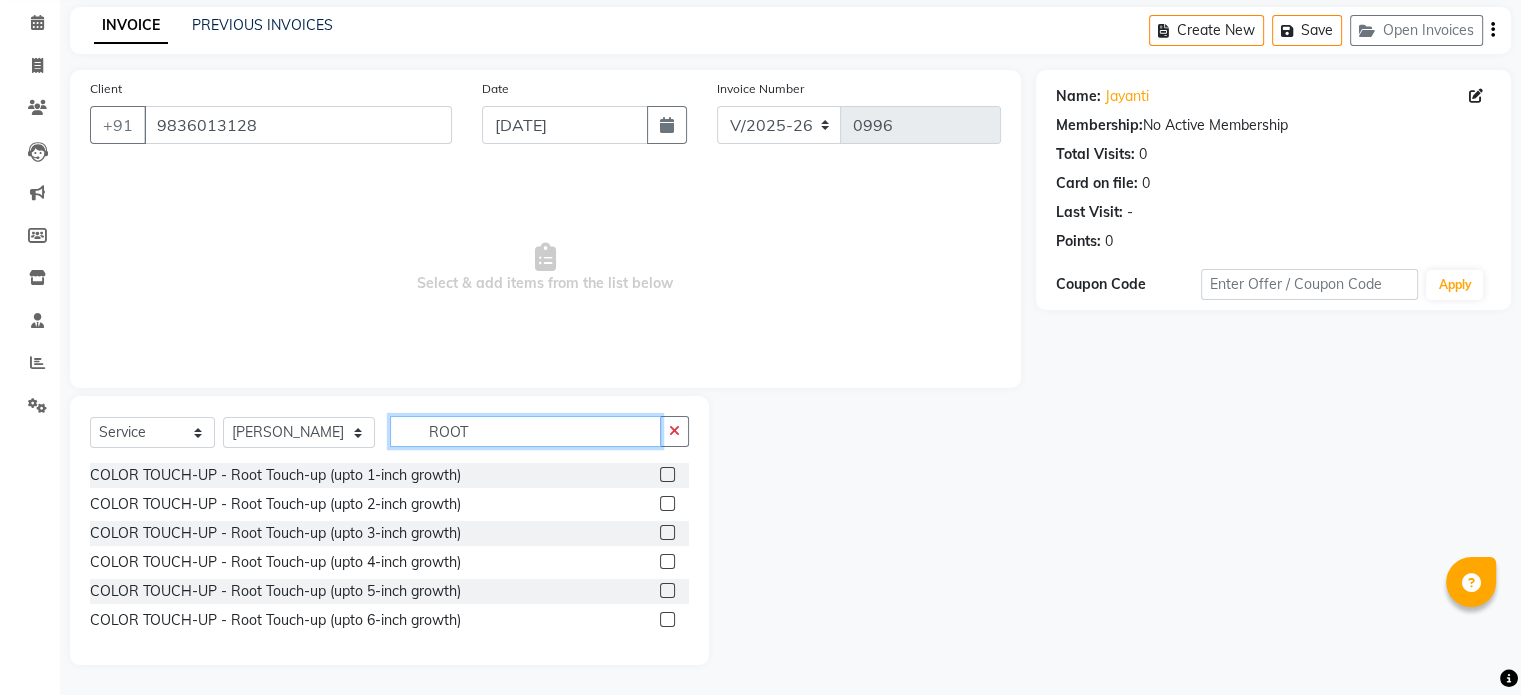 scroll, scrollTop: 80, scrollLeft: 0, axis: vertical 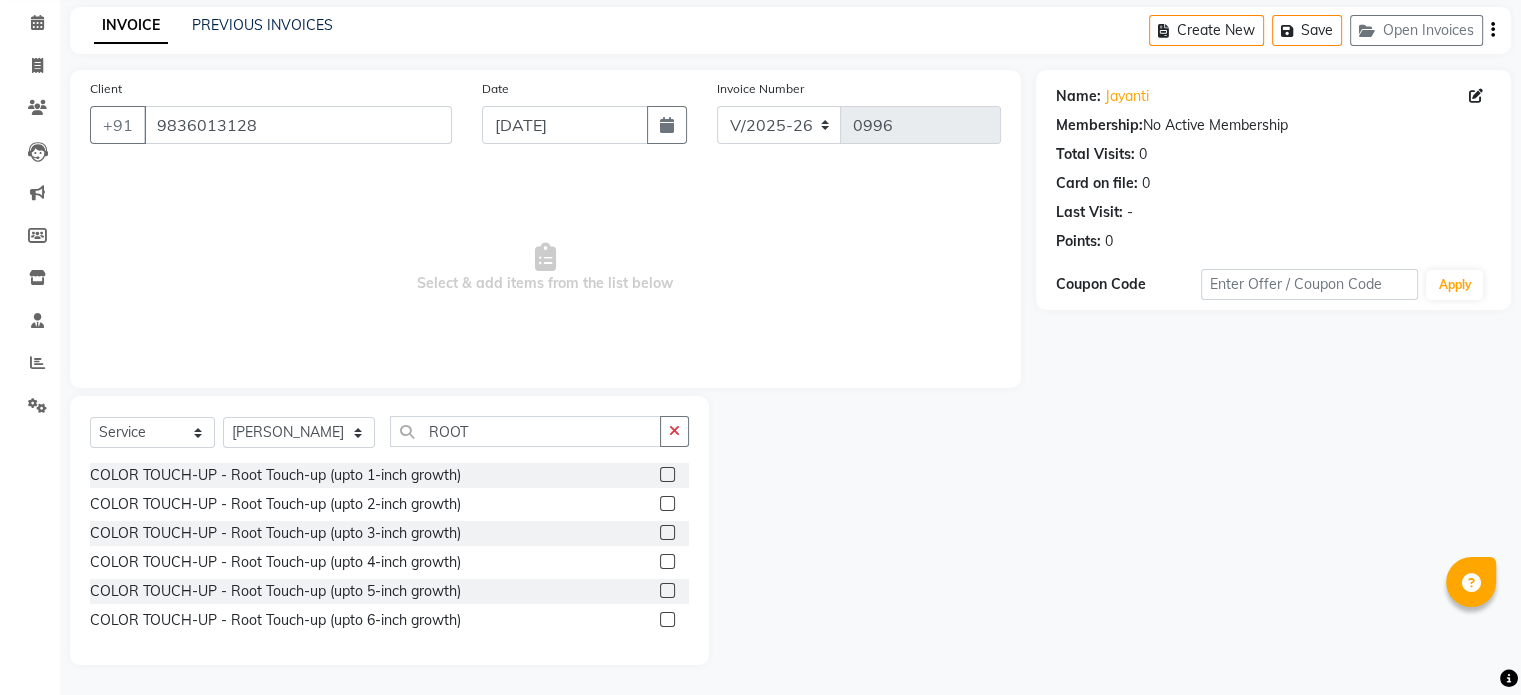 click 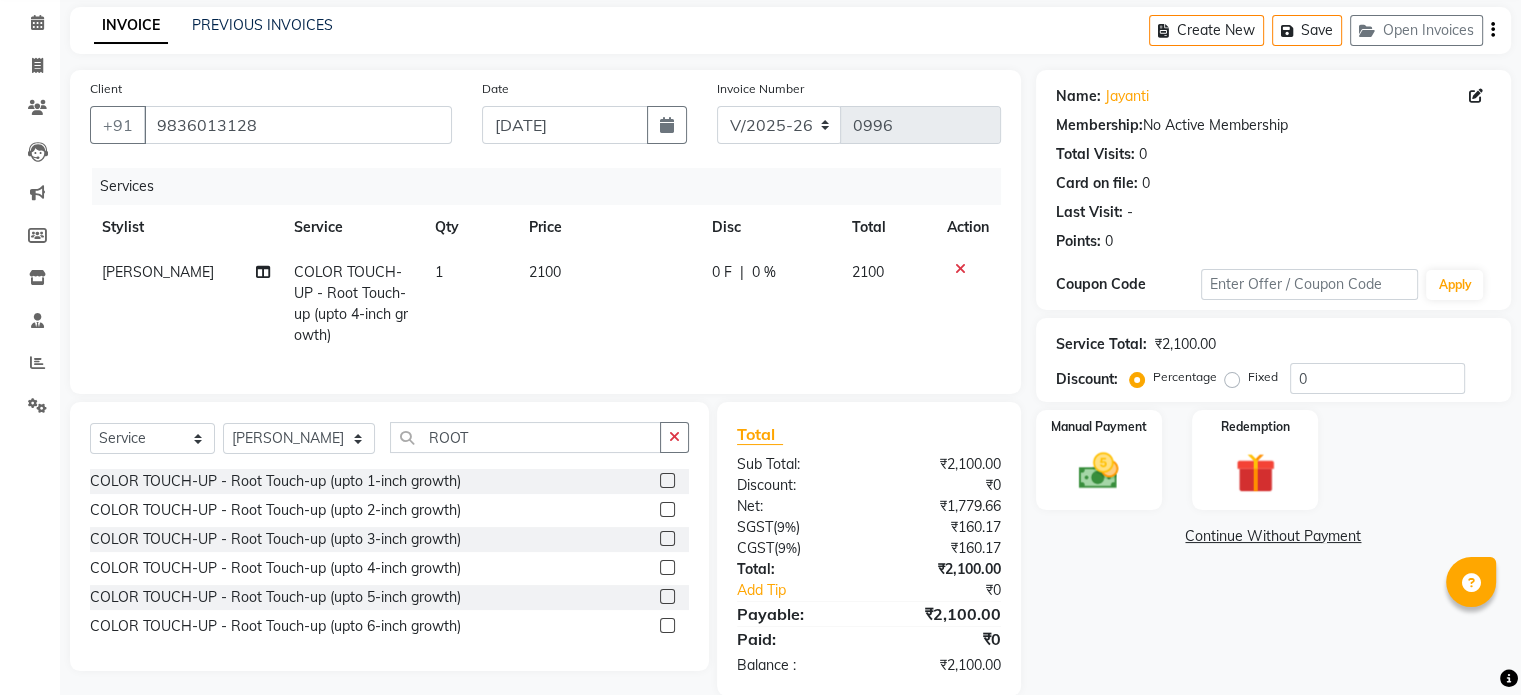 scroll, scrollTop: 126, scrollLeft: 0, axis: vertical 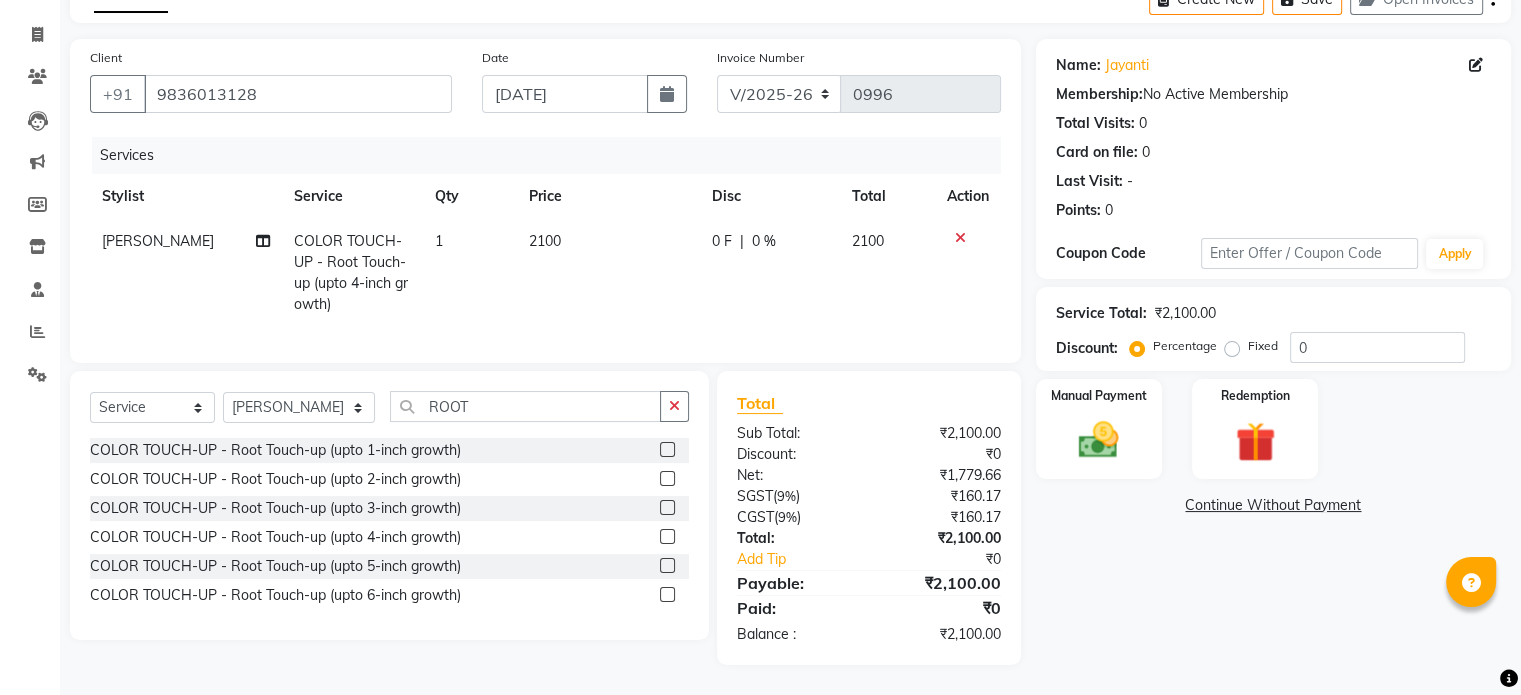 click 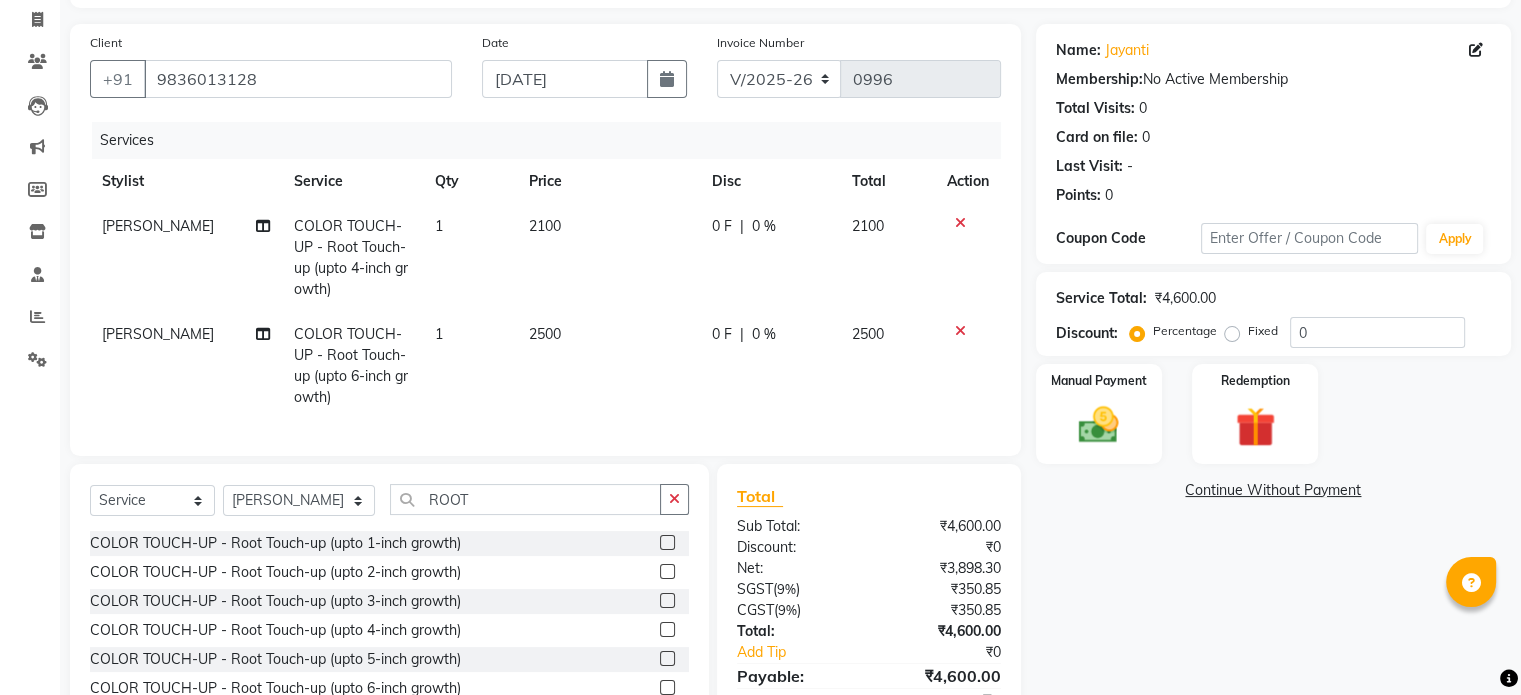 click 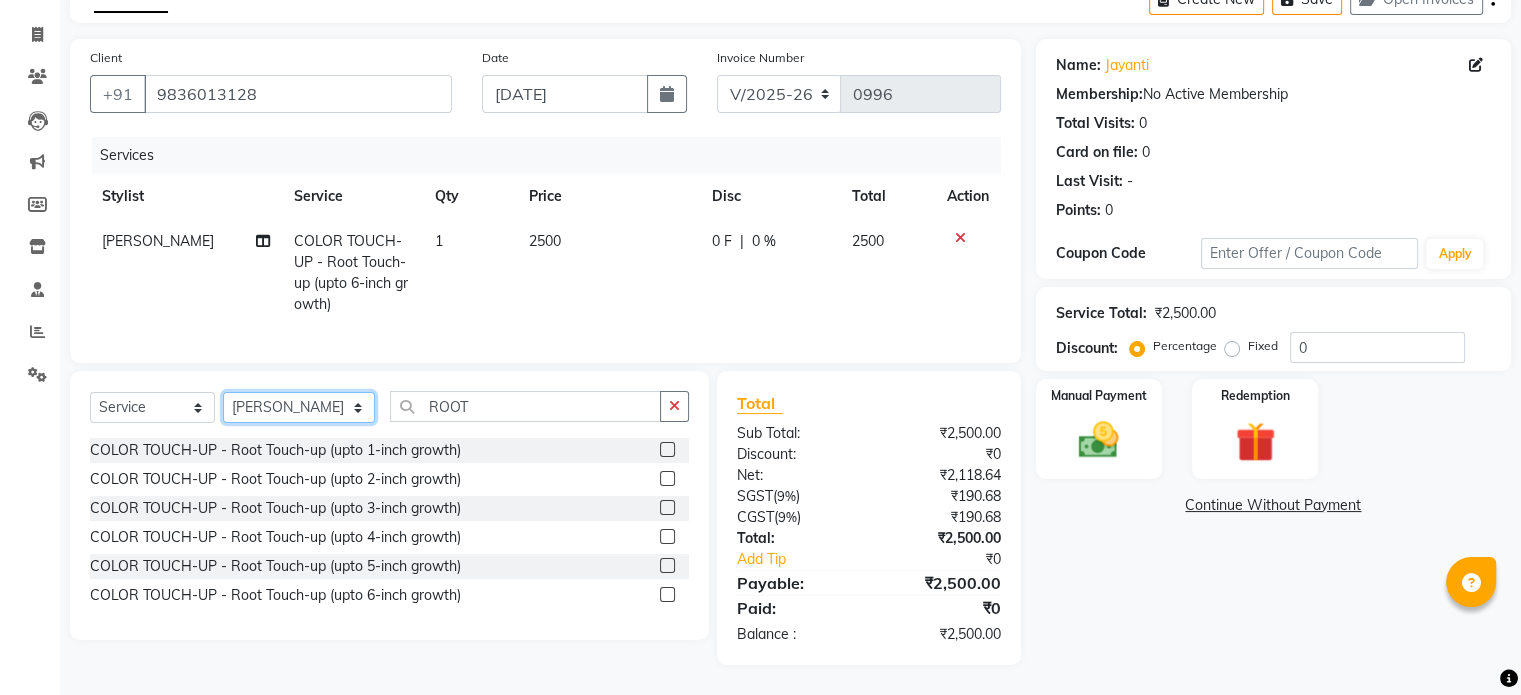 click on "Select Stylist [PERSON_NAME] Dynamics [PERSON_NAME] ([GEOGRAPHIC_DATA]) [PERSON_NAME] Harsh [PERSON_NAME] Mohd [PERSON_NAME] [PERSON_NAME] Rohan  [PERSON_NAME] Motha [PERSON_NAME] (D) [PERSON_NAME] SHAIREI [PERSON_NAME] Sir (F) [PERSON_NAME] ([PERSON_NAME] Salon, Andheri Siddhi  [PERSON_NAME]  [PERSON_NAME] [PERSON_NAME] YASH" 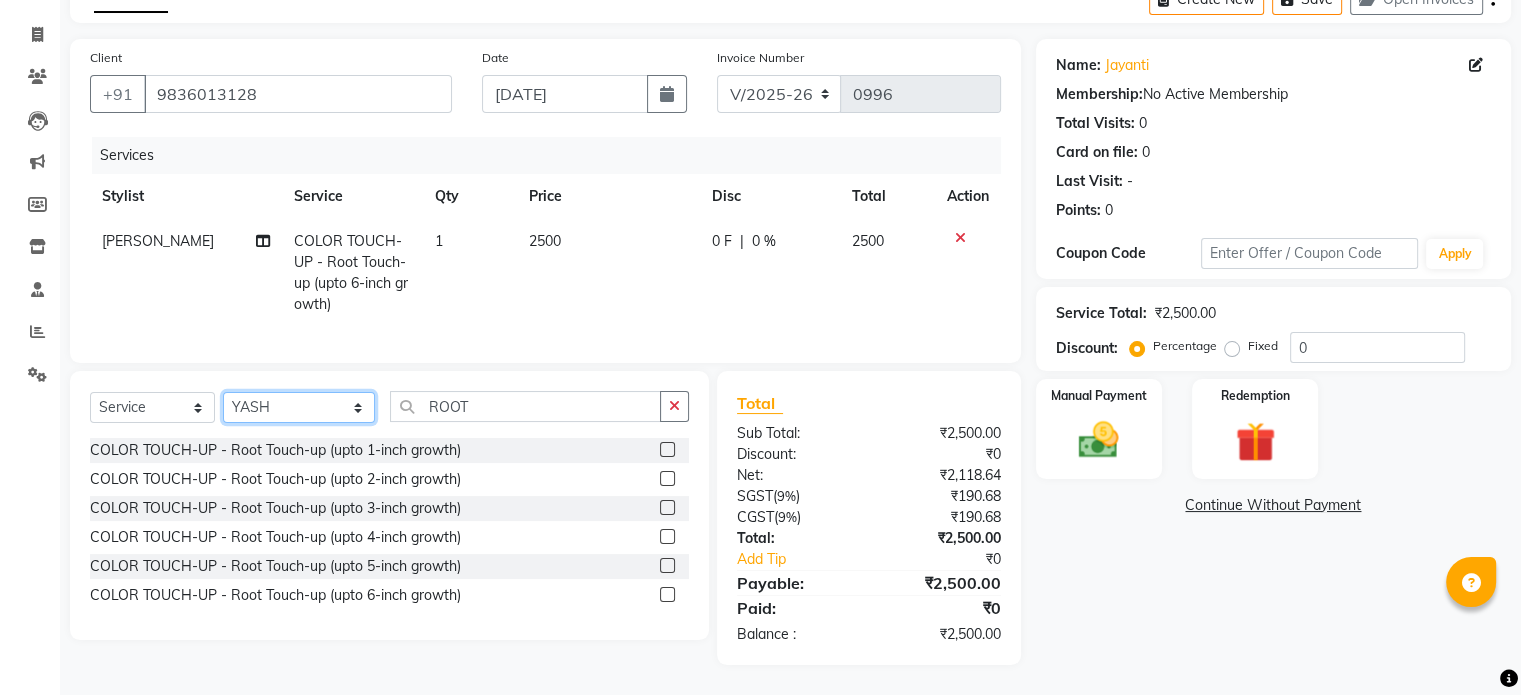 click on "Select Stylist [PERSON_NAME] Dynamics [PERSON_NAME] ([GEOGRAPHIC_DATA]) [PERSON_NAME] Harsh [PERSON_NAME] Mohd [PERSON_NAME] [PERSON_NAME] Rohan  [PERSON_NAME] Motha [PERSON_NAME] (D) [PERSON_NAME] SHAIREI [PERSON_NAME] Sir (F) [PERSON_NAME] ([PERSON_NAME] Salon, Andheri Siddhi  [PERSON_NAME]  [PERSON_NAME] [PERSON_NAME] YASH" 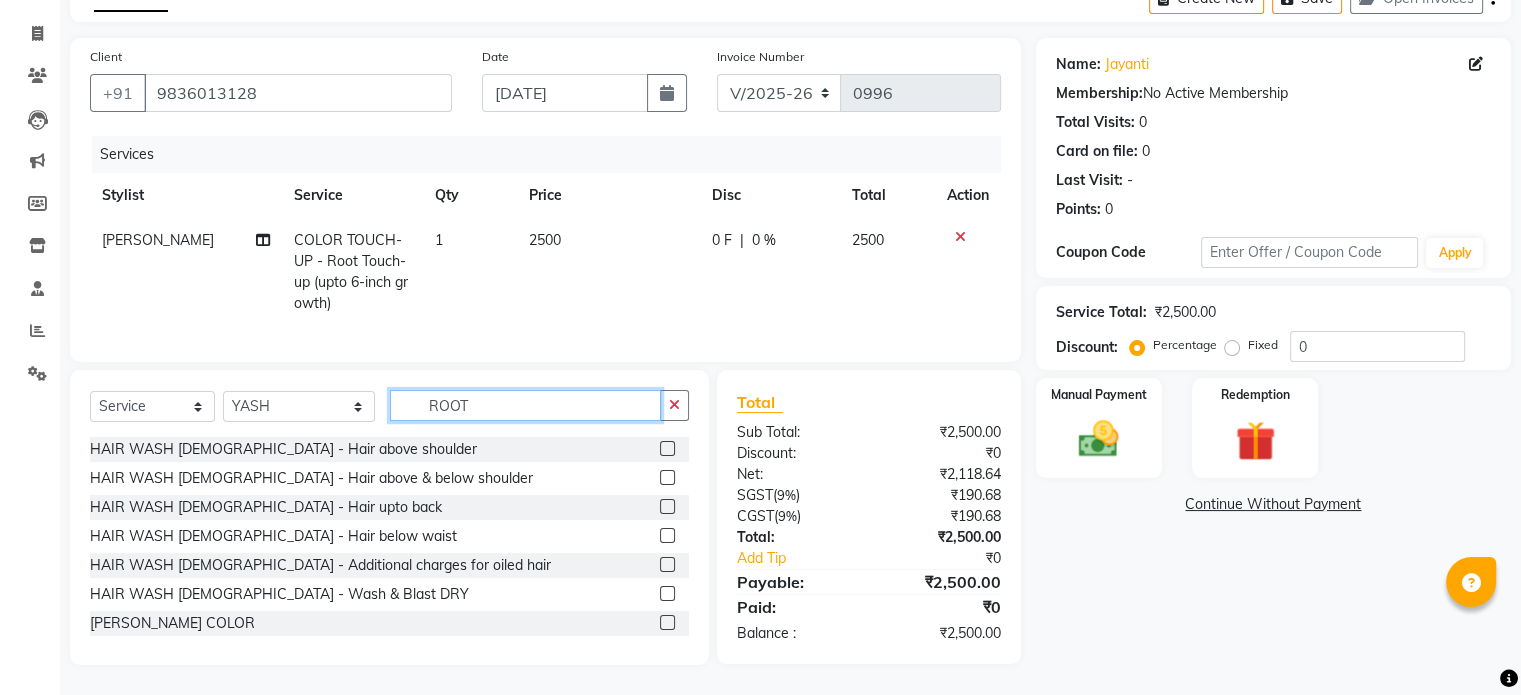 click on "ROOT" 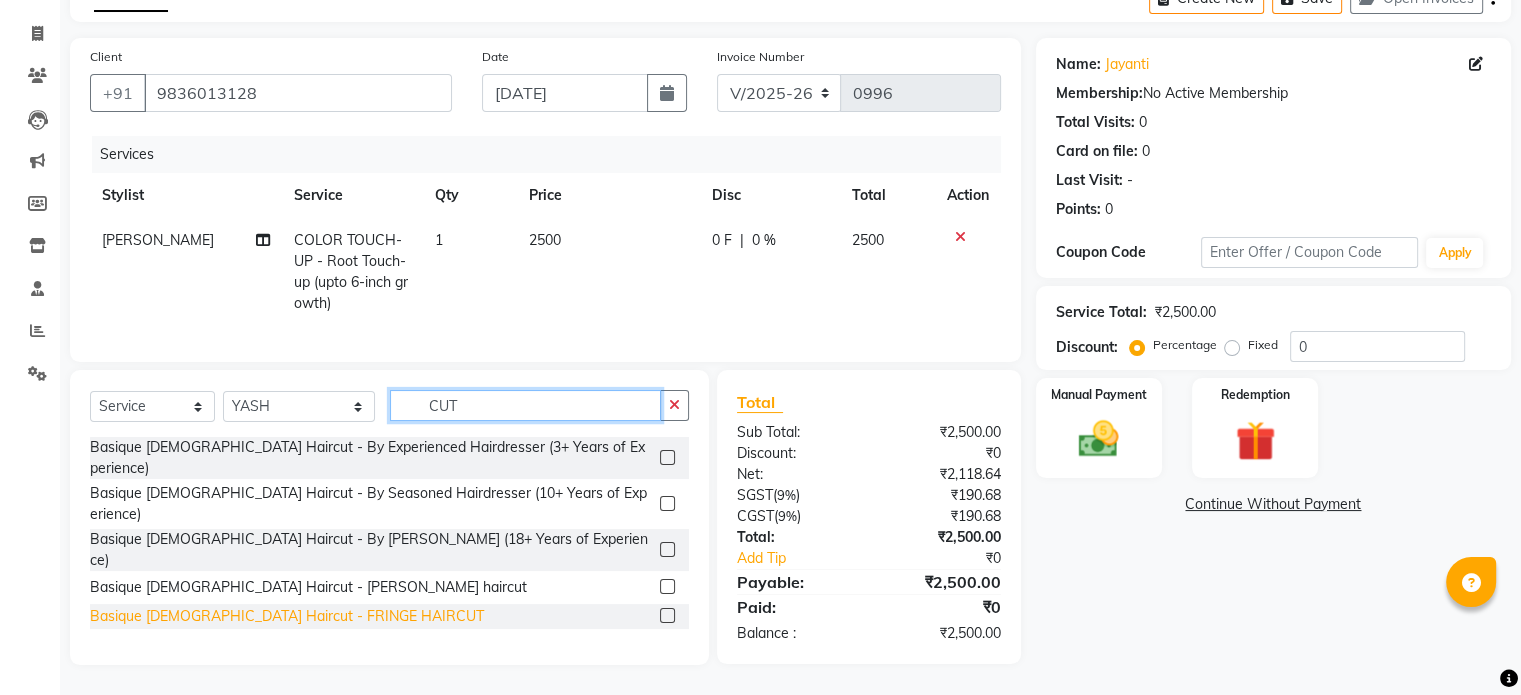 scroll, scrollTop: 0, scrollLeft: 0, axis: both 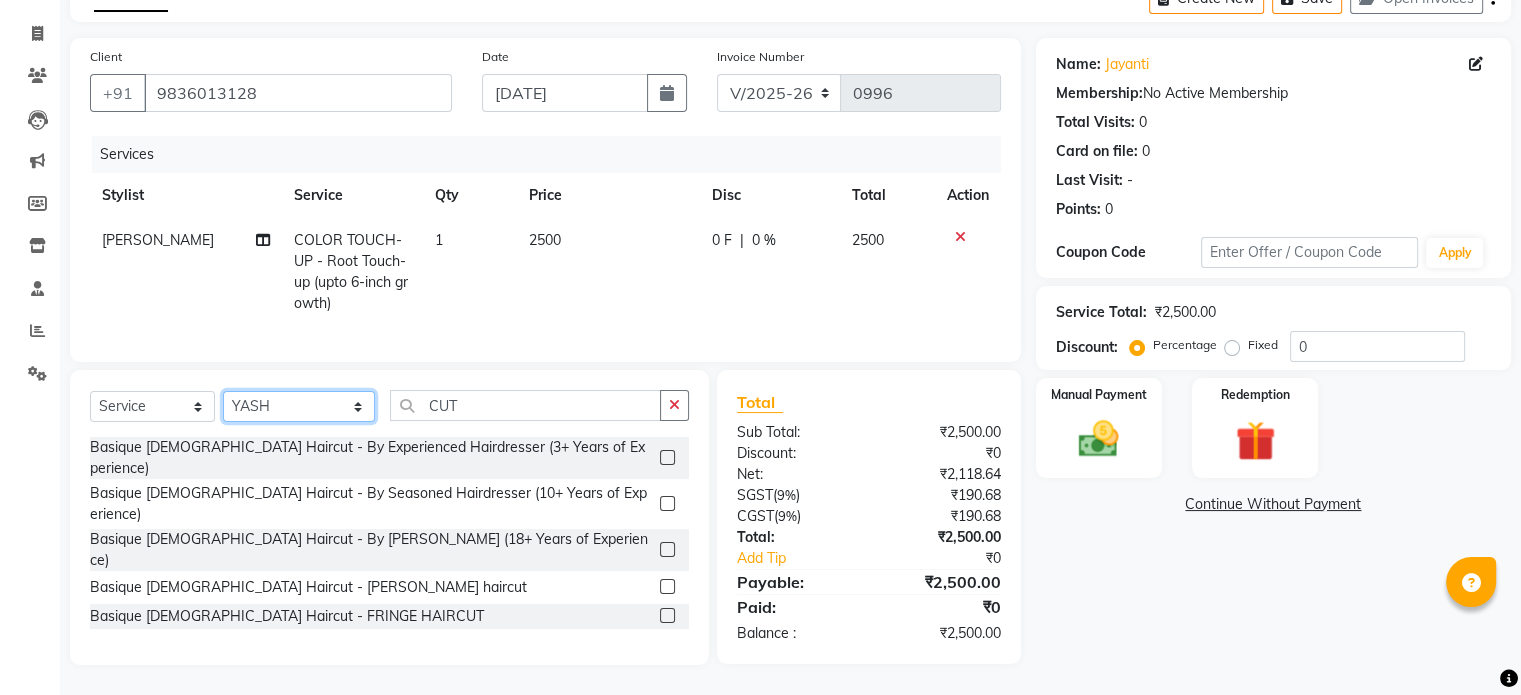 click on "Select Stylist [PERSON_NAME] Dynamics [PERSON_NAME] ([GEOGRAPHIC_DATA]) [PERSON_NAME] Harsh [PERSON_NAME] Mohd [PERSON_NAME] [PERSON_NAME] Rohan  [PERSON_NAME] Motha [PERSON_NAME] (D) [PERSON_NAME] SHAIREI [PERSON_NAME] Sir (F) [PERSON_NAME] ([PERSON_NAME] Salon, Andheri Siddhi  [PERSON_NAME]  [PERSON_NAME] [PERSON_NAME] YASH" 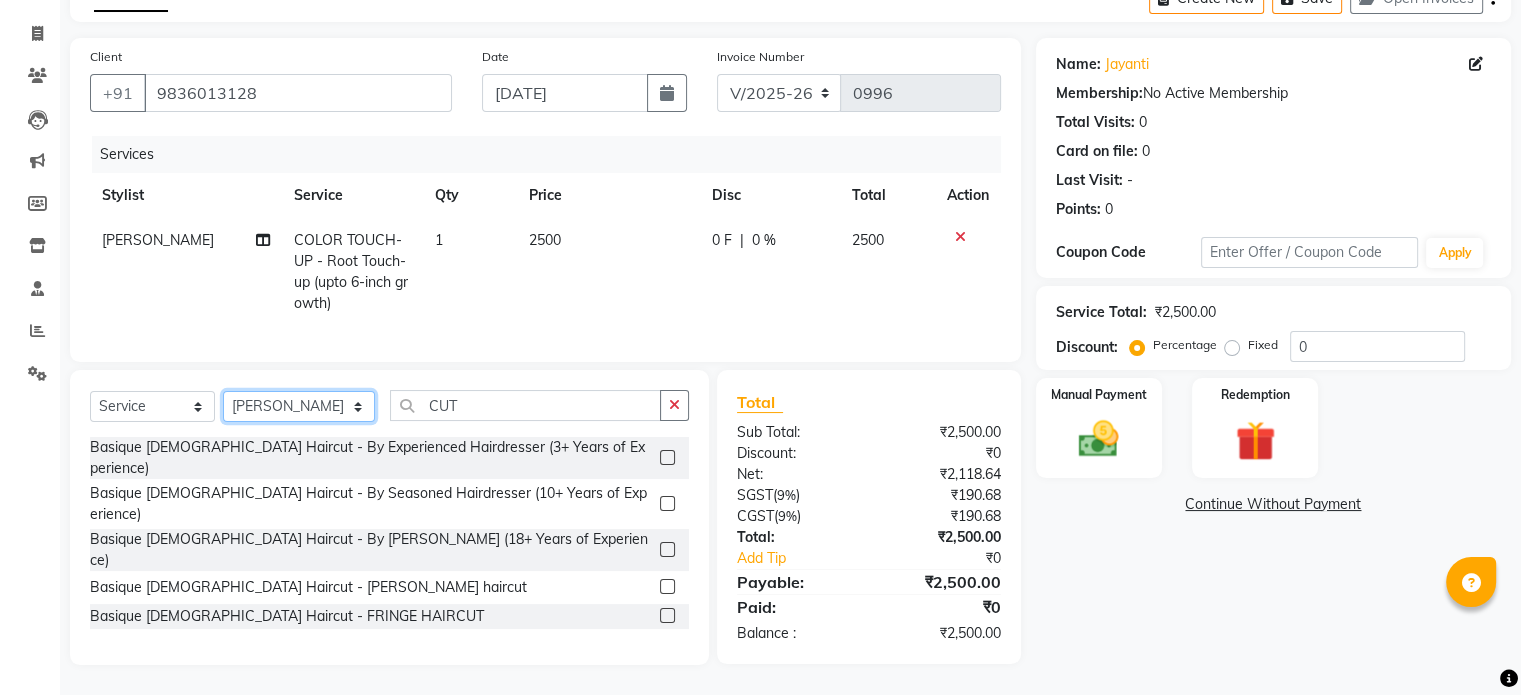 click on "Select Stylist [PERSON_NAME] Dynamics [PERSON_NAME] ([GEOGRAPHIC_DATA]) [PERSON_NAME] Harsh [PERSON_NAME] Mohd [PERSON_NAME] [PERSON_NAME] Rohan  [PERSON_NAME] Motha [PERSON_NAME] (D) [PERSON_NAME] SHAIREI [PERSON_NAME] Sir (F) [PERSON_NAME] ([PERSON_NAME] Salon, Andheri Siddhi  [PERSON_NAME]  [PERSON_NAME] [PERSON_NAME] YASH" 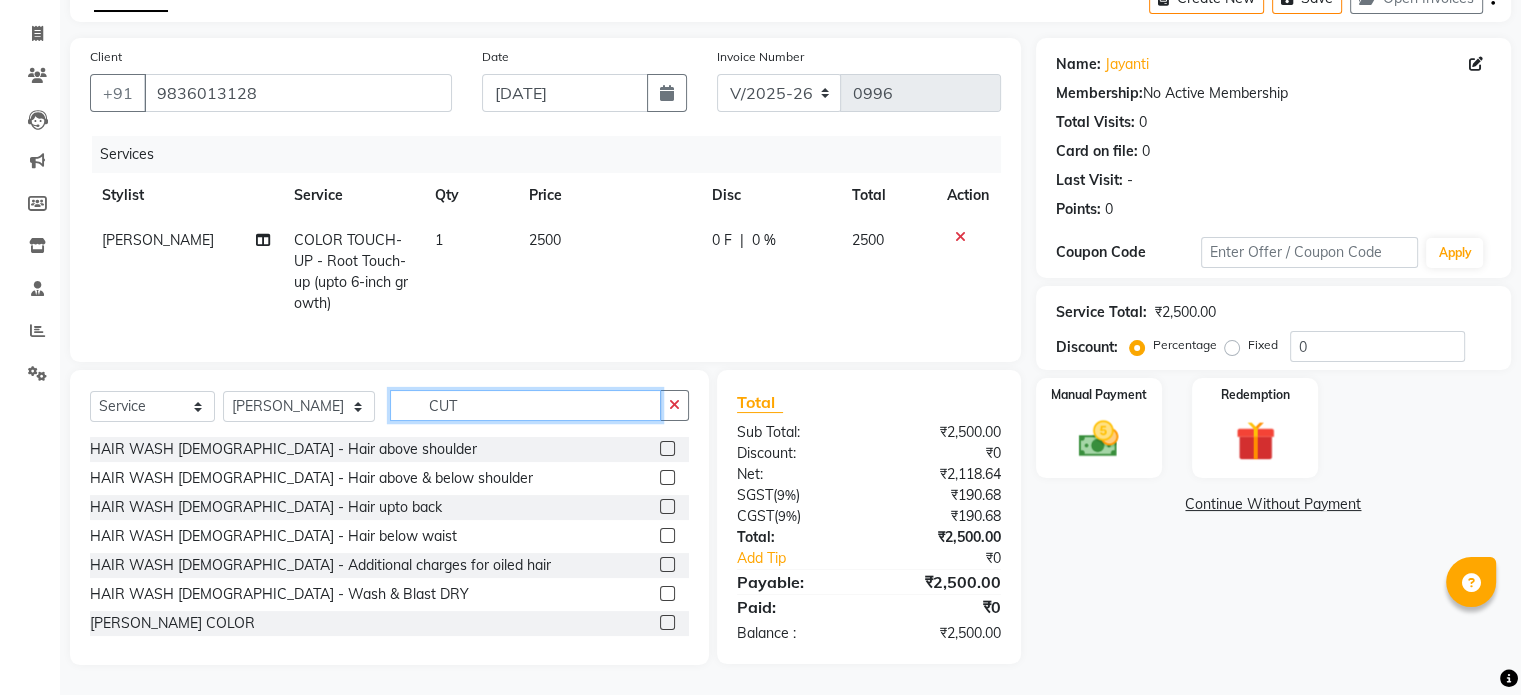 click on "CUT" 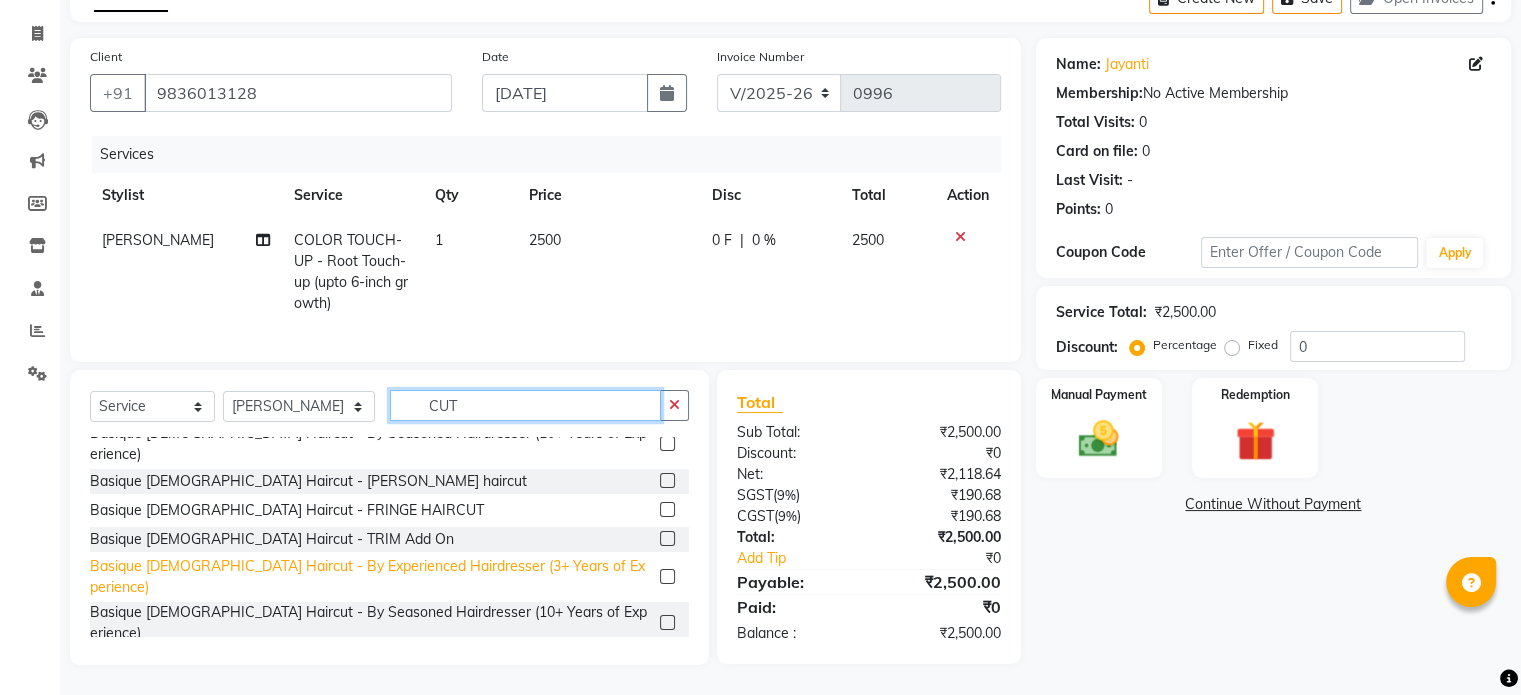 scroll, scrollTop: 60, scrollLeft: 0, axis: vertical 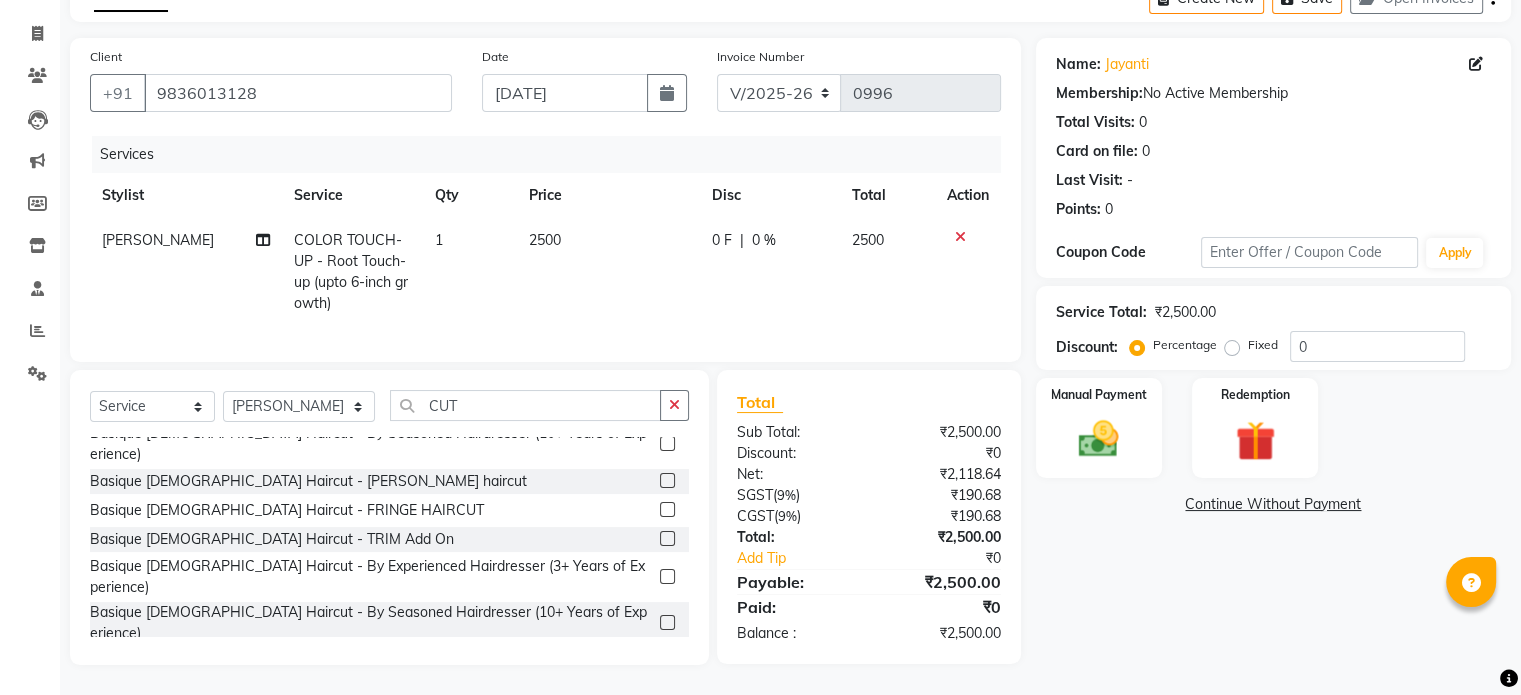 click 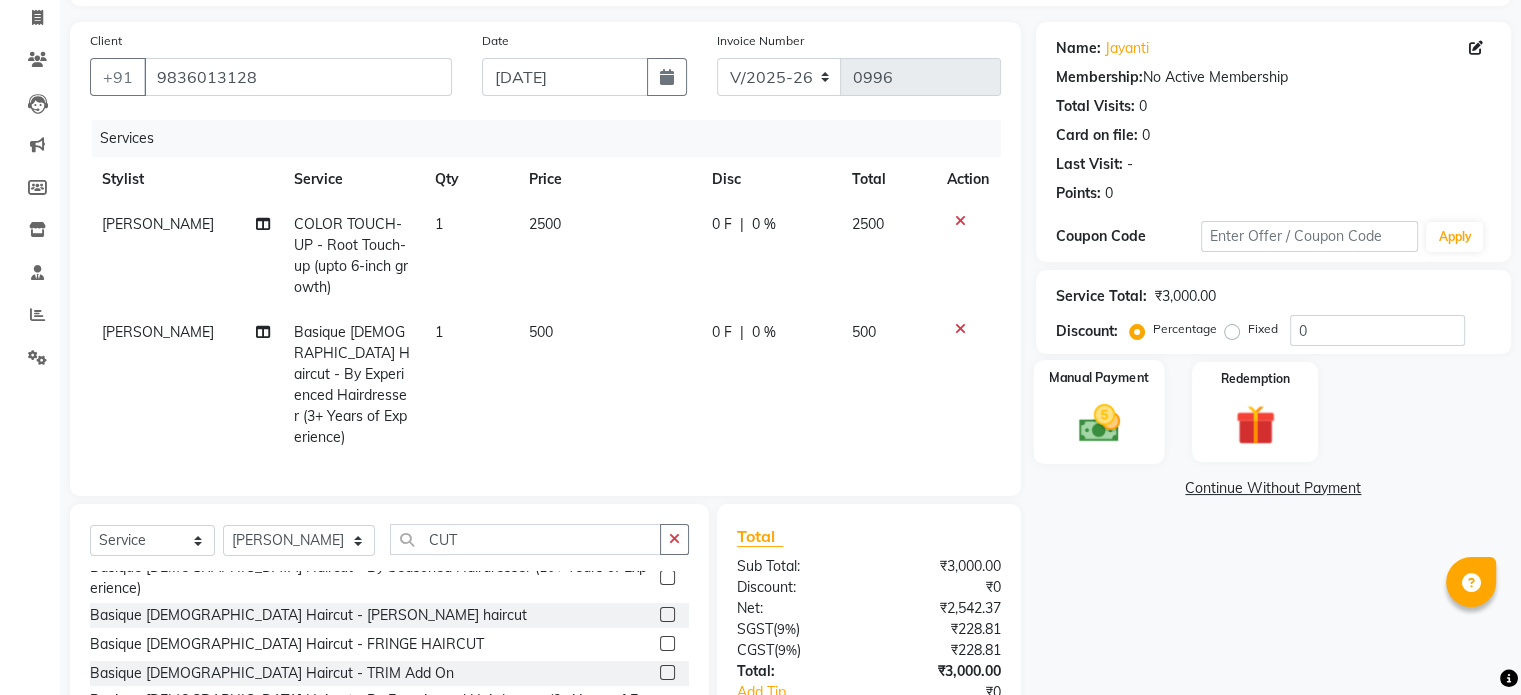 scroll, scrollTop: 256, scrollLeft: 0, axis: vertical 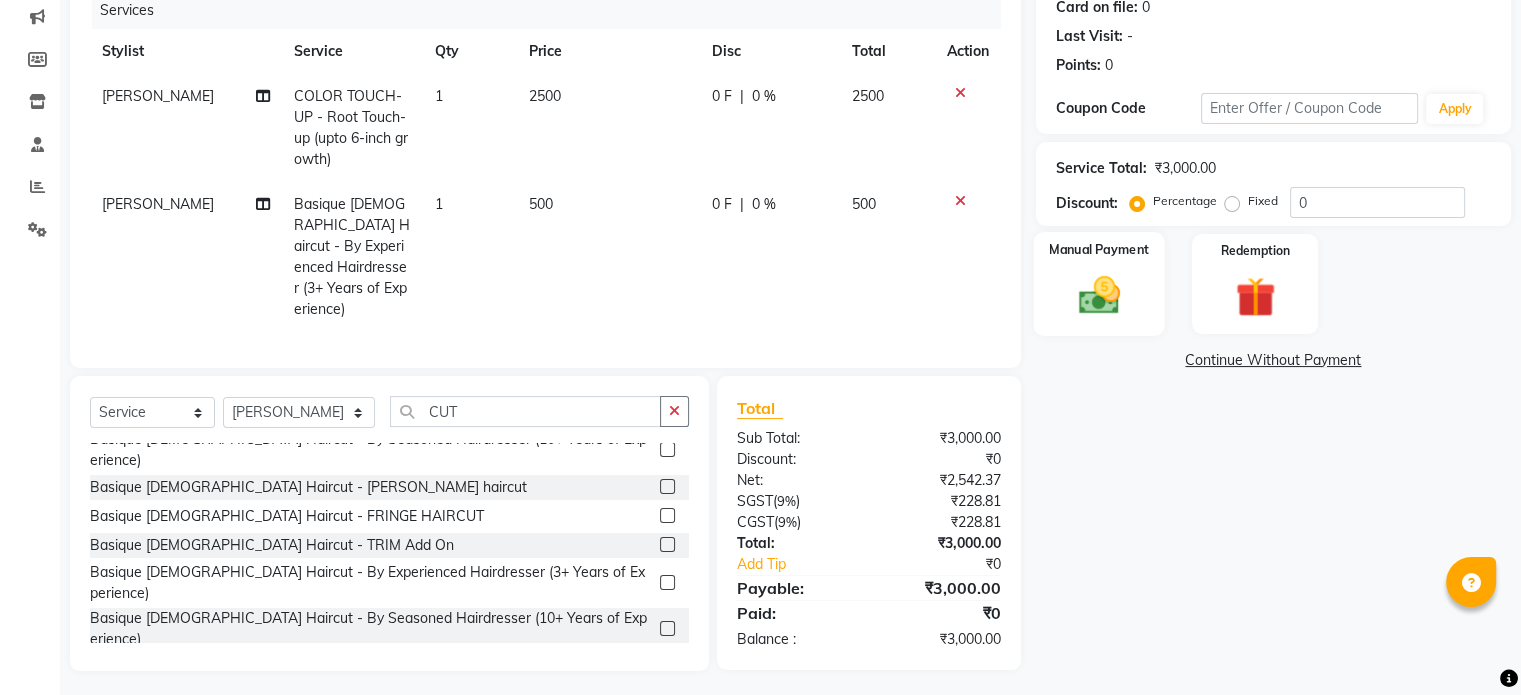 click 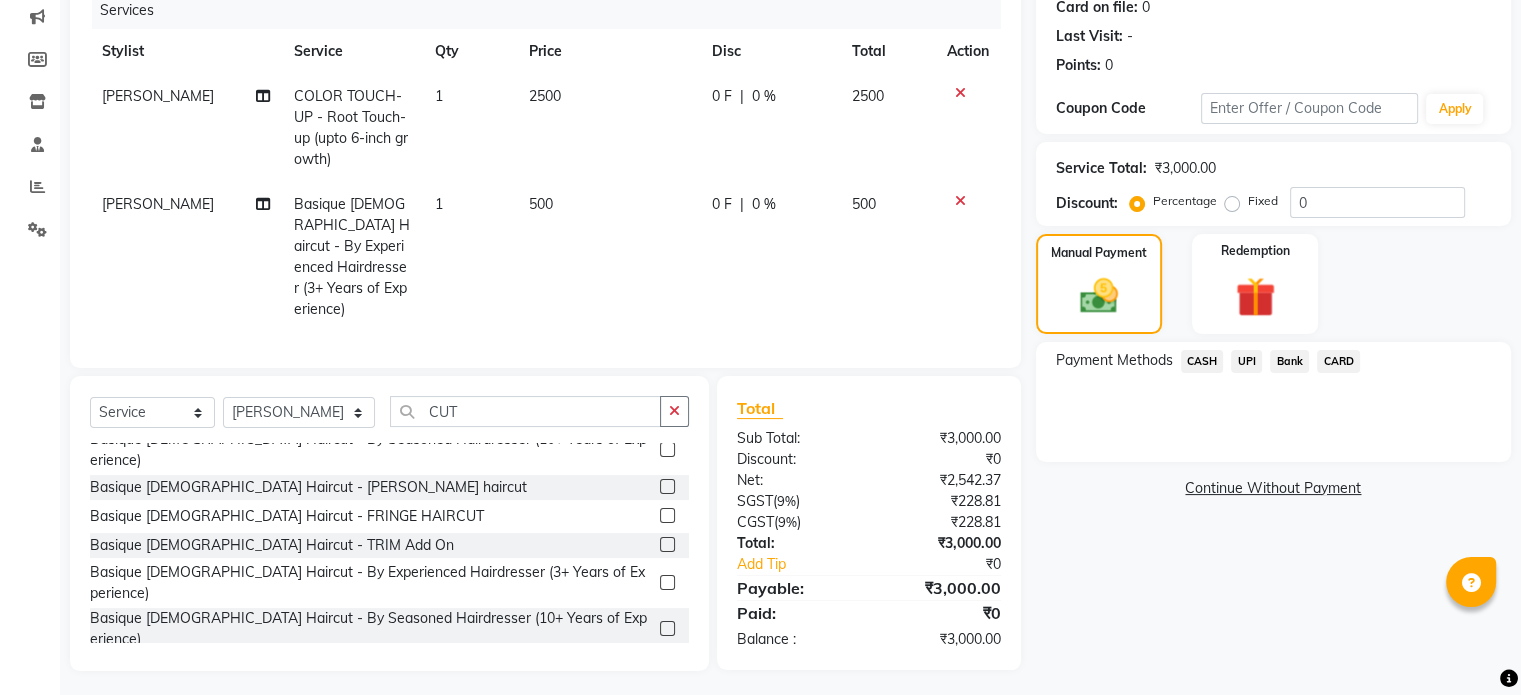 click on "CARD" 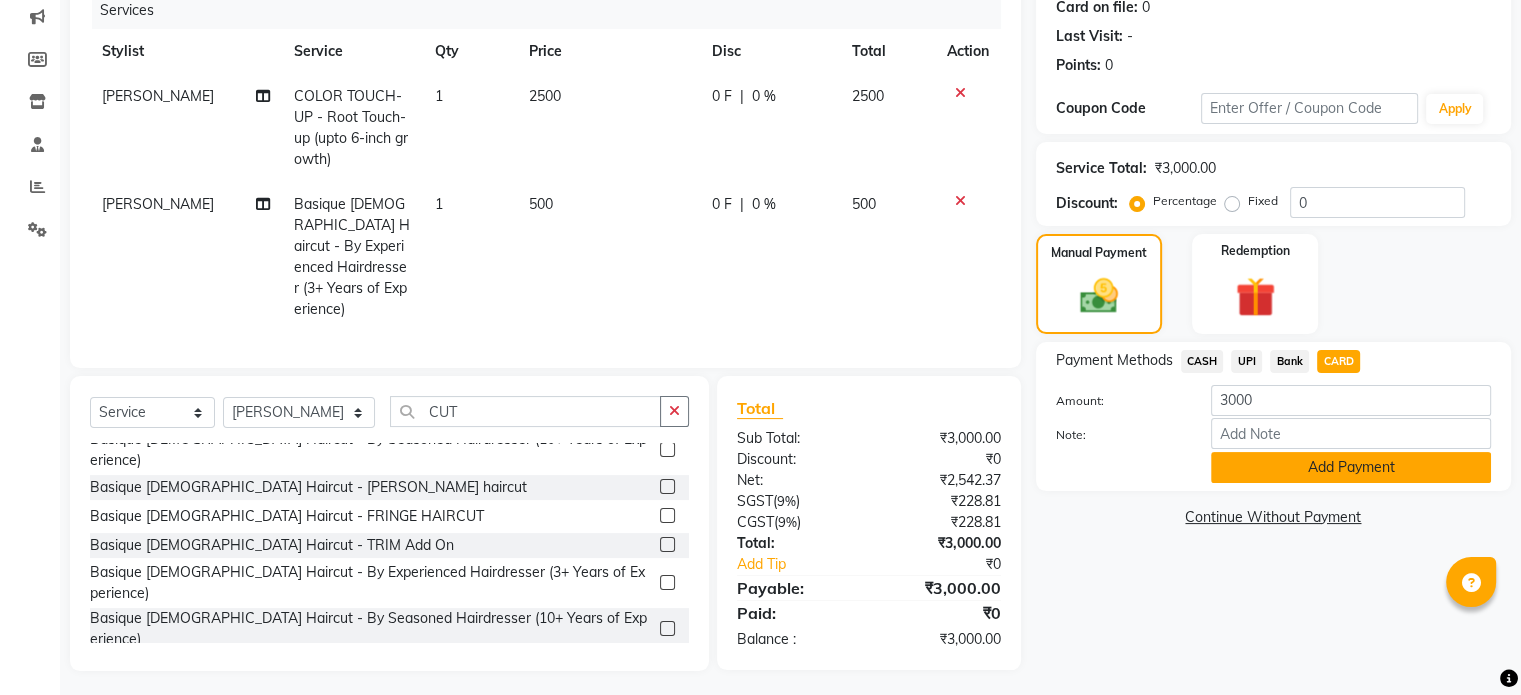 click on "Add Payment" 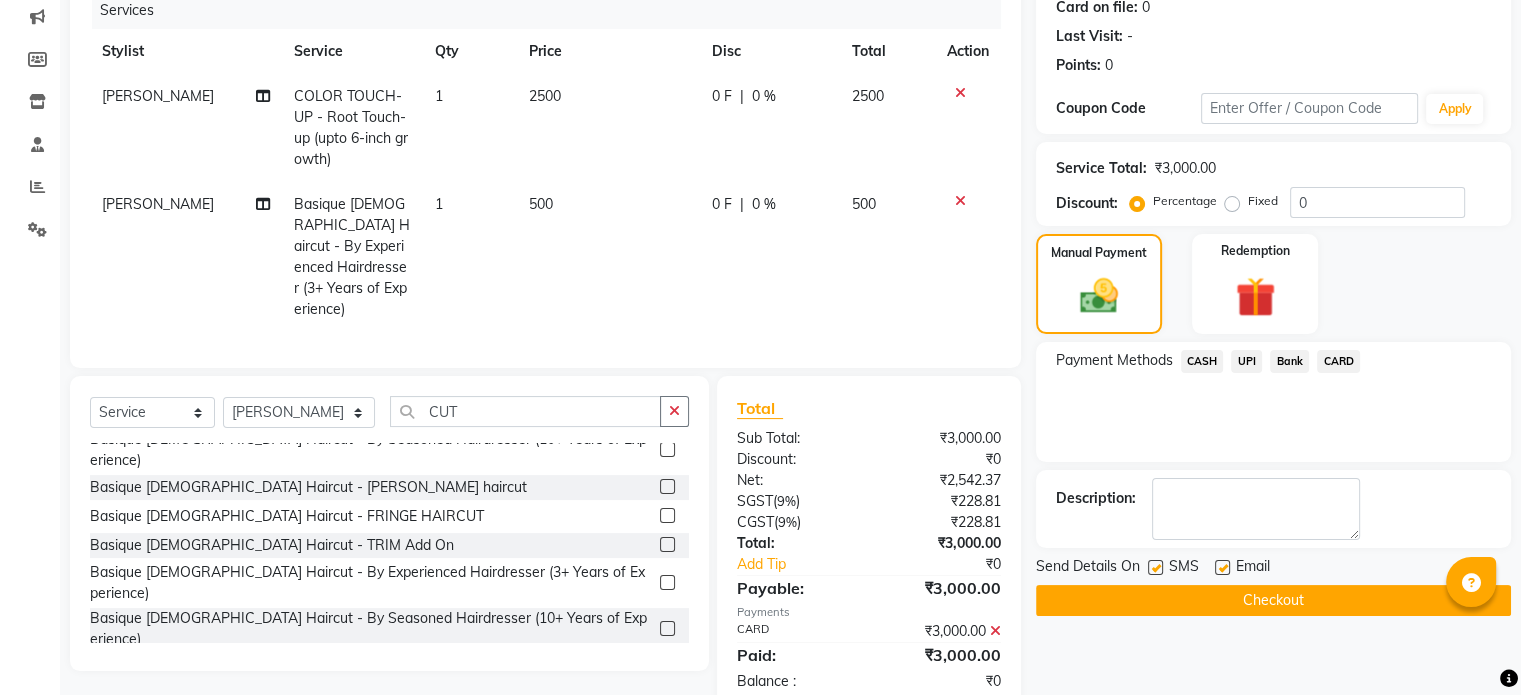 scroll, scrollTop: 297, scrollLeft: 0, axis: vertical 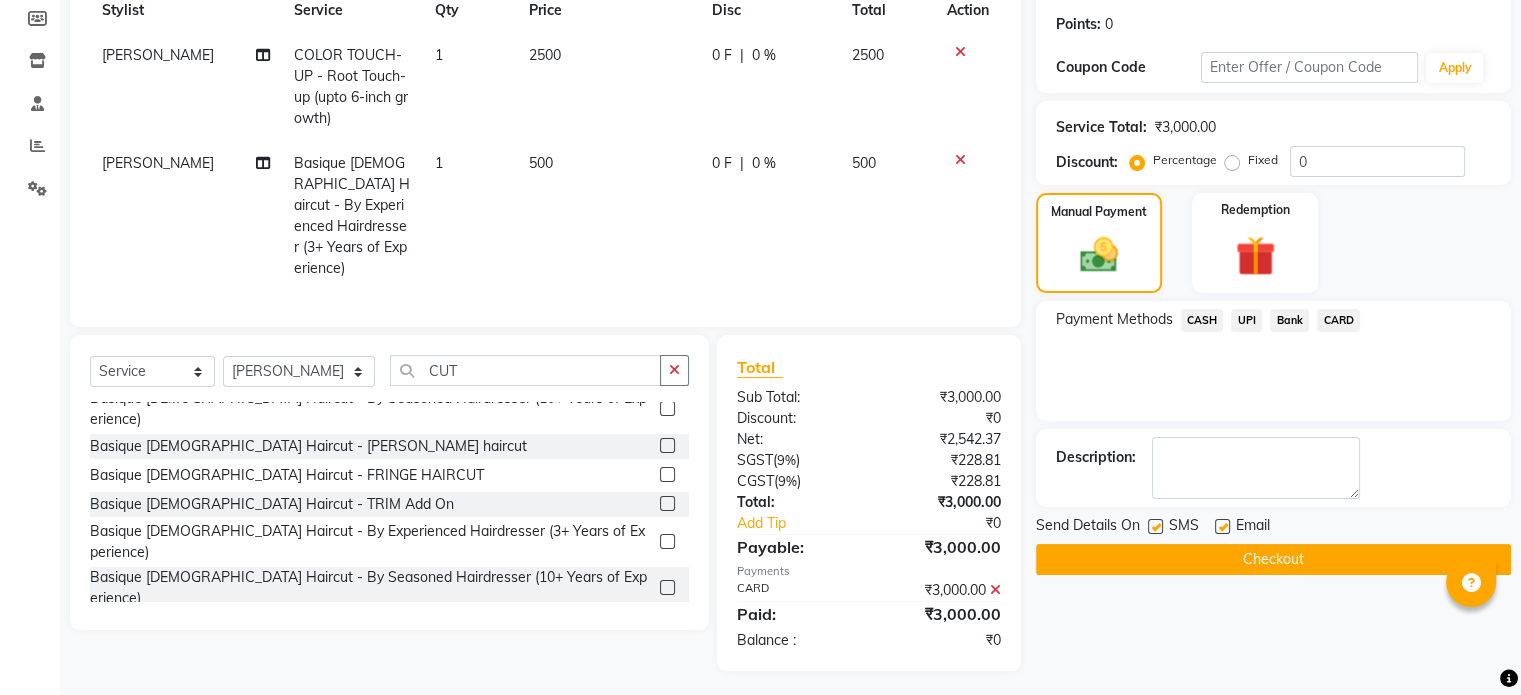 click 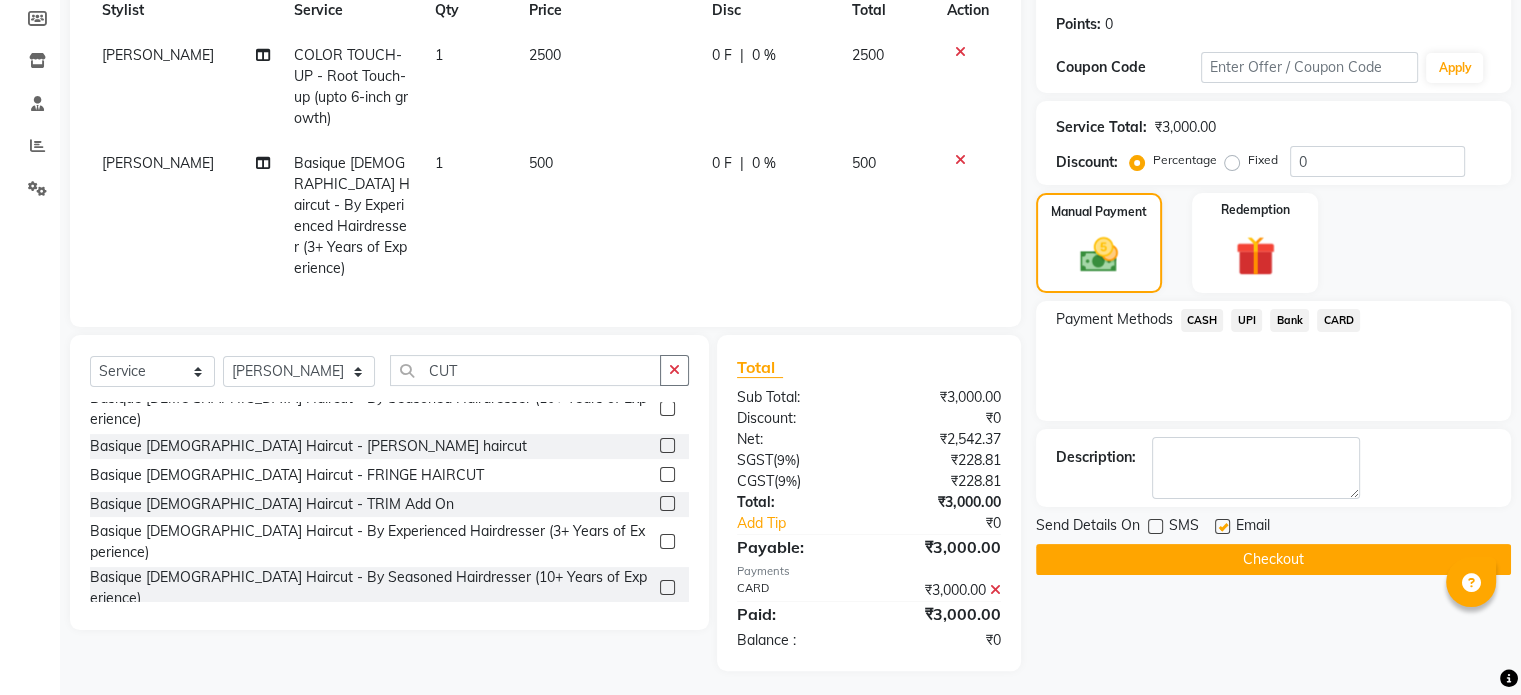 click on "Checkout" 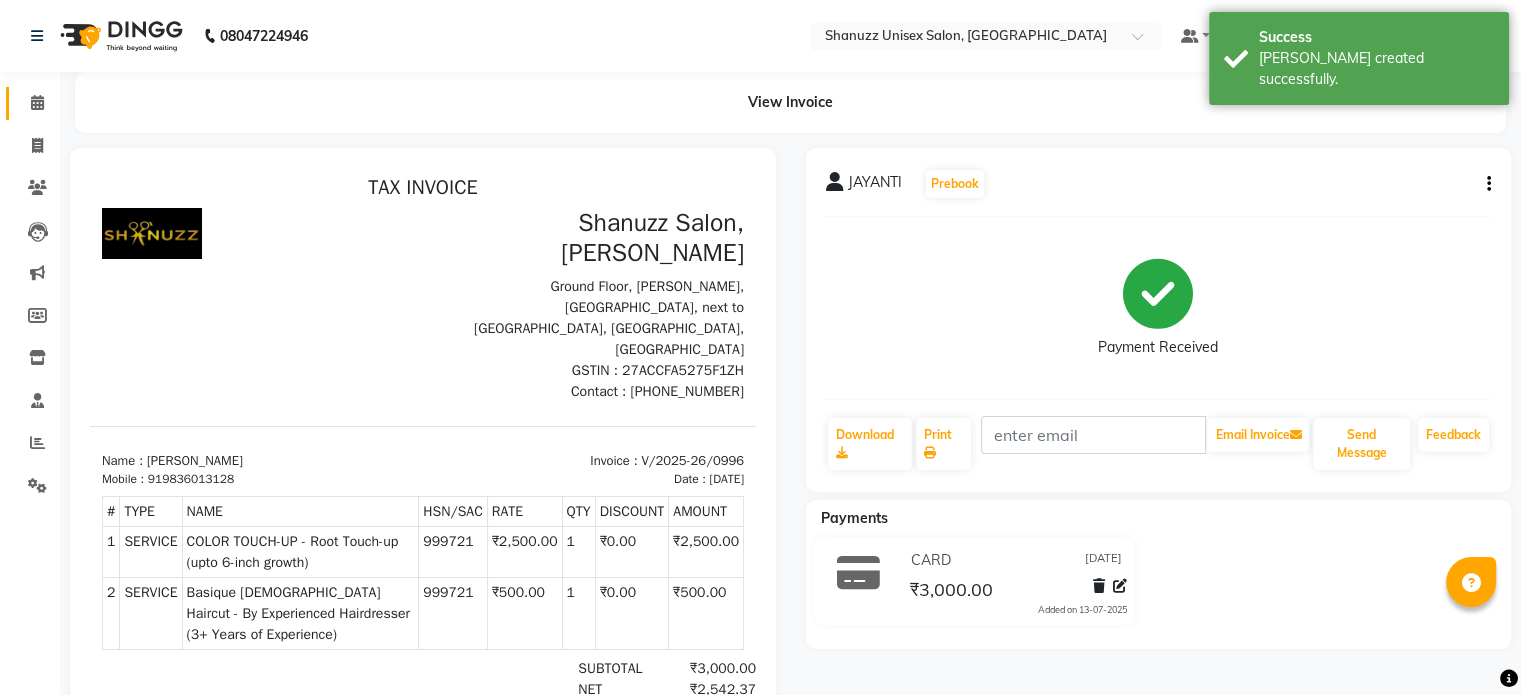 scroll, scrollTop: 0, scrollLeft: 0, axis: both 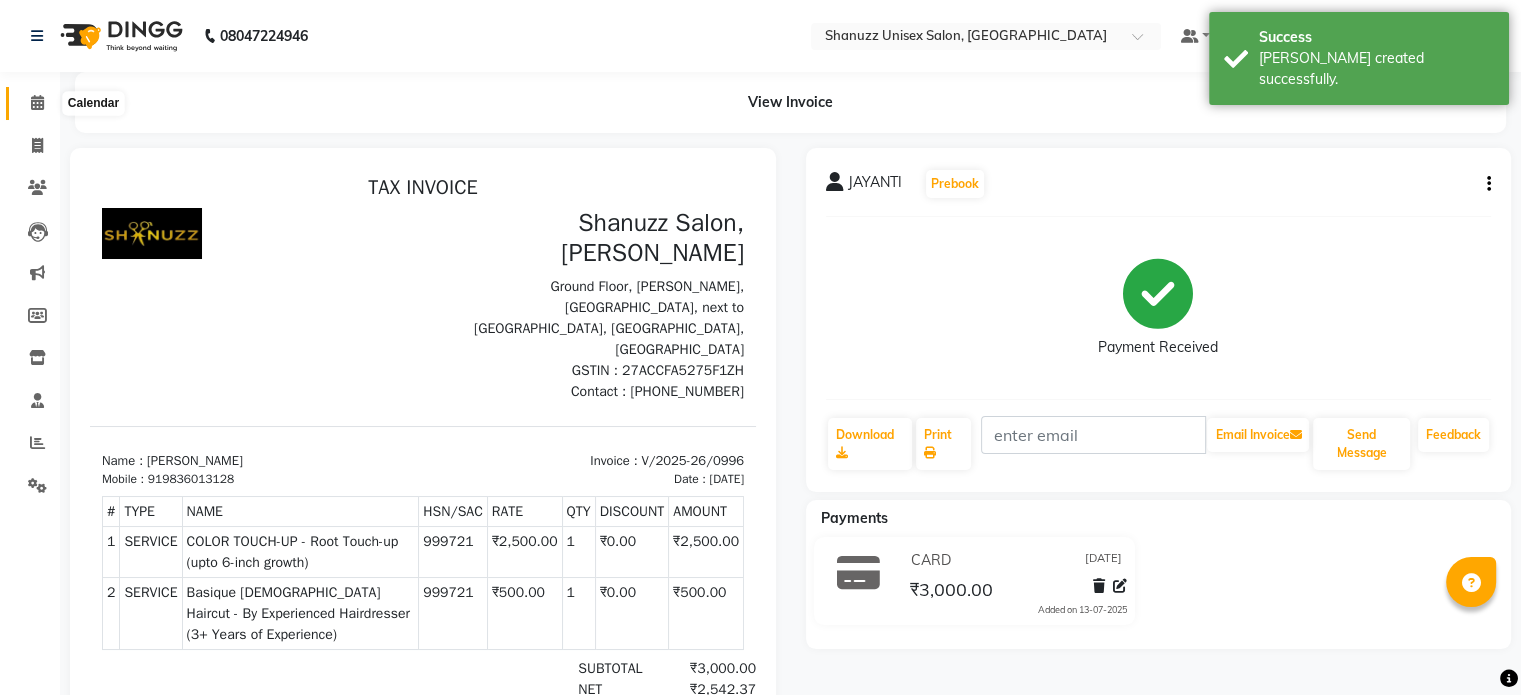 click 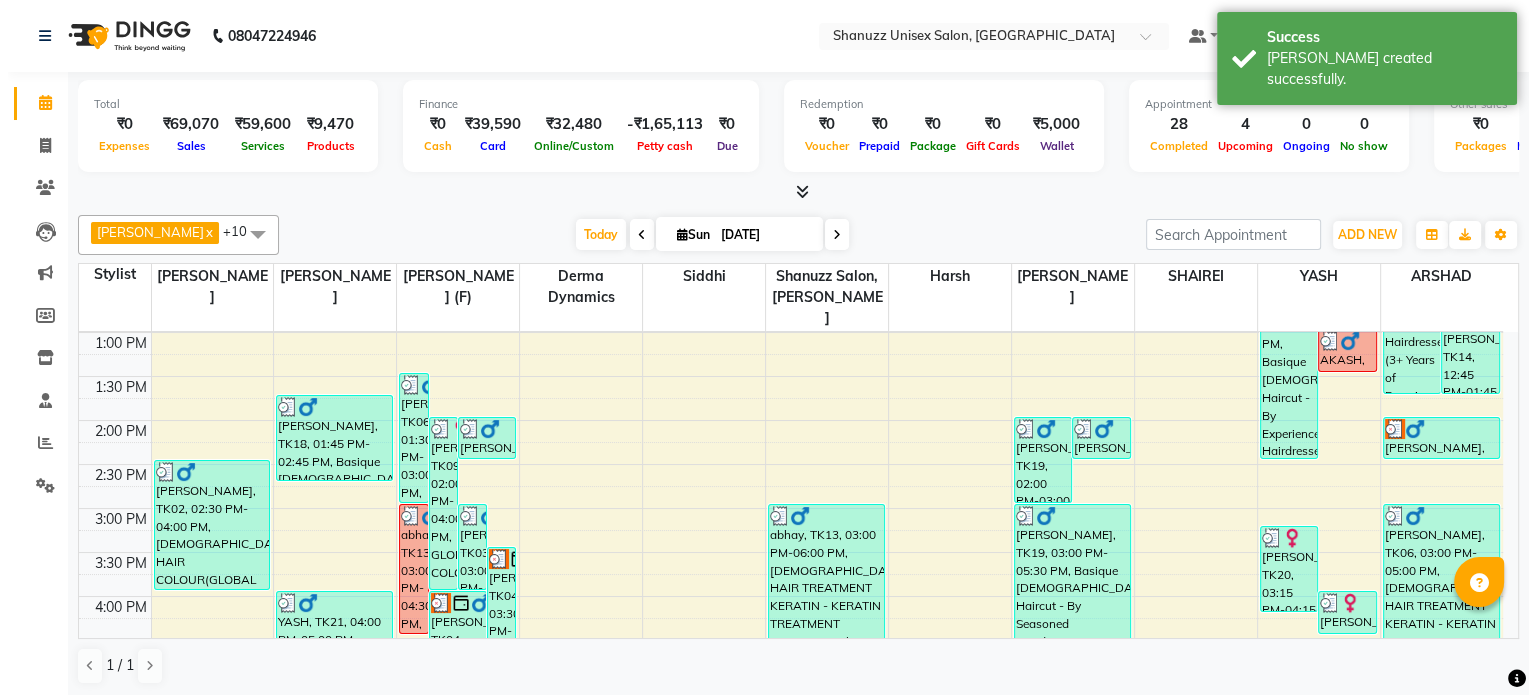 scroll, scrollTop: 350, scrollLeft: 0, axis: vertical 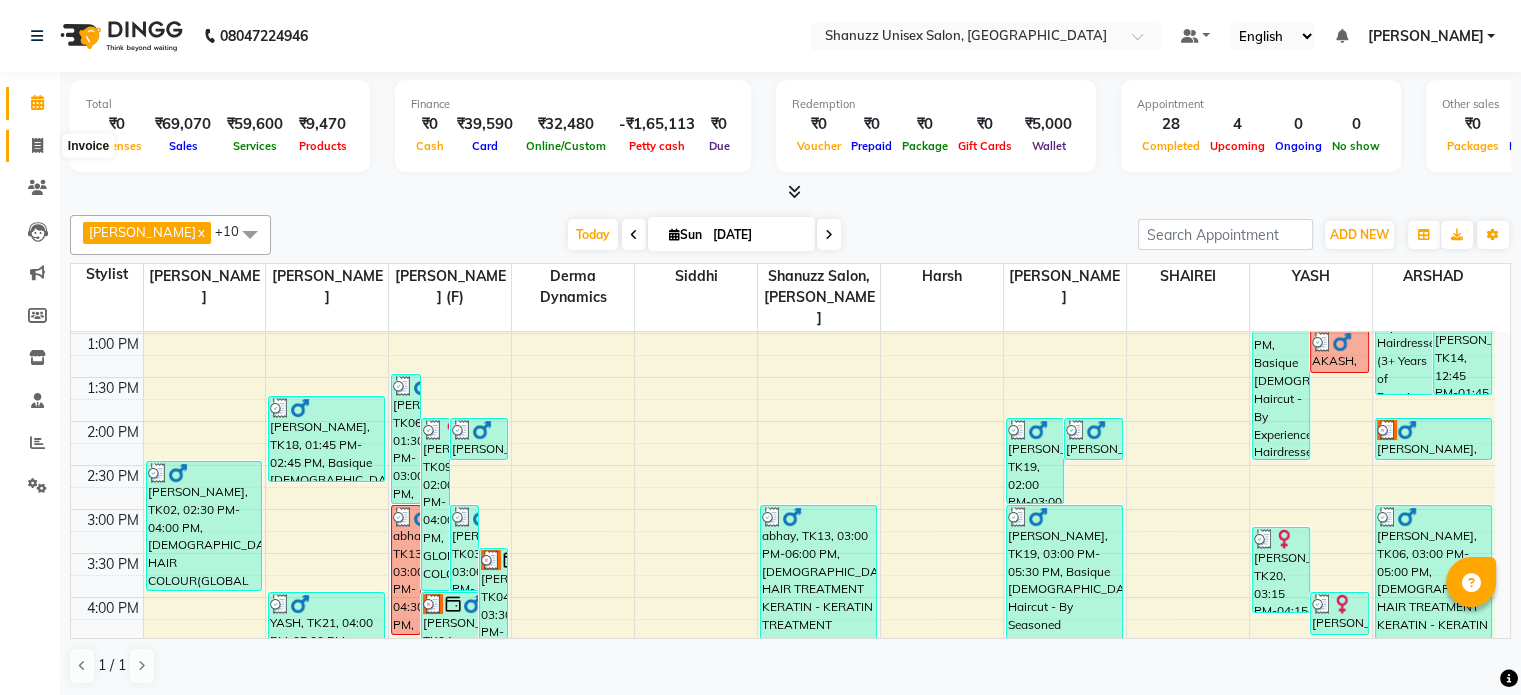 click 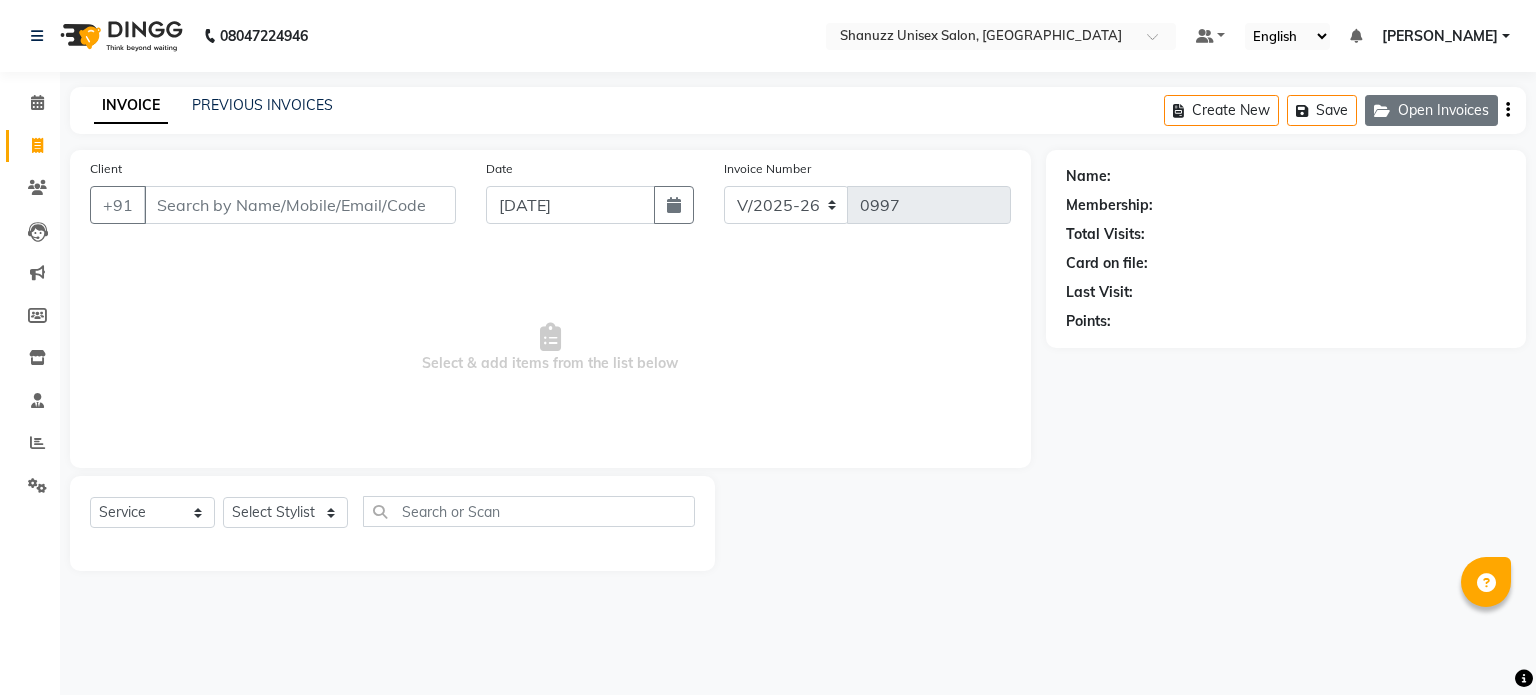 click on "Open Invoices" 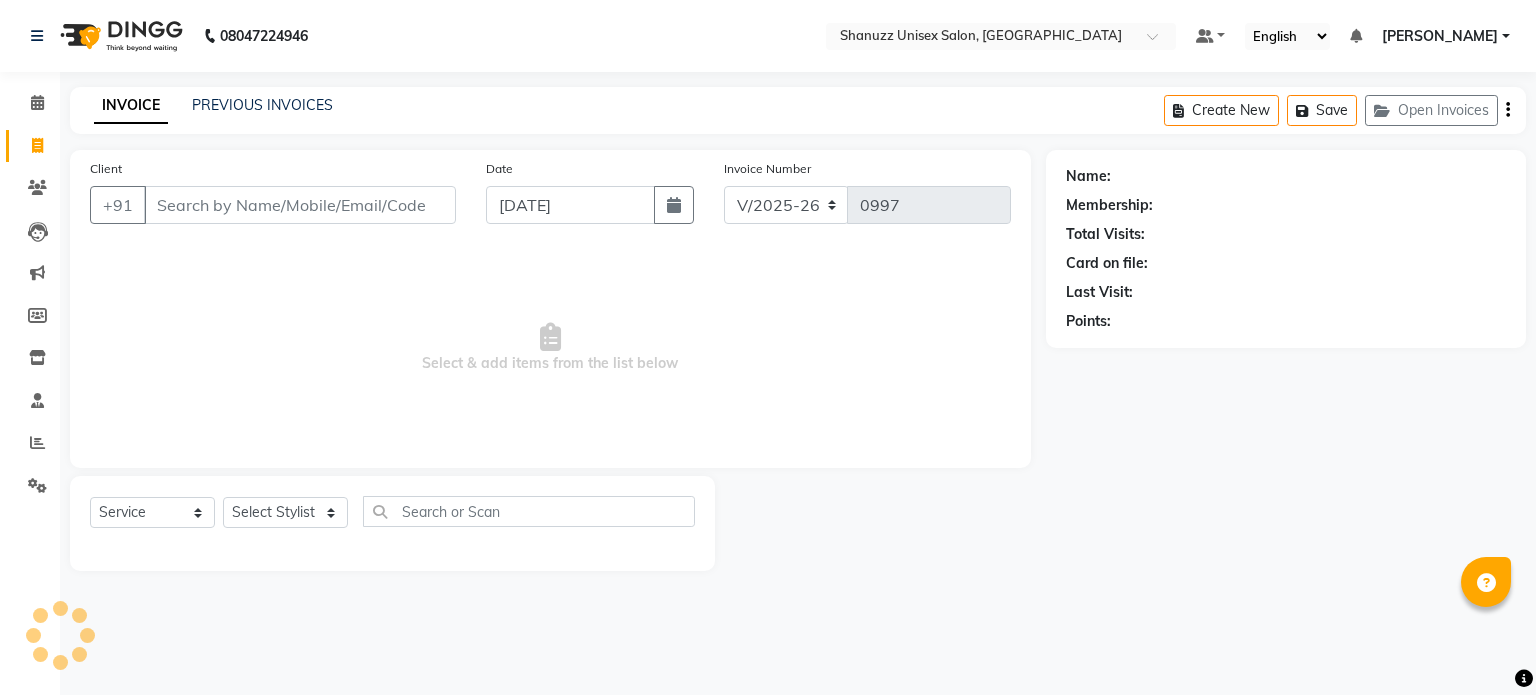 select on "7102" 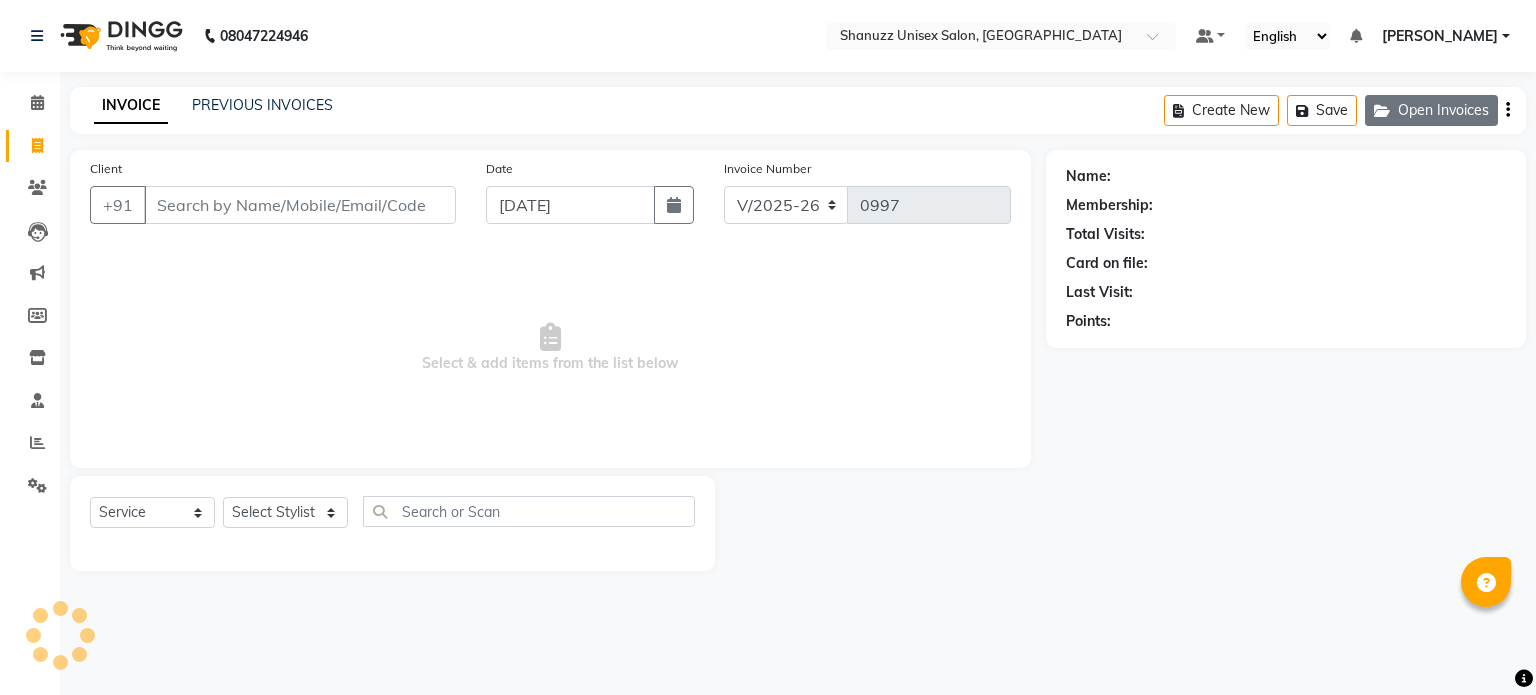 scroll, scrollTop: 0, scrollLeft: 0, axis: both 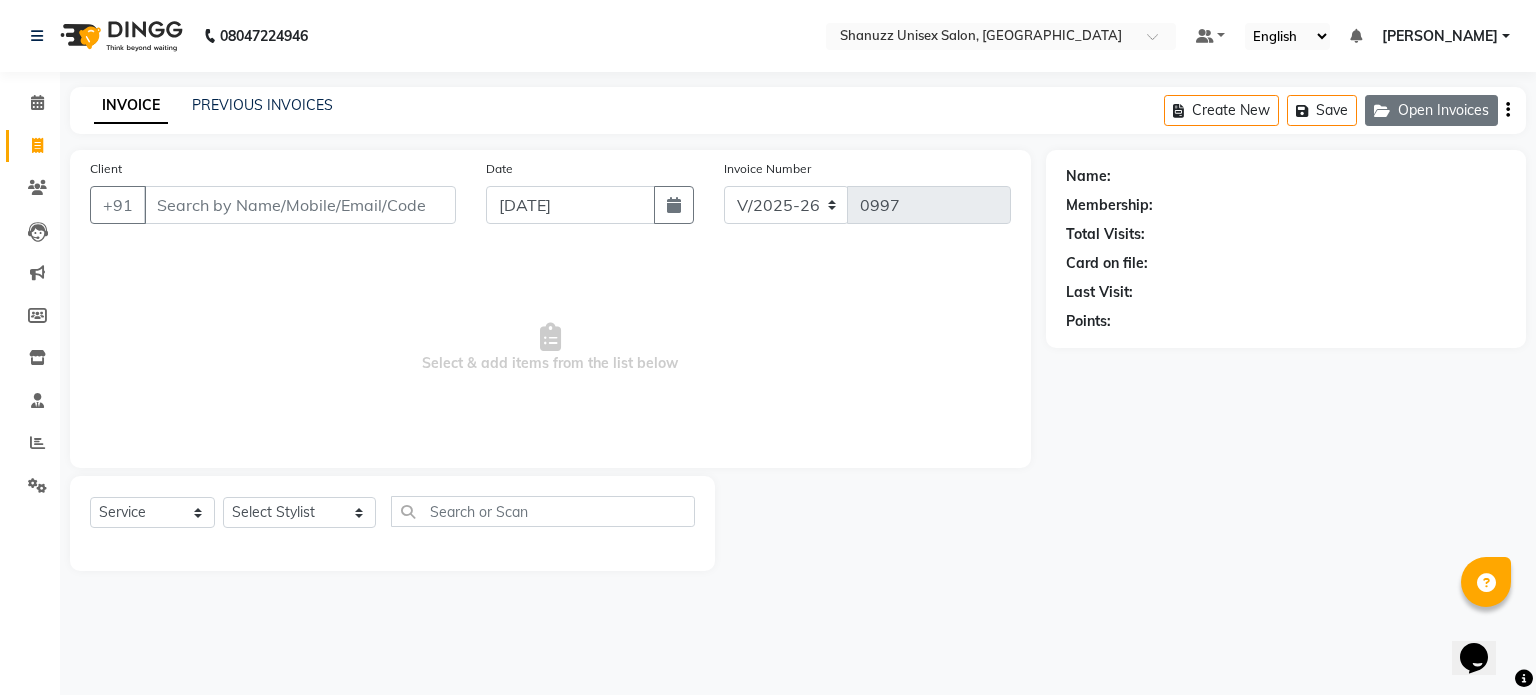 click on "Open Invoices" 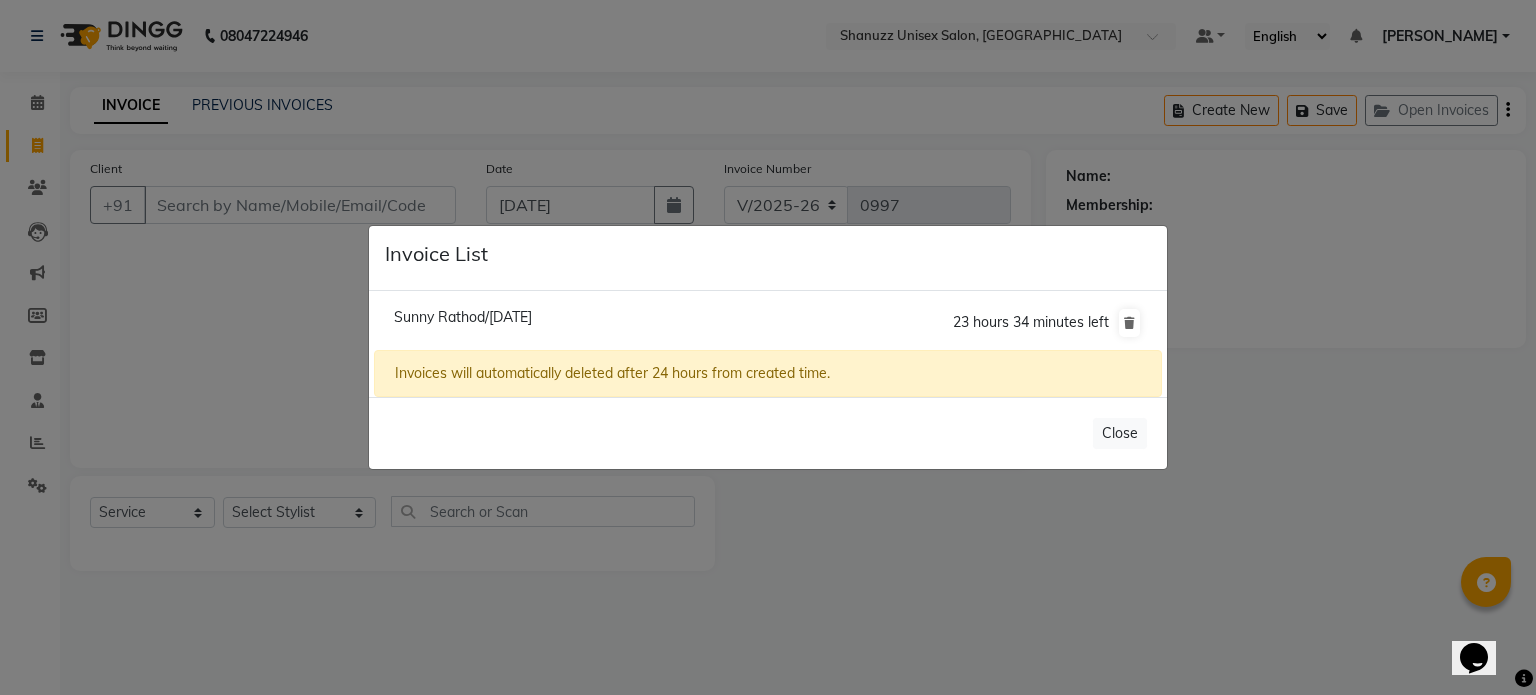 click on "Sunny Rathod/13 July 2025" 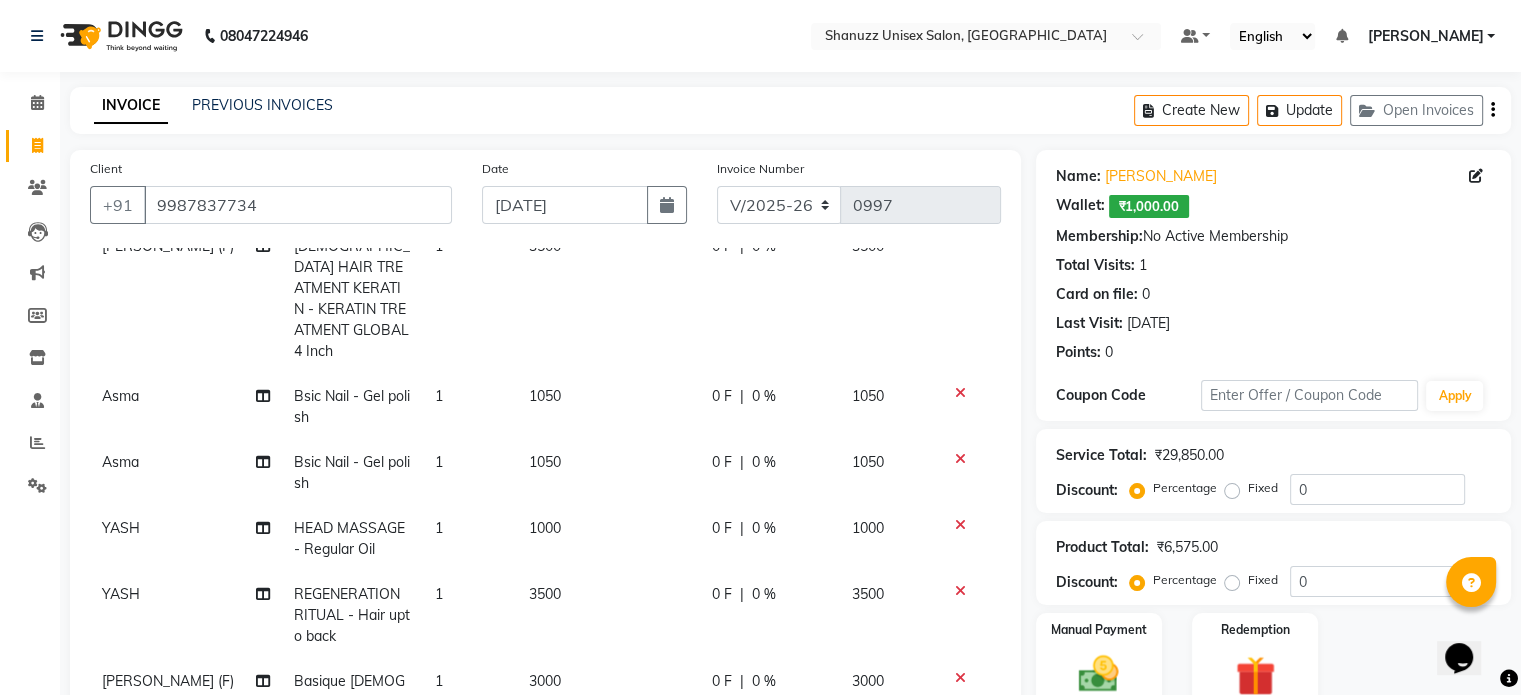 scroll, scrollTop: 911, scrollLeft: 0, axis: vertical 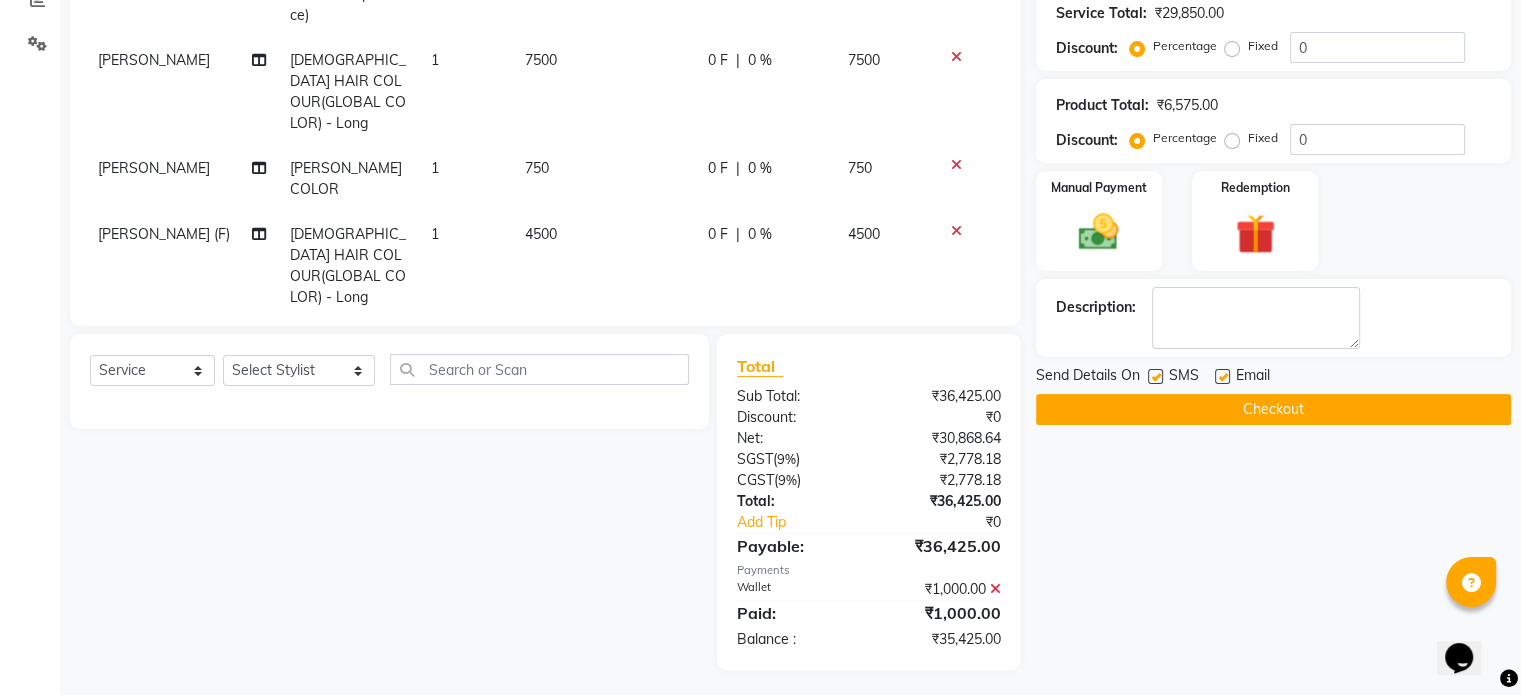 click on "0 %" 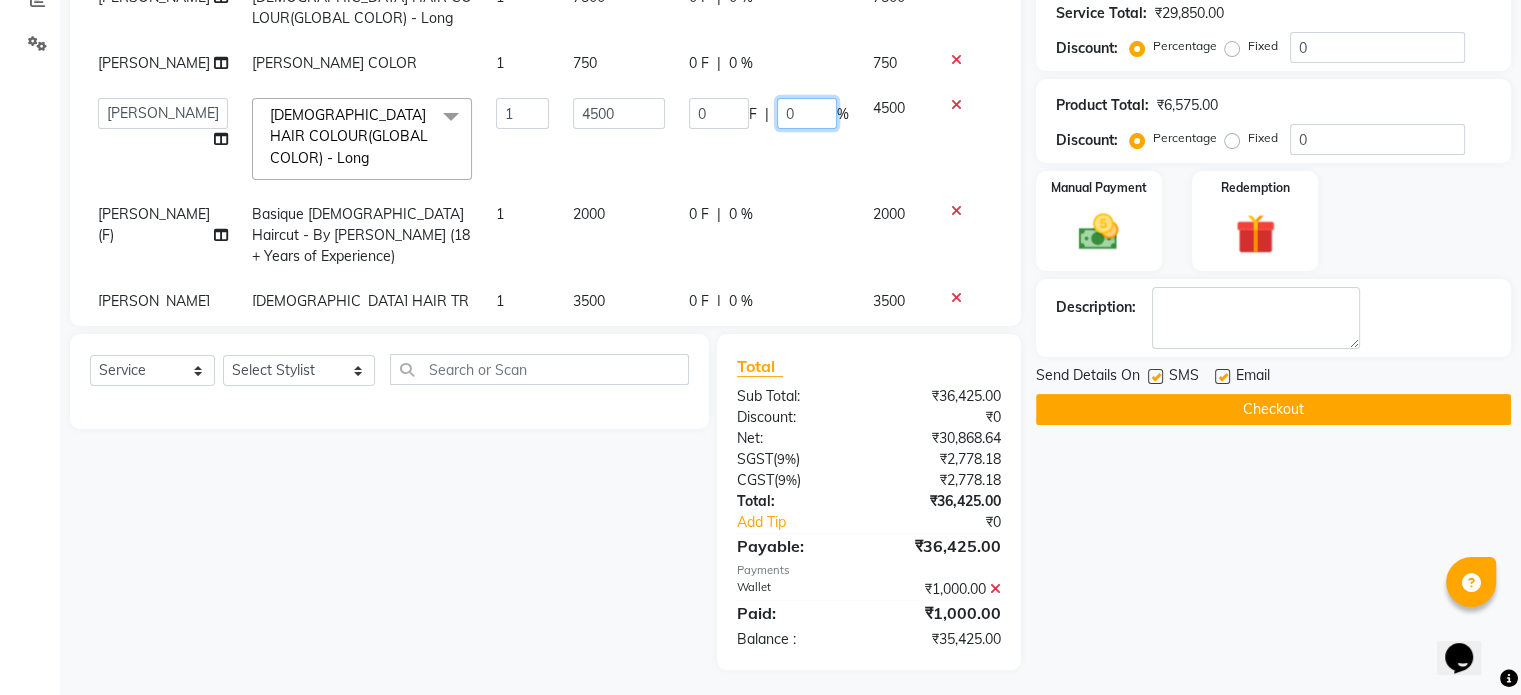 click on "0" 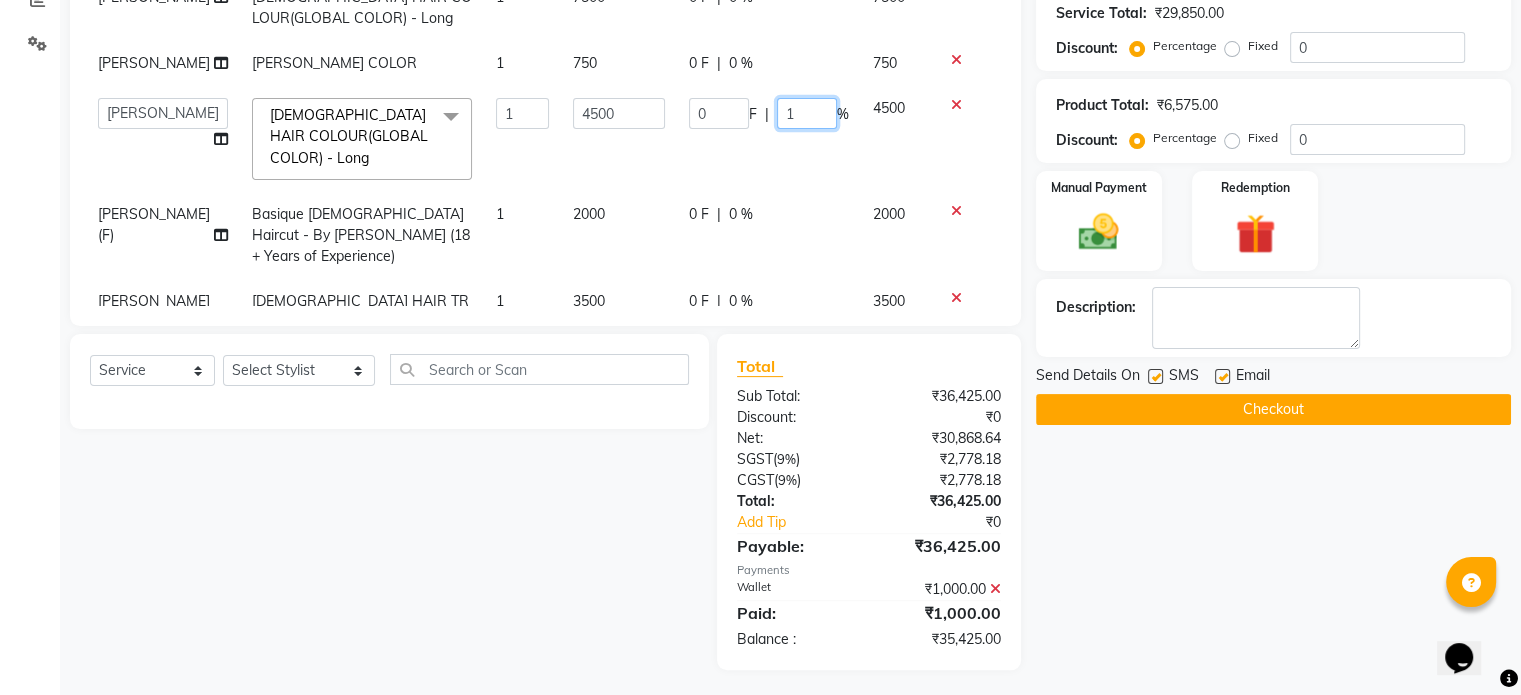 type on "10" 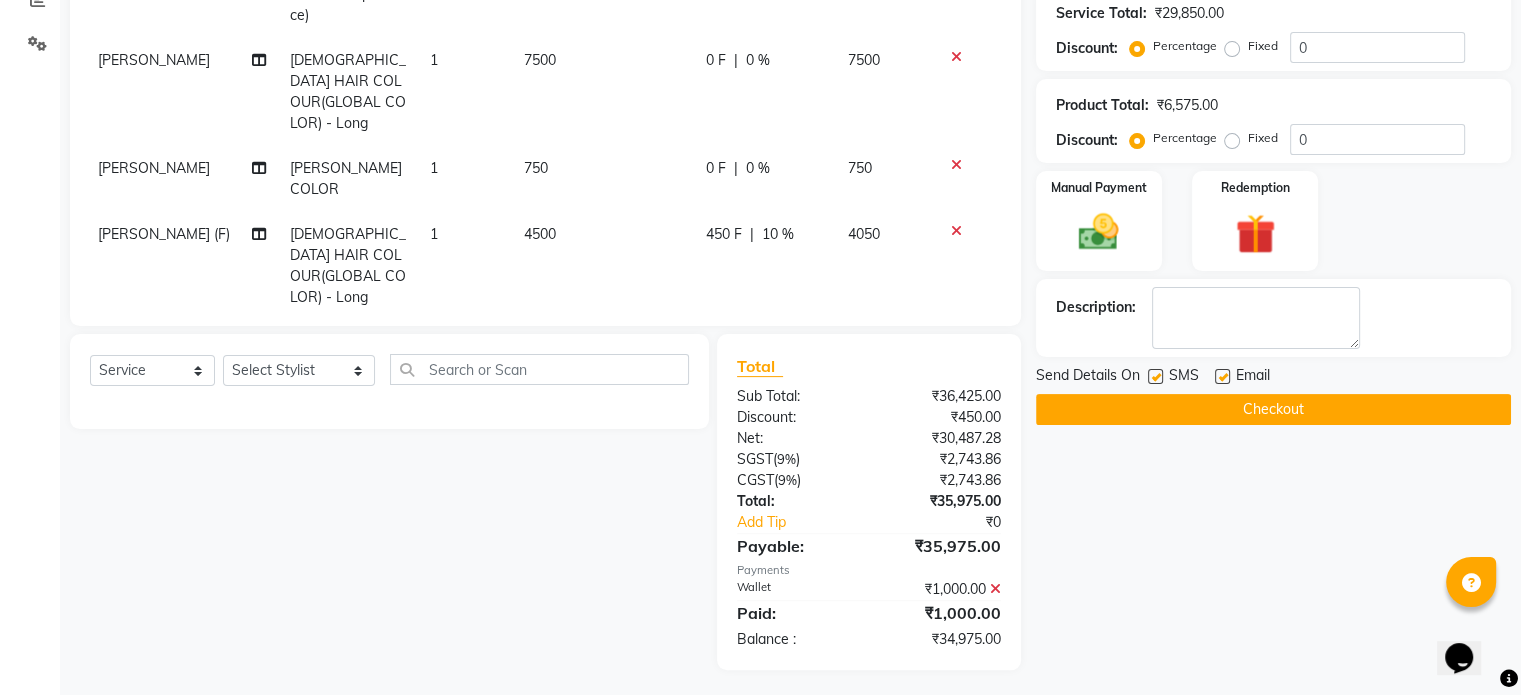 click on "450 F | 10 %" 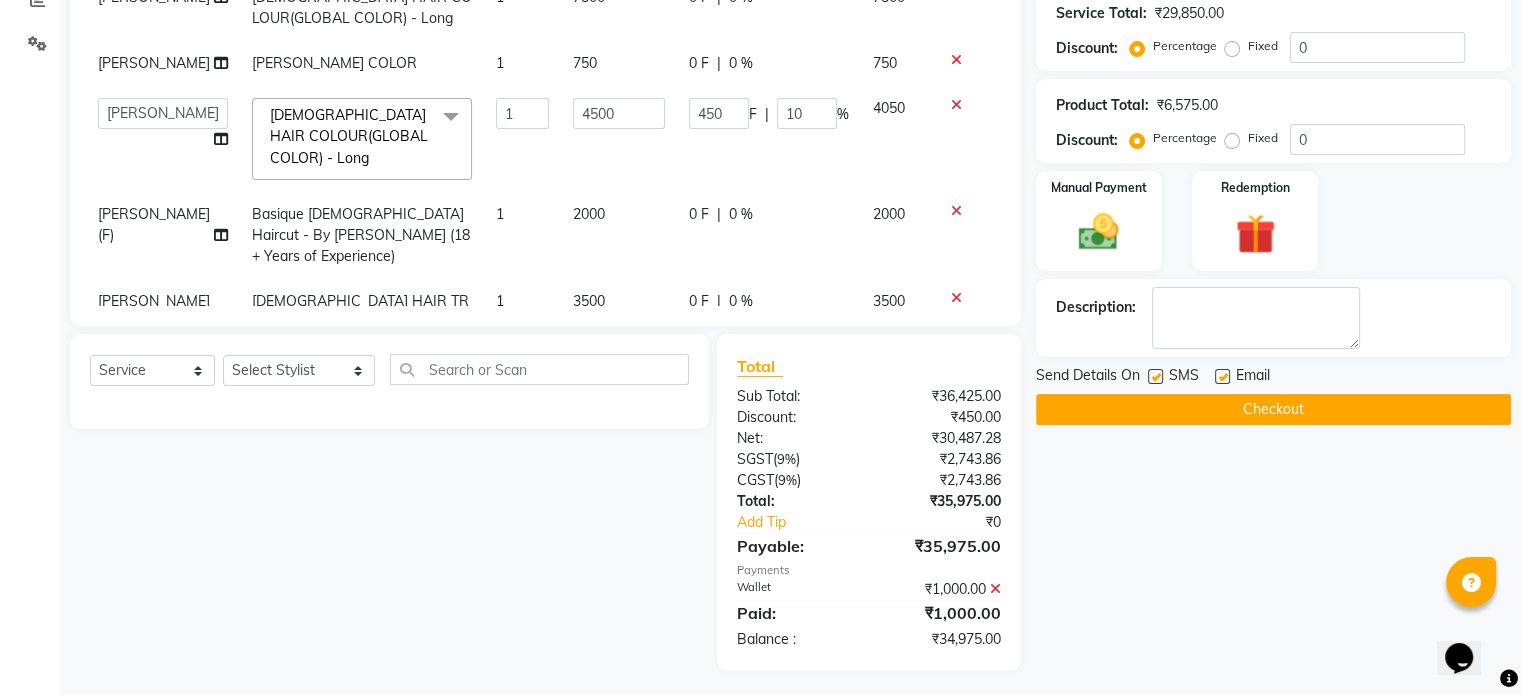 scroll, scrollTop: 0, scrollLeft: 4, axis: horizontal 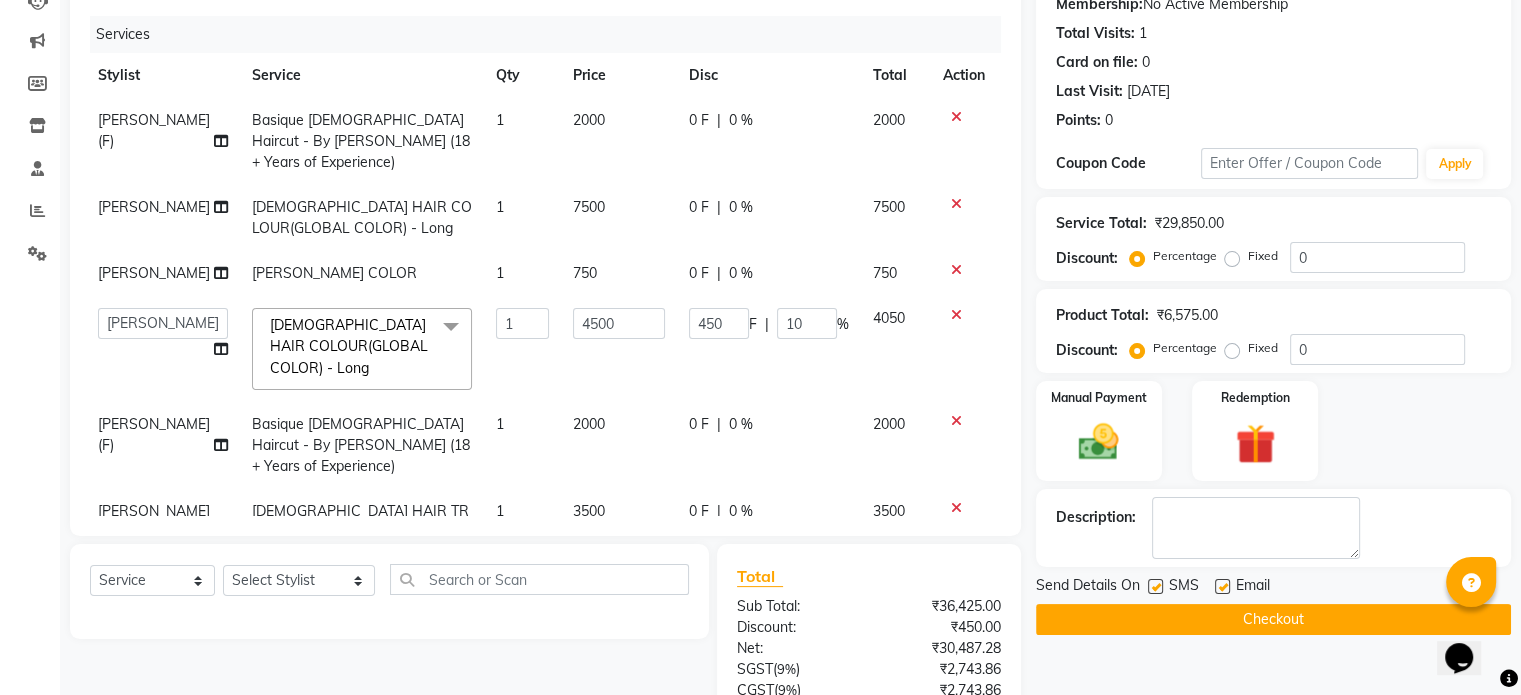 click on "0 %" 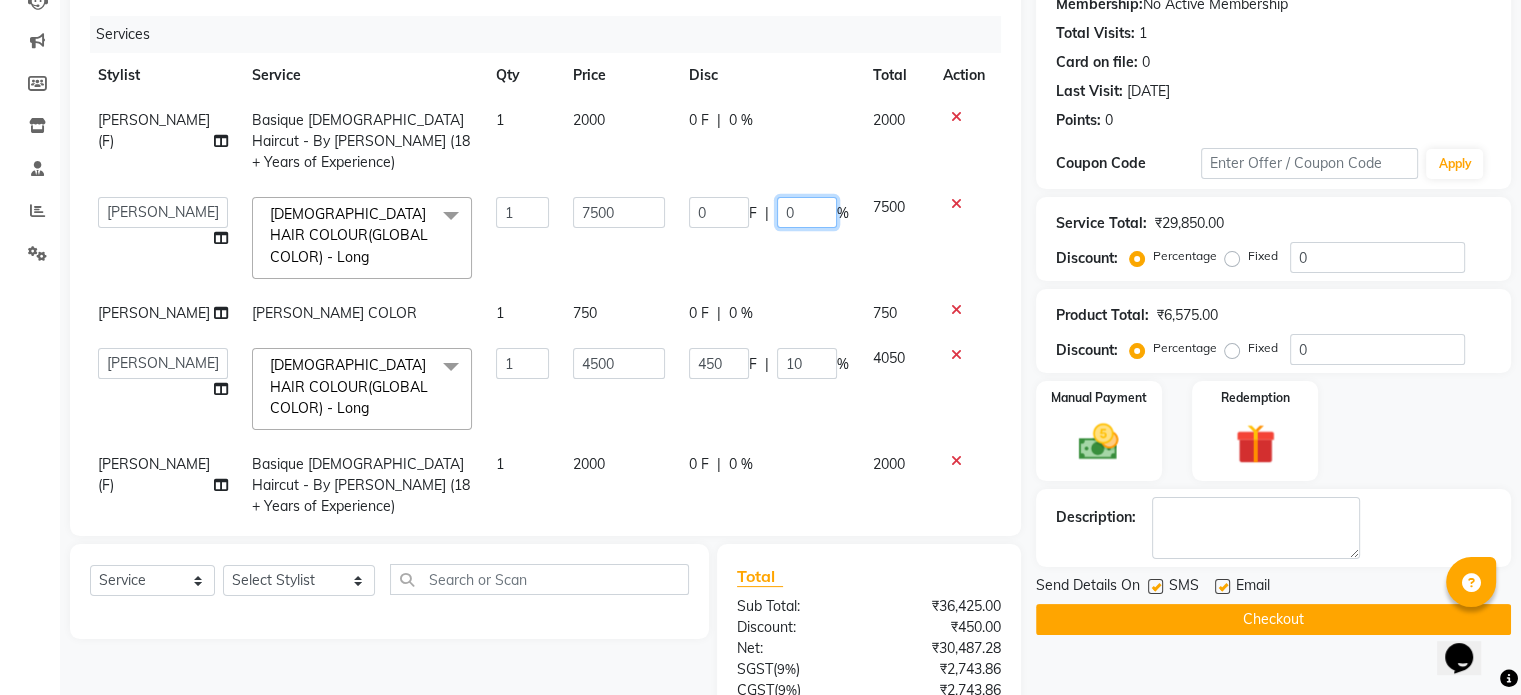 click on "0" 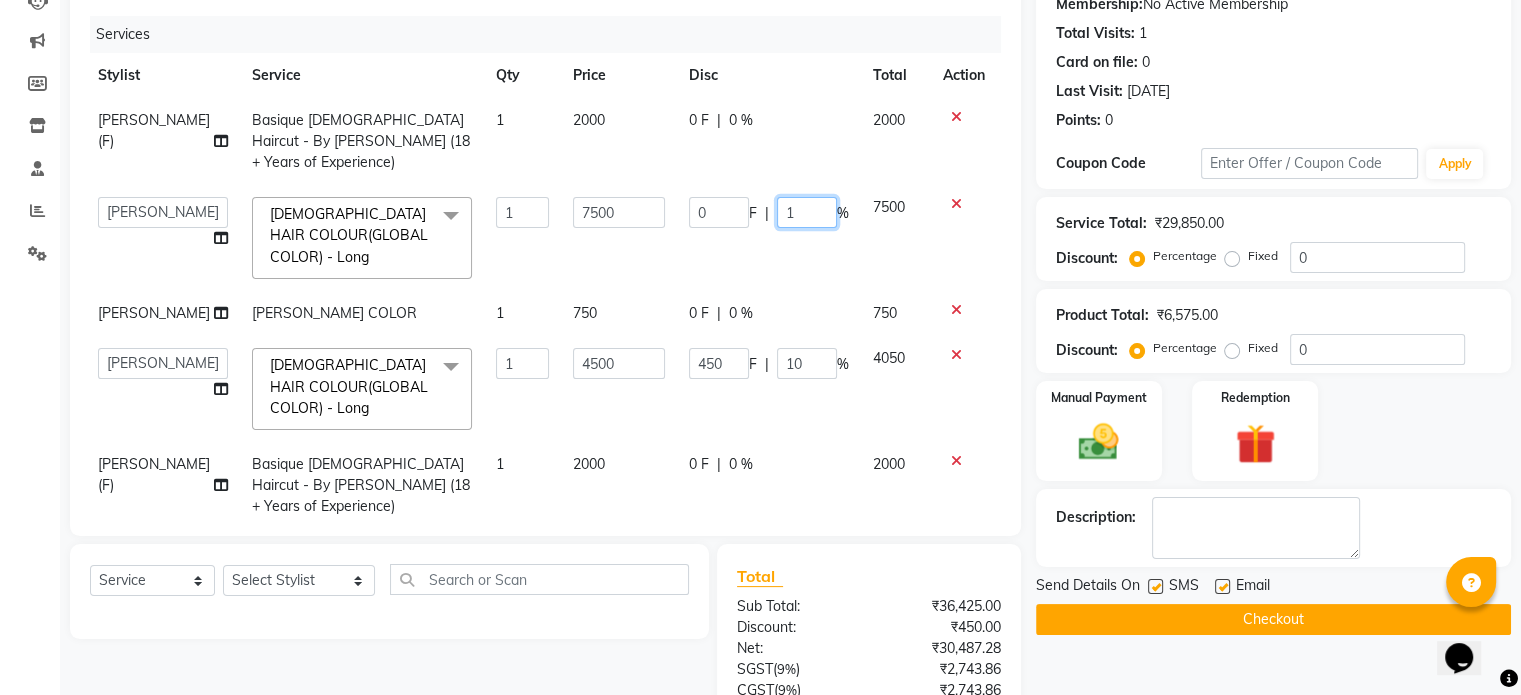 type on "10" 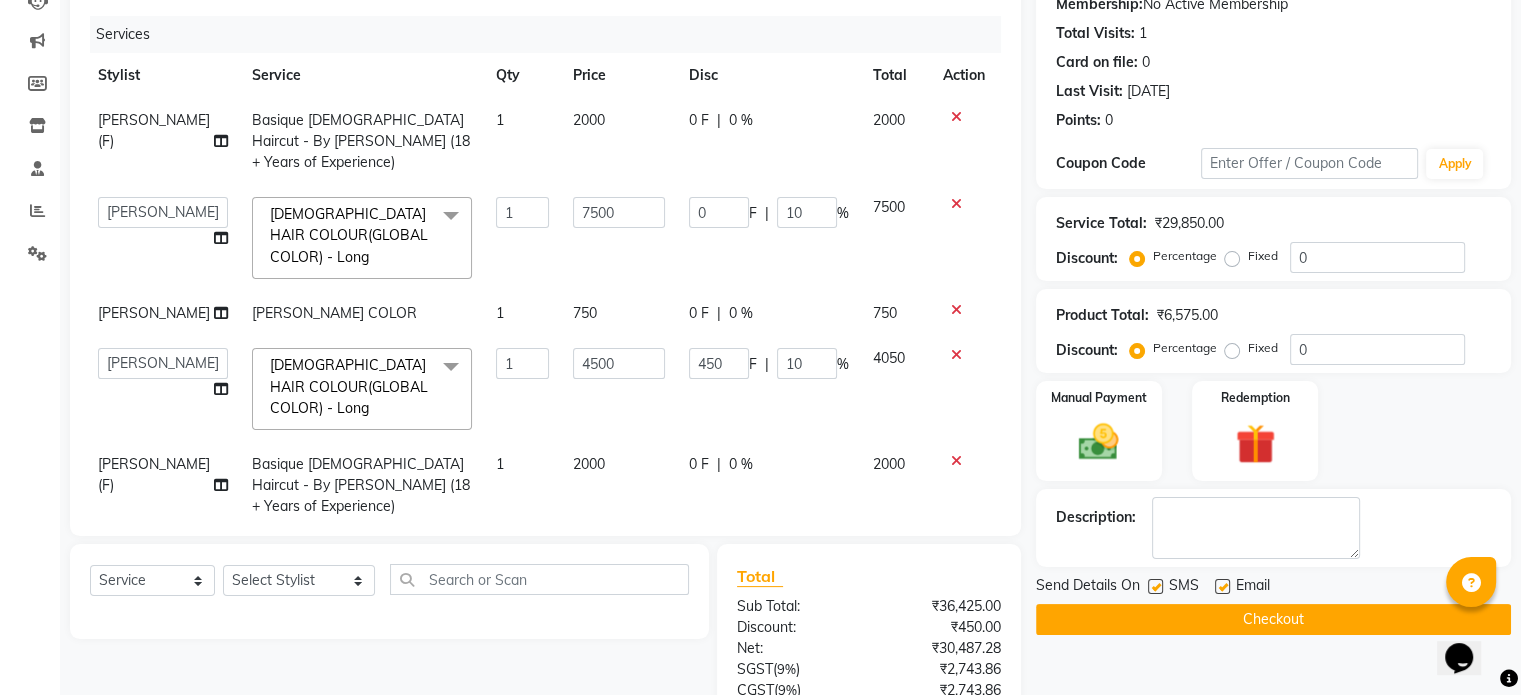 click on "0 F | 10 %" 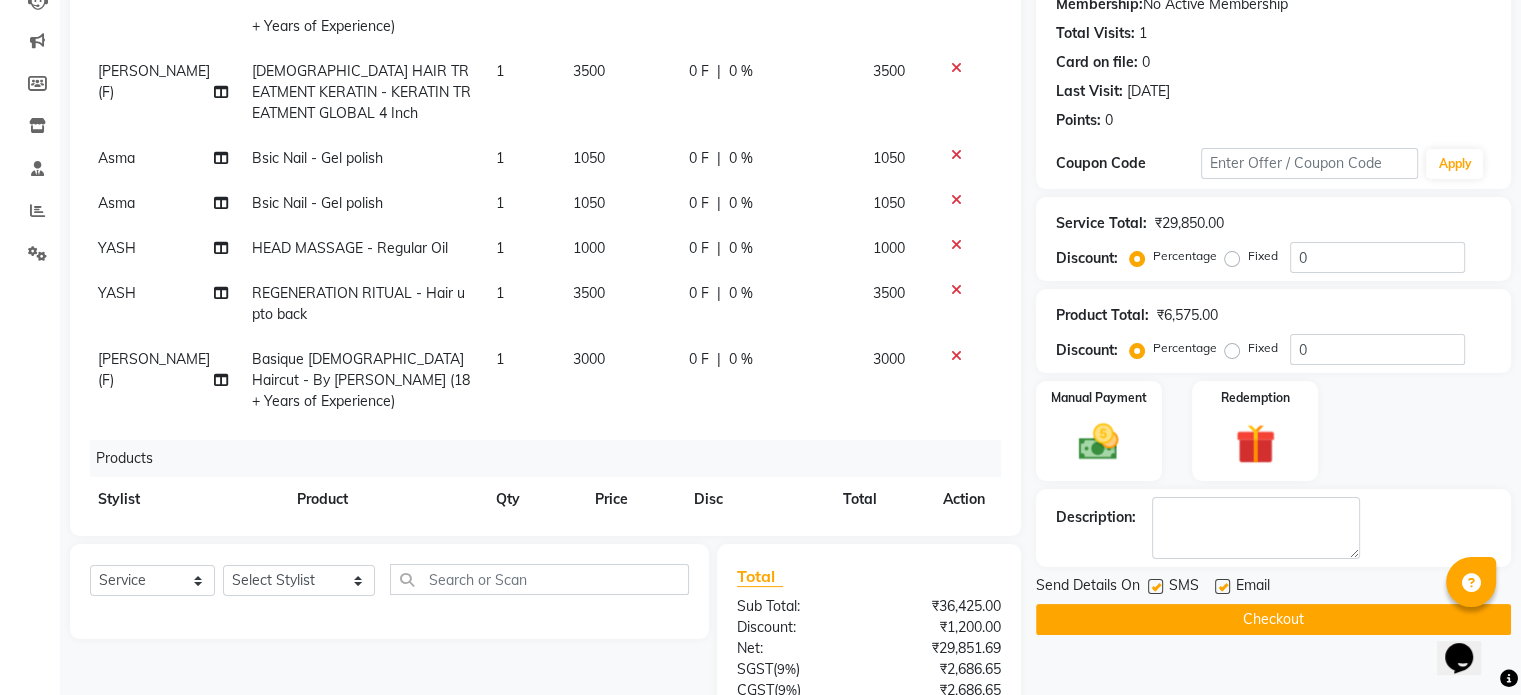 scroll, scrollTop: 696, scrollLeft: 4, axis: both 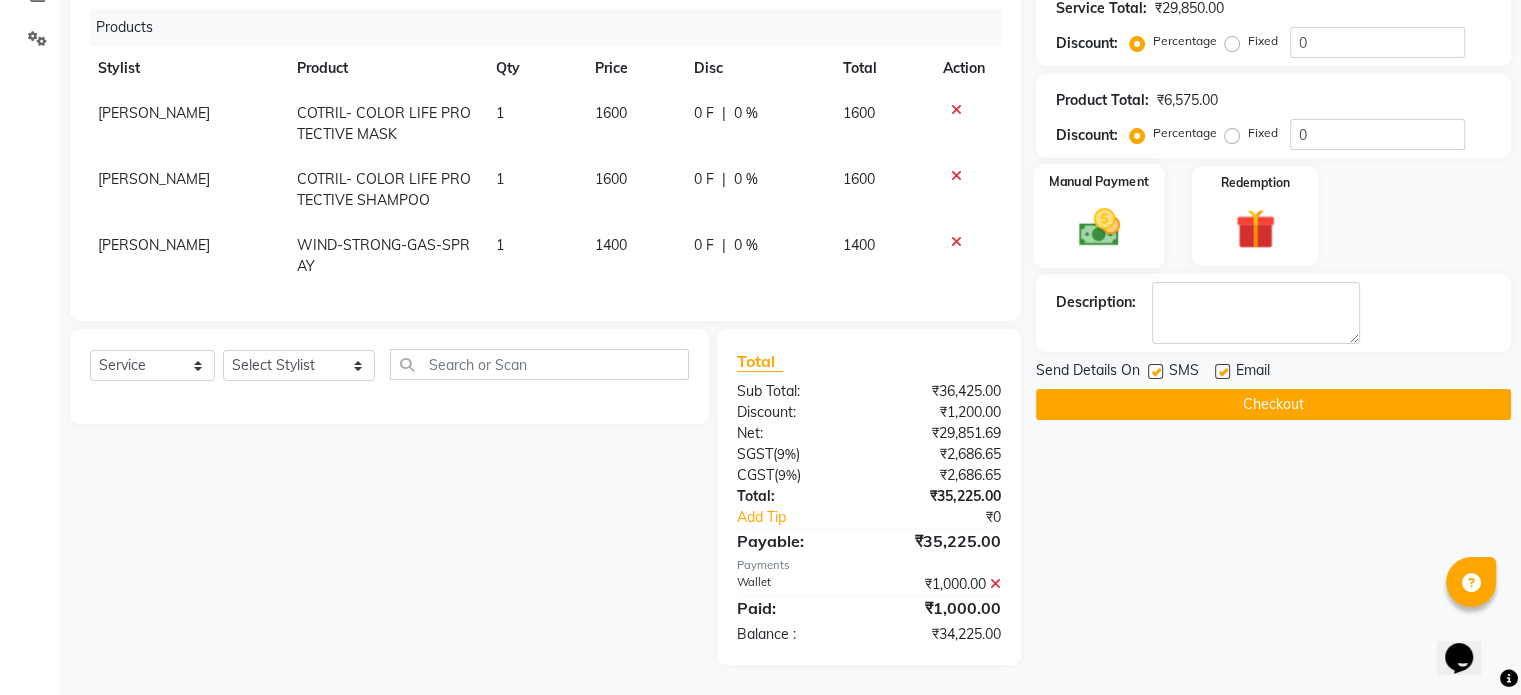 click on "Manual Payment" 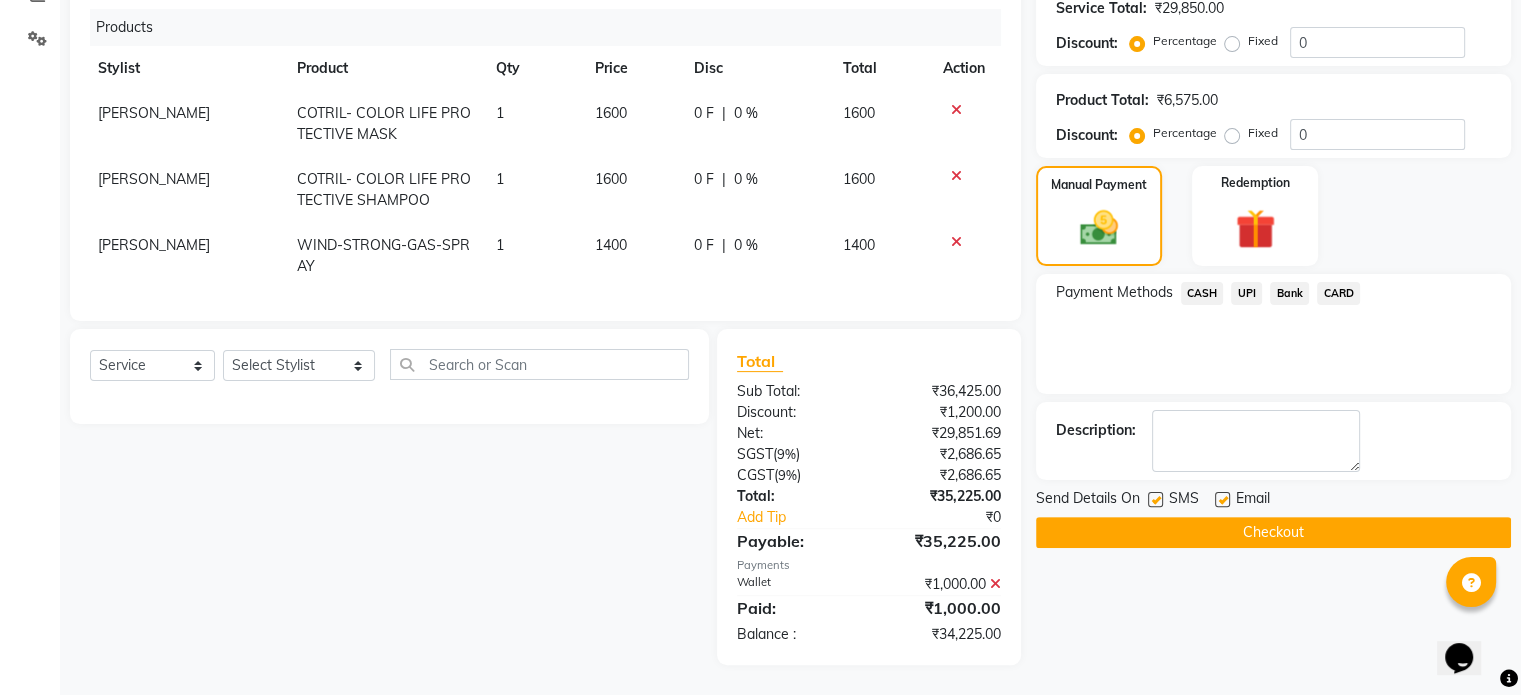 click on "CARD" 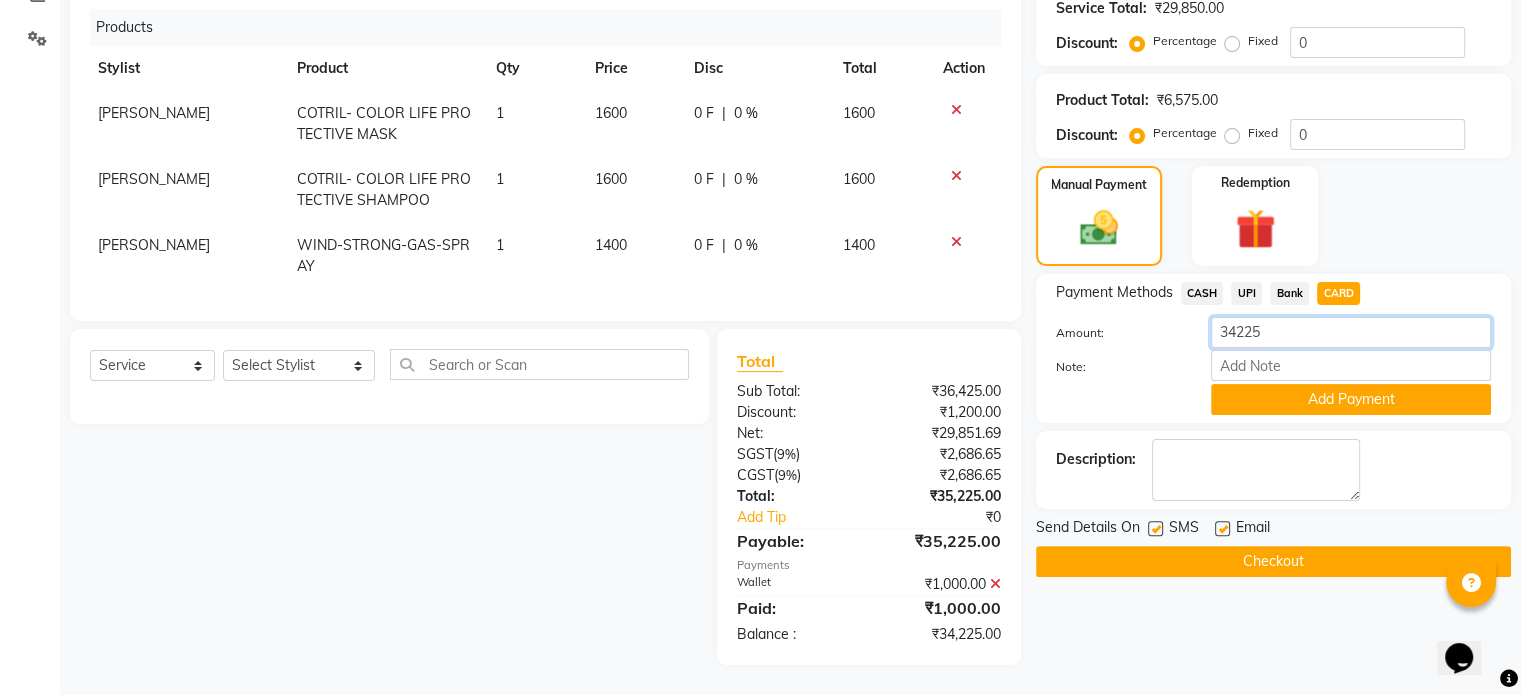 click on "34225" 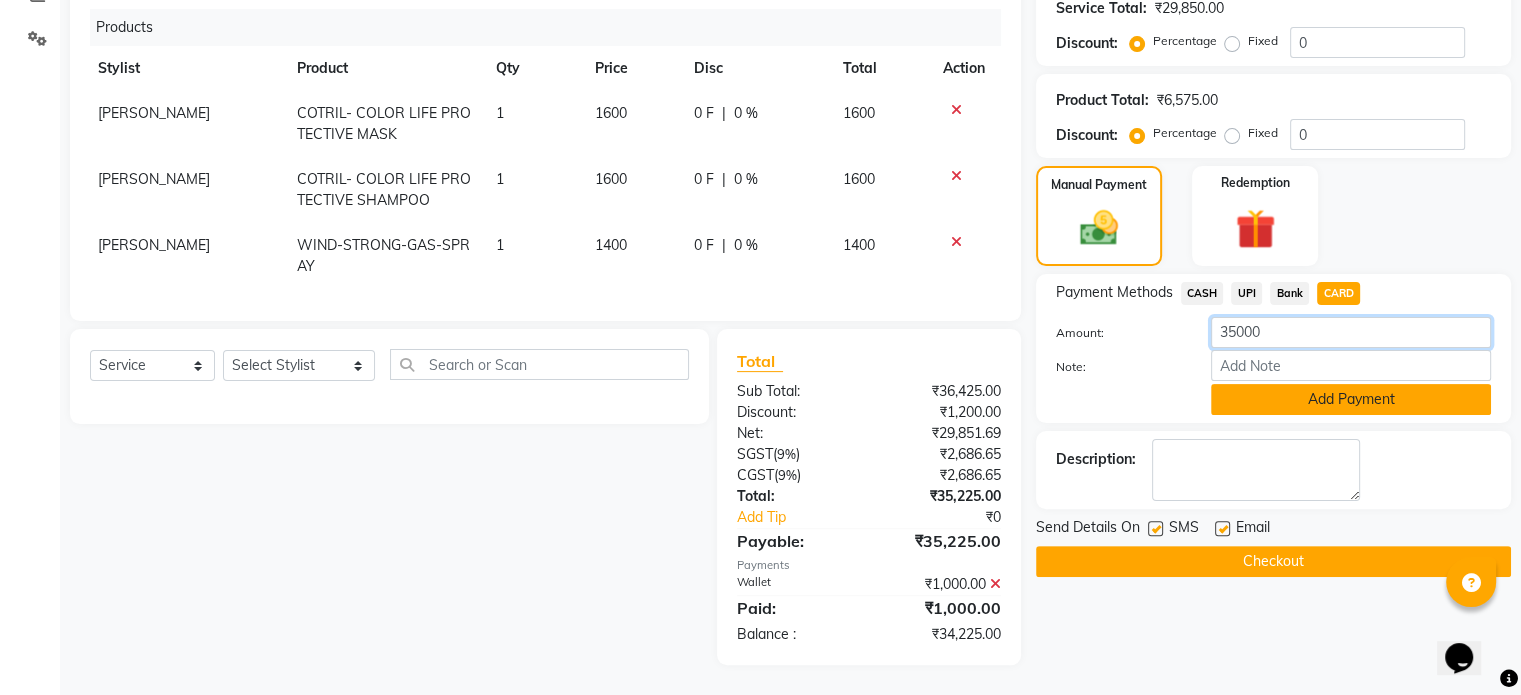 type on "35000" 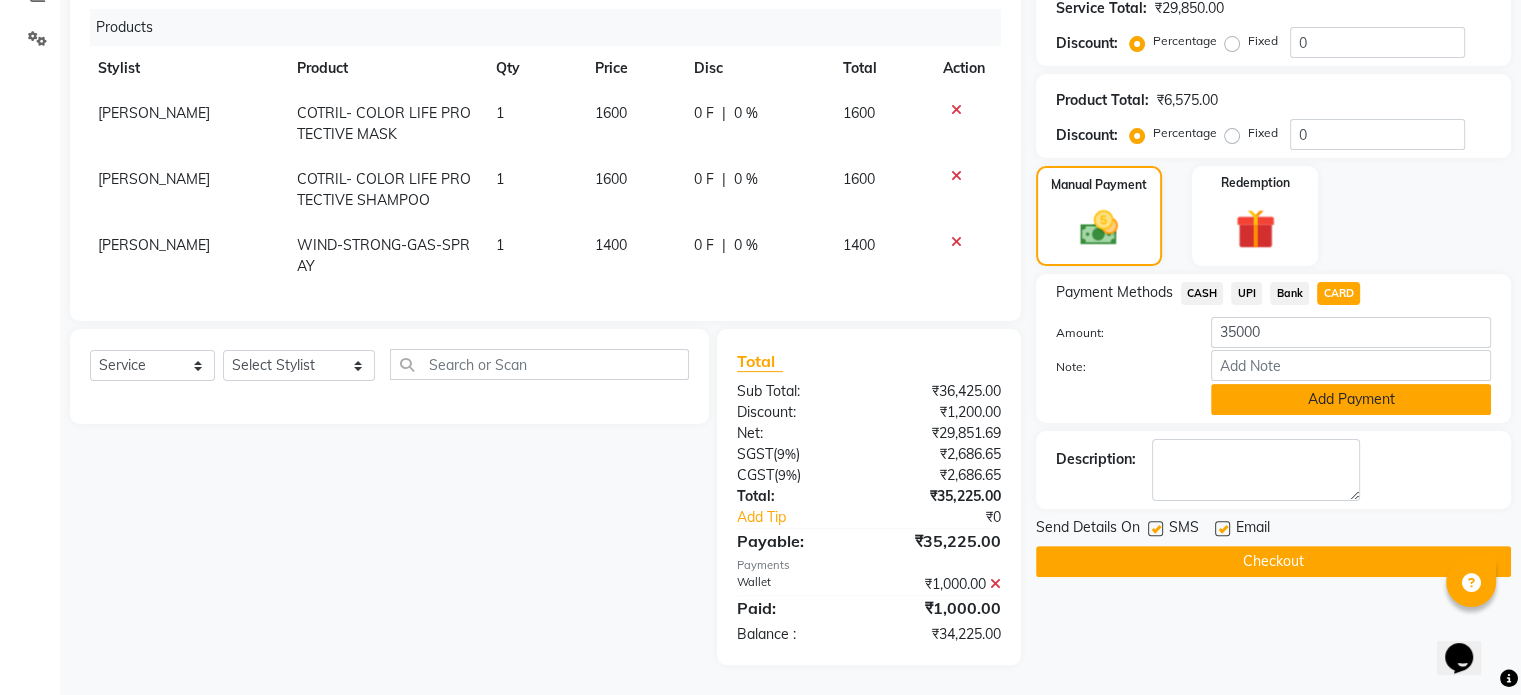 click on "Add Payment" 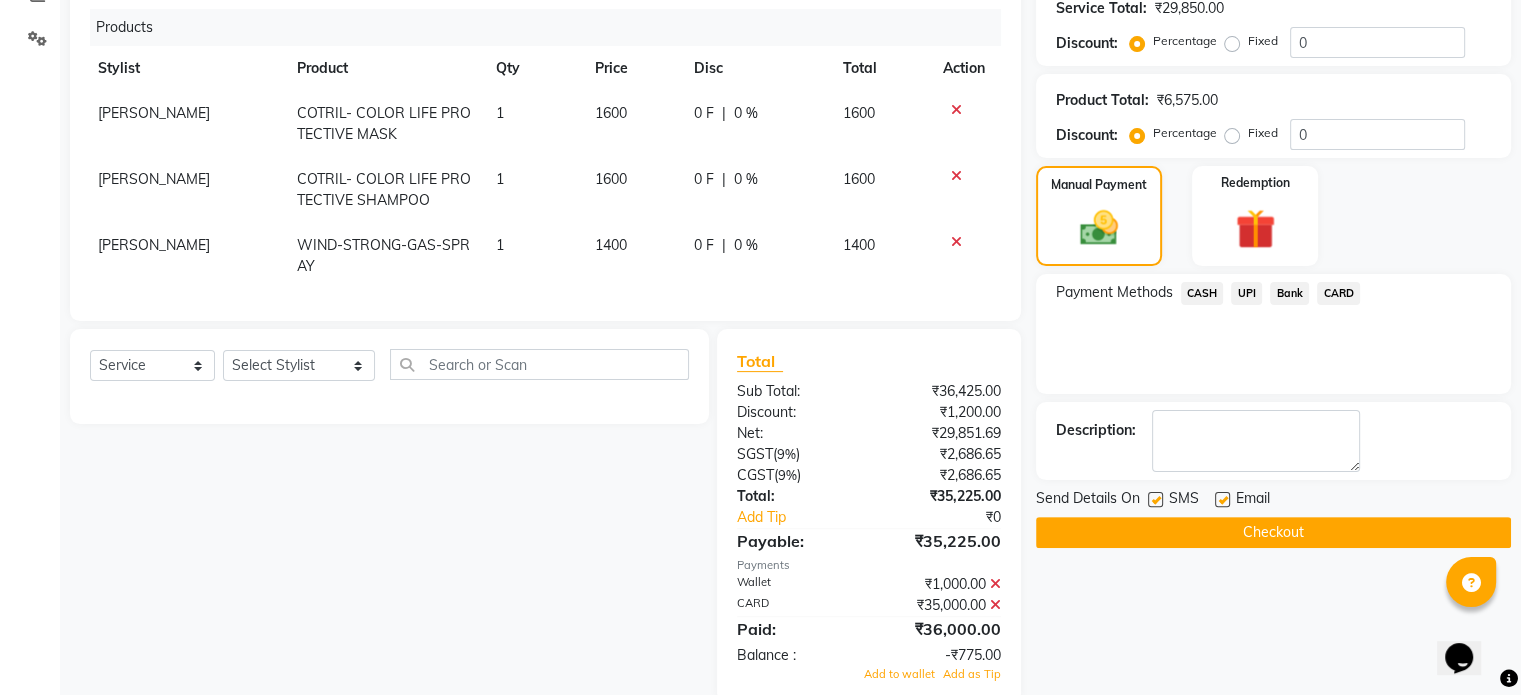 scroll, scrollTop: 484, scrollLeft: 0, axis: vertical 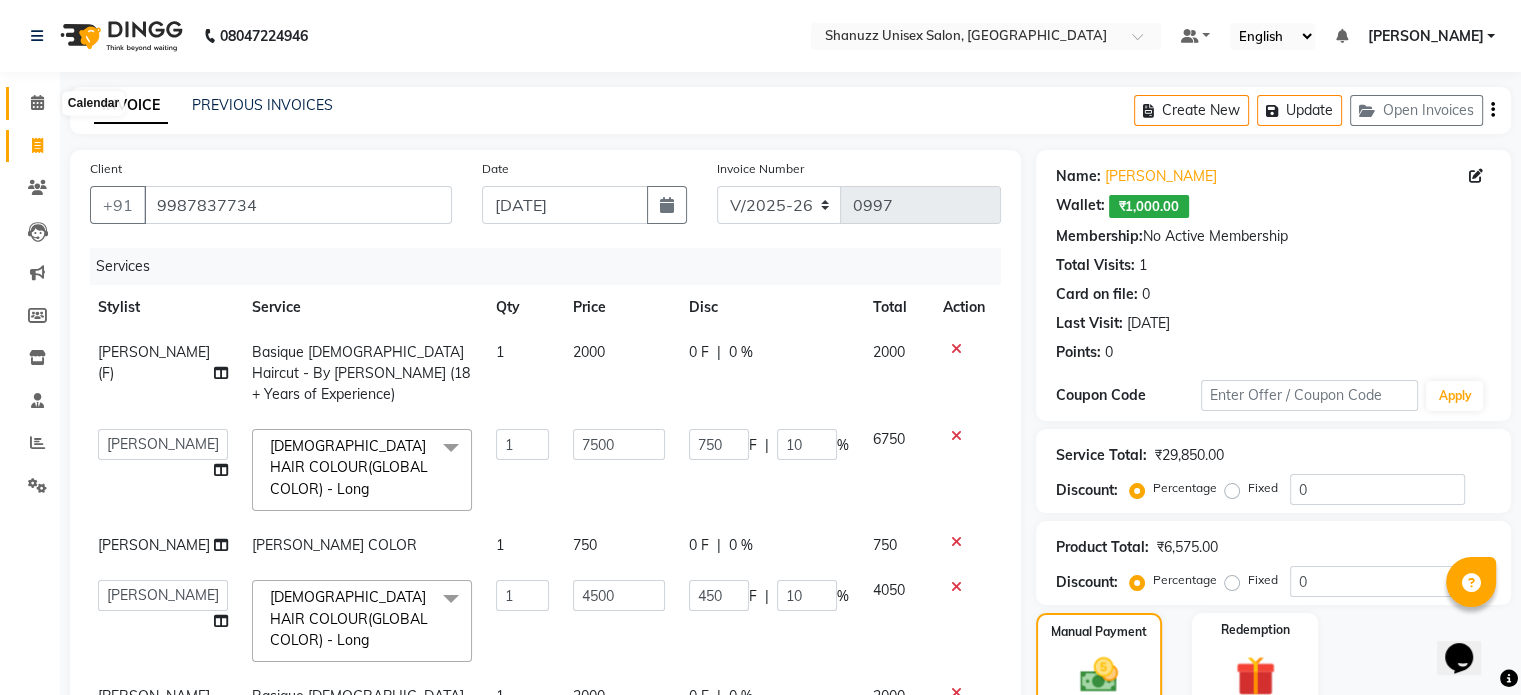 click 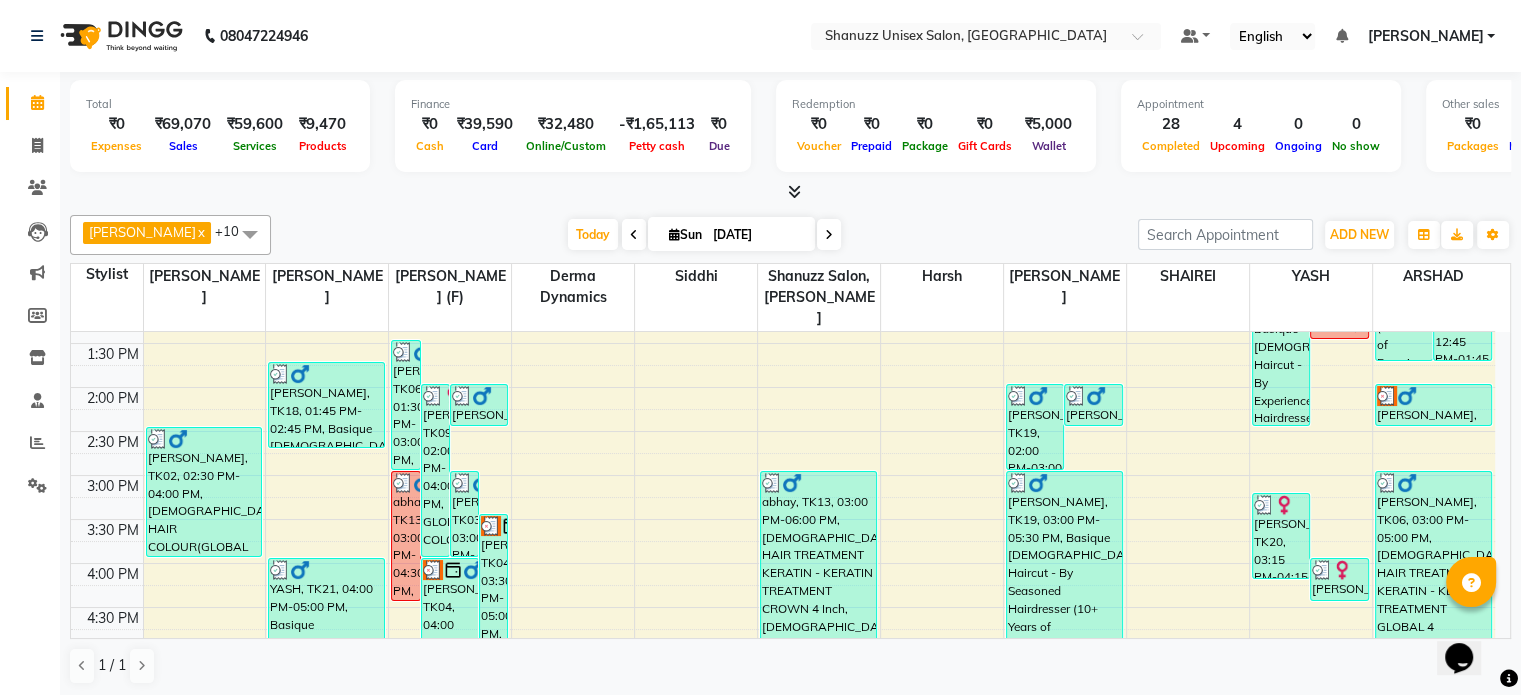 scroll, scrollTop: 718, scrollLeft: 0, axis: vertical 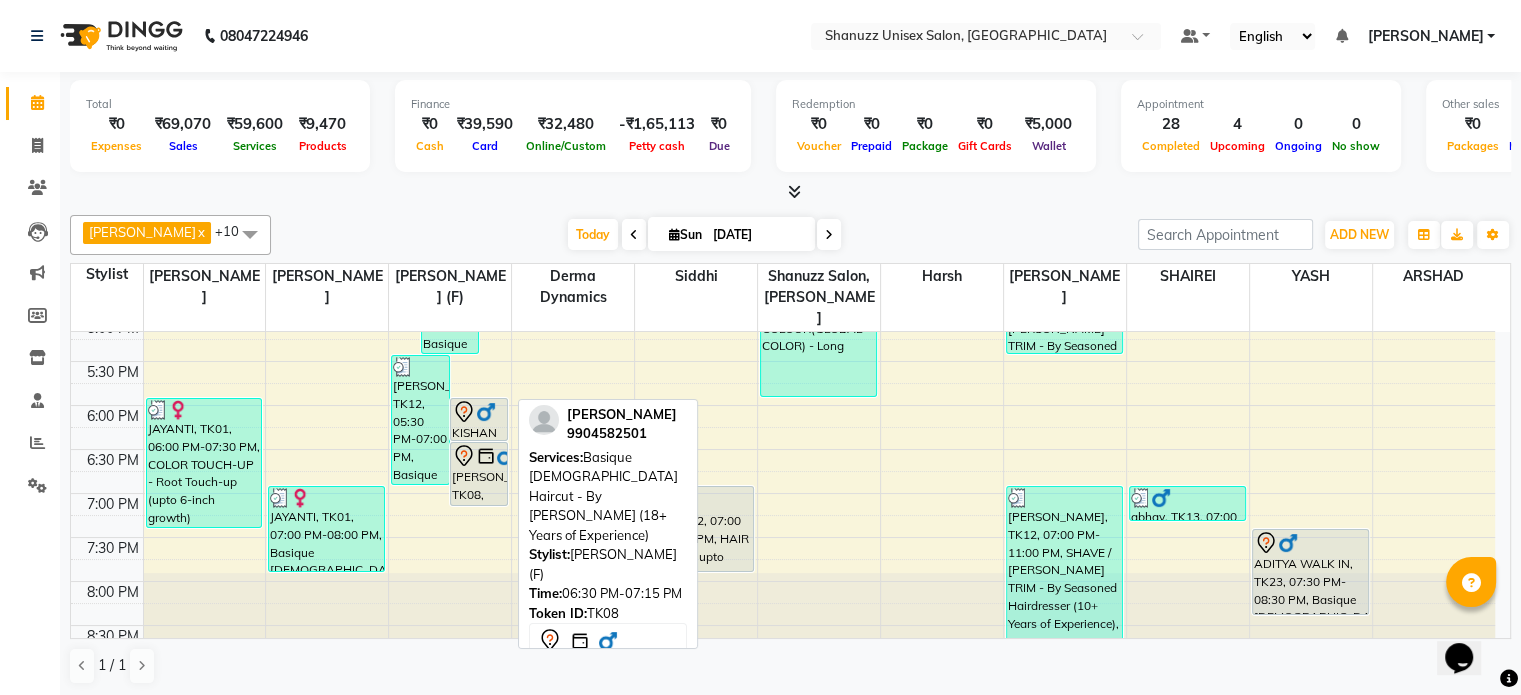 click at bounding box center (486, 456) 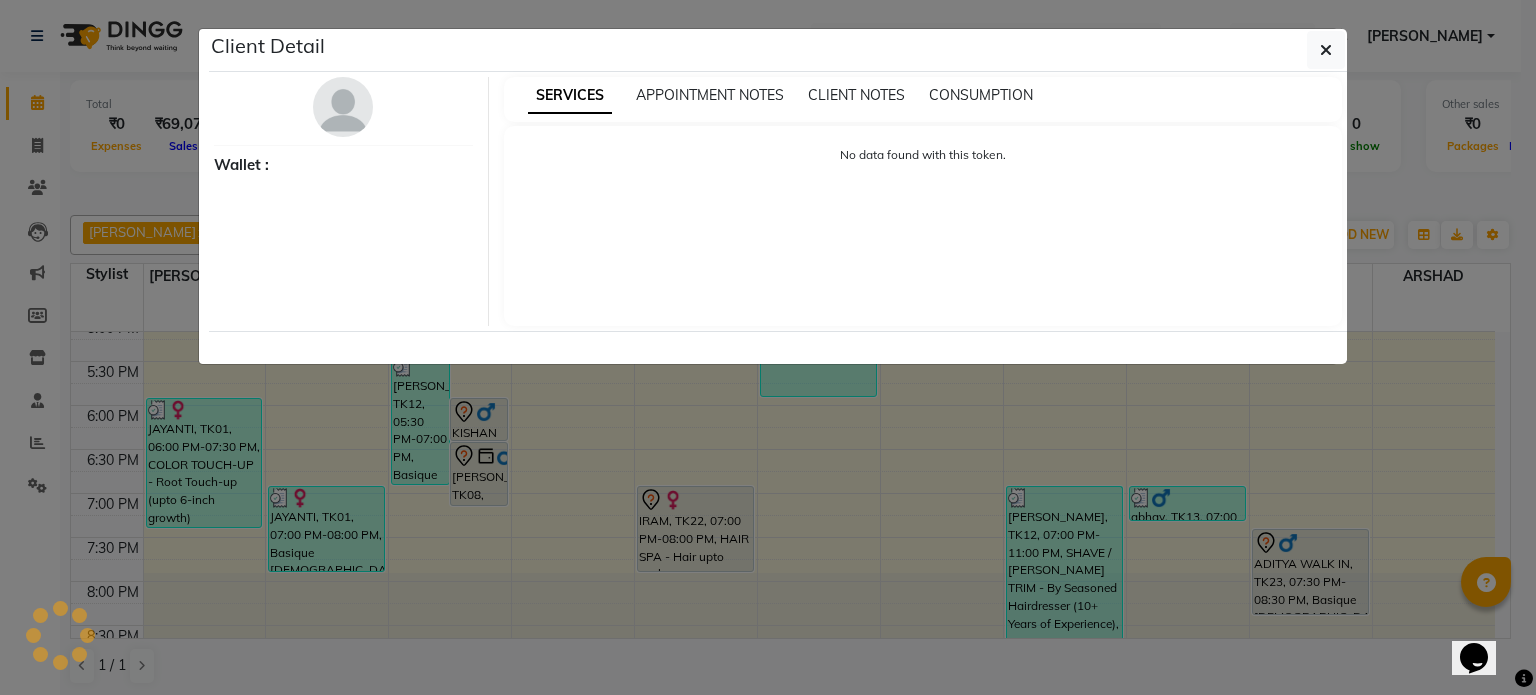 select on "7" 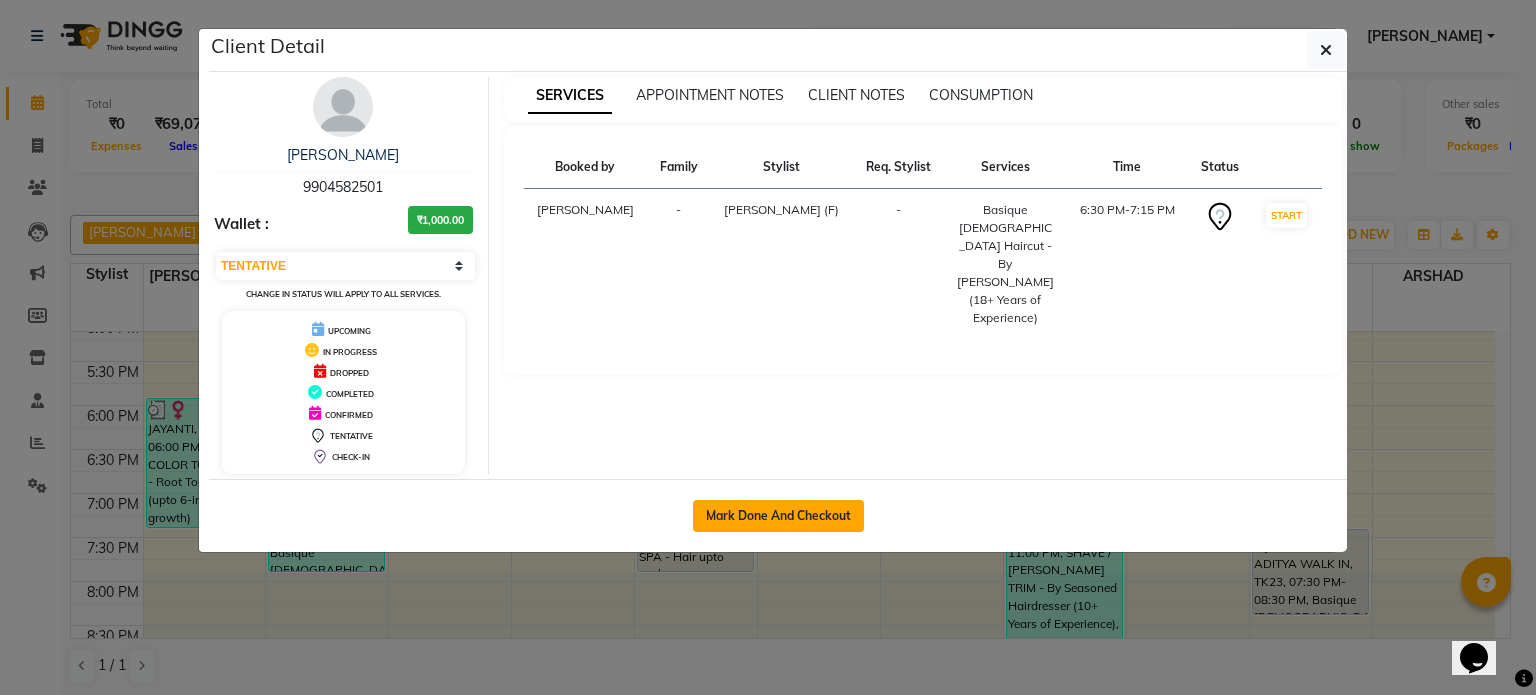 click on "Mark Done And Checkout" 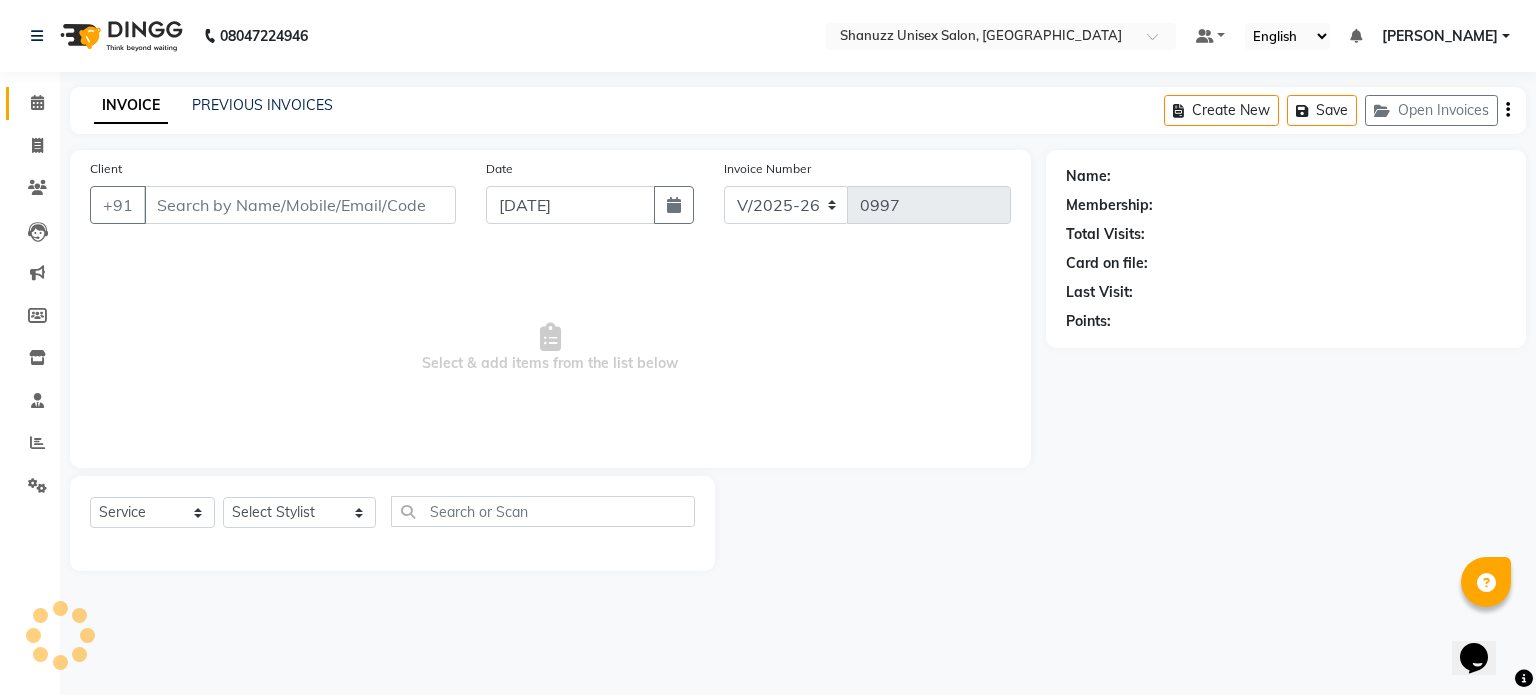 type on "9904582501" 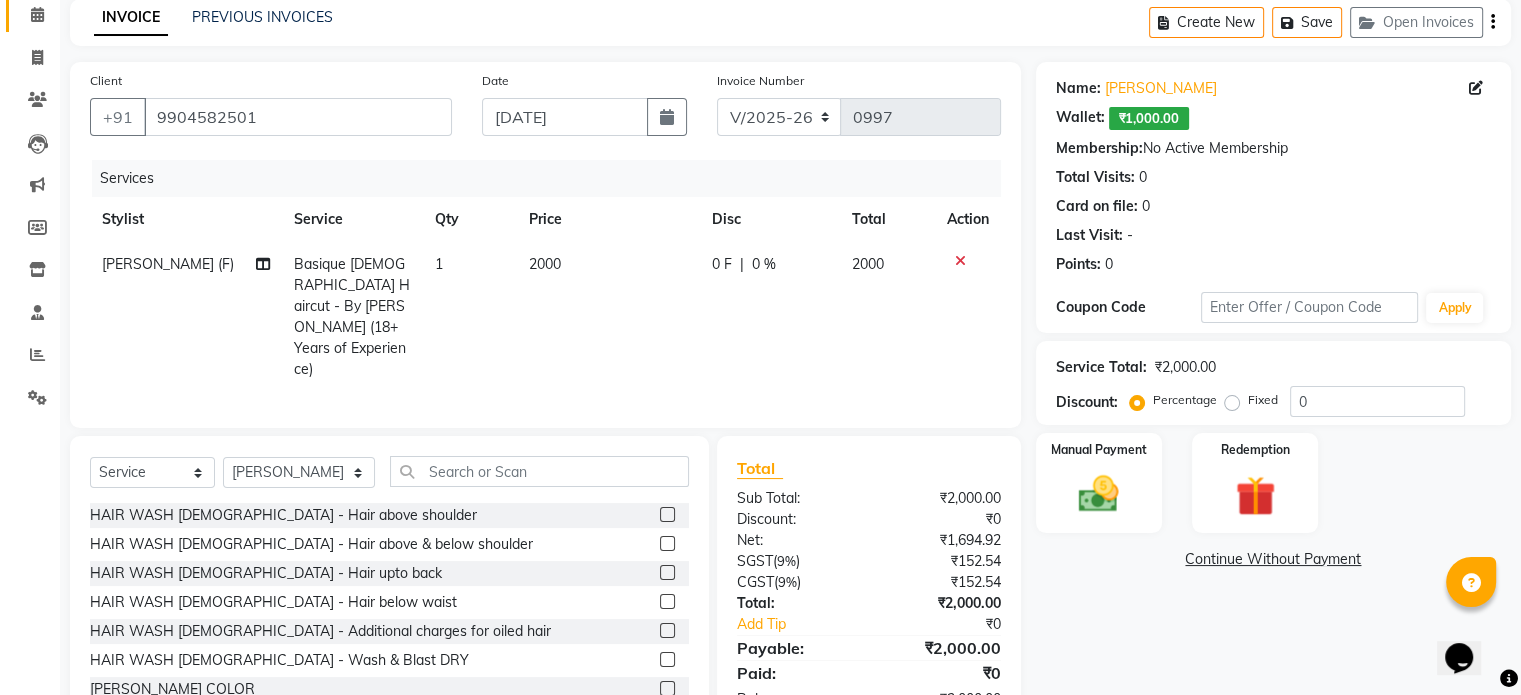 scroll, scrollTop: 128, scrollLeft: 0, axis: vertical 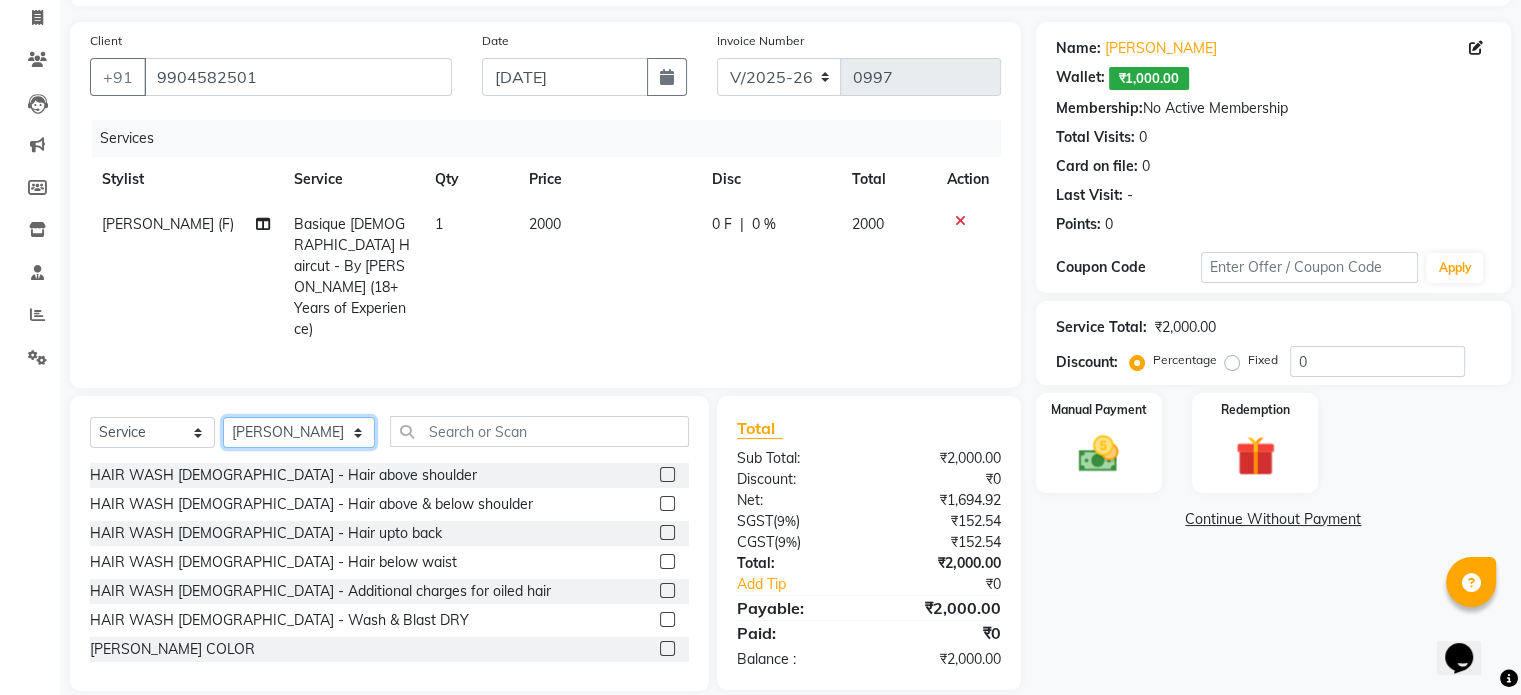click on "Select Stylist [PERSON_NAME] Dynamics [PERSON_NAME] ([GEOGRAPHIC_DATA]) [PERSON_NAME] Harsh [PERSON_NAME] Mohd [PERSON_NAME] [PERSON_NAME] Rohan  [PERSON_NAME] Motha [PERSON_NAME] (D) [PERSON_NAME] SHAIREI [PERSON_NAME] Sir (F) [PERSON_NAME] ([PERSON_NAME] Salon, Andheri Siddhi  [PERSON_NAME]  [PERSON_NAME] [PERSON_NAME] YASH" 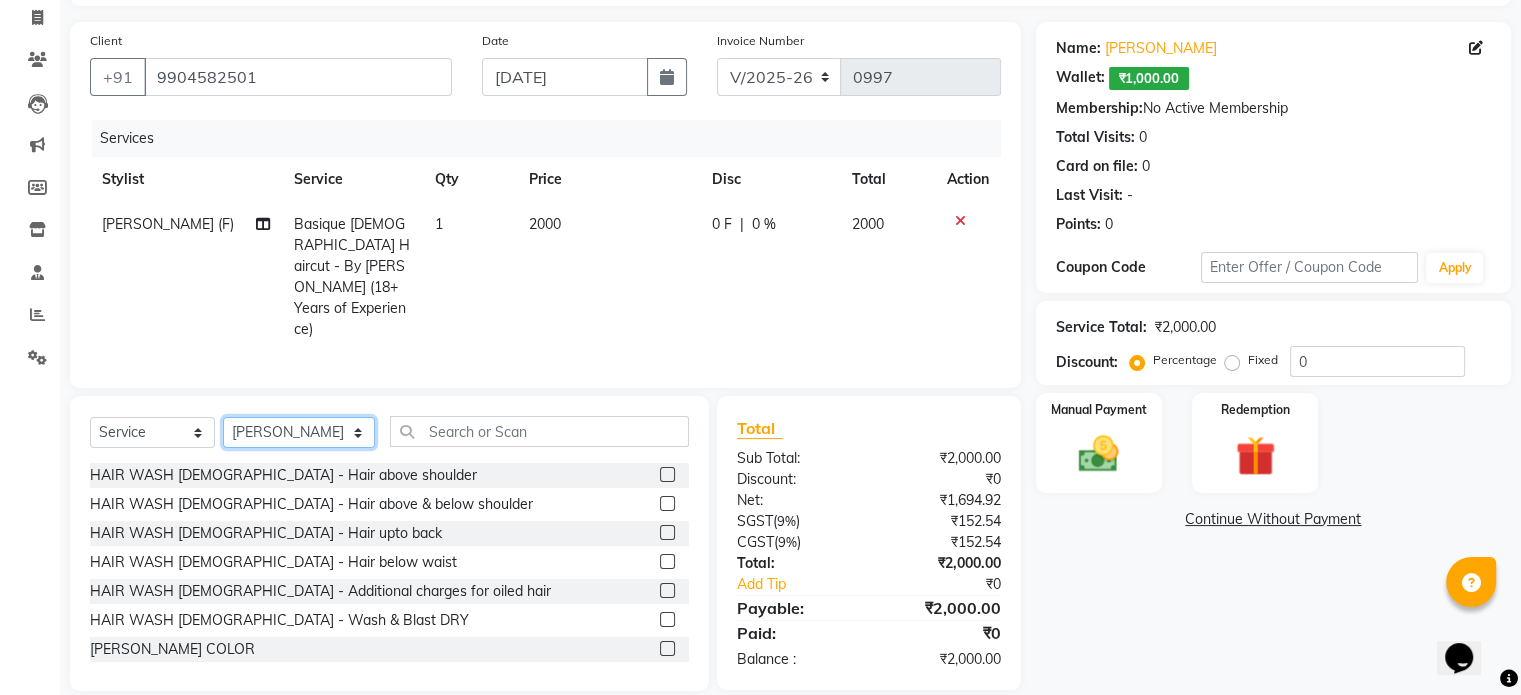 select on "71126" 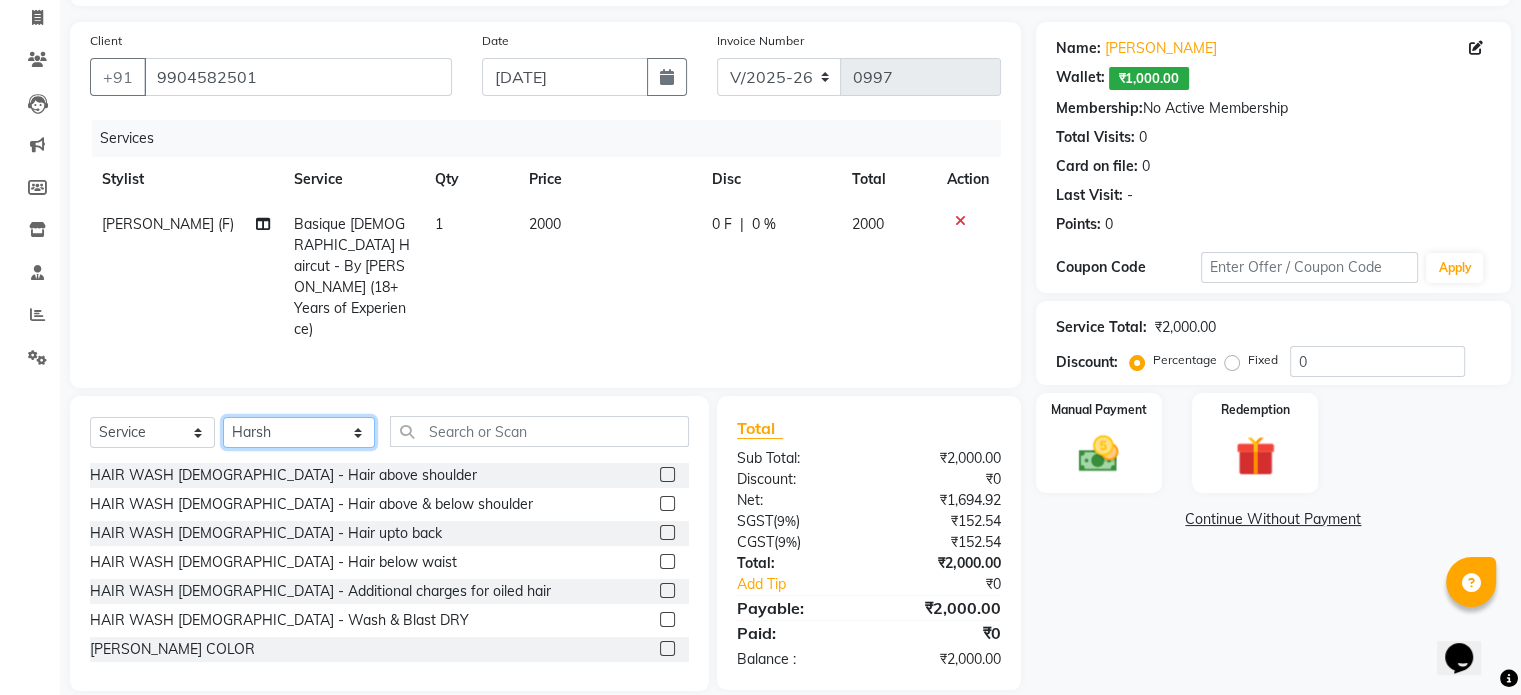 click on "Select Stylist [PERSON_NAME] Dynamics [PERSON_NAME] ([GEOGRAPHIC_DATA]) [PERSON_NAME] Harsh [PERSON_NAME] Mohd [PERSON_NAME] [PERSON_NAME] Rohan  [PERSON_NAME] Motha [PERSON_NAME] (D) [PERSON_NAME] SHAIREI [PERSON_NAME] Sir (F) [PERSON_NAME] ([PERSON_NAME] Salon, Andheri Siddhi  [PERSON_NAME]  [PERSON_NAME] [PERSON_NAME] YASH" 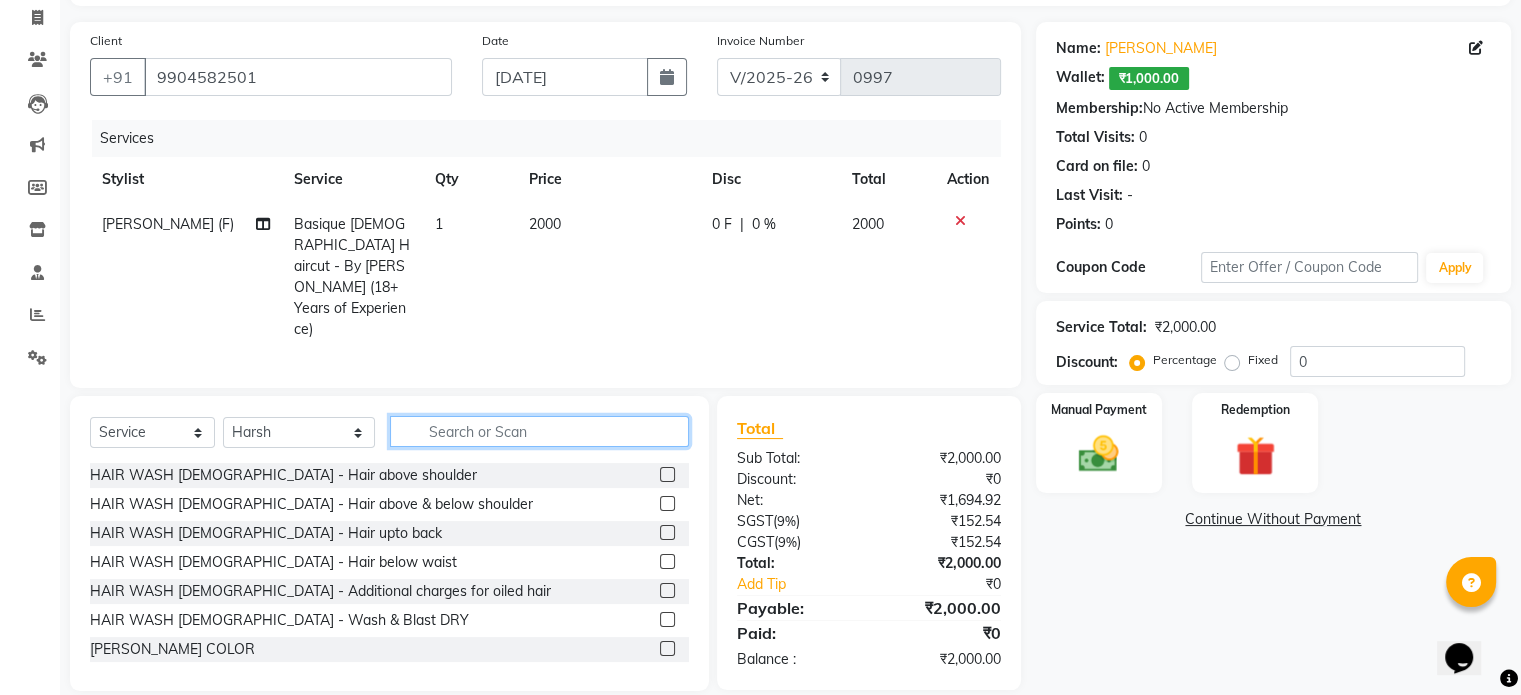 click 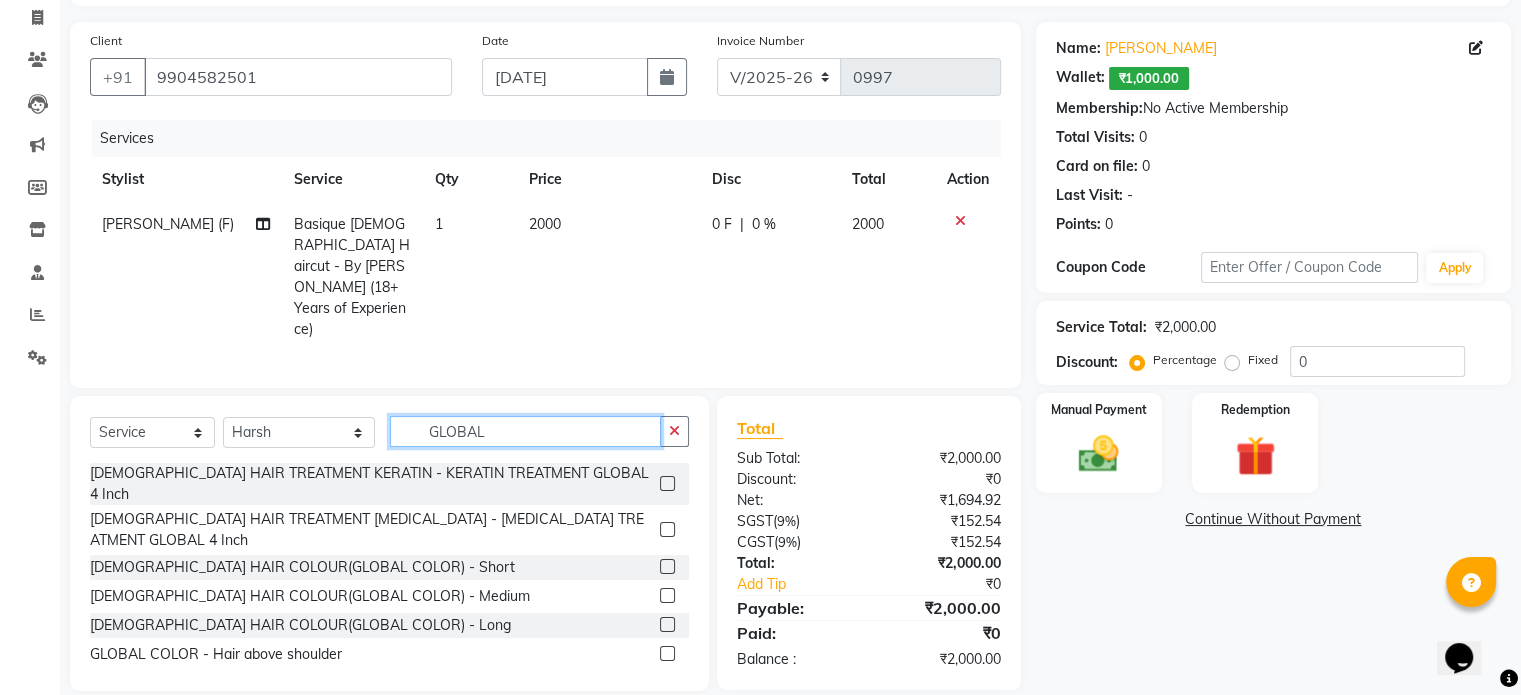 type on "GLOBAL" 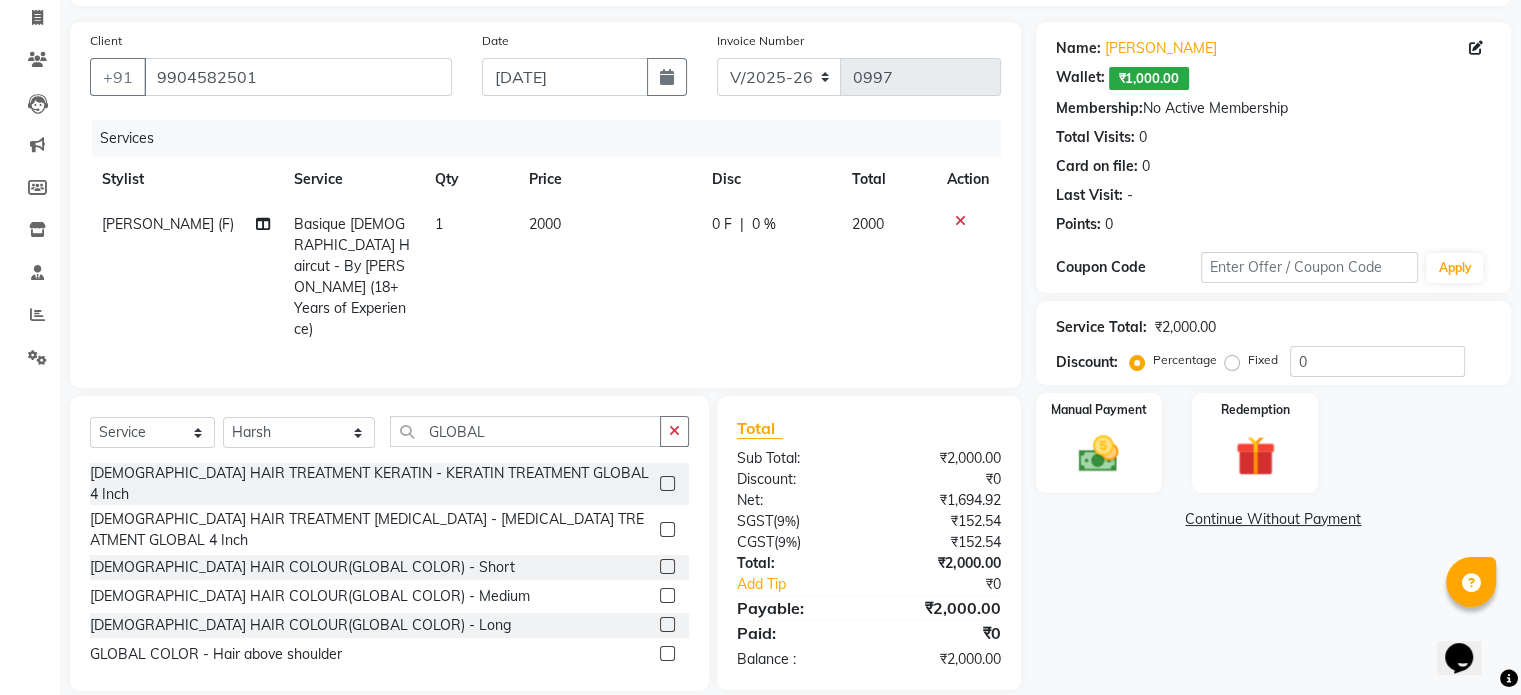 click 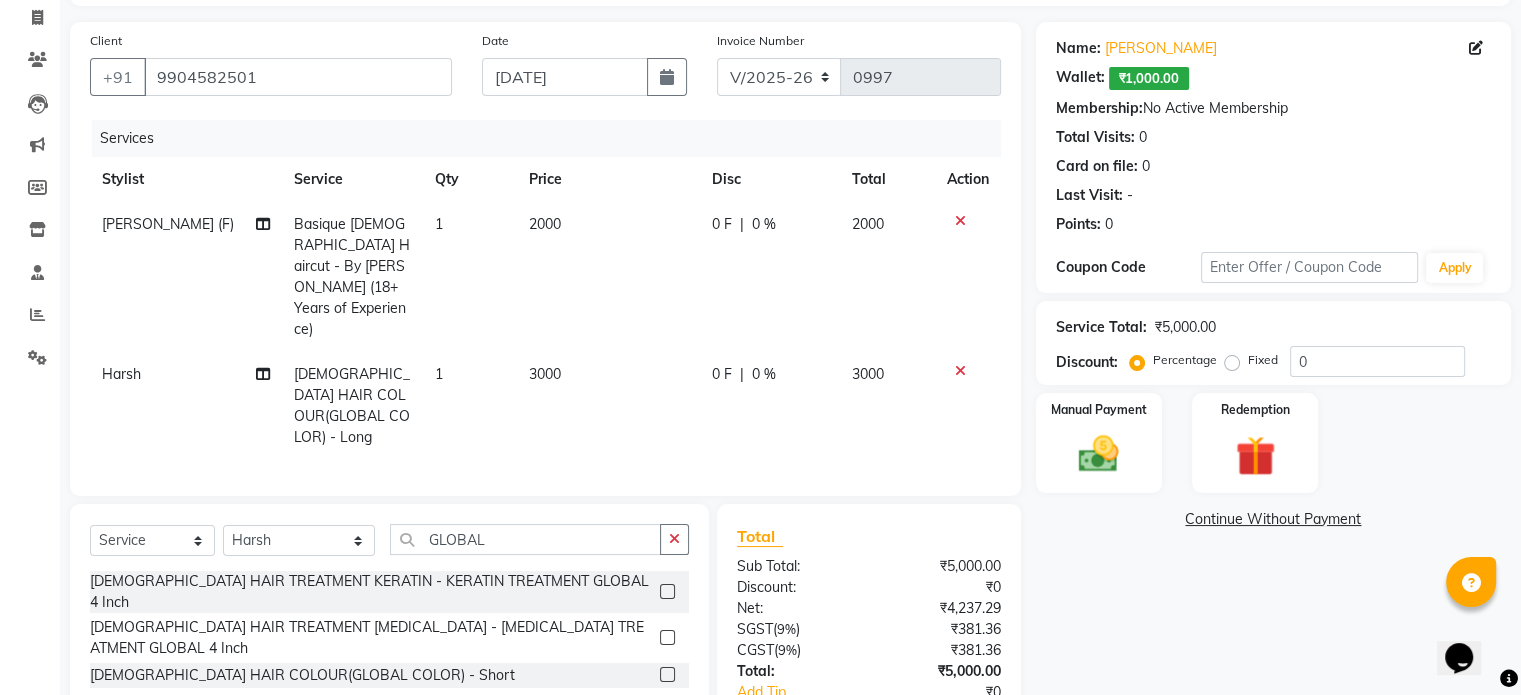 checkbox on "false" 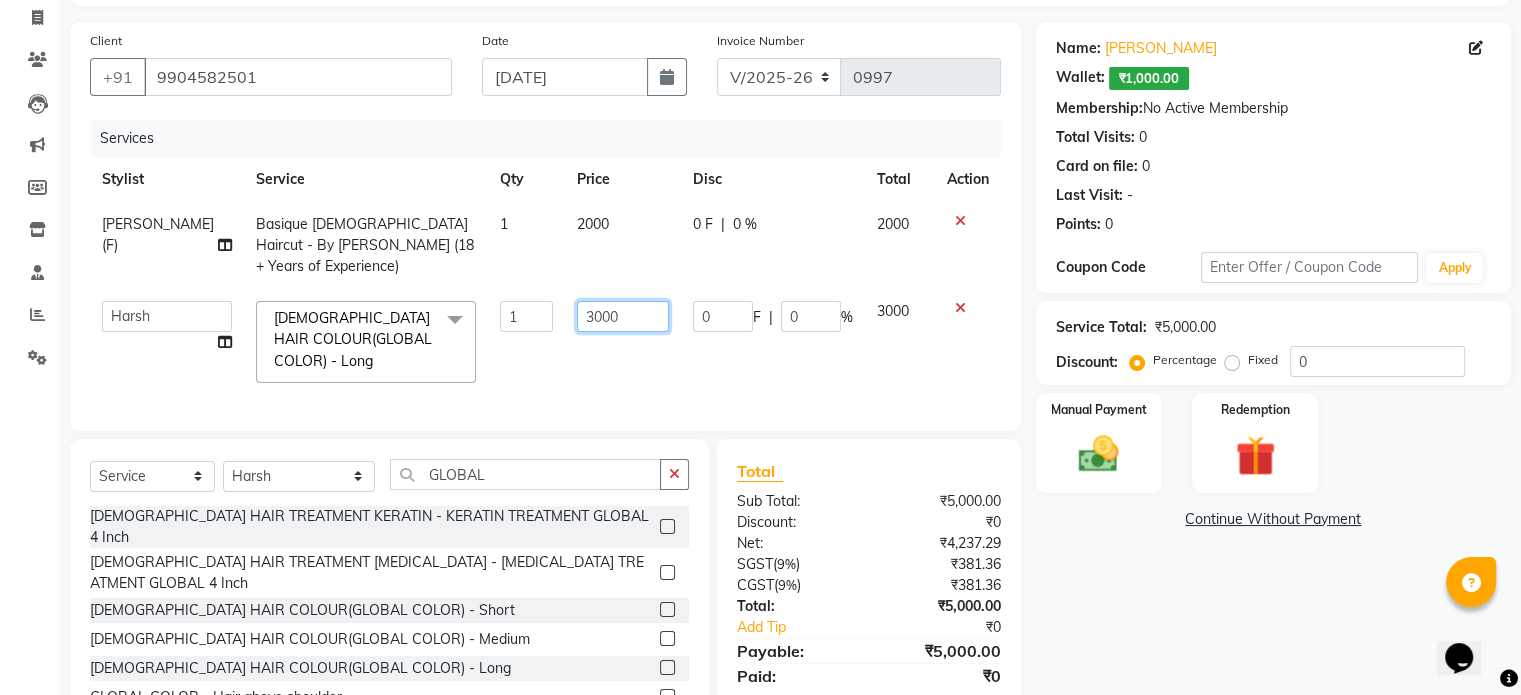 click on "3000" 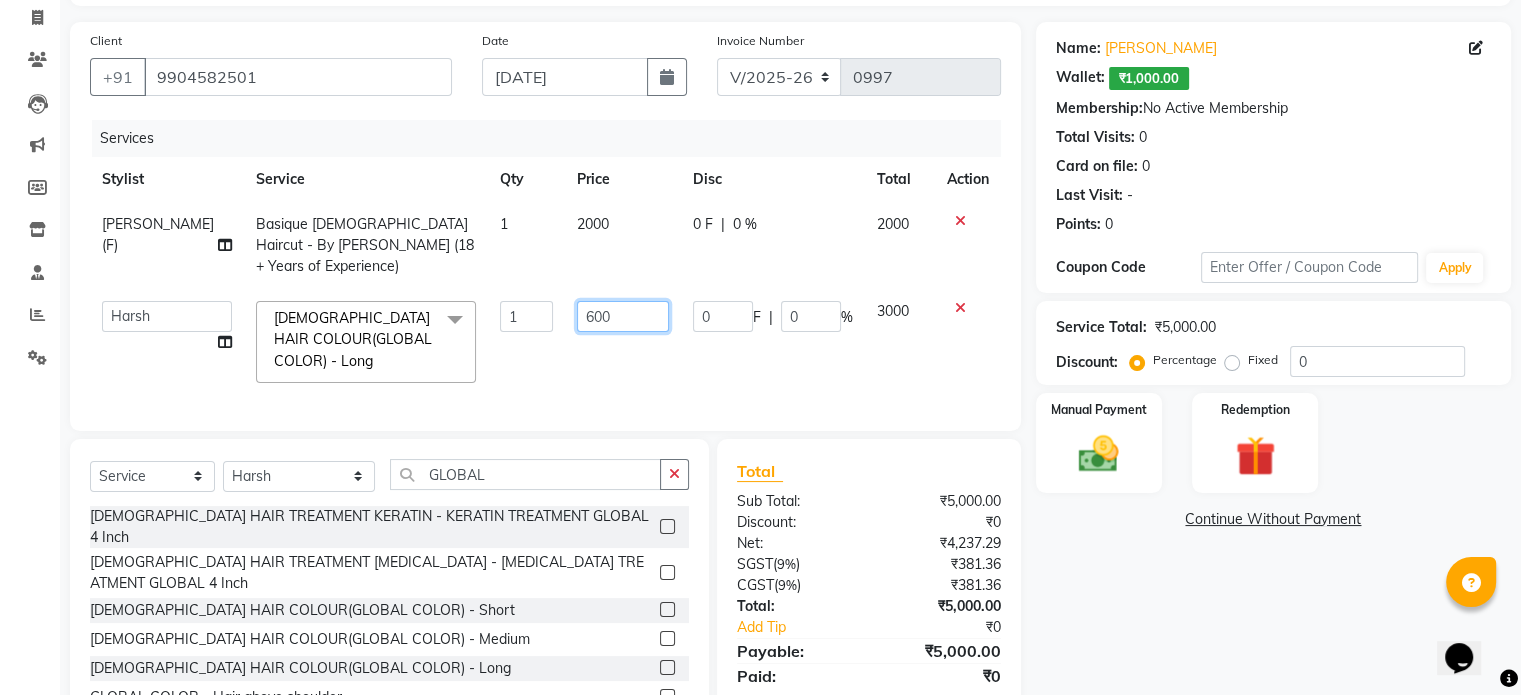 type on "6500" 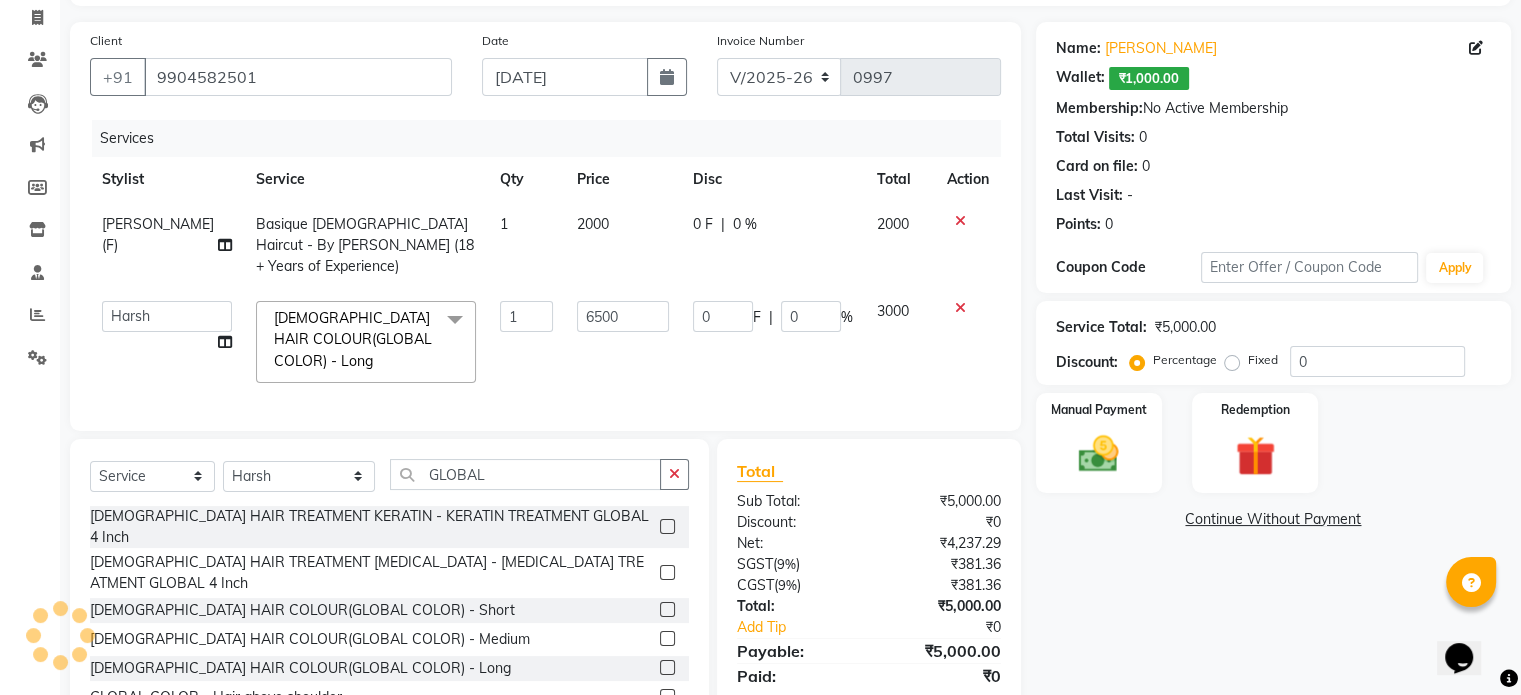 click on "6500" 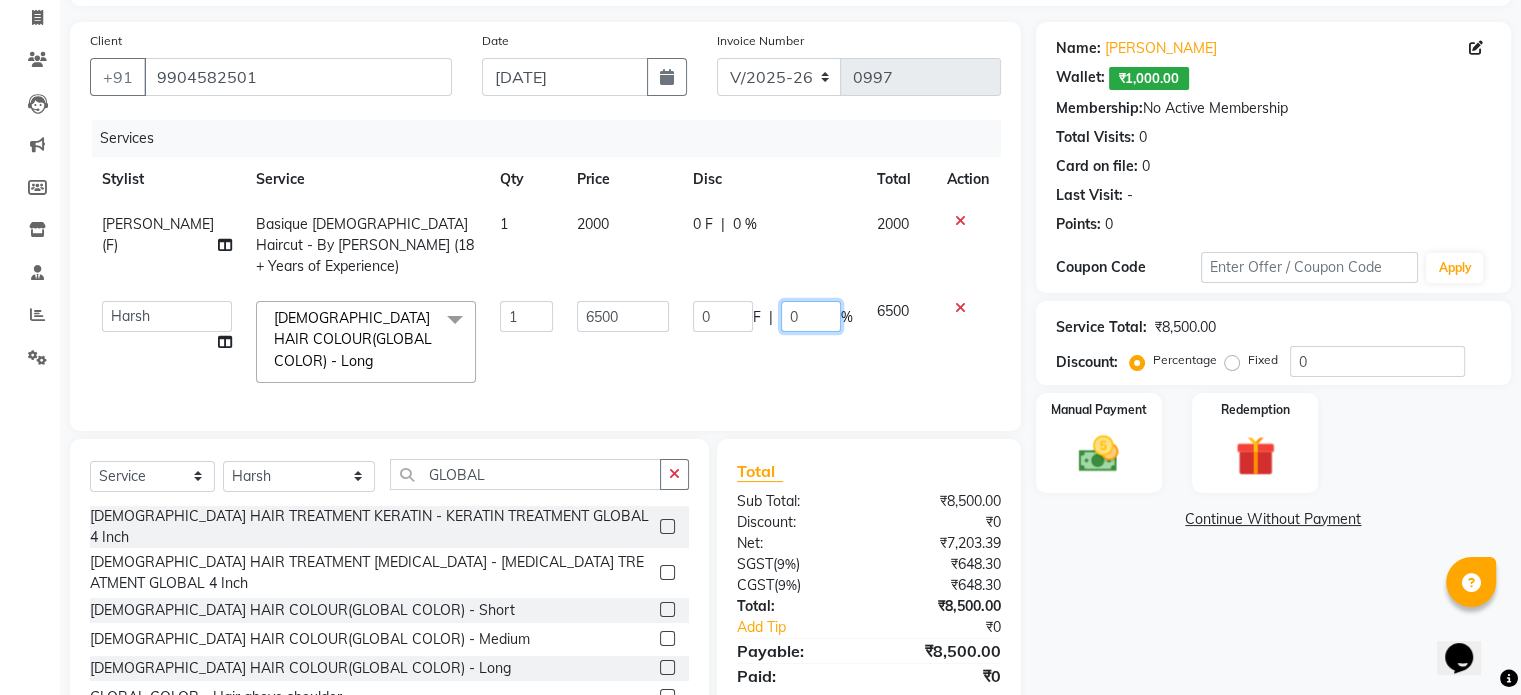 click on "0" 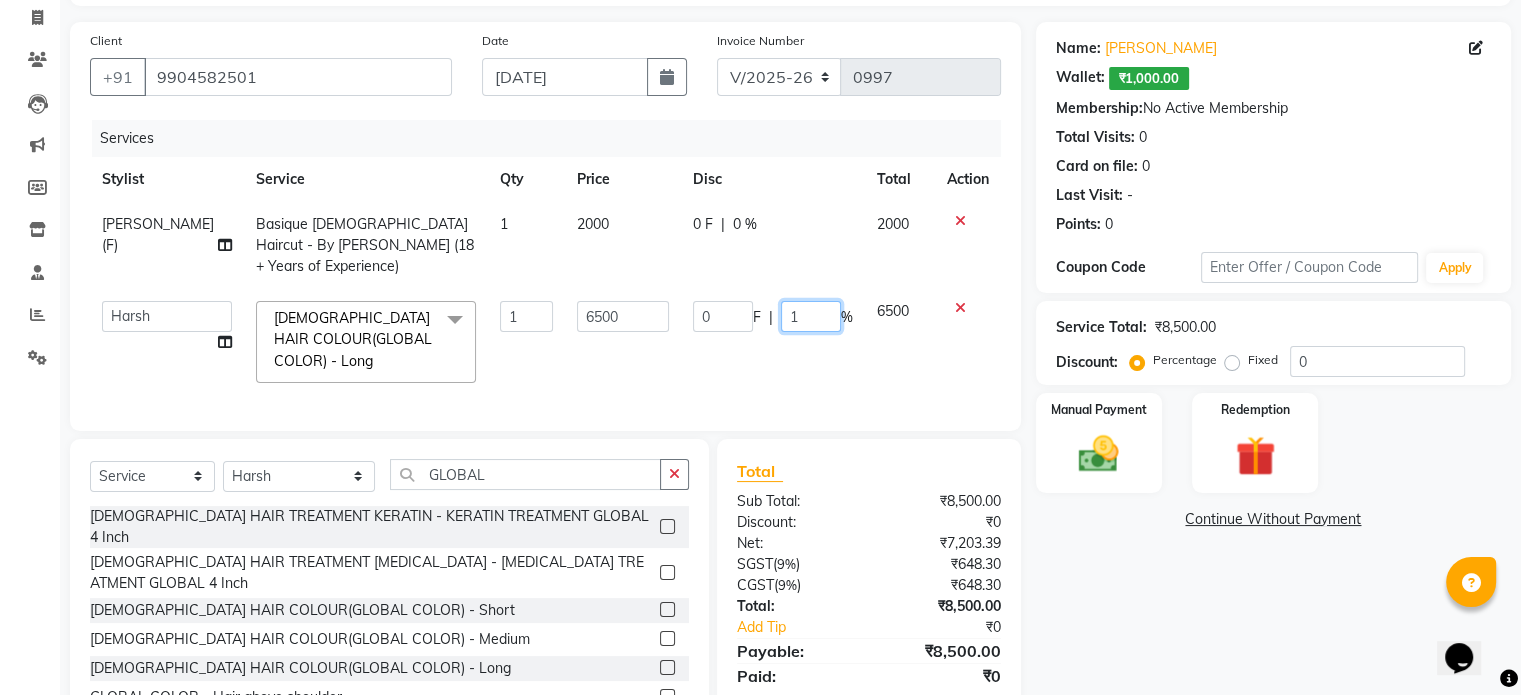 type on "10" 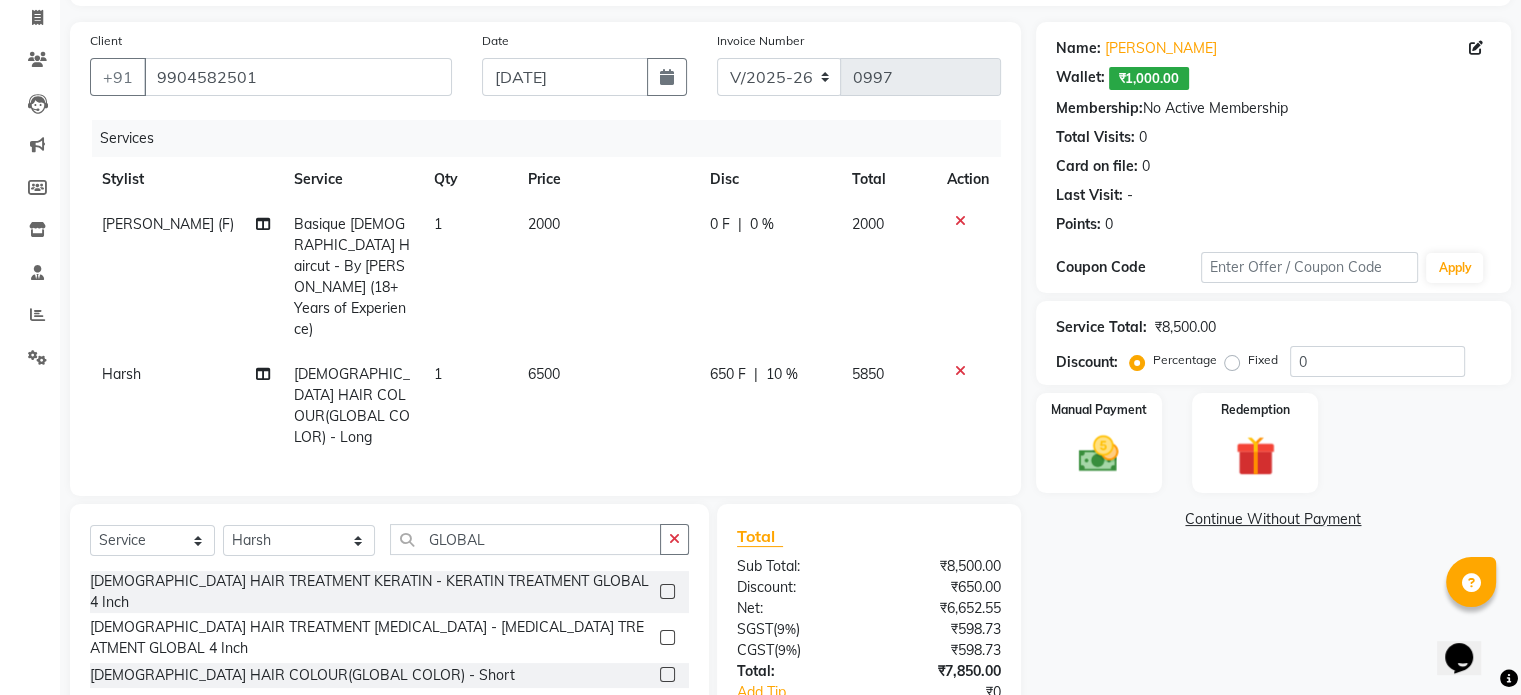click on "650 F | 10 %" 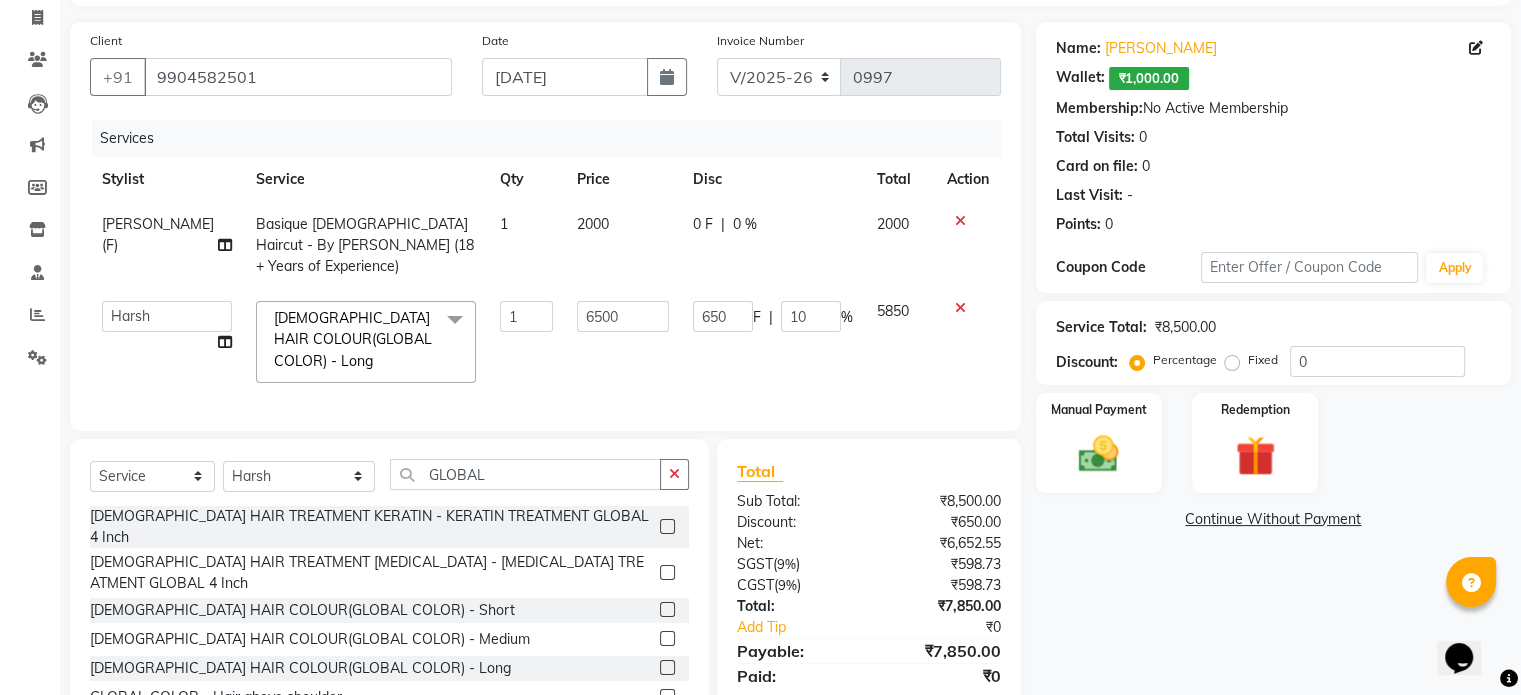 scroll, scrollTop: 192, scrollLeft: 0, axis: vertical 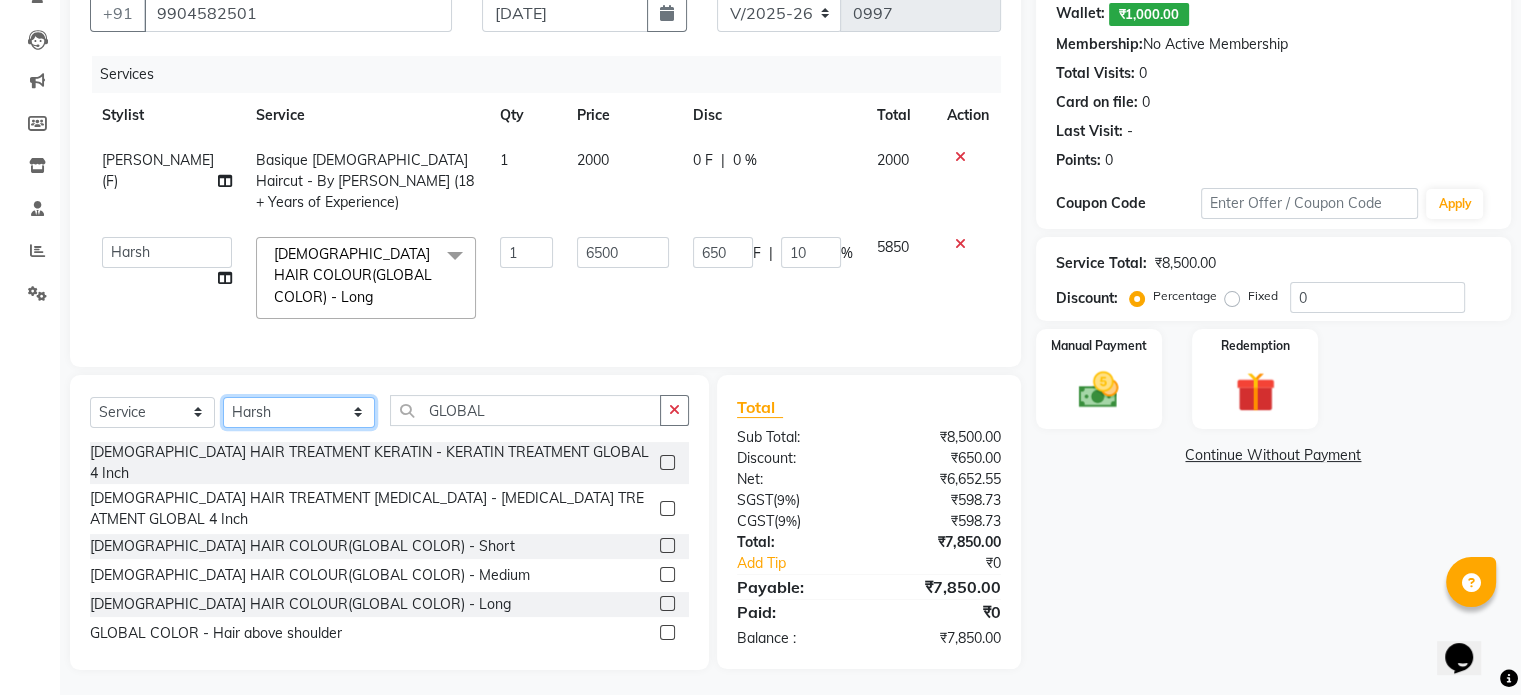 click on "Select Stylist [PERSON_NAME] Dynamics [PERSON_NAME] ([GEOGRAPHIC_DATA]) [PERSON_NAME] Harsh [PERSON_NAME] Mohd [PERSON_NAME] [PERSON_NAME] Rohan  [PERSON_NAME] Motha [PERSON_NAME] (D) [PERSON_NAME] SHAIREI [PERSON_NAME] Sir (F) [PERSON_NAME] ([PERSON_NAME] Salon, Andheri Siddhi  [PERSON_NAME]  [PERSON_NAME] [PERSON_NAME] YASH" 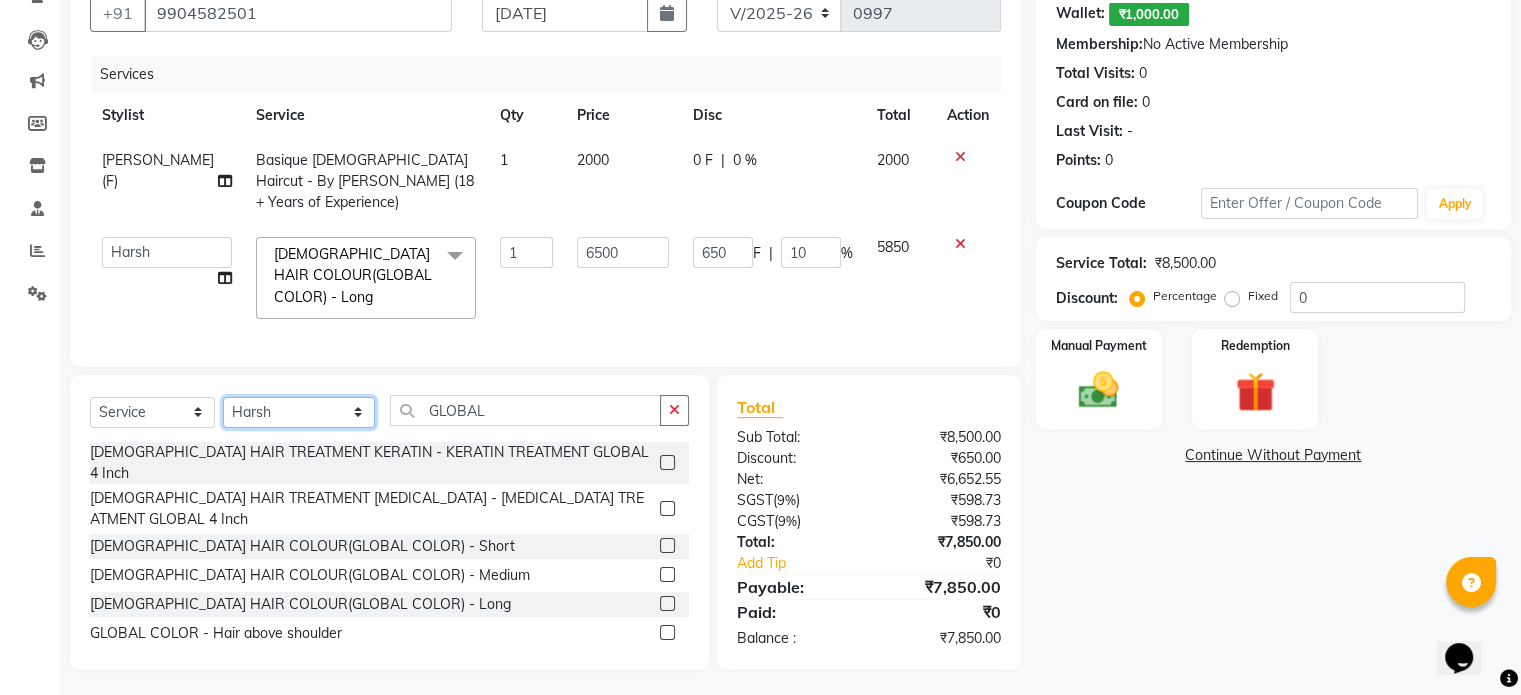 select on "70702" 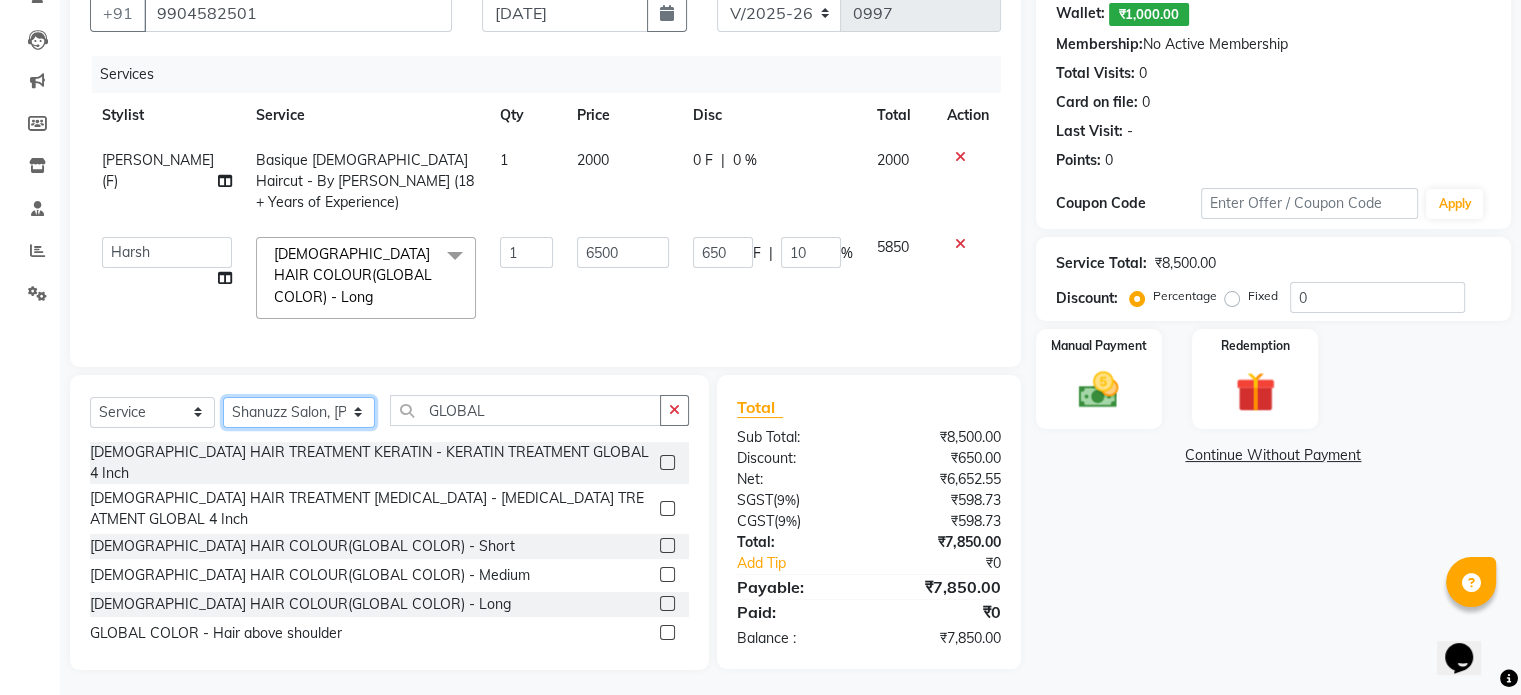 click on "Select Stylist [PERSON_NAME] Dynamics [PERSON_NAME] ([GEOGRAPHIC_DATA]) [PERSON_NAME] Harsh [PERSON_NAME] Mohd [PERSON_NAME] [PERSON_NAME] Rohan  [PERSON_NAME] Motha [PERSON_NAME] (D) [PERSON_NAME] SHAIREI [PERSON_NAME] Sir (F) [PERSON_NAME] ([PERSON_NAME] Salon, Andheri Siddhi  [PERSON_NAME]  [PERSON_NAME] [PERSON_NAME] YASH" 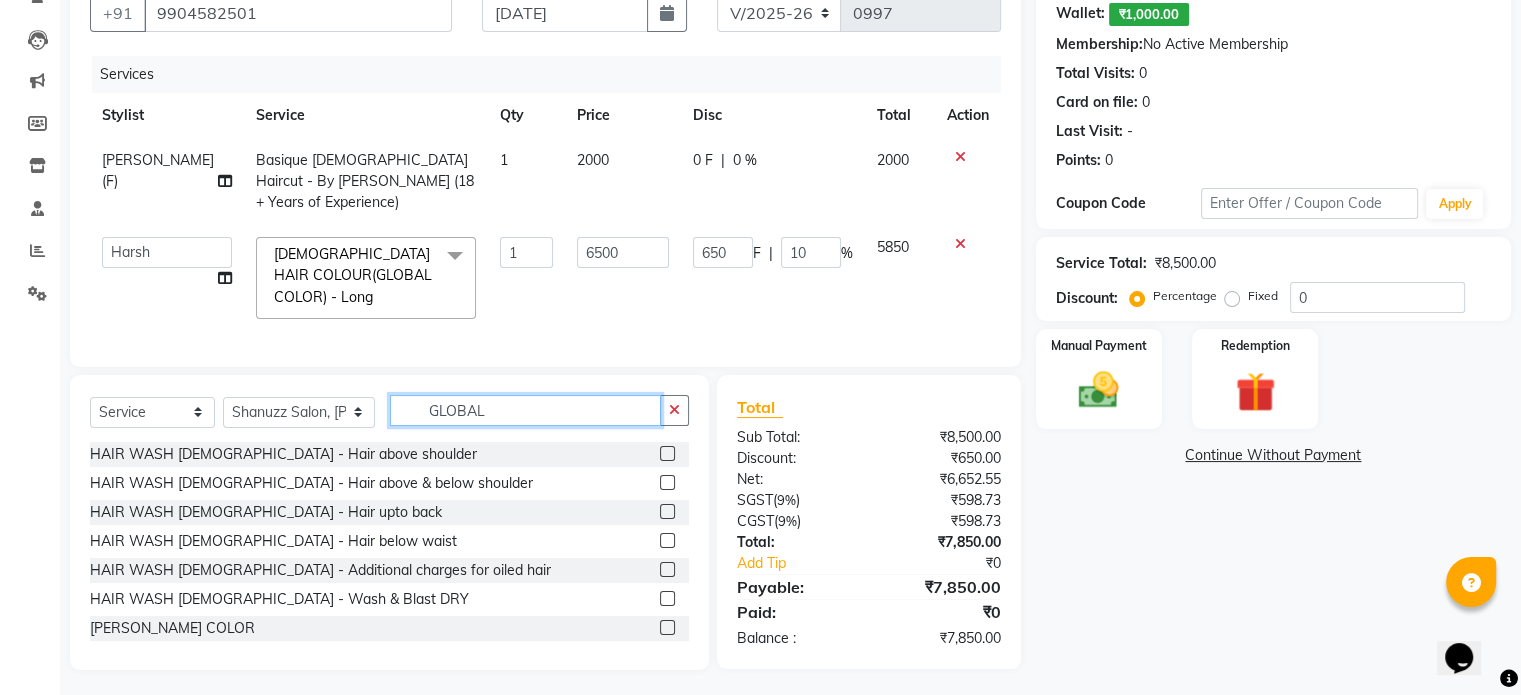 click on "GLOBAL" 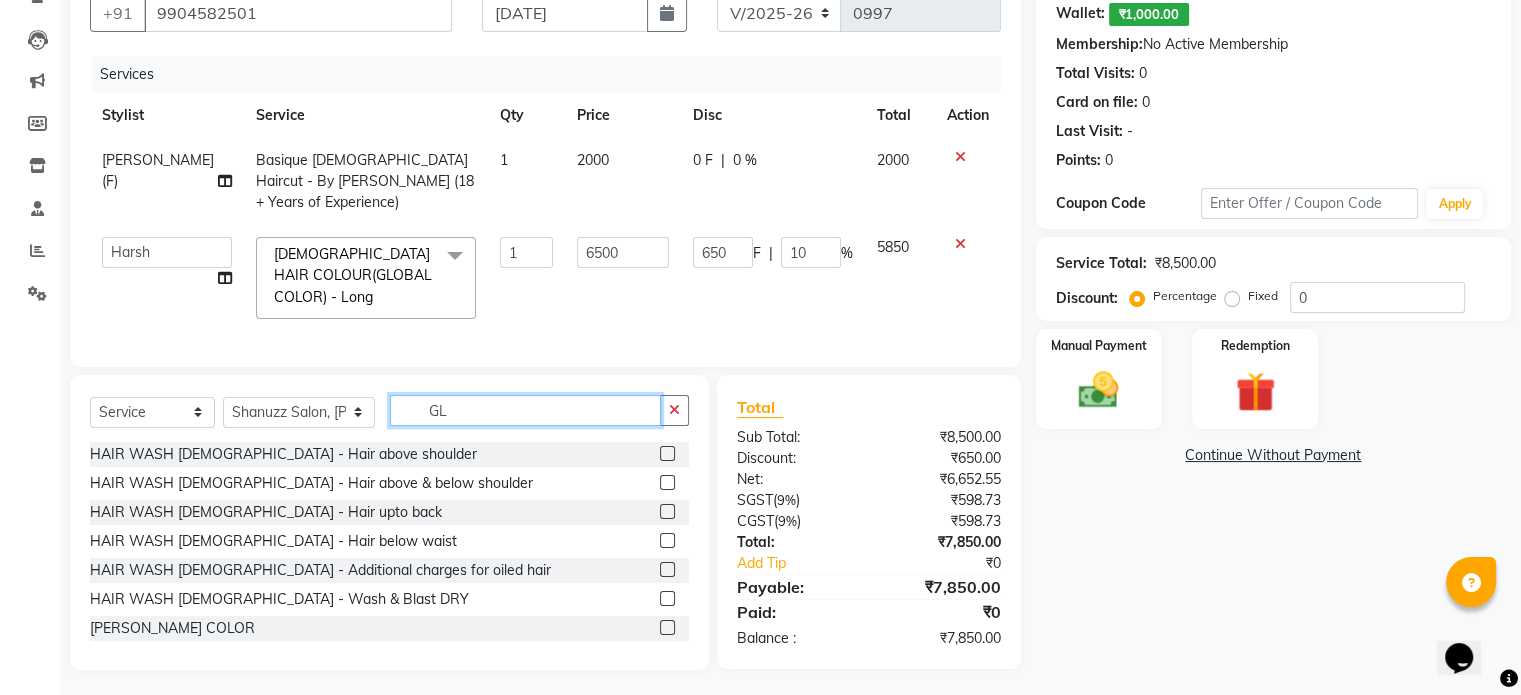 type on "G" 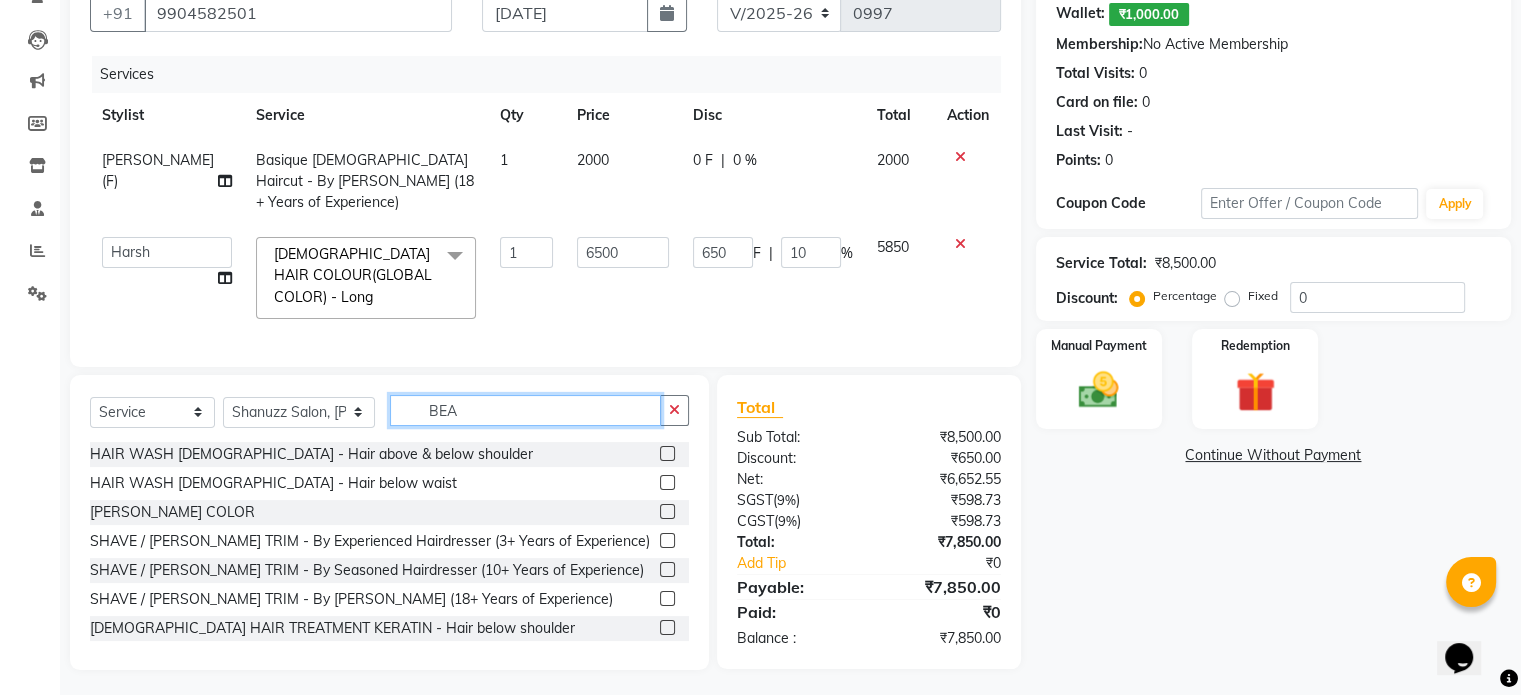 scroll, scrollTop: 190, scrollLeft: 0, axis: vertical 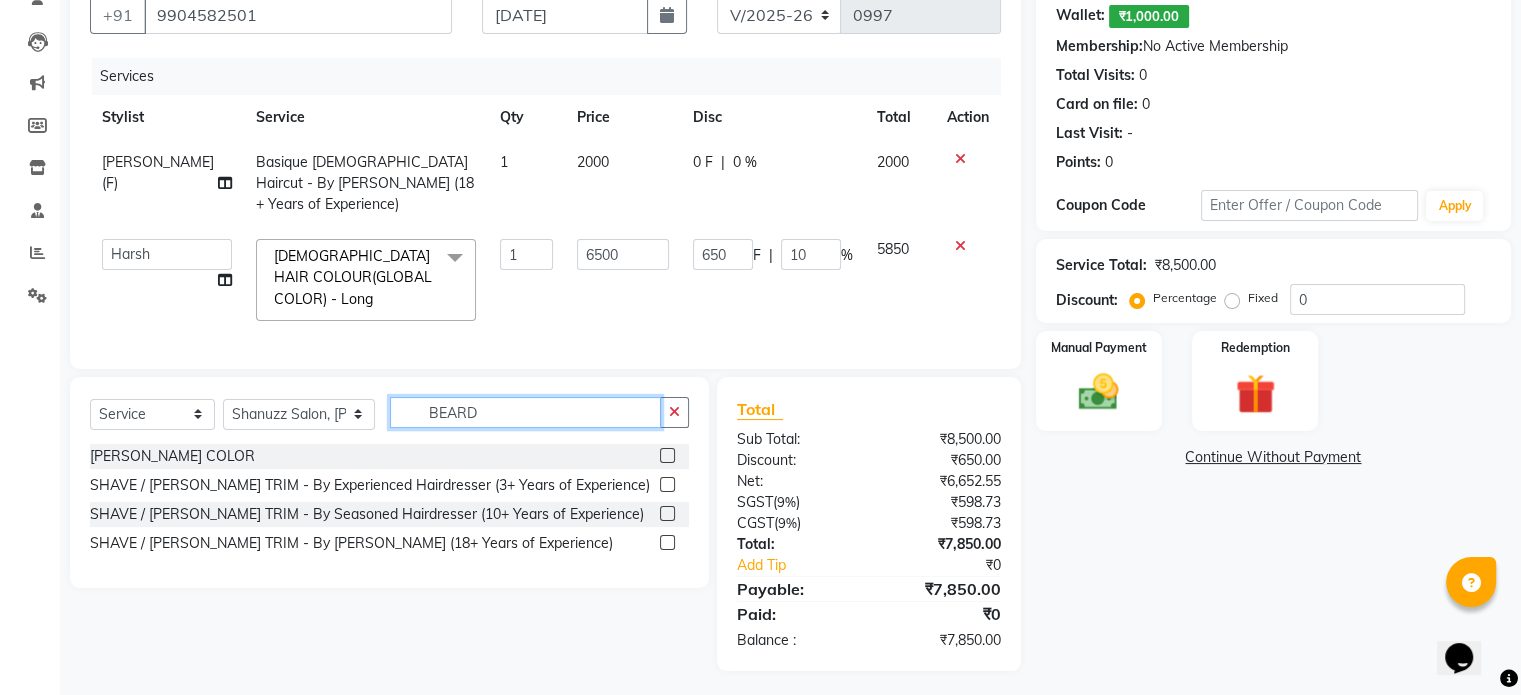 type on "BEARD" 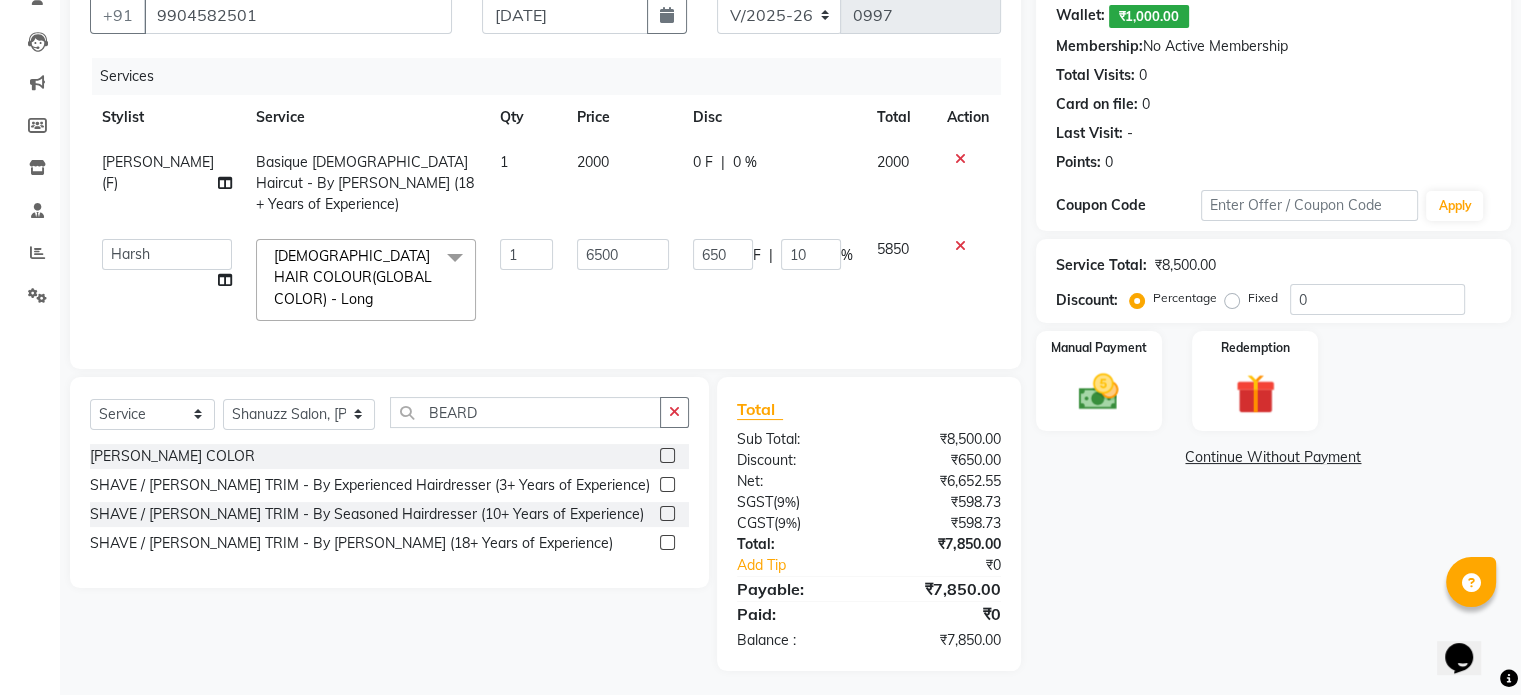 click 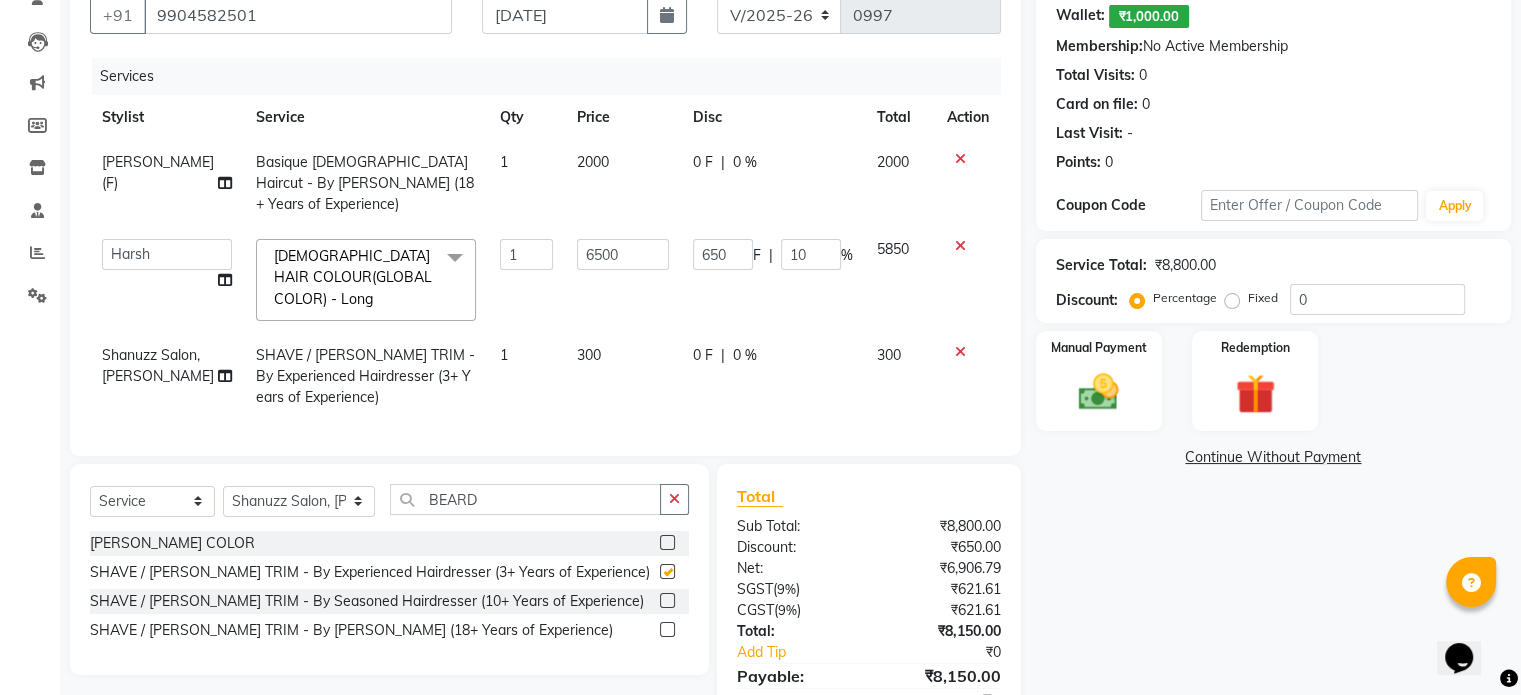 checkbox on "false" 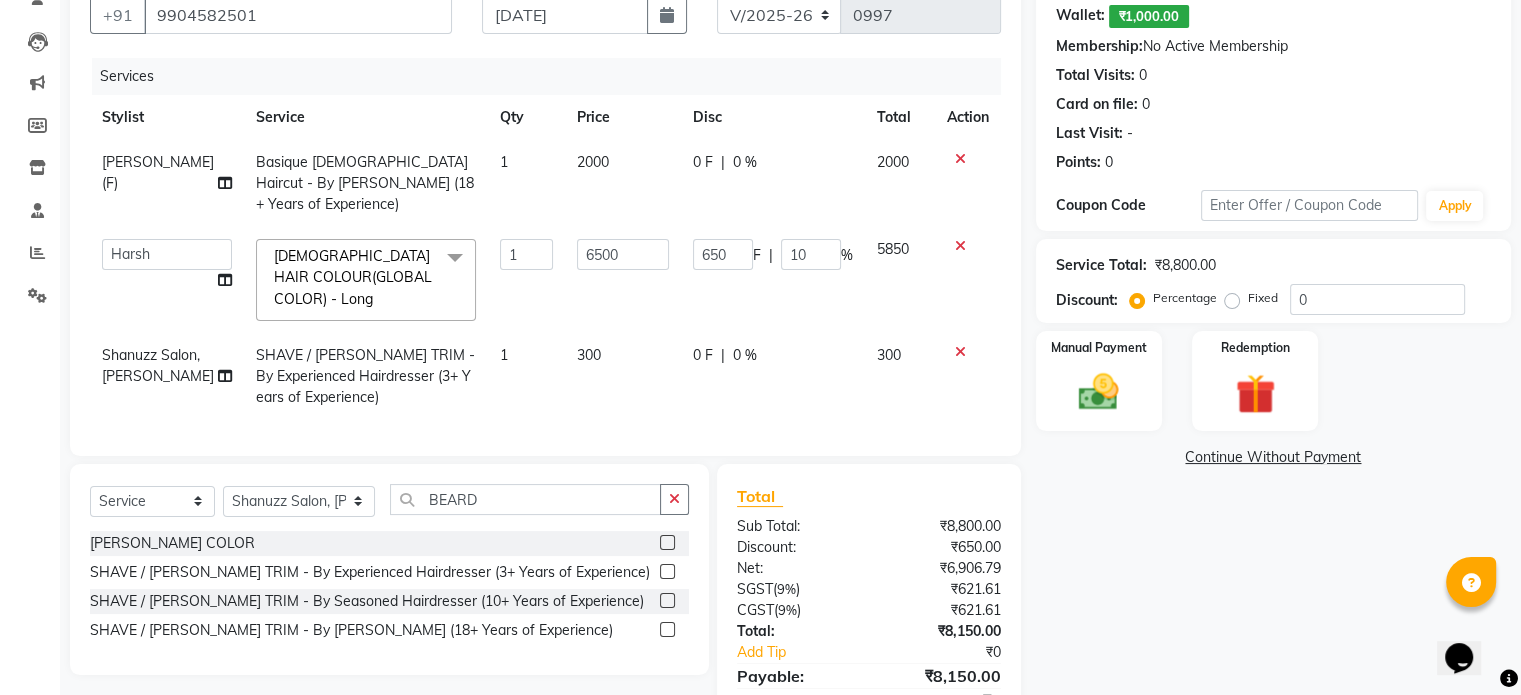 scroll, scrollTop: 277, scrollLeft: 0, axis: vertical 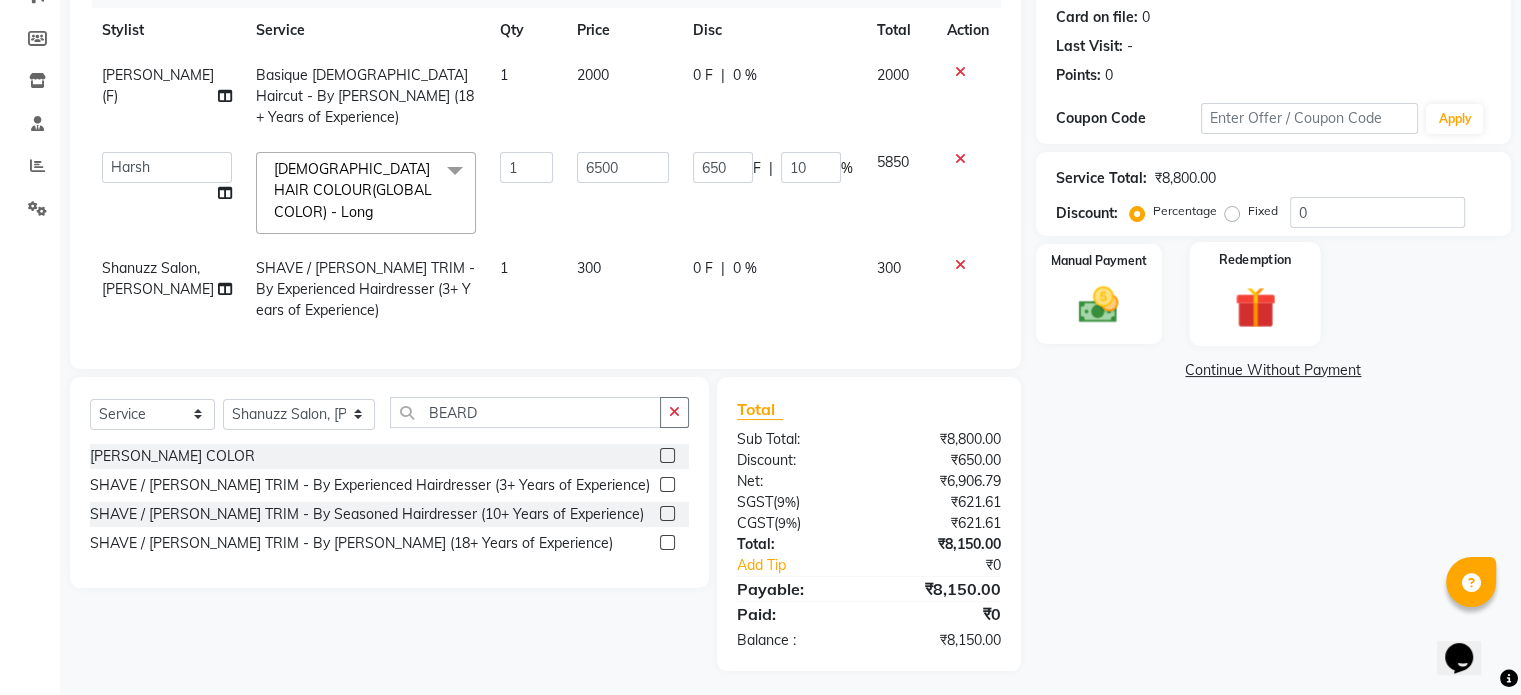 click 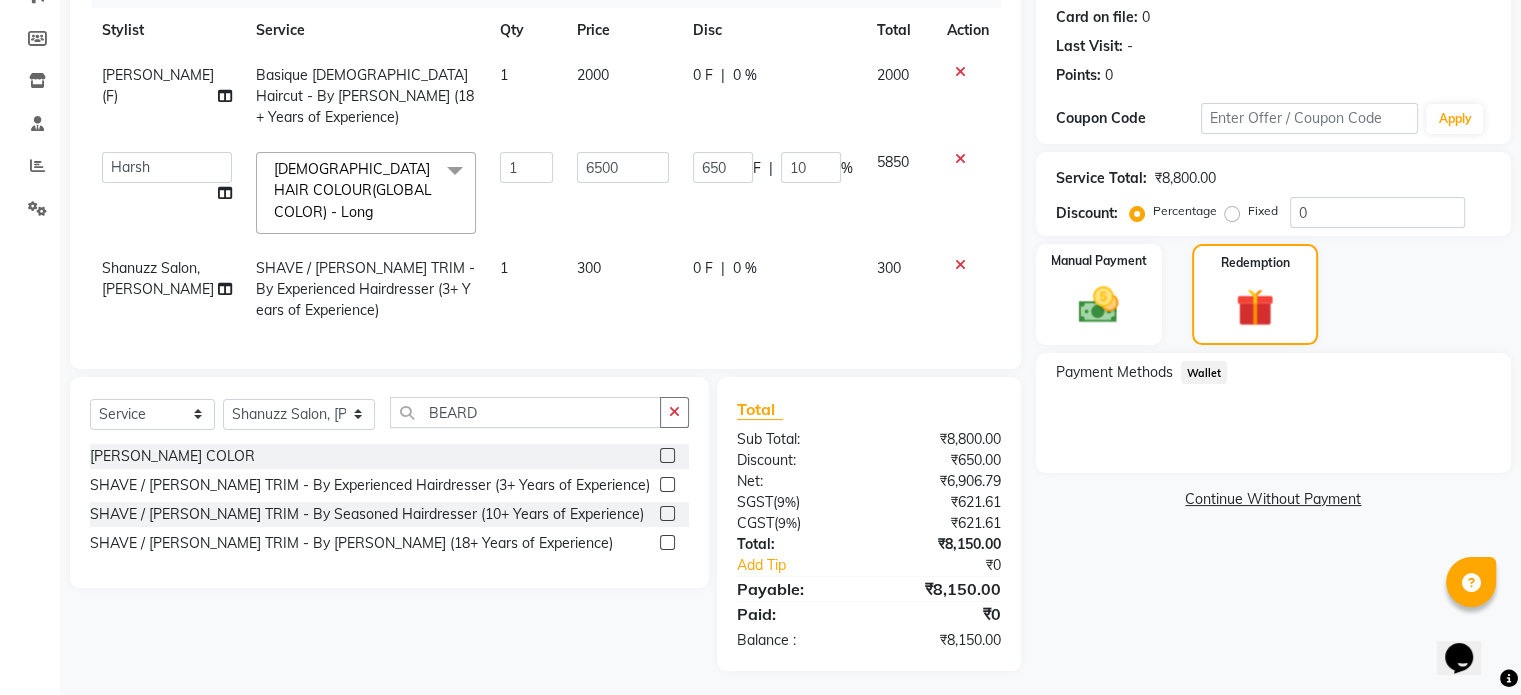 click on "Wallet" 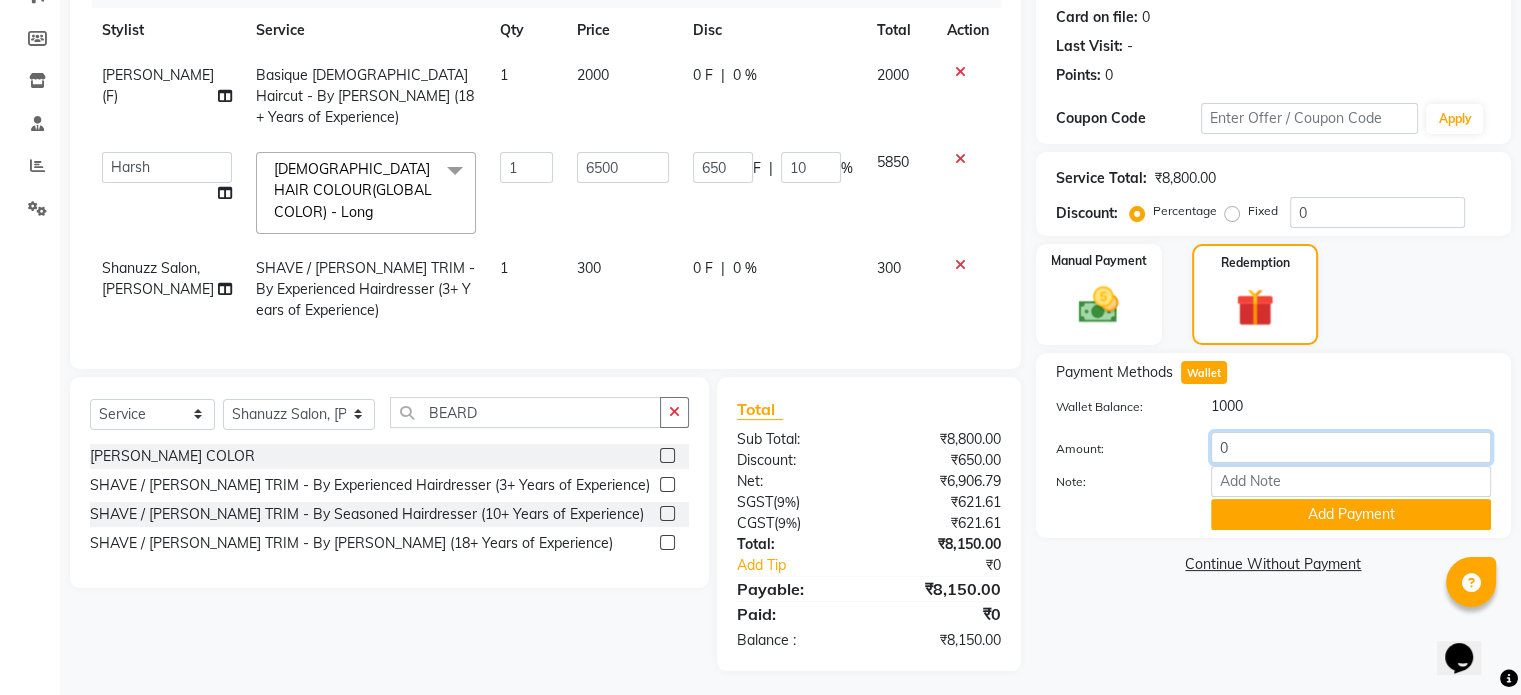click on "0" 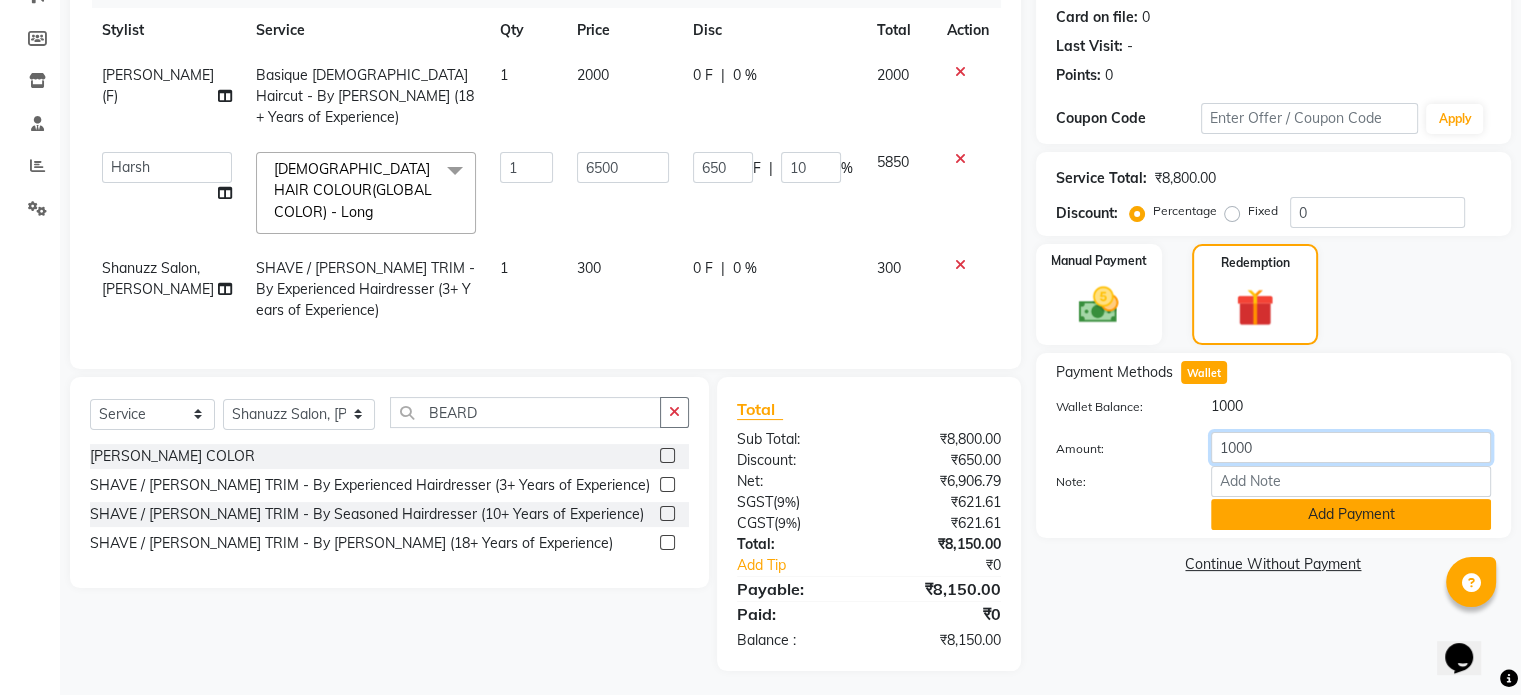 type on "1000" 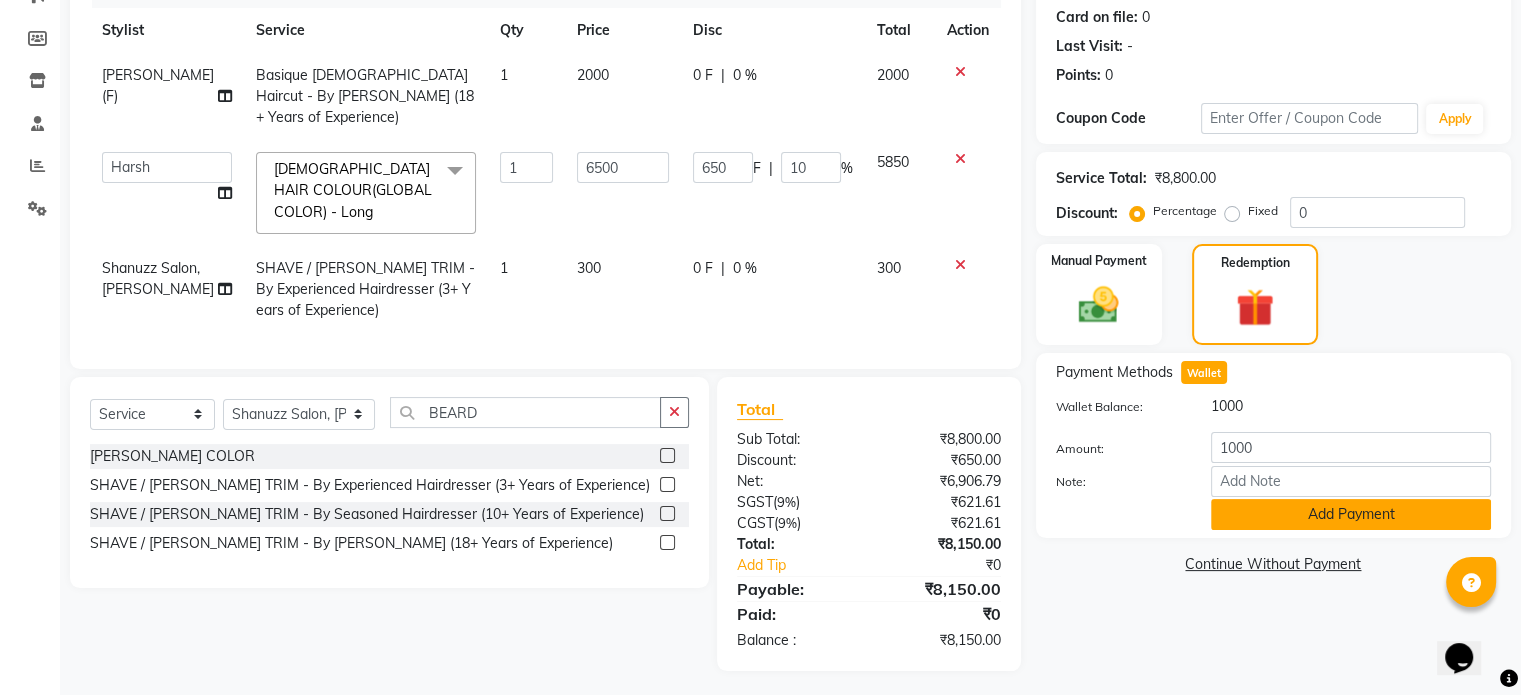 click on "Add Payment" 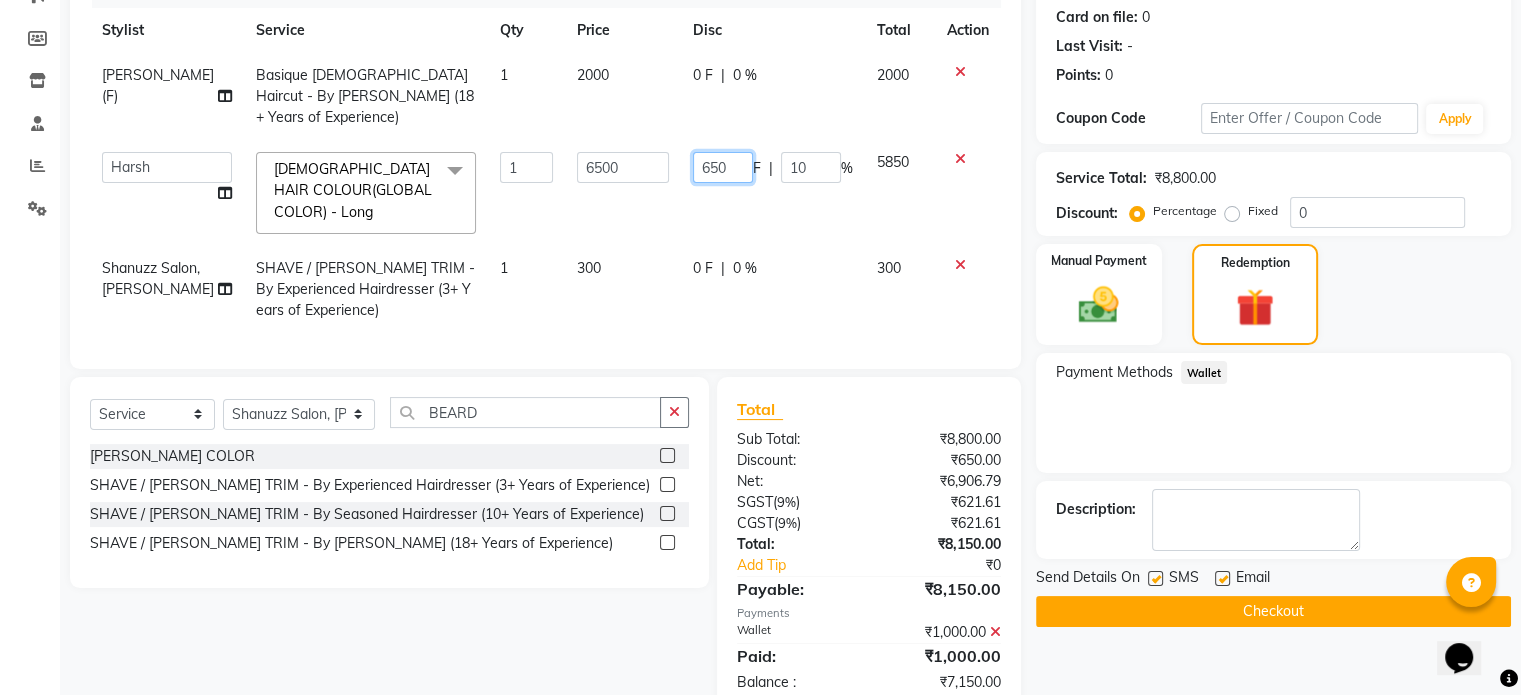 click on "650" 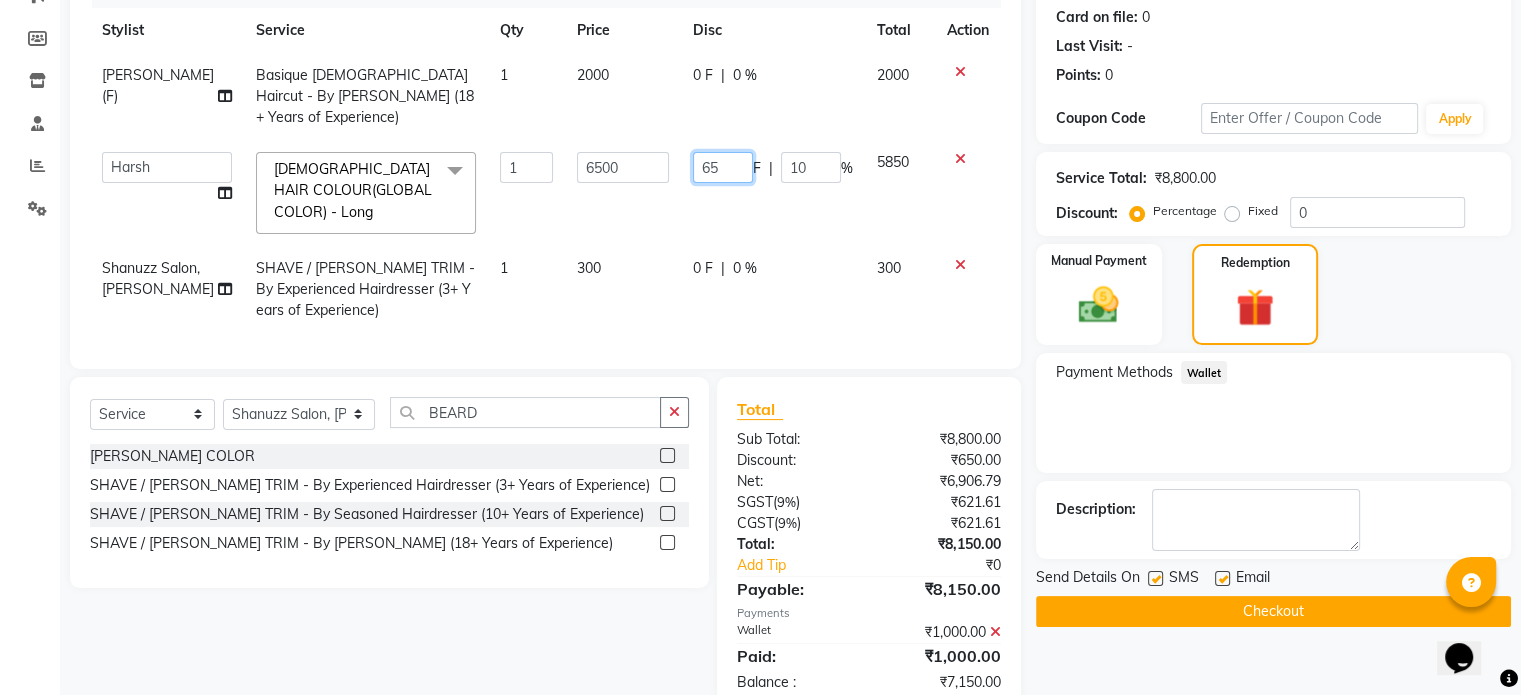 type on "6" 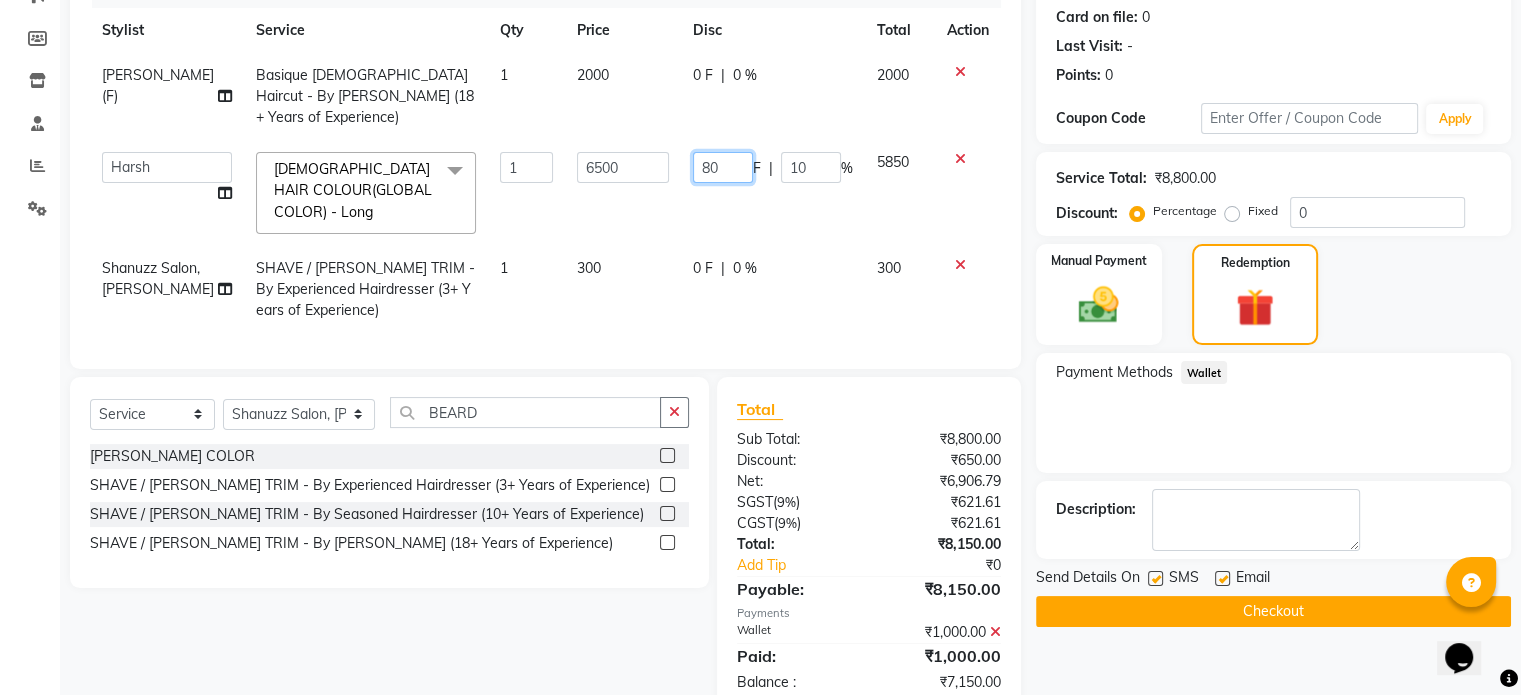 type on "800" 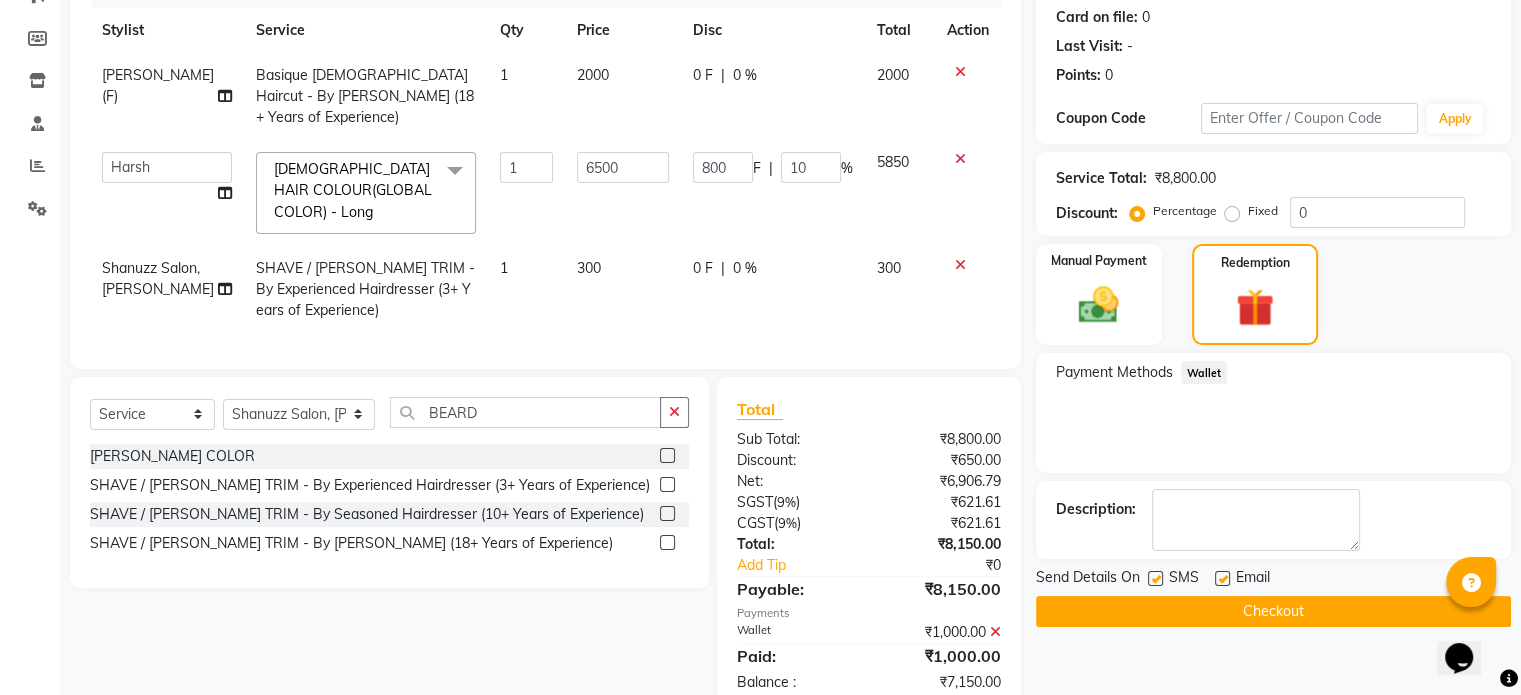 click on "800 F | 10 %" 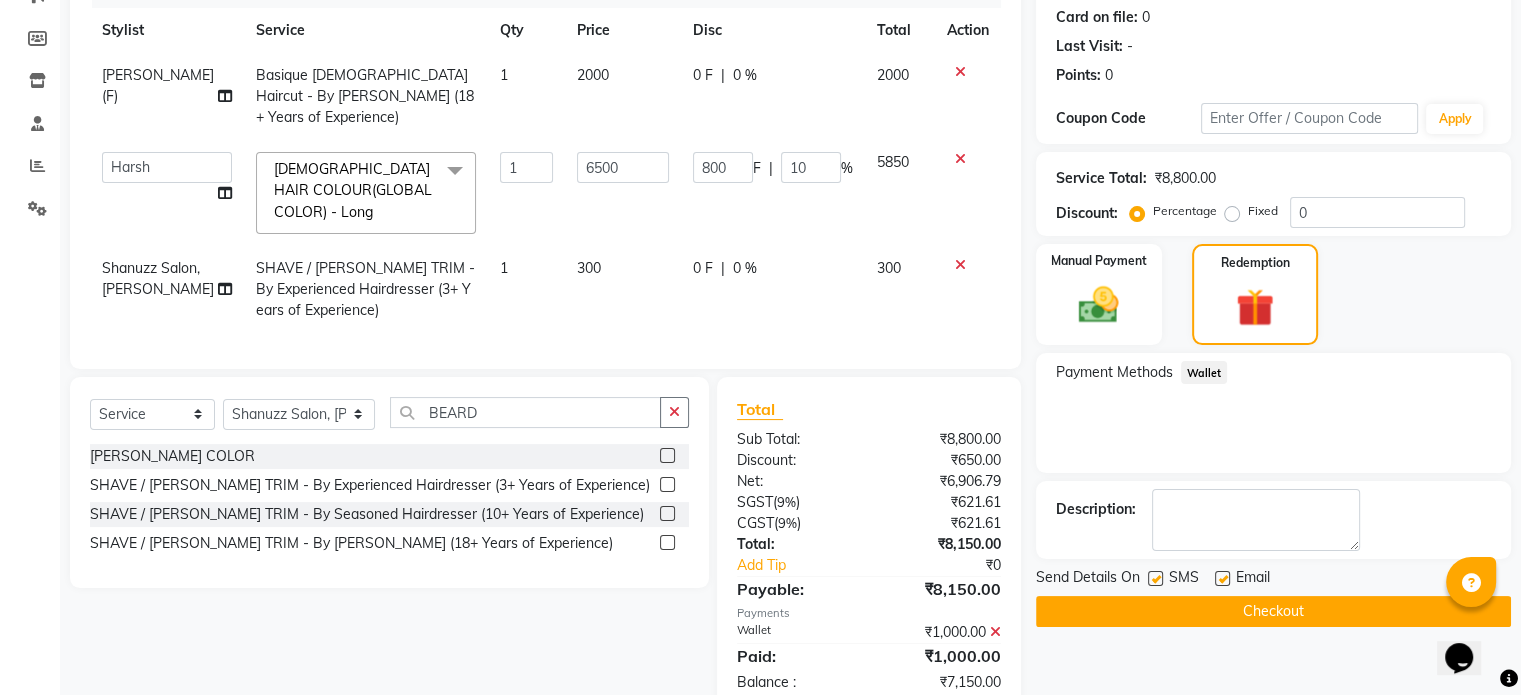 select on "71126" 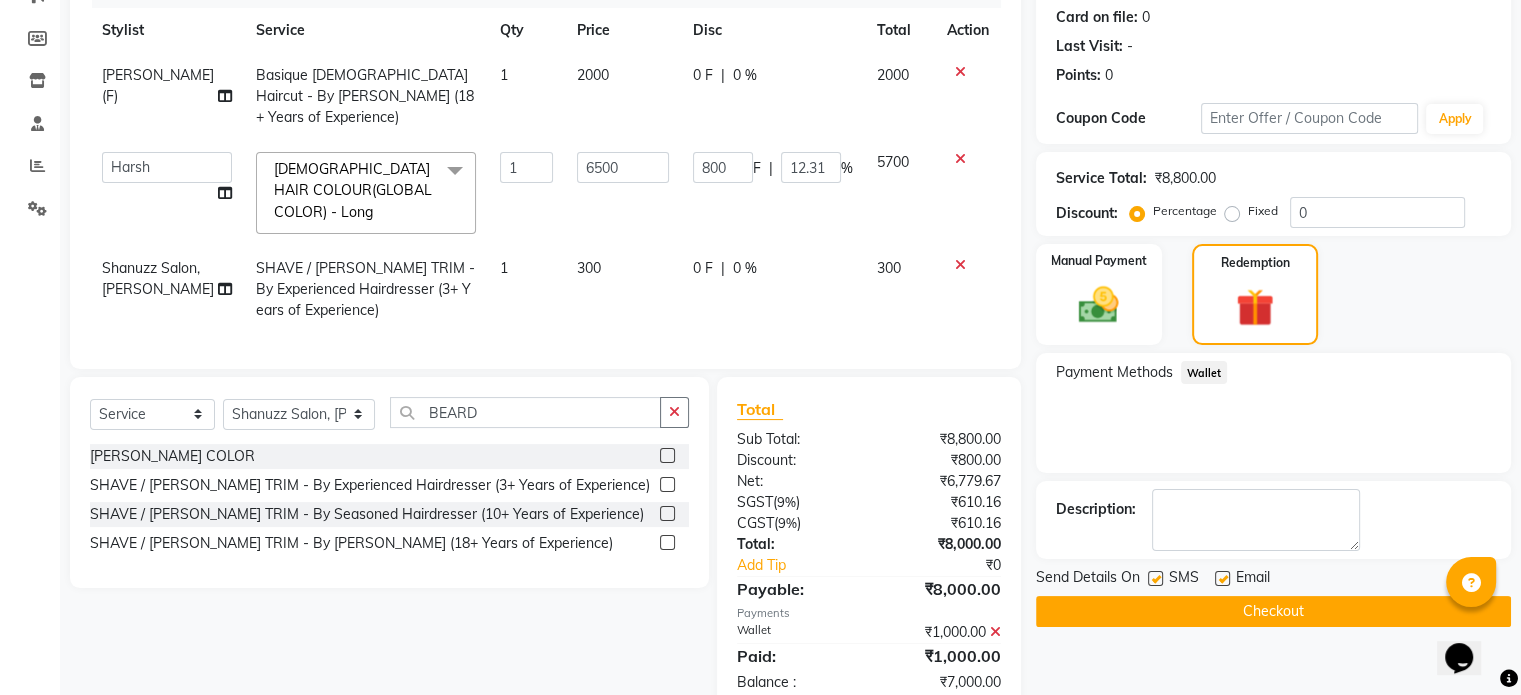 scroll, scrollTop: 319, scrollLeft: 0, axis: vertical 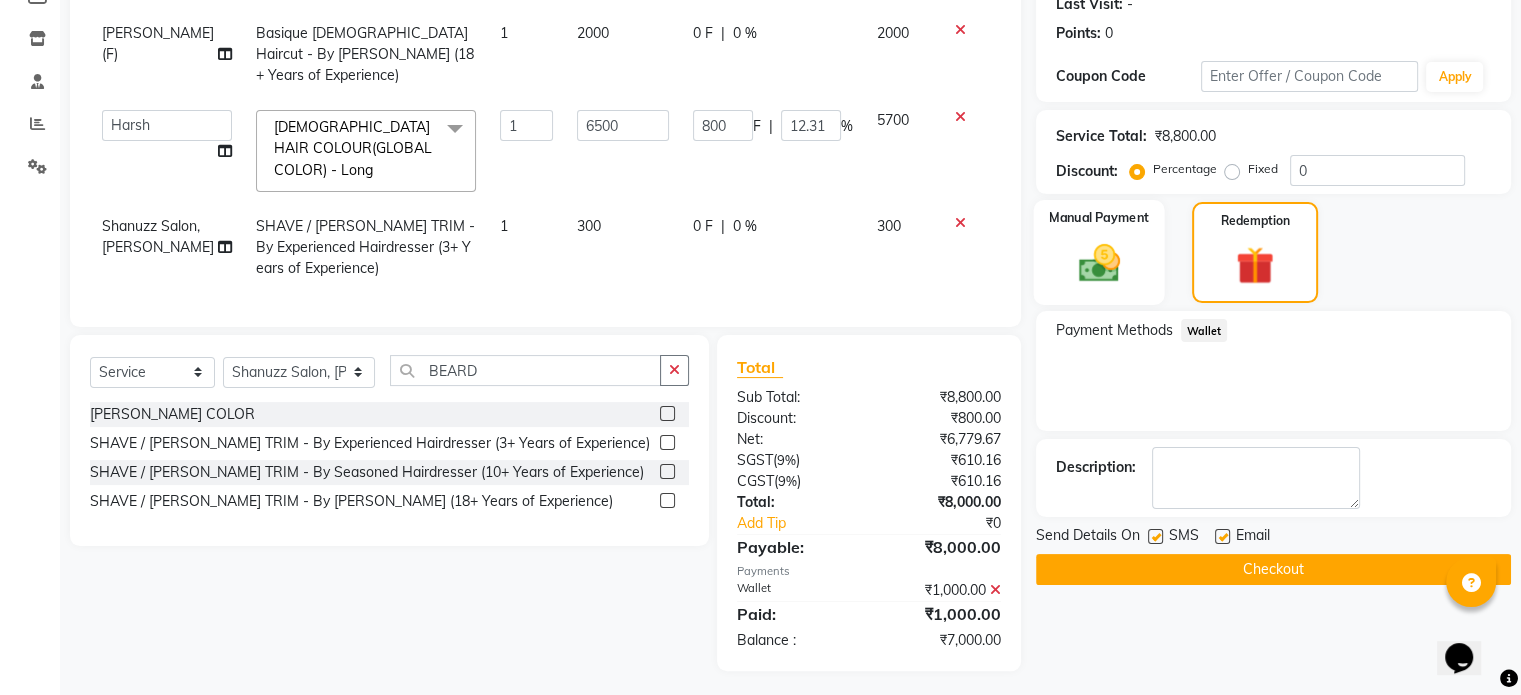 click on "Manual Payment" 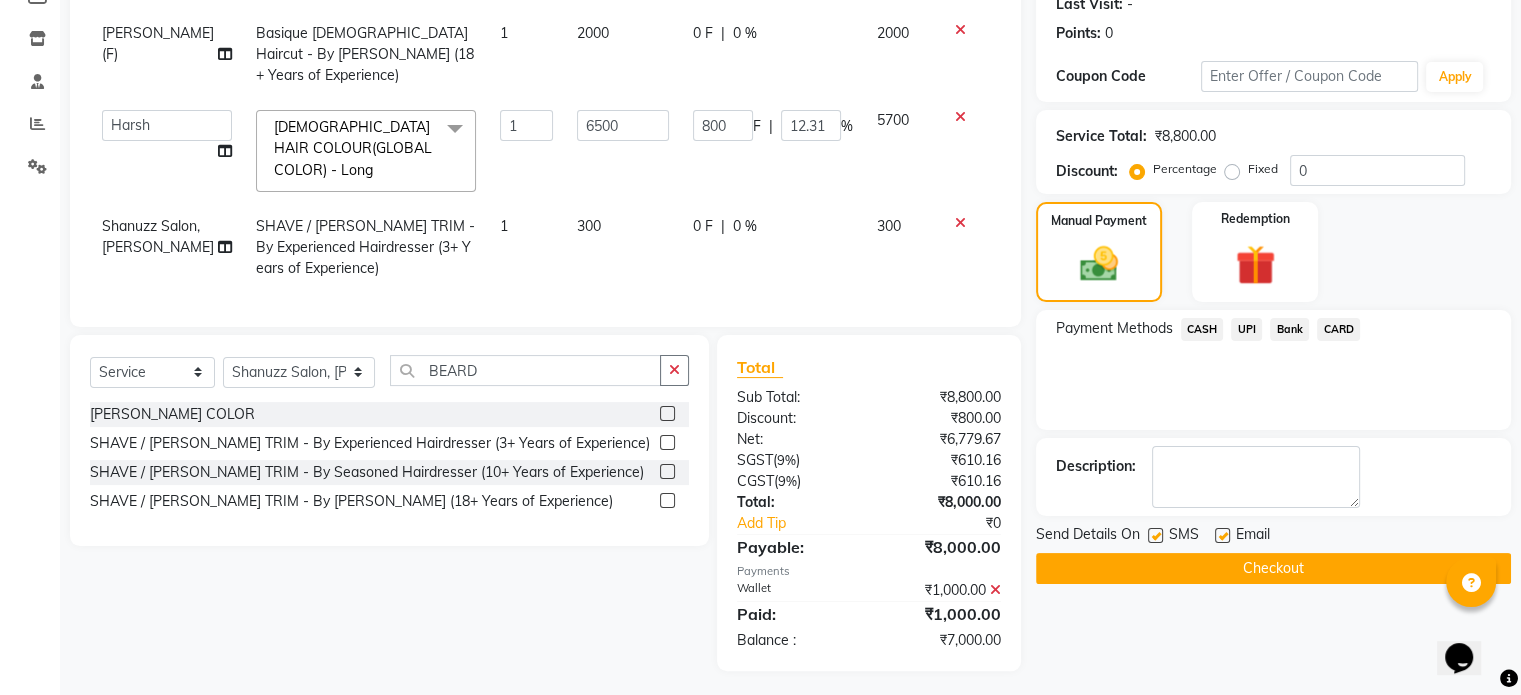 click on "UPI" 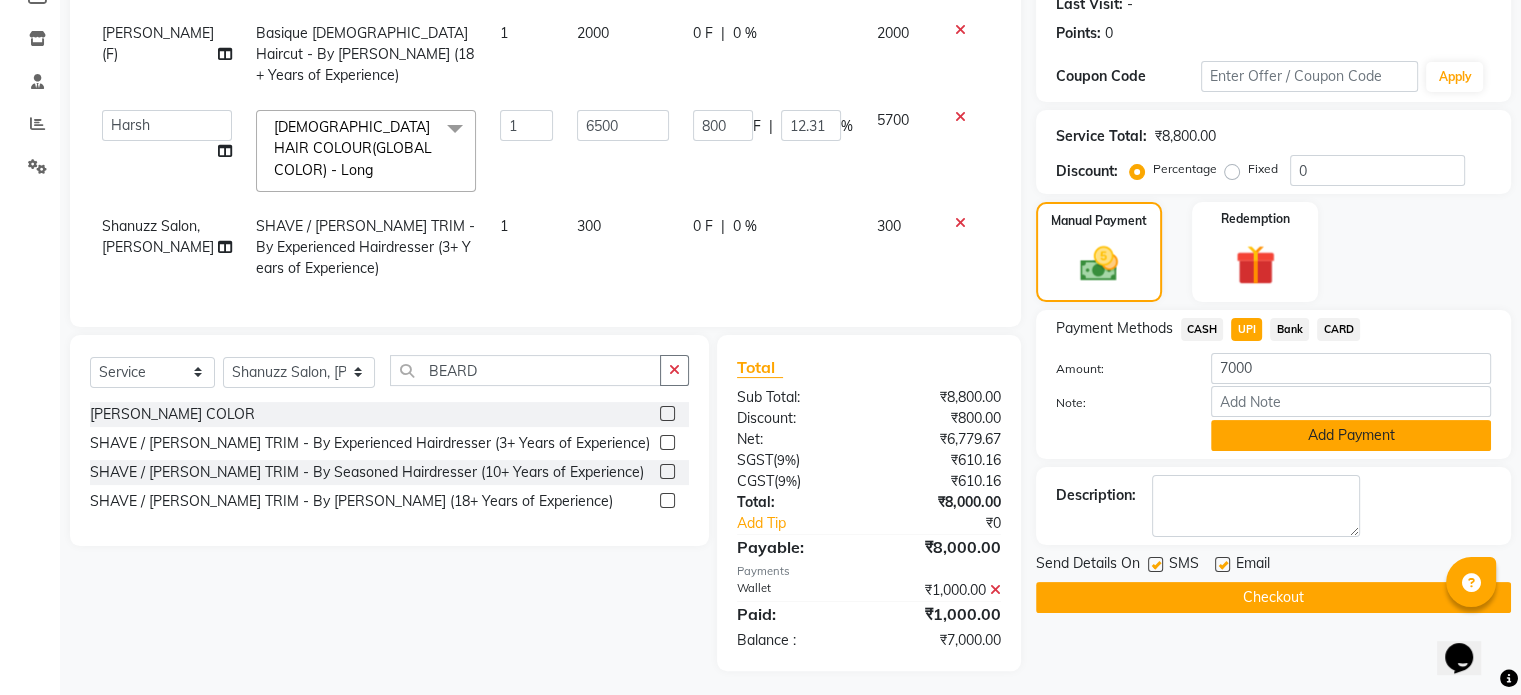 click on "Add Payment" 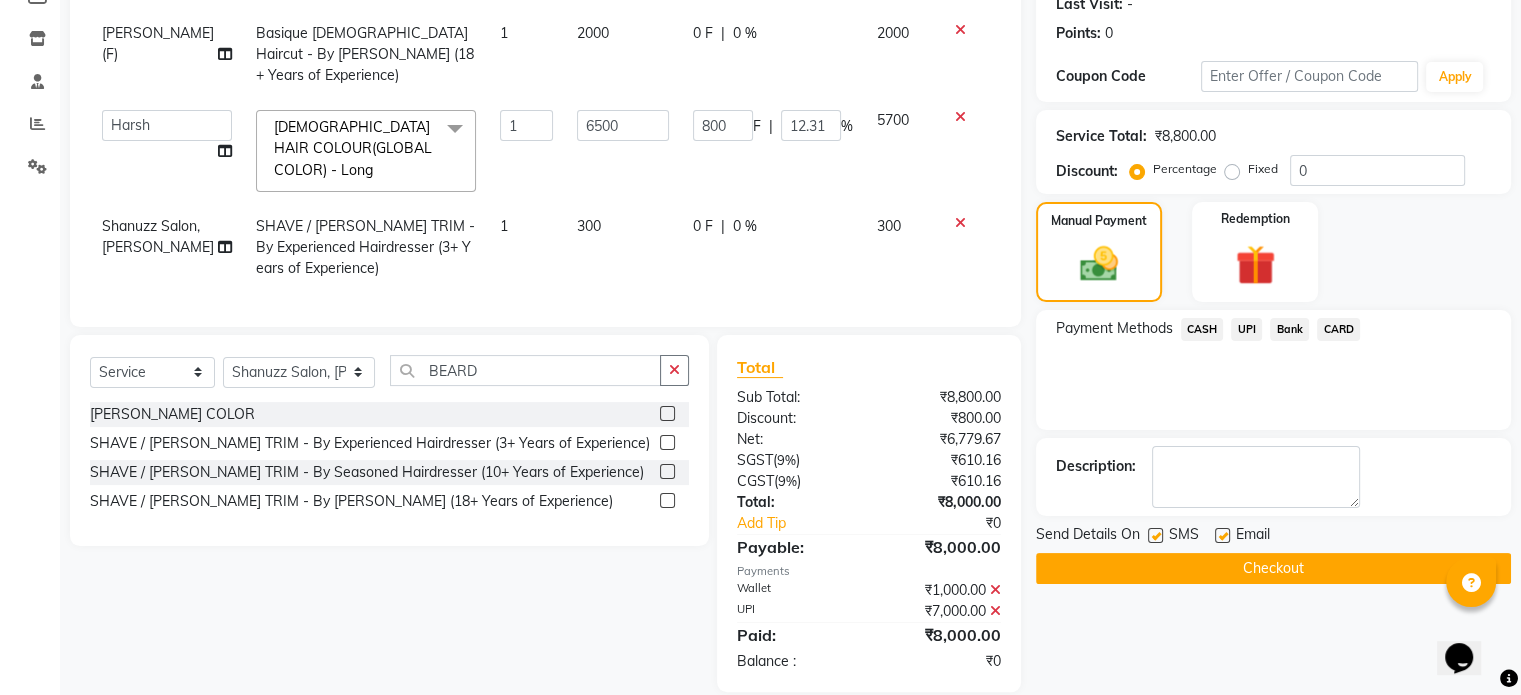 scroll, scrollTop: 340, scrollLeft: 0, axis: vertical 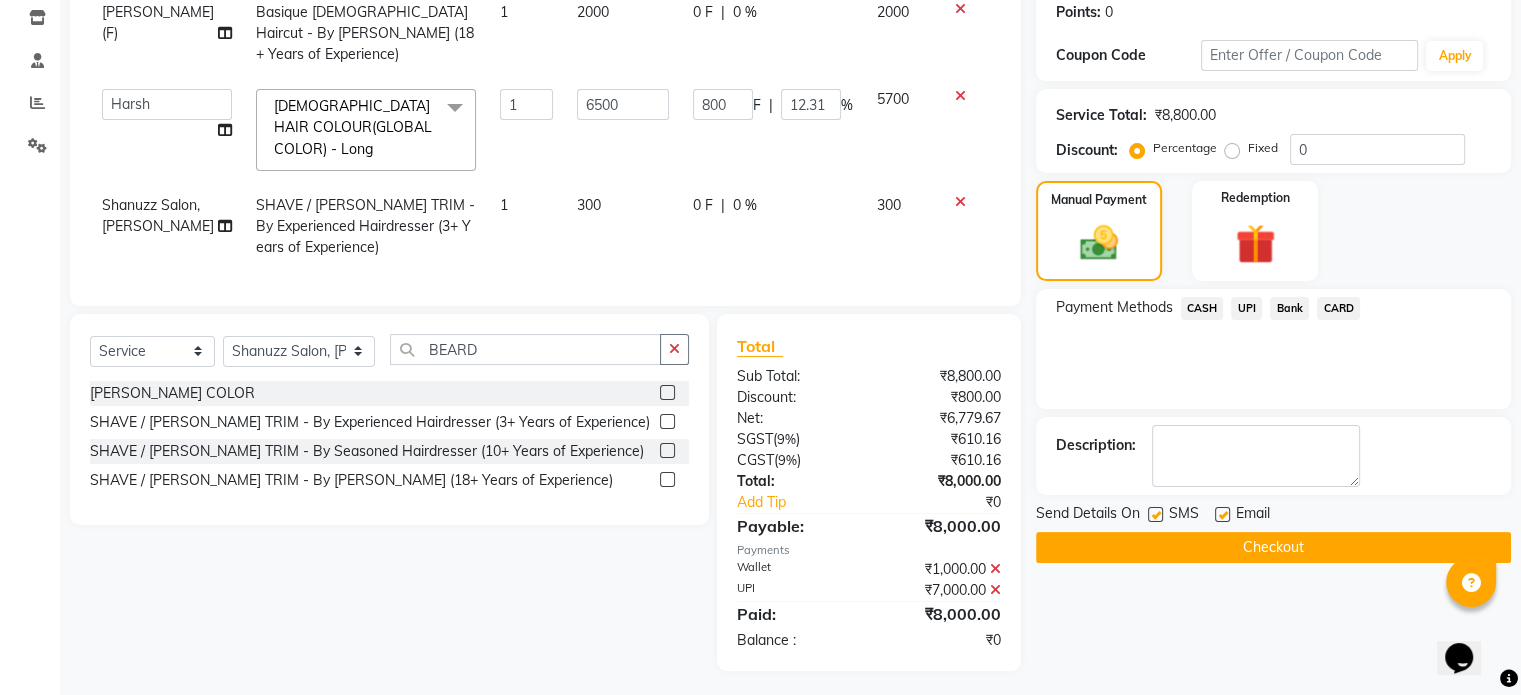 click 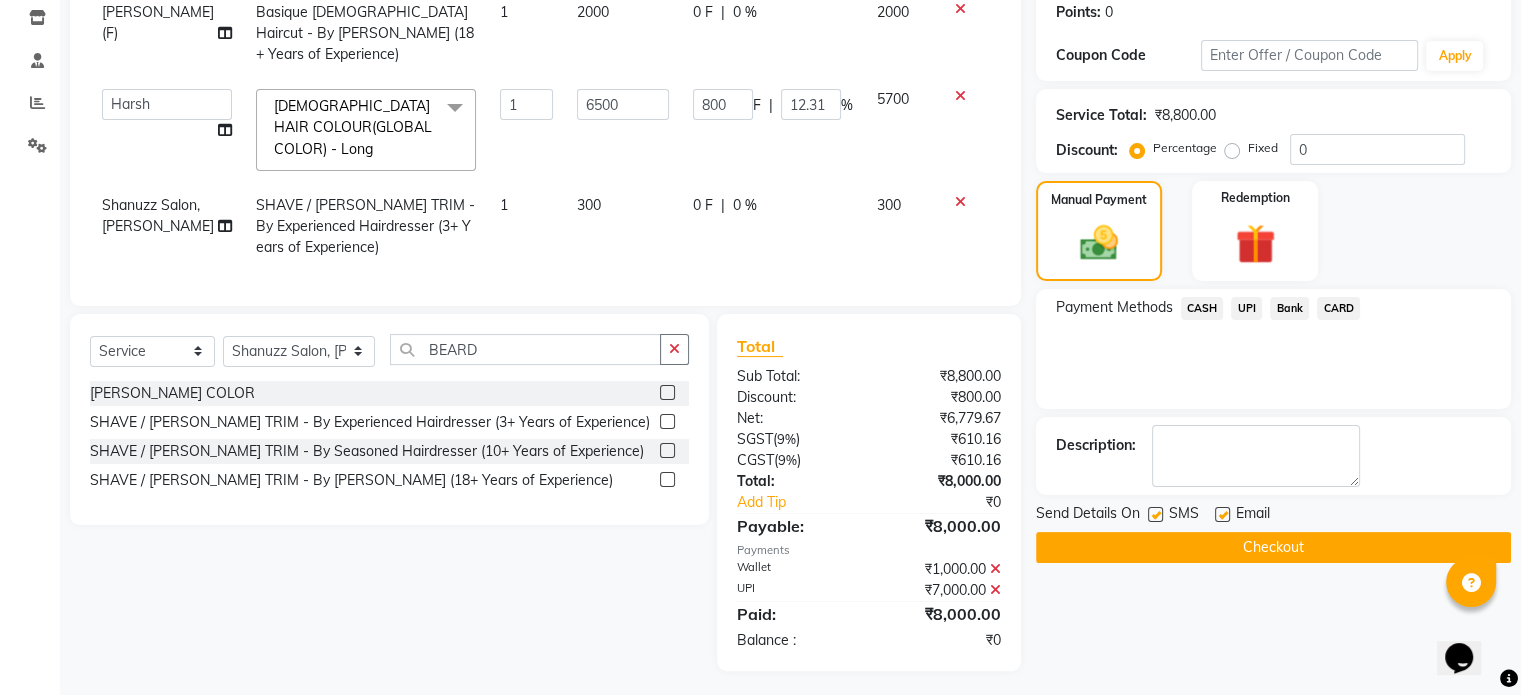 click at bounding box center [1154, 515] 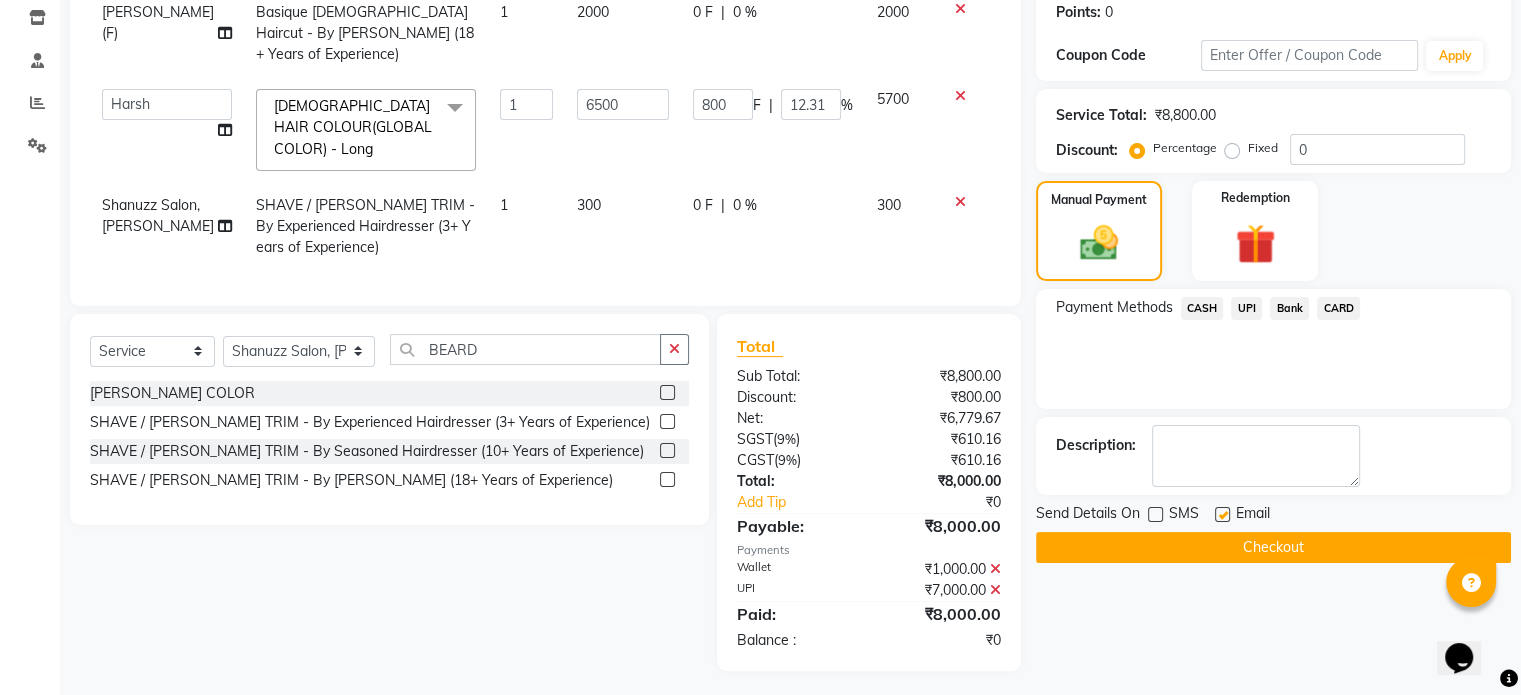 click on "Checkout" 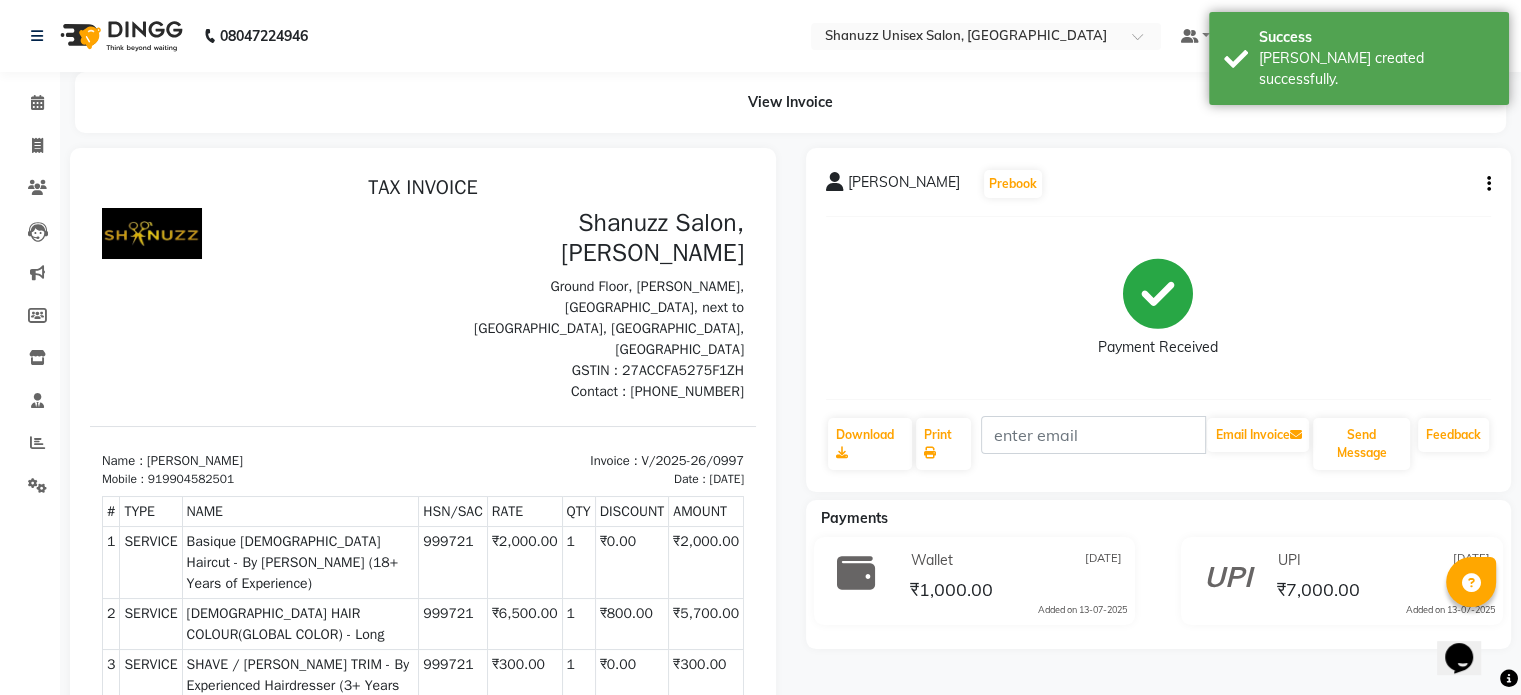 scroll, scrollTop: 0, scrollLeft: 0, axis: both 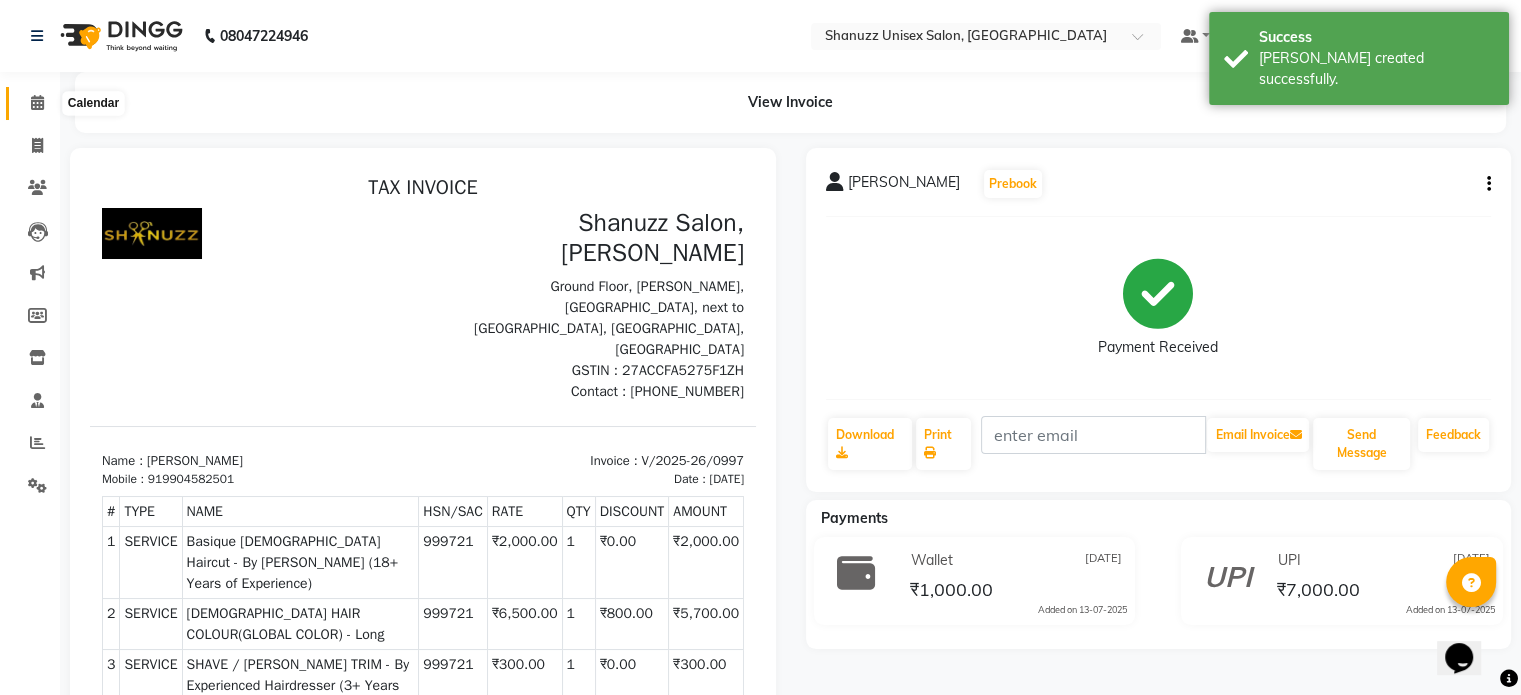 click 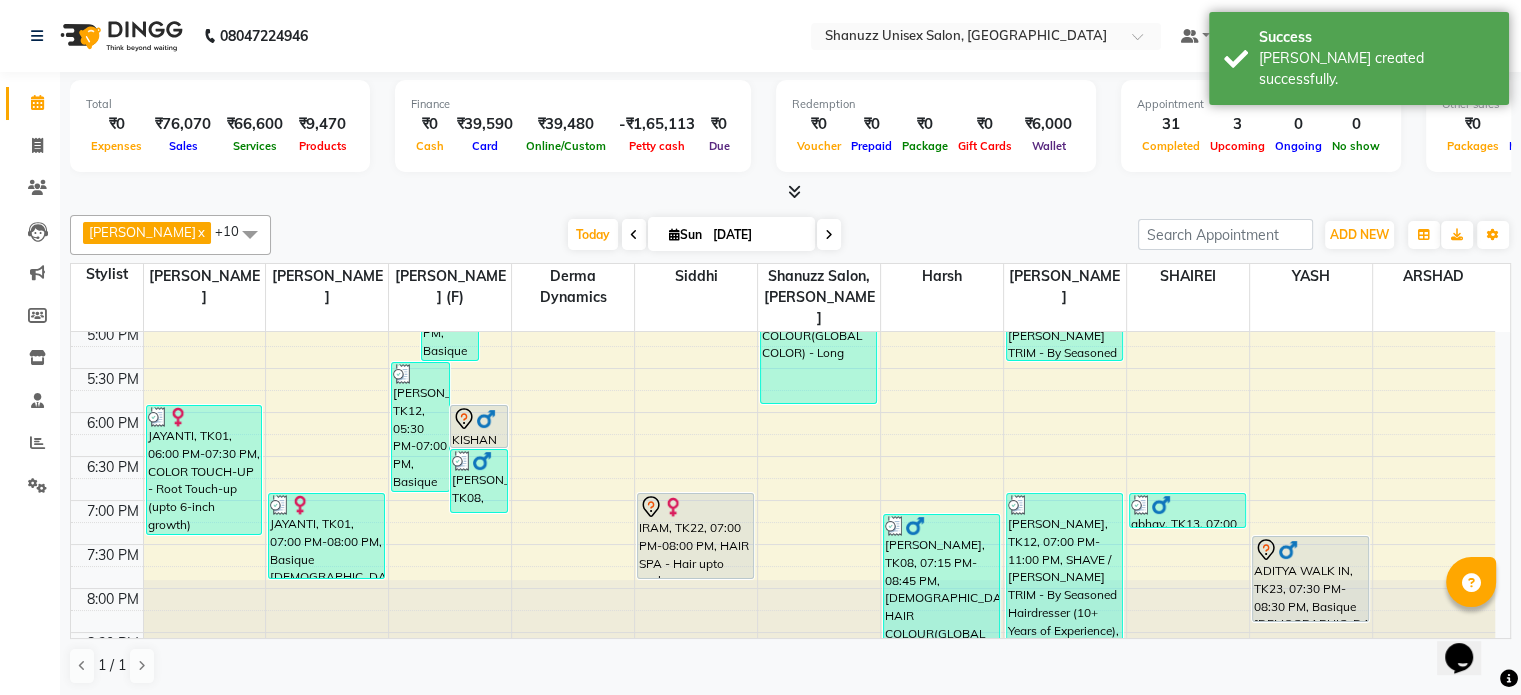 scroll, scrollTop: 718, scrollLeft: 0, axis: vertical 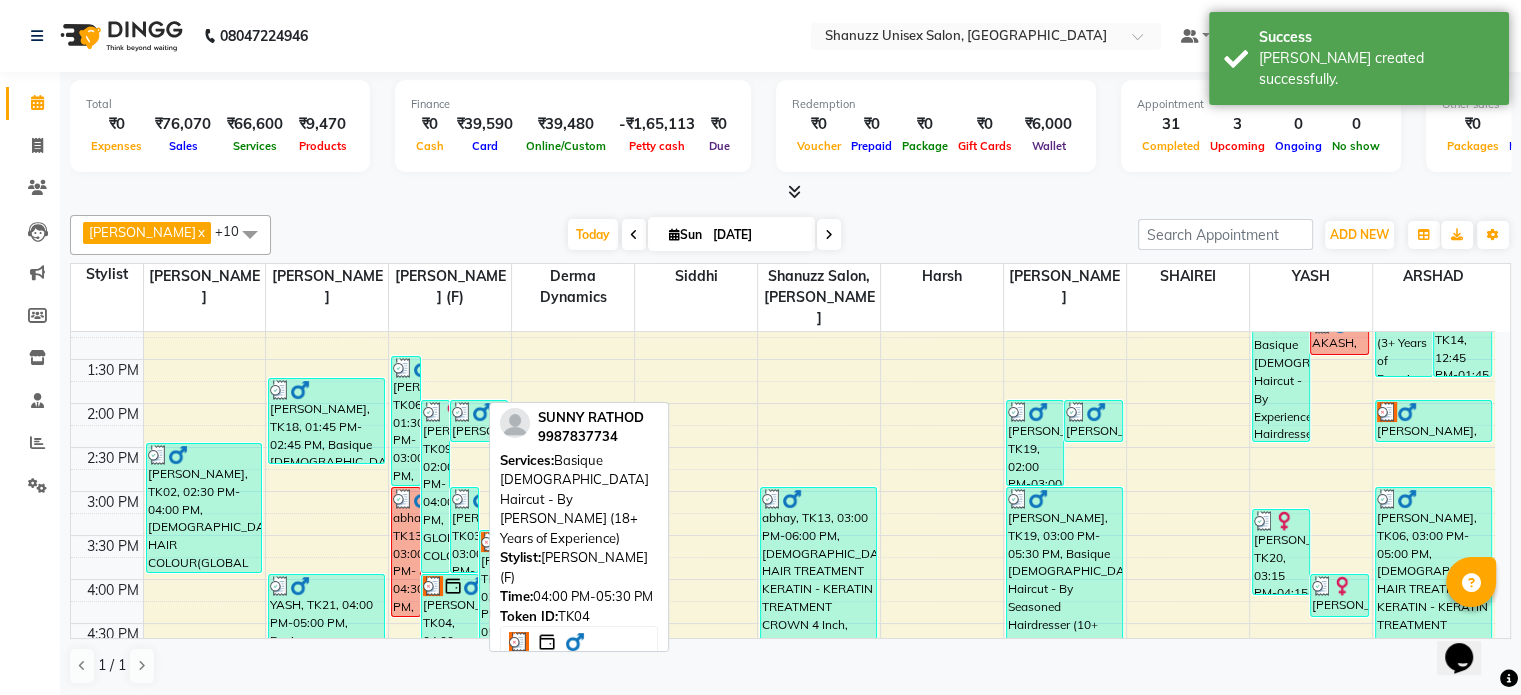 click on "[PERSON_NAME], TK04, 04:00 PM-05:30 PM, Basique [DEMOGRAPHIC_DATA] Haircut - By [PERSON_NAME] (18+ Years of Experience)" at bounding box center (450, 639) 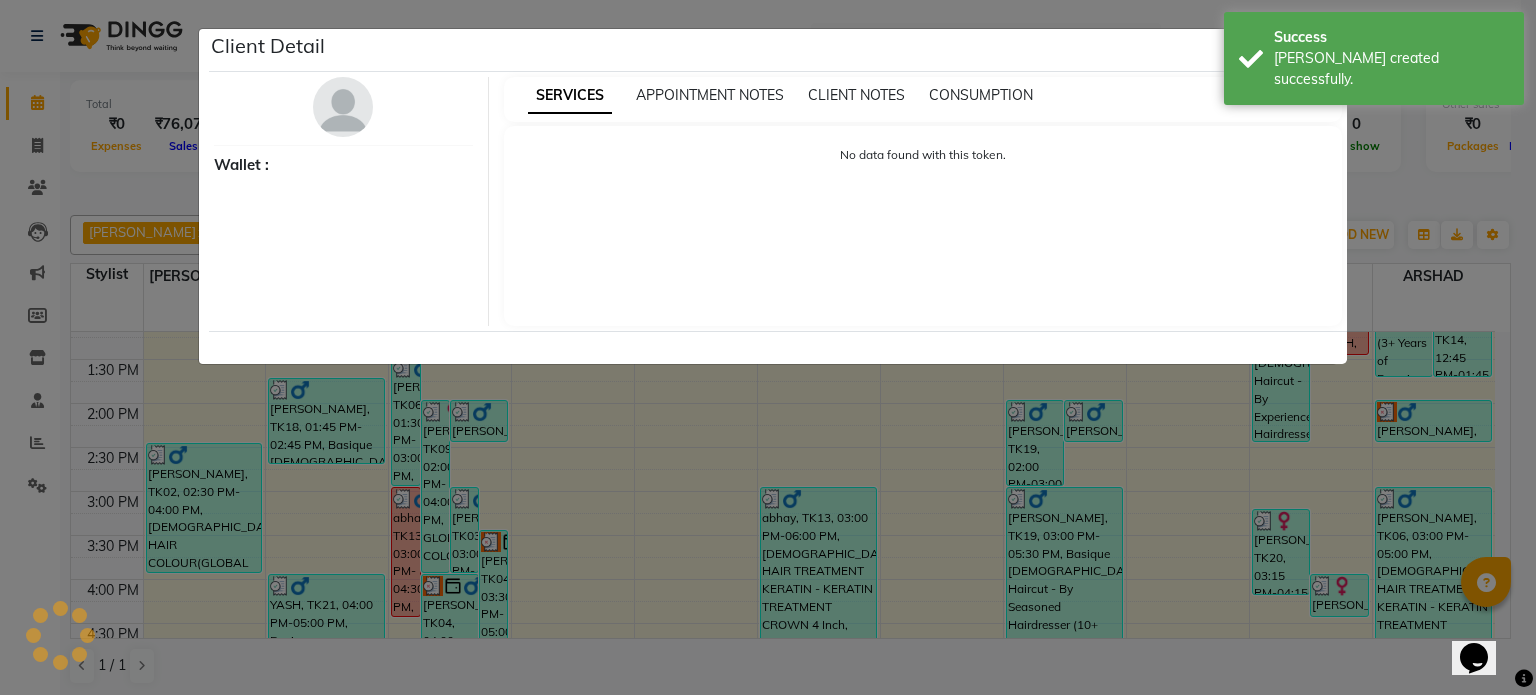 select on "3" 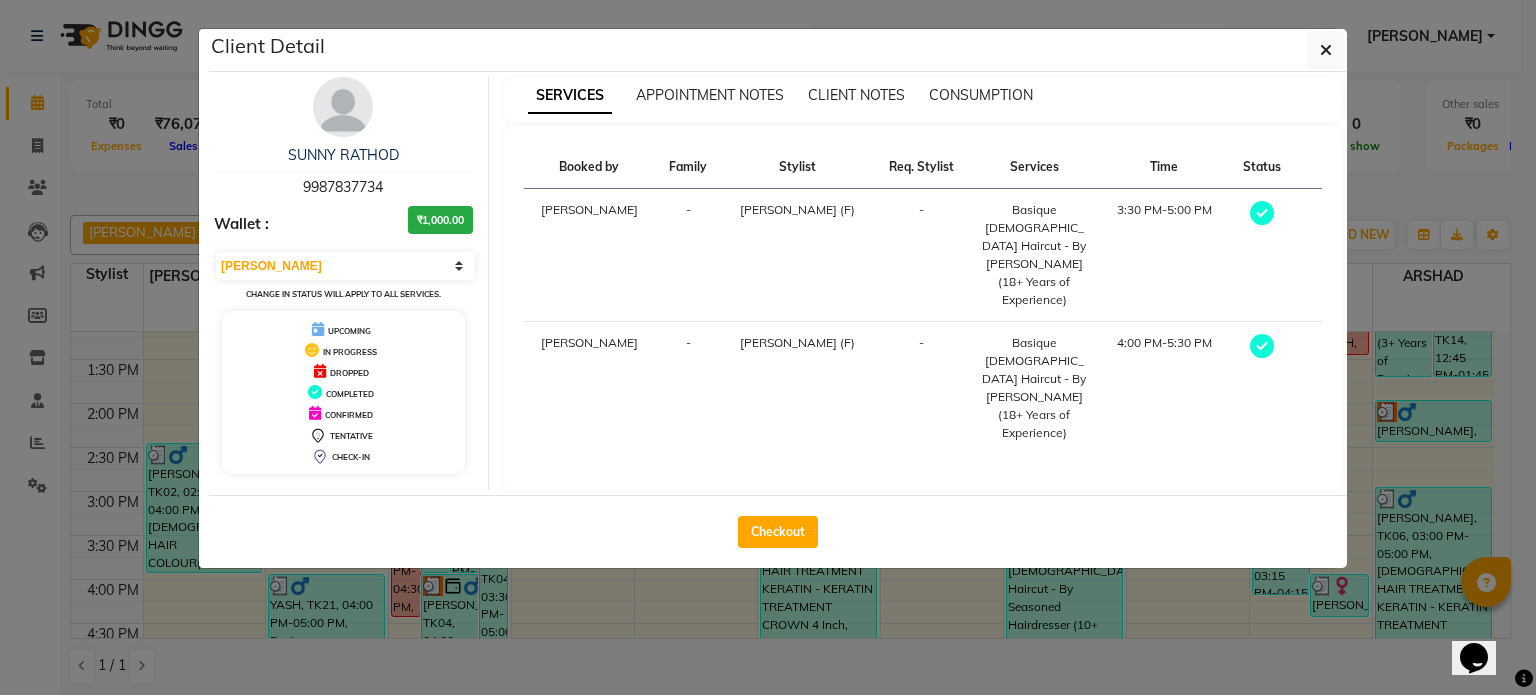 click on "Client Detail  SUNNY RATHOD   9987837734 Wallet : ₹1,000.00 Select MARK DONE UPCOMING Change in status will apply to all services. UPCOMING IN PROGRESS DROPPED COMPLETED CONFIRMED TENTATIVE CHECK-IN SERVICES APPOINTMENT NOTES CLIENT NOTES CONSUMPTION Booked by Family Stylist Req. Stylist Services Time Status  Salvana Motha  - Shanu Sir (F) -  Basique MALE Haircut - By Shanuzz (18+ Years of Experience)   3:30 PM-5:00 PM   Salvana Motha  - Shanu Sir (F) -  Basique MALE Haircut - By Shanuzz (18+ Years of Experience)   4:00 PM-5:30 PM   Checkout" 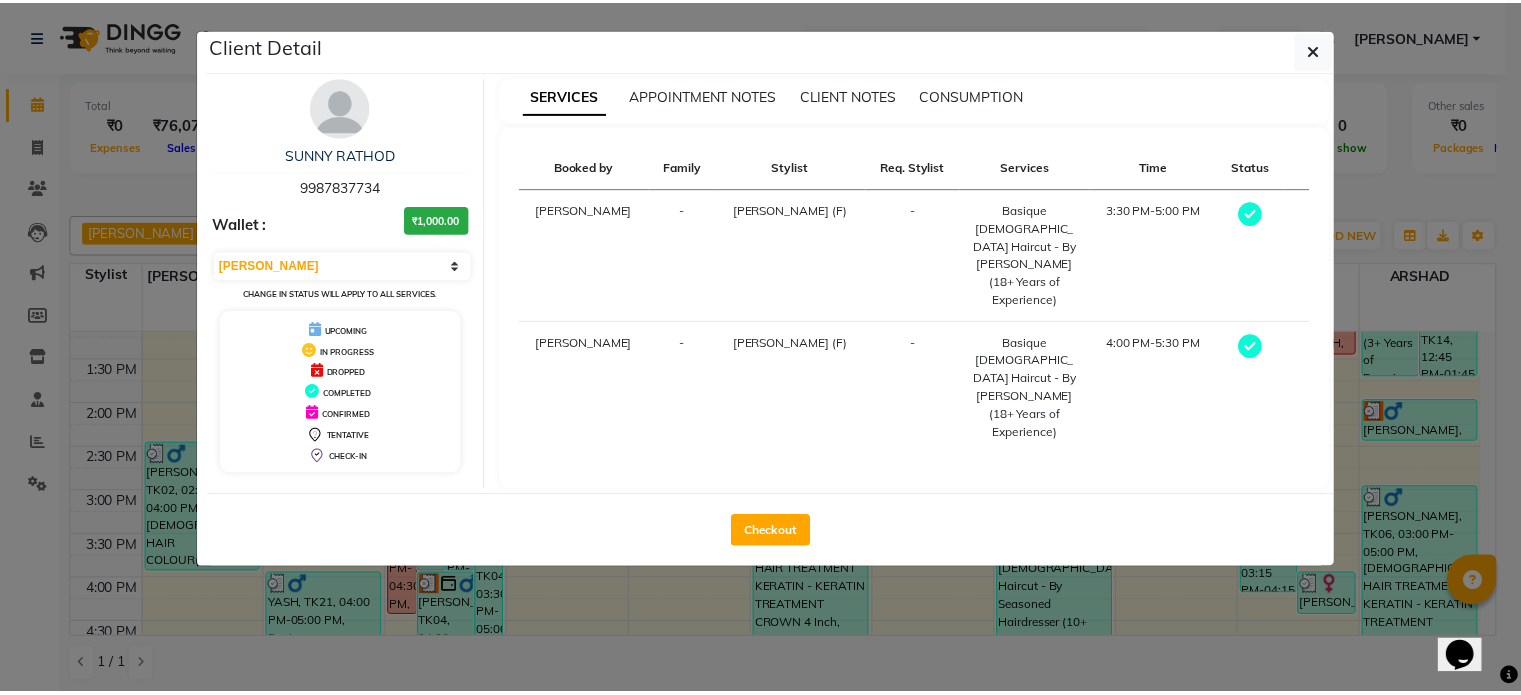 scroll, scrollTop: 719, scrollLeft: 0, axis: vertical 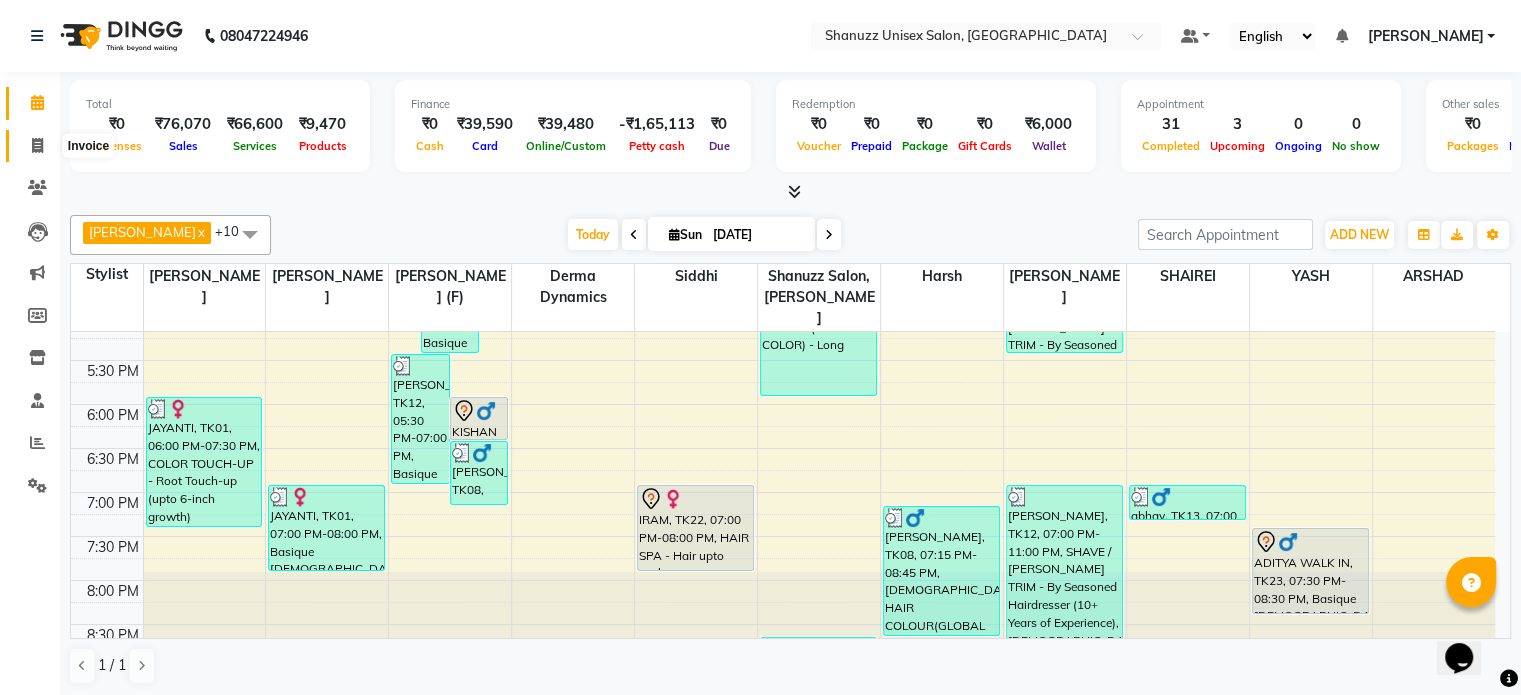 click 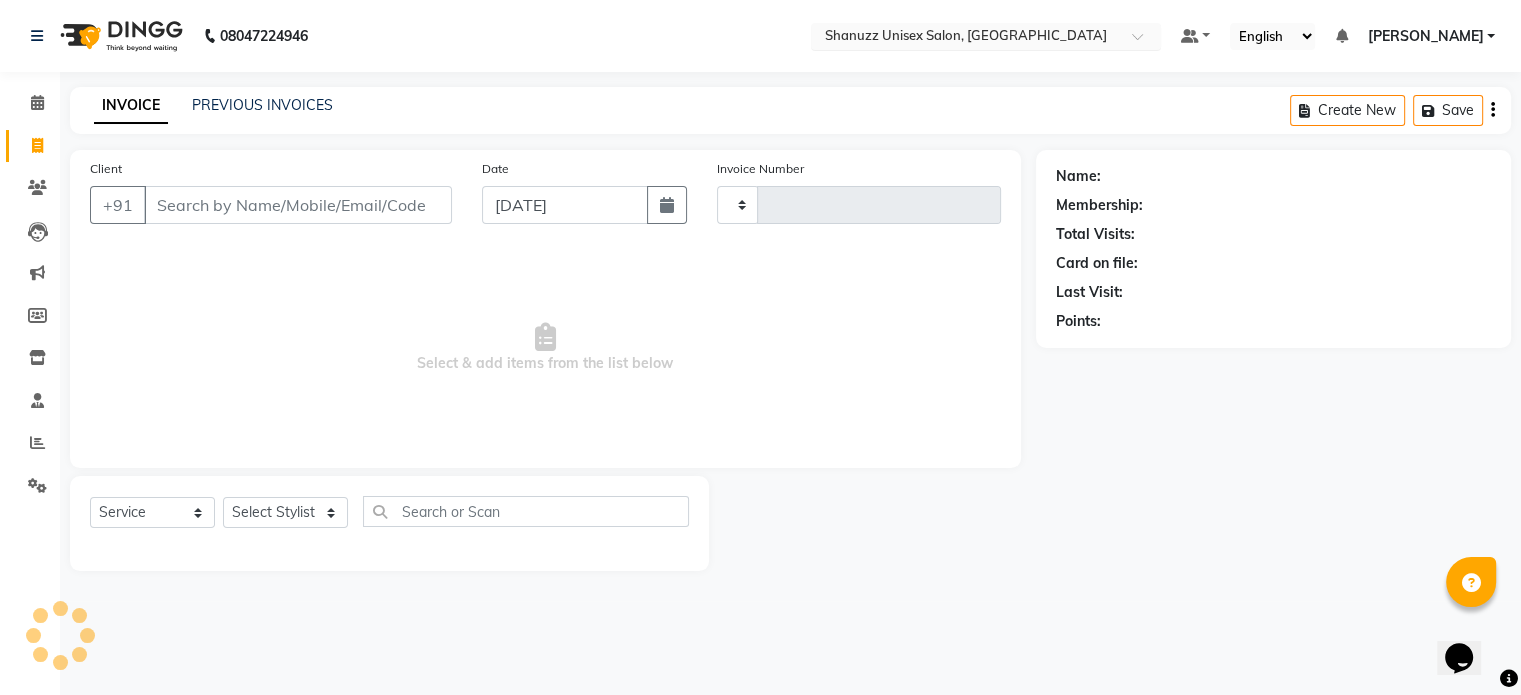 type on "0998" 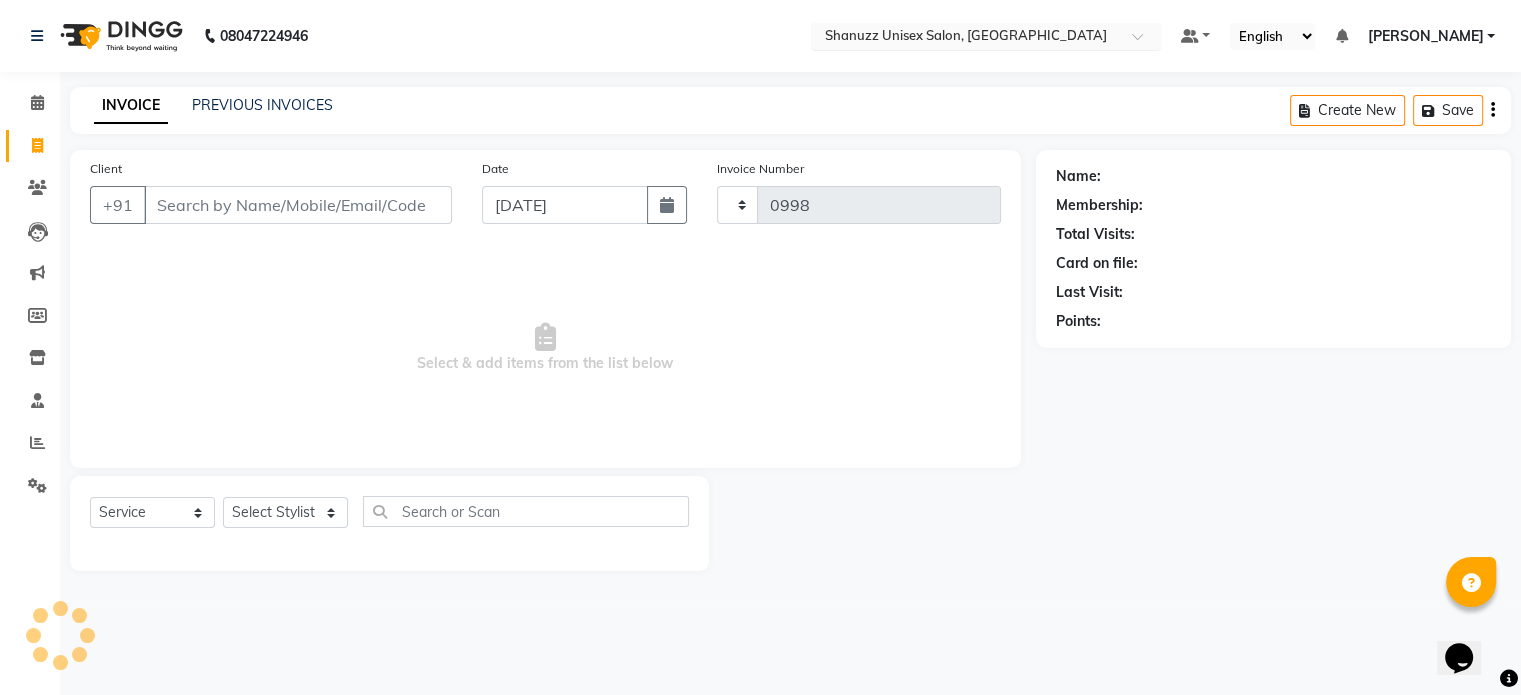 scroll, scrollTop: 0, scrollLeft: 0, axis: both 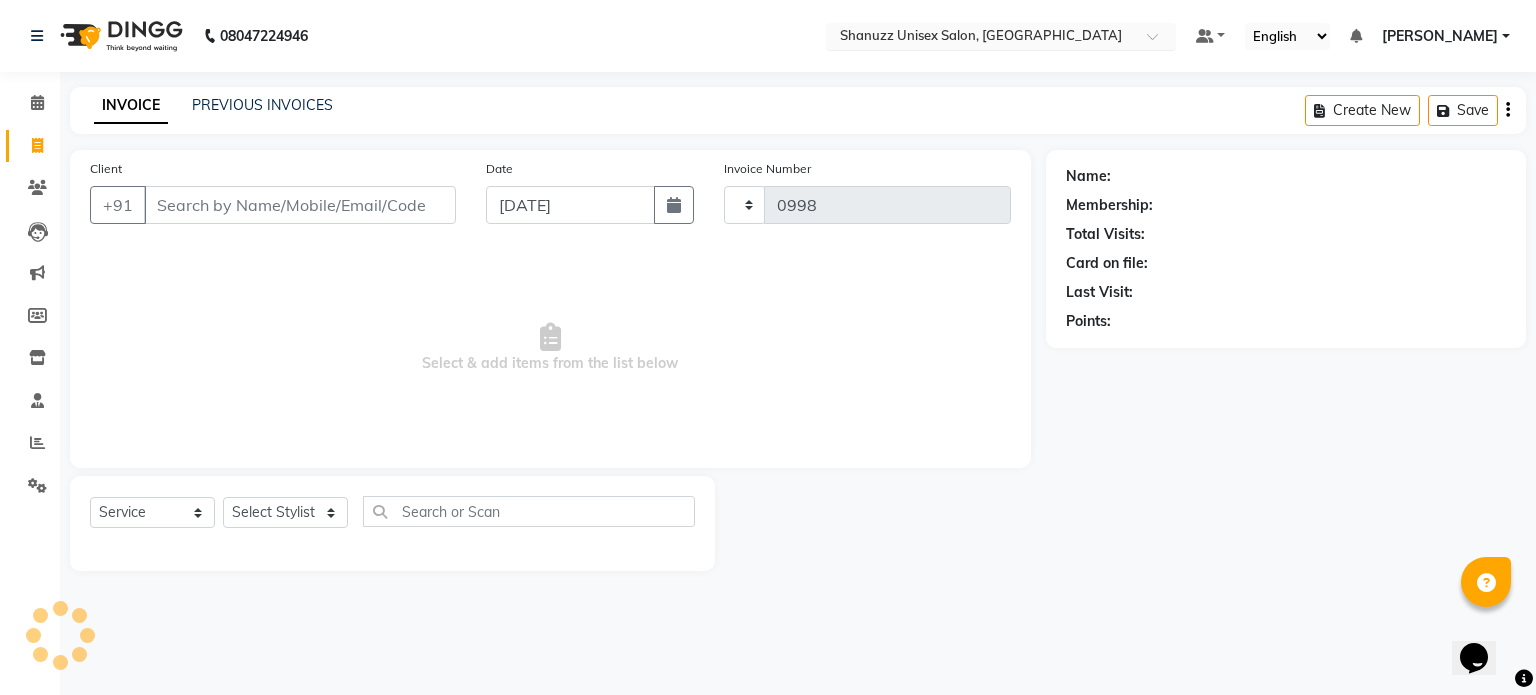 select on "7102" 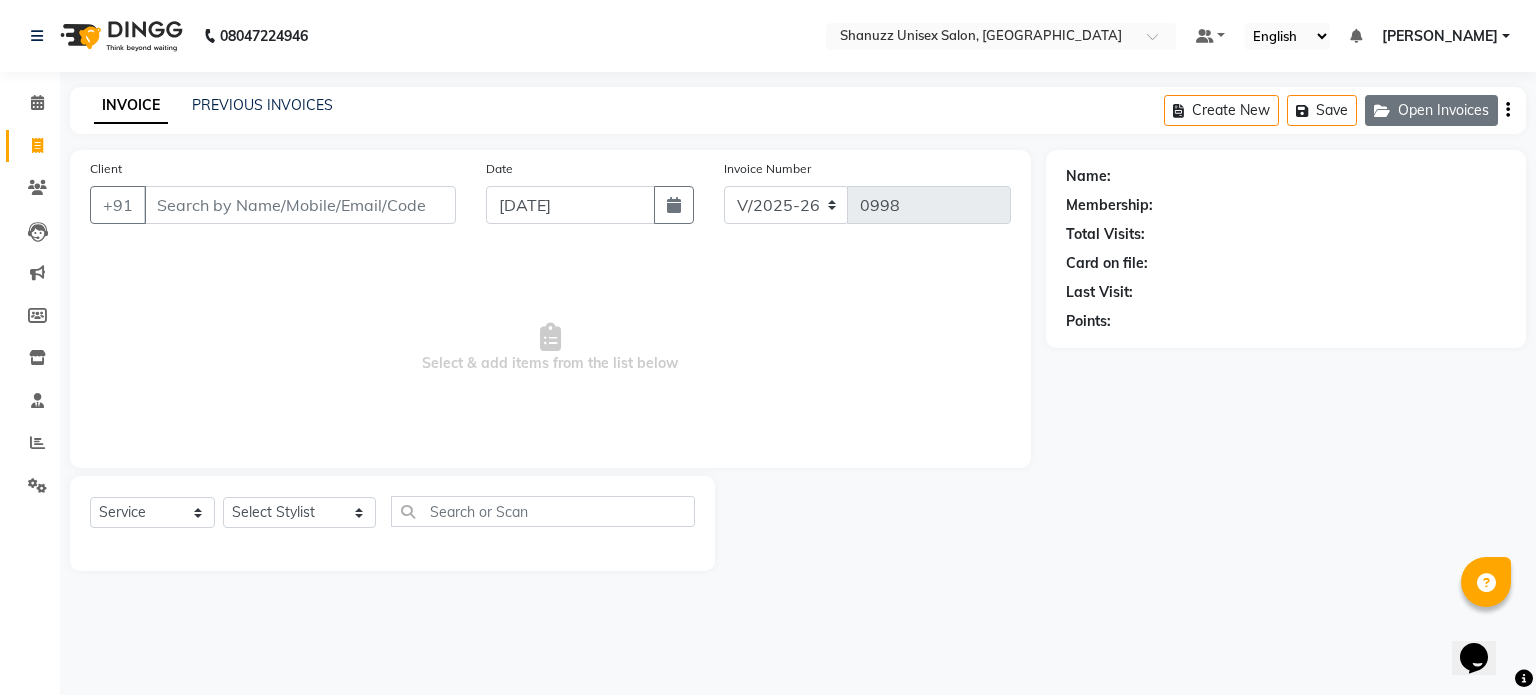 click on "Open Invoices" 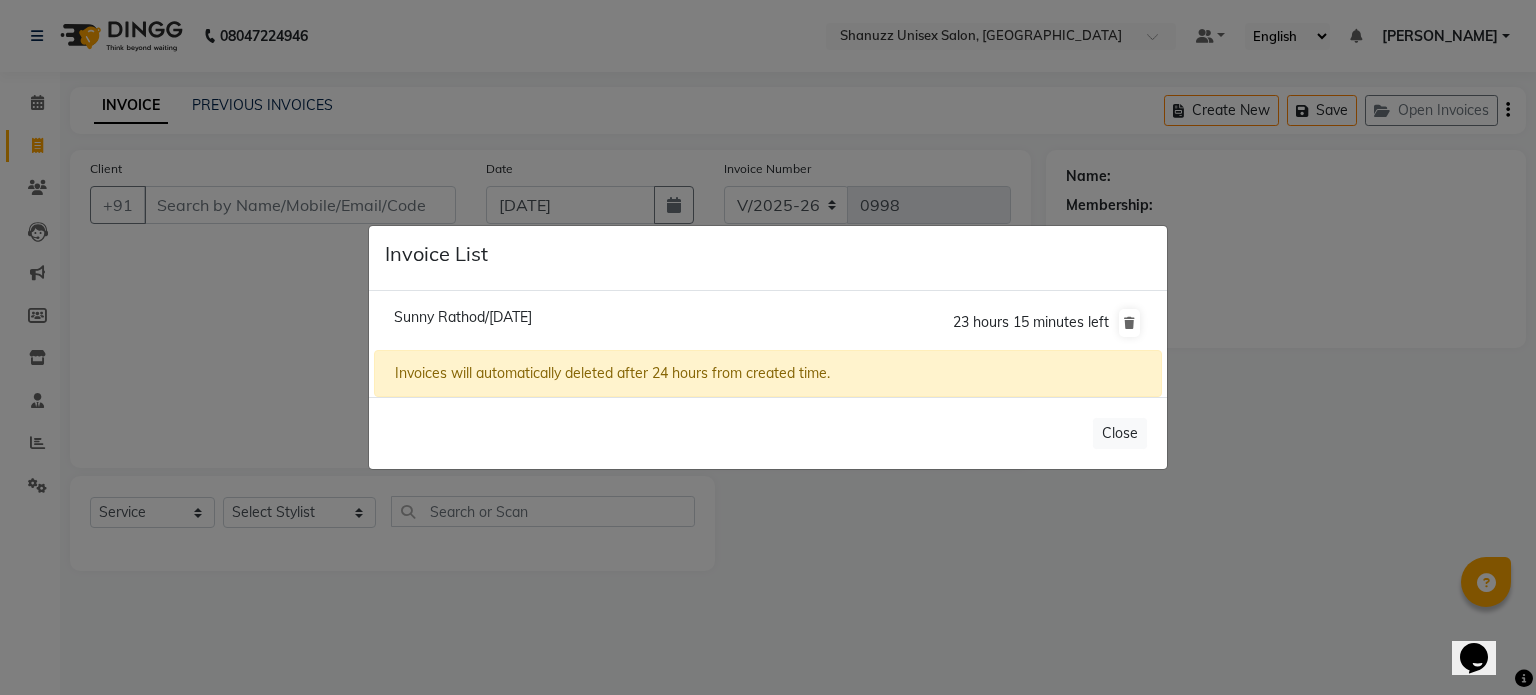 click on "Sunny Rathod/13 July 2025" 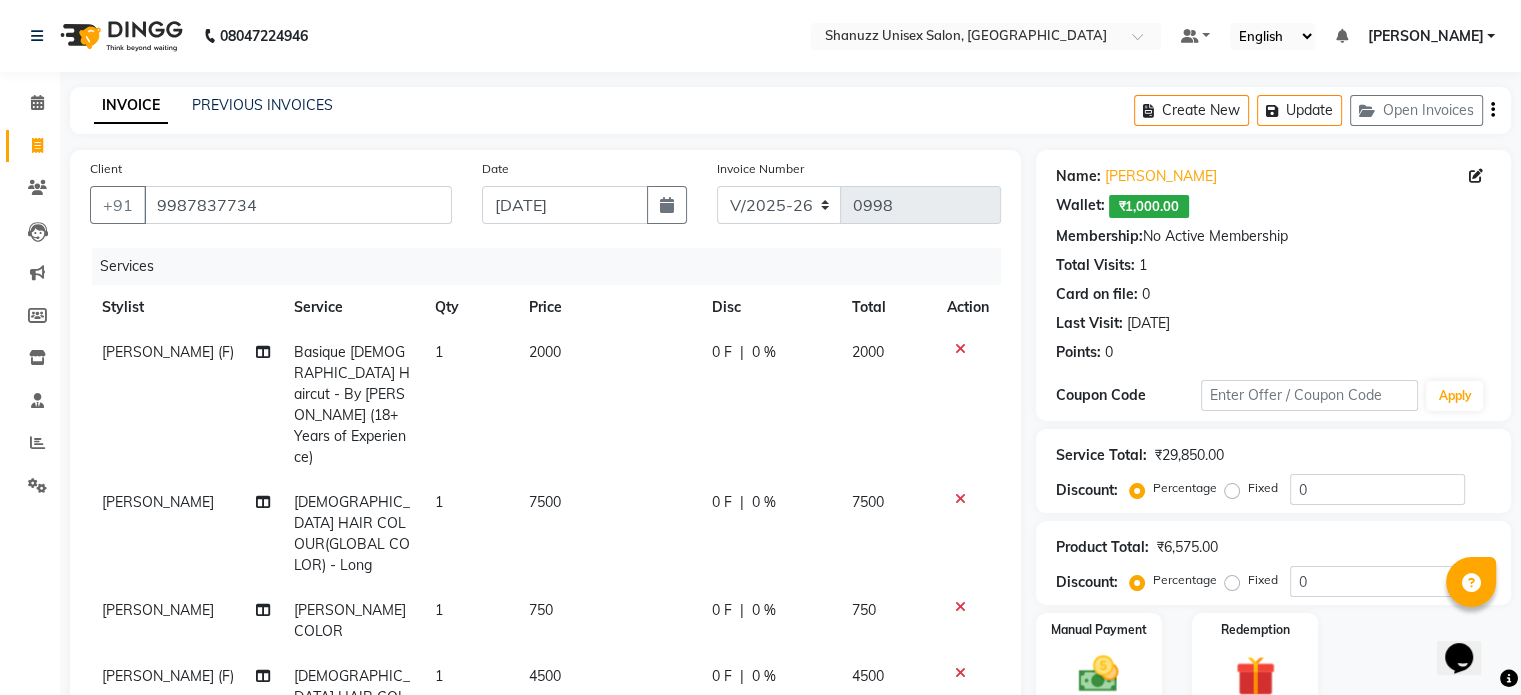 click on "0 %" 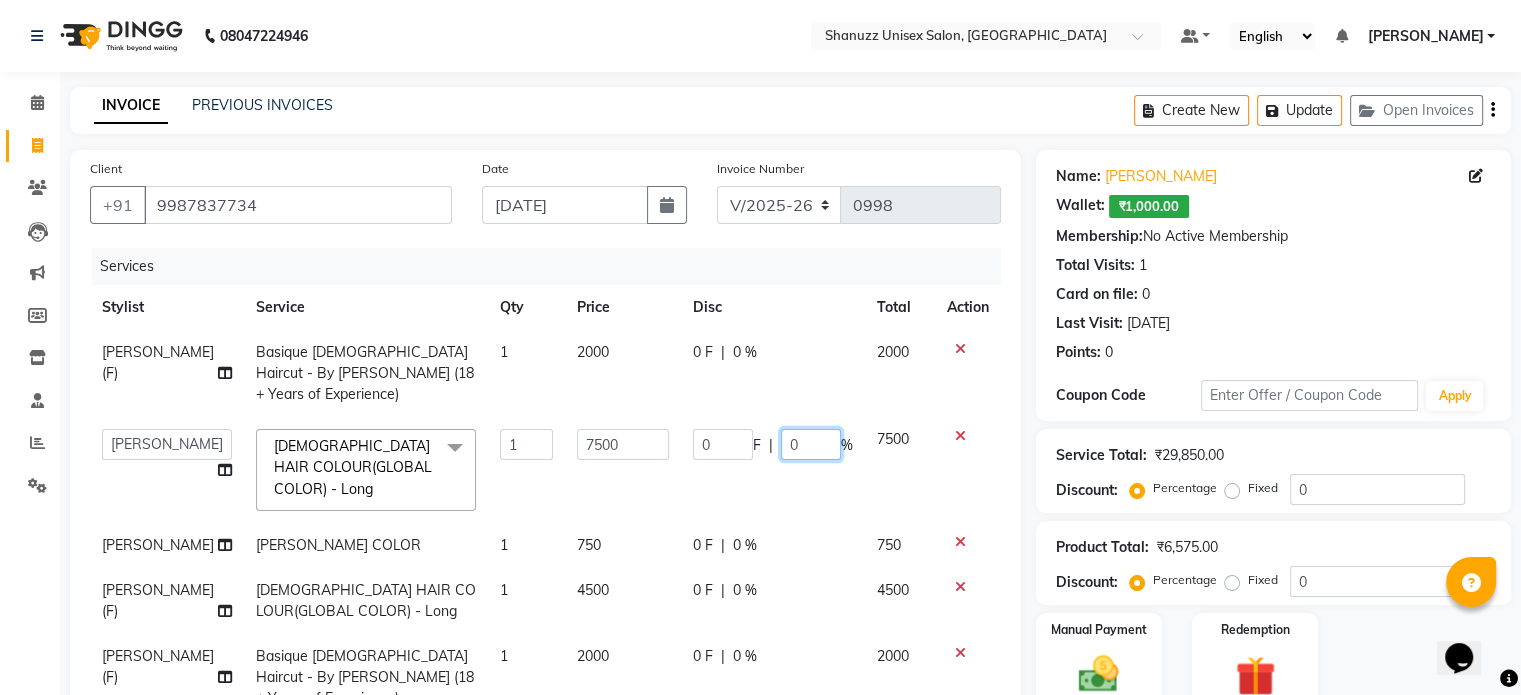 click on "0" 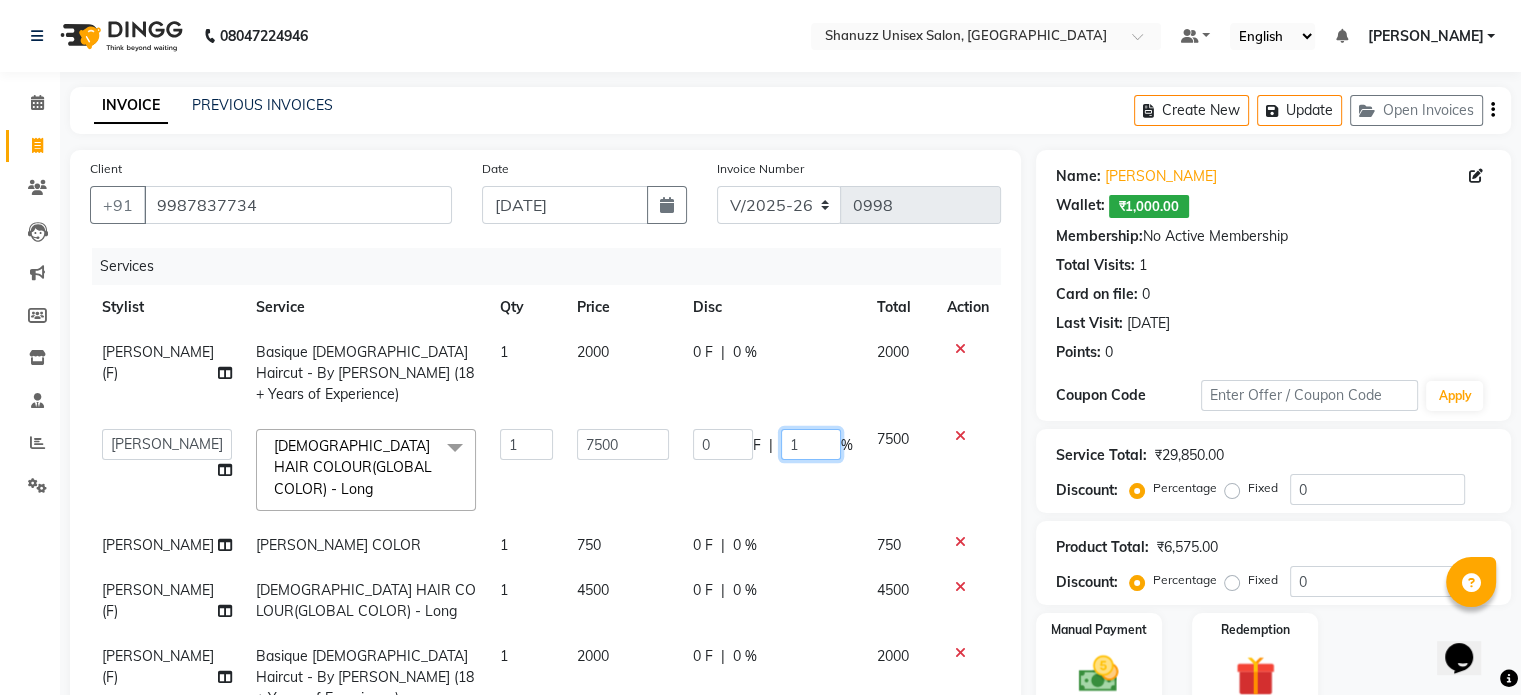 type on "10" 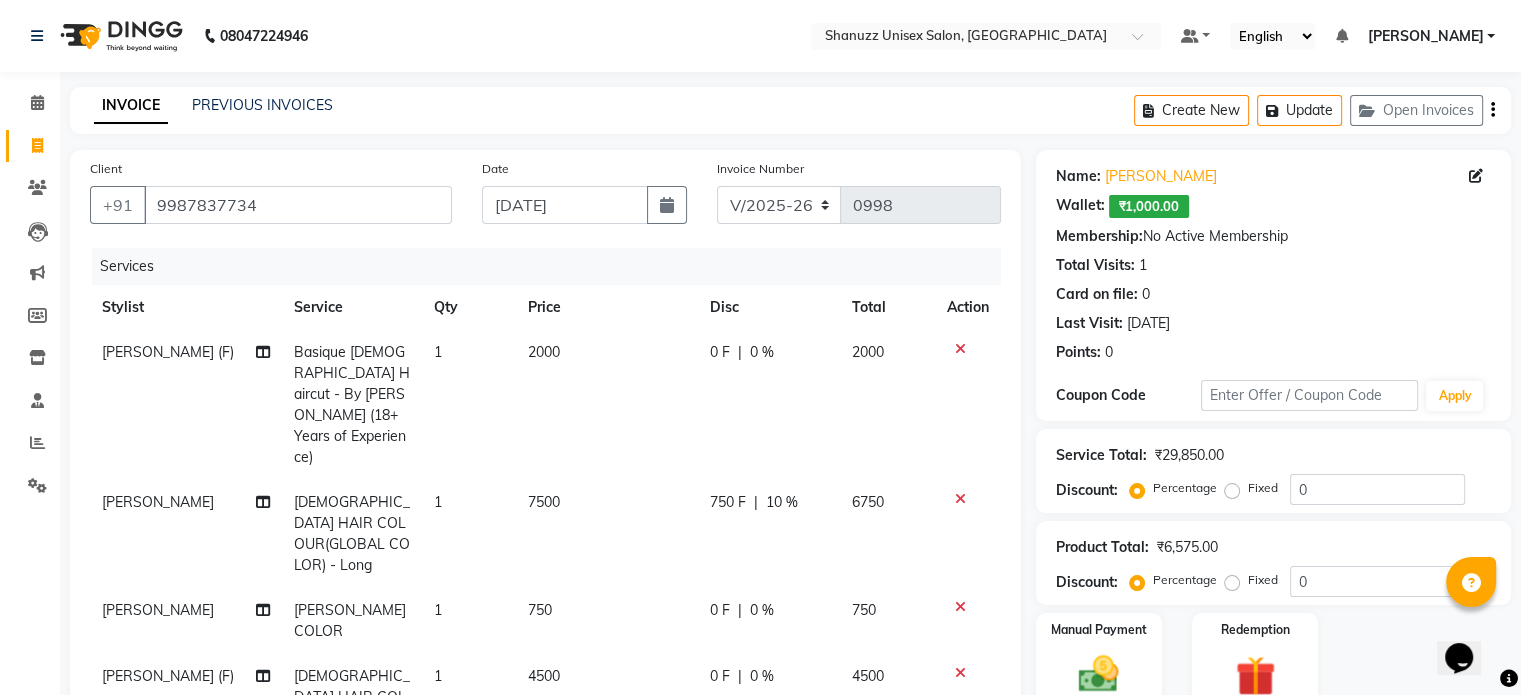click on "750 F | 10 %" 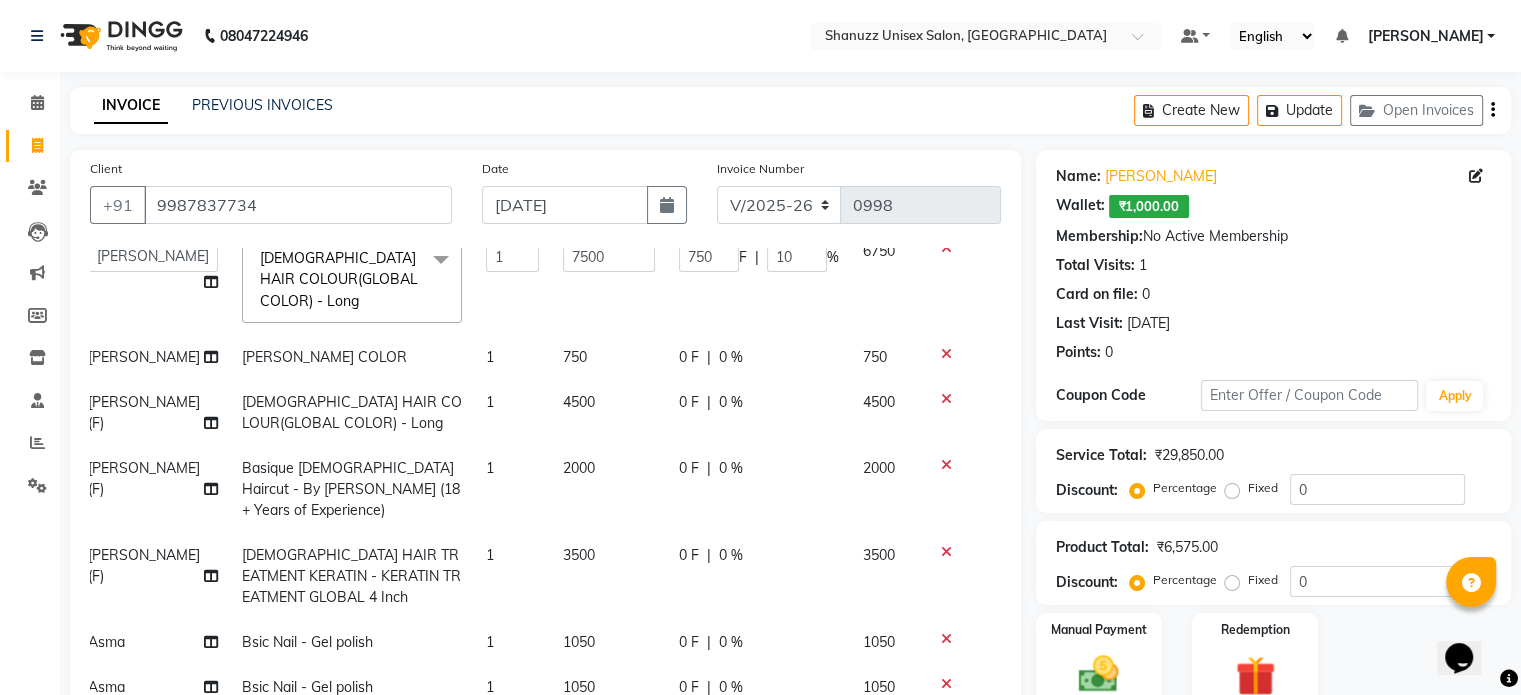 scroll, scrollTop: 166, scrollLeft: 14, axis: both 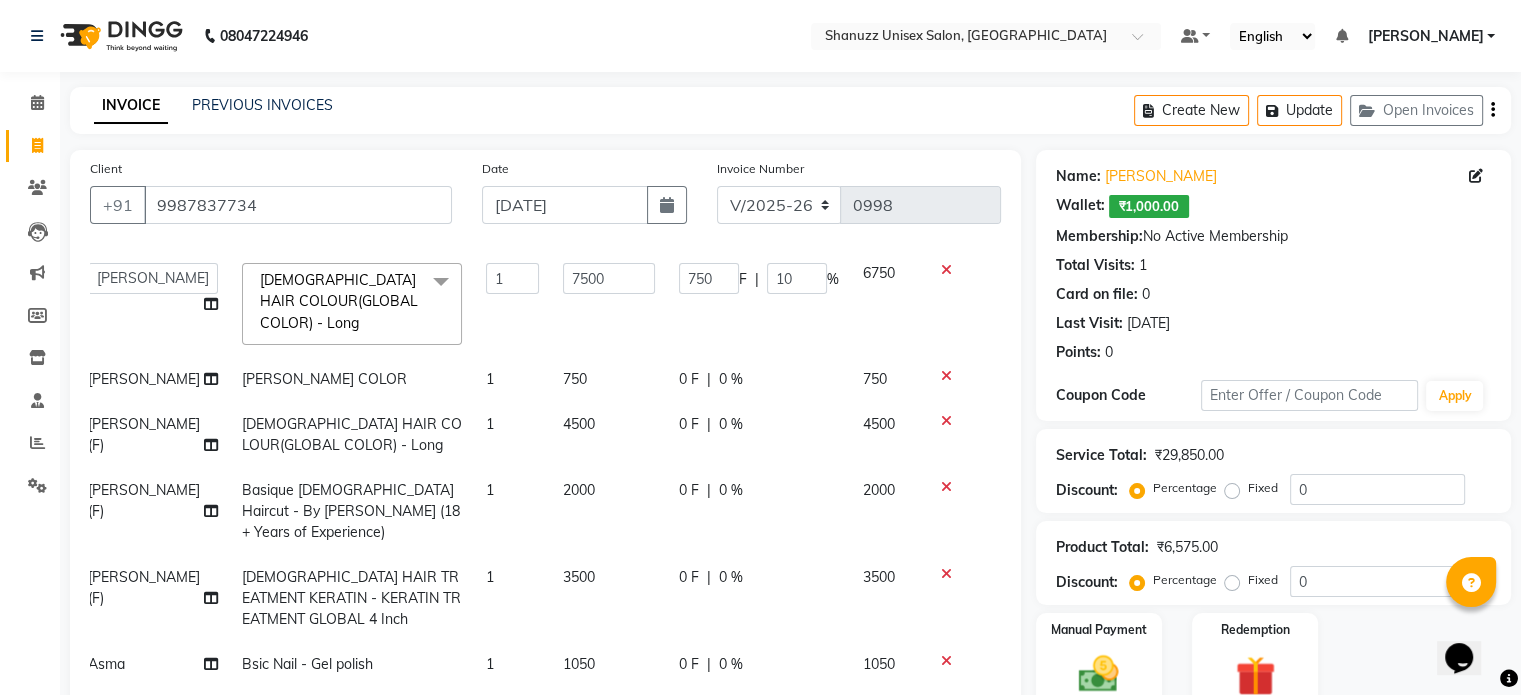 click on "0 %" 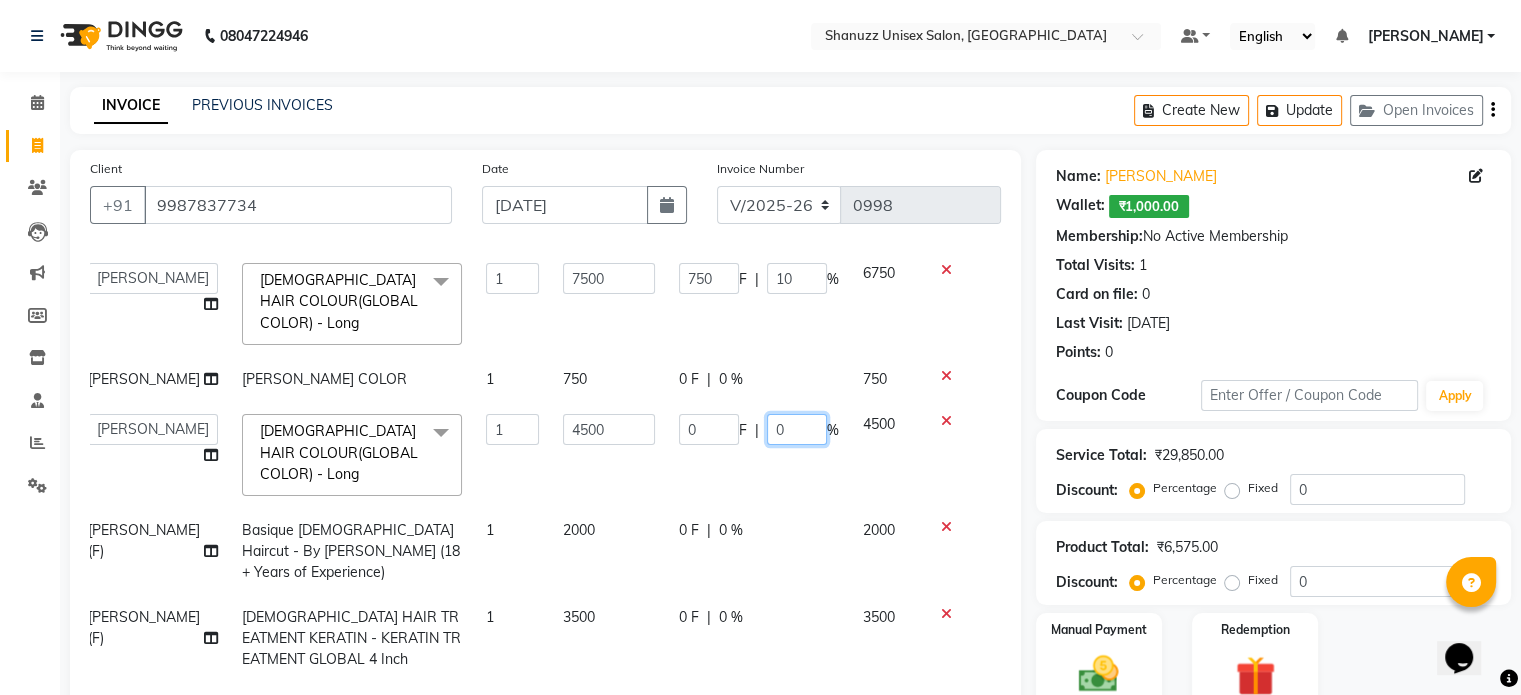 click on "0" 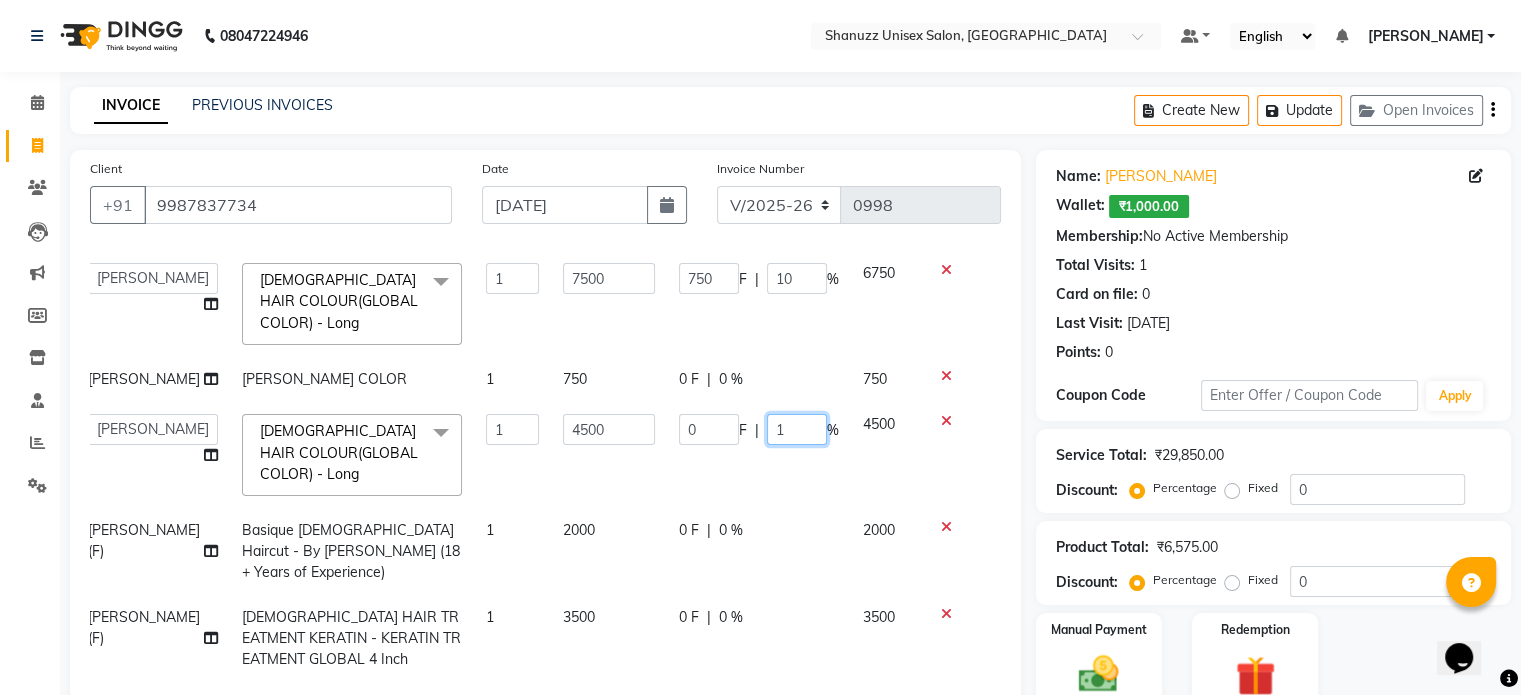 type on "10" 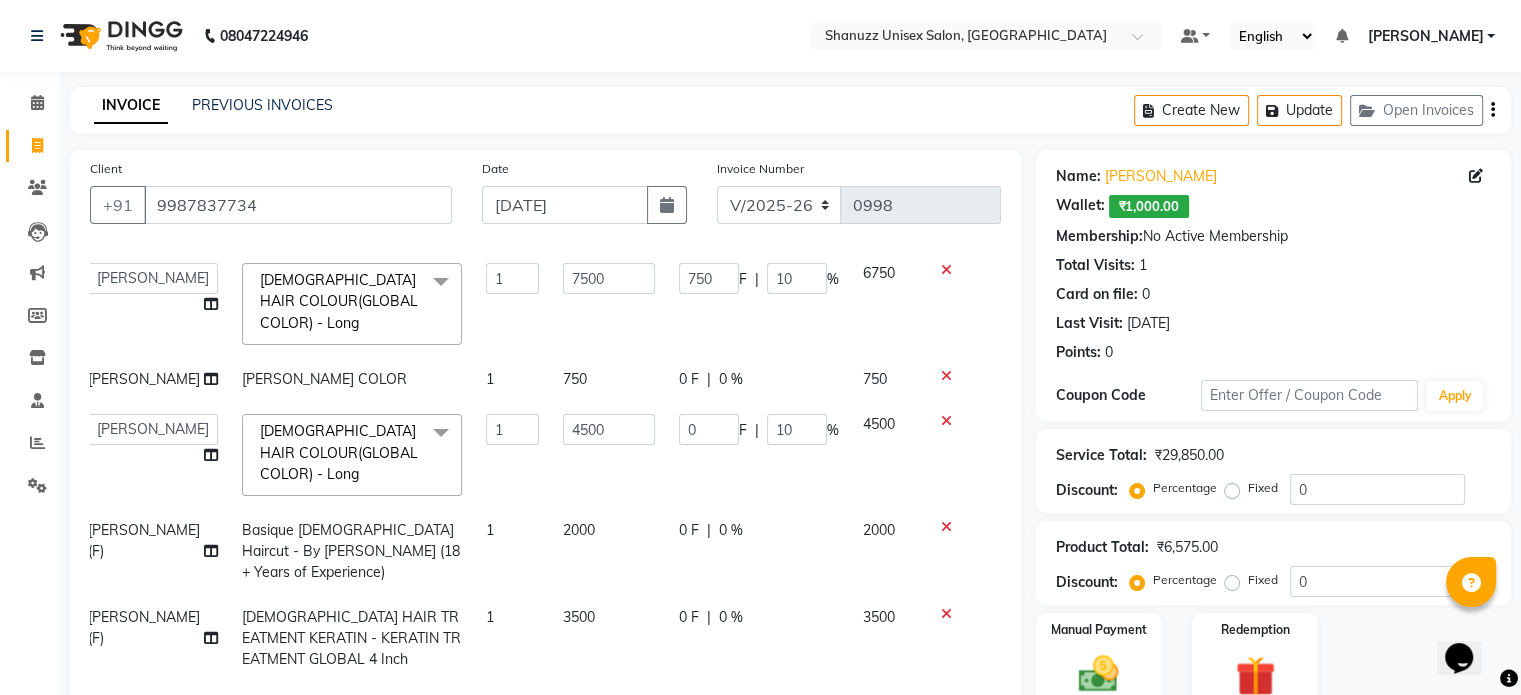 click on "[PERSON_NAME] (F) Basique [DEMOGRAPHIC_DATA] Haircut - By [PERSON_NAME] (18+ Years of Experience) 1 2000 0 F | 0 % 2000  [PERSON_NAME] Dynamics   [PERSON_NAME] (MO)   [PERSON_NAME]   Harsh   [PERSON_NAME]   Mohd [PERSON_NAME]   [PERSON_NAME]   Rohan    [PERSON_NAME] Motha   [PERSON_NAME] (D)   [PERSON_NAME]   SHAIREI   [PERSON_NAME] Sir (F)   Shanuzz (Oshiwara)   Shanuzz Salon, Andheri   Siddhi    [PERSON_NAME]    [PERSON_NAME]   [PERSON_NAME]   YASH    [DEMOGRAPHIC_DATA] HAIR COLOUR(GLOBAL COLOR) - Long  x HAIR WASH [DEMOGRAPHIC_DATA] - Hair above shoulder HAIR WASH [DEMOGRAPHIC_DATA] - Hair above & below shoulder HAIR WASH [DEMOGRAPHIC_DATA] - Hair upto back HAIR WASH [DEMOGRAPHIC_DATA] - Hair below waist HAIR WASH [DEMOGRAPHIC_DATA] - Additional charges for oiled hair HAIR WASH [DEMOGRAPHIC_DATA] - Wash & Blast DRY [PERSON_NAME] COLOR SIDE LOCKS THREADING PERMING  CONSULTATION HAIR WASH [DEMOGRAPHIC_DATA] - Wash / Style HAIR WASH [DEMOGRAPHIC_DATA] - Style HAIR WASH [DEMOGRAPHIC_DATA] - Additional charges for oiled hair Basique [DEMOGRAPHIC_DATA] Haircut - By Experienced Hairdresser (3+ Years of Experience) Basique [DEMOGRAPHIC_DATA] Haircut - [PERSON_NAME] haircut HAIR SPA  - Crown 1" 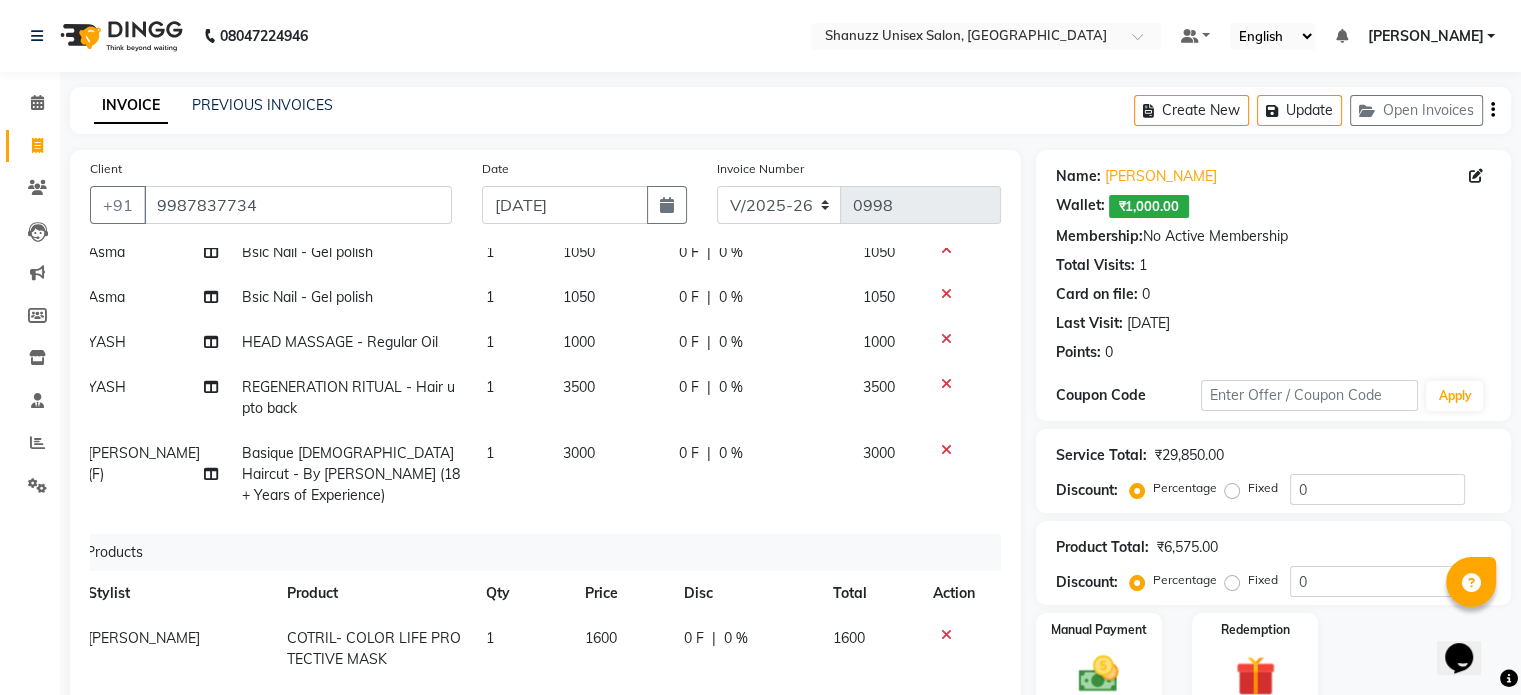 scroll, scrollTop: 656, scrollLeft: 14, axis: both 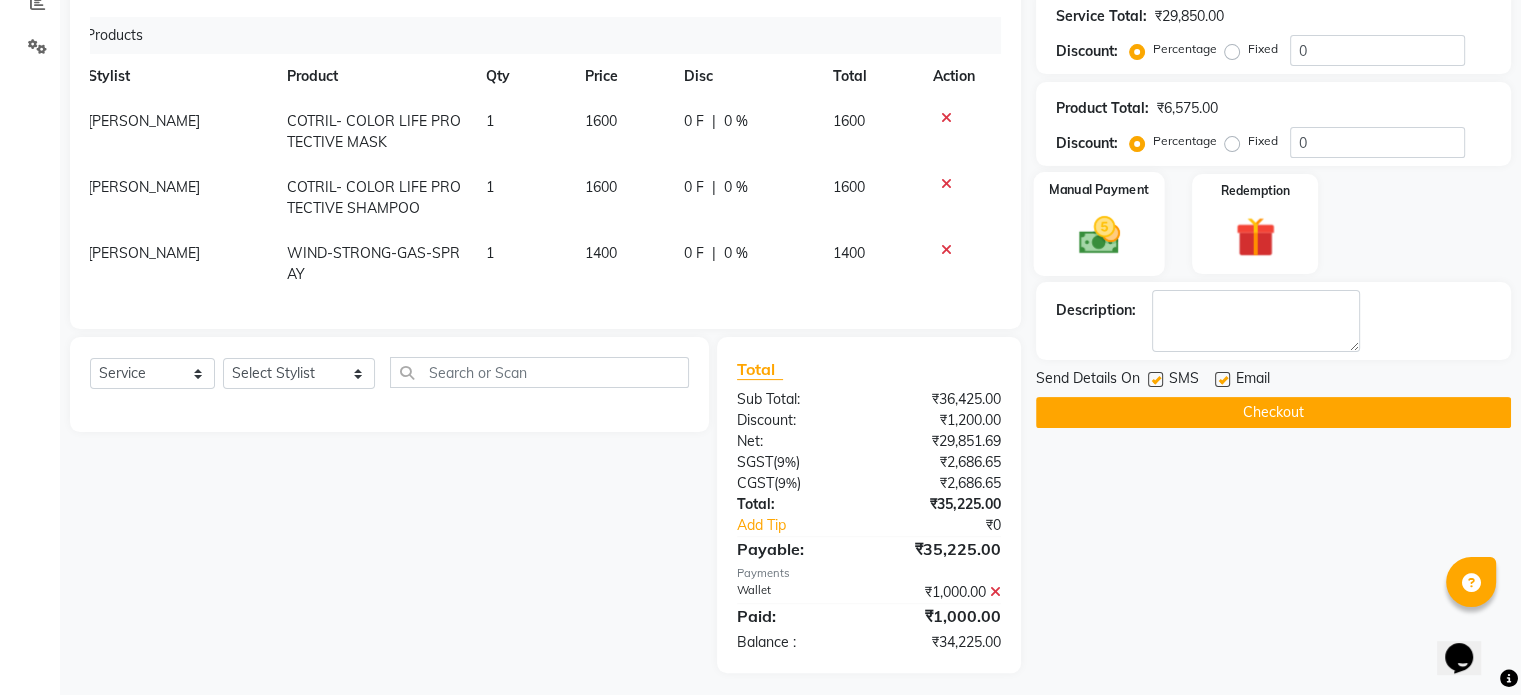 click 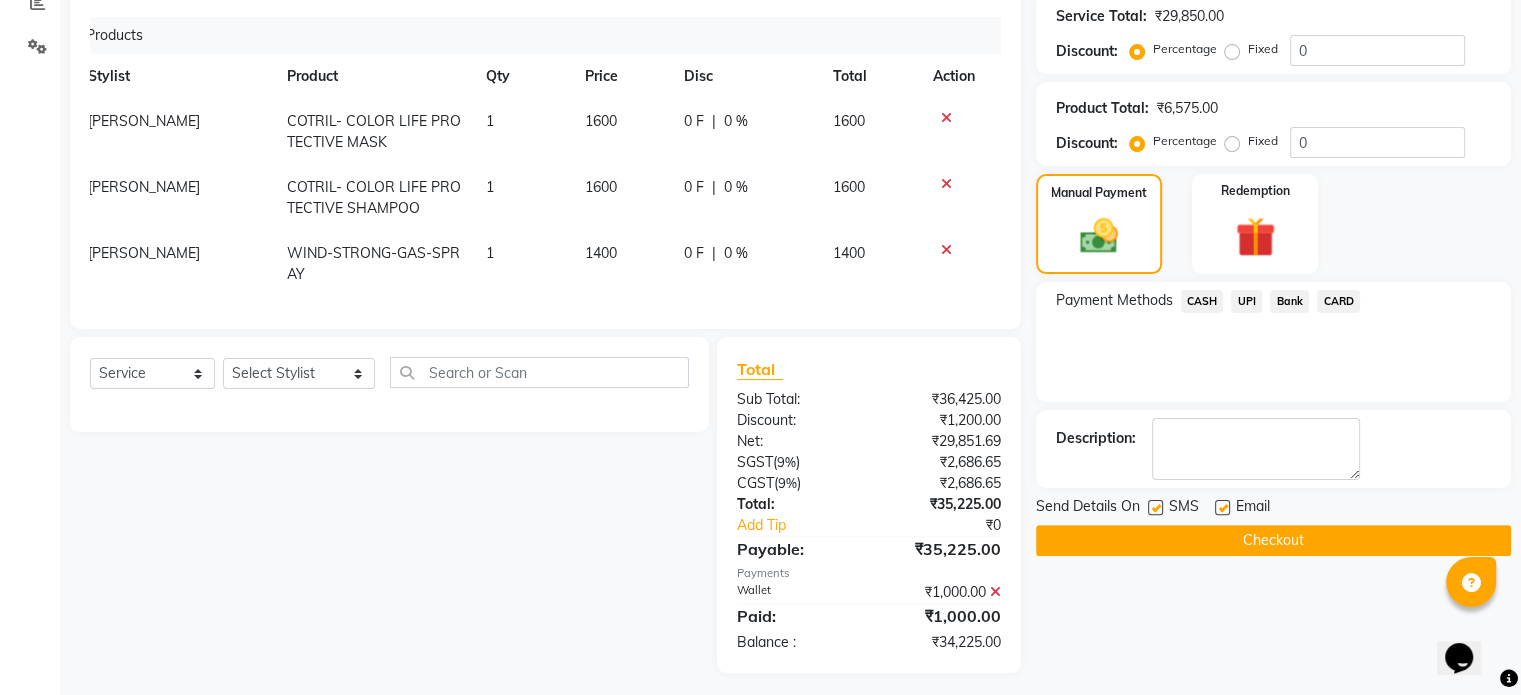 click on "CARD" 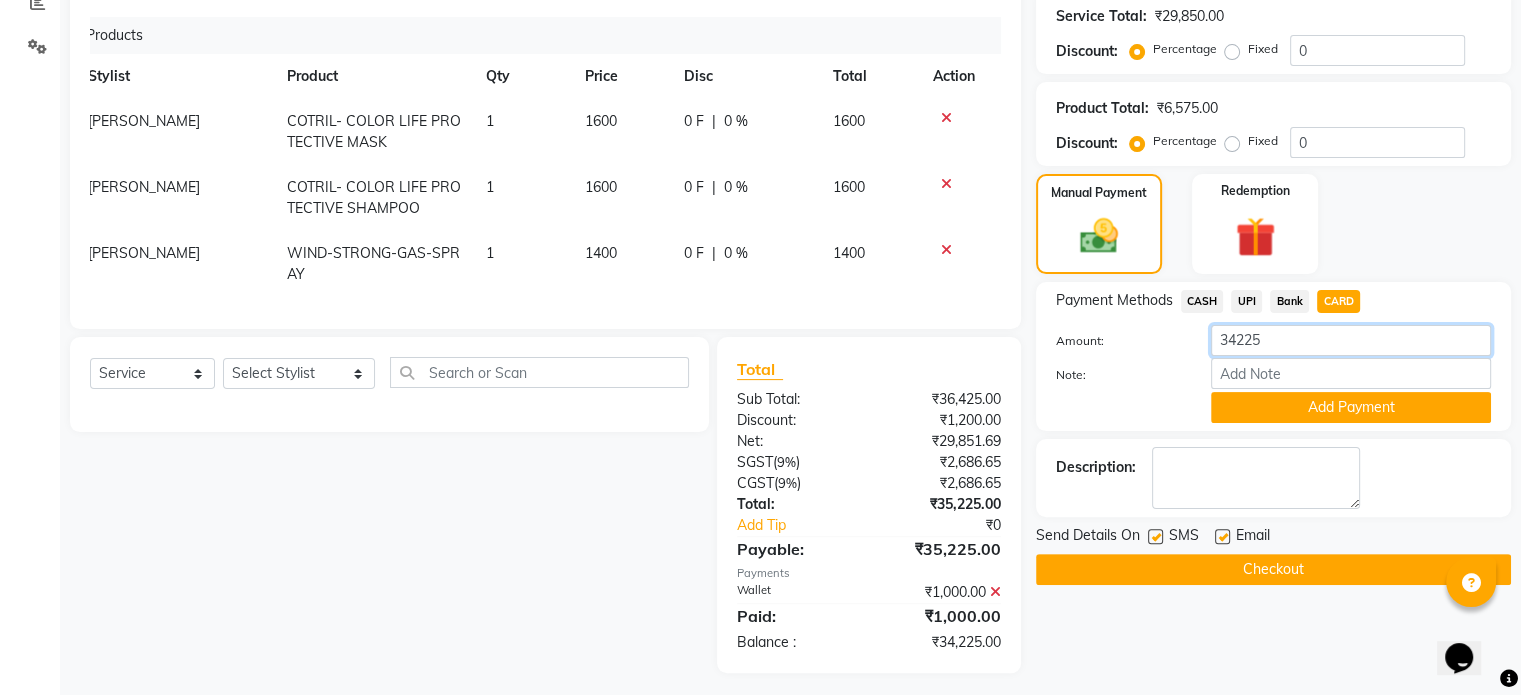 click on "34225" 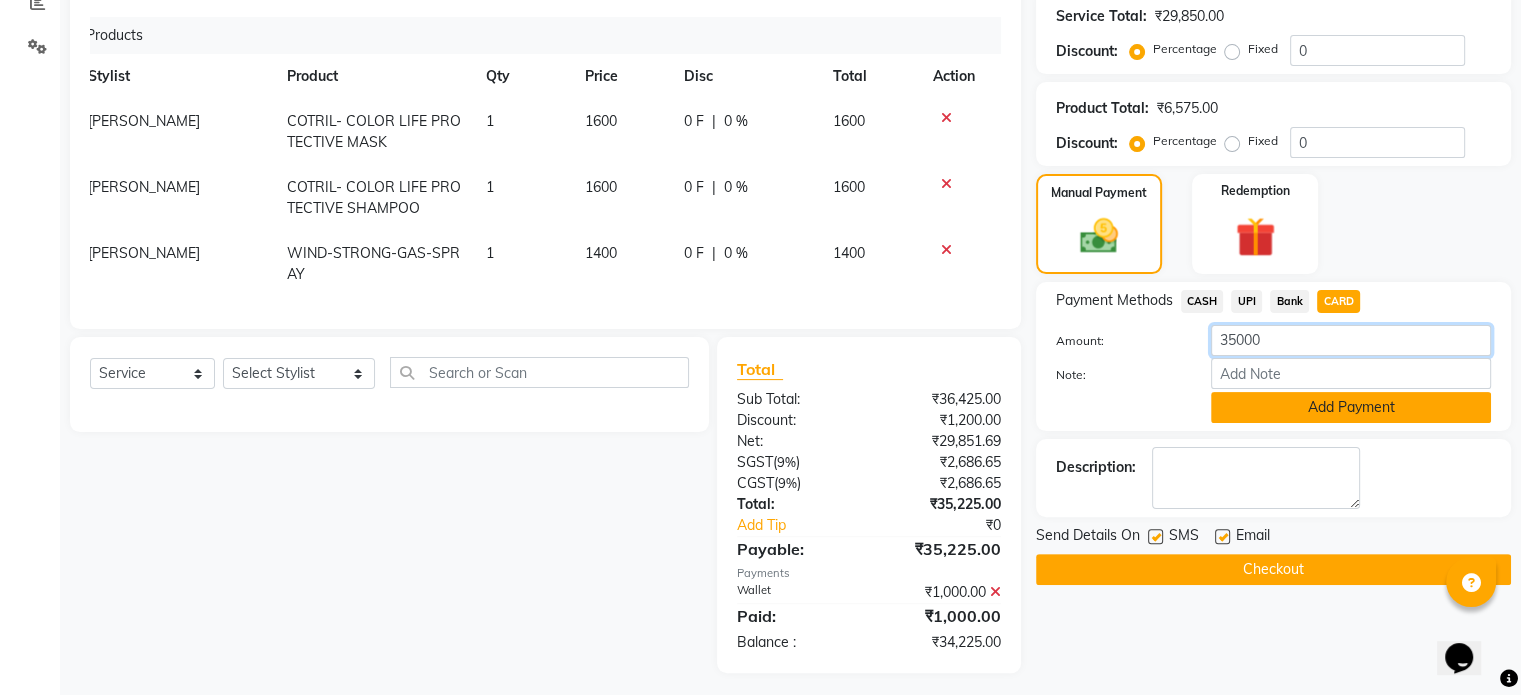 type on "35000" 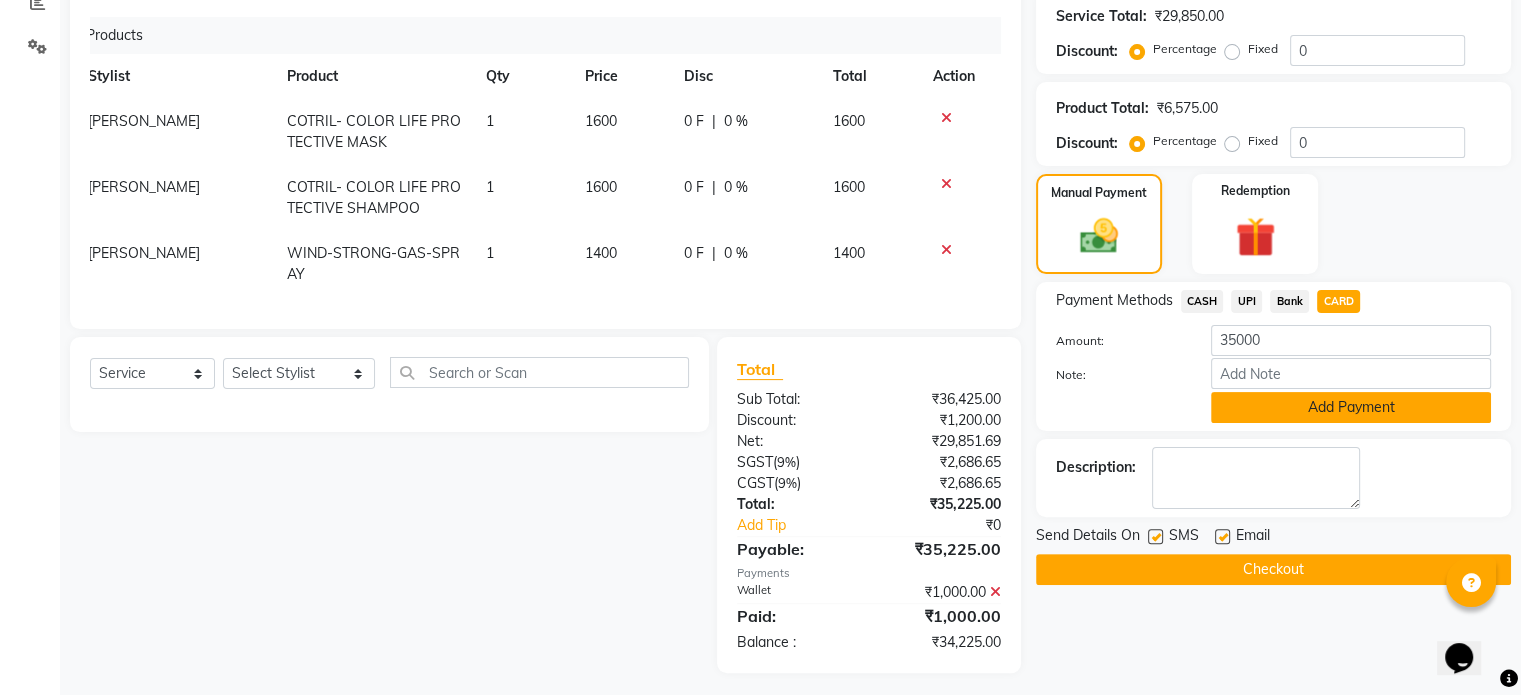 click on "Add Payment" 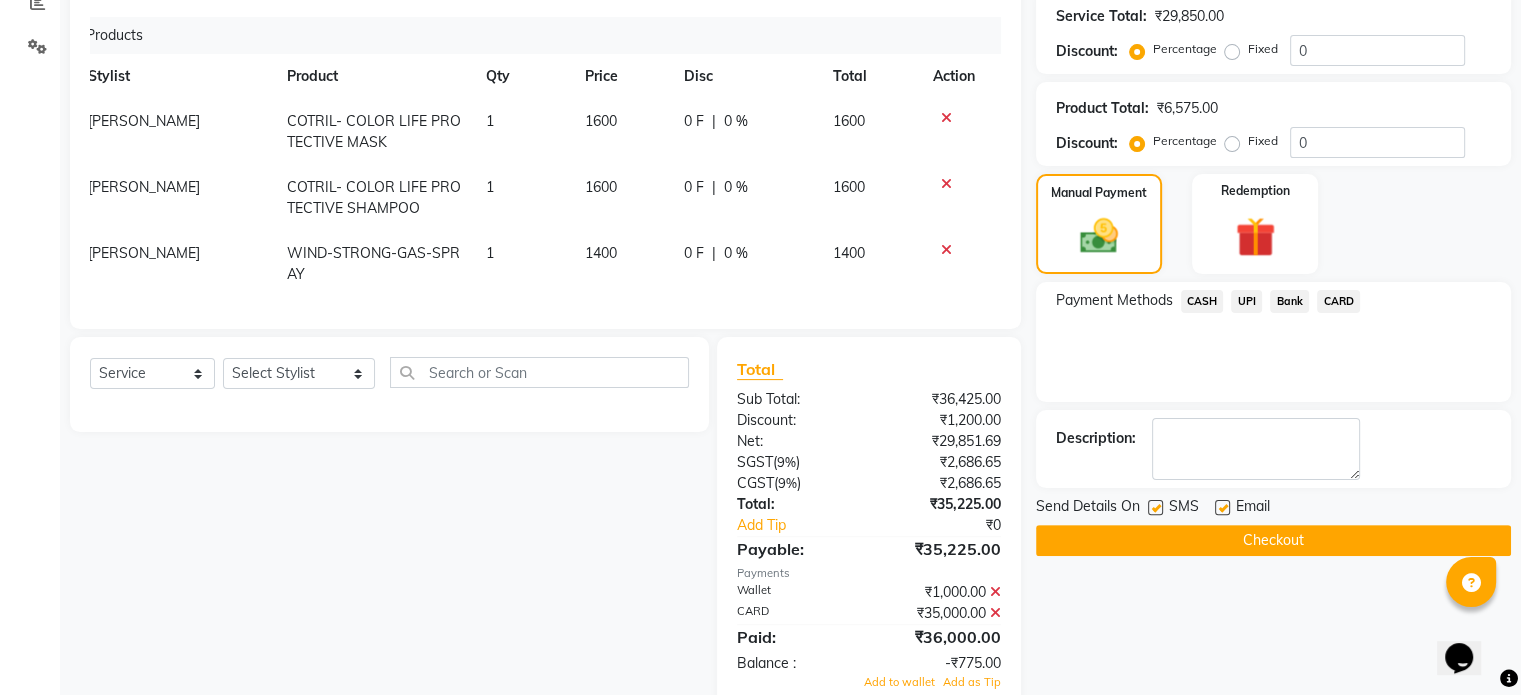 scroll, scrollTop: 484, scrollLeft: 0, axis: vertical 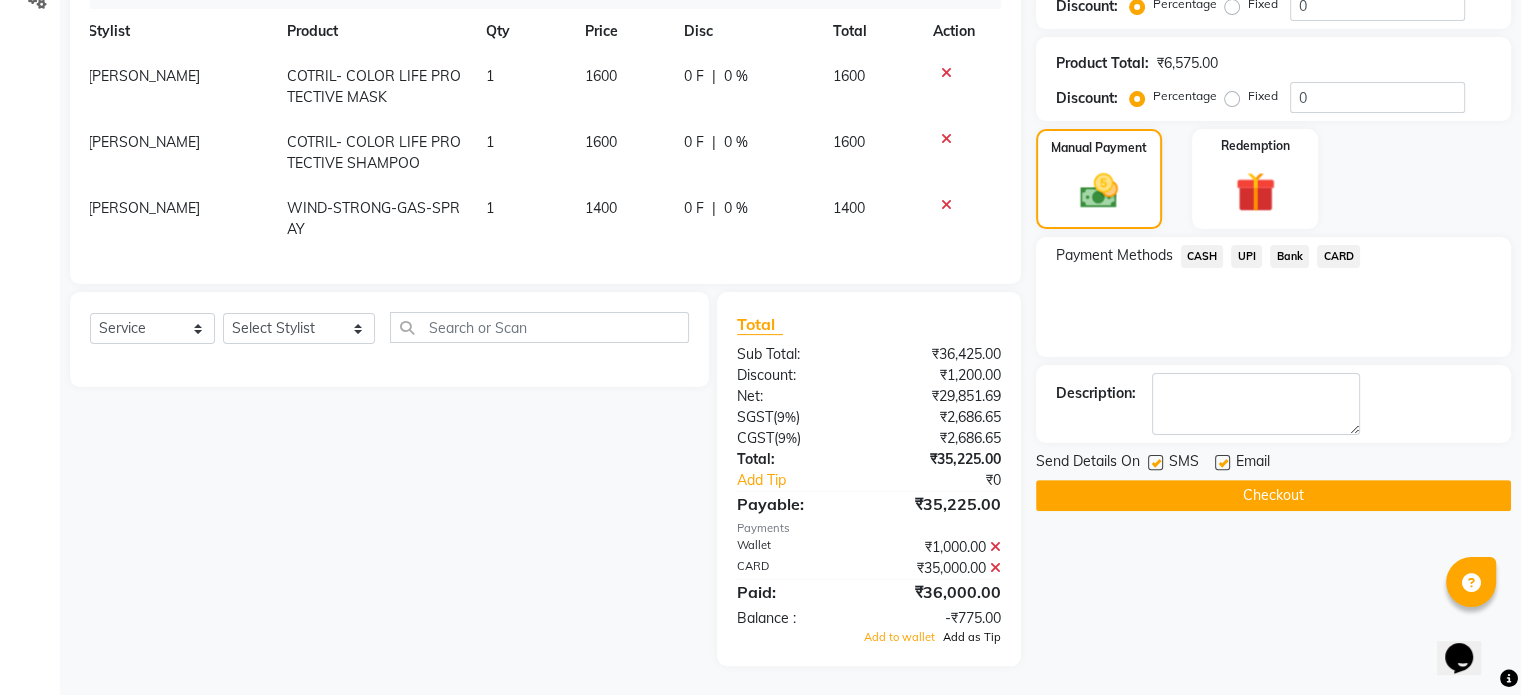 click on "Add as Tip" 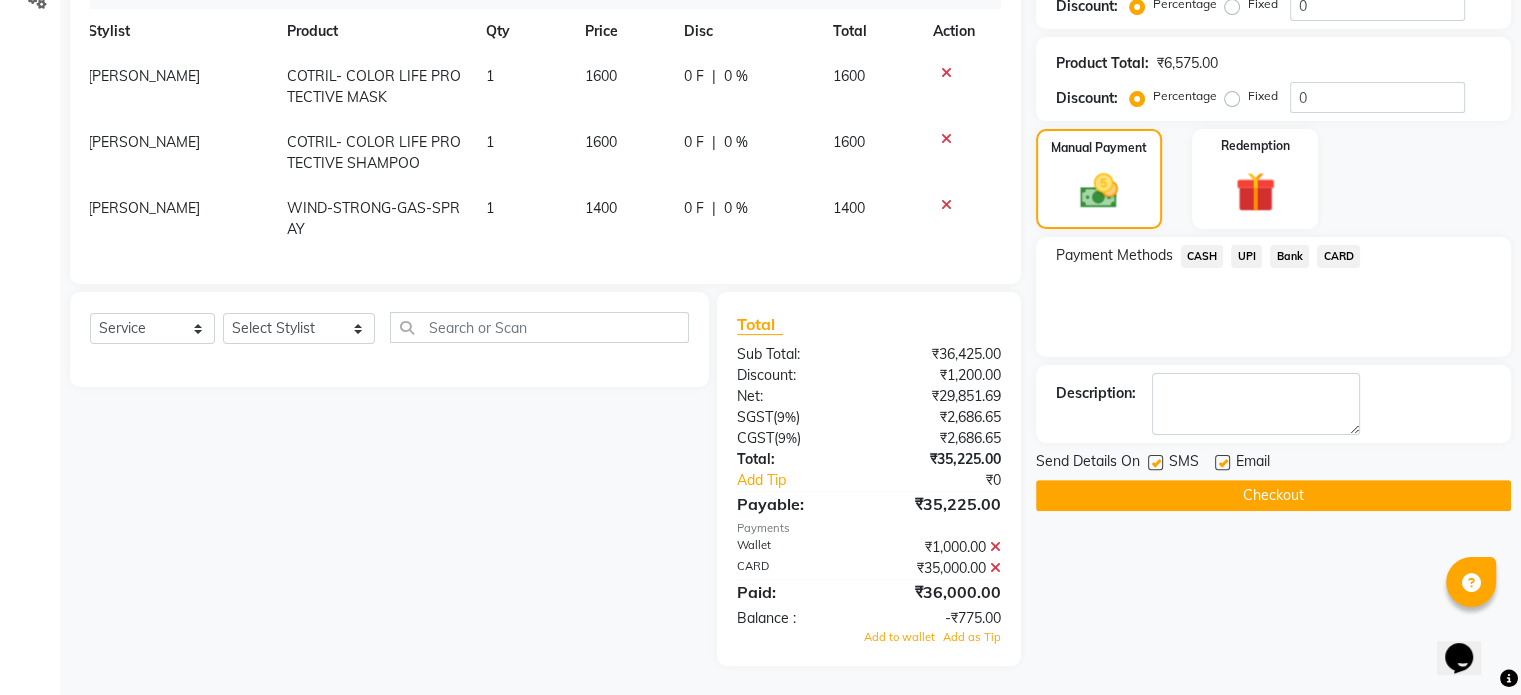click 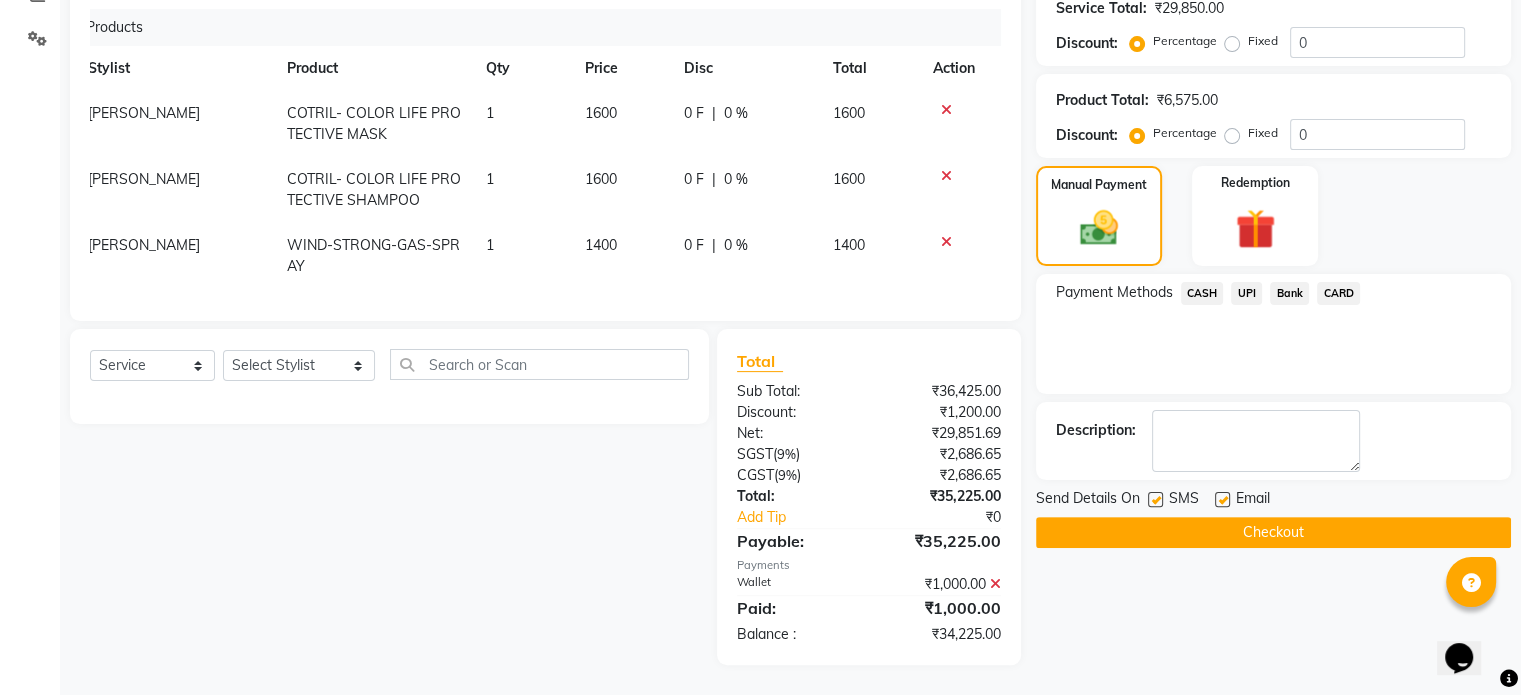 click on "CARD" 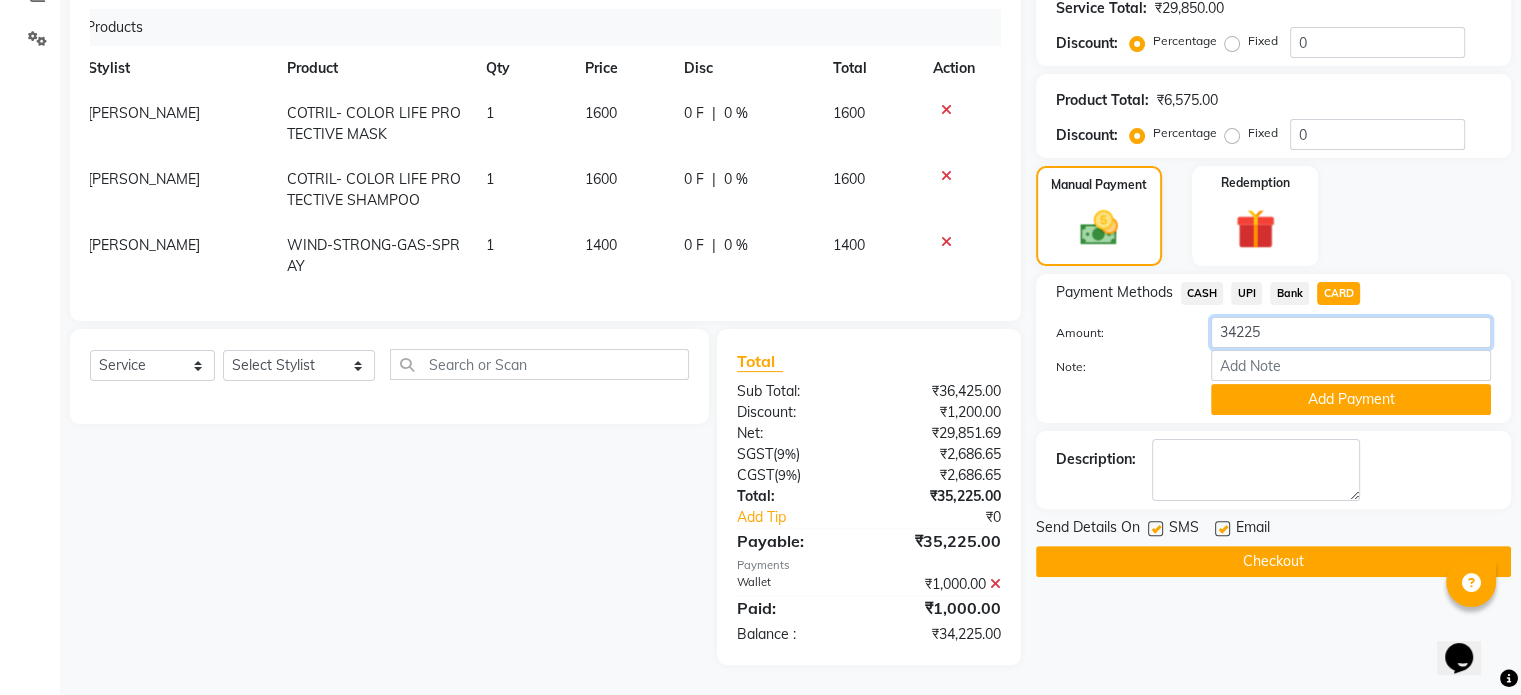 click on "34225" 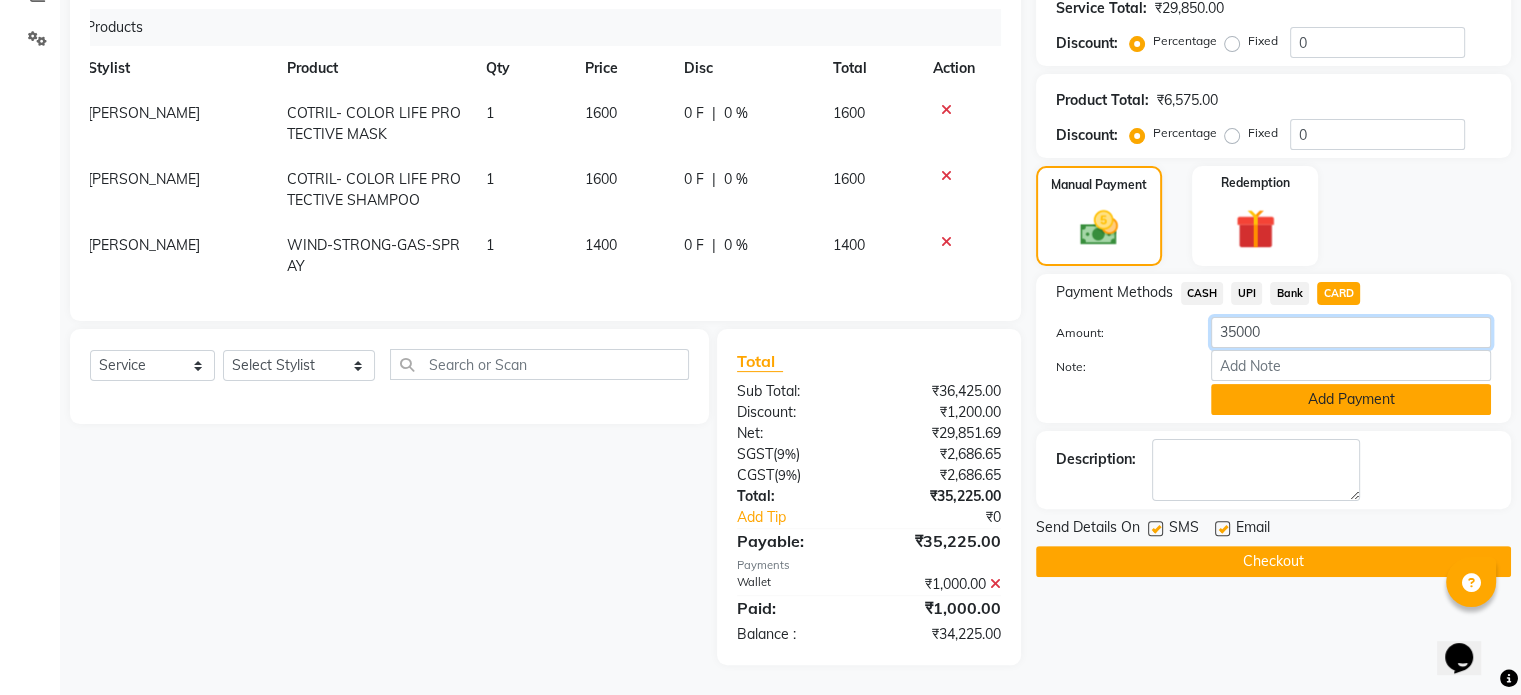 type on "35000" 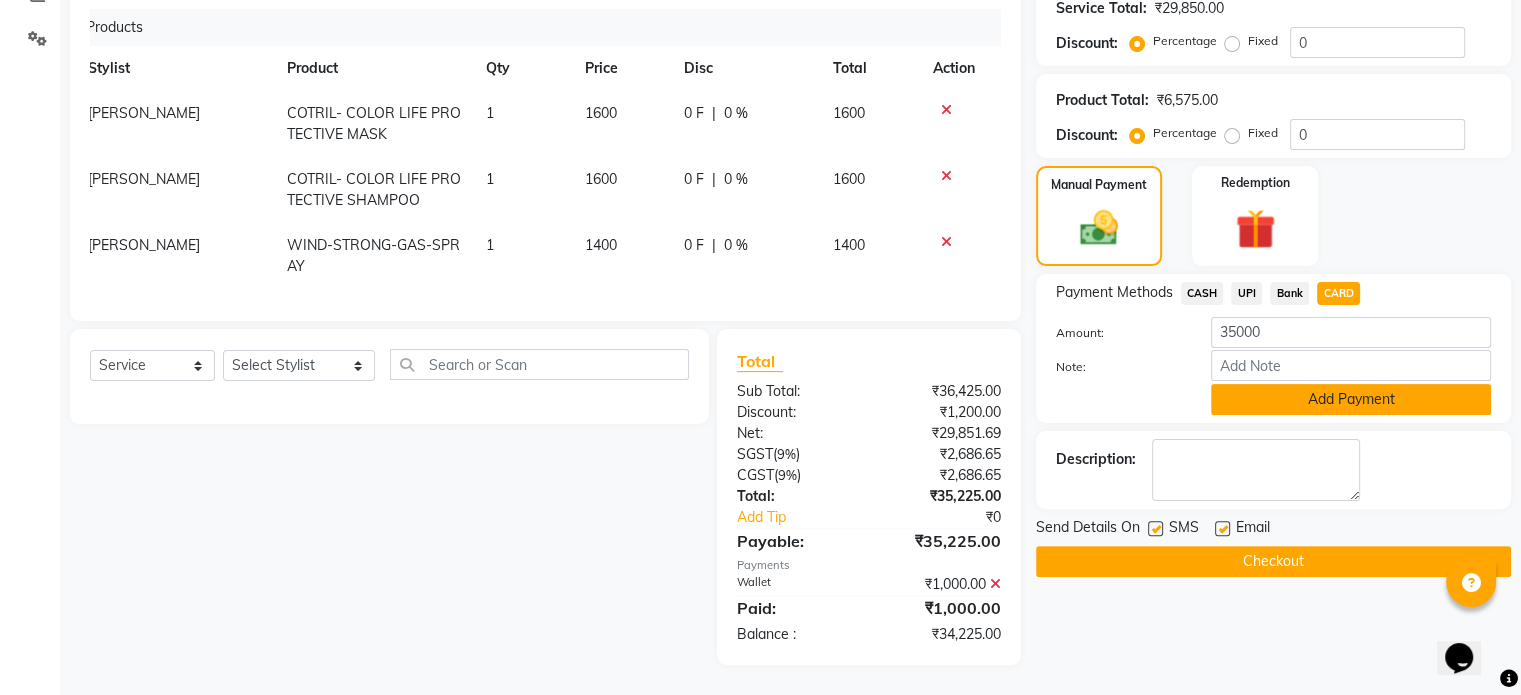click on "Add Payment" 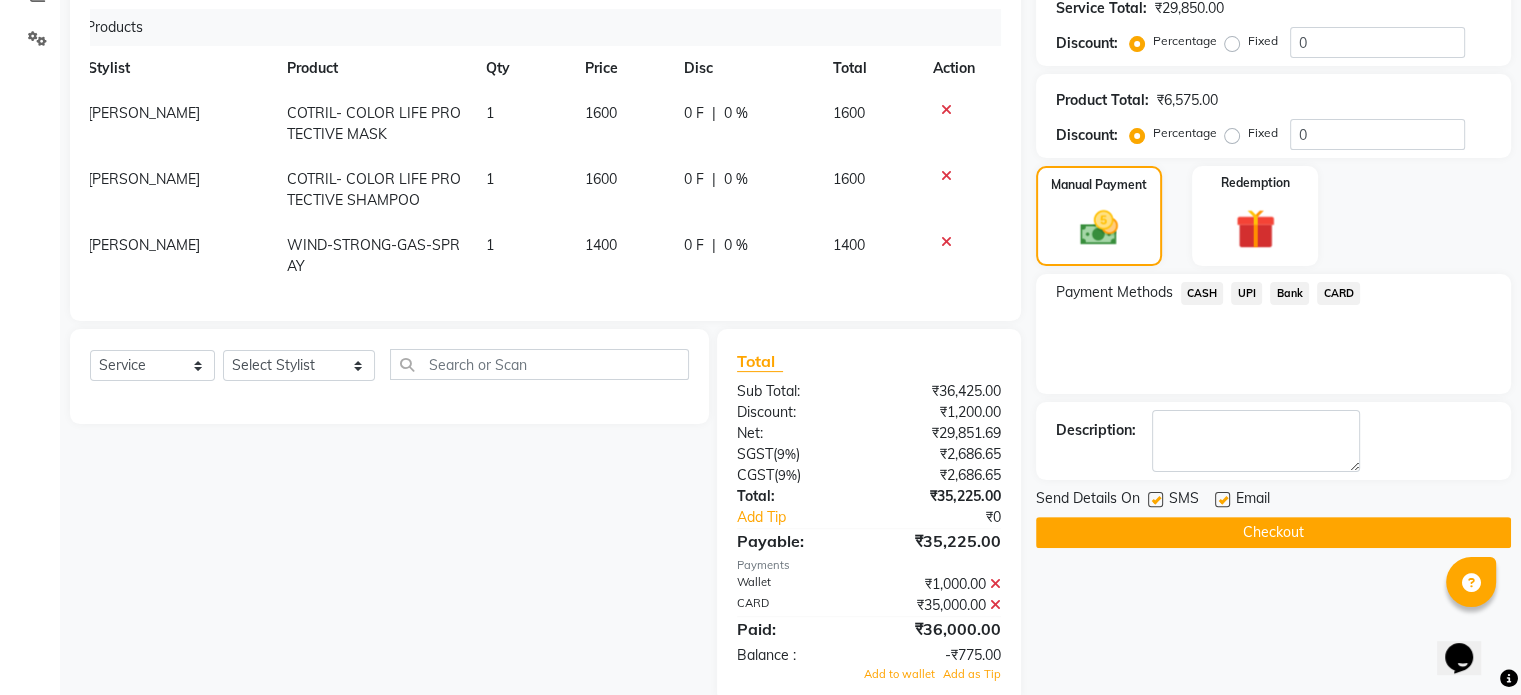 scroll, scrollTop: 484, scrollLeft: 0, axis: vertical 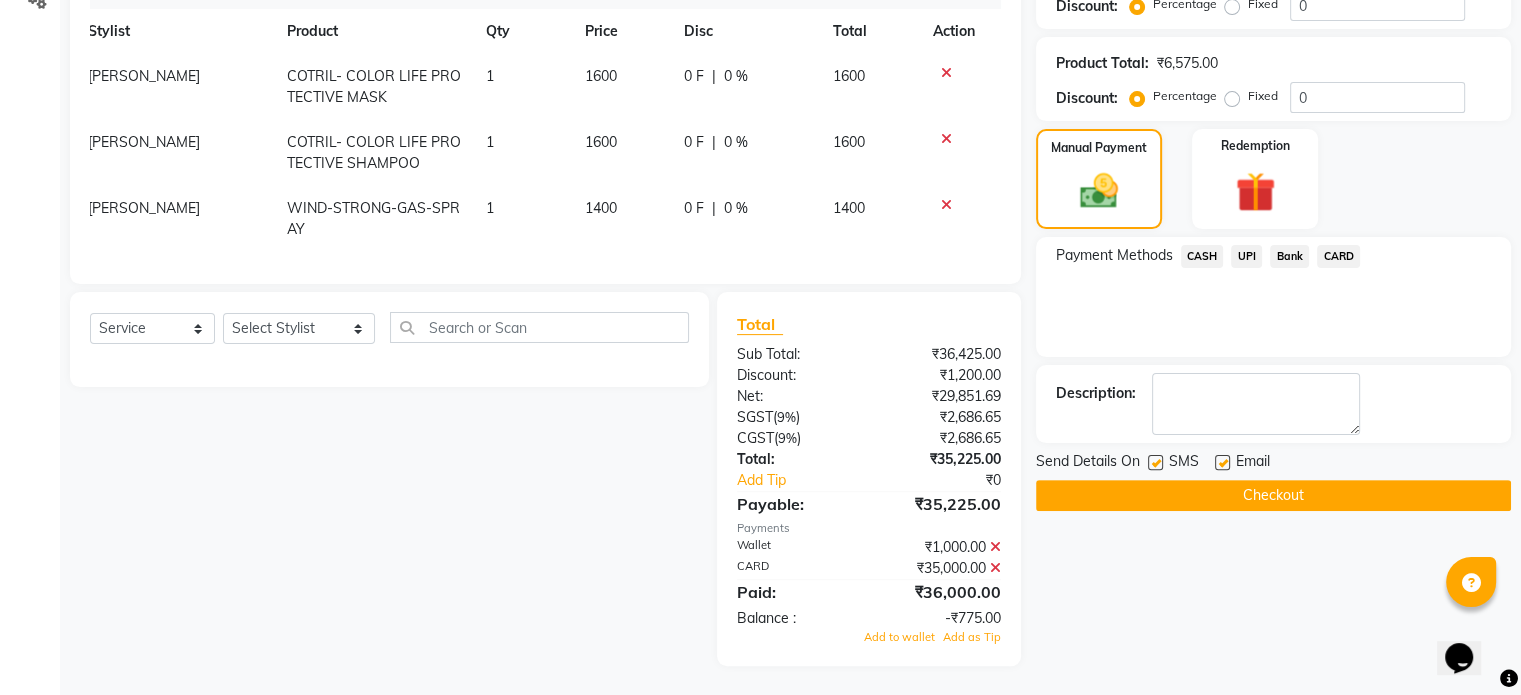 drag, startPoint x: 968, startPoint y: 637, endPoint x: 1068, endPoint y: 681, distance: 109.252 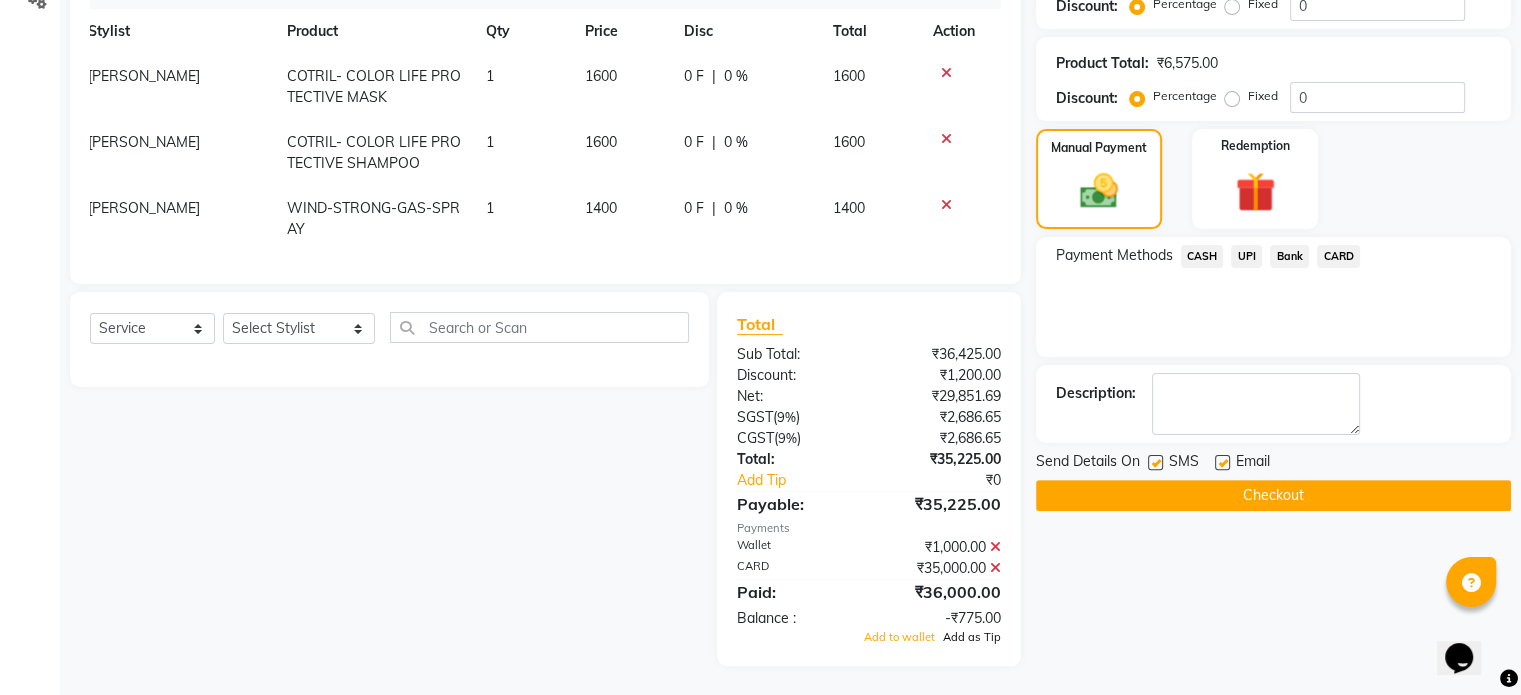 click on "Add as Tip" 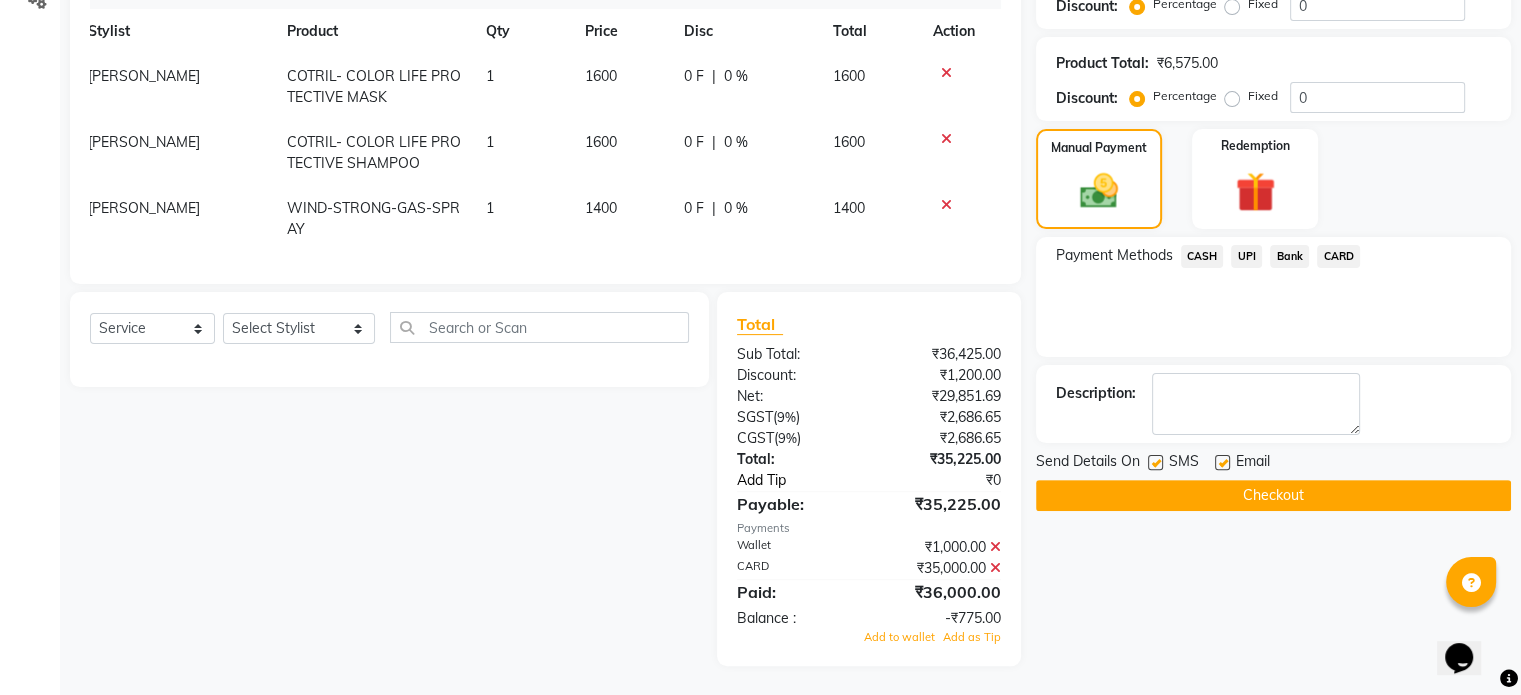 click on "Add Tip" 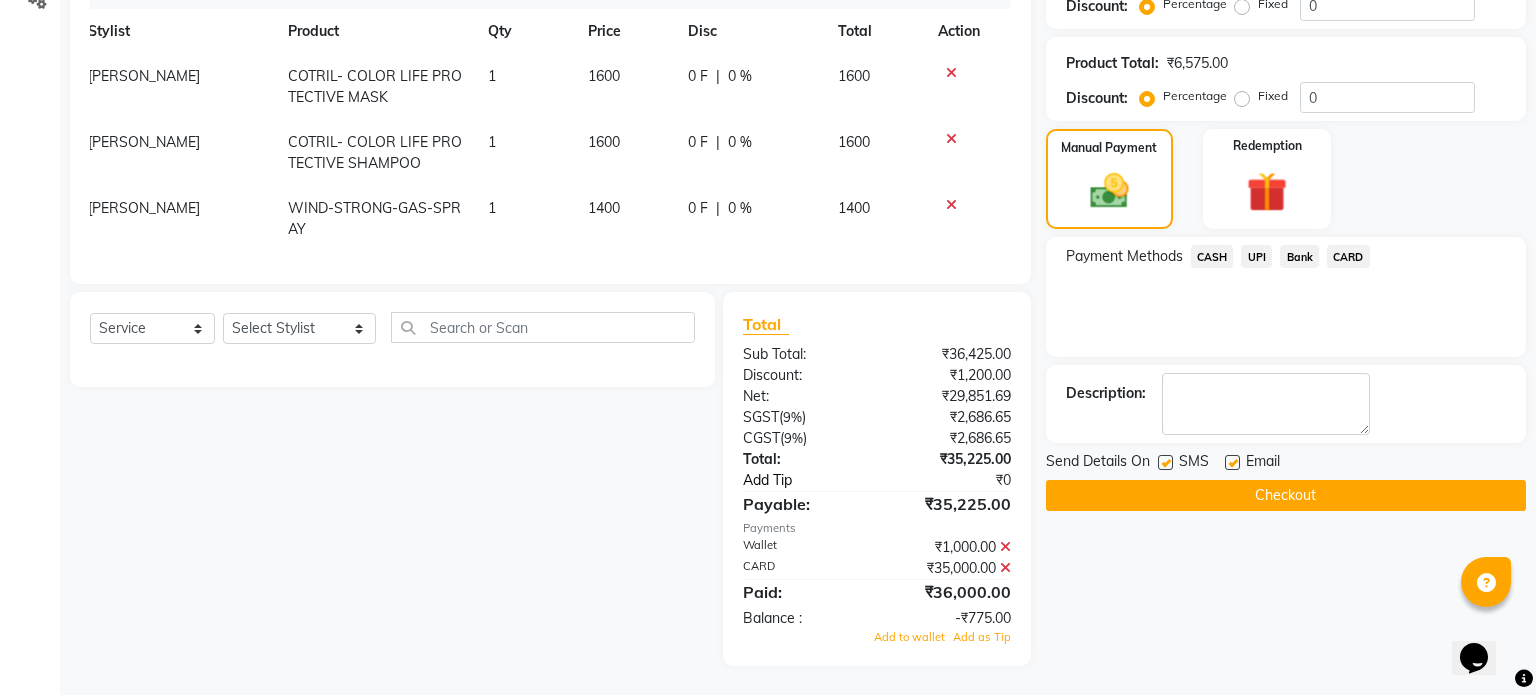 select on "59304" 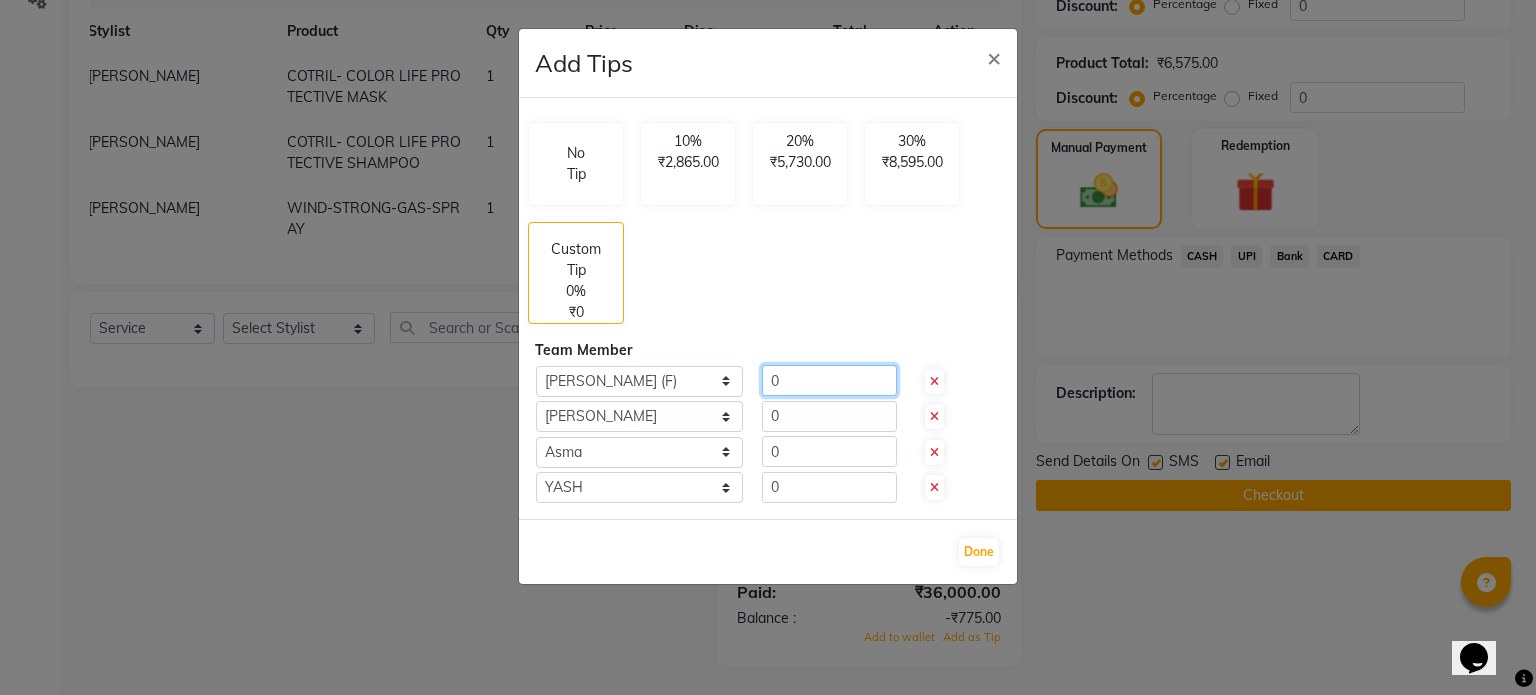 click on "0" 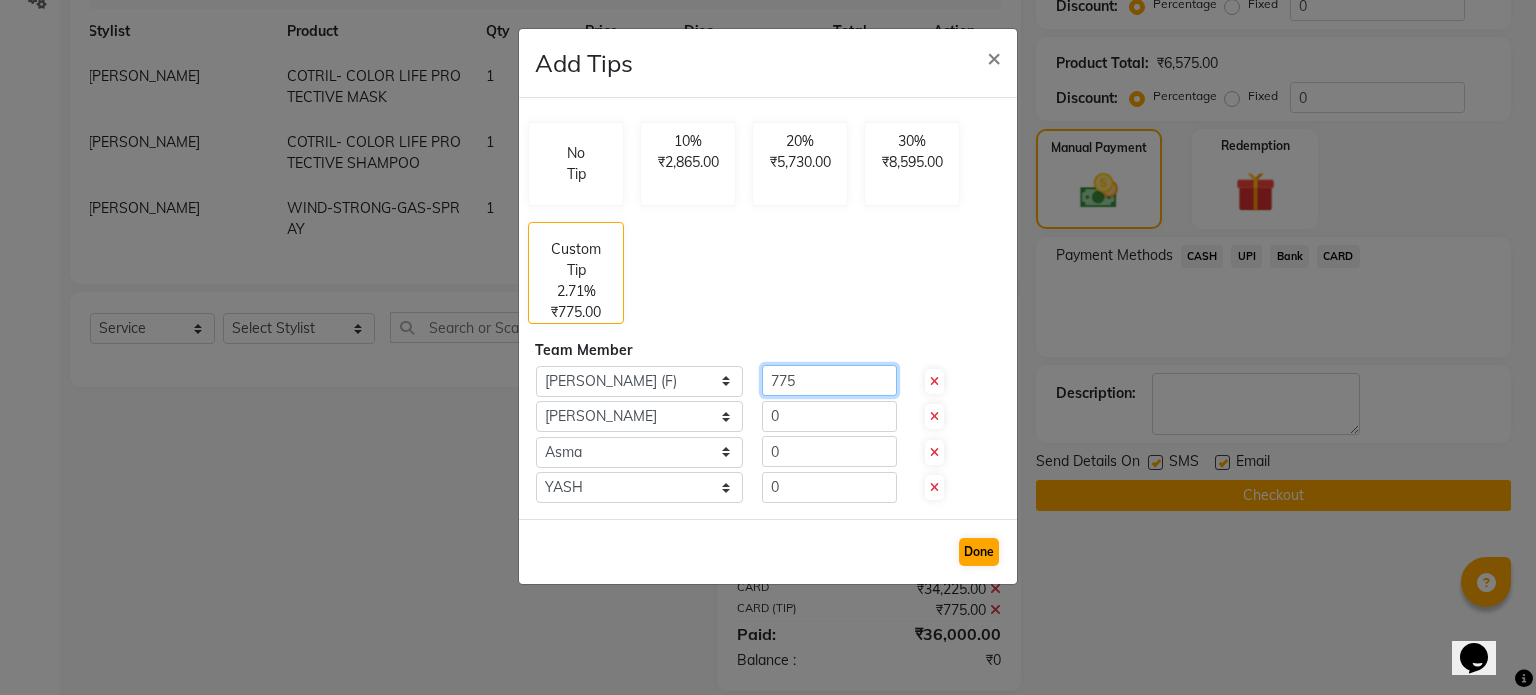 type on "775" 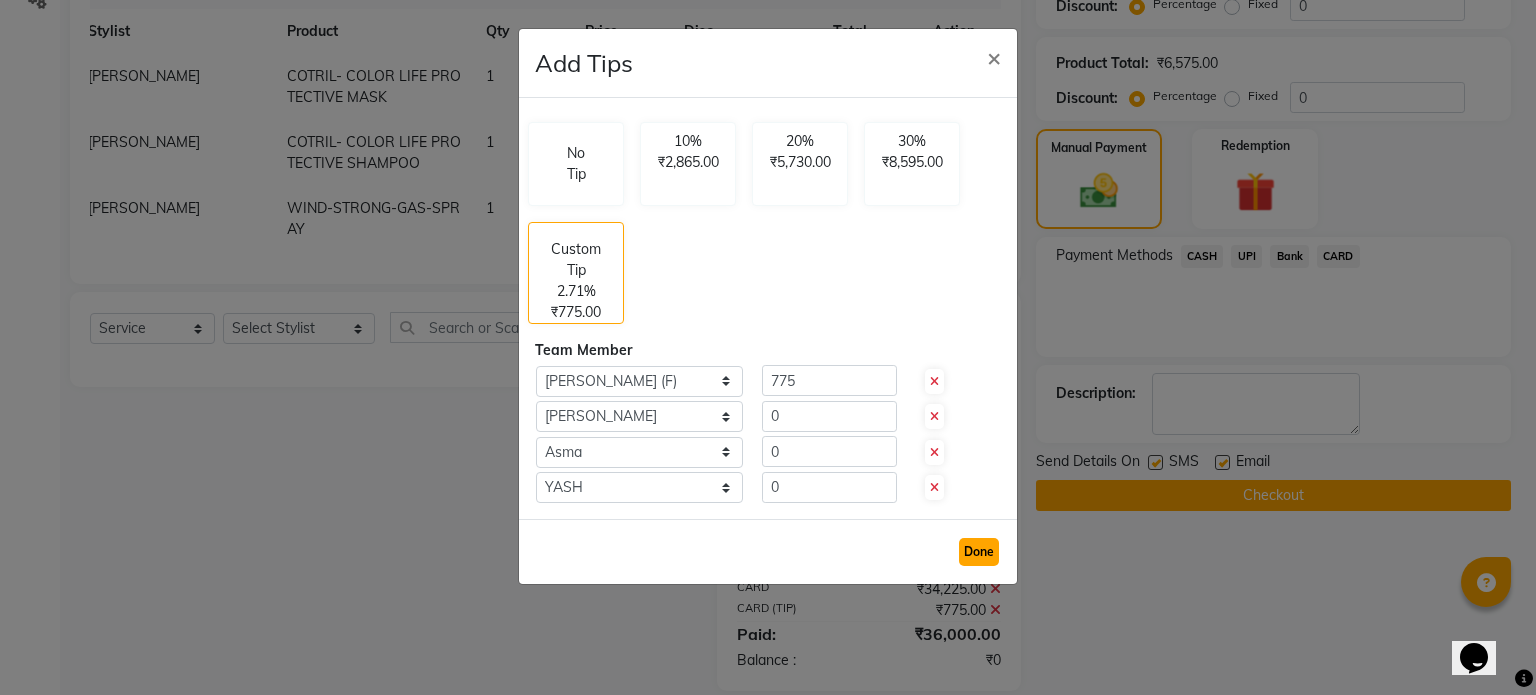 click on "Done" 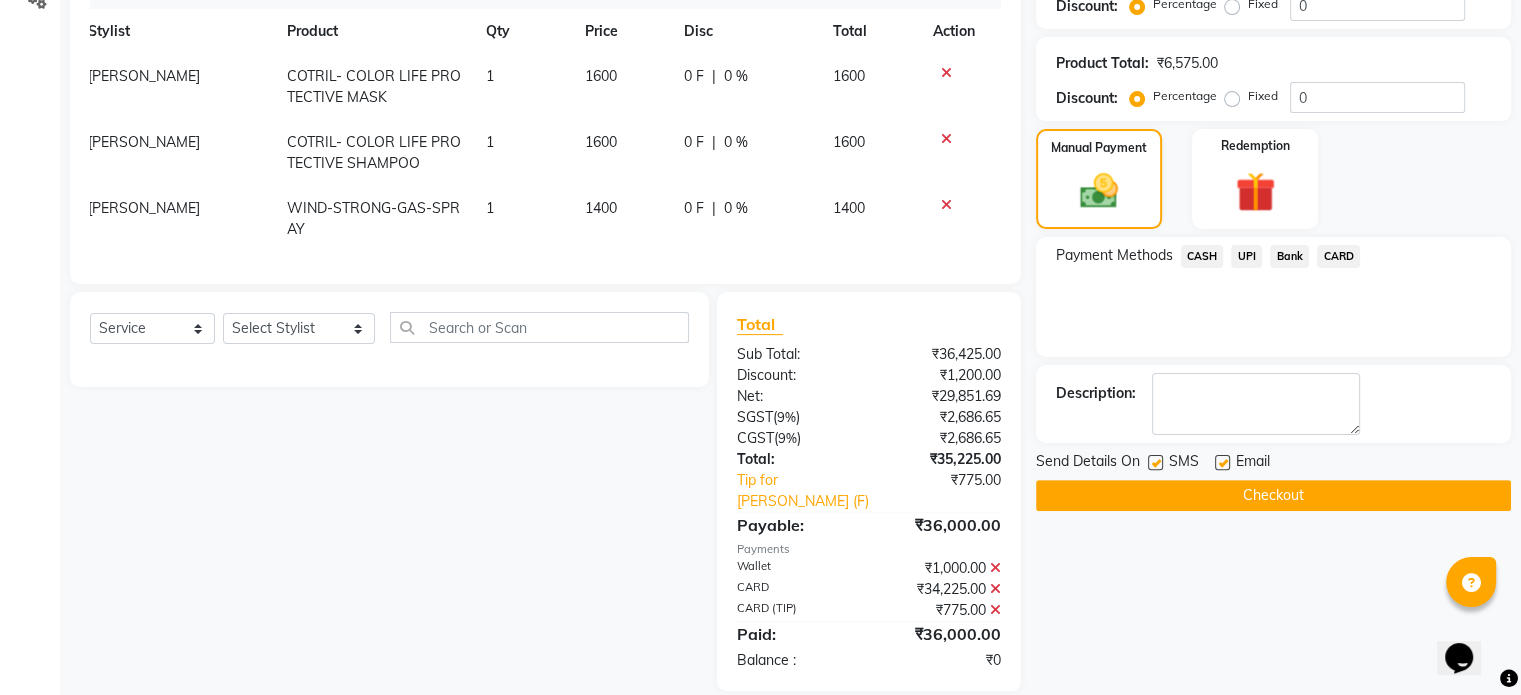 scroll, scrollTop: 489, scrollLeft: 0, axis: vertical 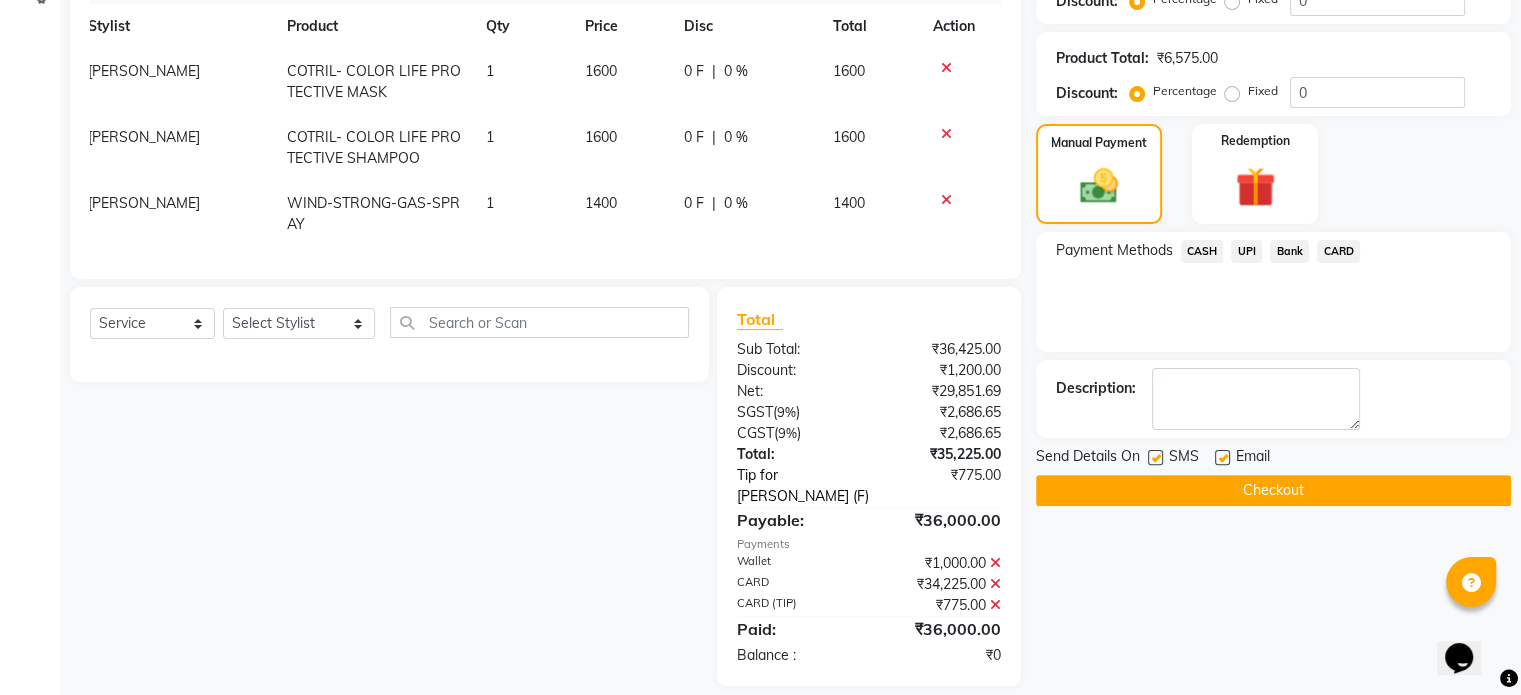 click on "Tip for Shanu Sir (F)" 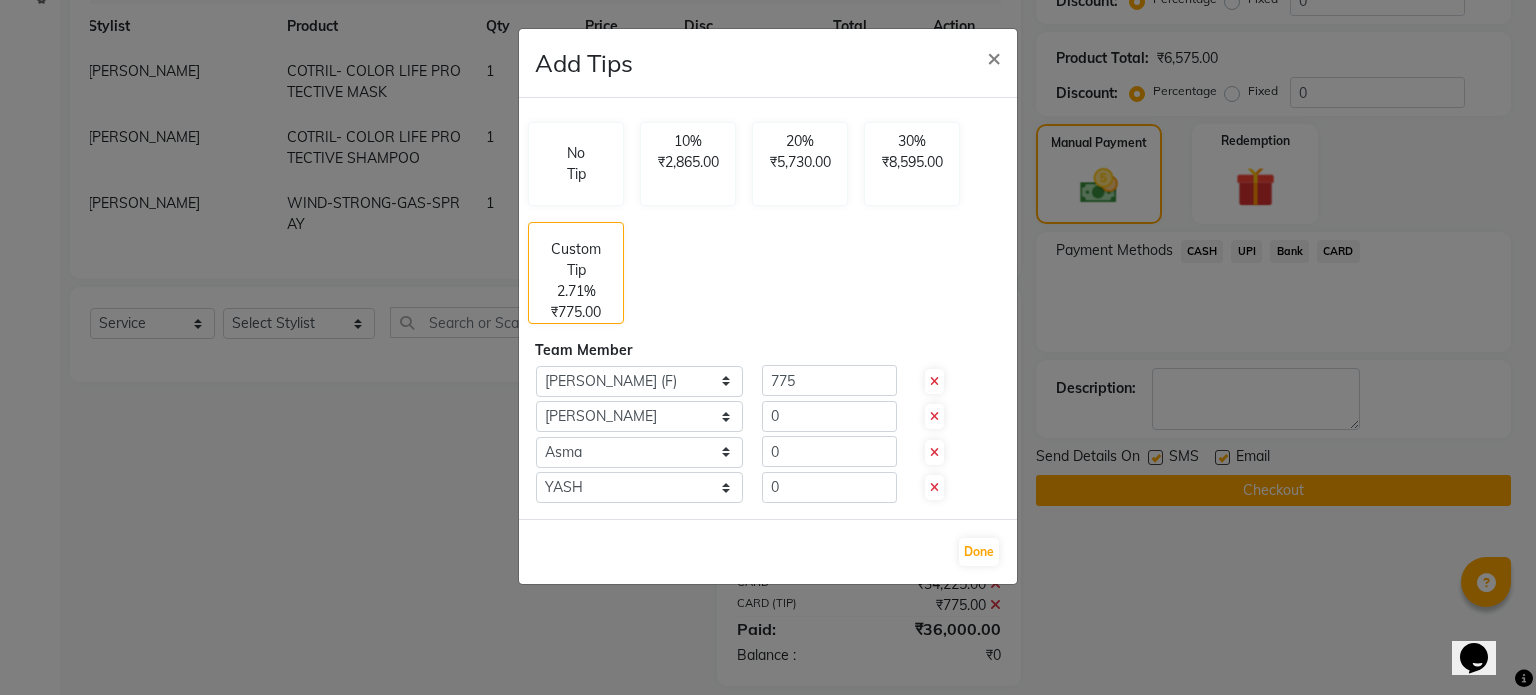 click on "Add Tips × No Tip 10% ₹2,865.00 20% ₹5,730.00 30% ₹8,595.00 Custom Tip 2.71% ₹775.00 Team Member Select  Shanu Sir (F)   Adnan    Asma    YASH    775 Select  Shanu Sir (F)   Adnan    Asma    YASH    0 Select  Shanu Sir (F)   Adnan    Asma    YASH    0 Select  Shanu Sir (F)   Adnan    Asma    YASH    0  Done" 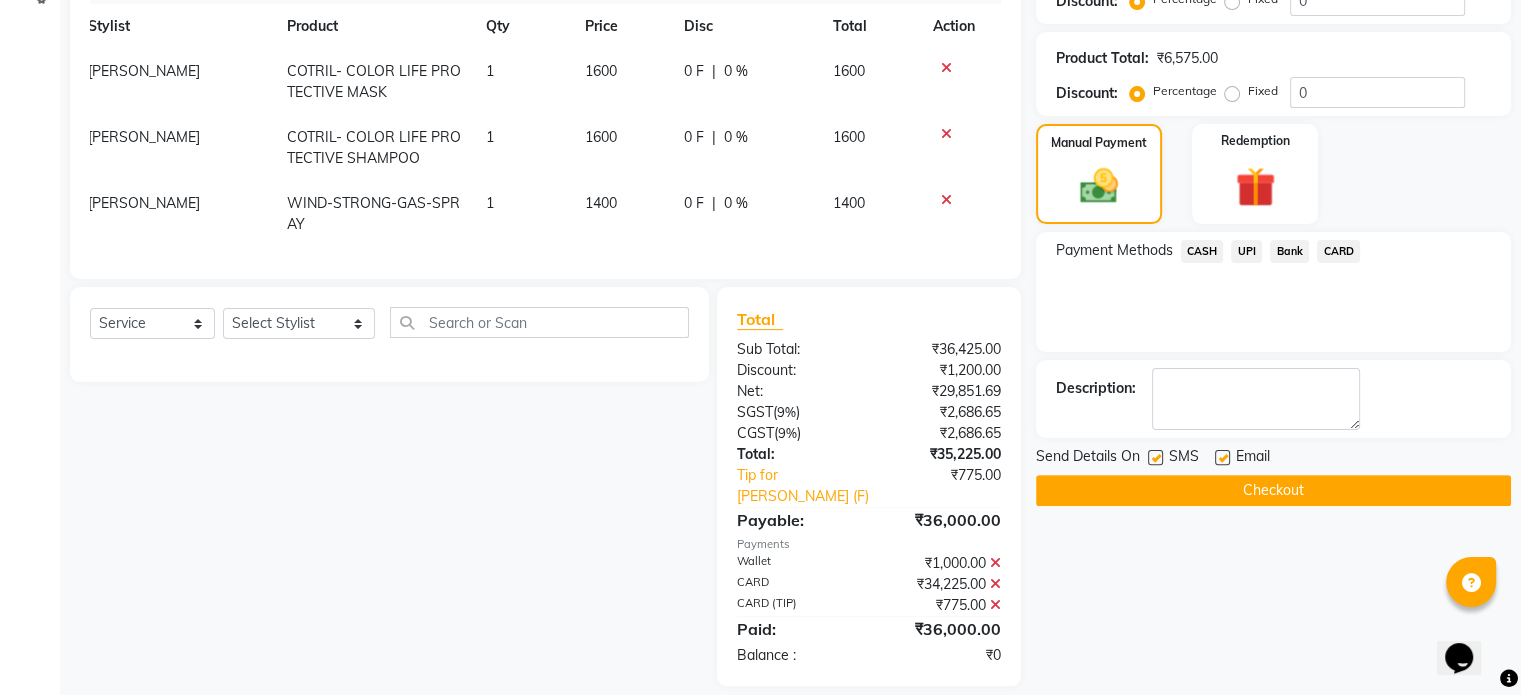 click 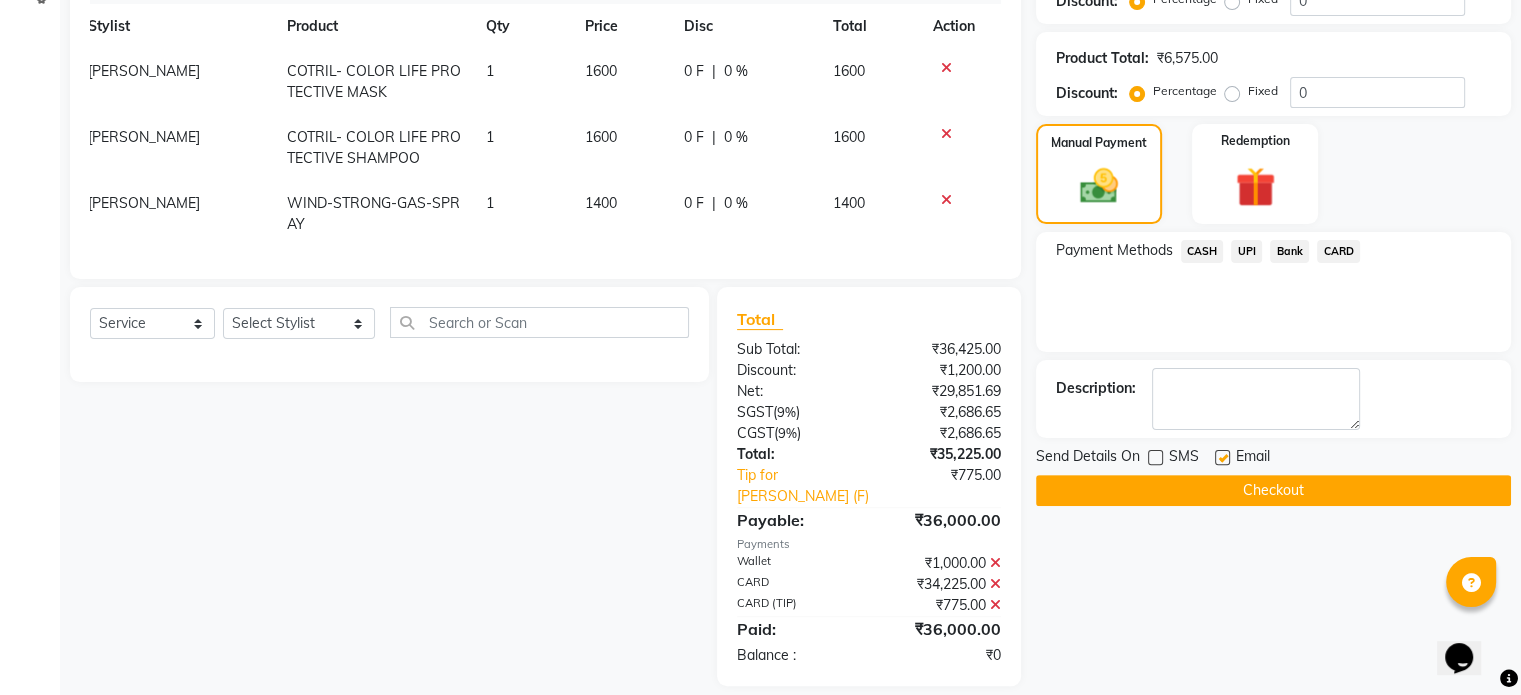 click 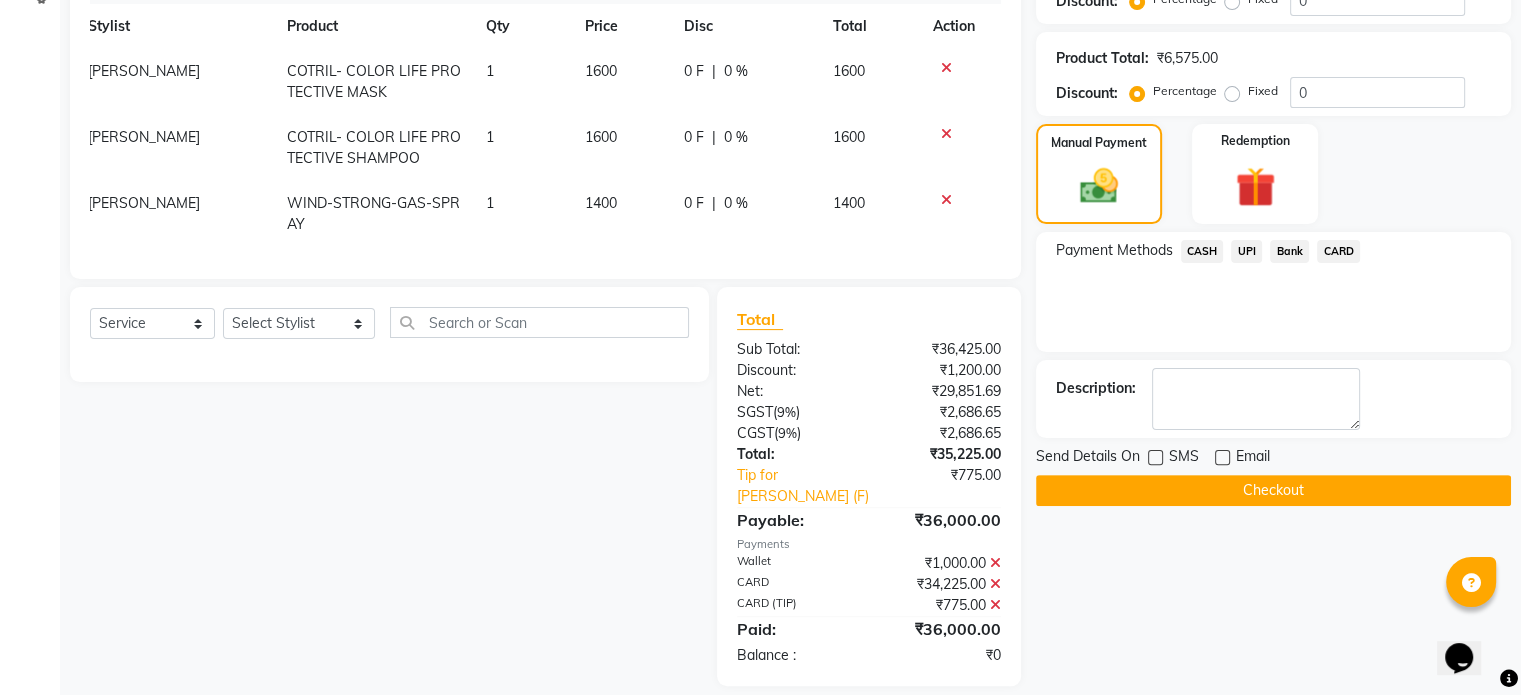 click on "Checkout" 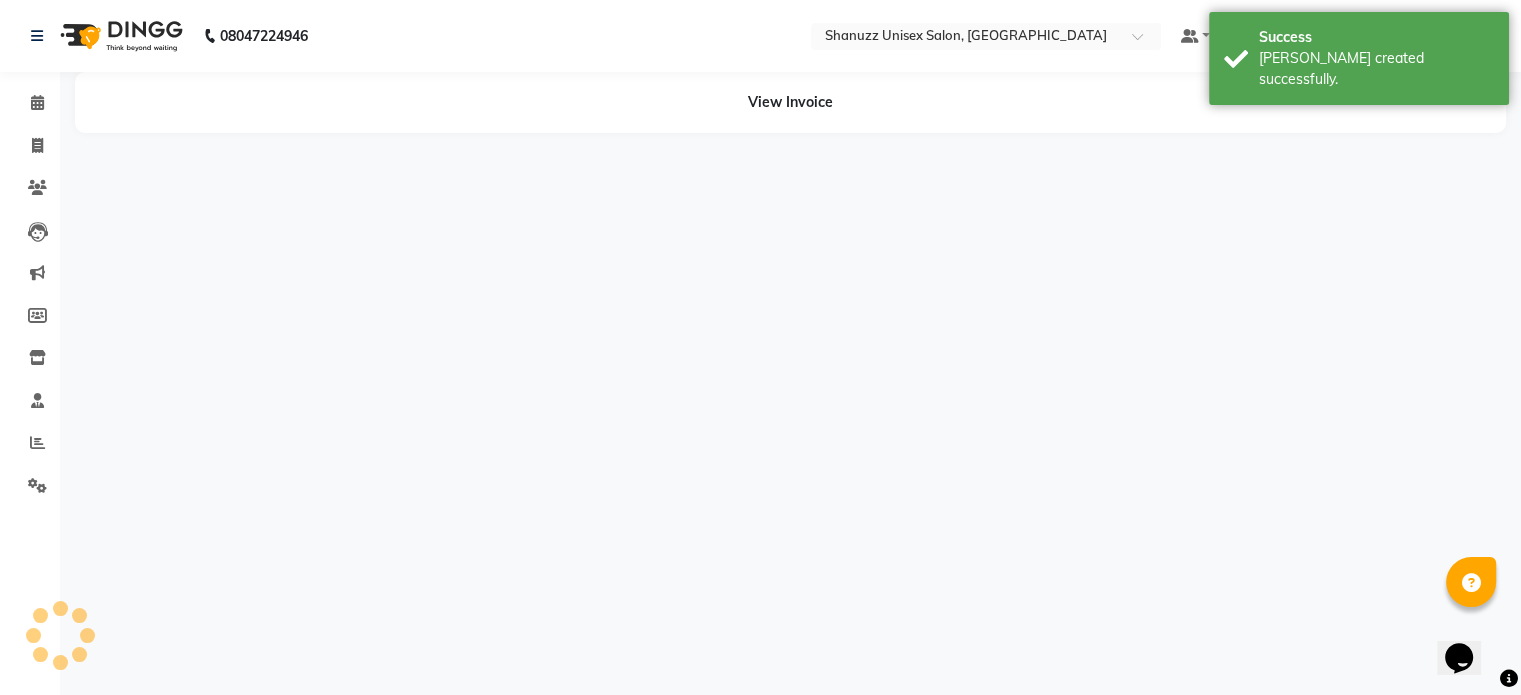 scroll, scrollTop: 0, scrollLeft: 0, axis: both 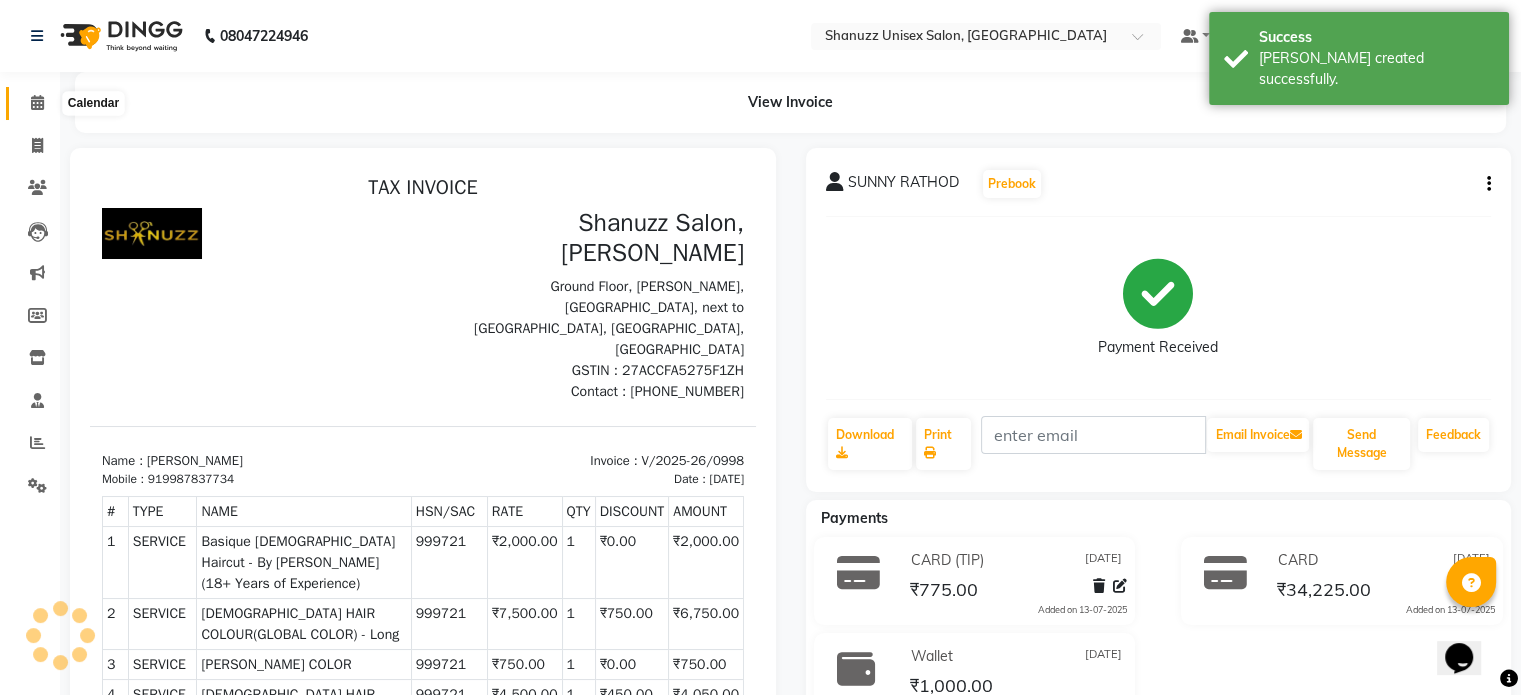 click 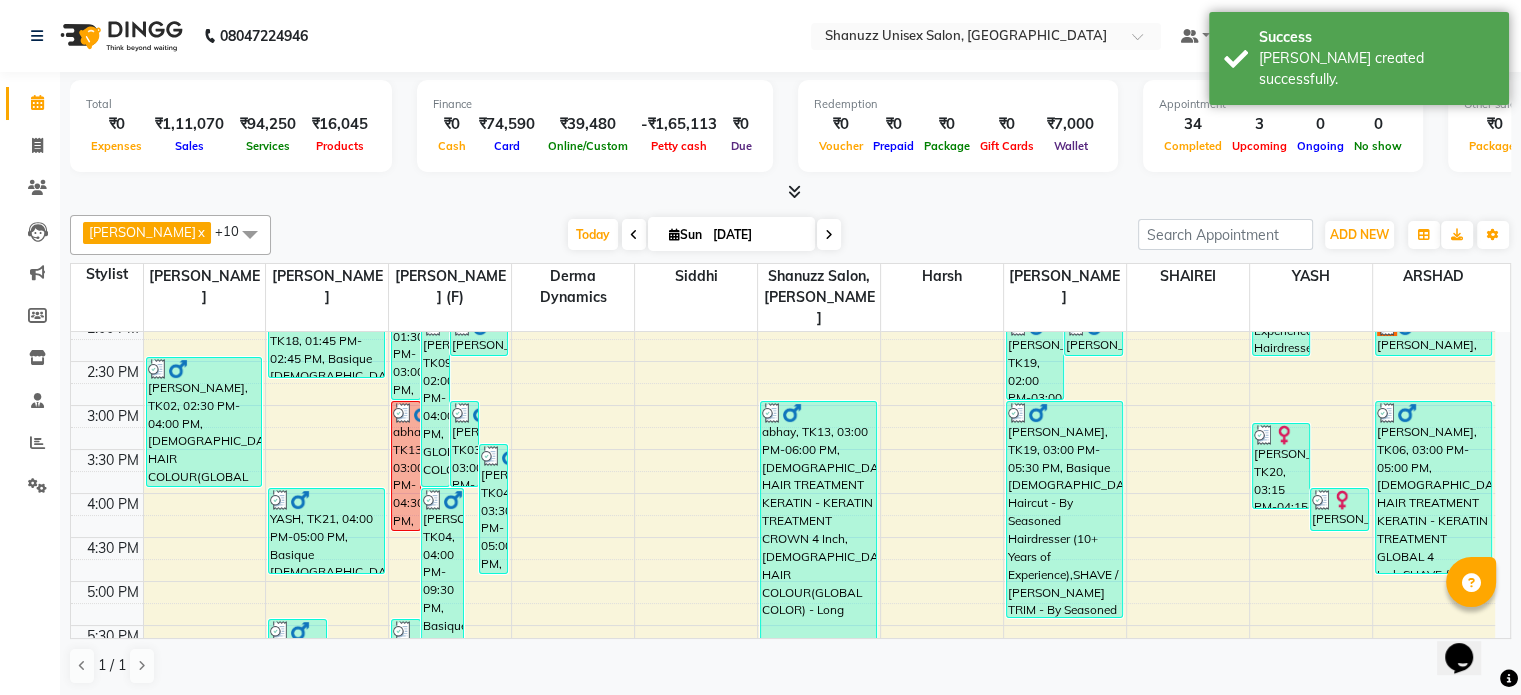 scroll, scrollTop: 718, scrollLeft: 0, axis: vertical 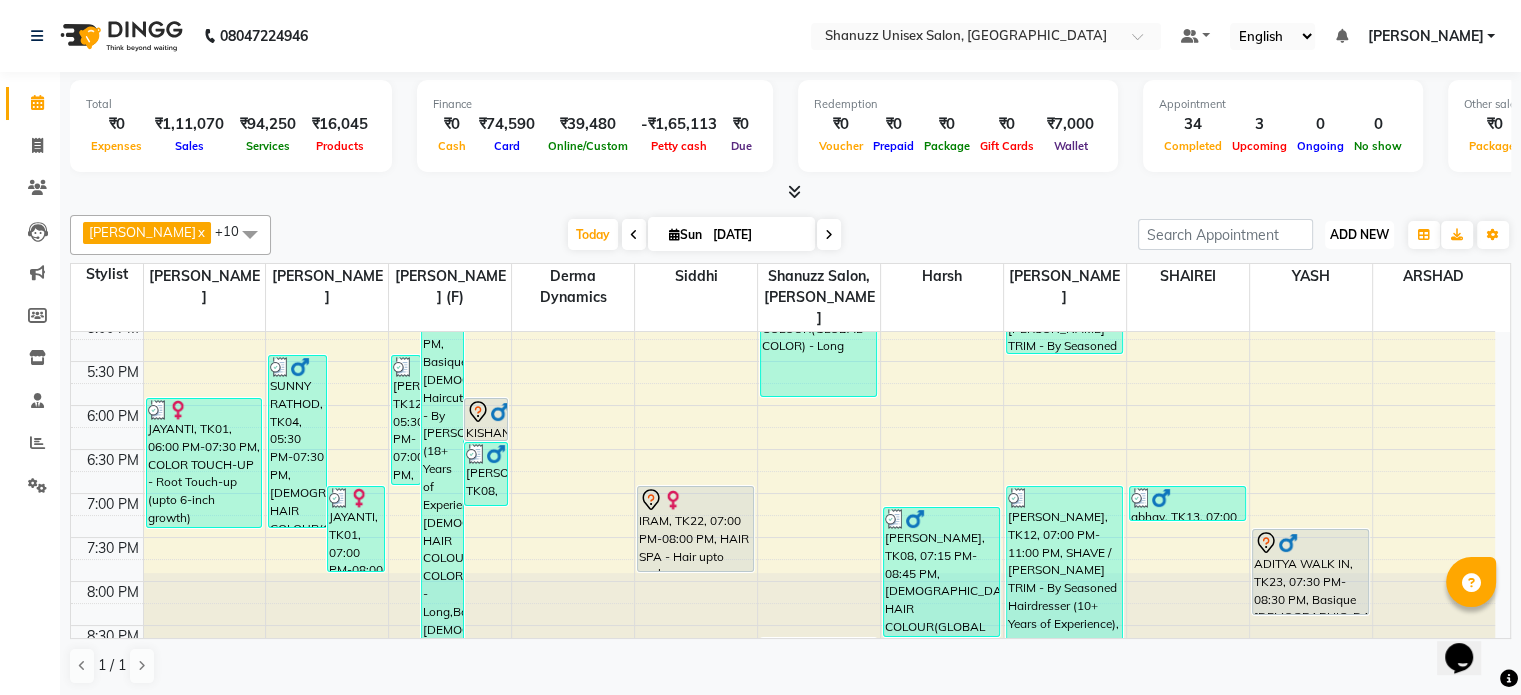 click on "ADD NEW" at bounding box center (1359, 234) 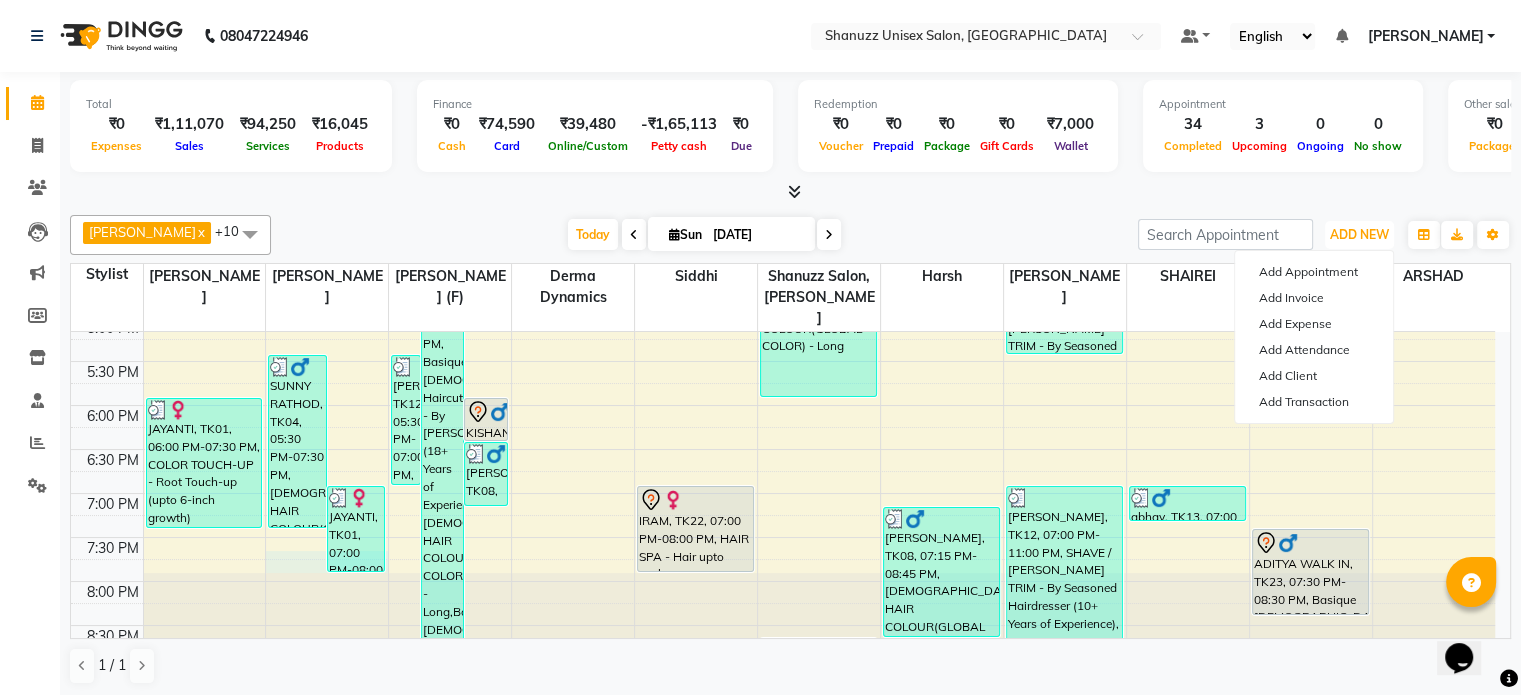 click on "9:00 AM 9:30 AM 10:00 AM 10:30 AM 11:00 AM 11:30 AM 12:00 PM 12:30 PM 1:00 PM 1:30 PM 2:00 PM 2:30 PM 3:00 PM 3:30 PM 4:00 PM 4:30 PM 5:00 PM 5:30 PM 6:00 PM 6:30 PM 7:00 PM 7:30 PM 8:00 PM 8:30 PM     MRAGENDRA CHANDEL, TK02, 02:30 PM-04:00 PM, MALE HAIR COLOUR(GLOBAL COLOR) - Medium     JAYANTI, TK01, 06:00 PM-07:30 PM, COLOR TOUCH-UP - Root Touch-up (upto 6-inch growth)     SUNNY RATHOD, TK04, 05:30 PM-07:30 PM, MALE HAIR COLOUR(GLOBAL COLOR) - Long,BEARD COLOR     JAYANTI, TK01, 07:00 PM-08:00 PM, Basique MALE Haircut - By Experienced Hairdresser (3+ Years of Experience)     HUSSAIN, TK18, 01:45 PM-02:45 PM, Basique MALE Haircut - By Seasoned Hairdresser (10+ Years of Experience)     YASH, TK21, 04:00 PM-05:00 PM, Basique MALE Haircut - By Experienced Hairdresser (3+ Years of Experience)     VENKATESH VENNA, TK06, 01:30 PM-03:00 PM, Basique MALE Haircut - By Shanuzz (18+ Years of Experience)     DR.YASHODA SOLANKI, TK09, 02:00 PM-04:00 PM, GLOBAL COLOR - Hair below waist" at bounding box center (783, 141) 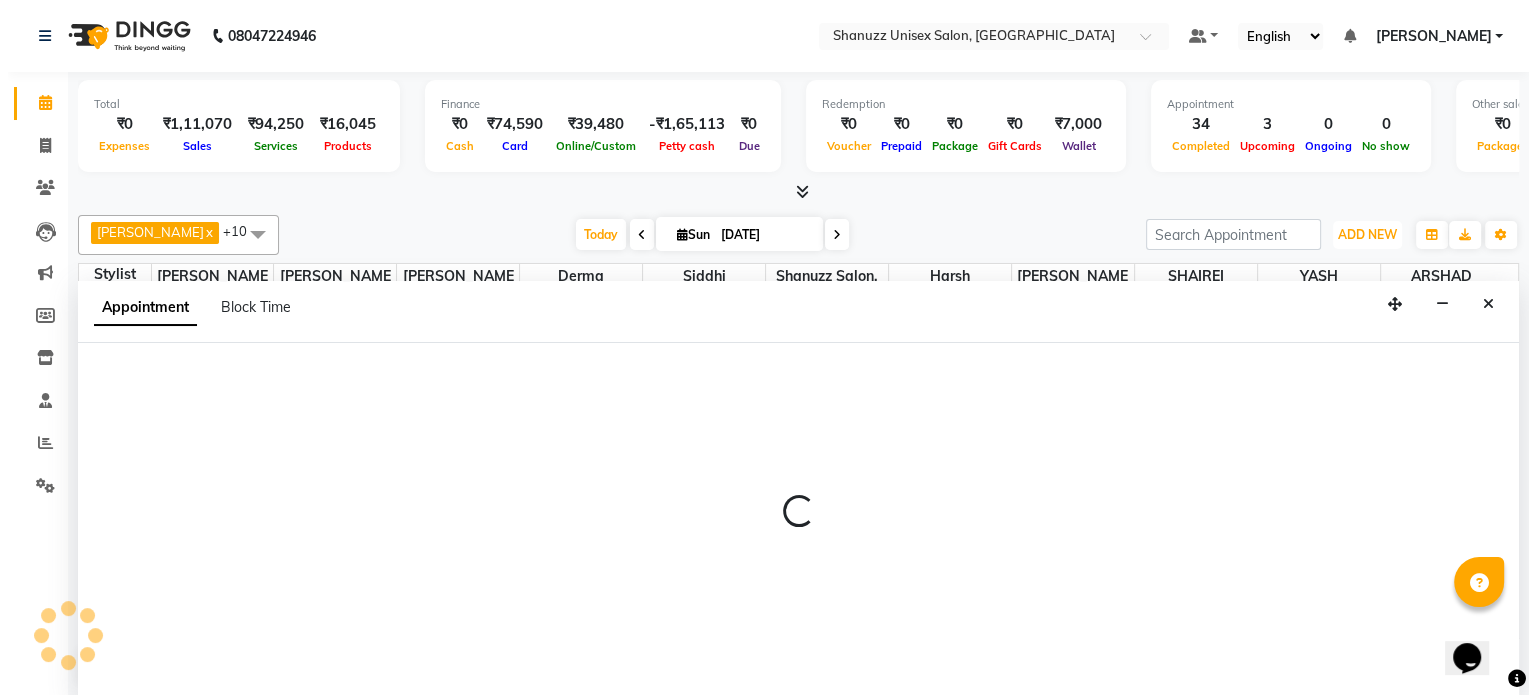 scroll, scrollTop: 0, scrollLeft: 0, axis: both 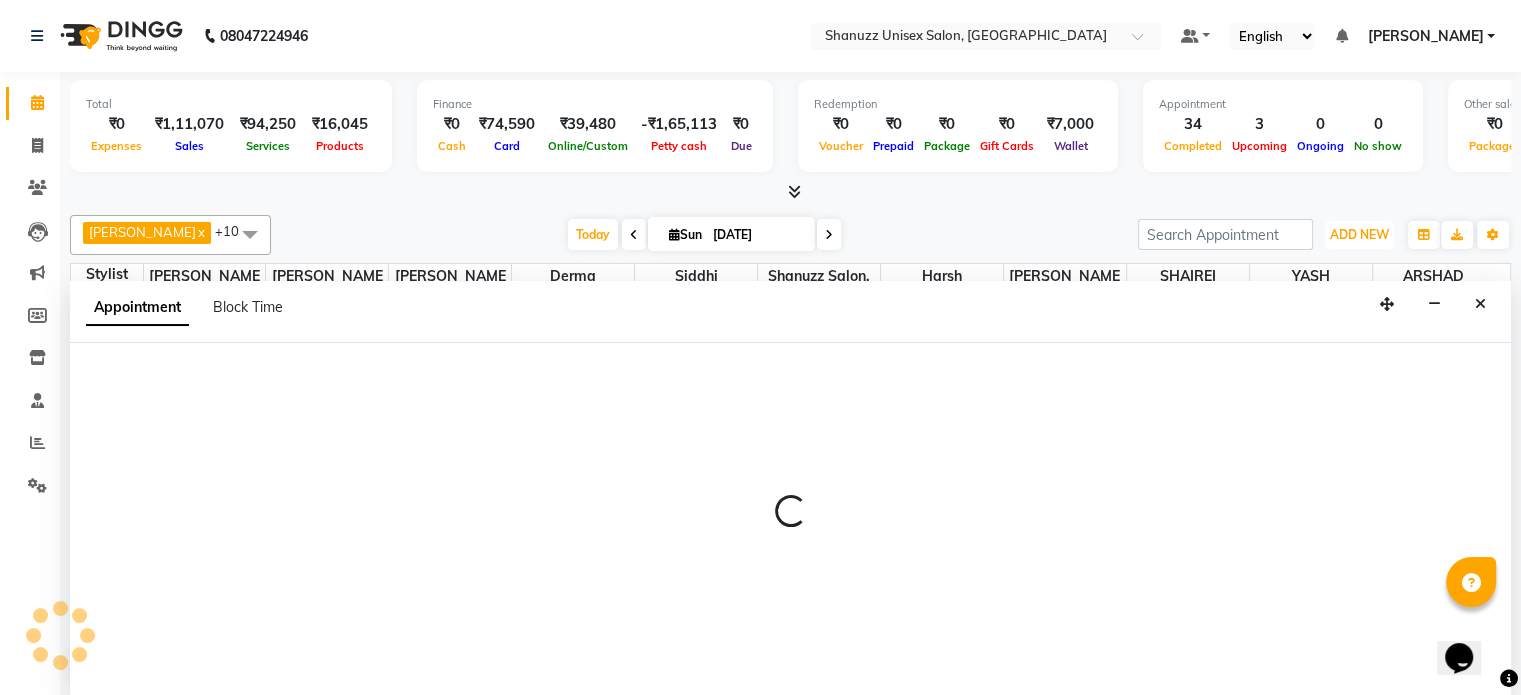 select on "59236" 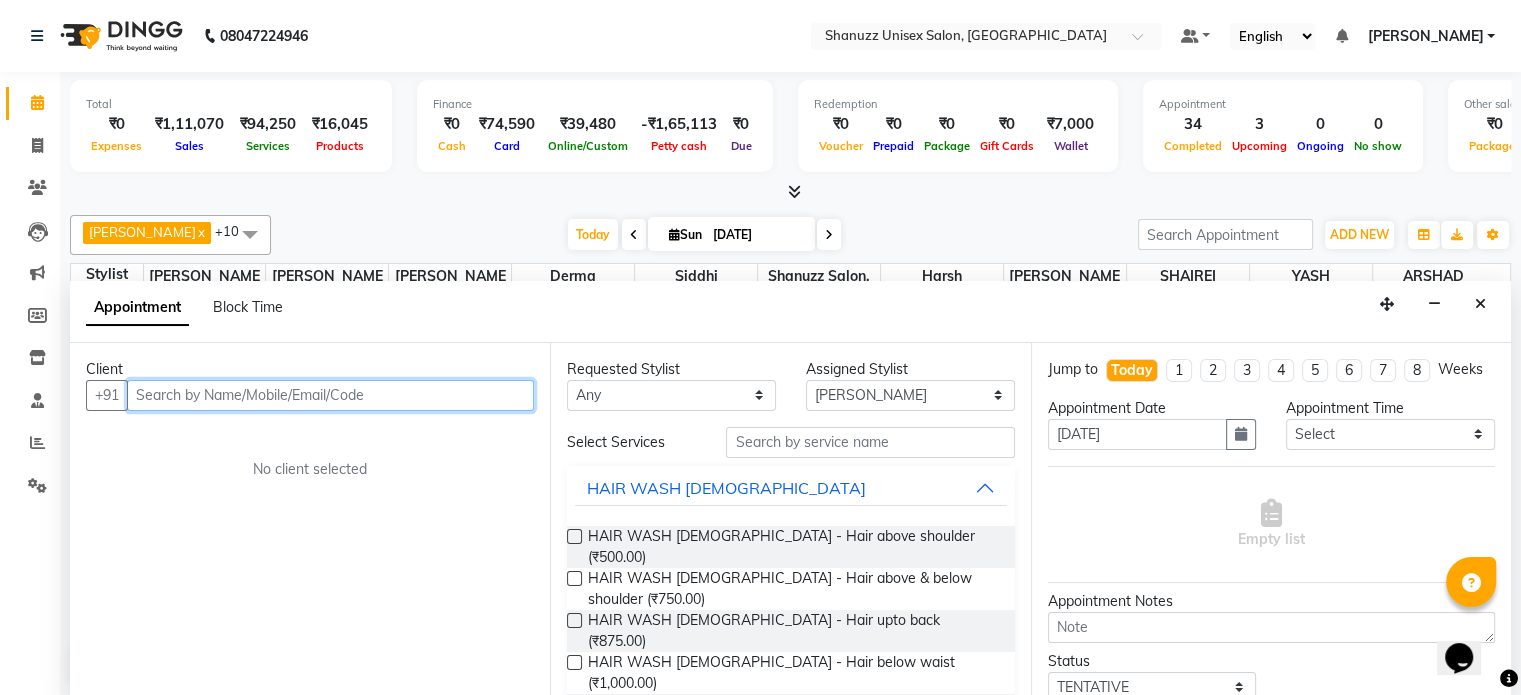 click at bounding box center (330, 395) 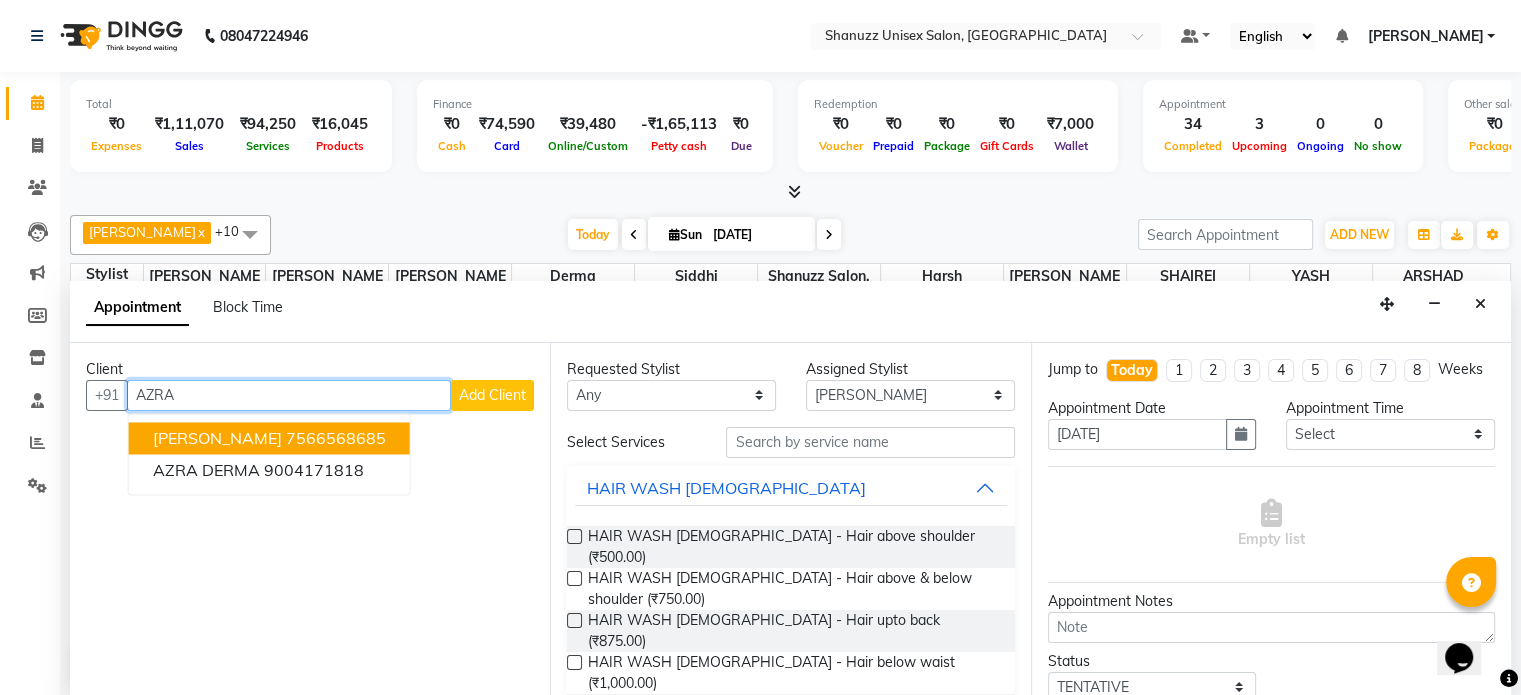 type on "AZRA" 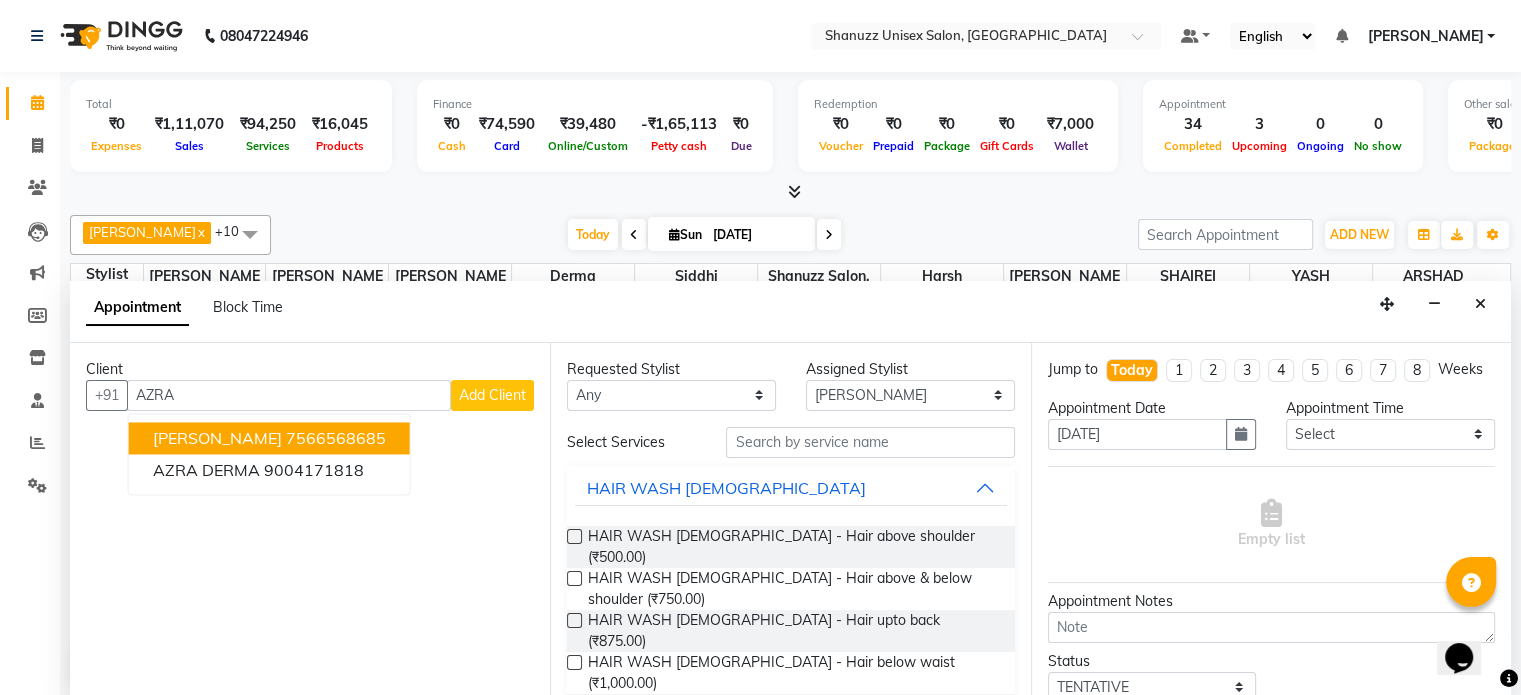 click on "Add Client" at bounding box center [492, 395] 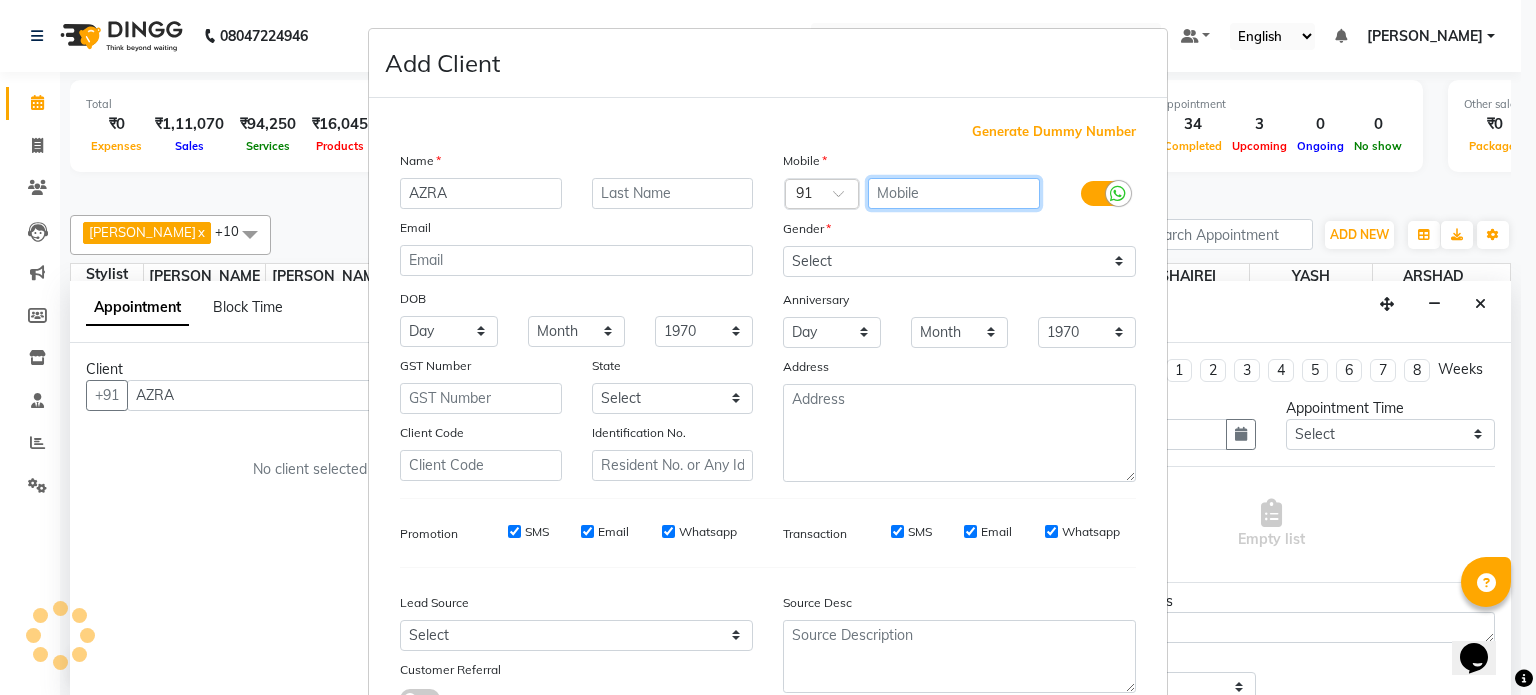 click at bounding box center (954, 193) 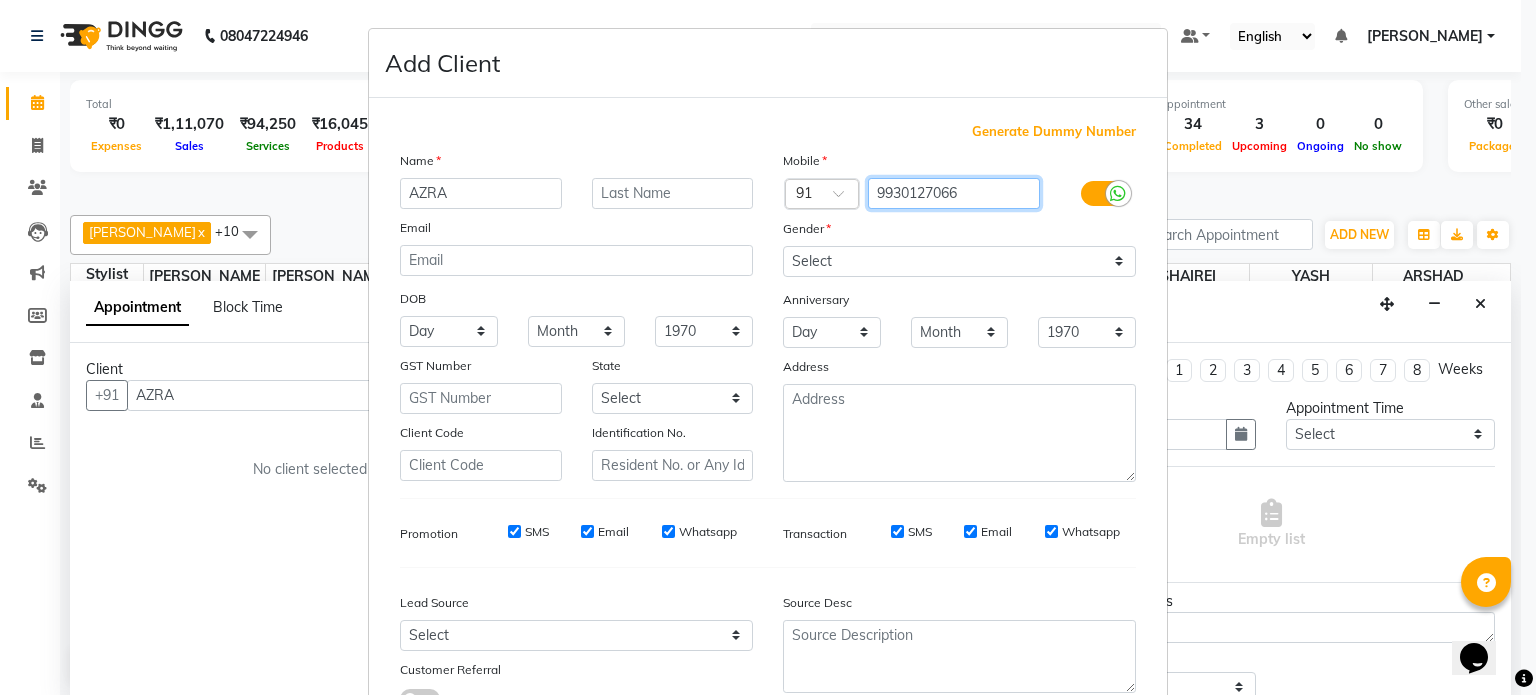 type on "9930127066" 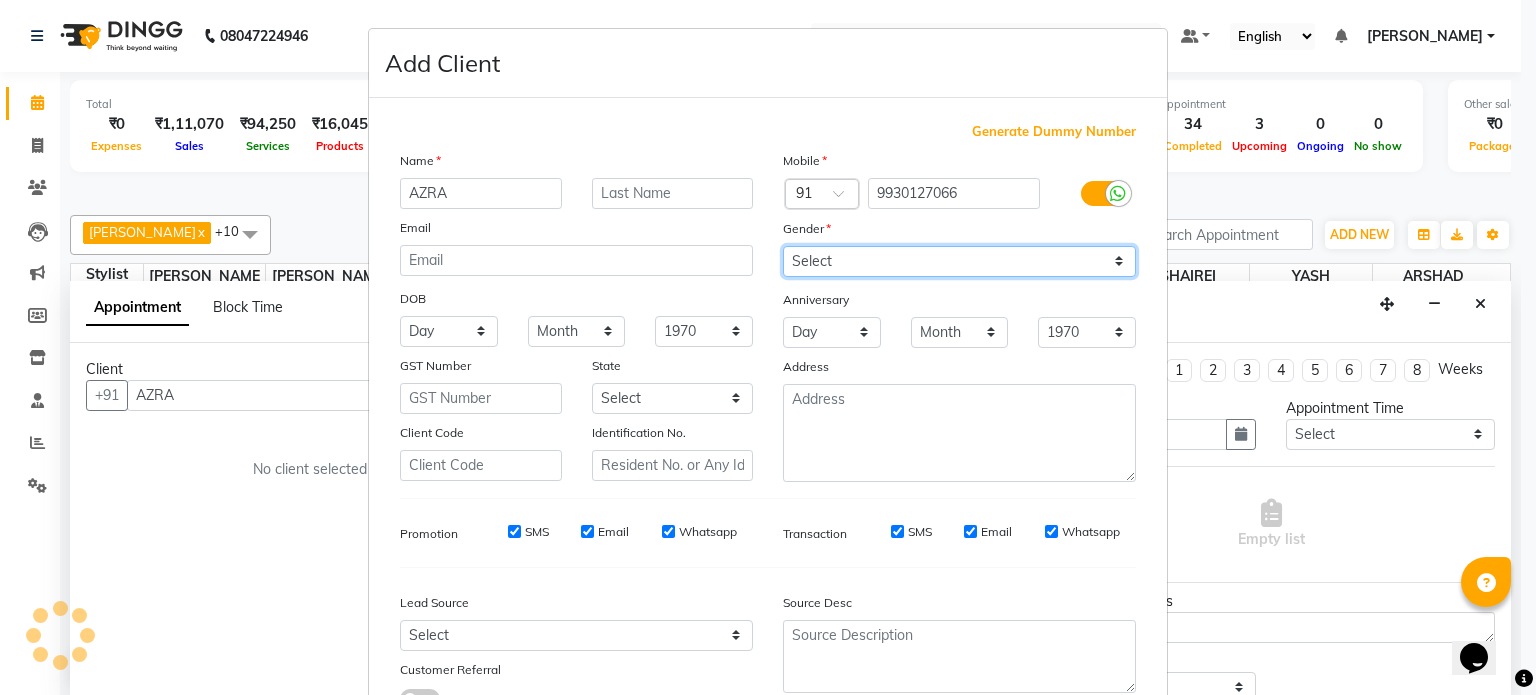 click on "Select Male Female Other Prefer Not To Say" at bounding box center (959, 261) 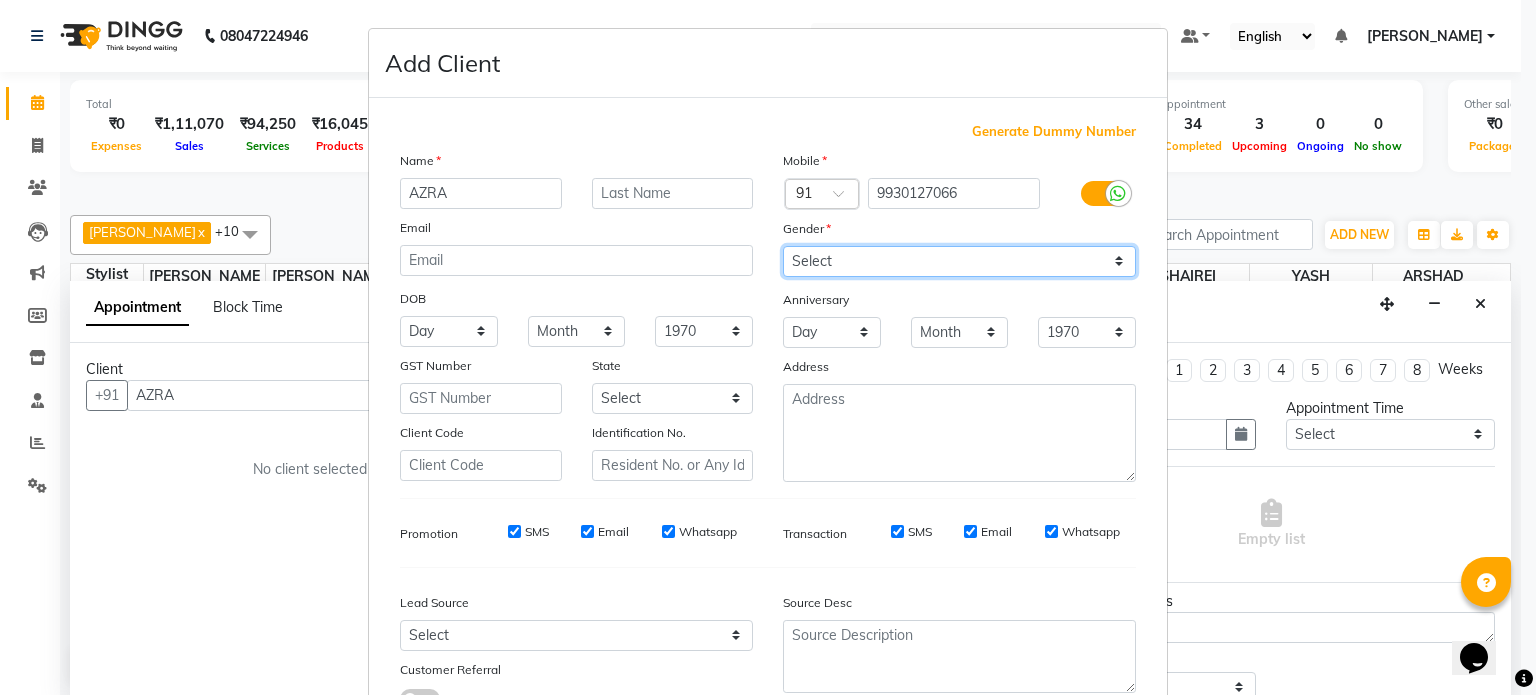 select on "female" 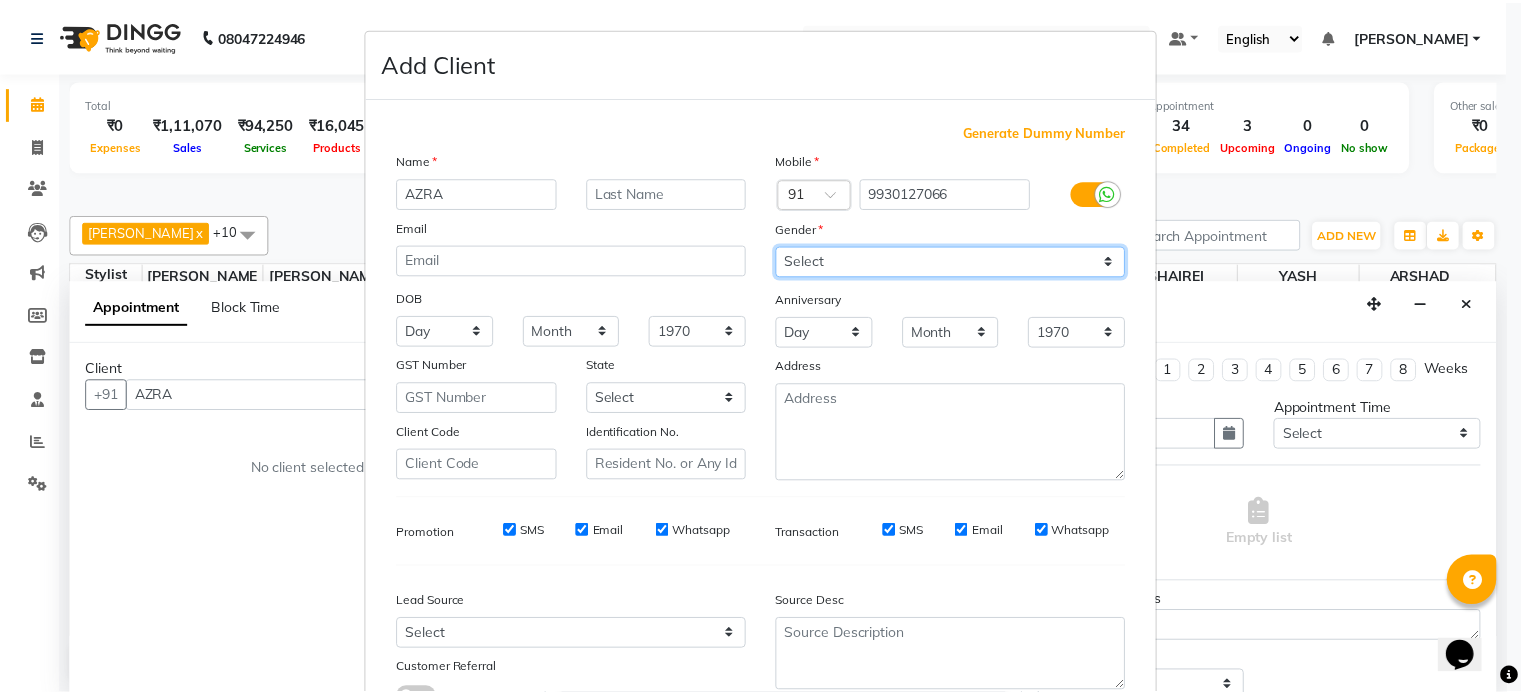 scroll, scrollTop: 161, scrollLeft: 0, axis: vertical 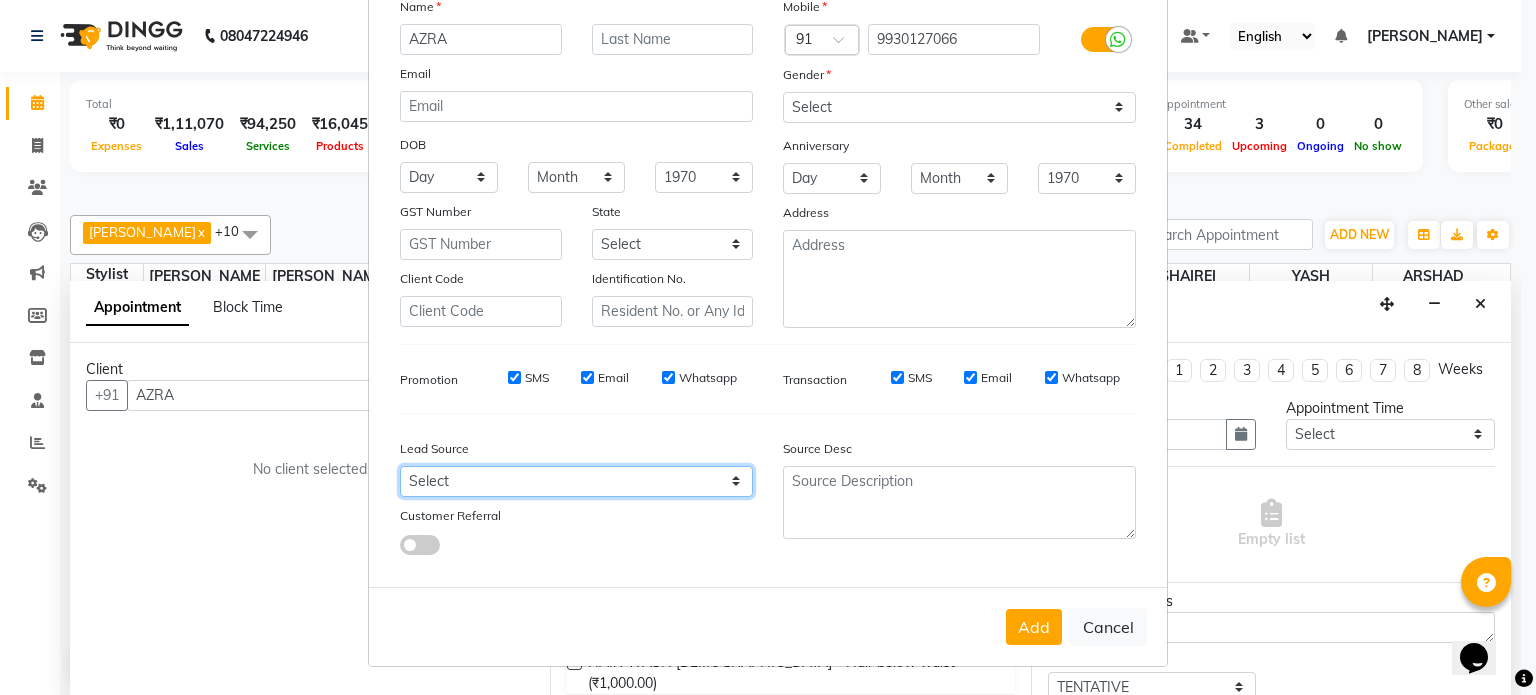 click on "Select Walk-in Referral Internet Friend Word of Mouth Advertisement Facebook JustDial Google Other" at bounding box center [576, 481] 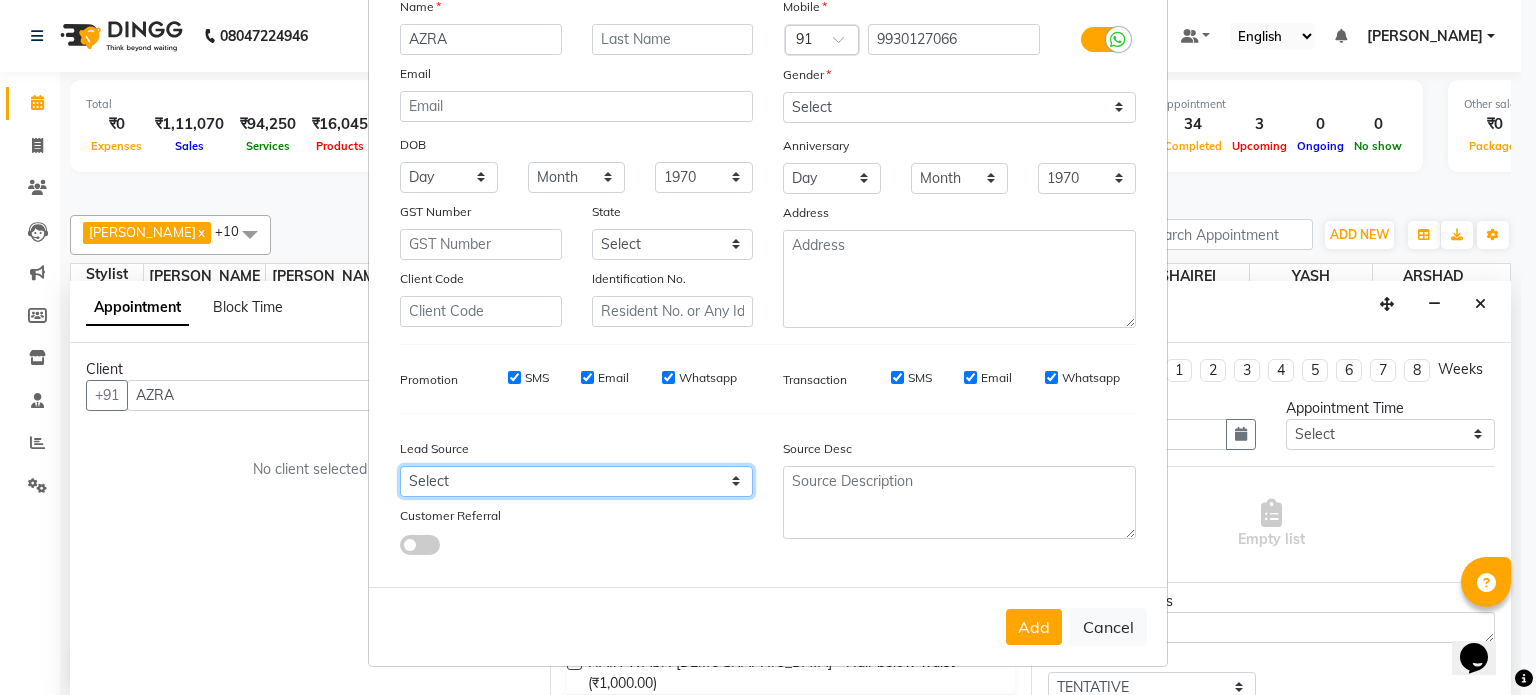 select on "49172" 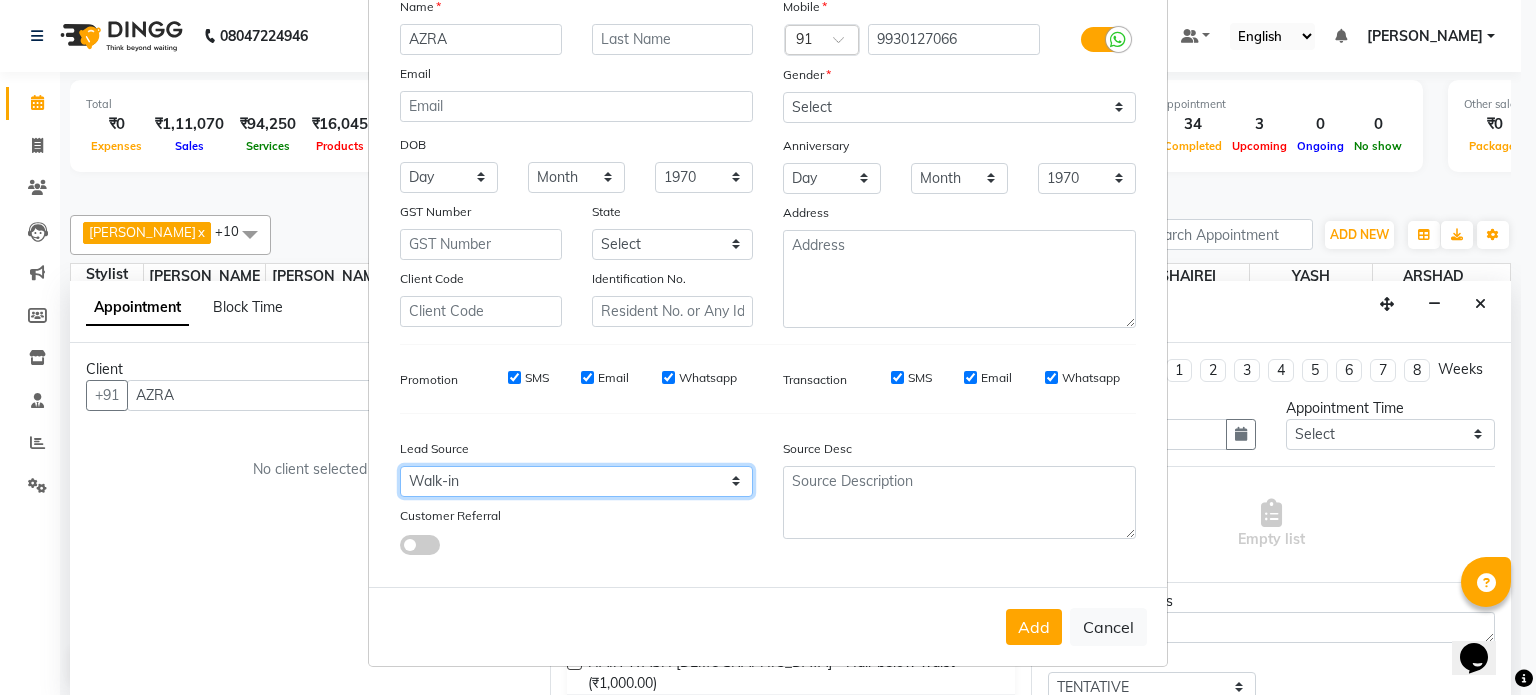 click on "Select Walk-in Referral Internet Friend Word of Mouth Advertisement Facebook JustDial Google Other" at bounding box center (576, 481) 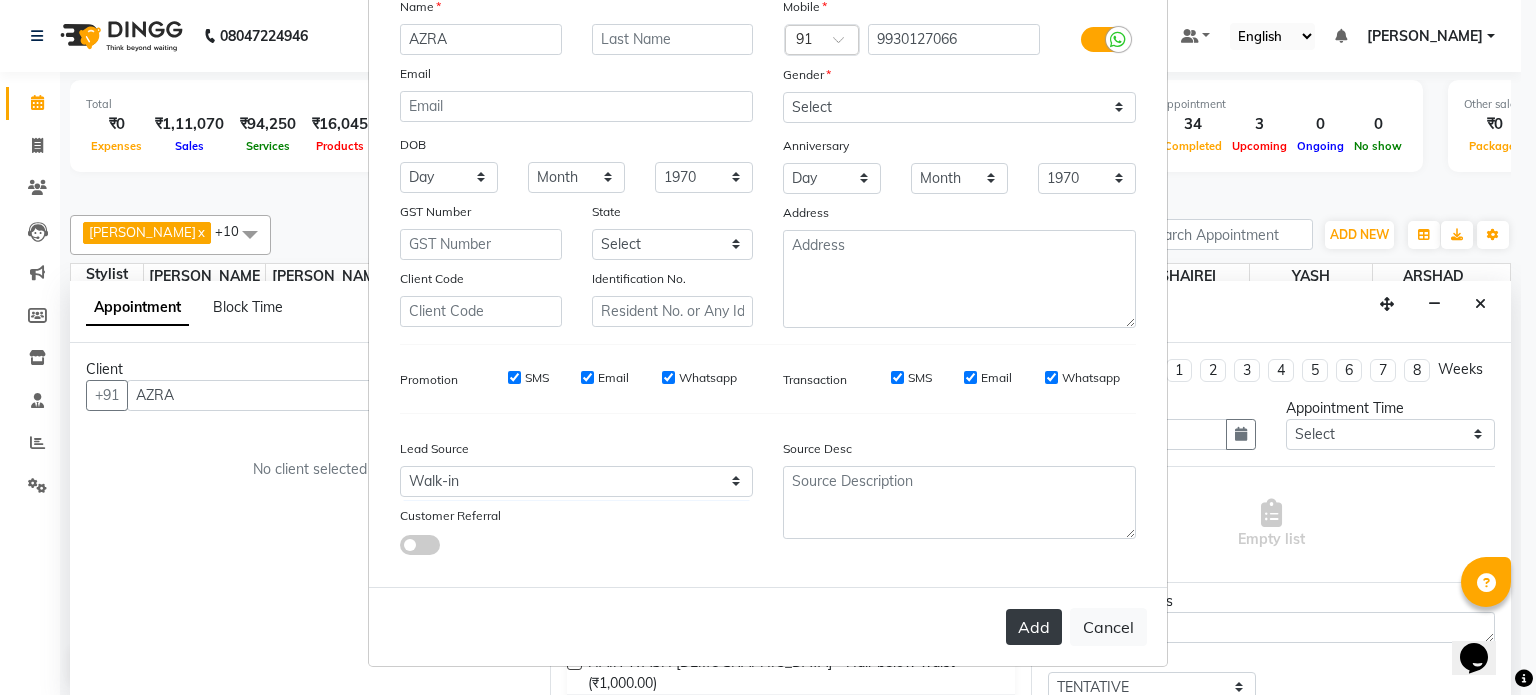 click on "Add" at bounding box center [1034, 627] 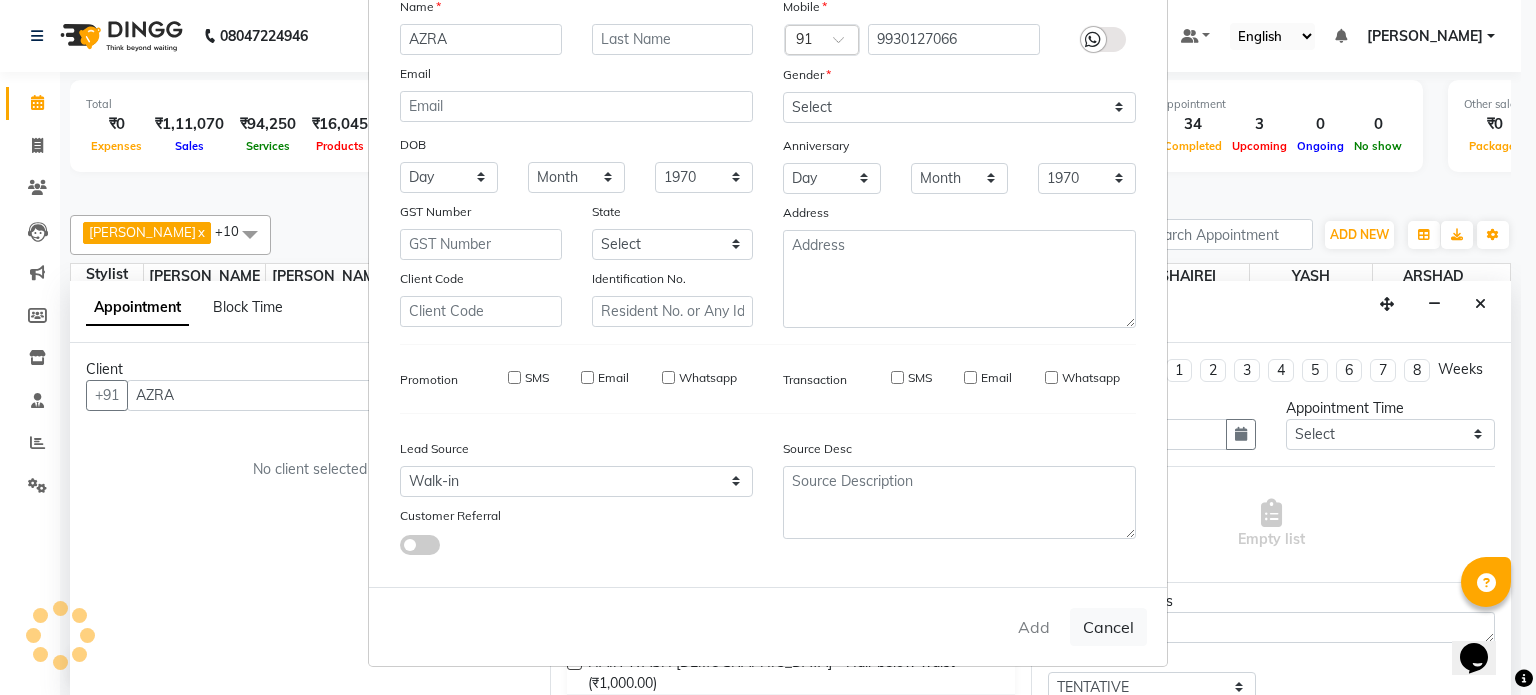 type on "9930127066" 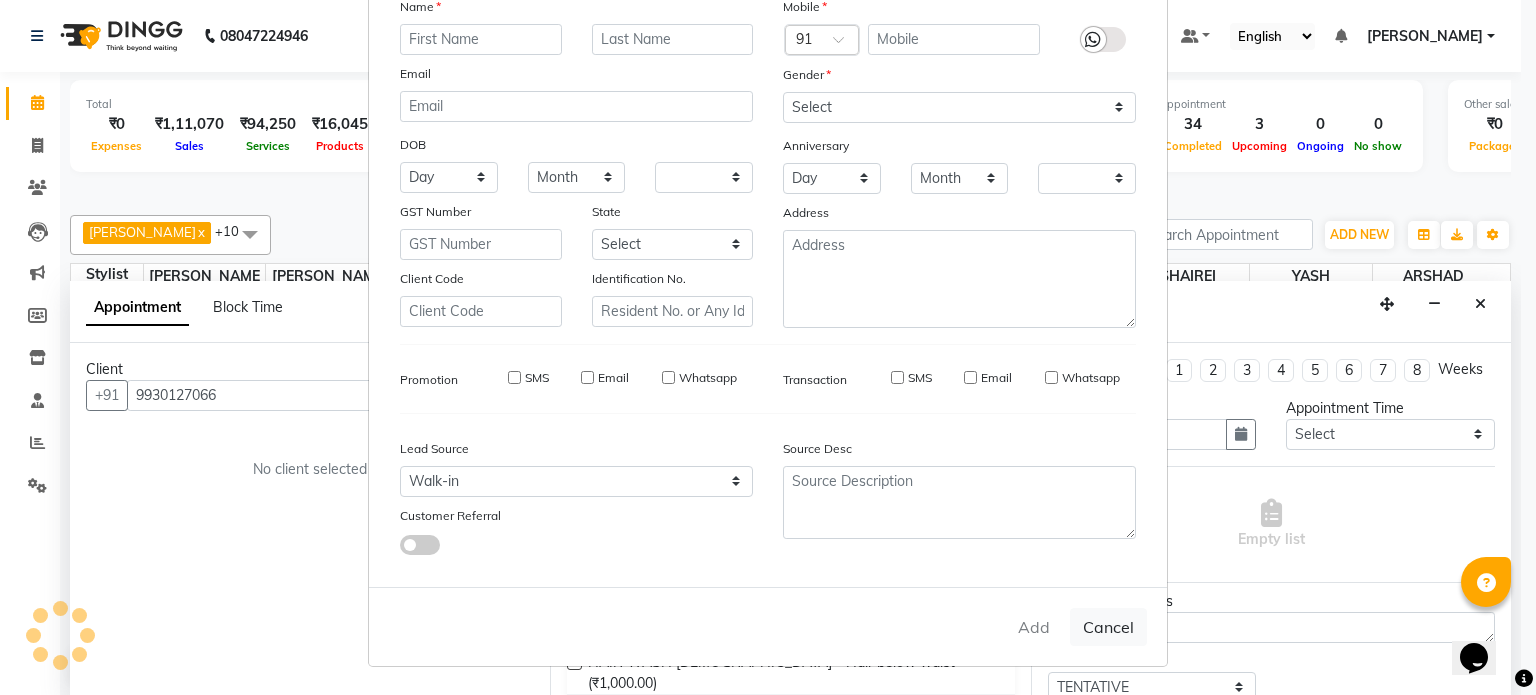 checkbox on "false" 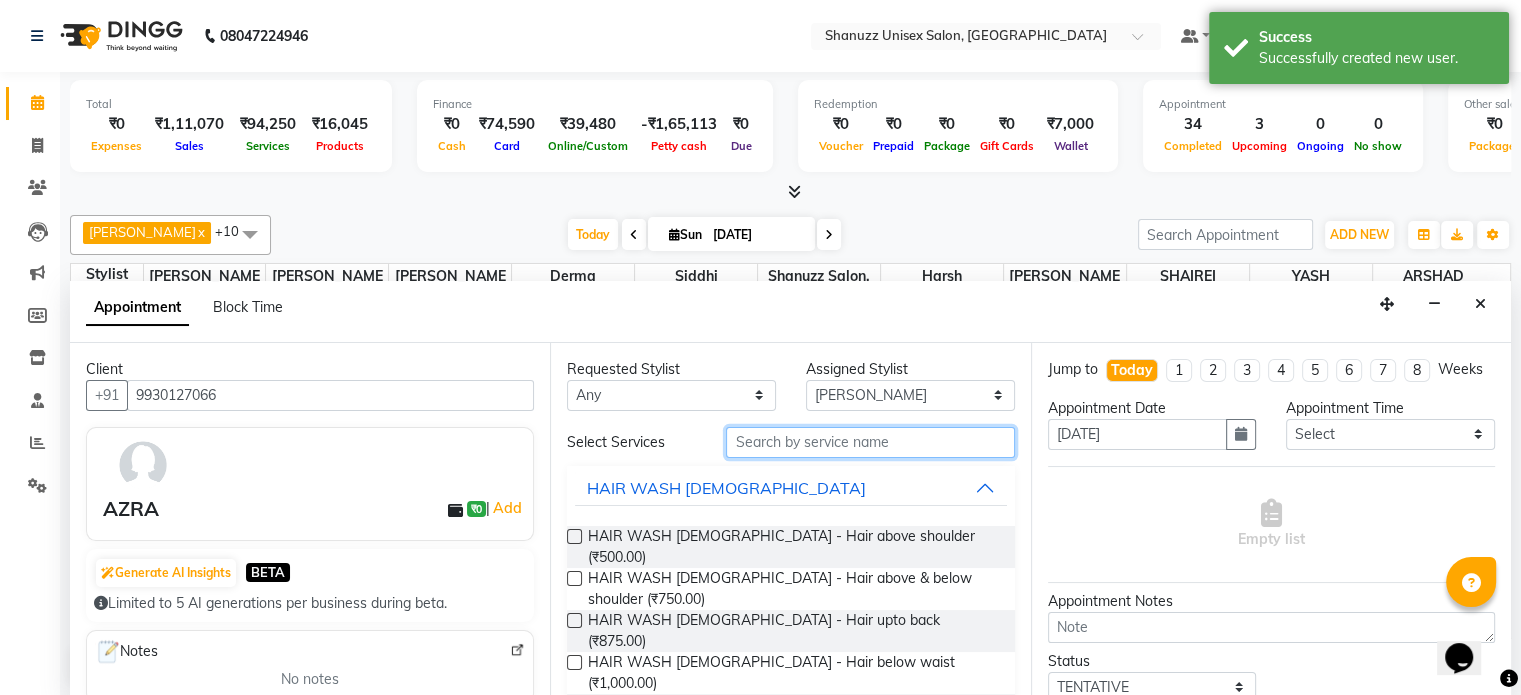 click at bounding box center (870, 442) 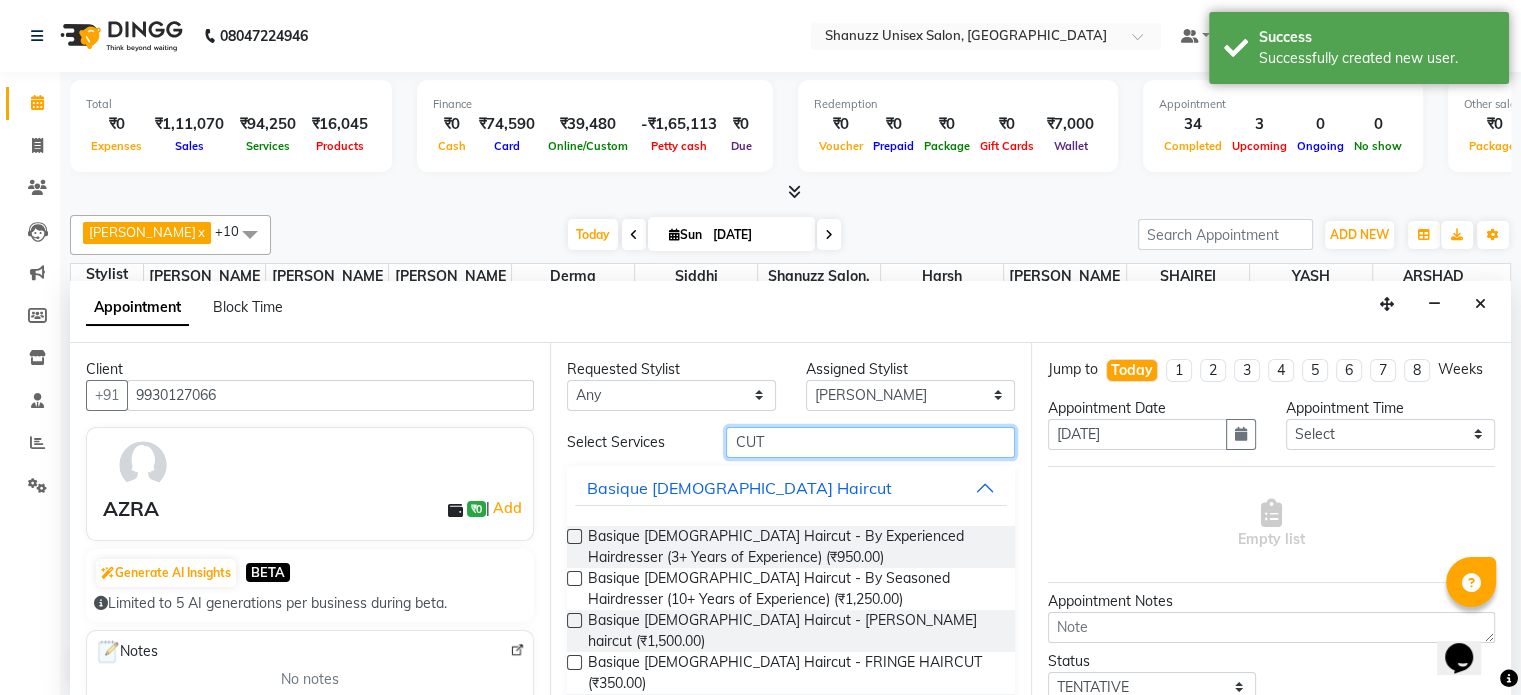 type on "CUT" 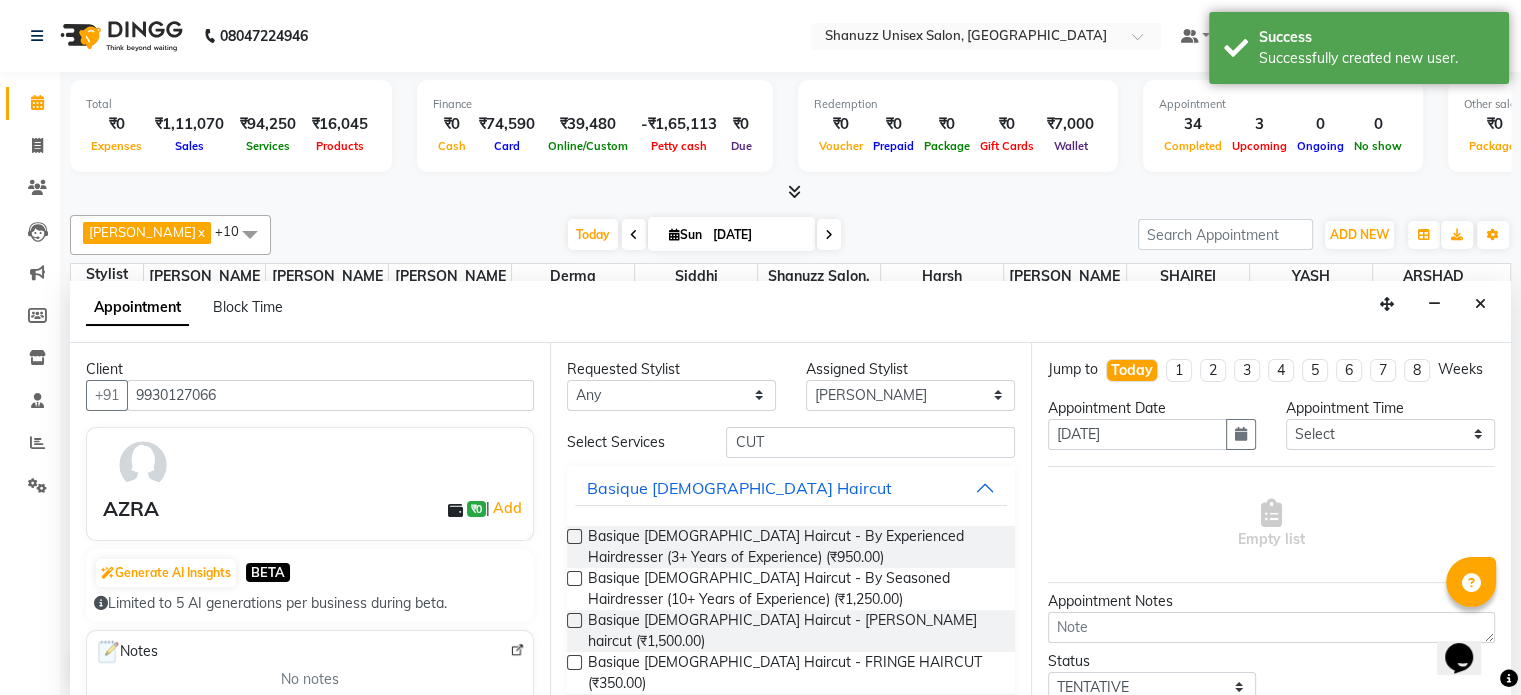 click at bounding box center (574, 578) 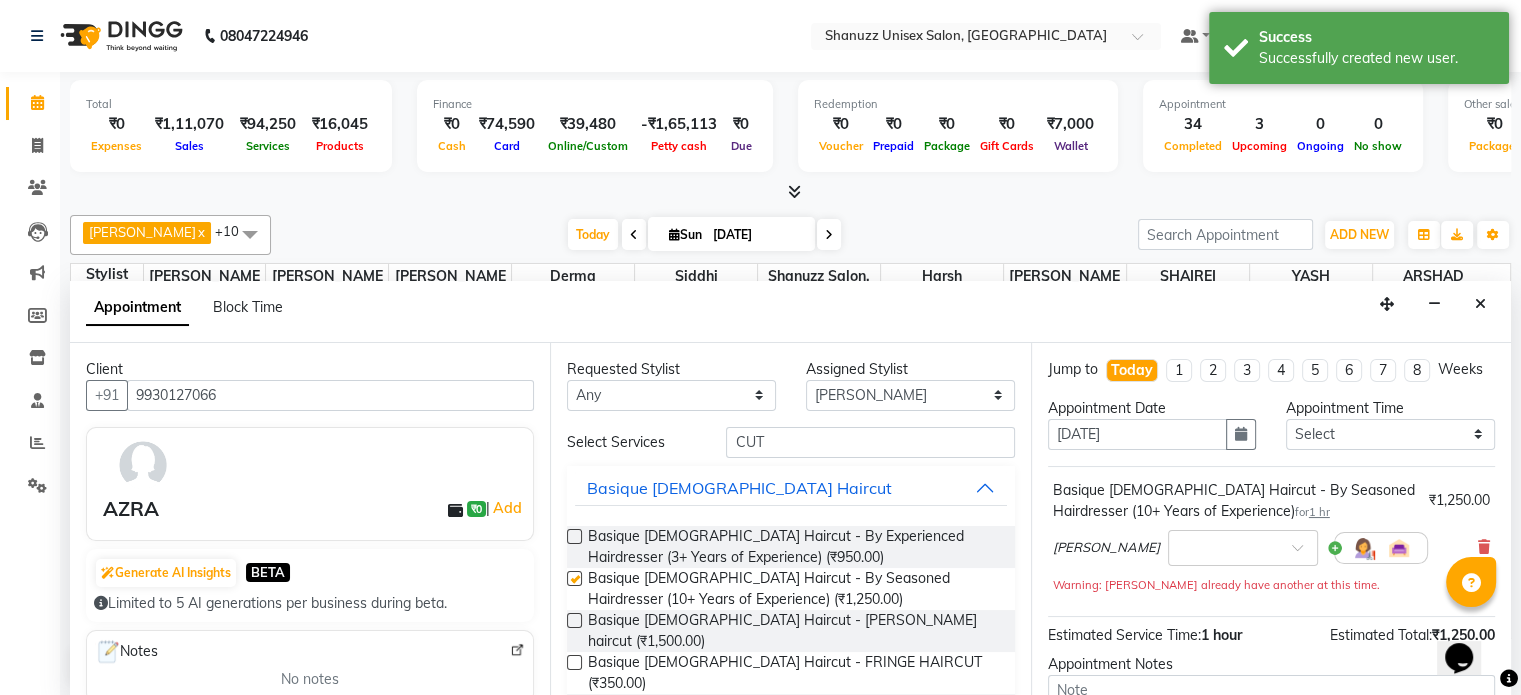 checkbox on "false" 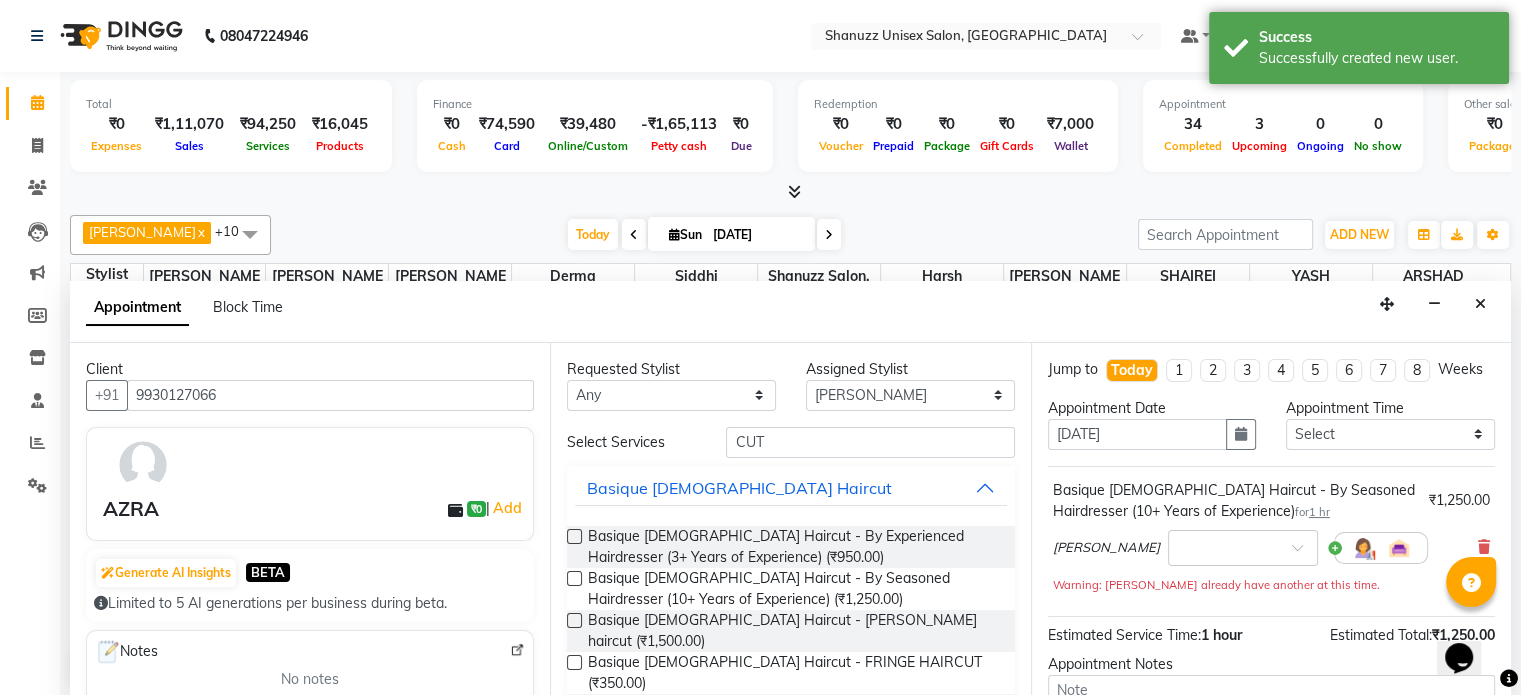 scroll, scrollTop: 212, scrollLeft: 0, axis: vertical 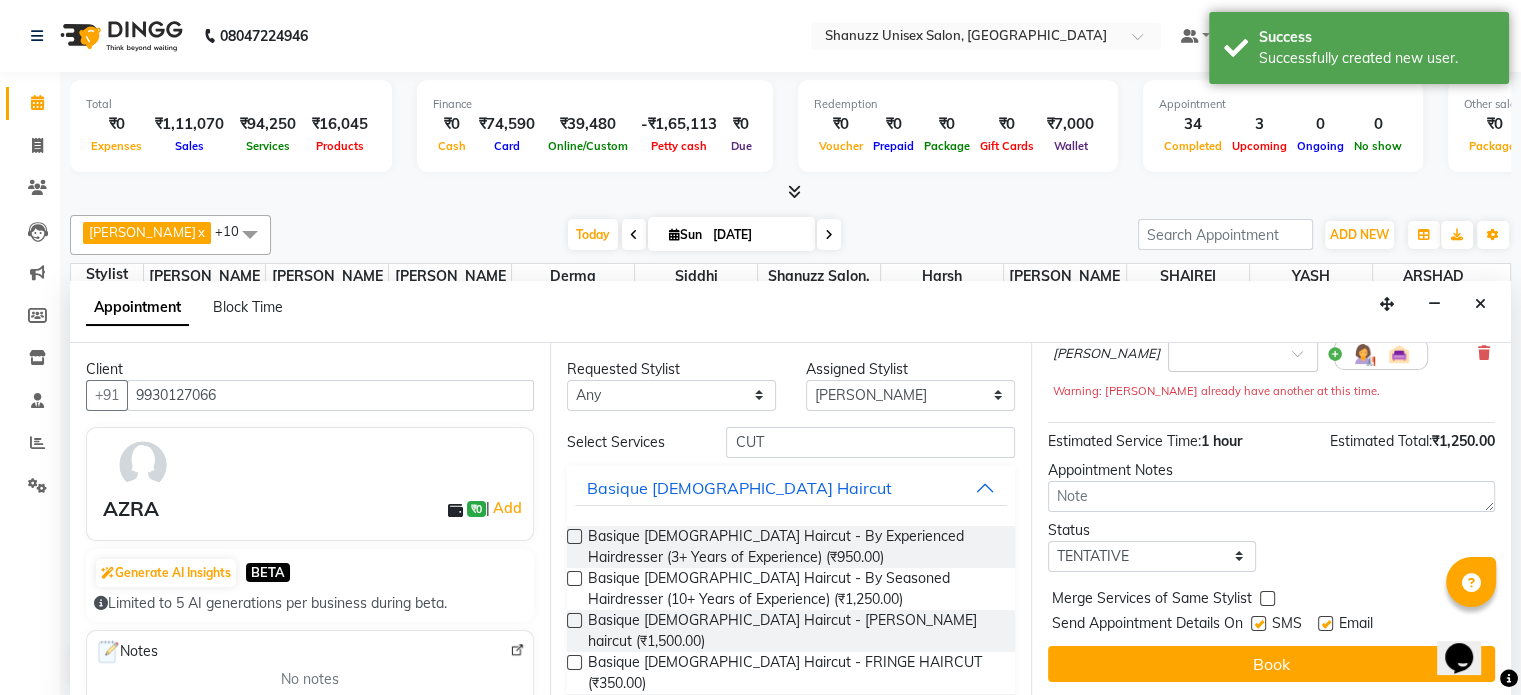 click at bounding box center [1258, 623] 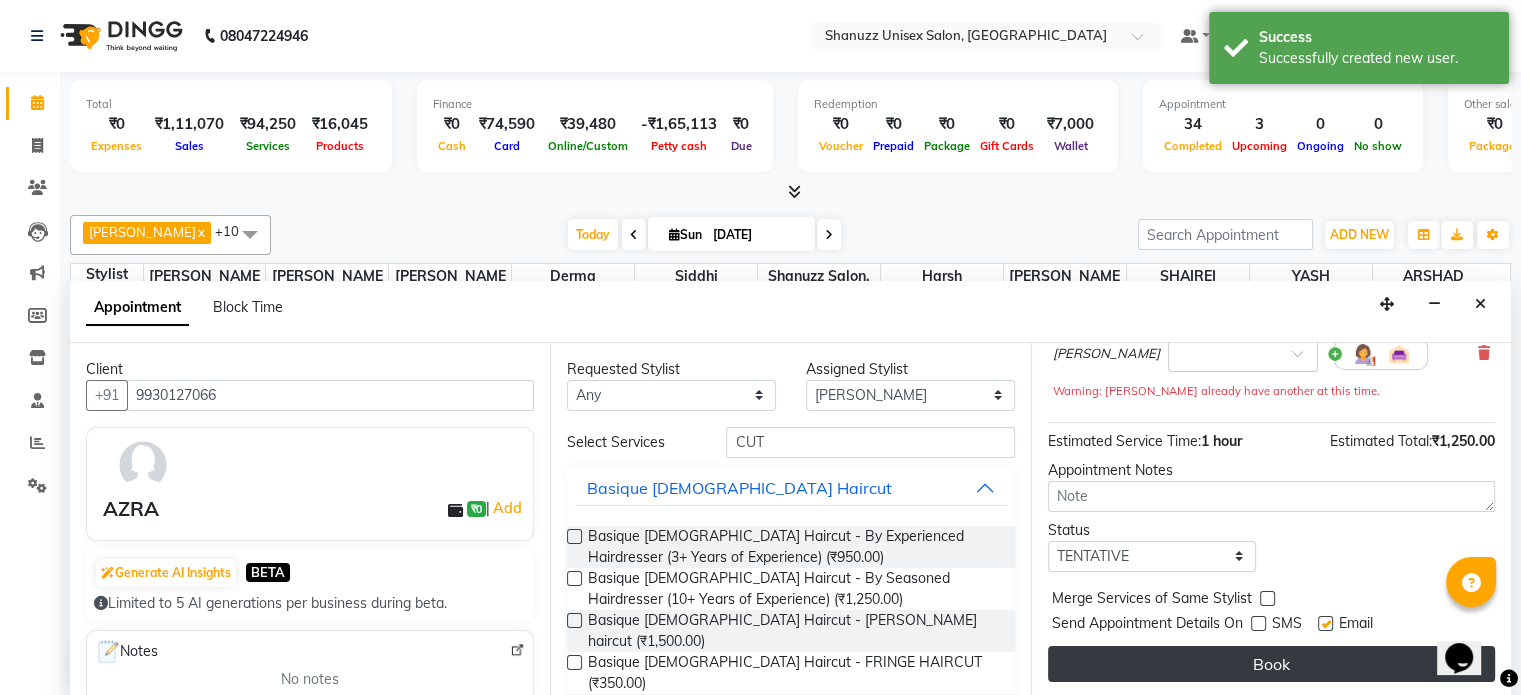 click on "Book" at bounding box center (1271, 664) 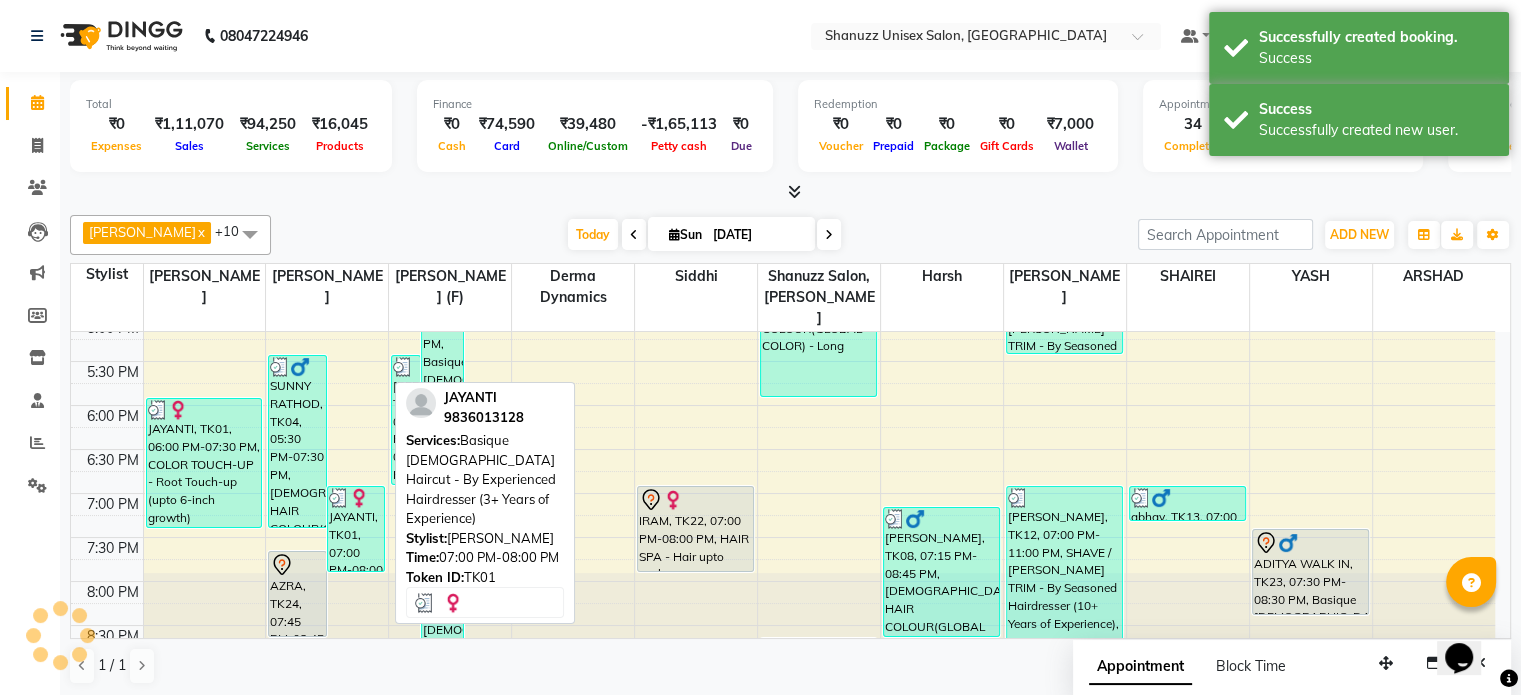 scroll, scrollTop: 0, scrollLeft: 0, axis: both 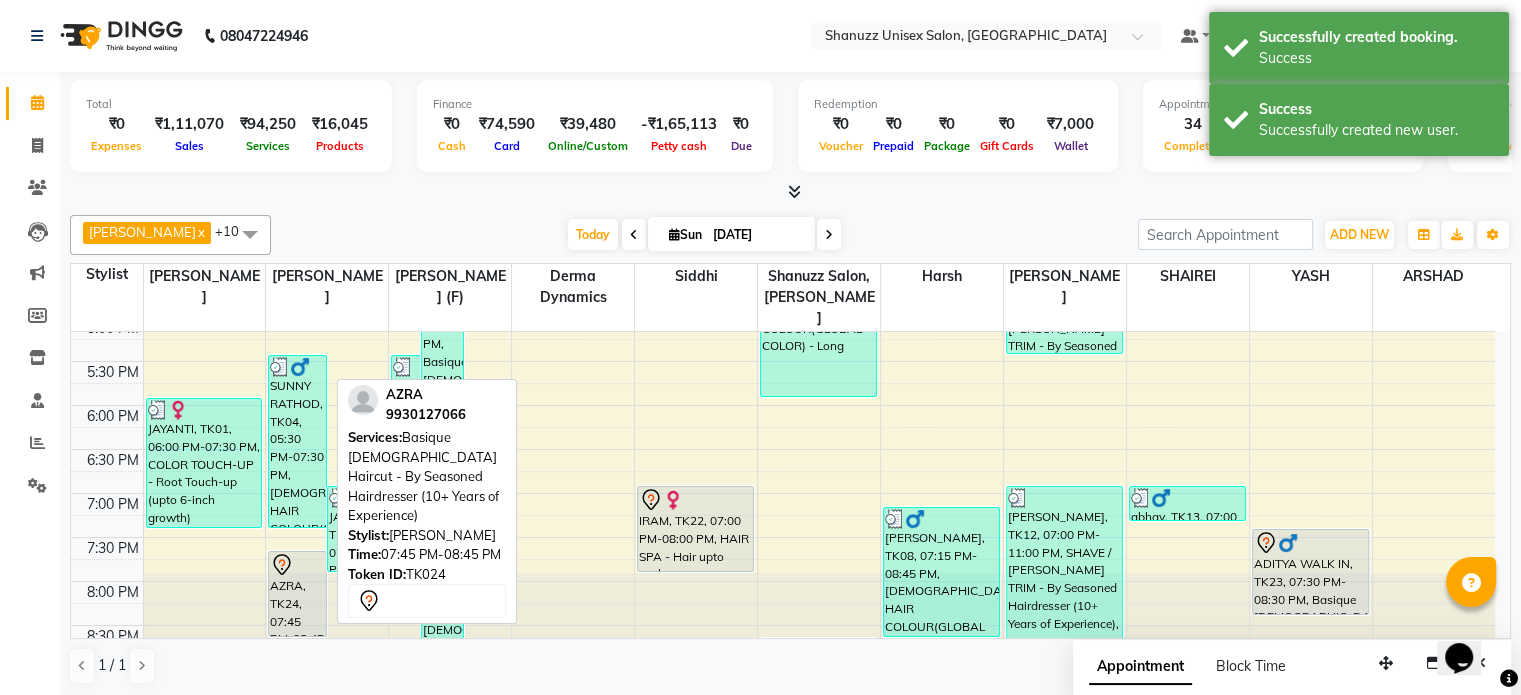 click on "AZRA, TK24, 07:45 PM-08:45 PM, Basique FEMALE Haircut - By Seasoned Hairdresser (10+ Years of Experience)" at bounding box center (297, 594) 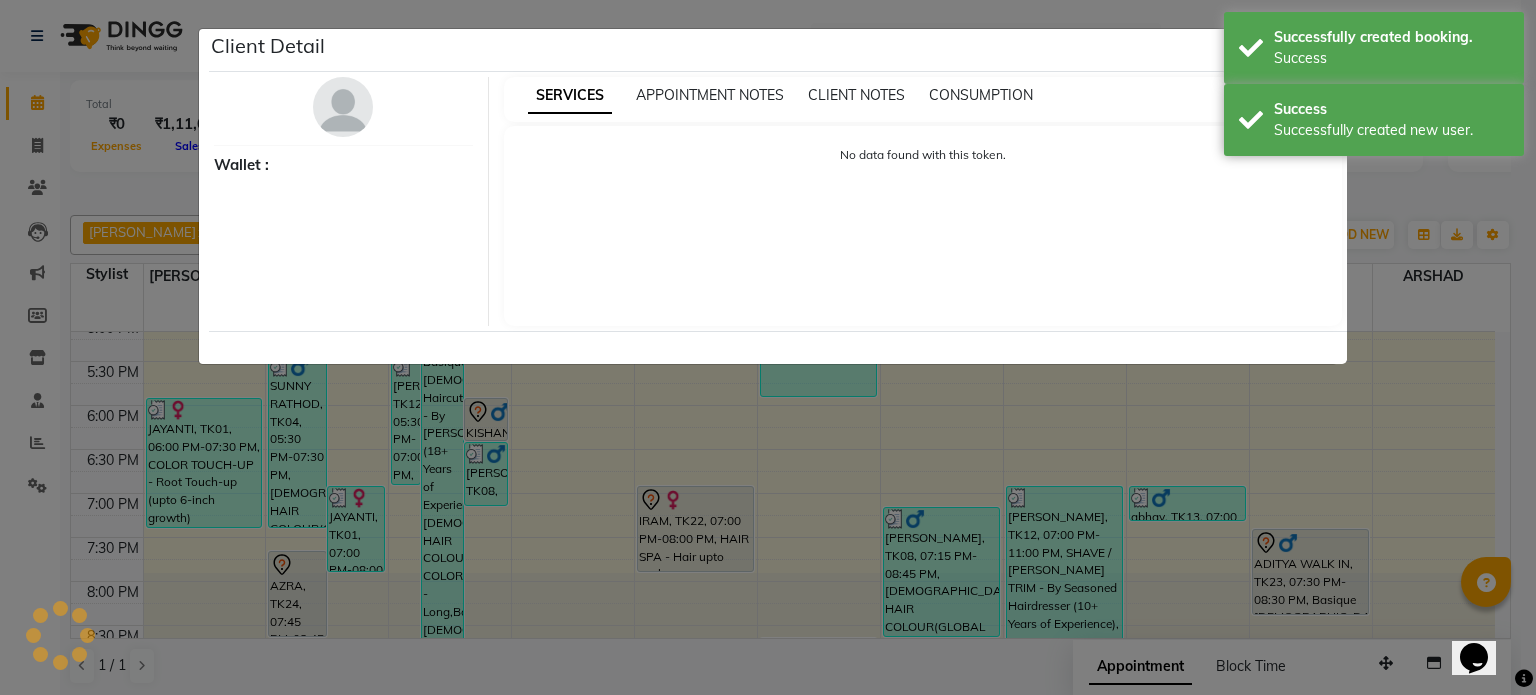 select on "7" 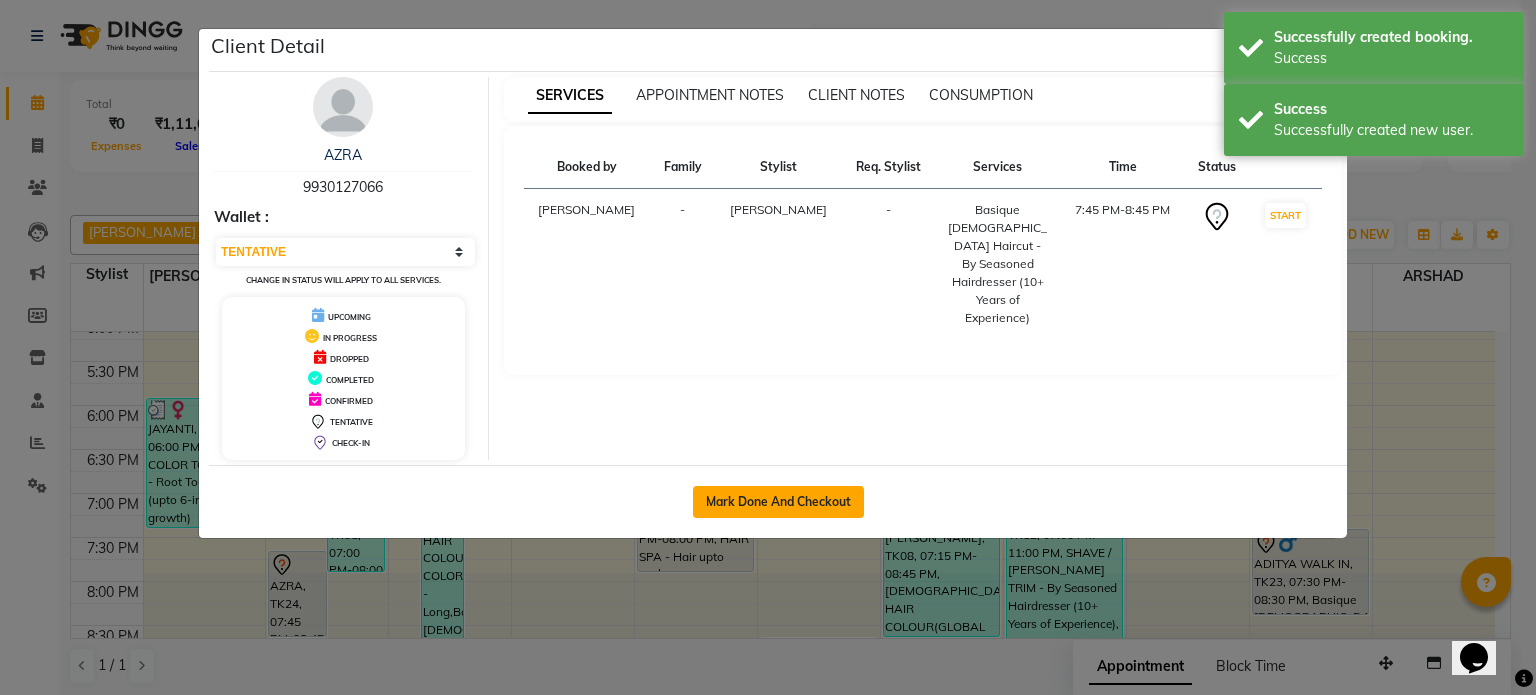 click on "Mark Done And Checkout" 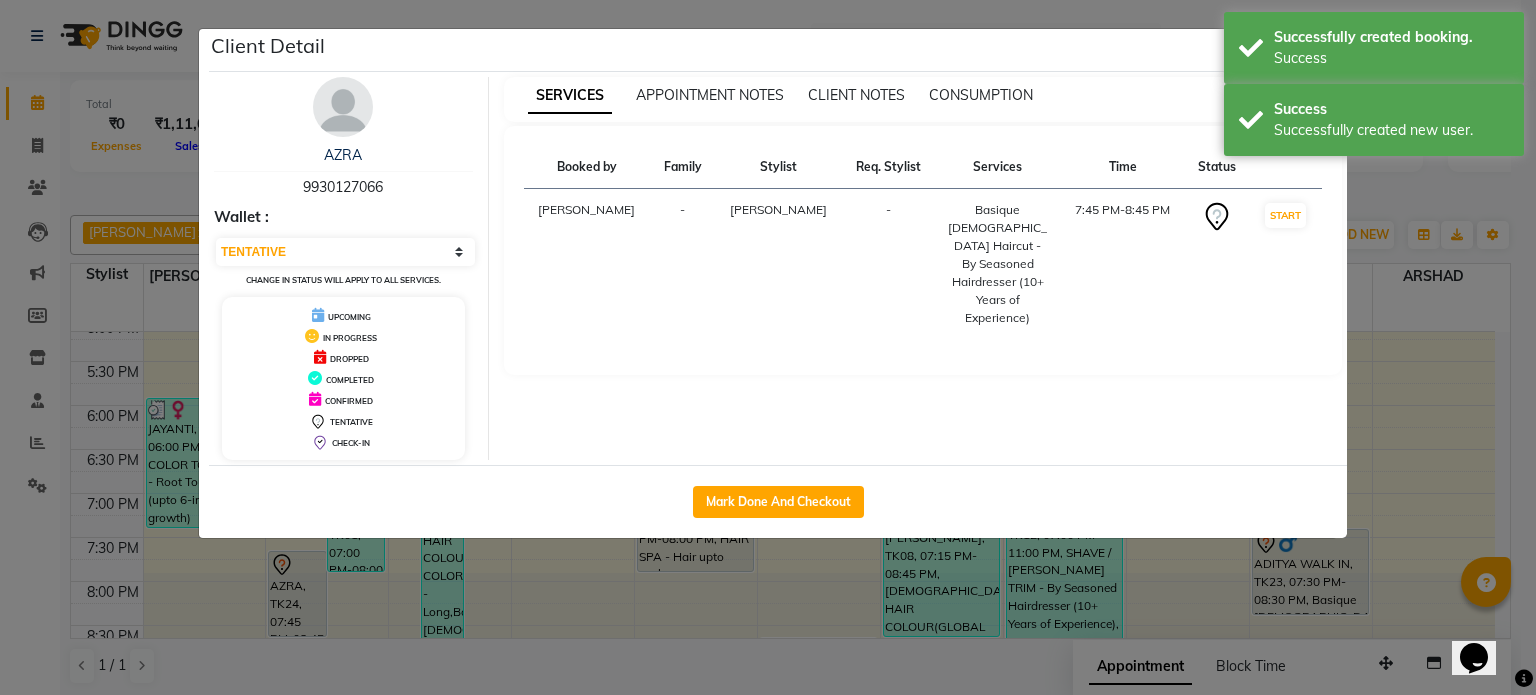 select on "service" 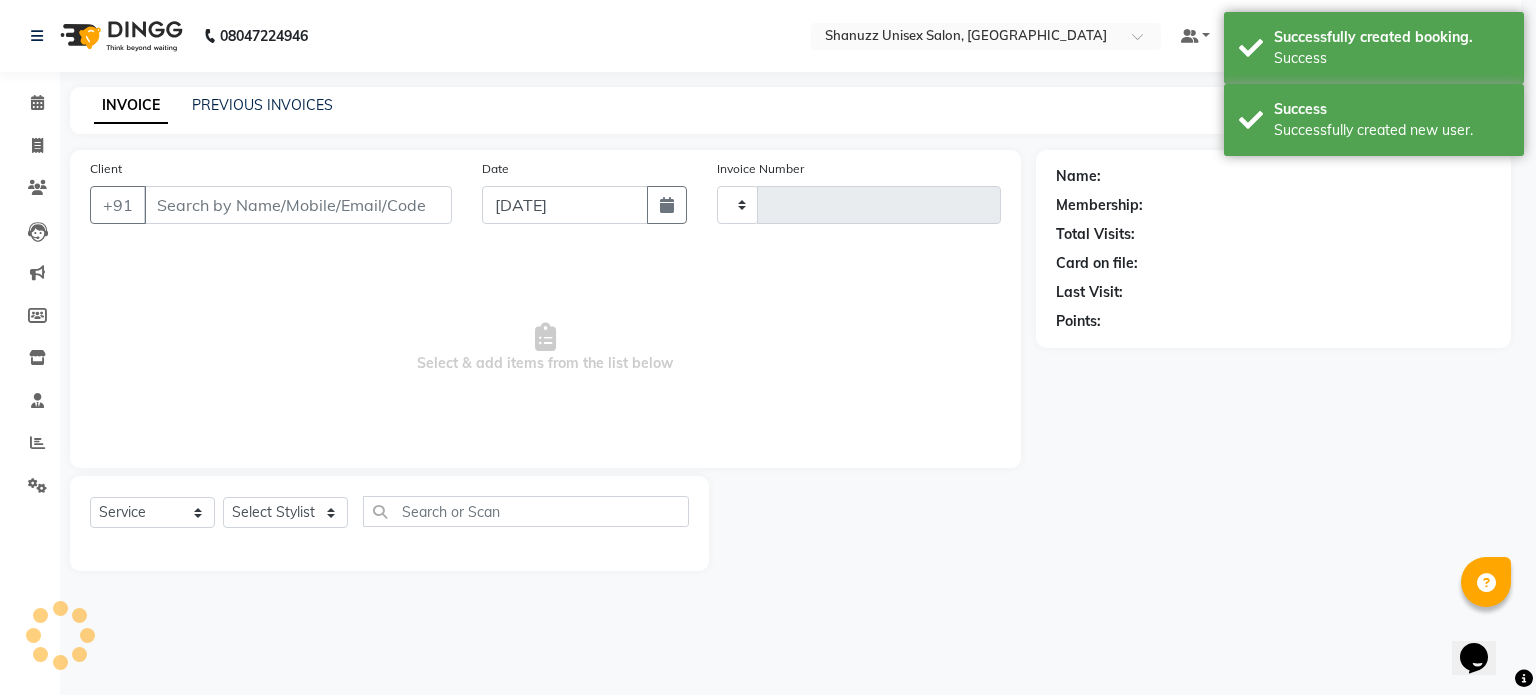 type on "0999" 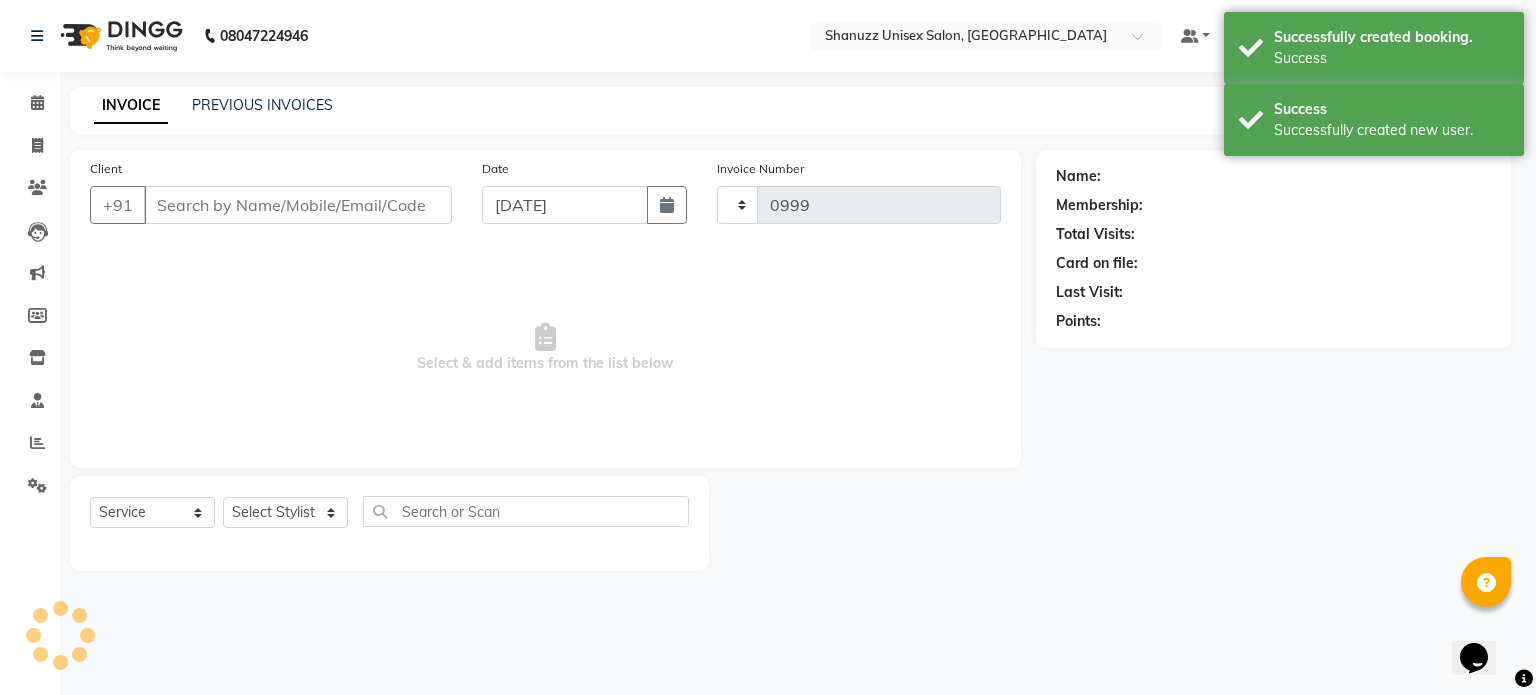 select on "7102" 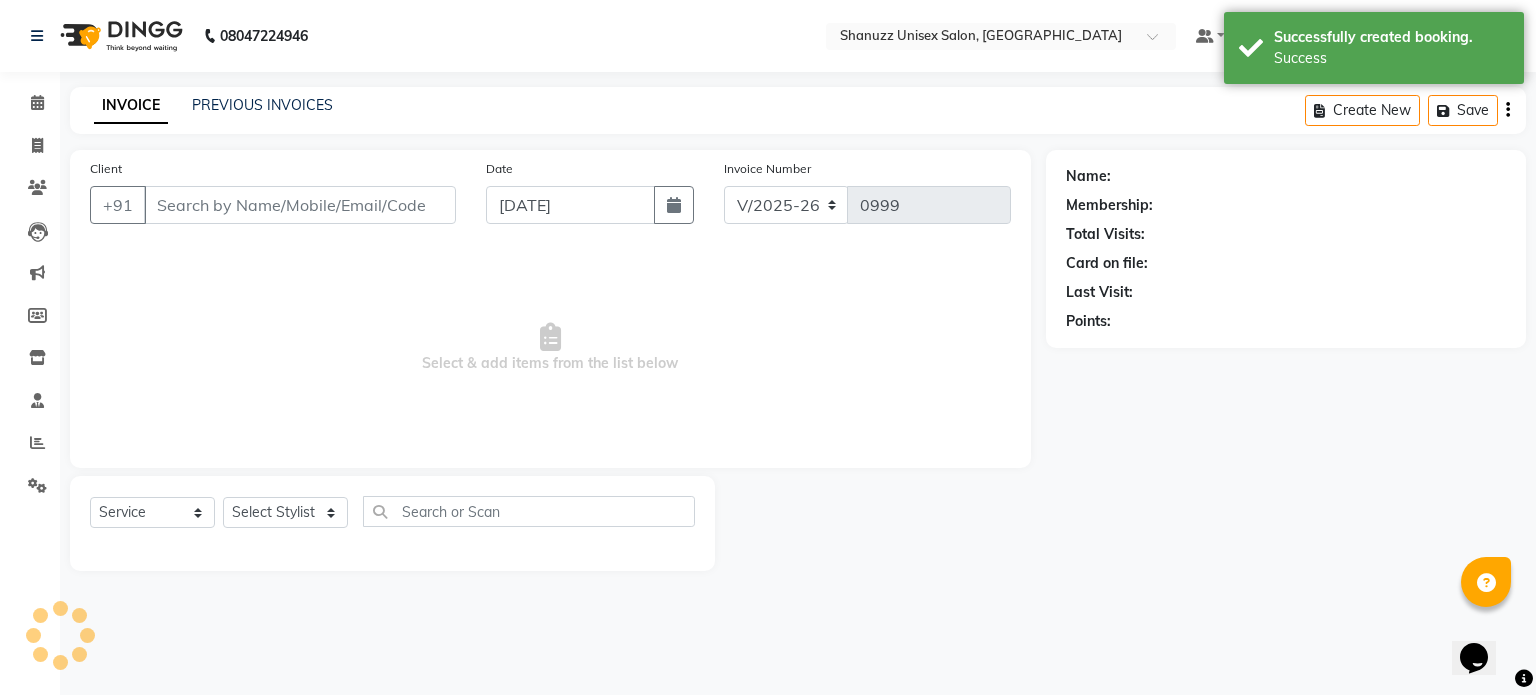 type on "9930127066" 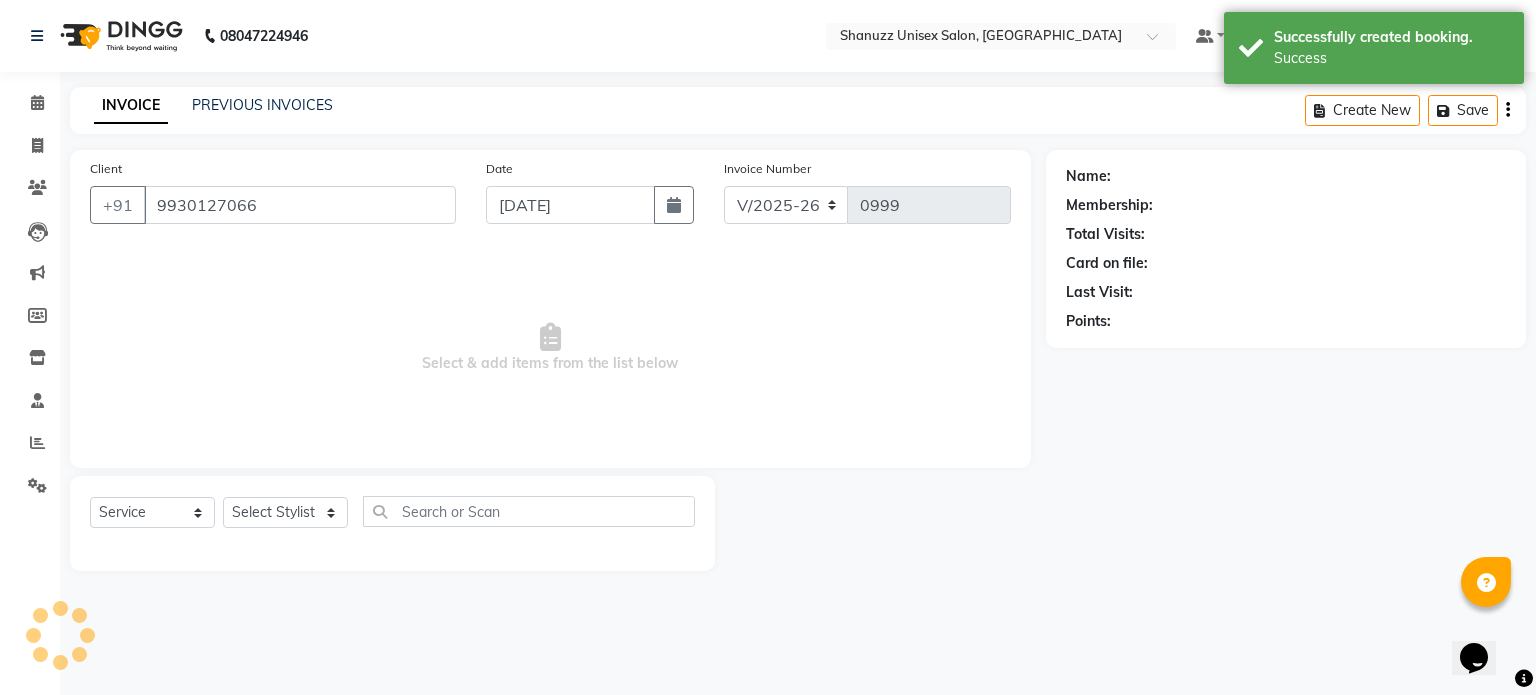 select on "59236" 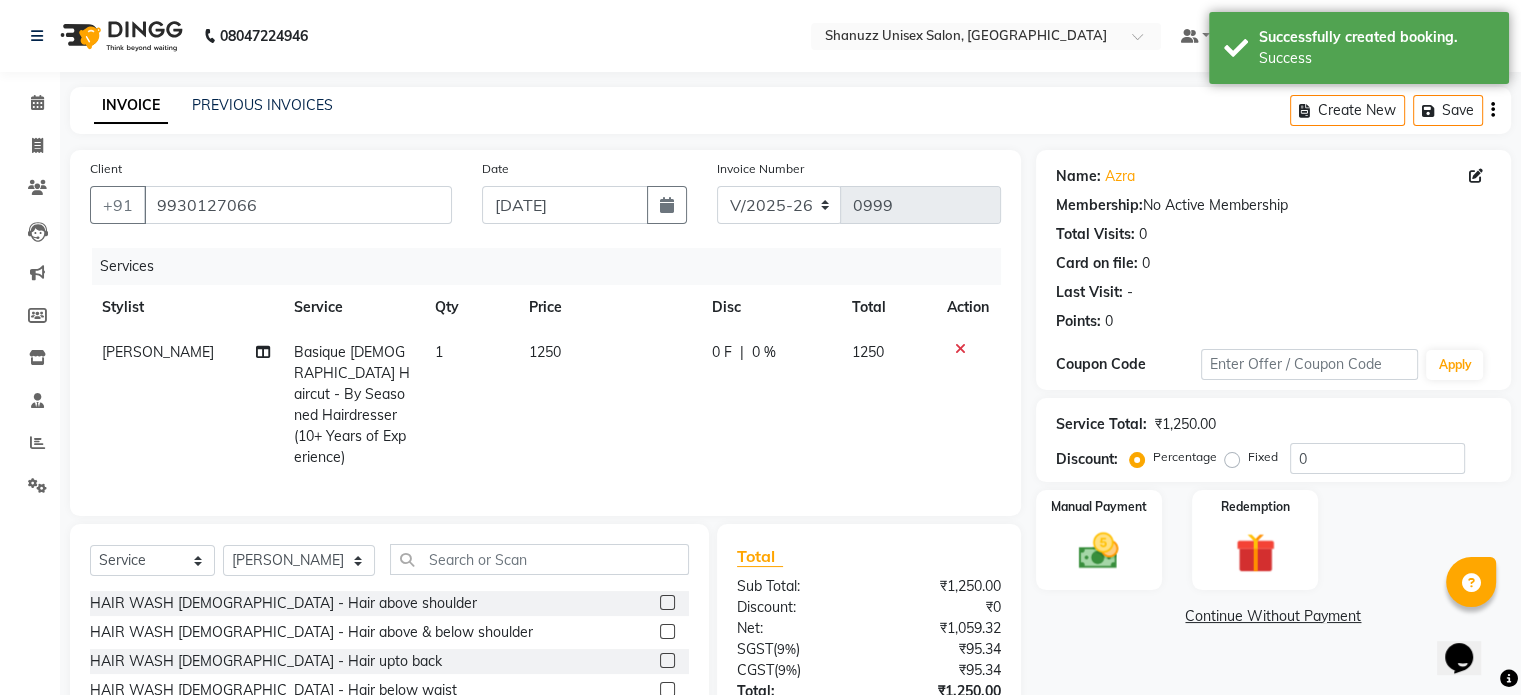 scroll, scrollTop: 148, scrollLeft: 0, axis: vertical 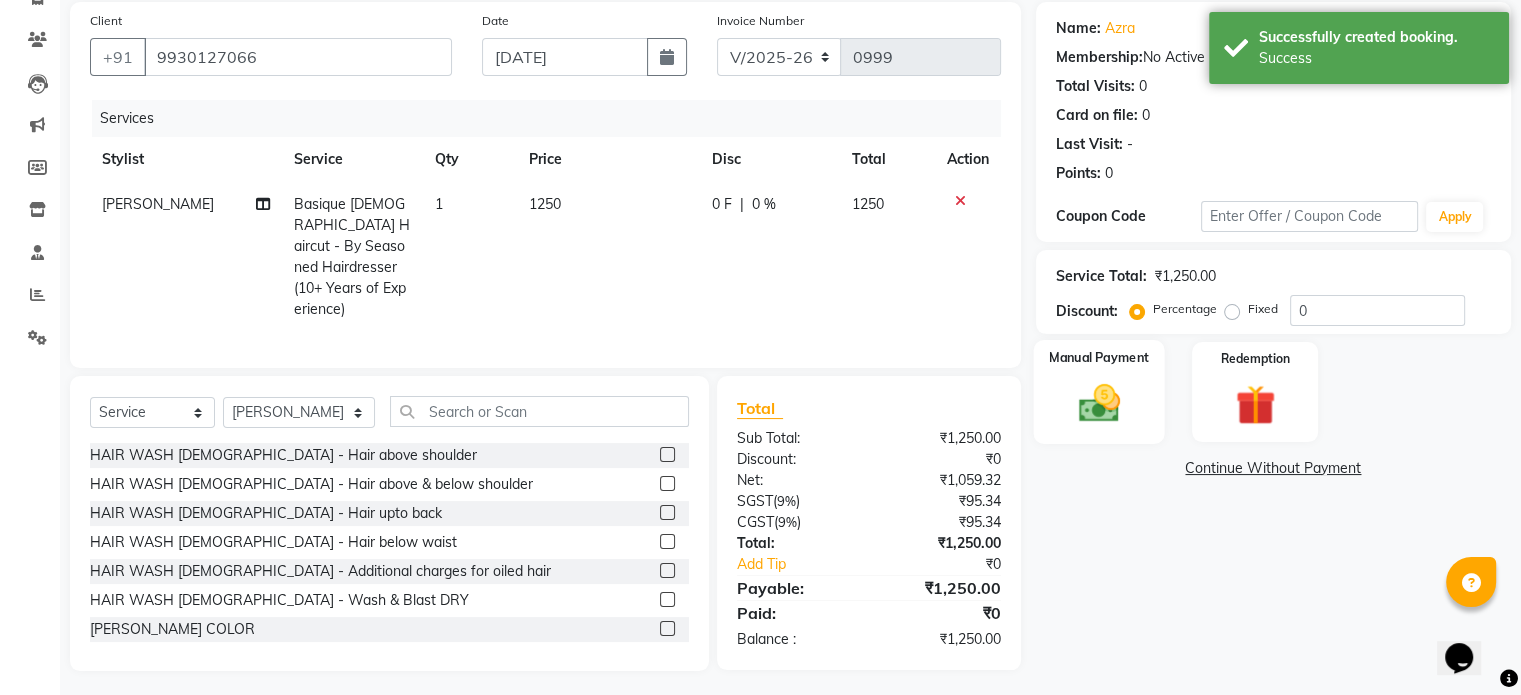 click on "Manual Payment" 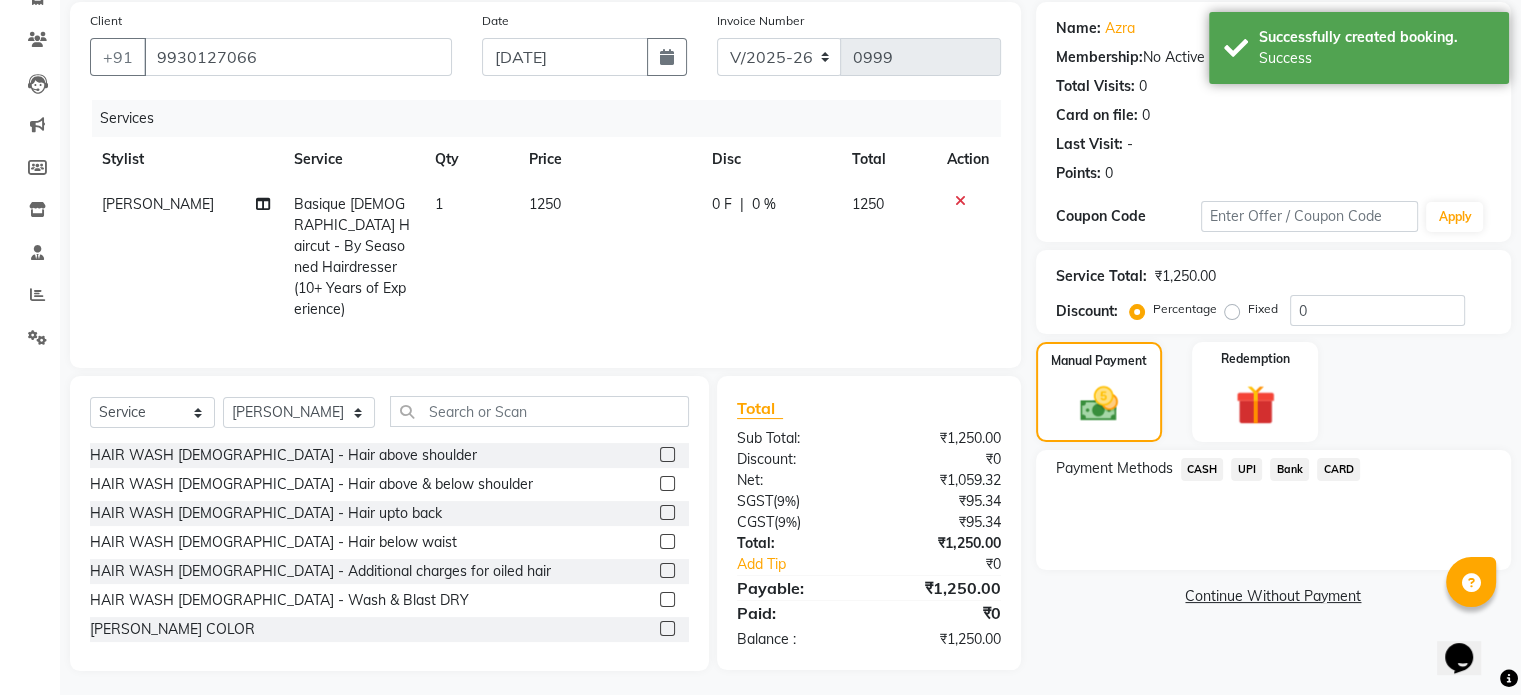 click on "UPI" 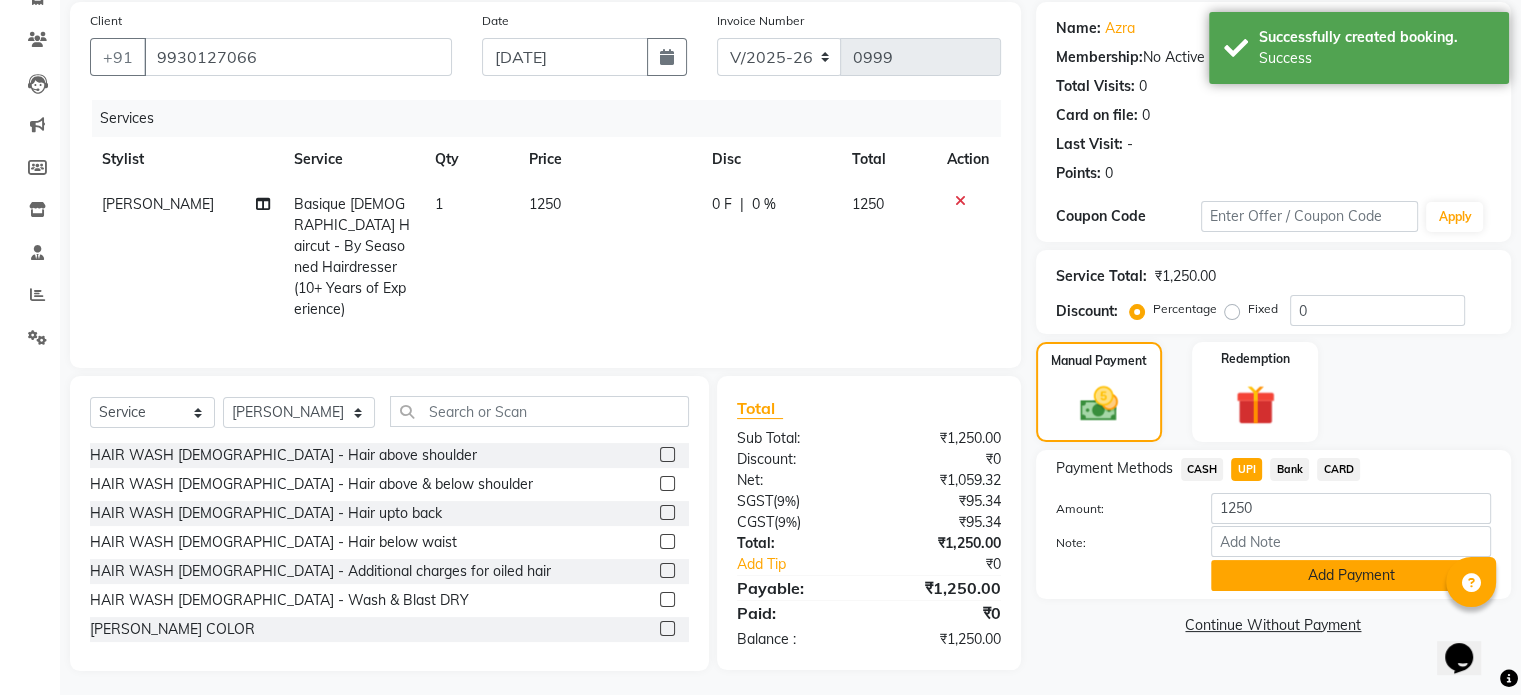 click on "Add Payment" 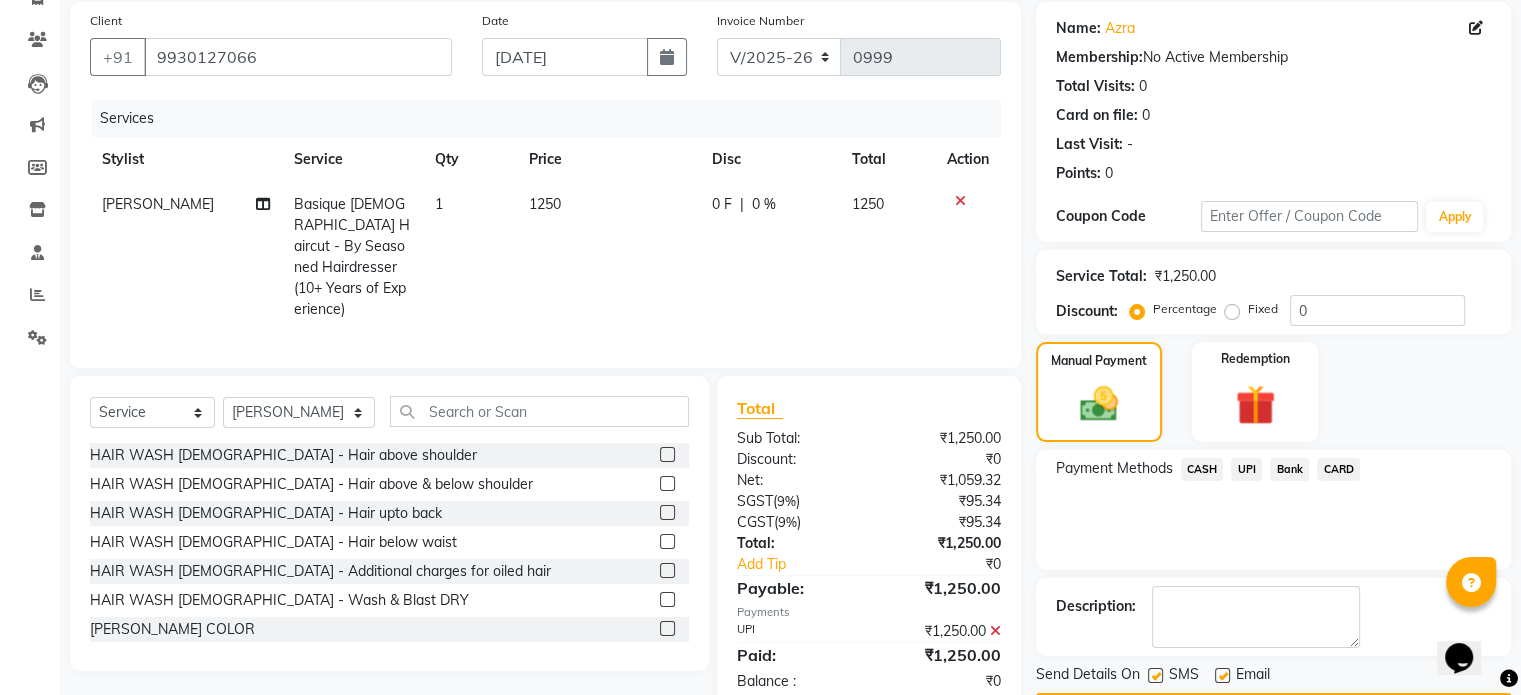 scroll, scrollTop: 205, scrollLeft: 0, axis: vertical 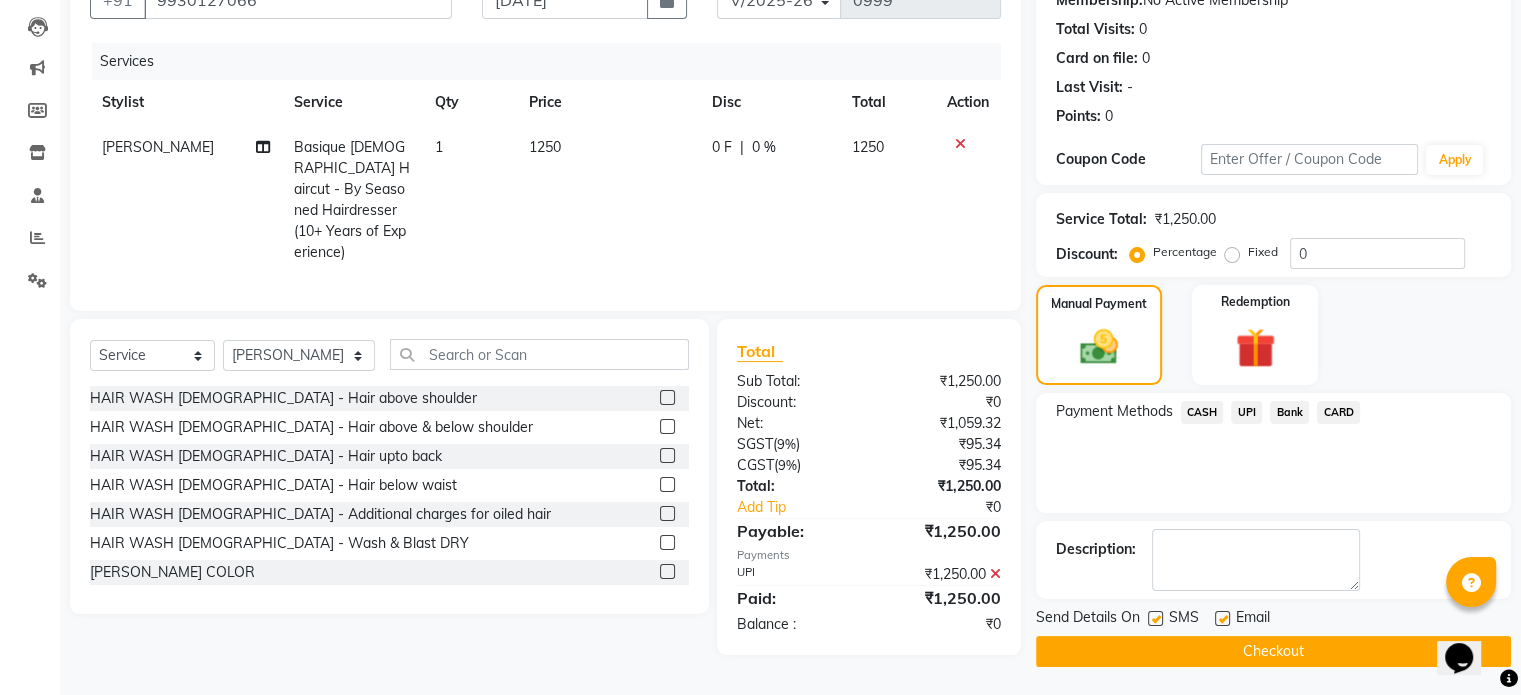 click 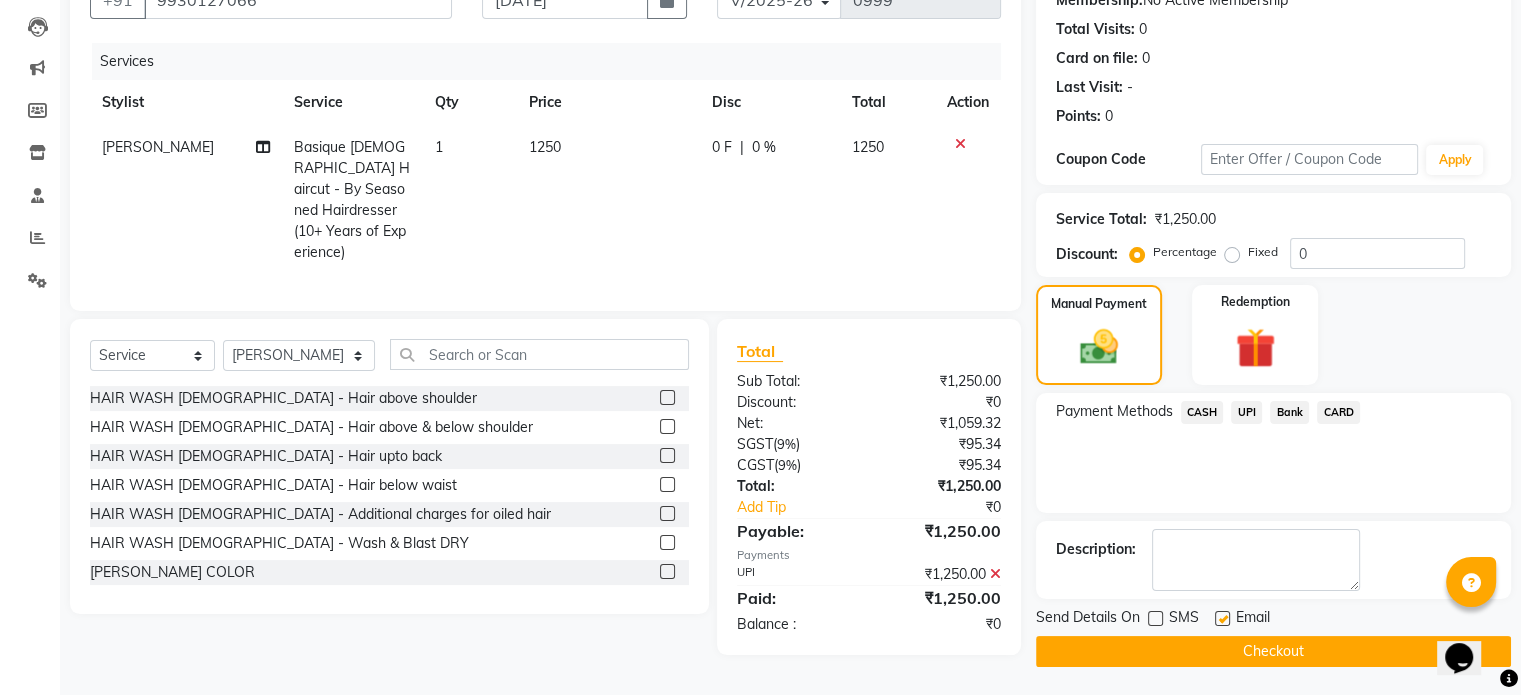 click on "Checkout" 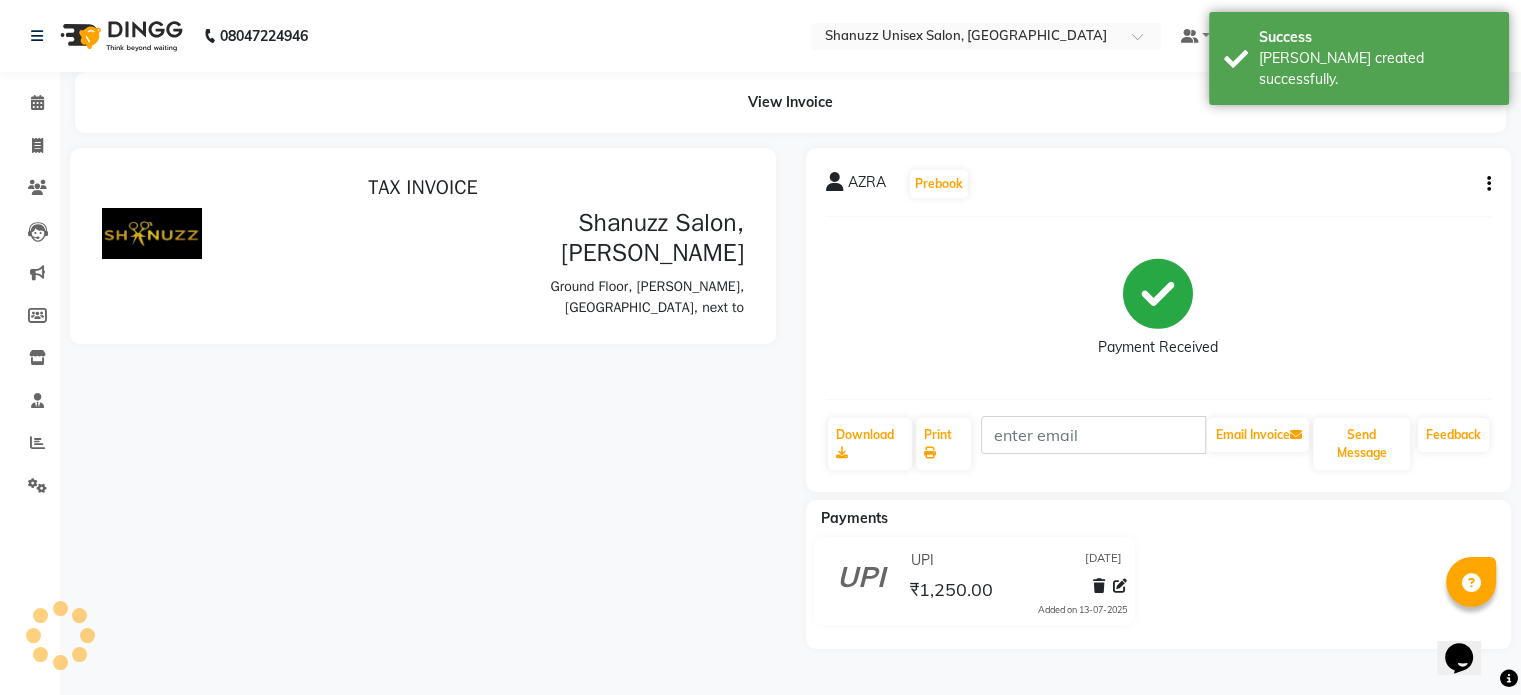 scroll, scrollTop: 0, scrollLeft: 0, axis: both 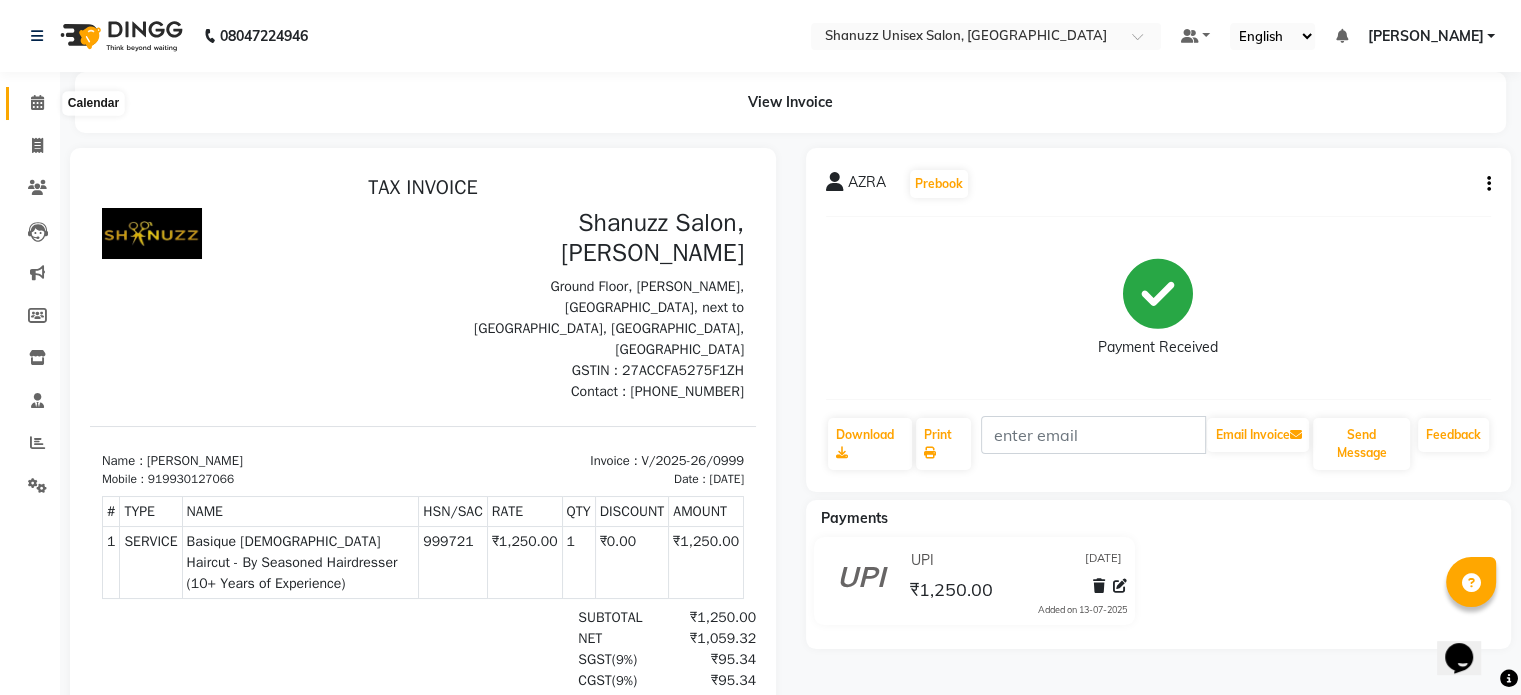 click 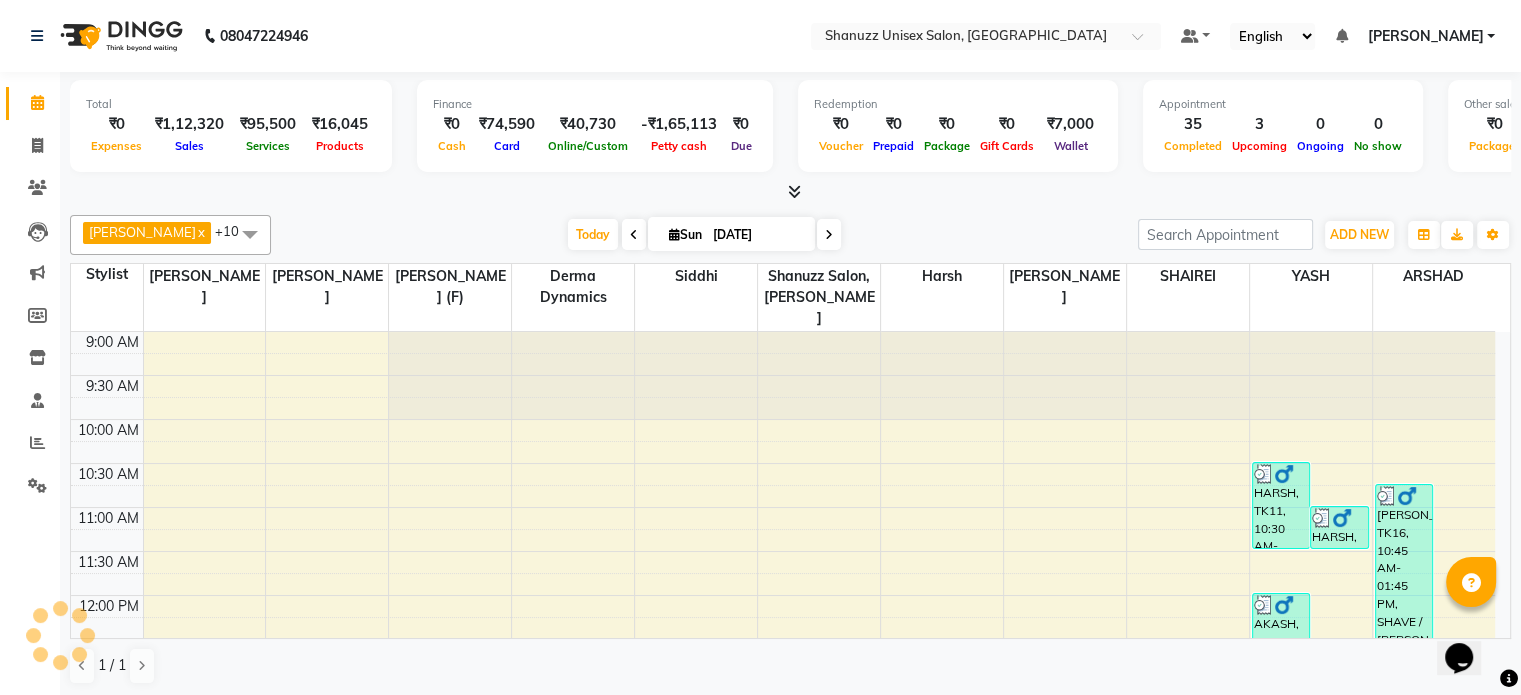 scroll, scrollTop: 719, scrollLeft: 0, axis: vertical 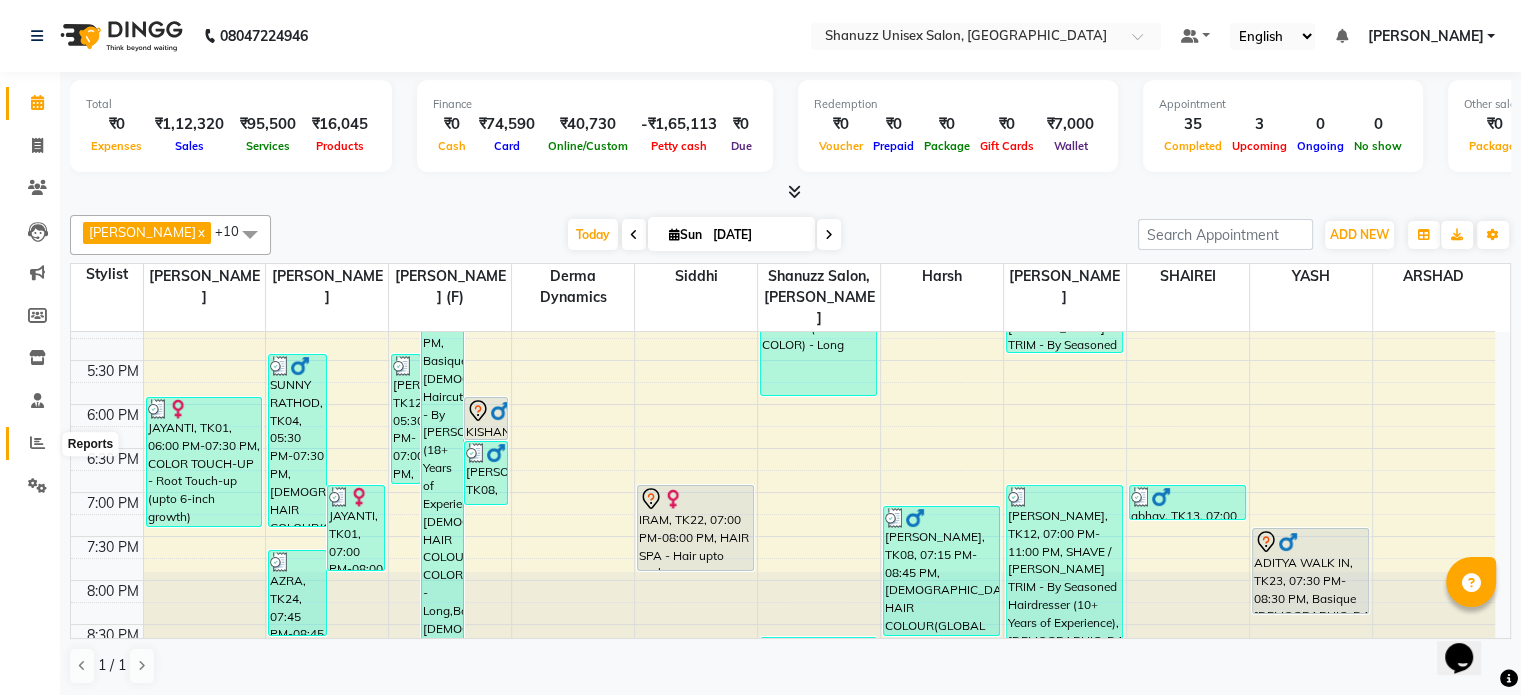 click 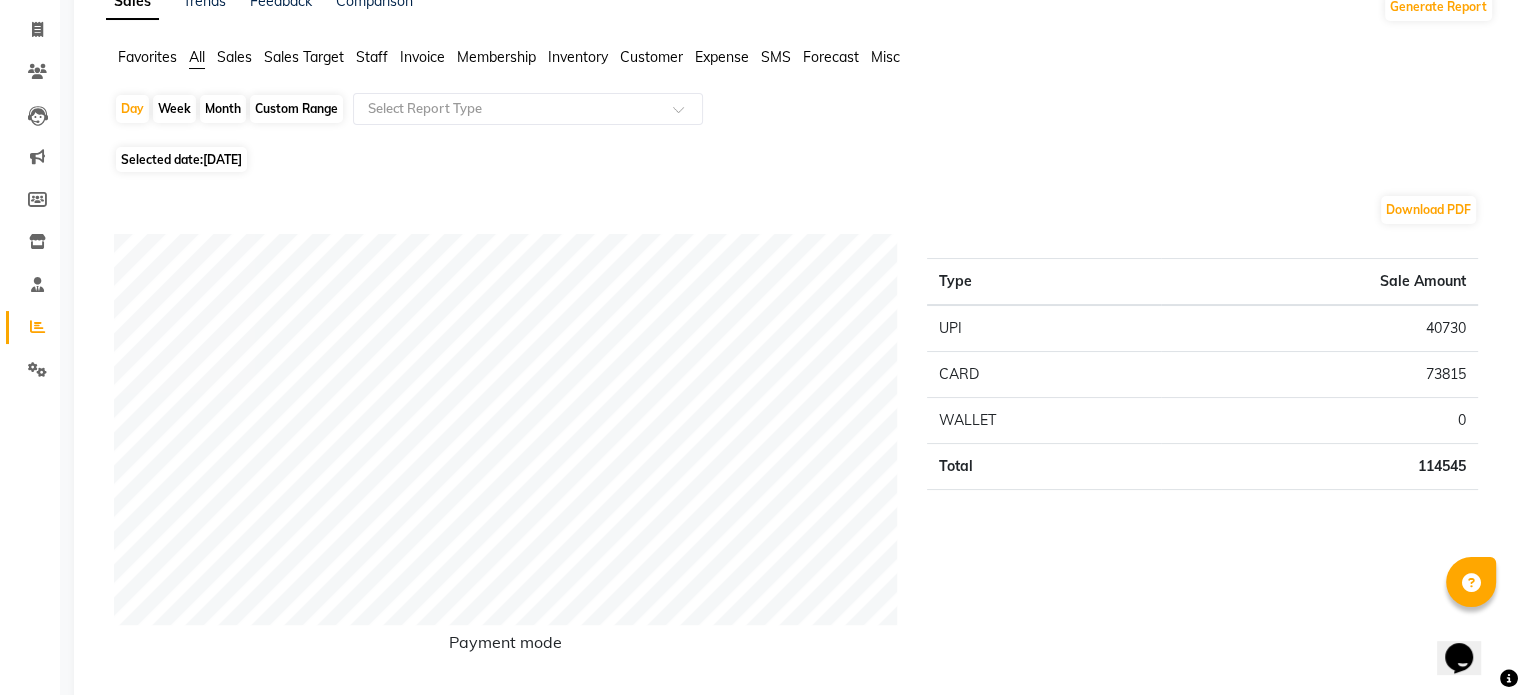 scroll, scrollTop: 0, scrollLeft: 0, axis: both 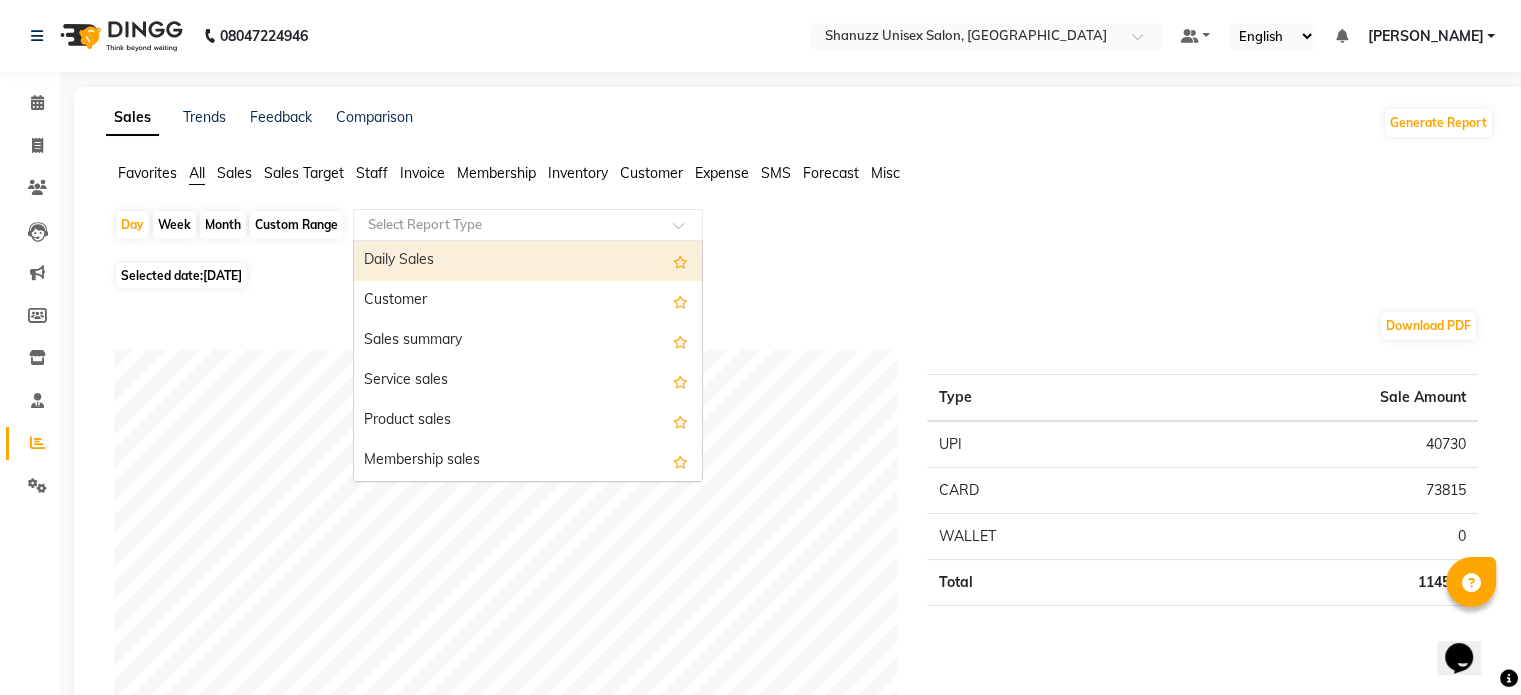 click 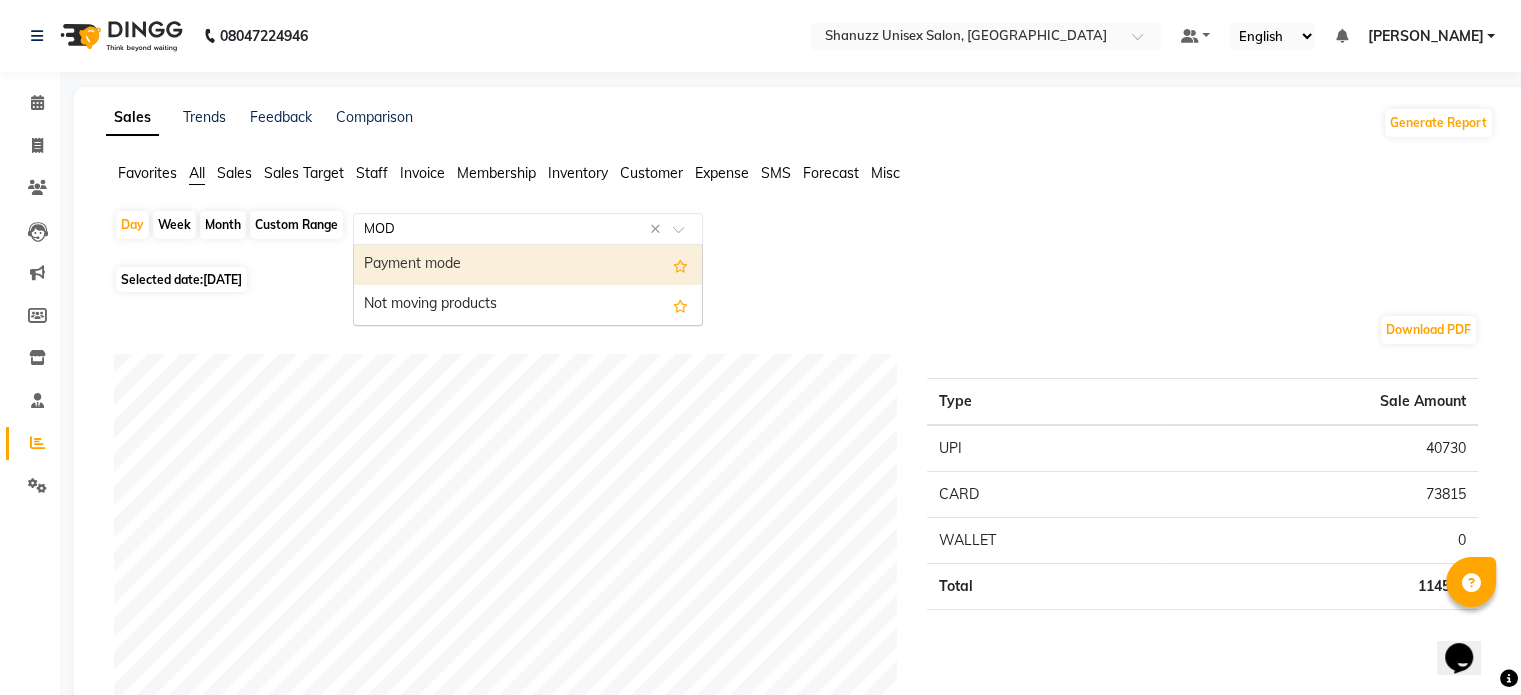 type on "MODE" 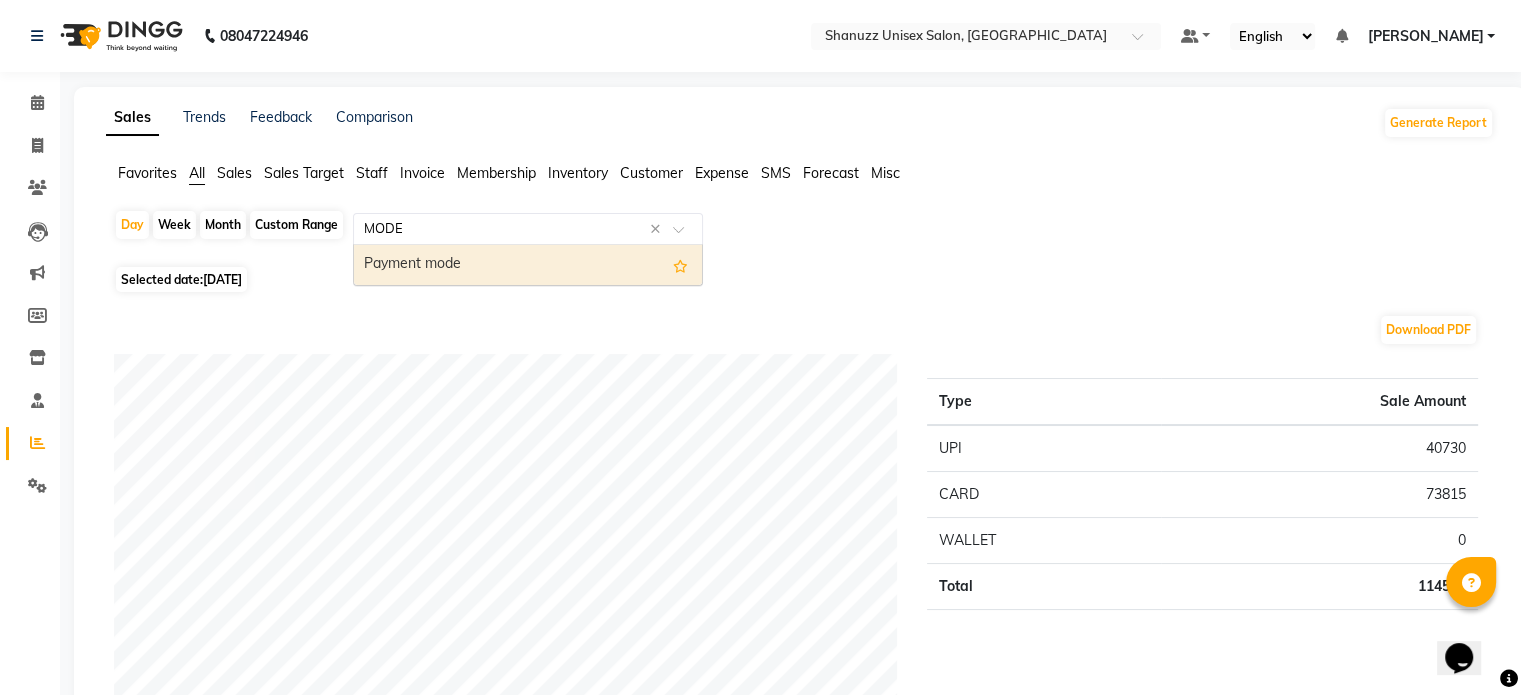 click on "Payment mode" at bounding box center [528, 265] 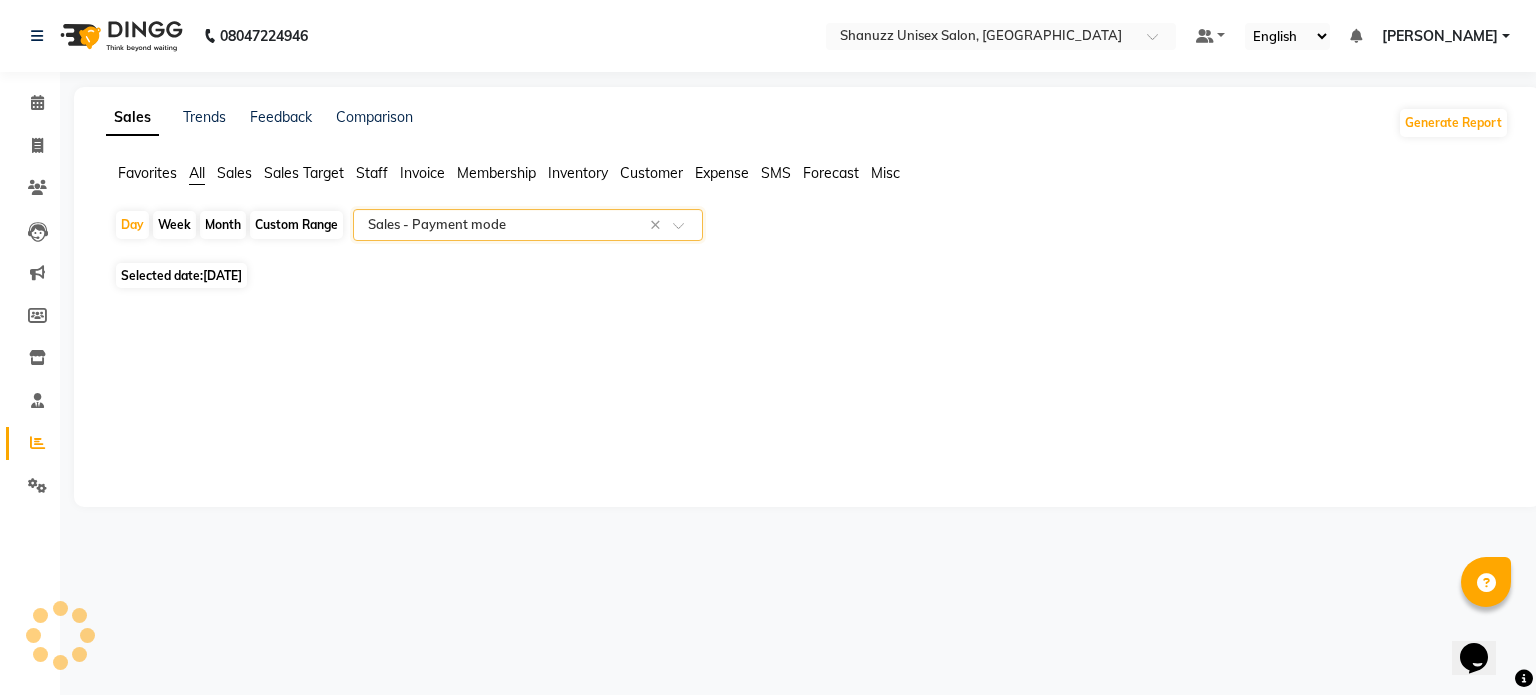 select on "full_report" 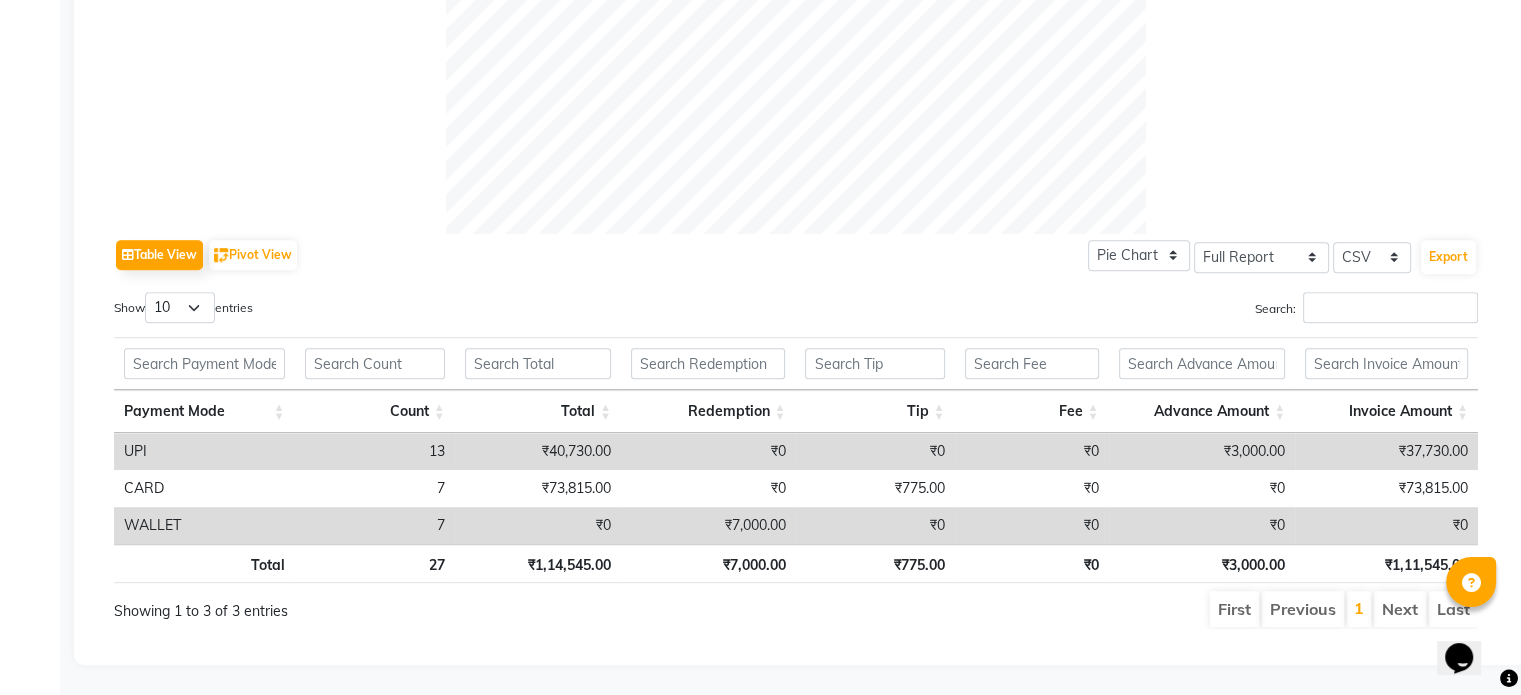 scroll, scrollTop: 0, scrollLeft: 0, axis: both 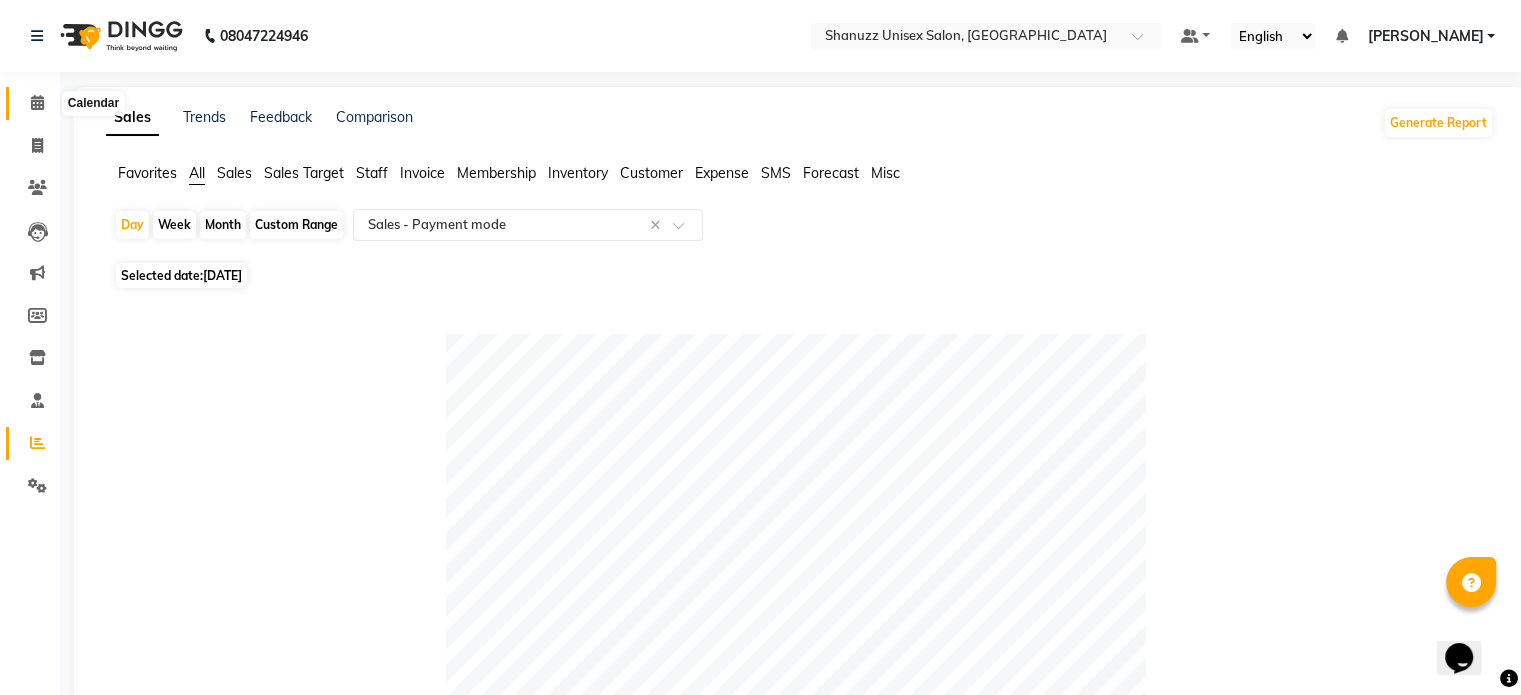 click 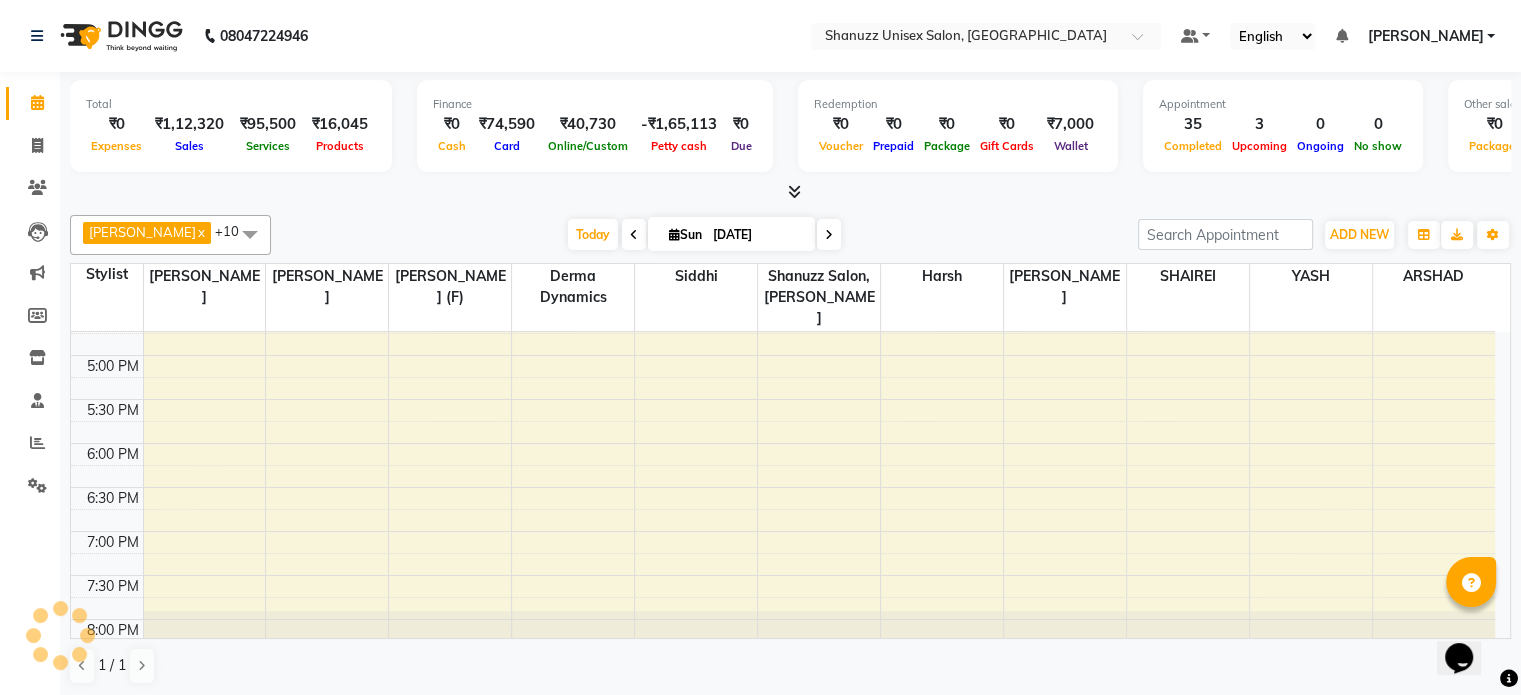 scroll, scrollTop: 718, scrollLeft: 0, axis: vertical 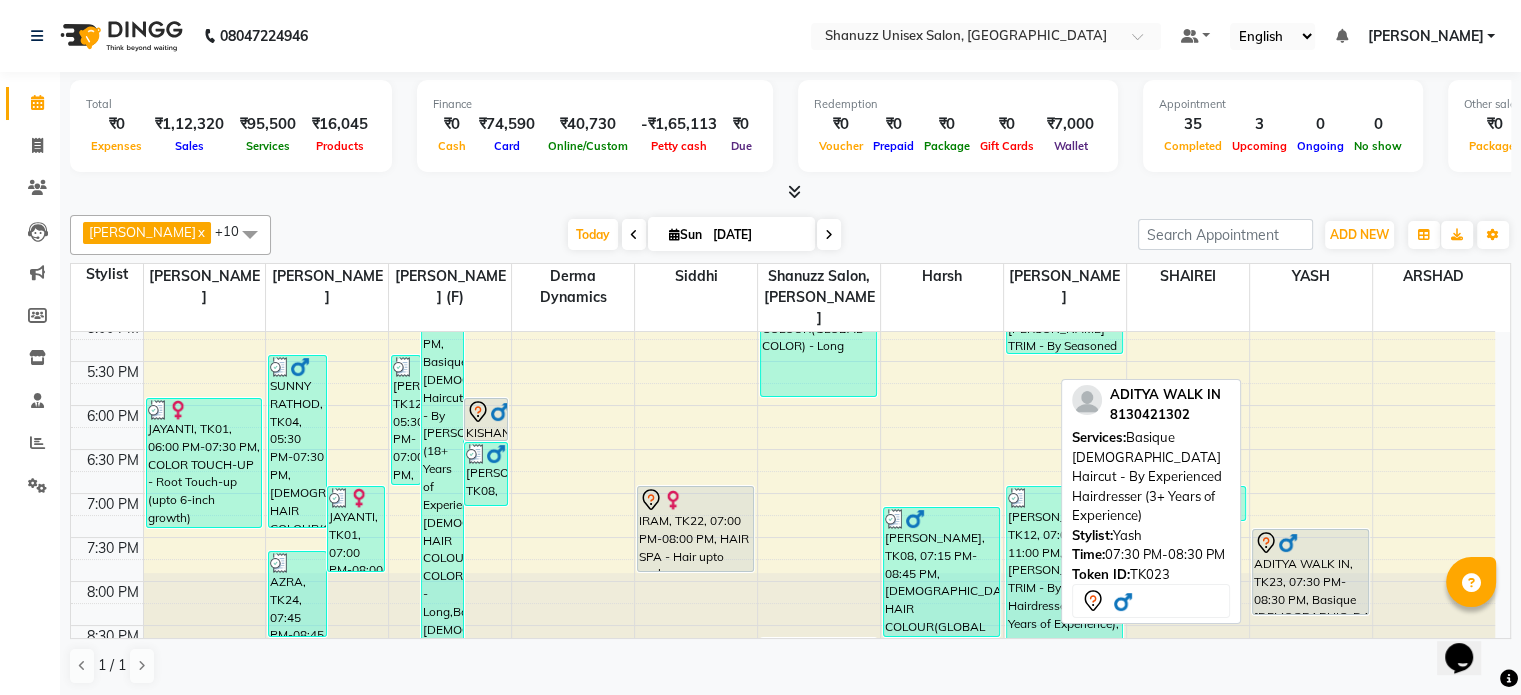 click at bounding box center (1310, 543) 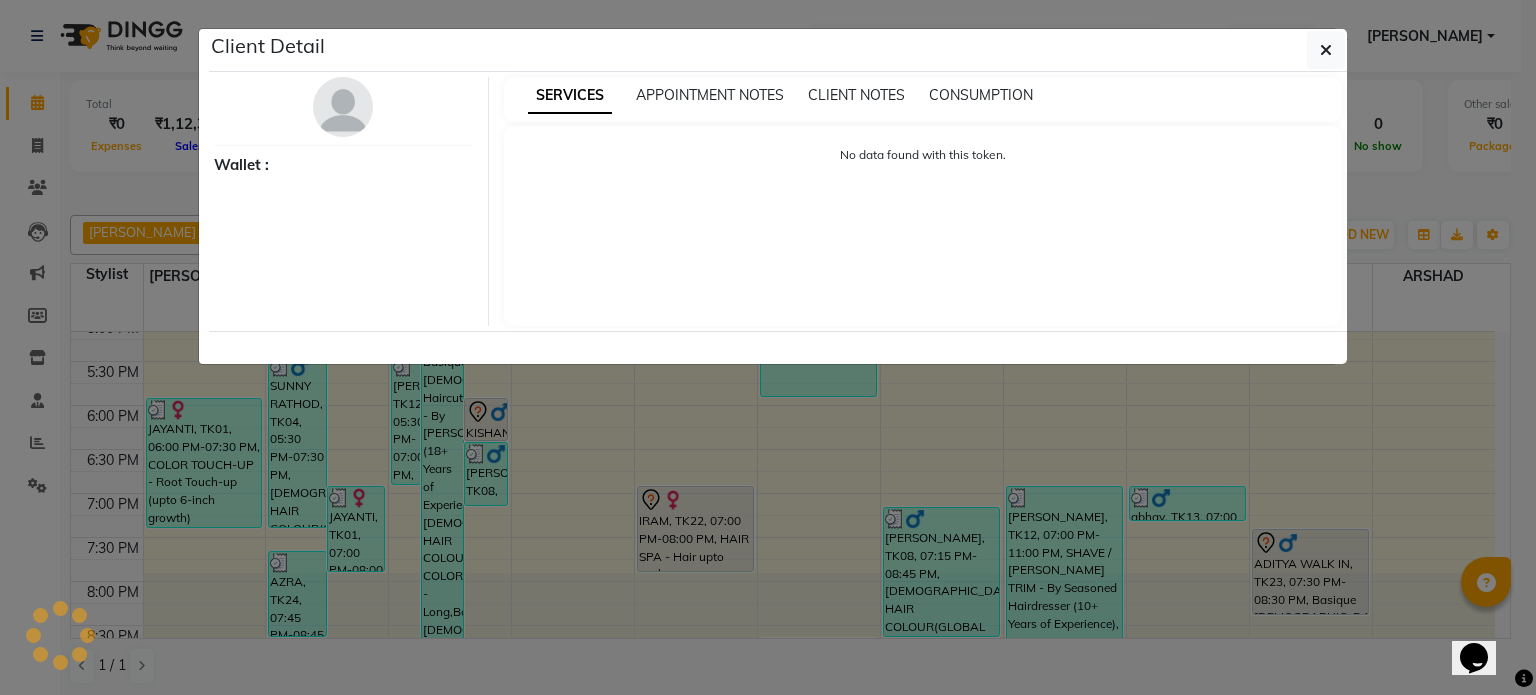 select on "7" 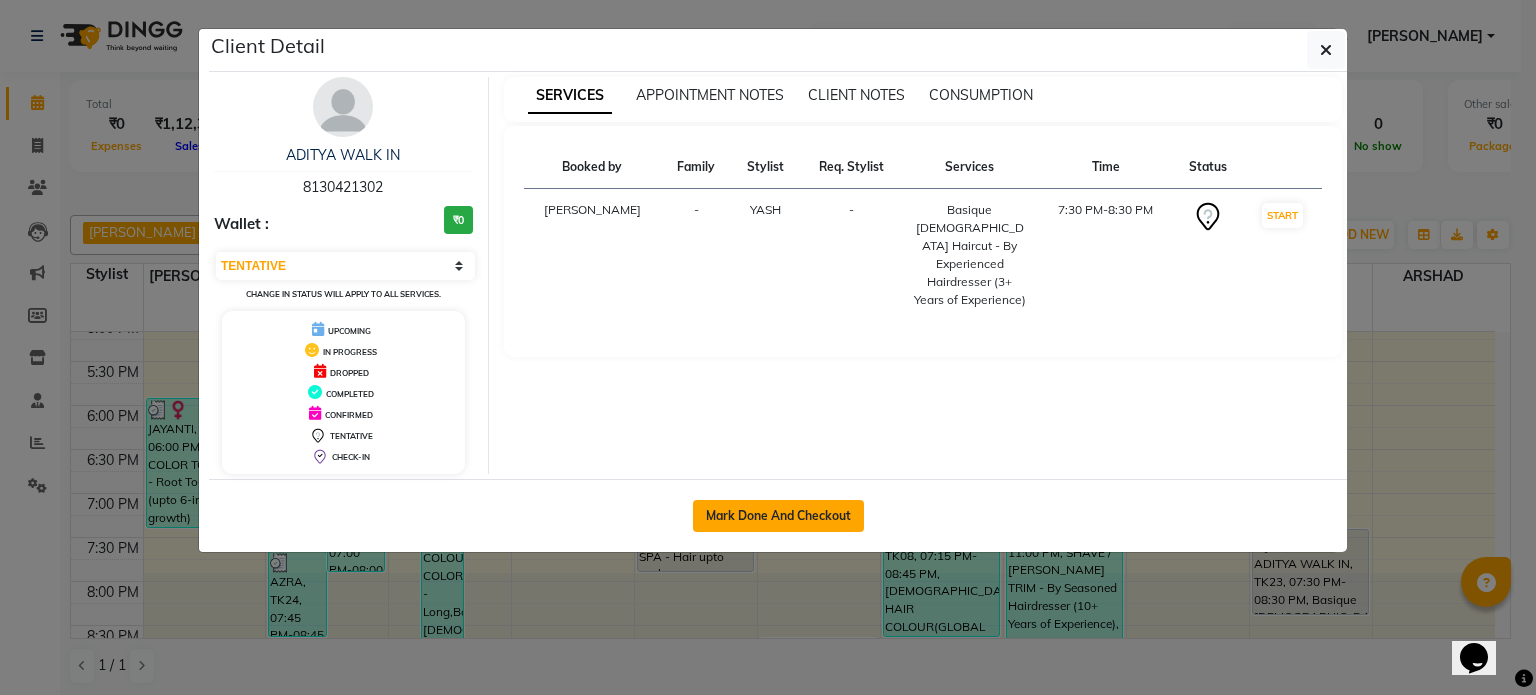 click on "Mark Done And Checkout" 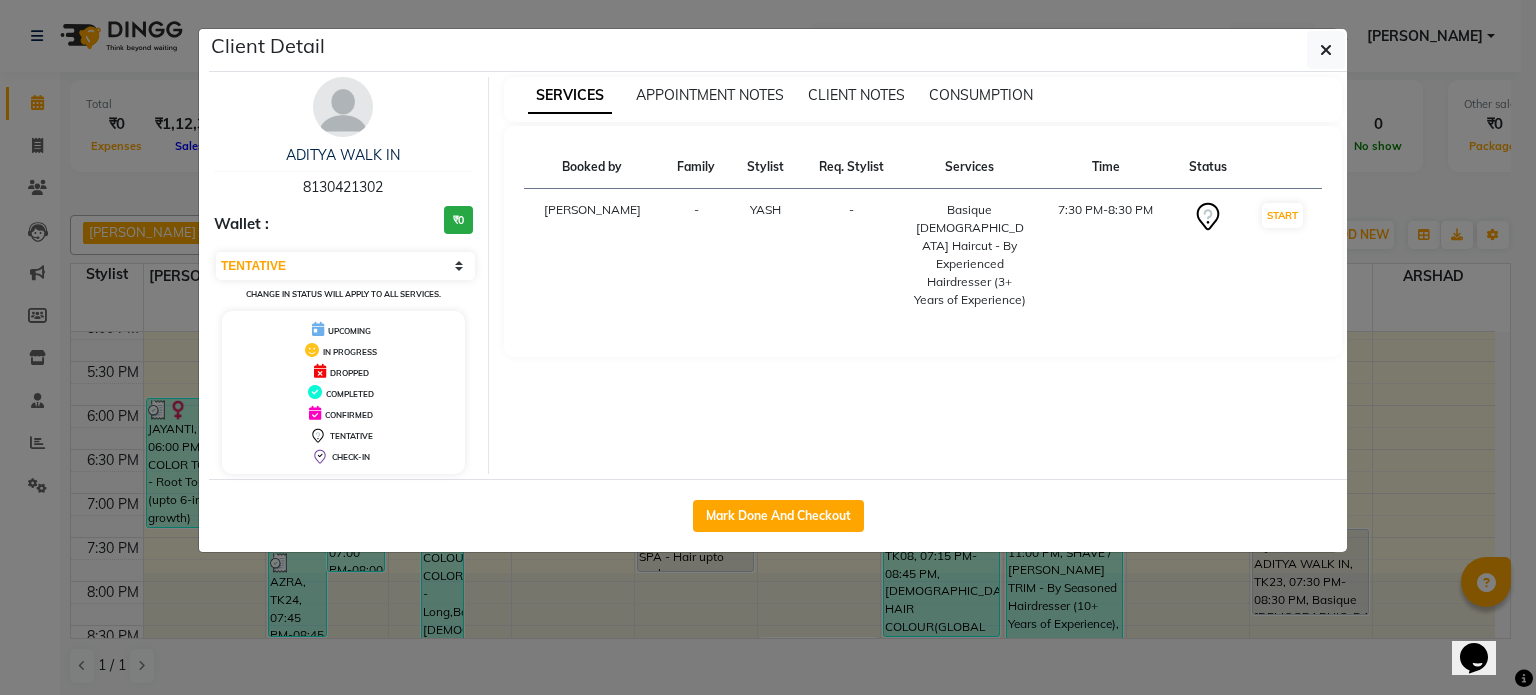 select on "service" 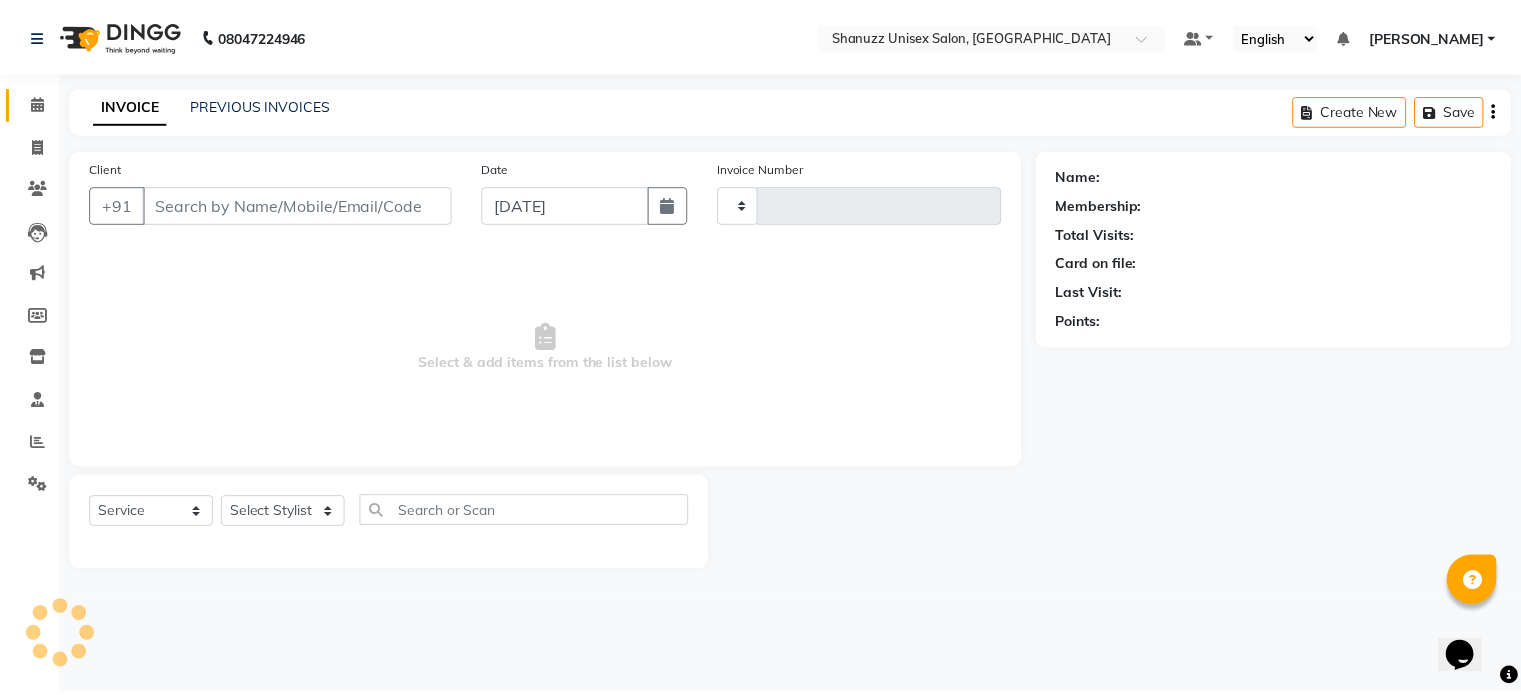 scroll, scrollTop: 0, scrollLeft: 0, axis: both 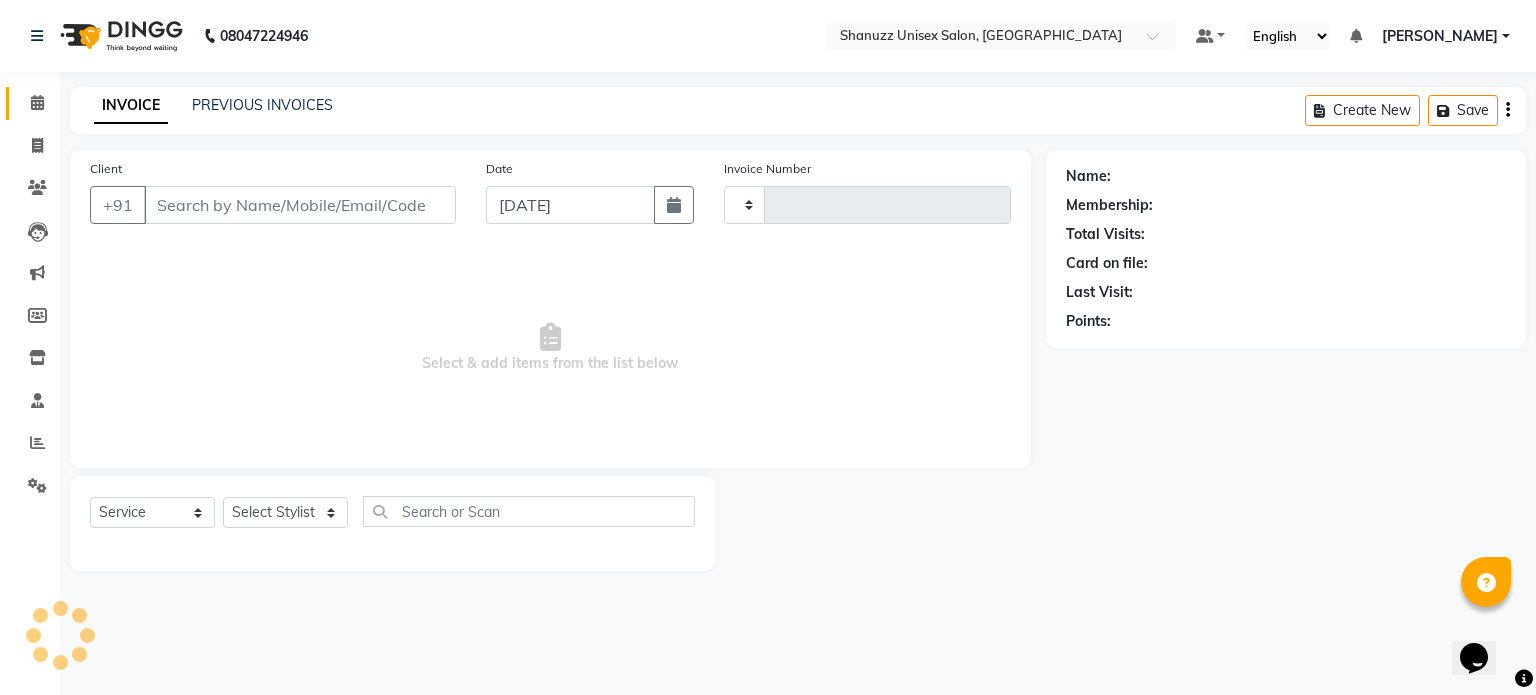 type on "1000" 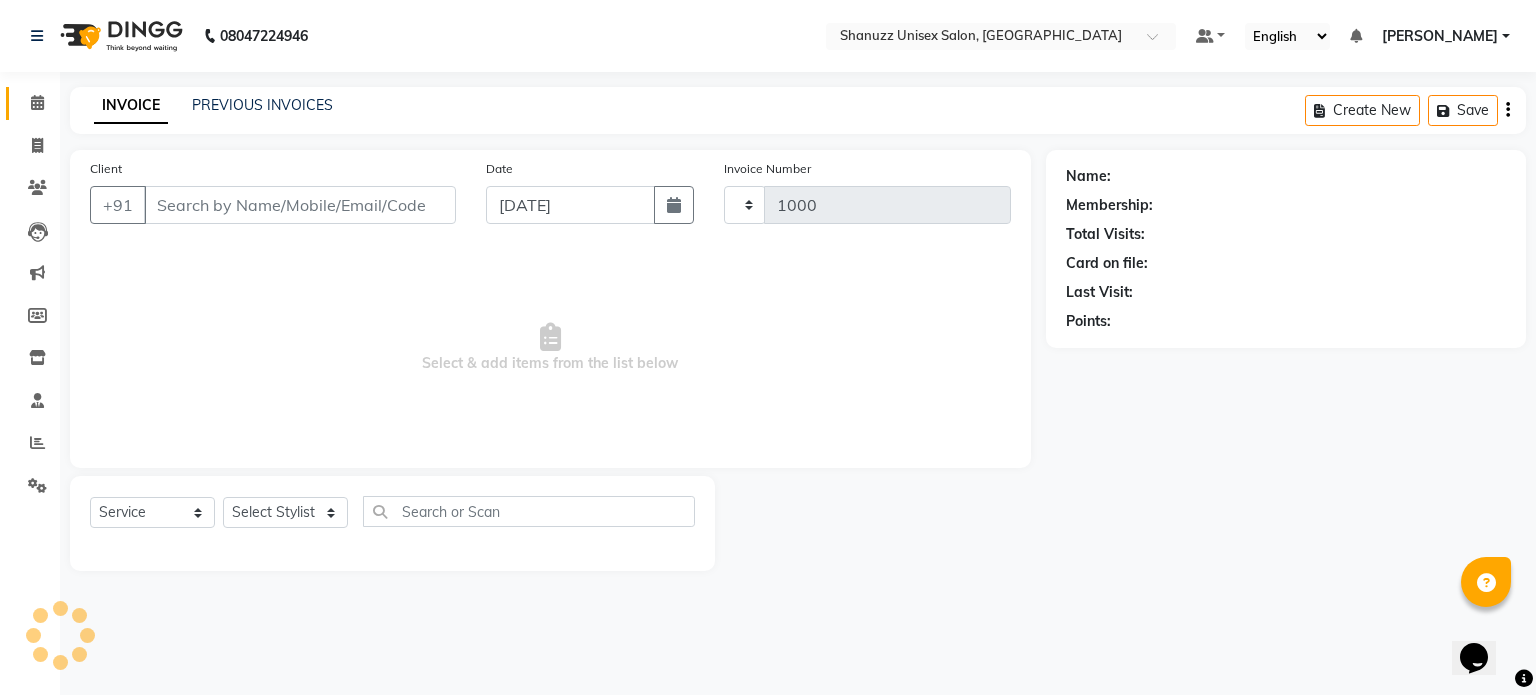 select on "7102" 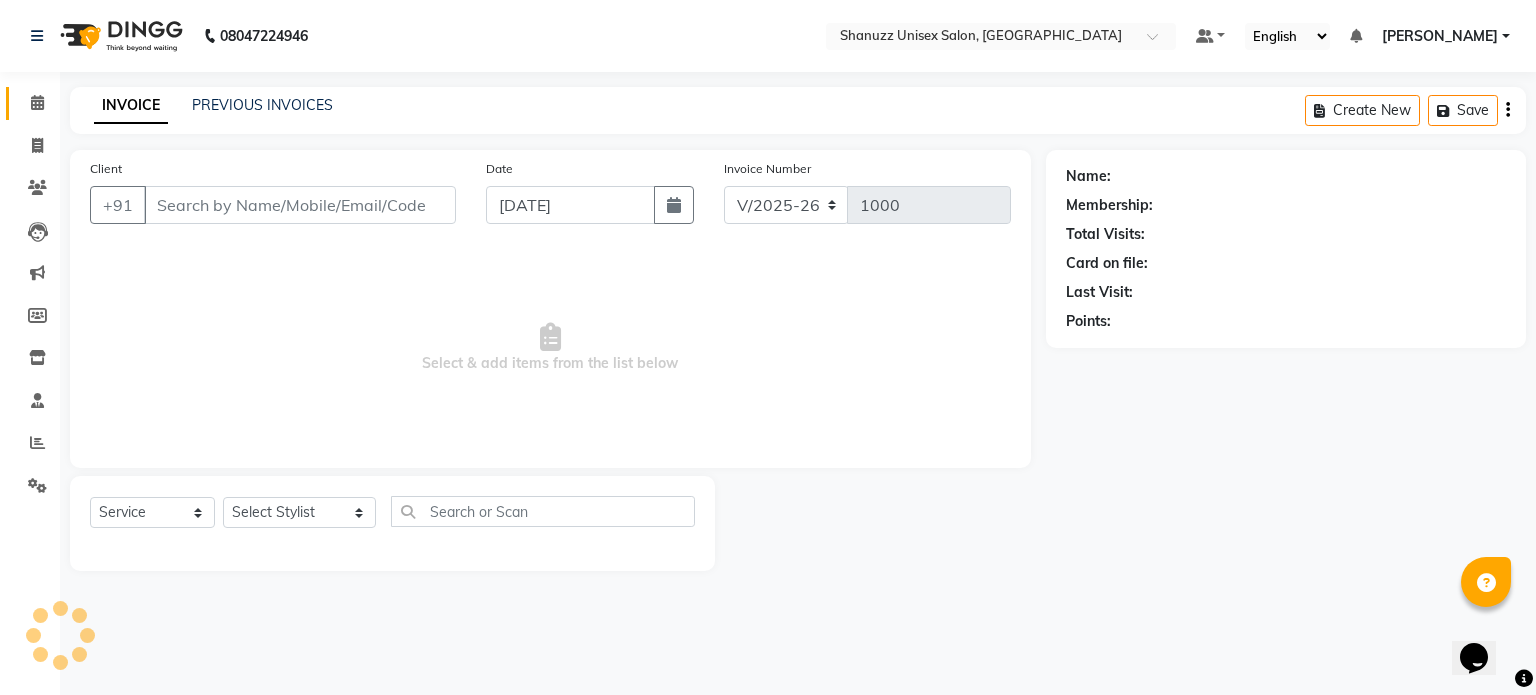 type on "8130421302" 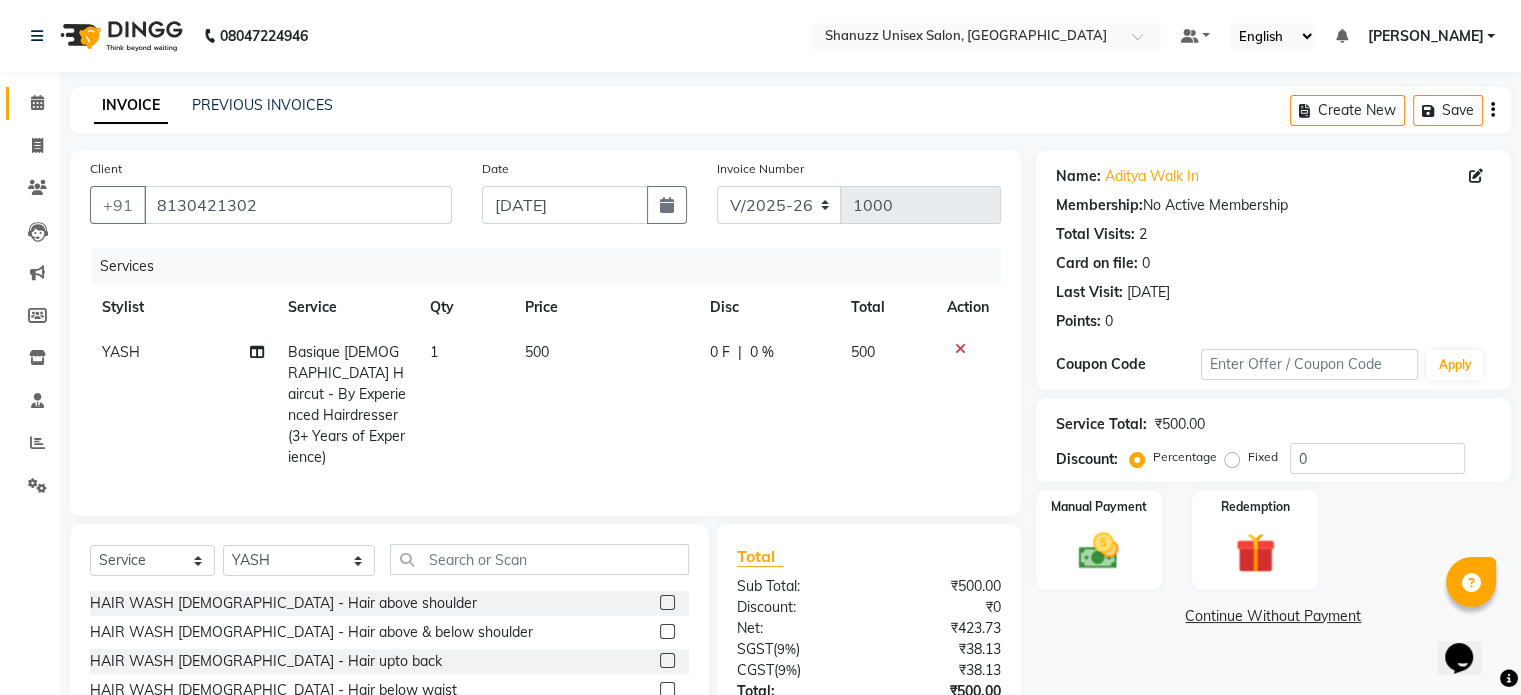 scroll, scrollTop: 148, scrollLeft: 0, axis: vertical 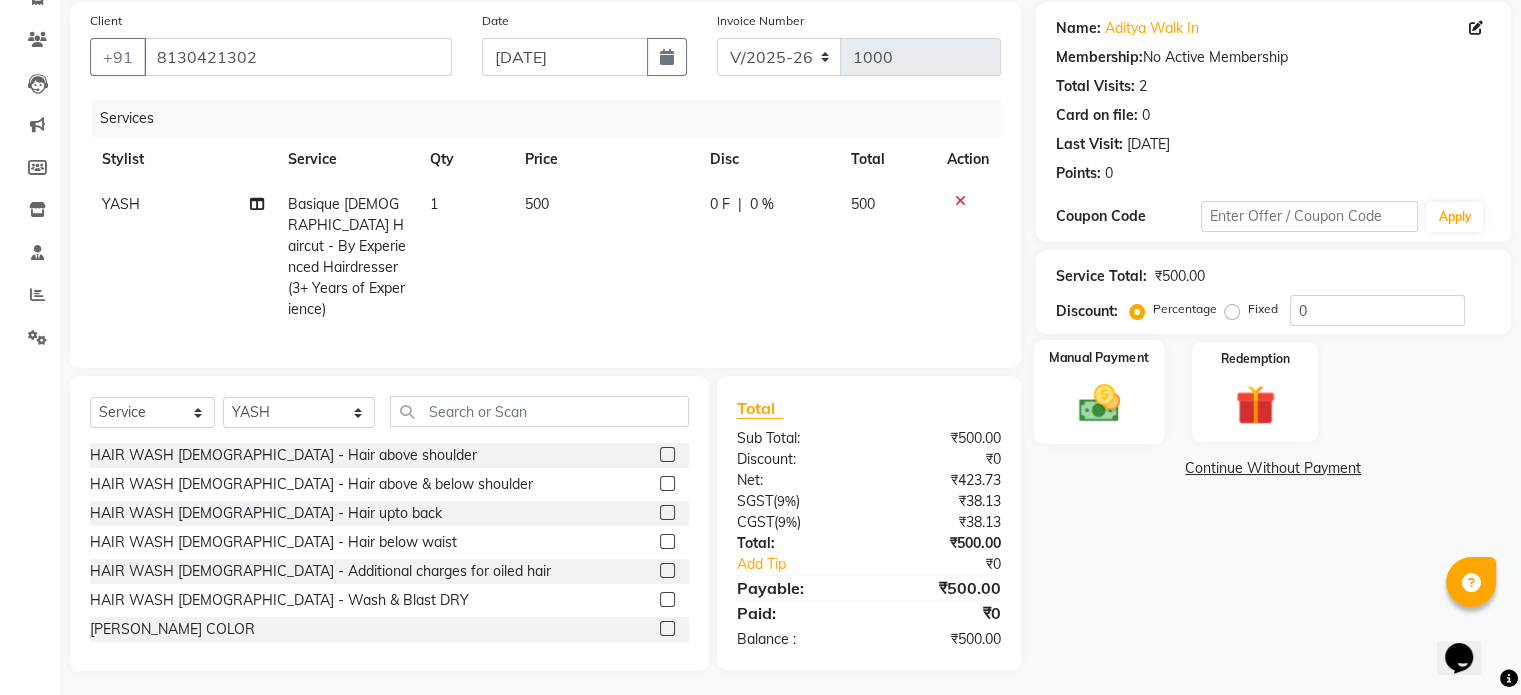 click on "Manual Payment" 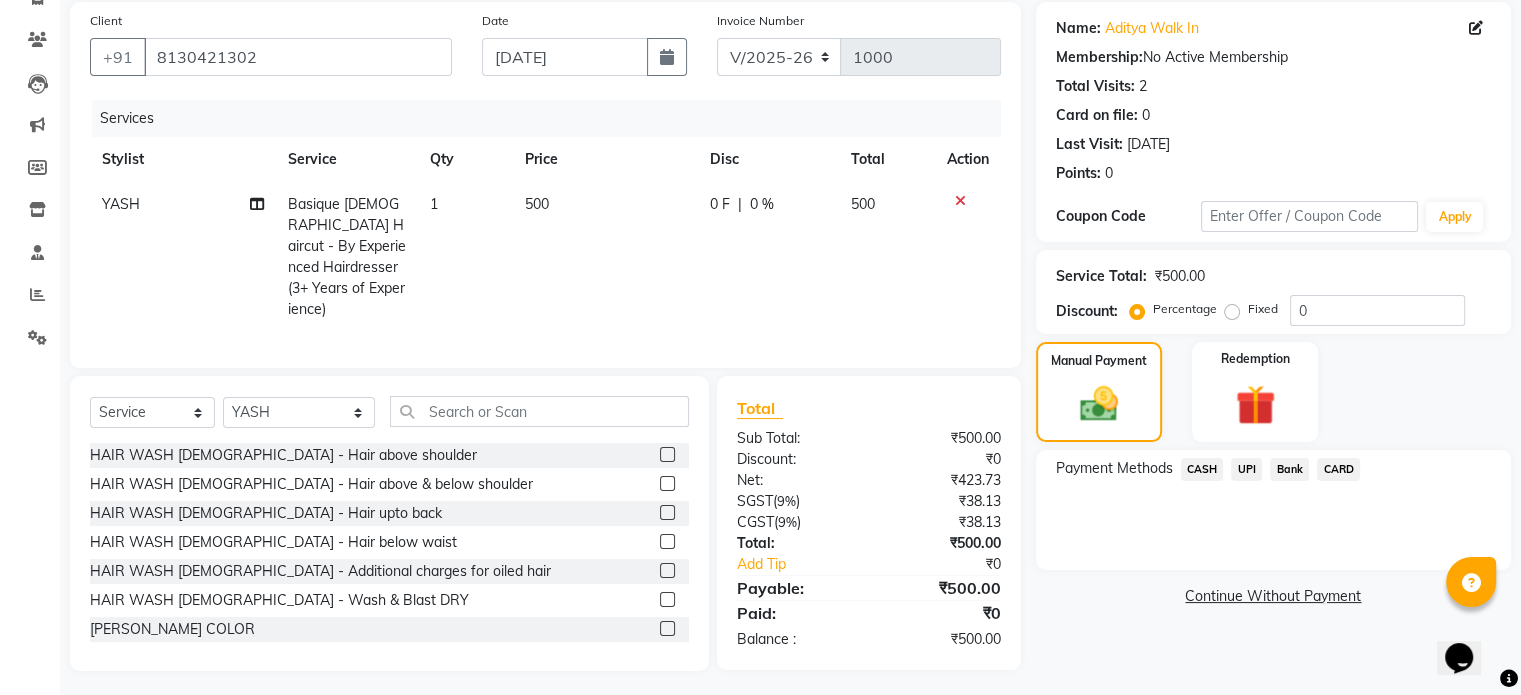 click on "UPI" 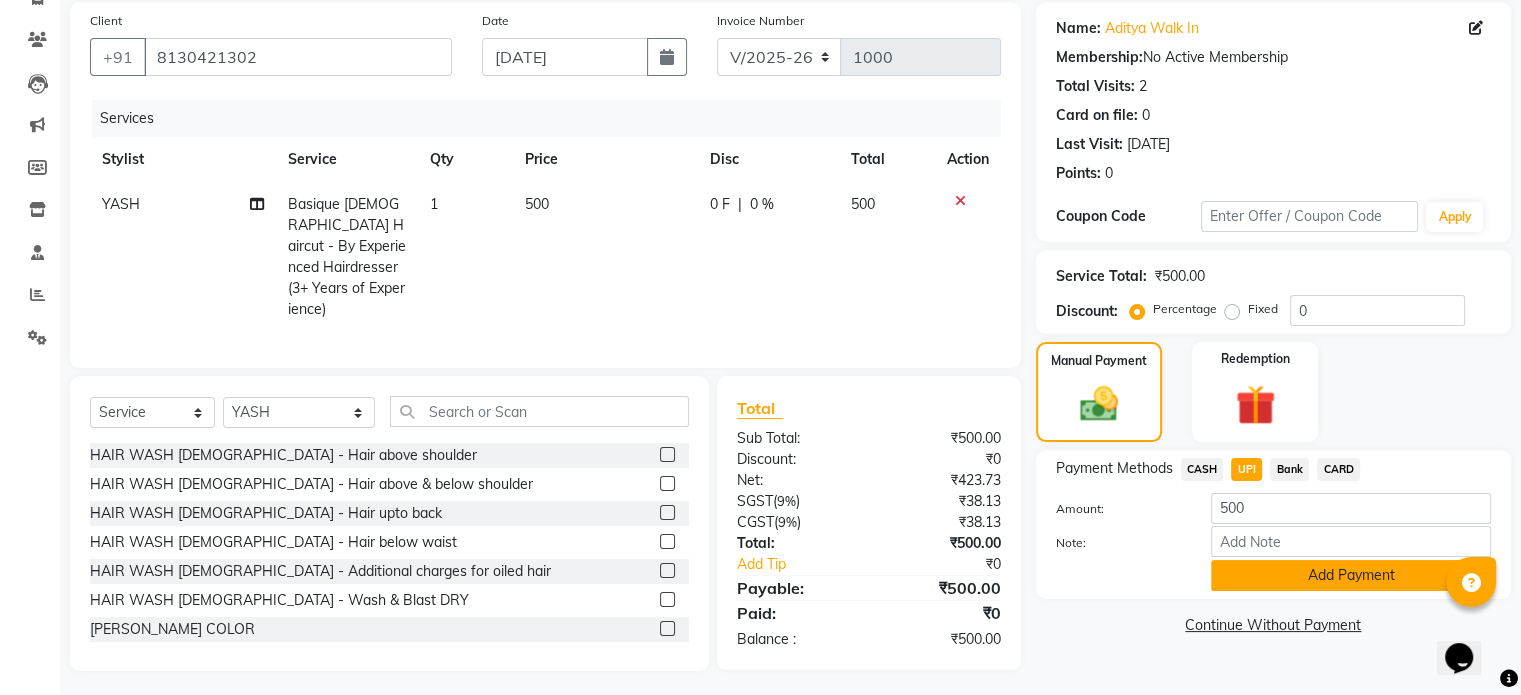 click on "Add Payment" 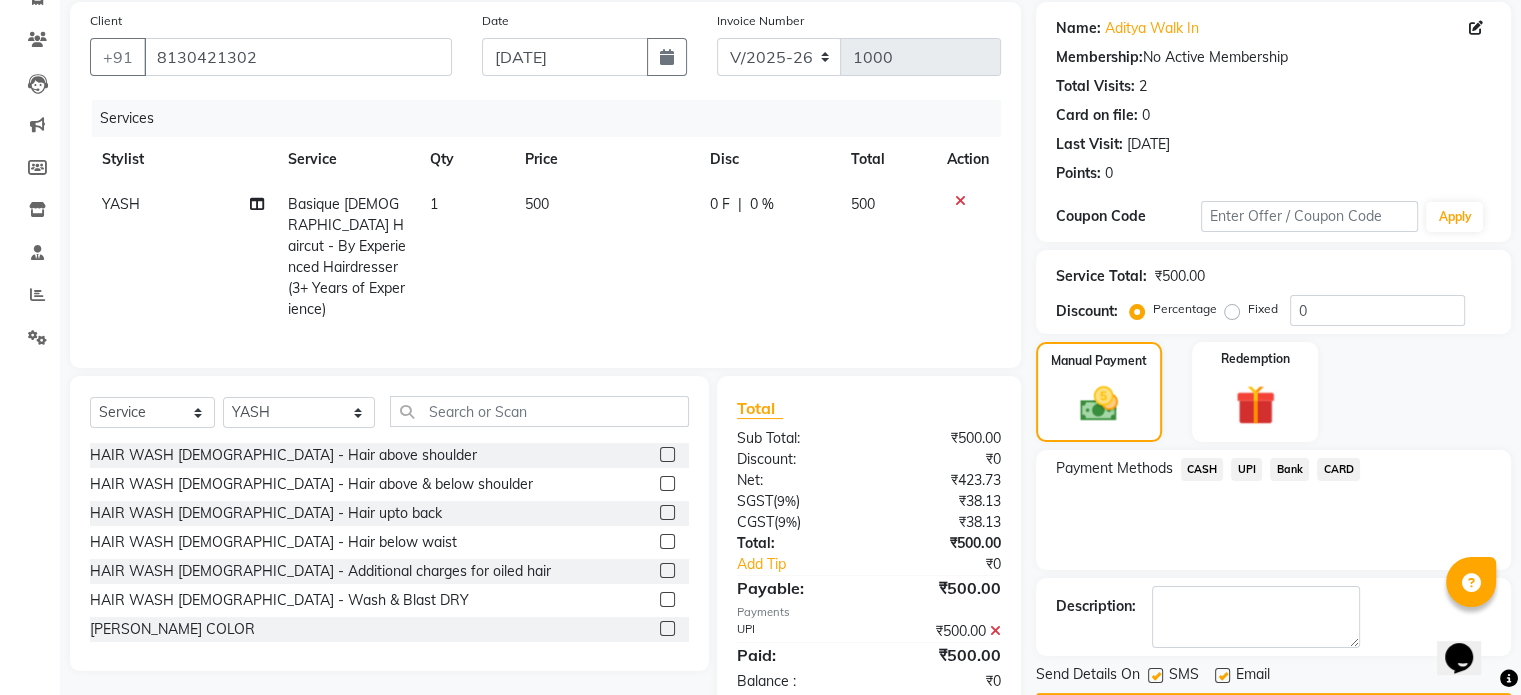 scroll, scrollTop: 205, scrollLeft: 0, axis: vertical 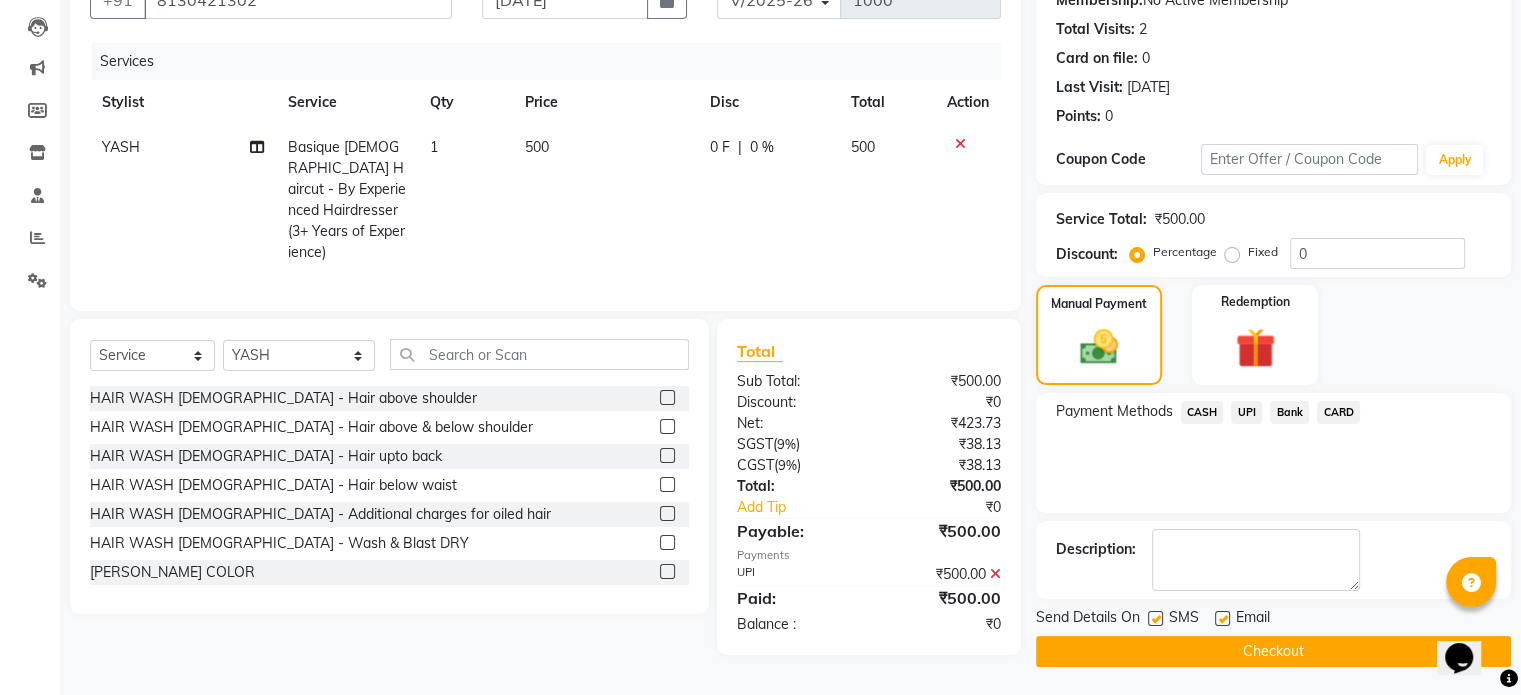 click 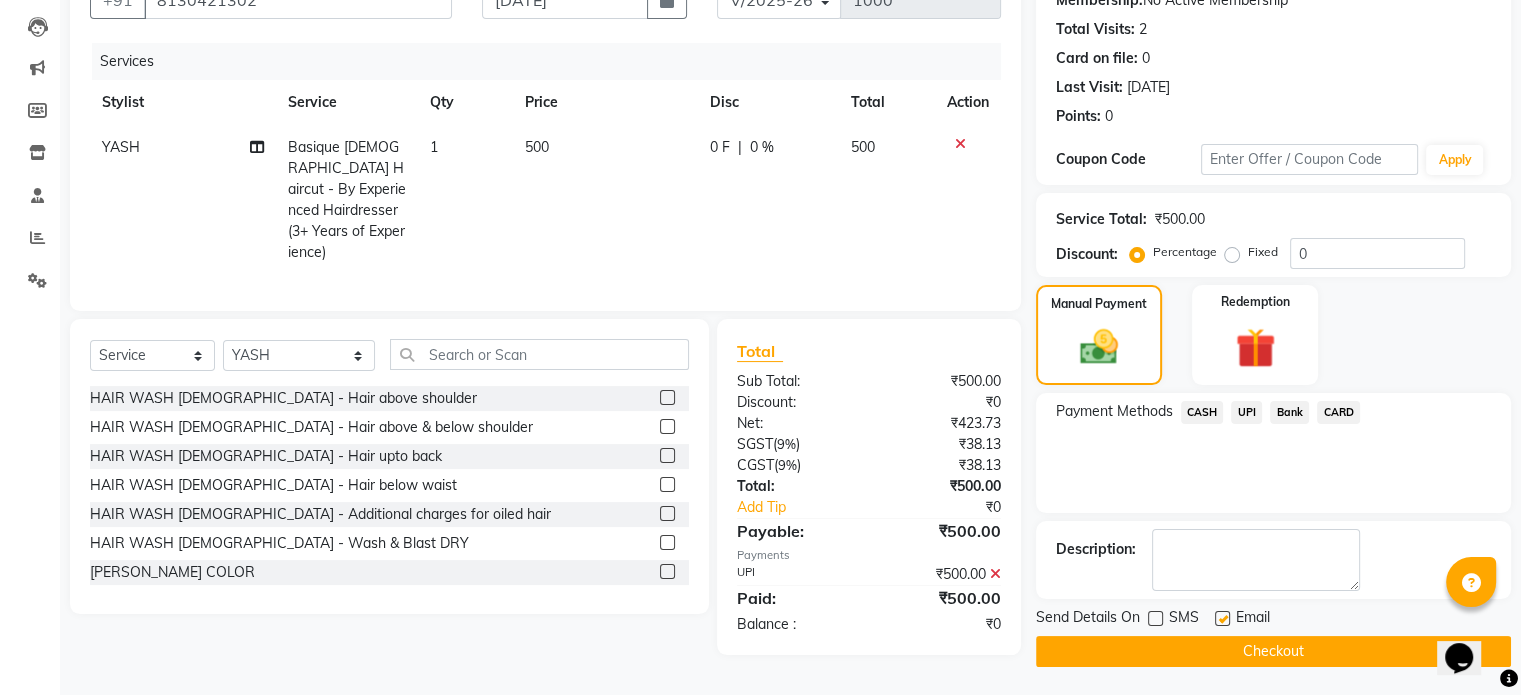 click 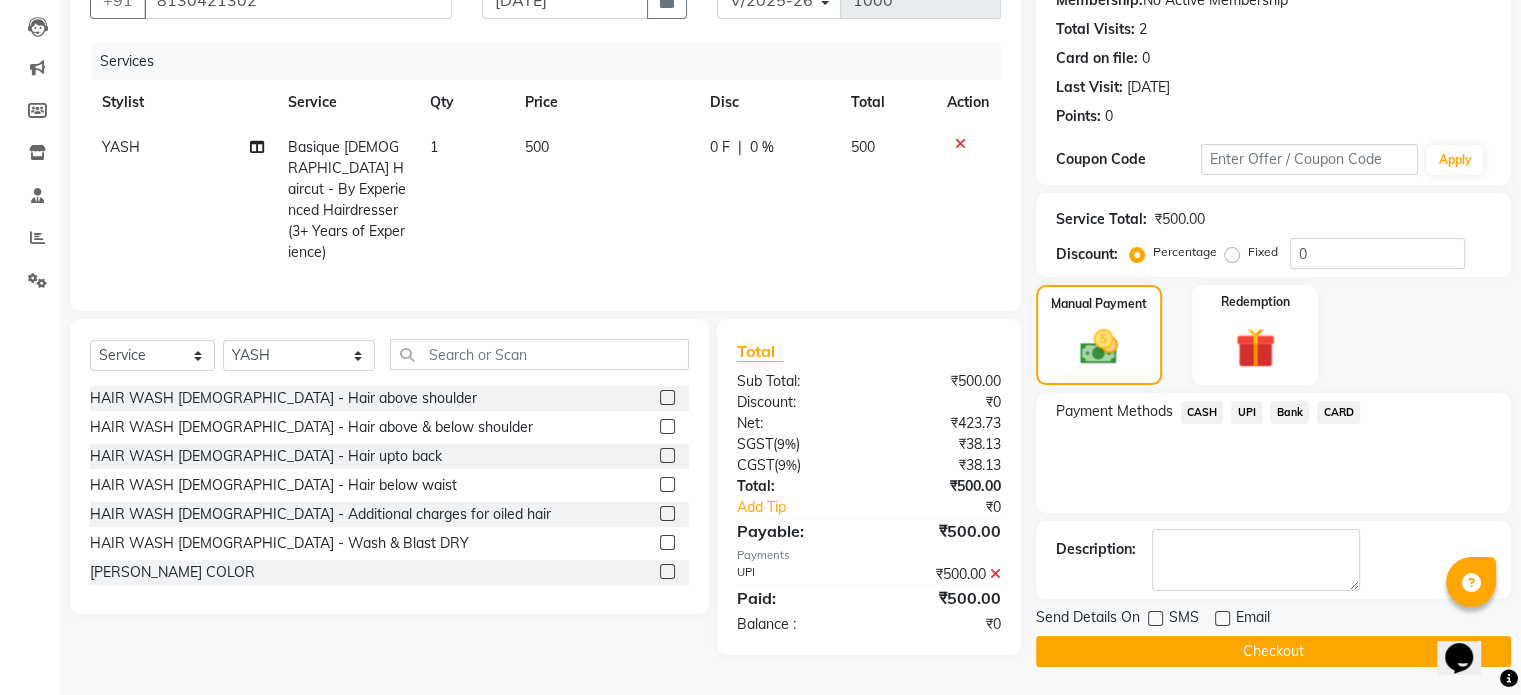 click on "Checkout" 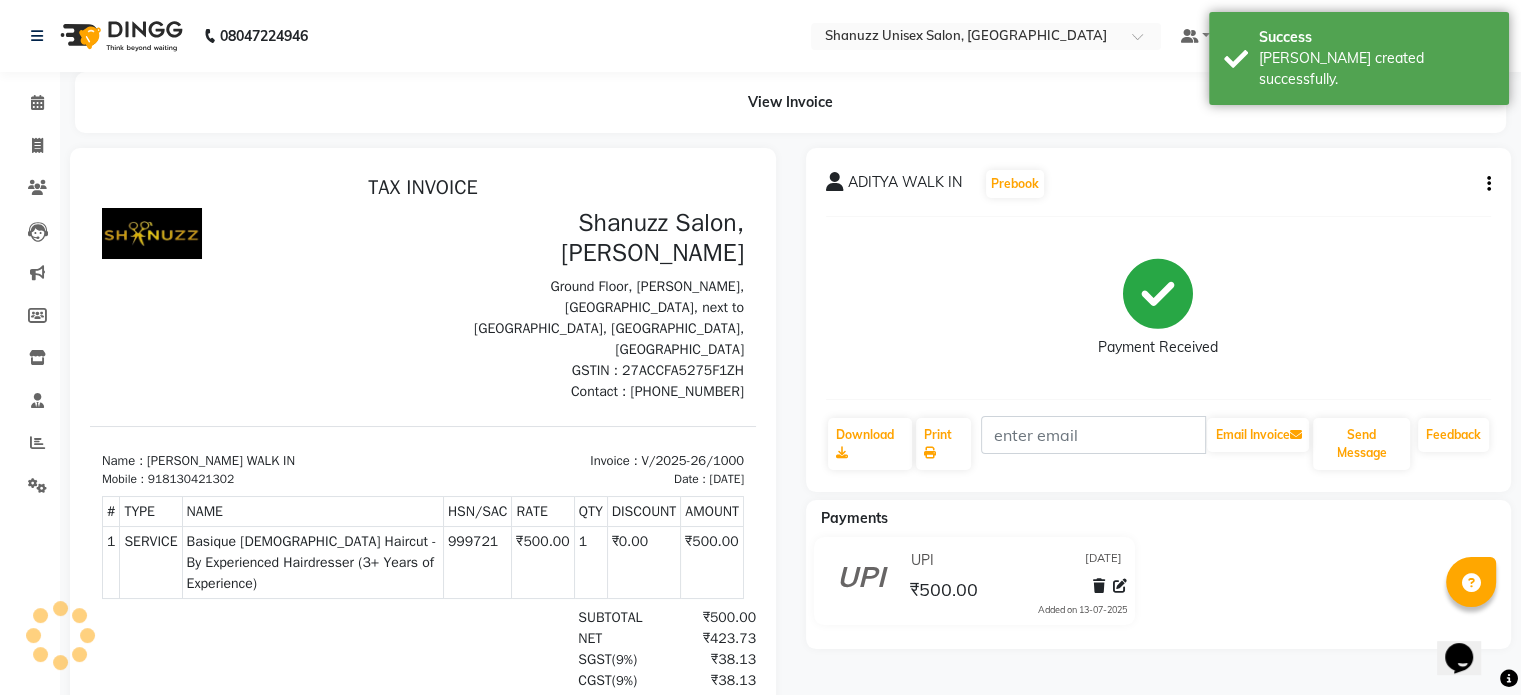 scroll, scrollTop: 0, scrollLeft: 0, axis: both 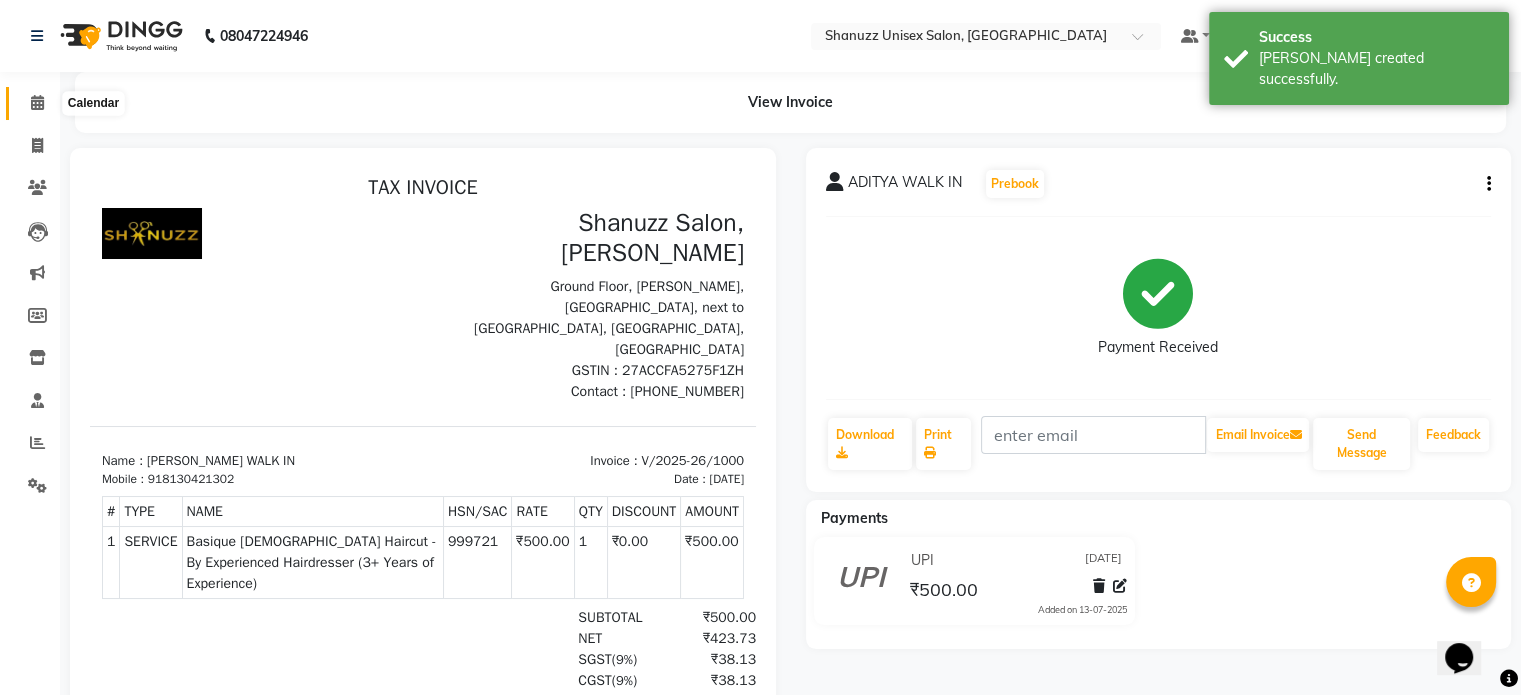 click 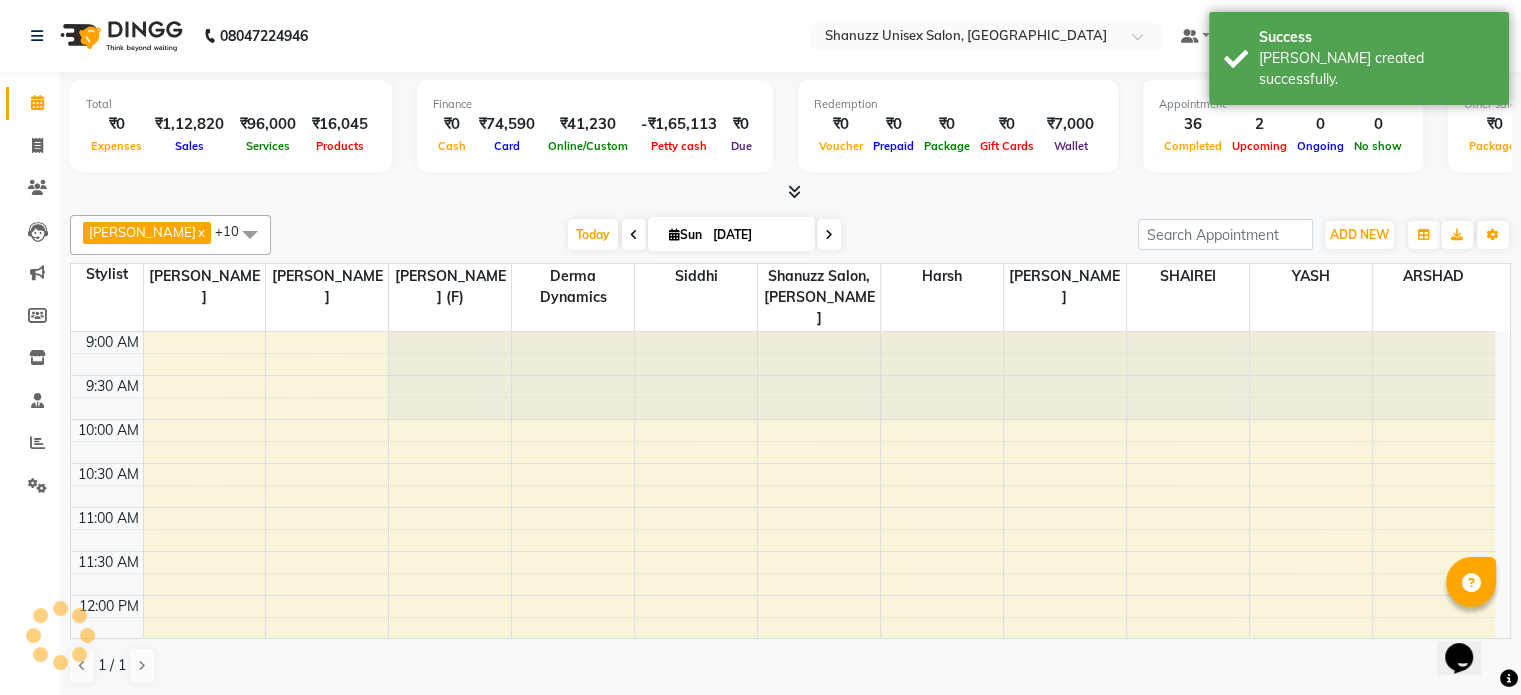 scroll, scrollTop: 0, scrollLeft: 0, axis: both 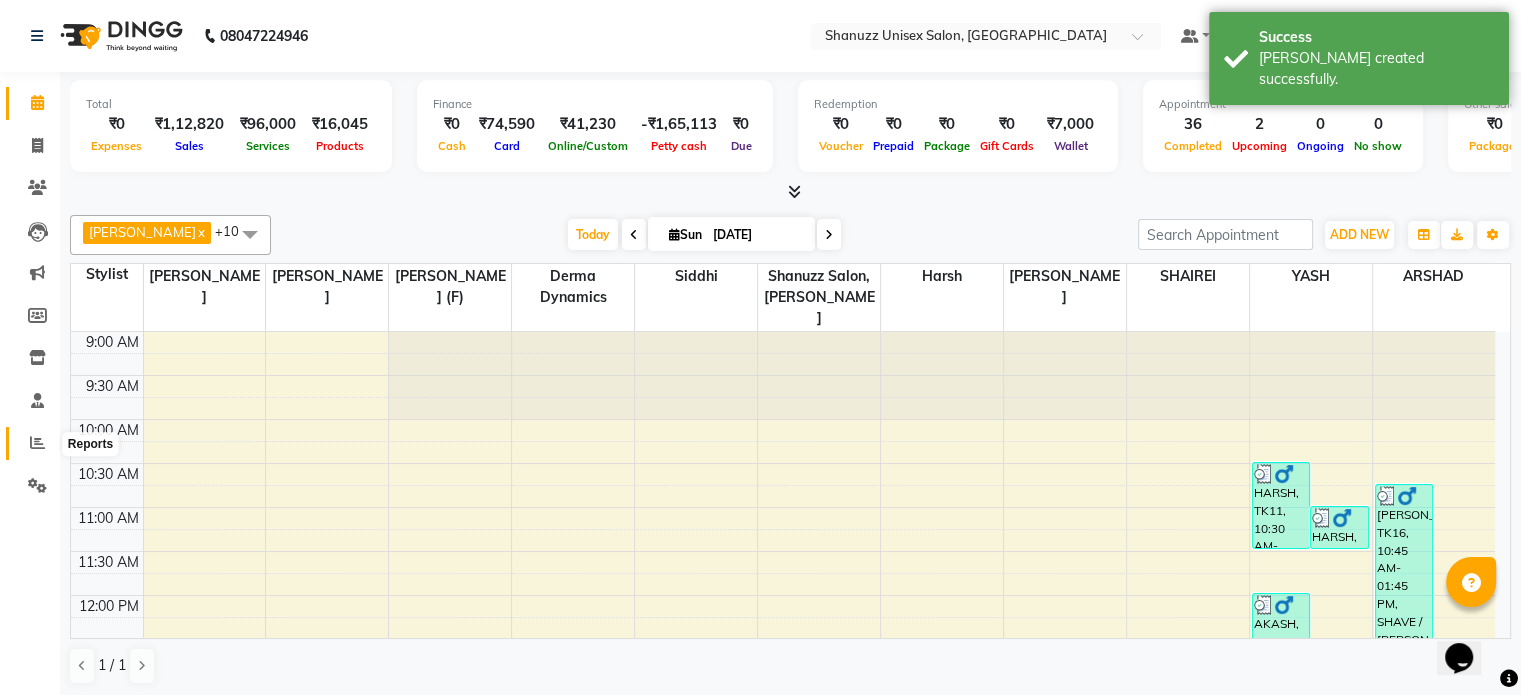 click 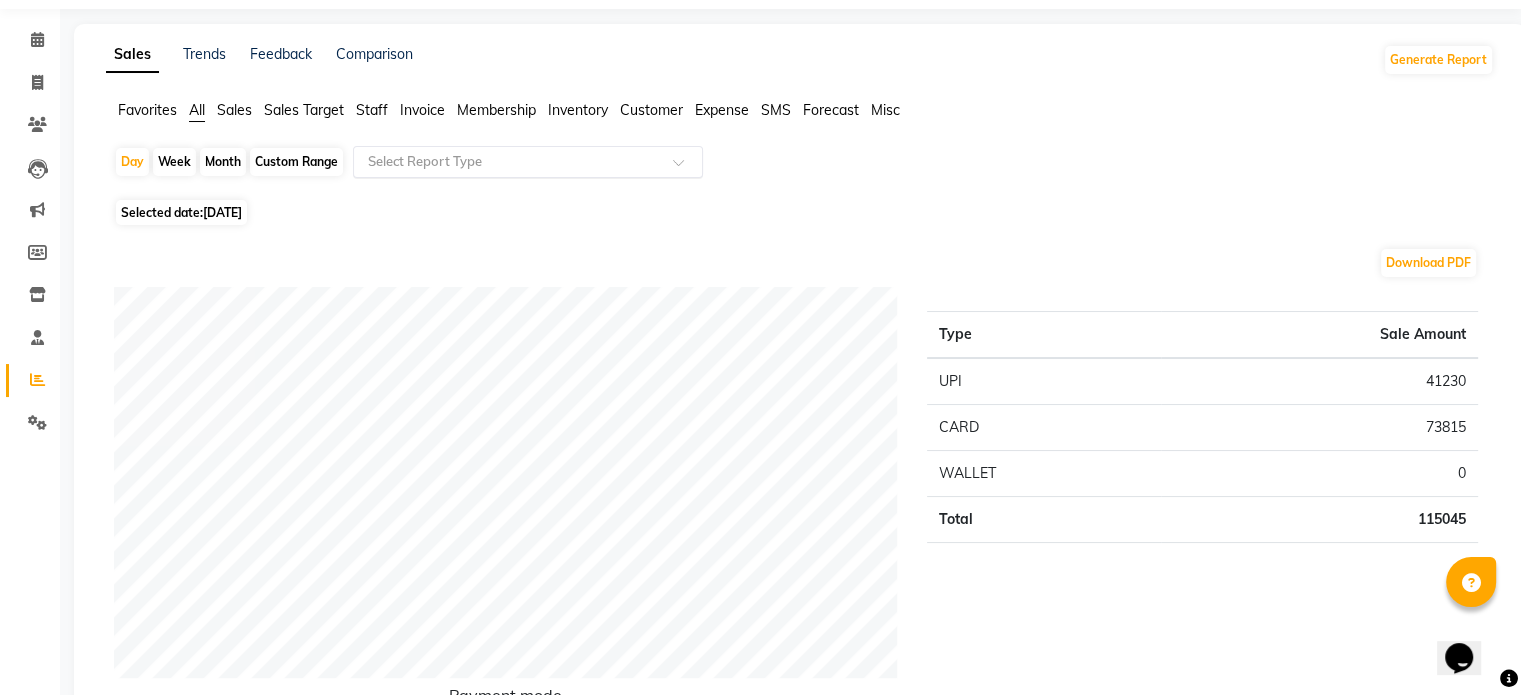 scroll, scrollTop: 0, scrollLeft: 0, axis: both 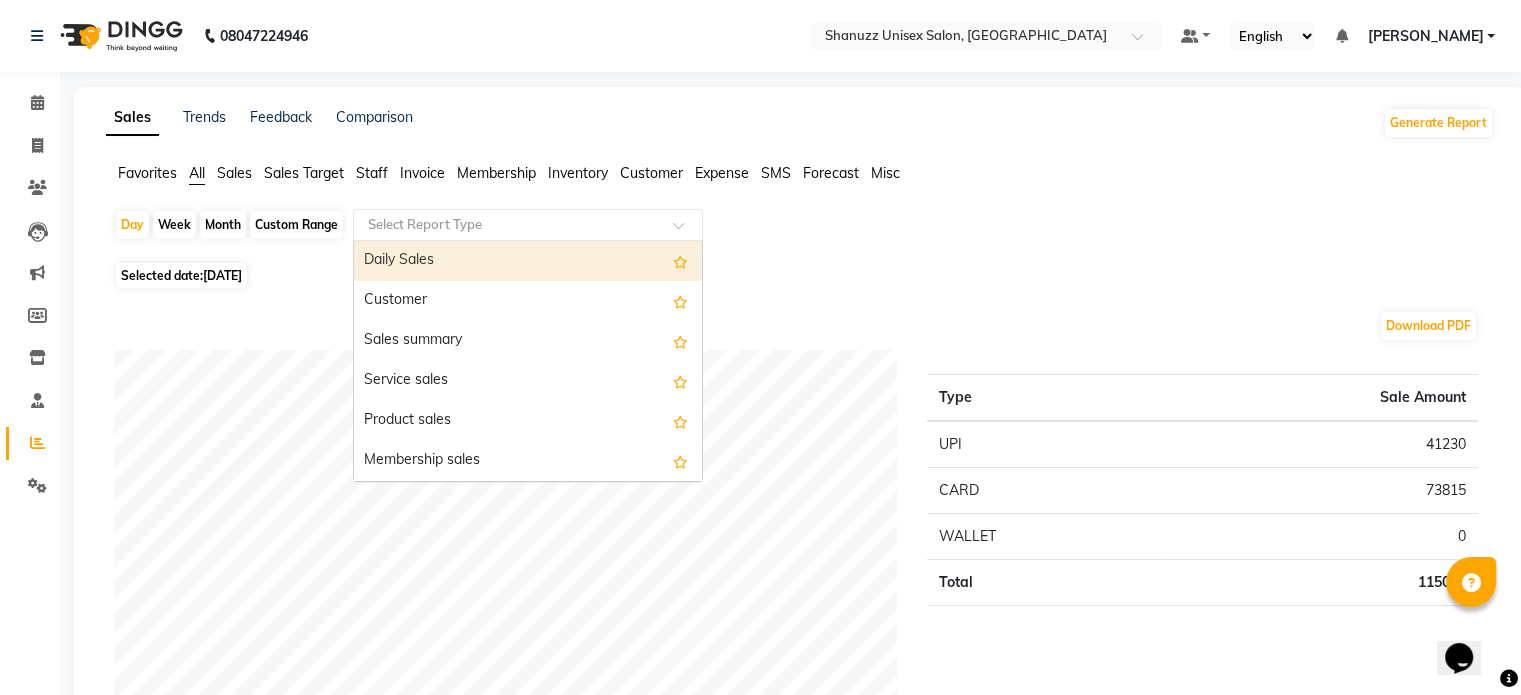 click 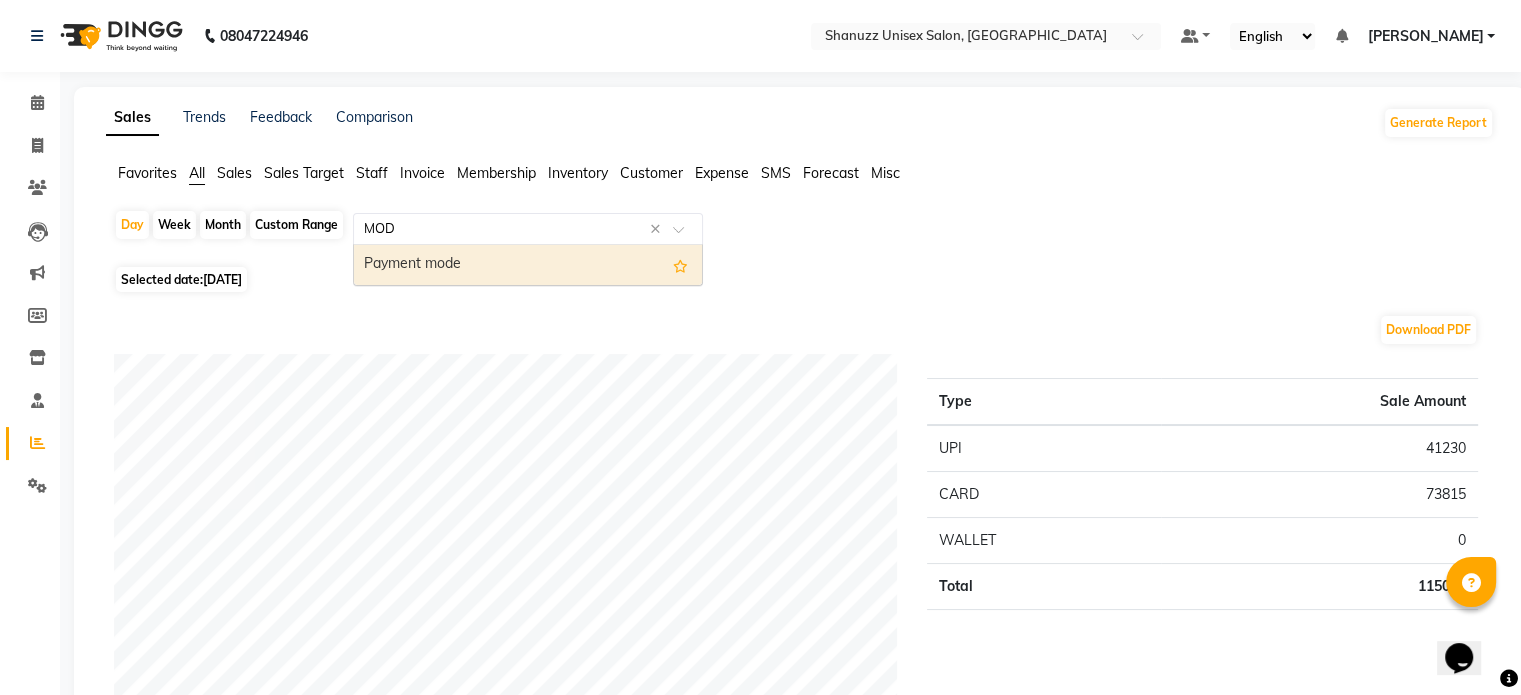 type on "MODE" 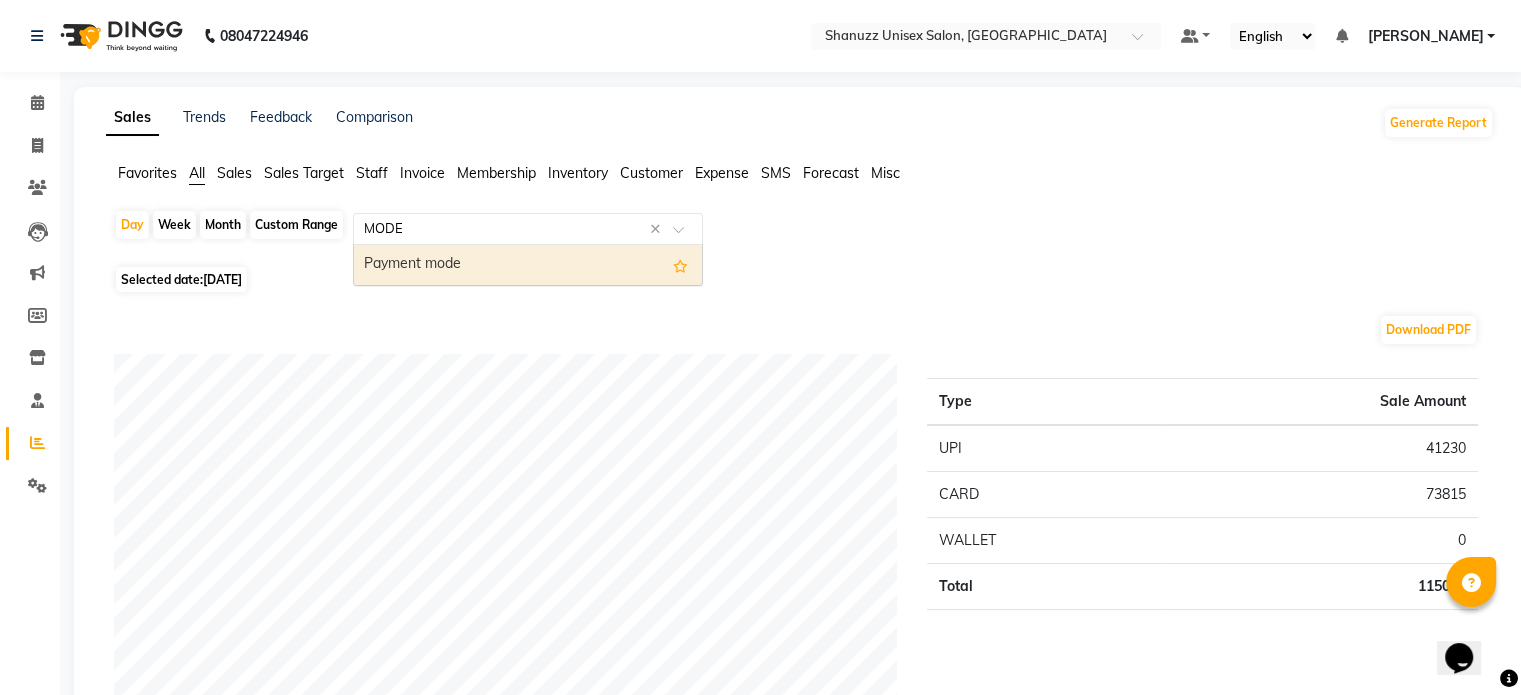 click on "Payment mode" at bounding box center (528, 265) 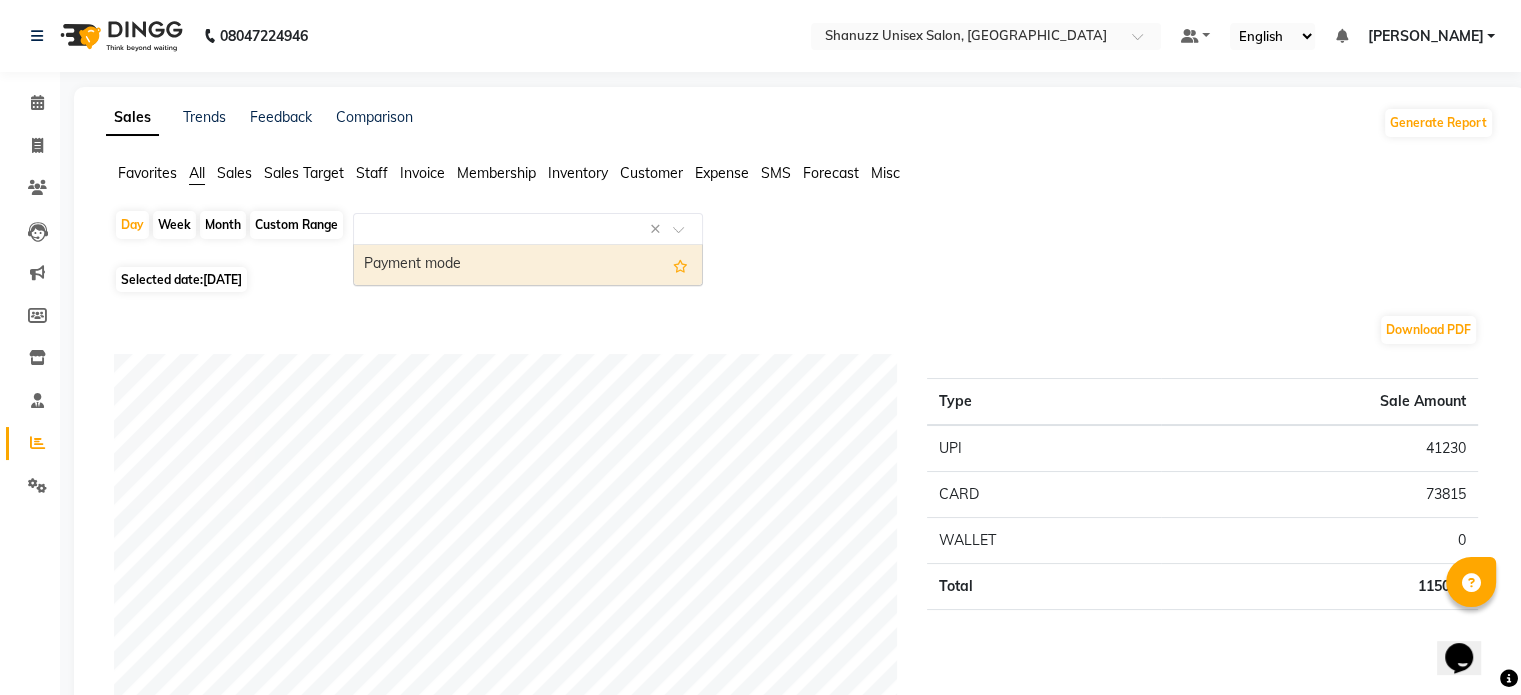 select on "full_report" 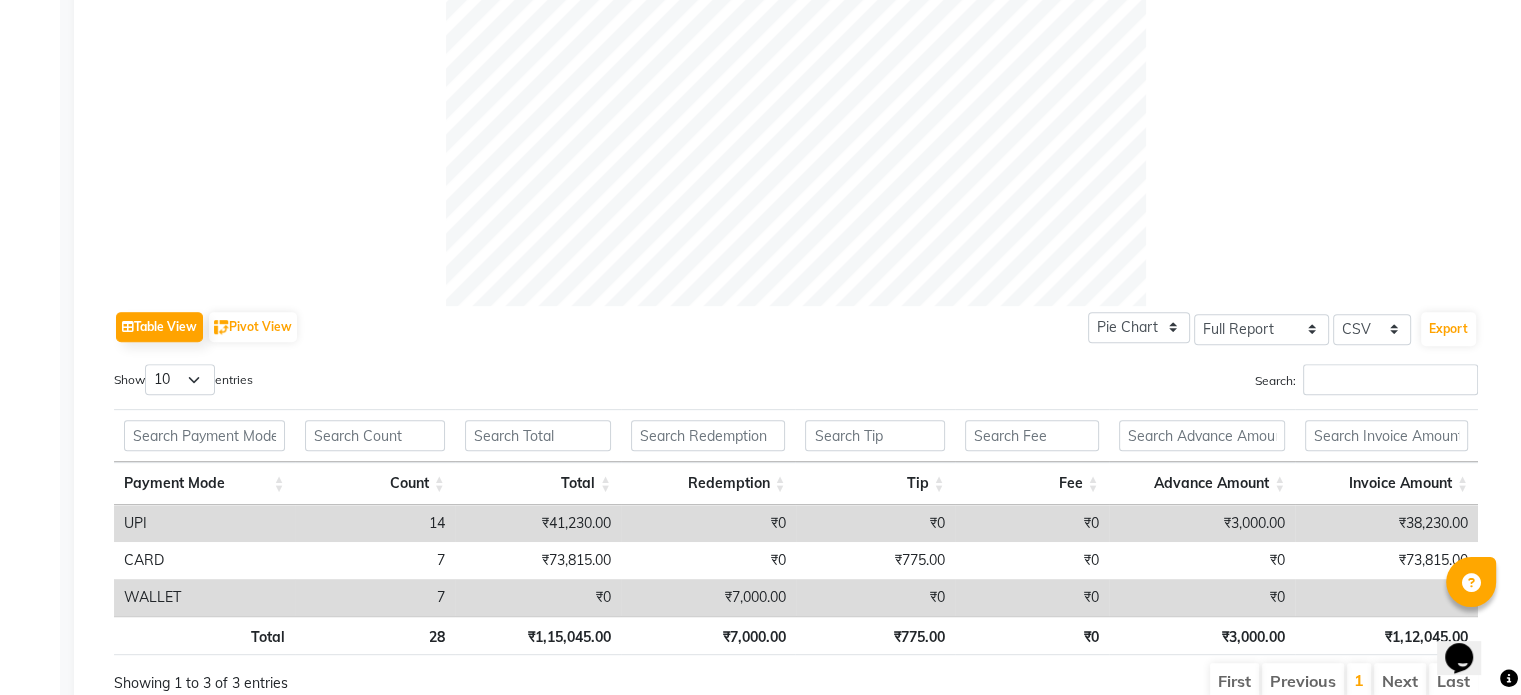scroll, scrollTop: 744, scrollLeft: 0, axis: vertical 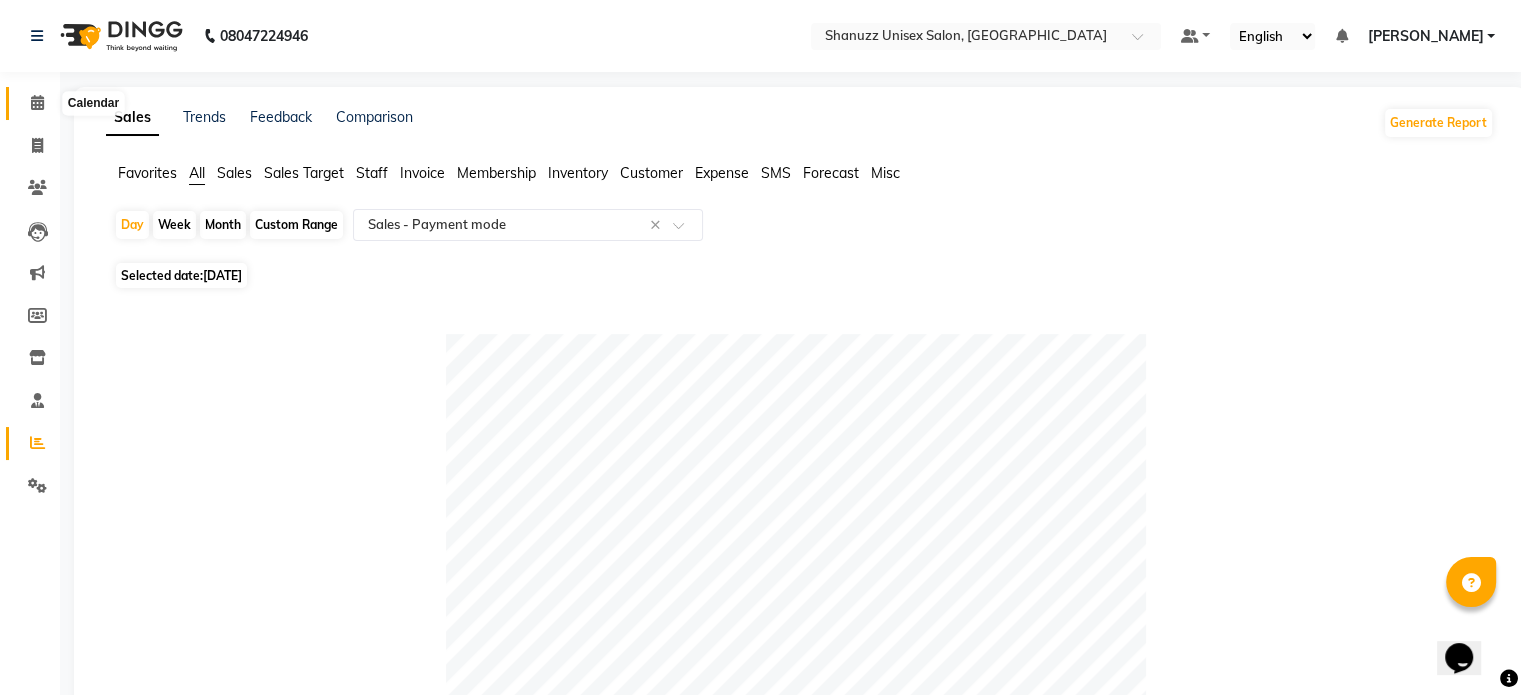 click 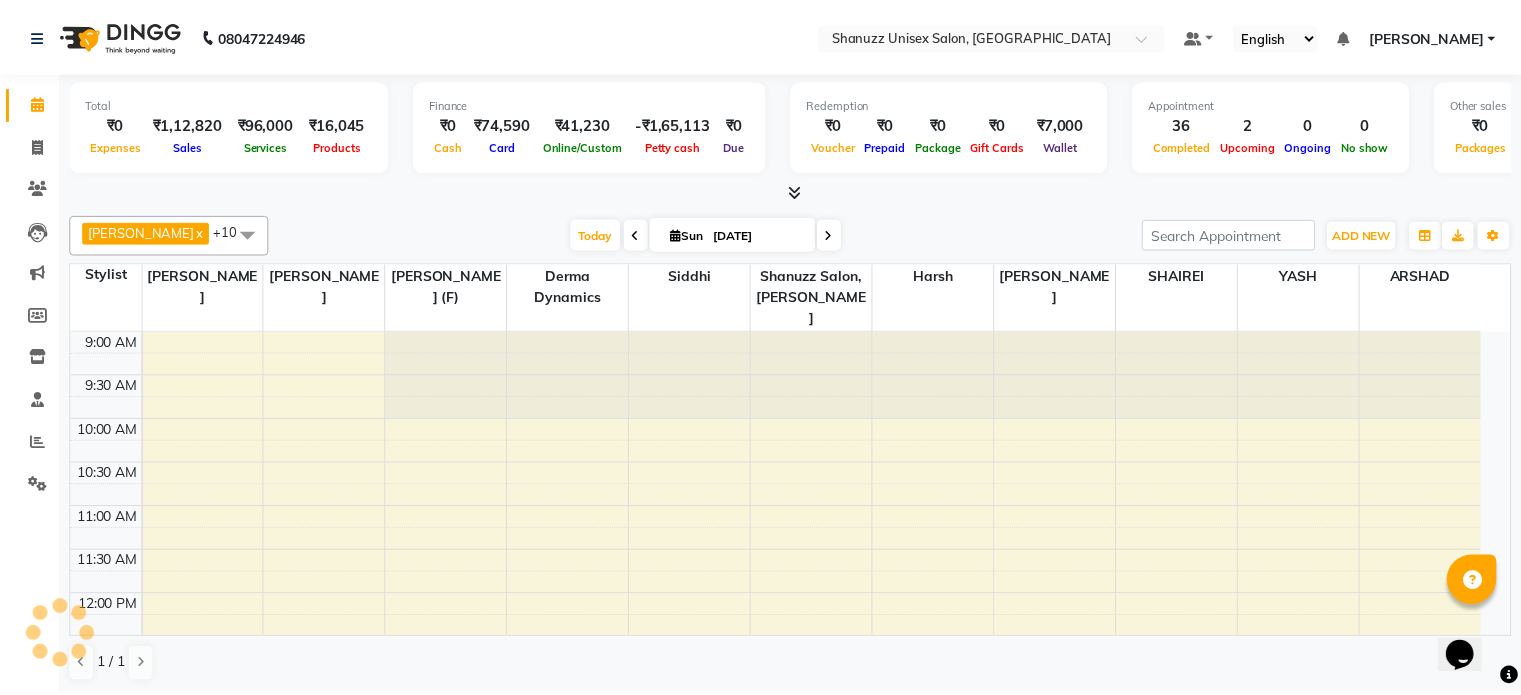 scroll, scrollTop: 680, scrollLeft: 0, axis: vertical 